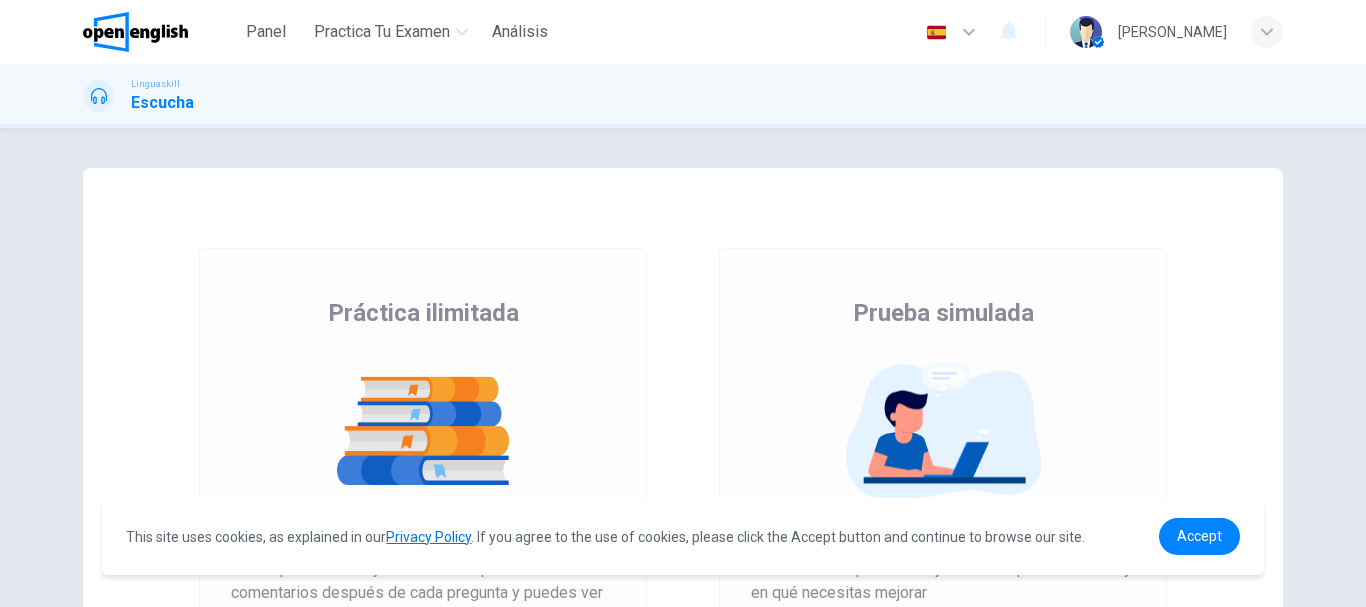 scroll, scrollTop: 0, scrollLeft: 0, axis: both 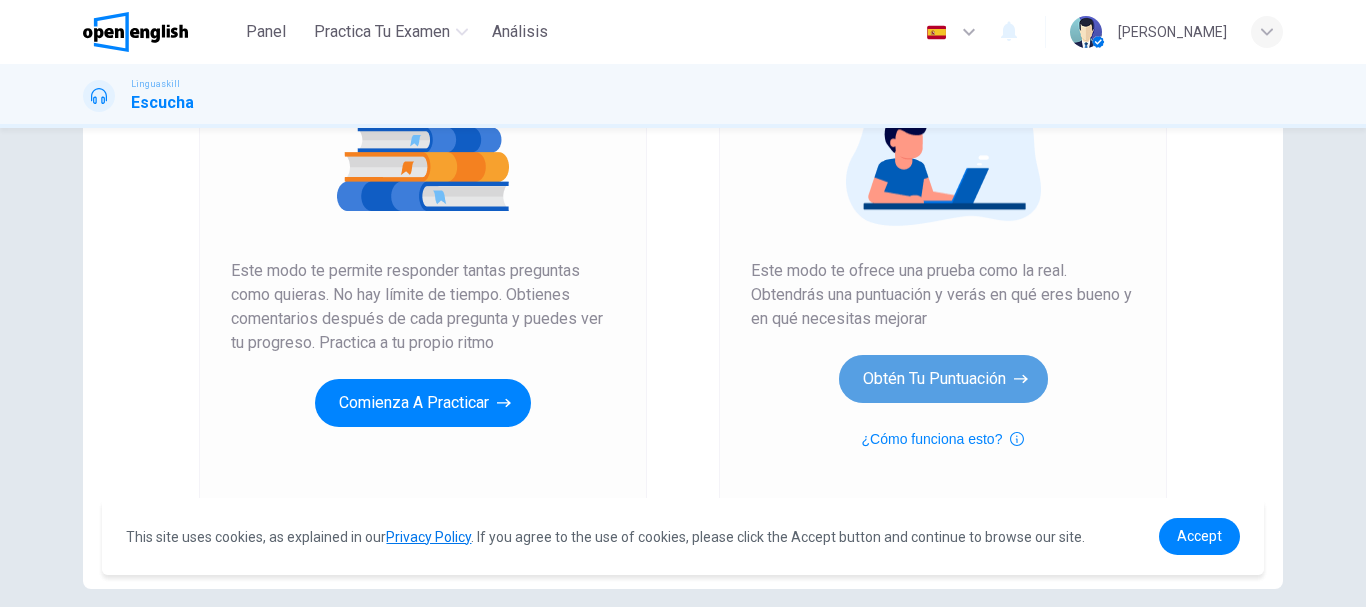 click on "Obtén tu puntuación" at bounding box center (943, 379) 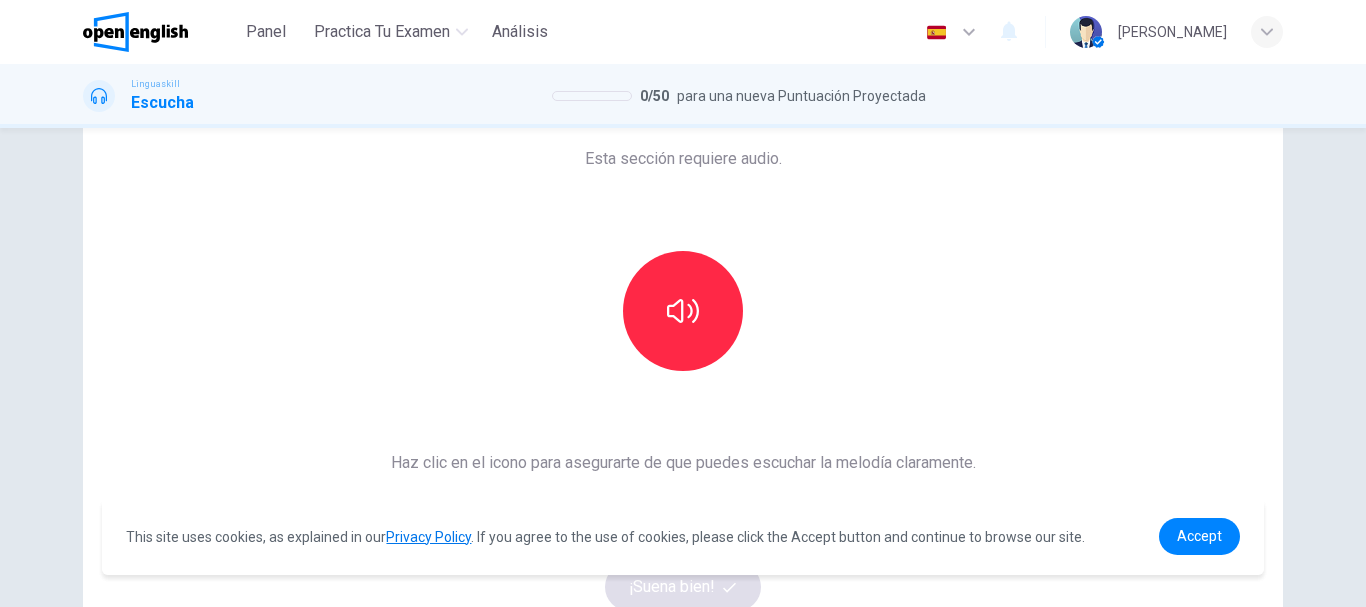 scroll, scrollTop: 100, scrollLeft: 0, axis: vertical 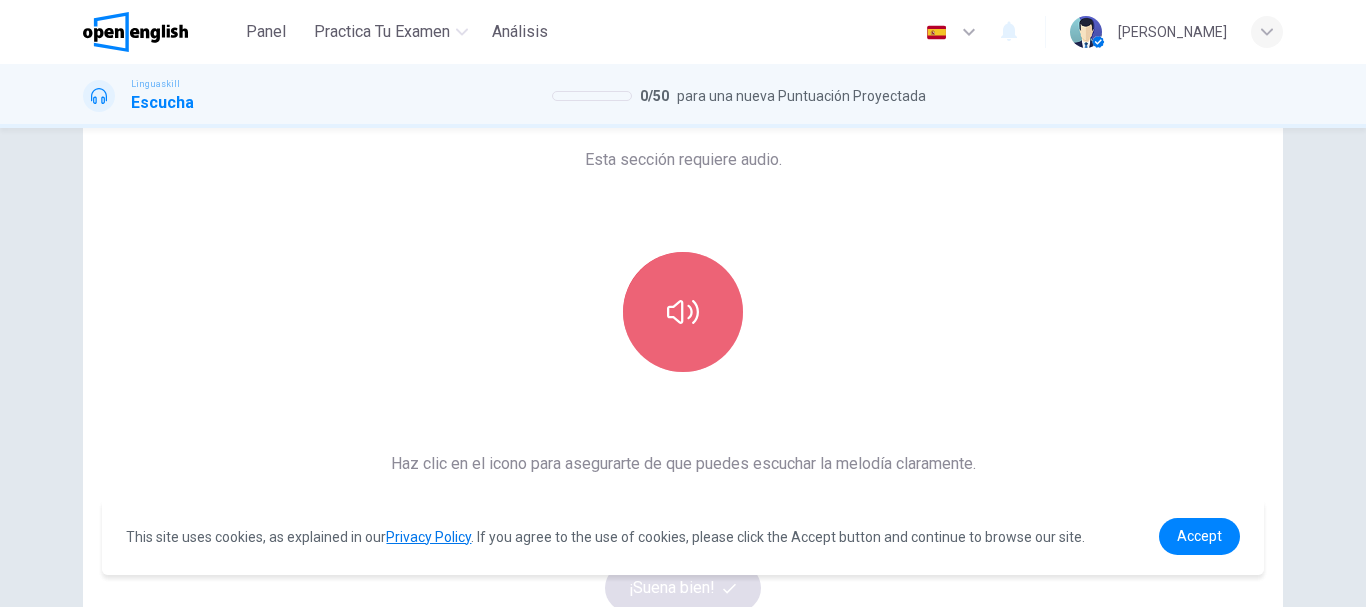 click at bounding box center (683, 312) 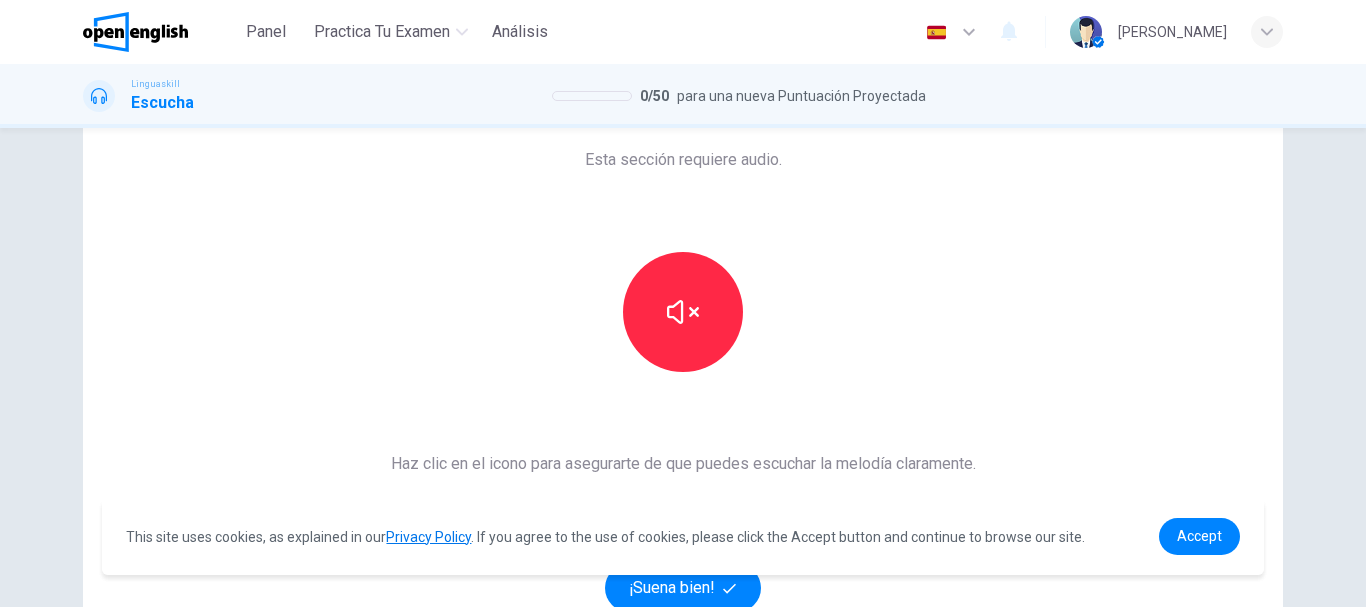 type 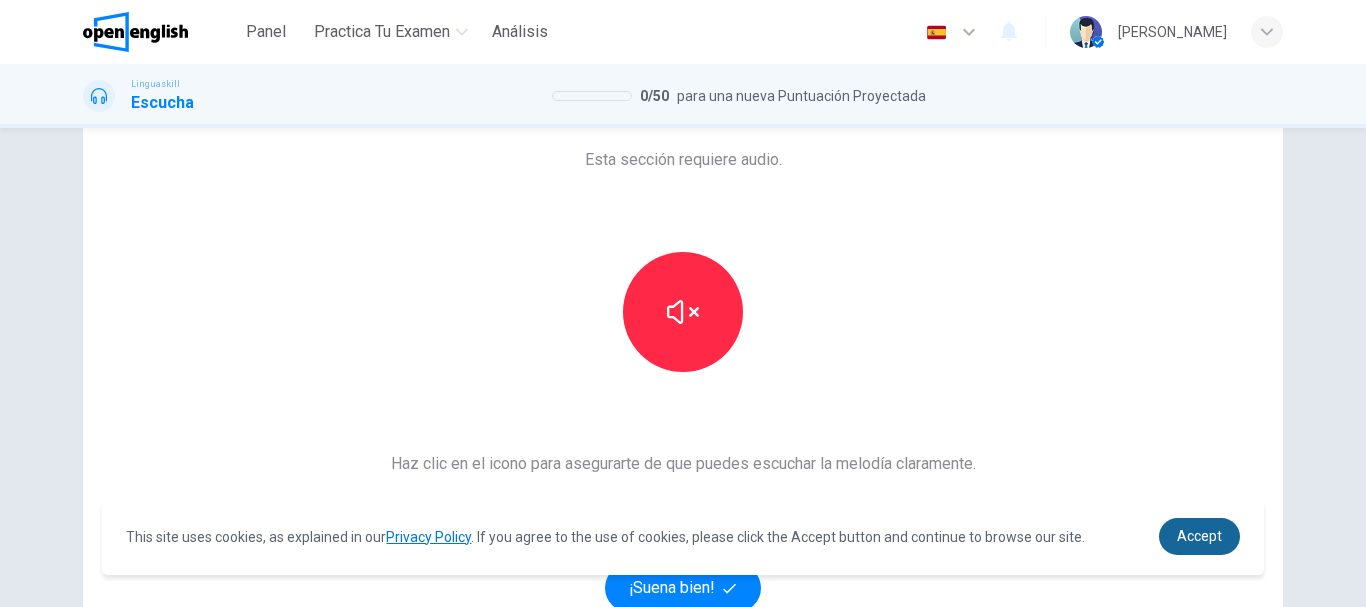 click on "Accept" at bounding box center [1199, 536] 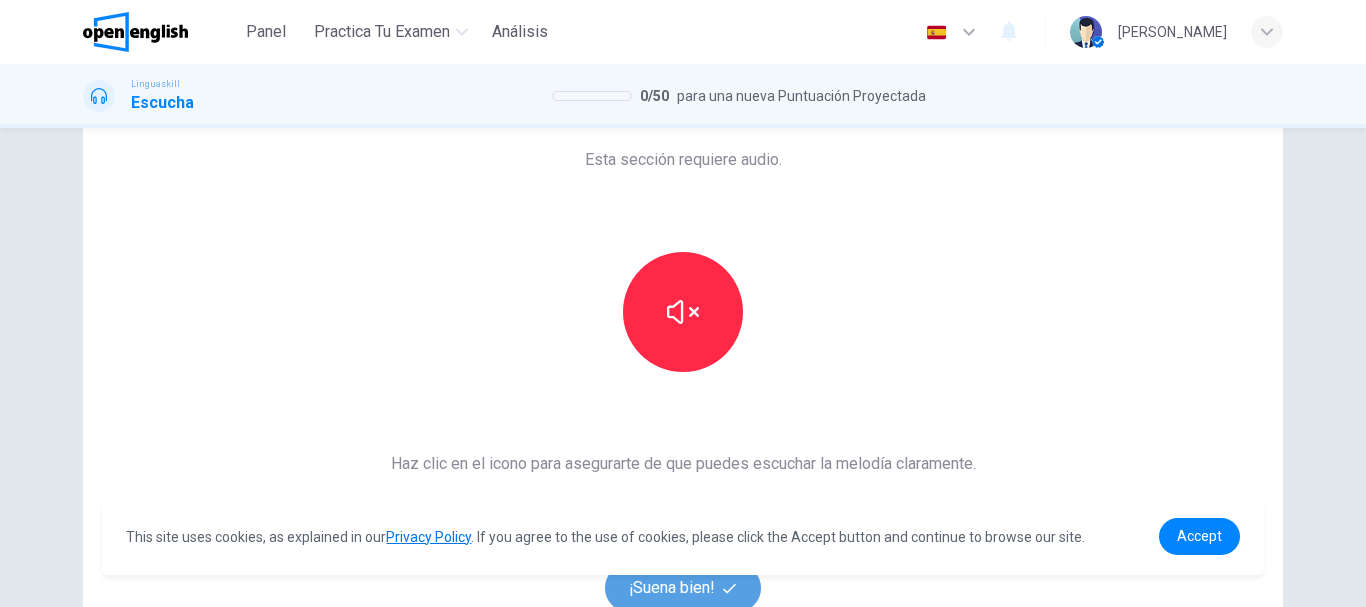 click on "¡Suena bien!" at bounding box center (683, 588) 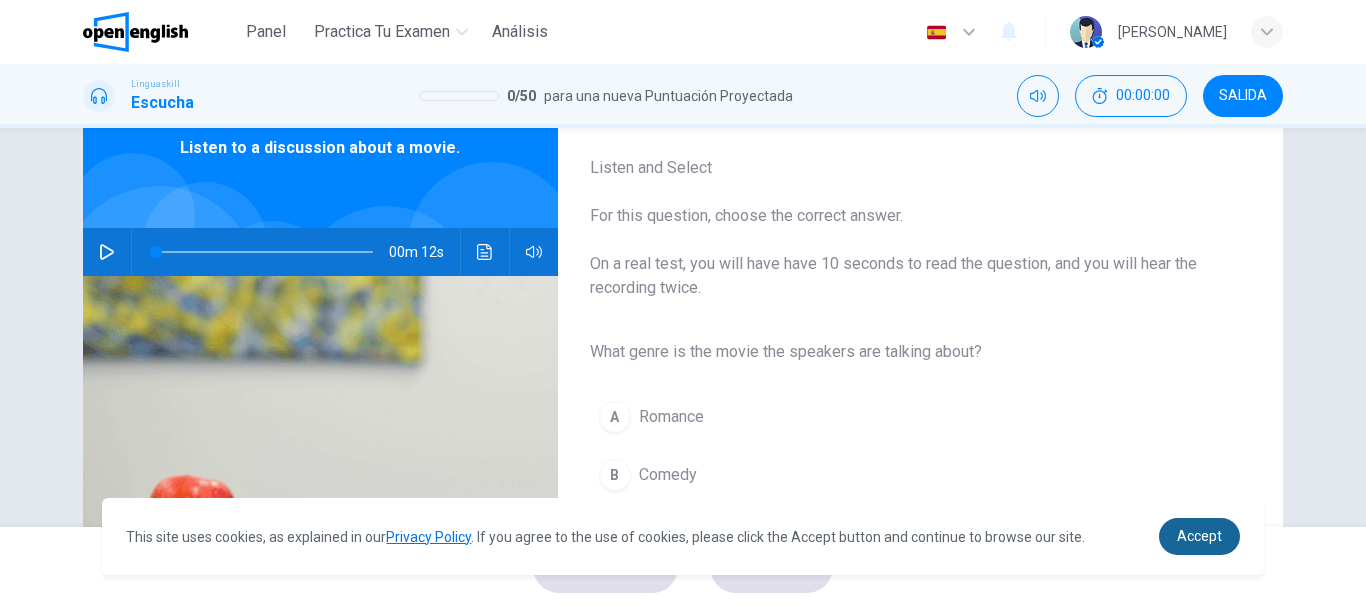 click on "Accept" at bounding box center [1199, 536] 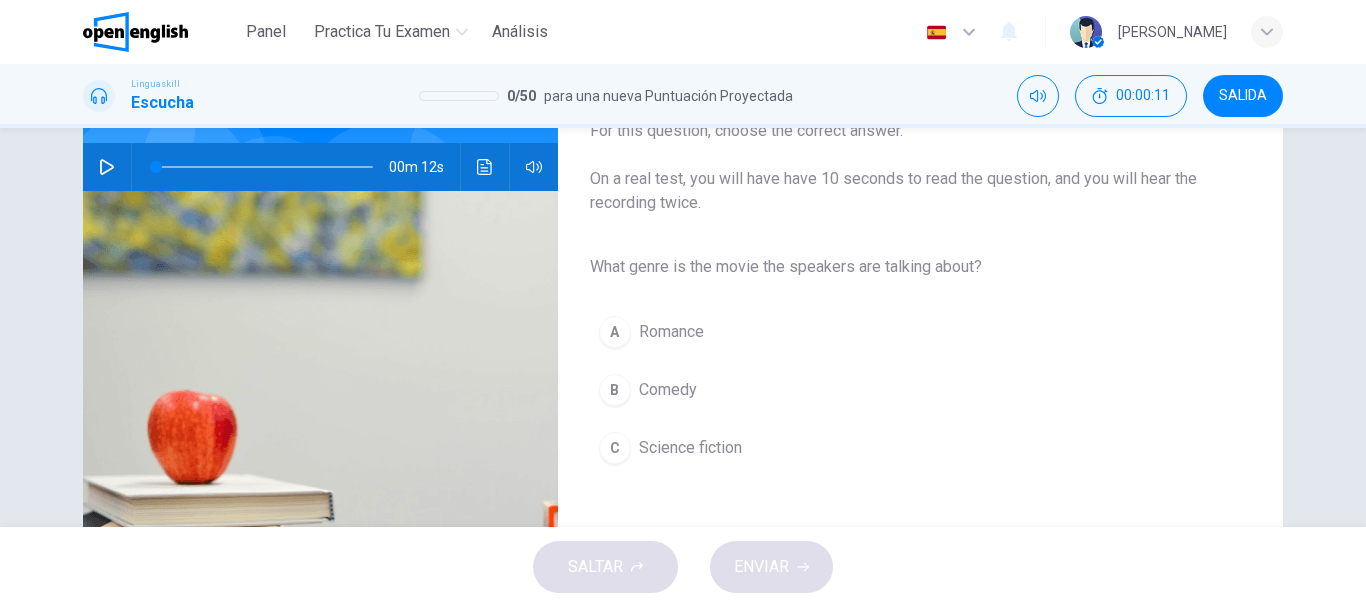 scroll, scrollTop: 185, scrollLeft: 0, axis: vertical 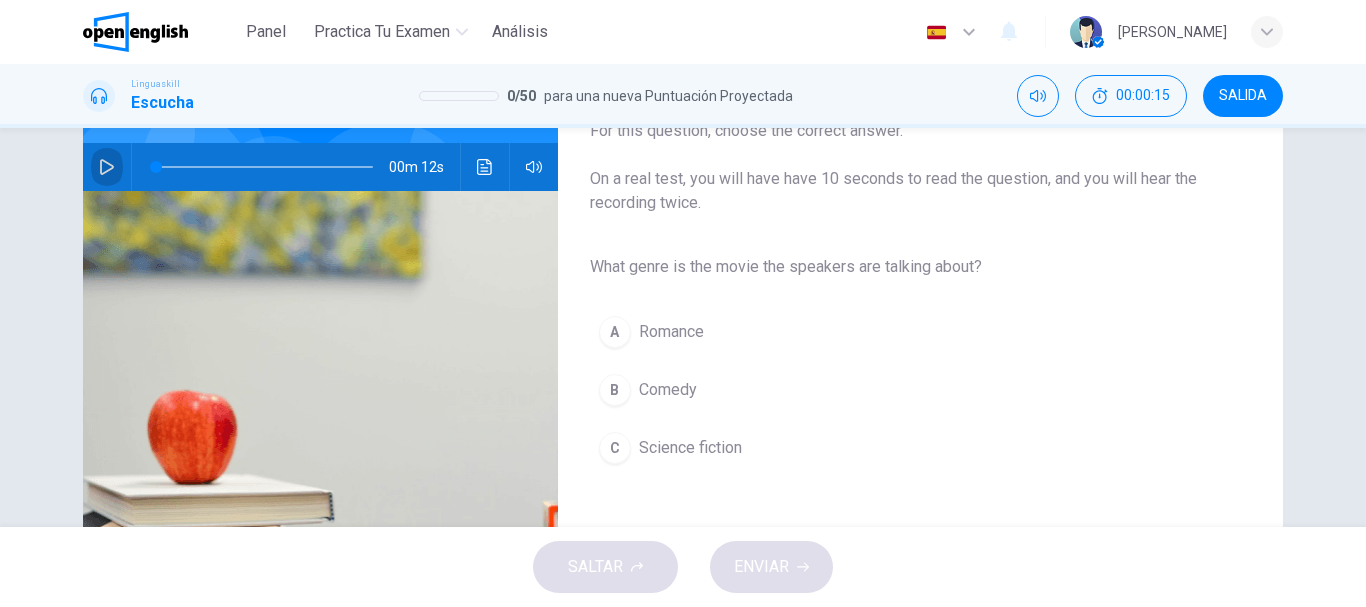 click 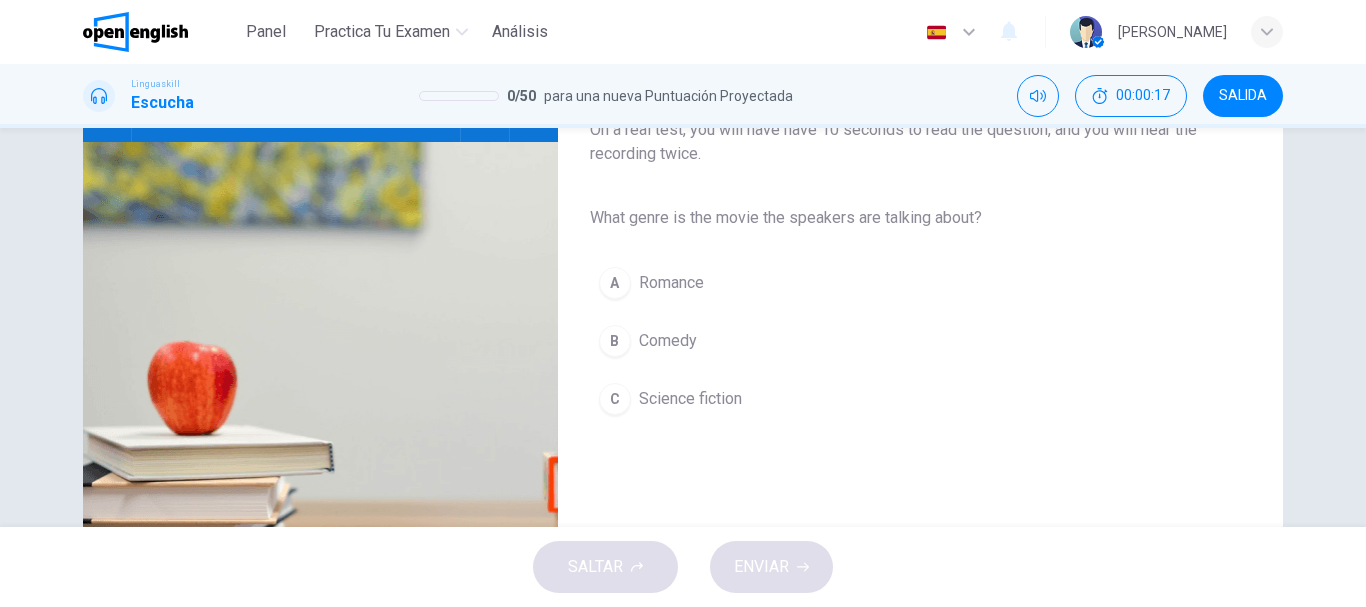 scroll, scrollTop: 233, scrollLeft: 0, axis: vertical 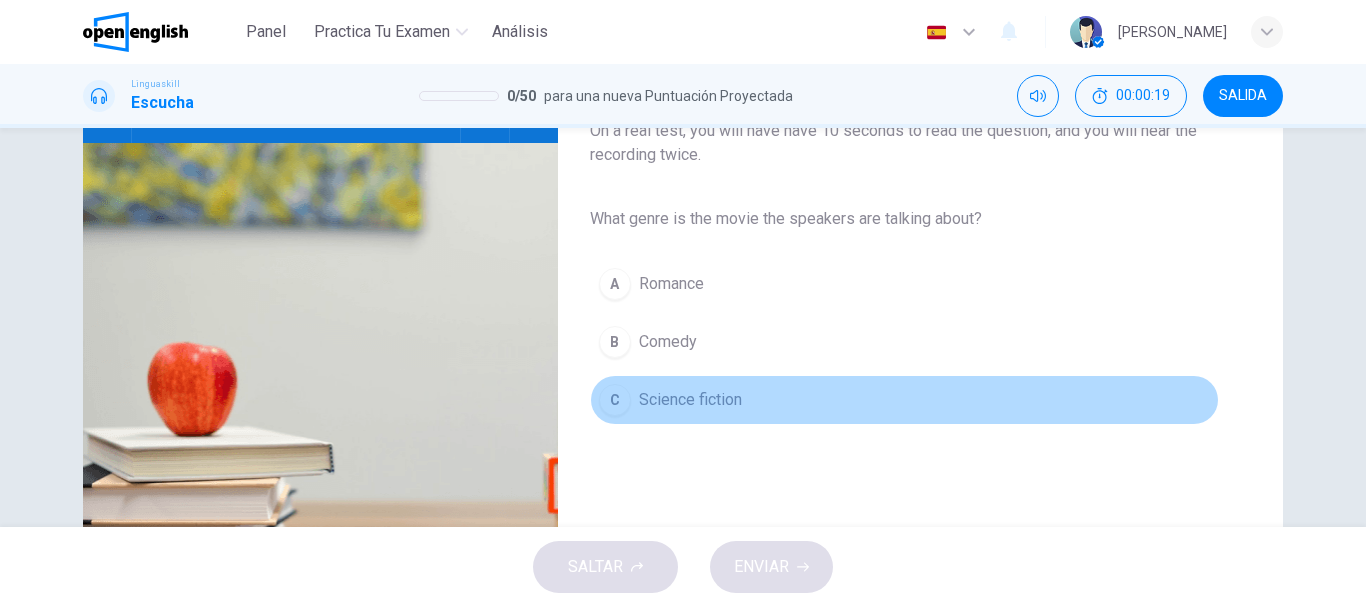 click on "C" at bounding box center (615, 400) 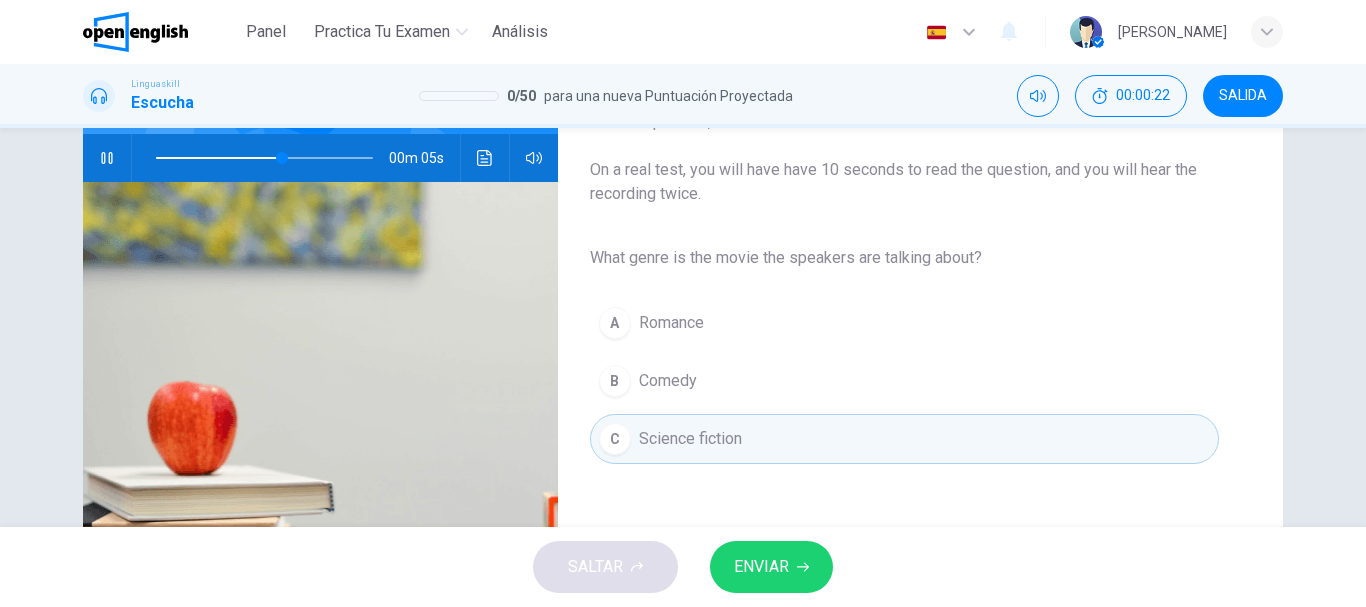 scroll, scrollTop: 180, scrollLeft: 0, axis: vertical 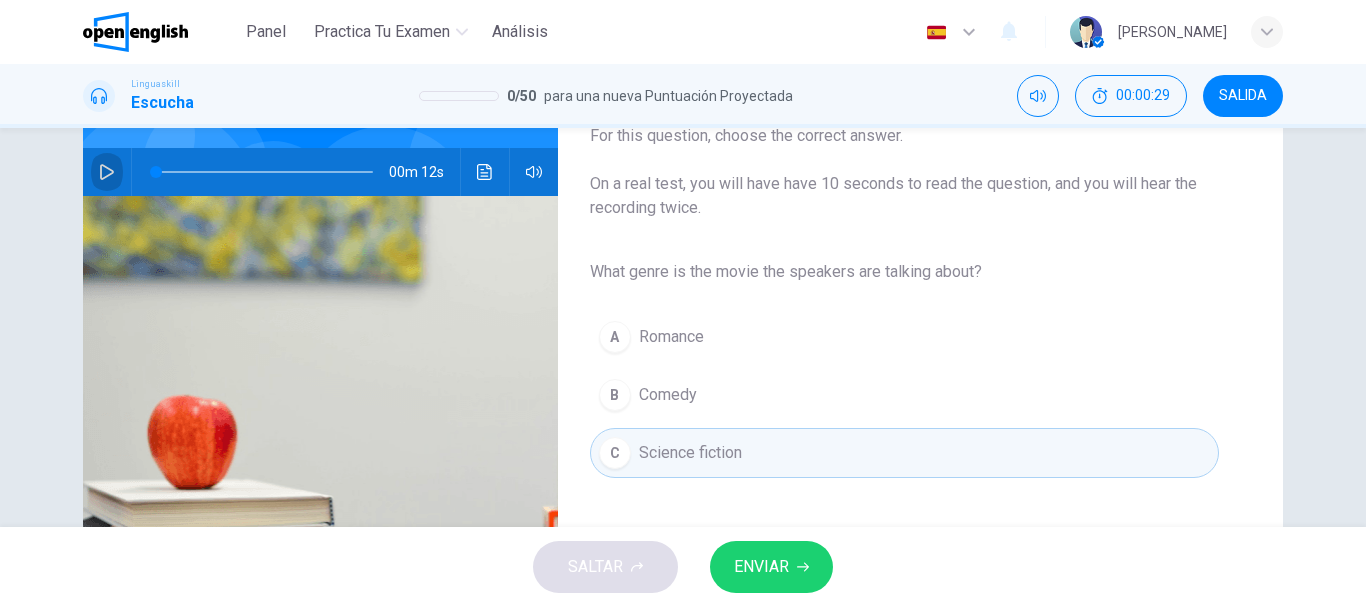 click at bounding box center [107, 172] 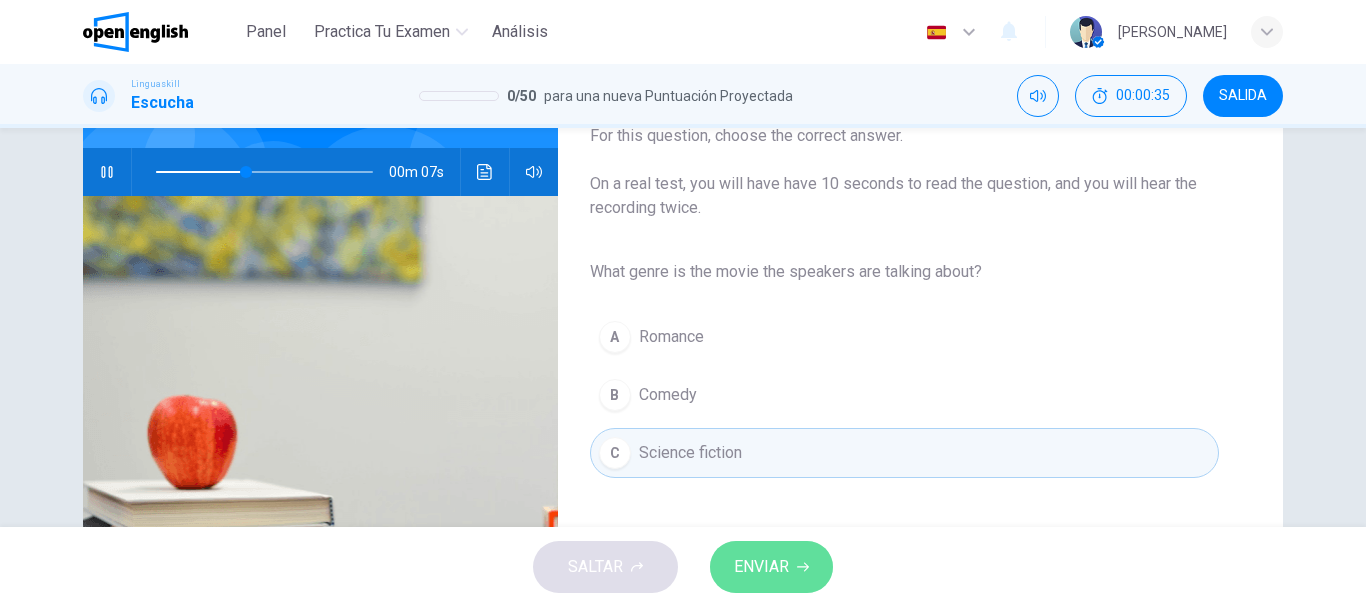 click on "ENVIAR" at bounding box center (761, 567) 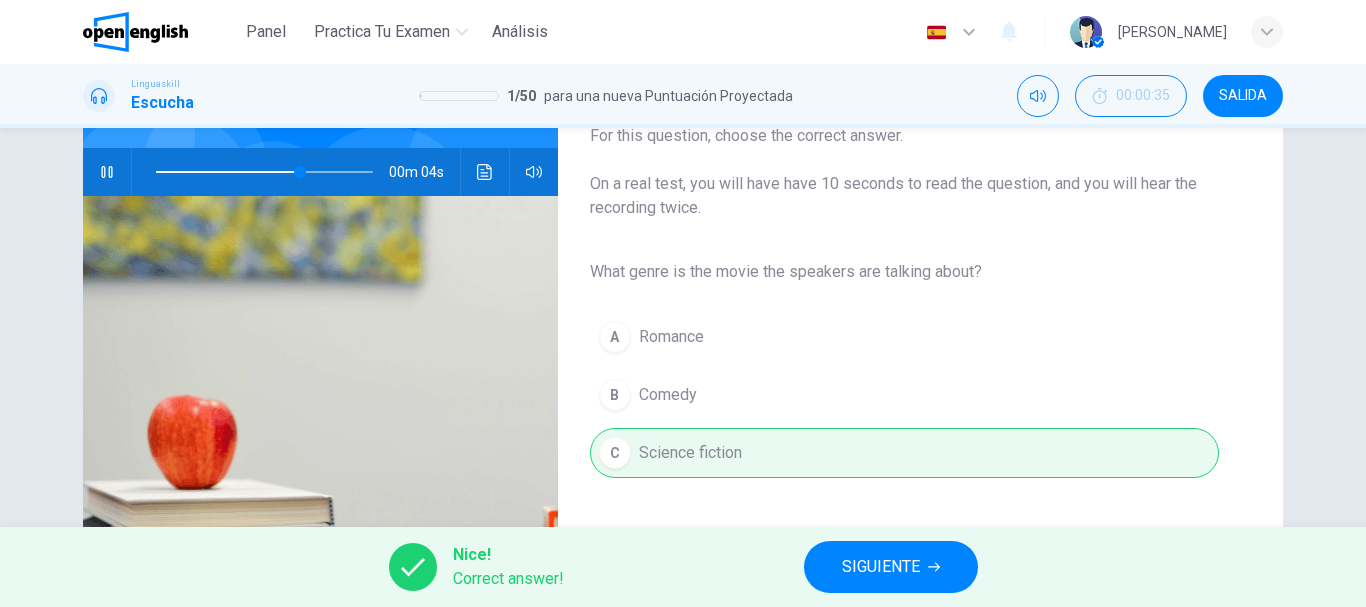 type on "**" 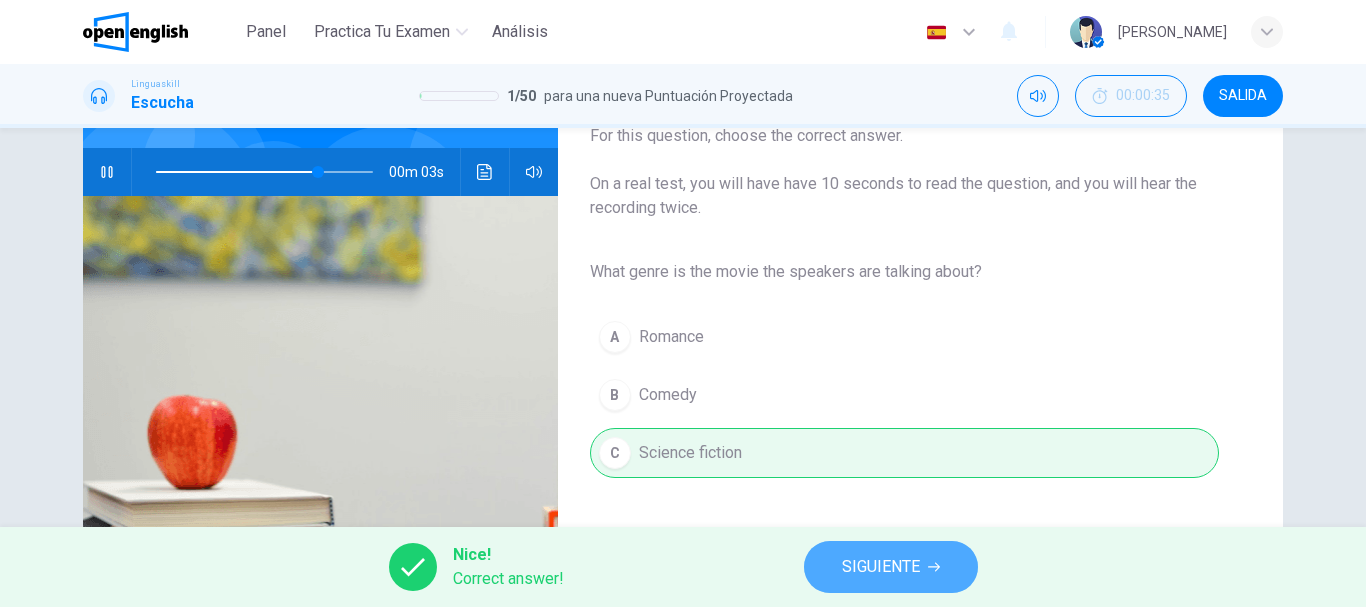 click on "SIGUIENTE" at bounding box center [881, 567] 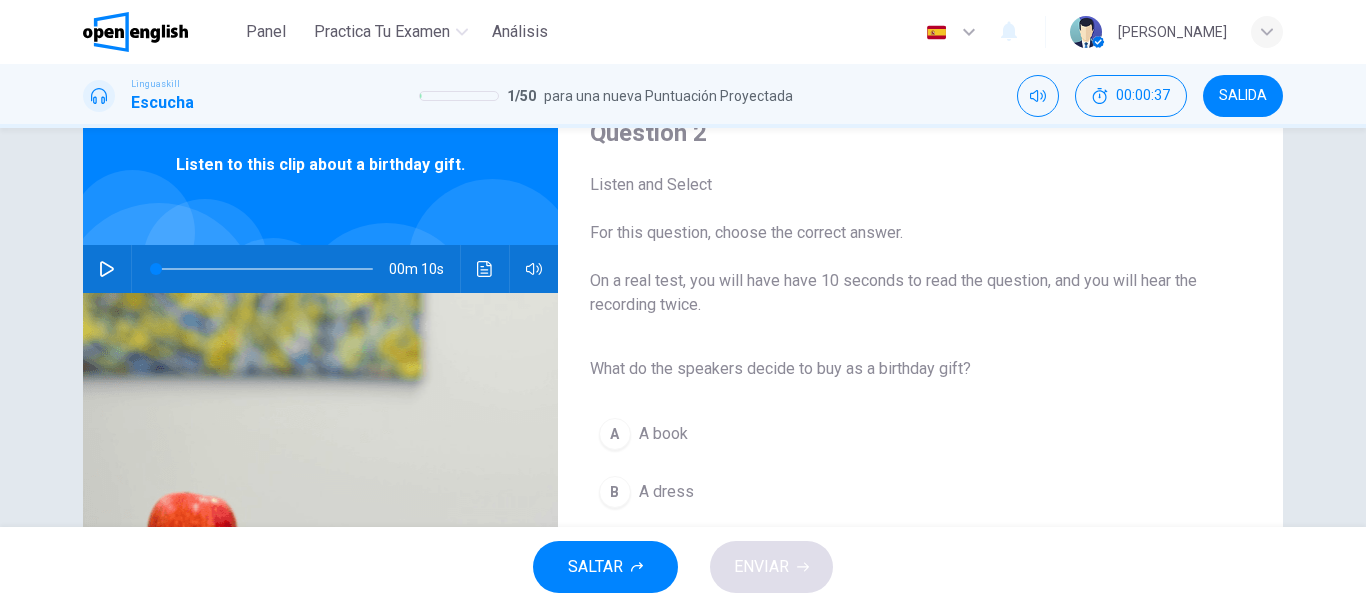 scroll, scrollTop: 184, scrollLeft: 0, axis: vertical 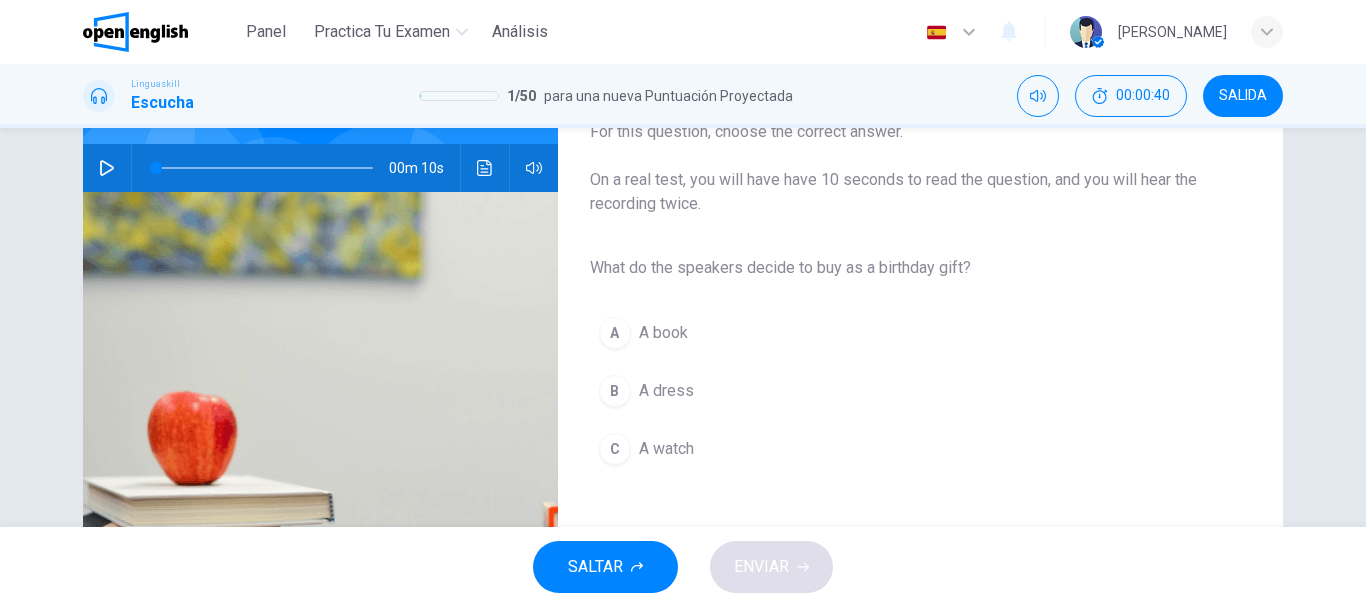 click 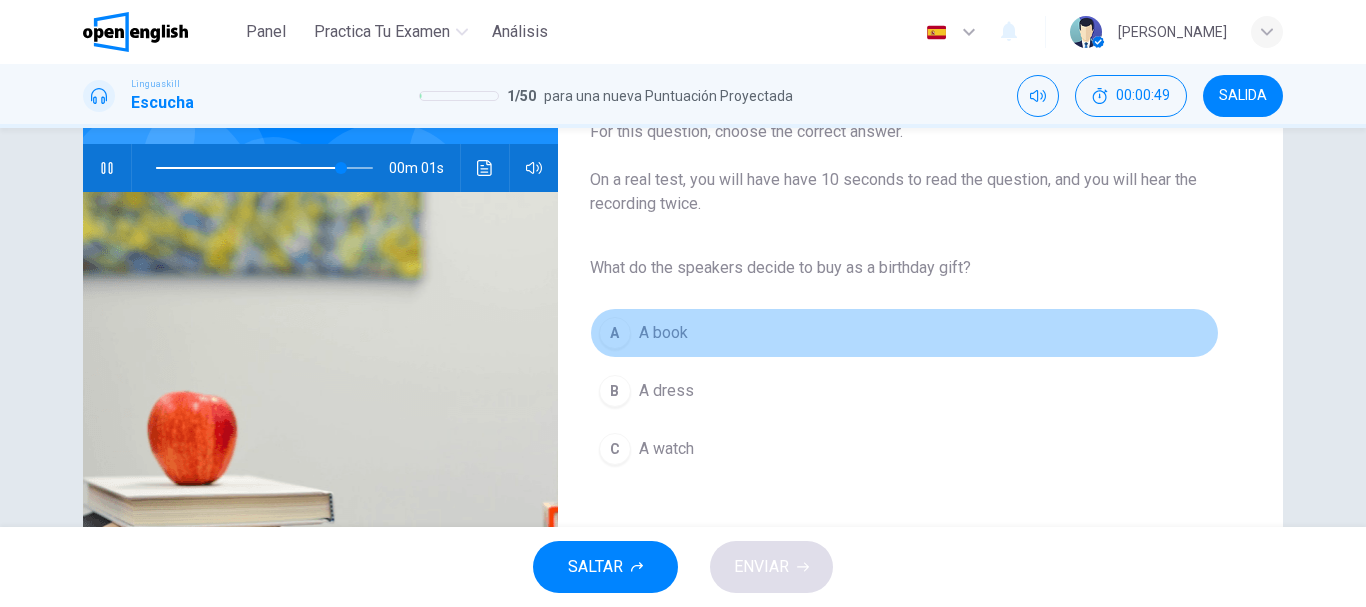 click on "A" at bounding box center [615, 333] 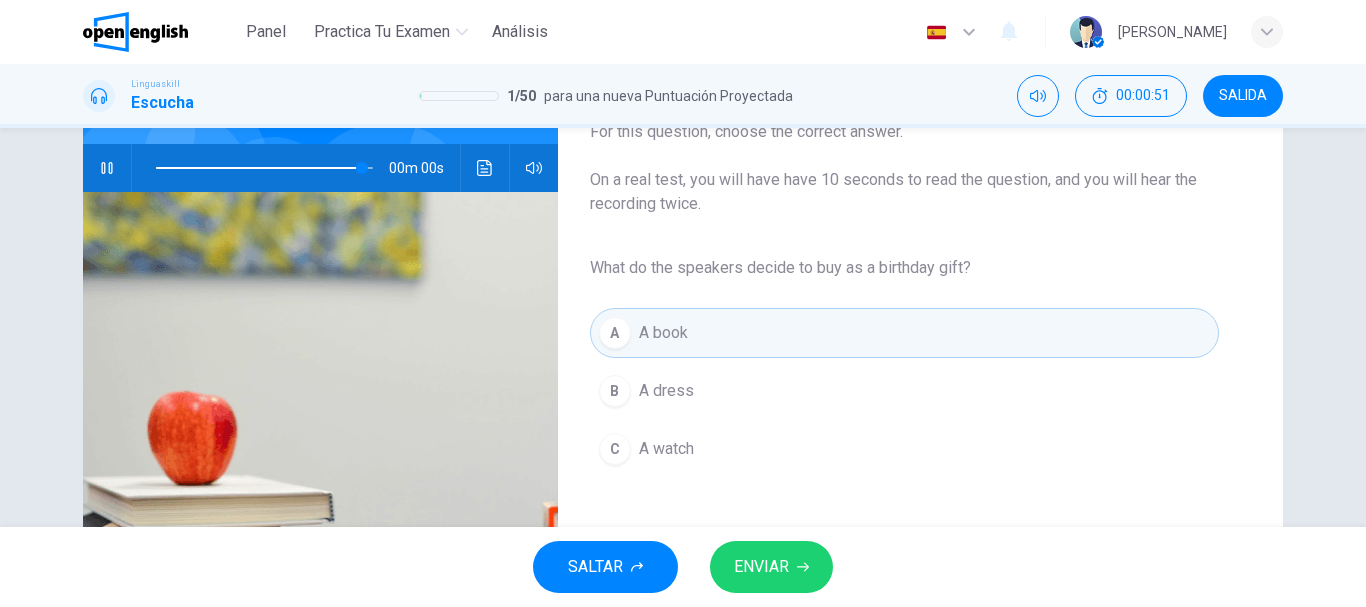 type on "*" 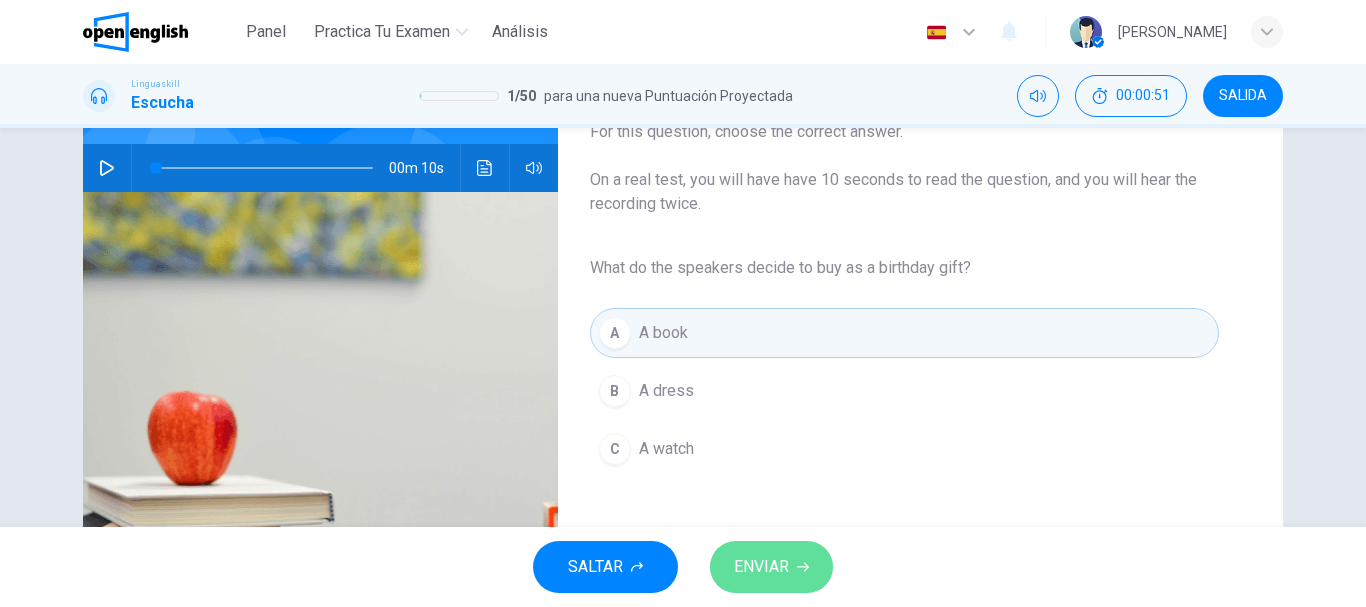 click on "ENVIAR" at bounding box center [761, 567] 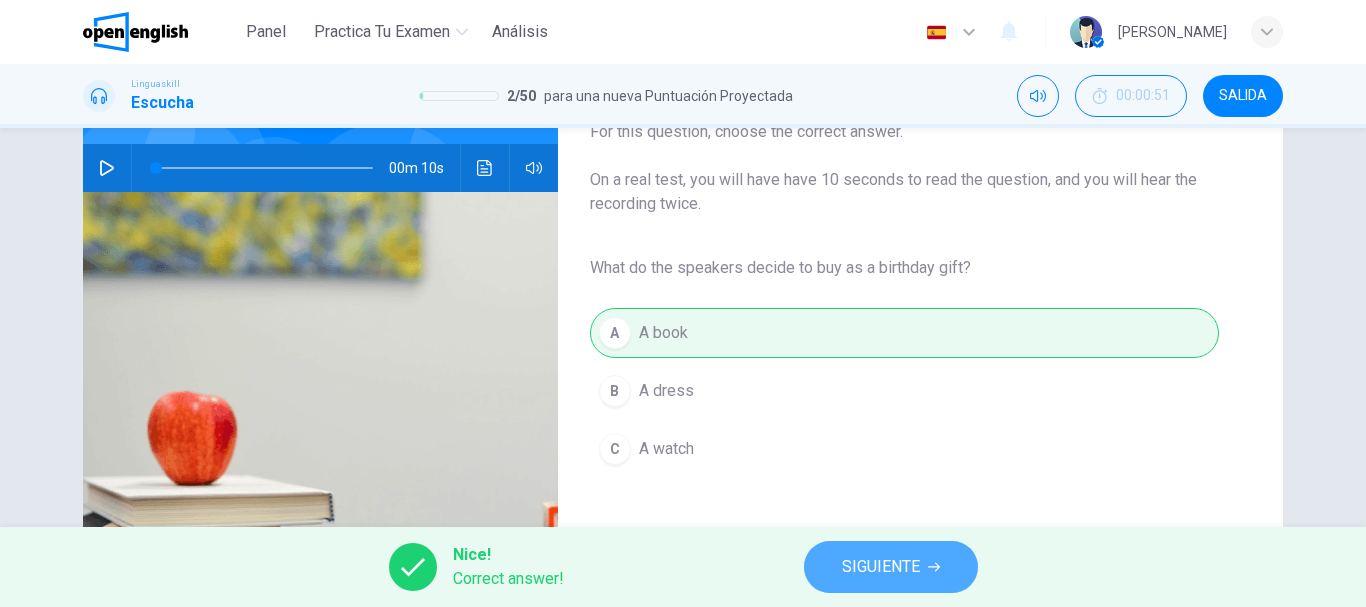 click on "SIGUIENTE" at bounding box center [881, 567] 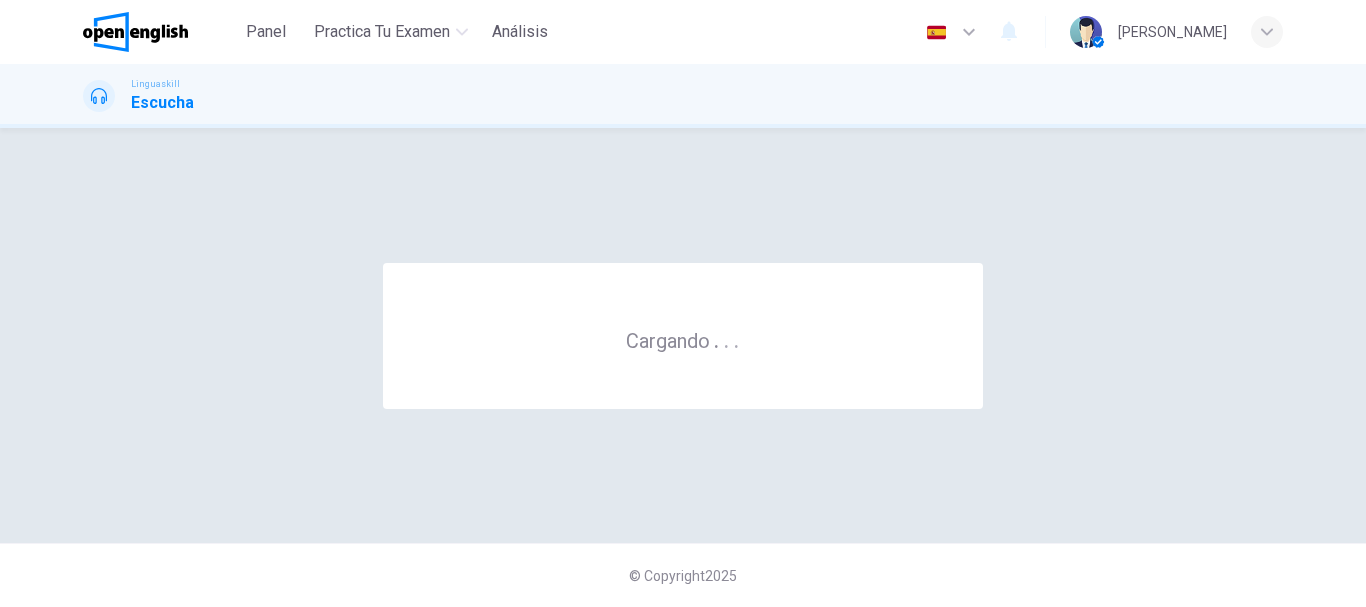 scroll, scrollTop: 0, scrollLeft: 0, axis: both 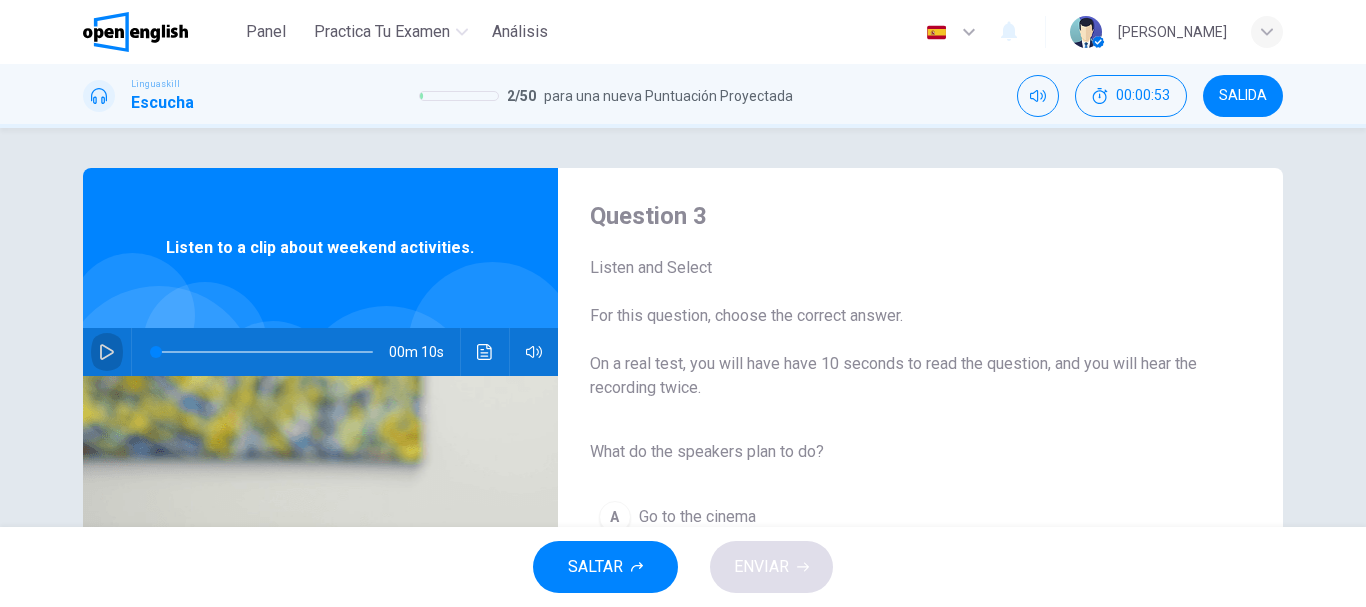 click at bounding box center (107, 352) 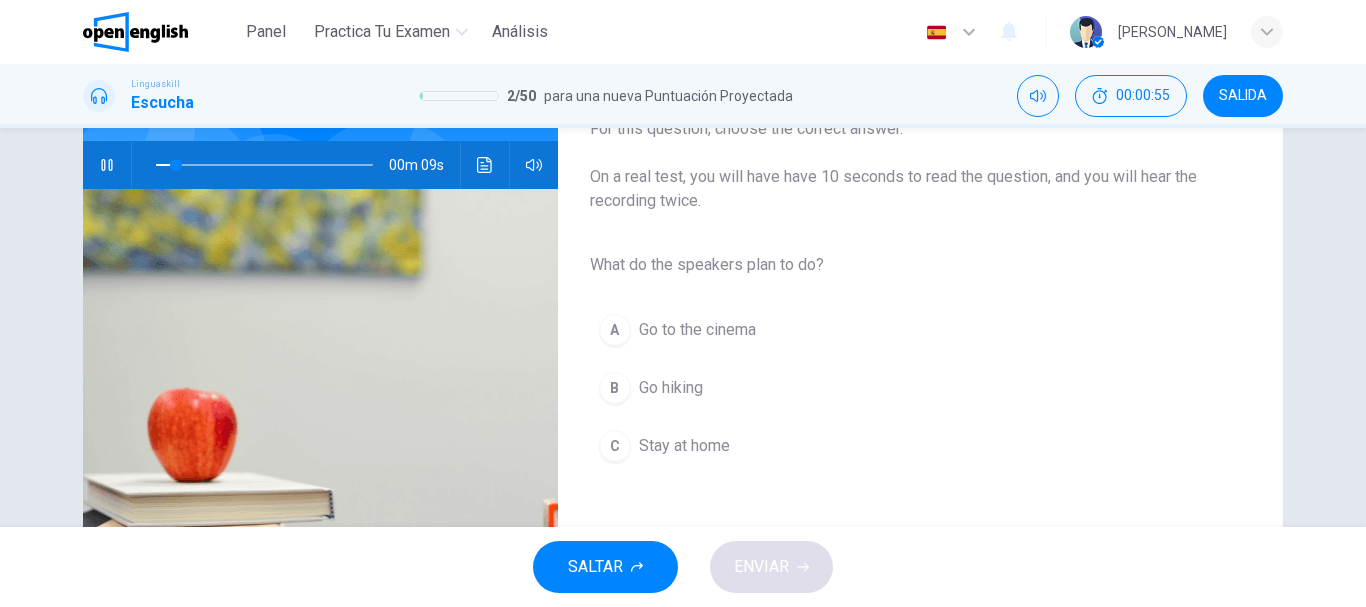 scroll, scrollTop: 184, scrollLeft: 0, axis: vertical 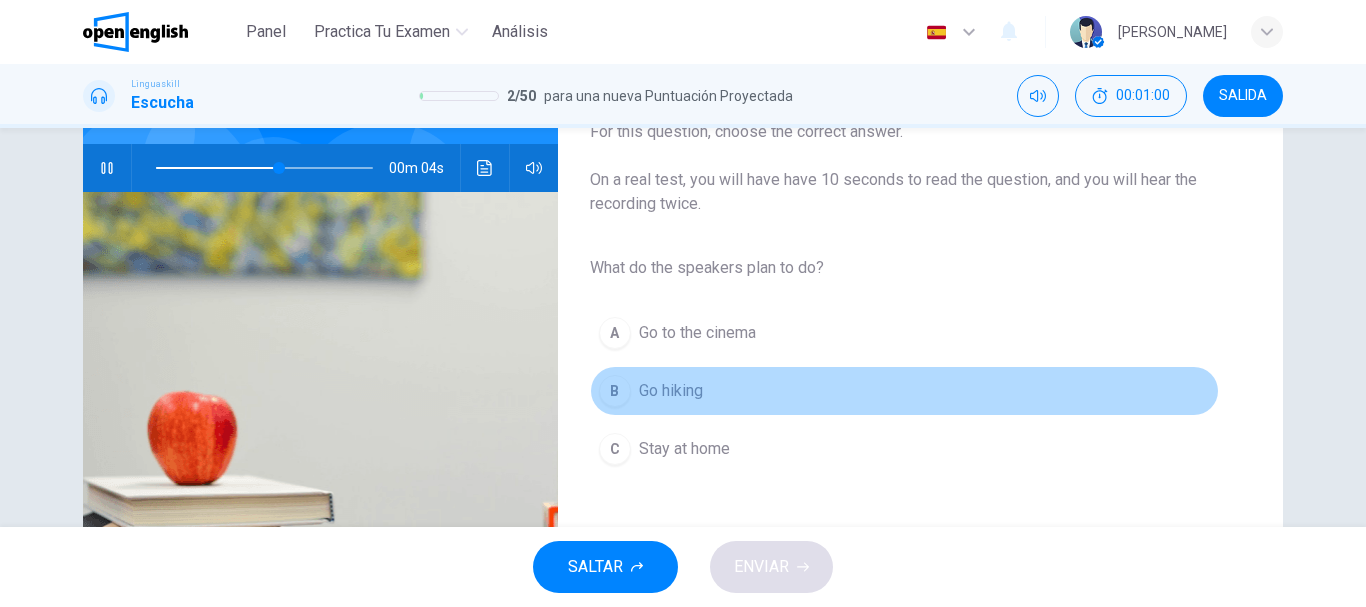 click on "B" at bounding box center (615, 391) 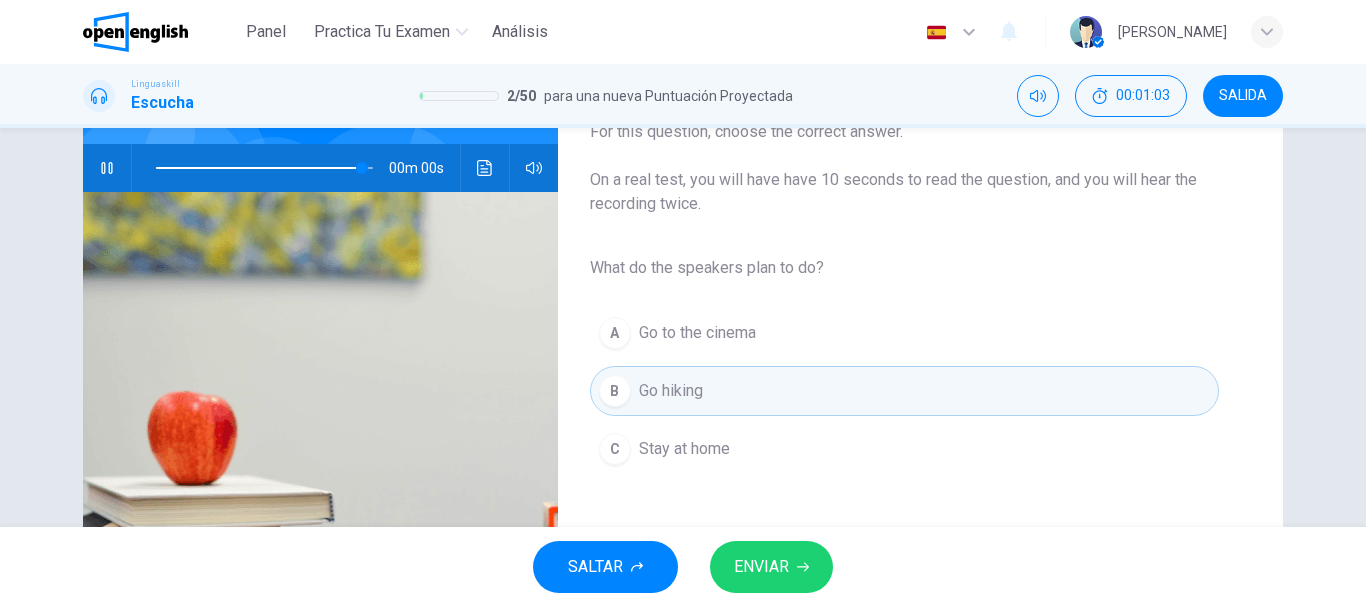 type on "*" 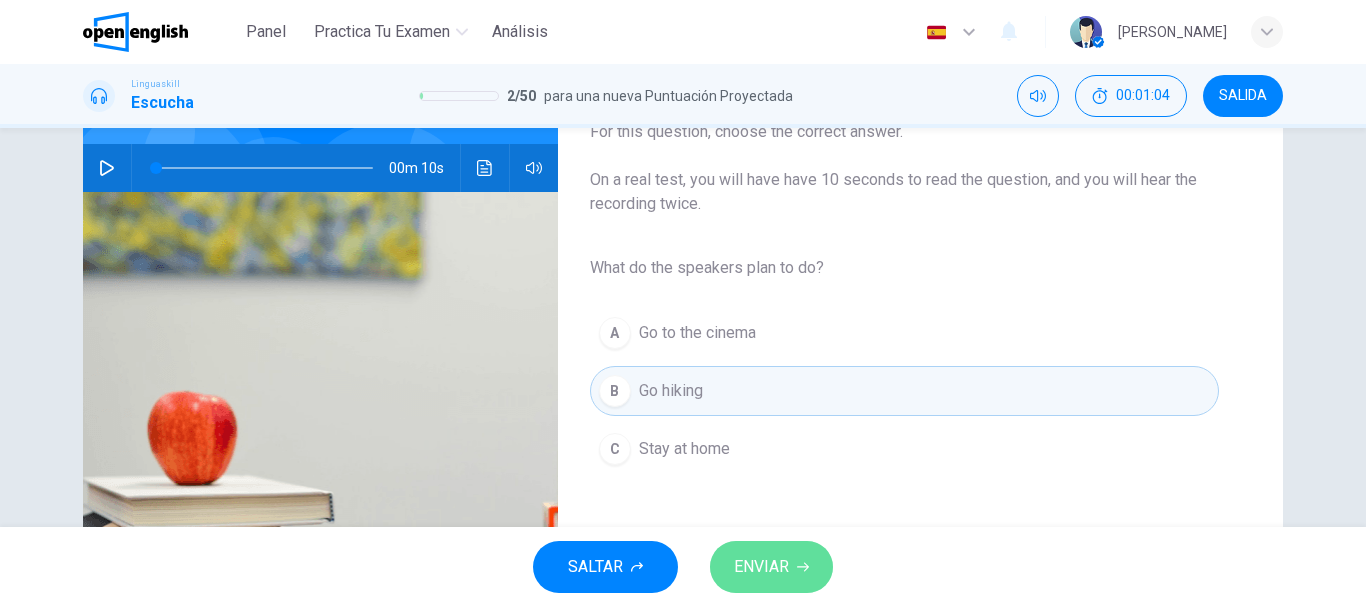 click on "ENVIAR" at bounding box center [761, 567] 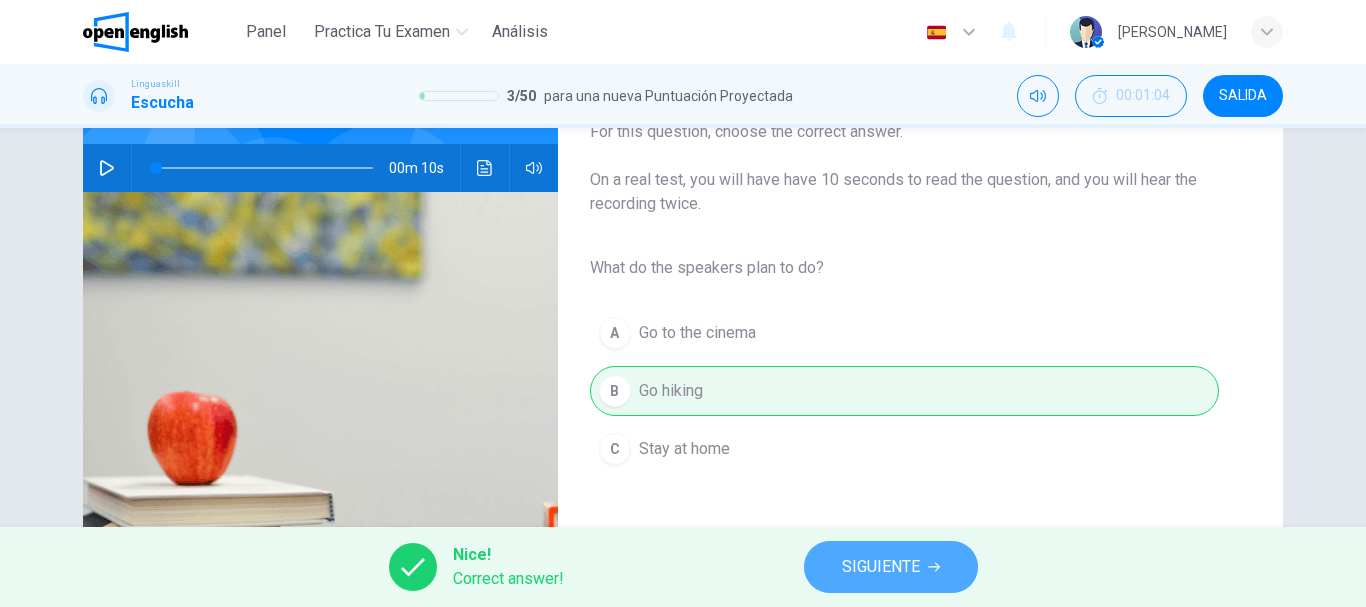 click on "SIGUIENTE" at bounding box center [881, 567] 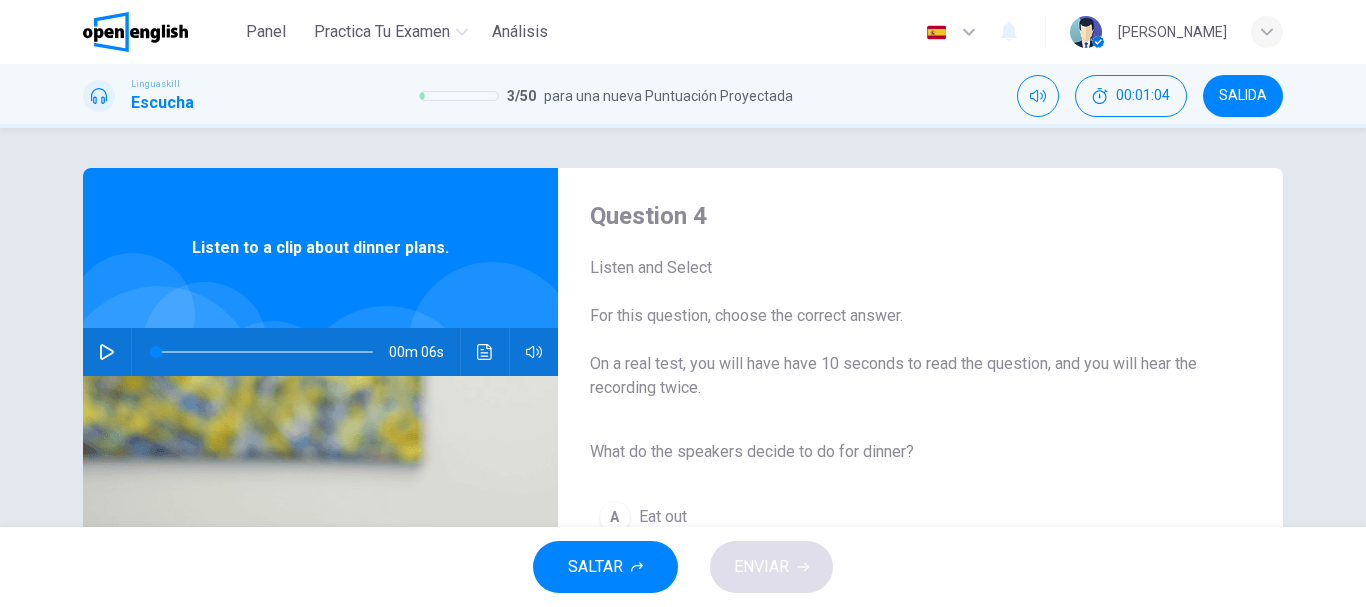 scroll, scrollTop: 159, scrollLeft: 0, axis: vertical 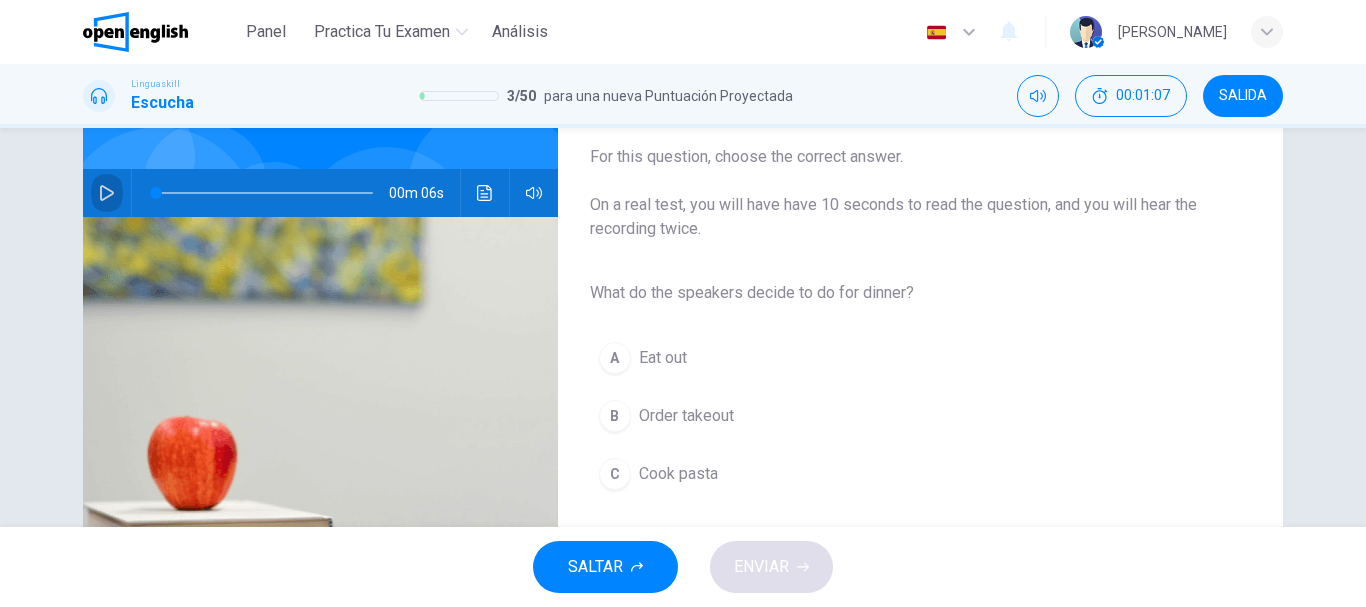 click 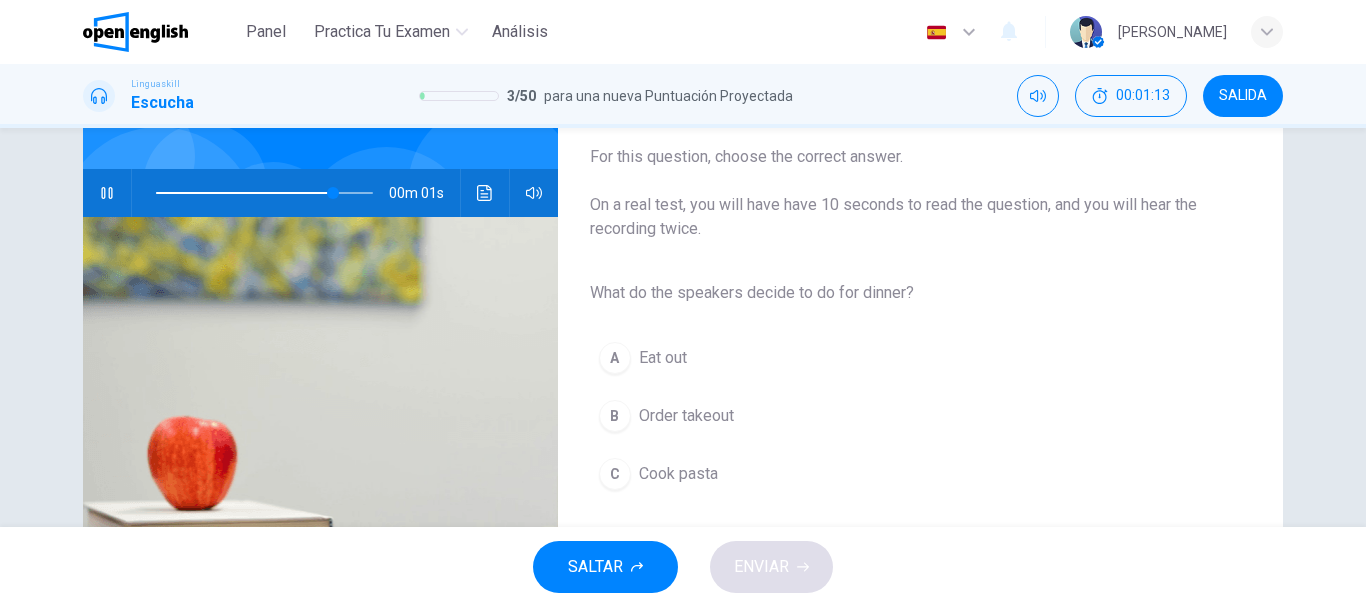type on "*" 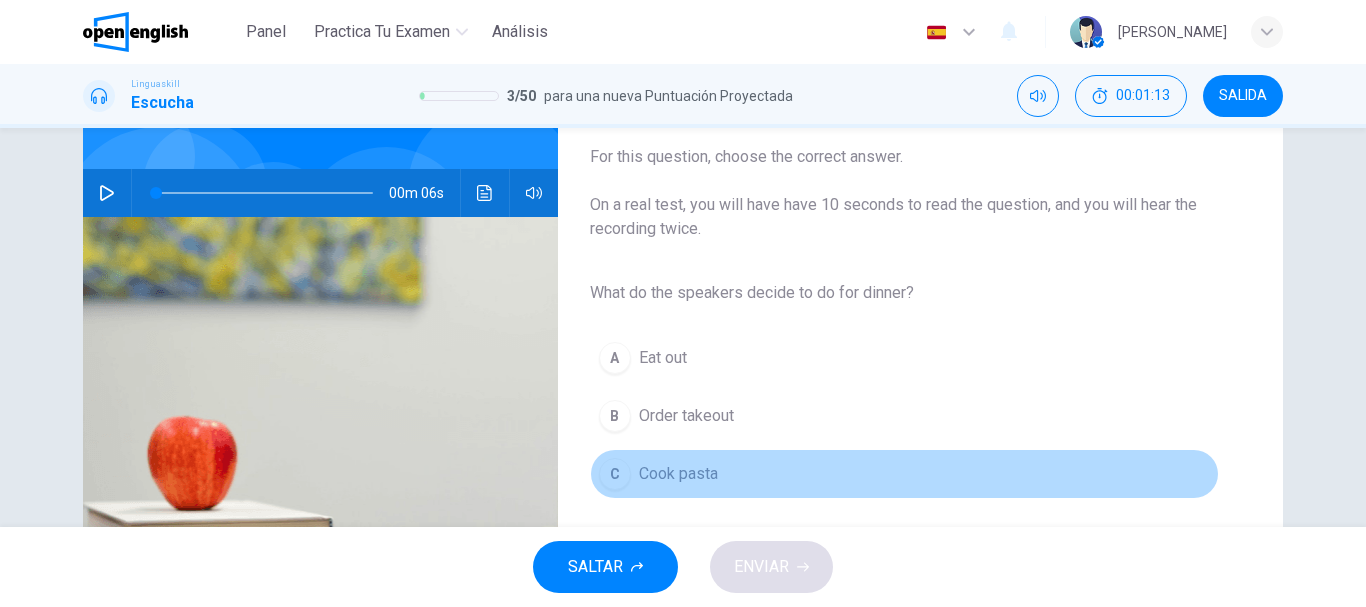 click on "C" at bounding box center [615, 474] 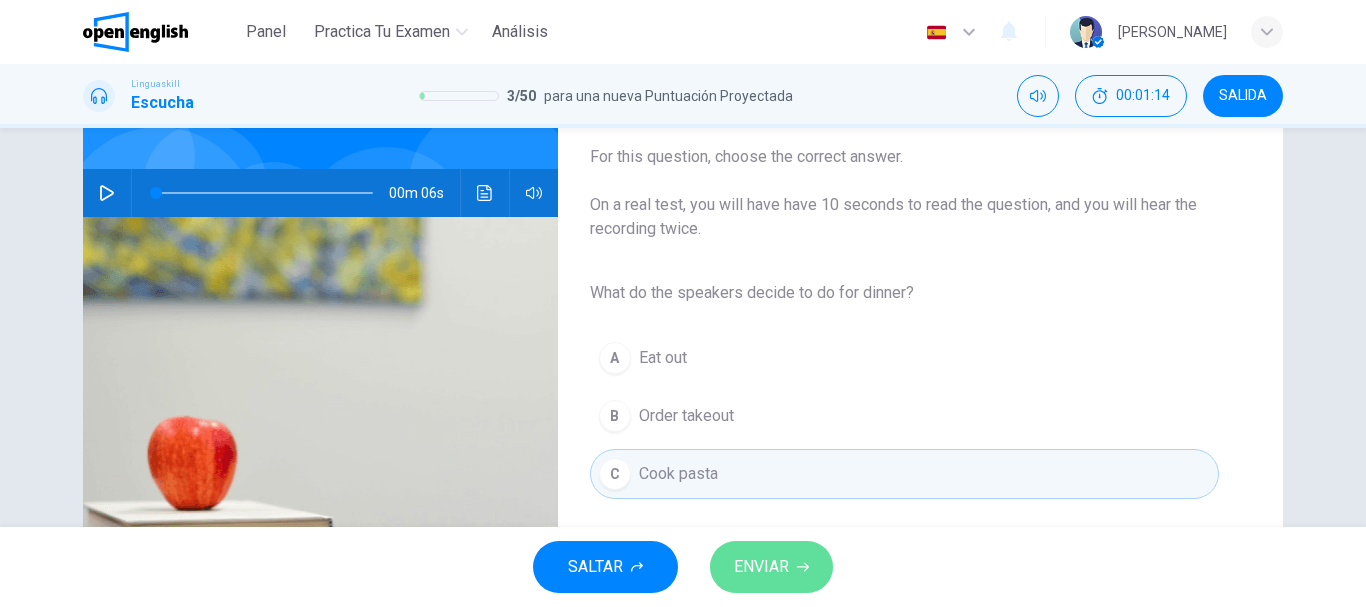click on "ENVIAR" at bounding box center [761, 567] 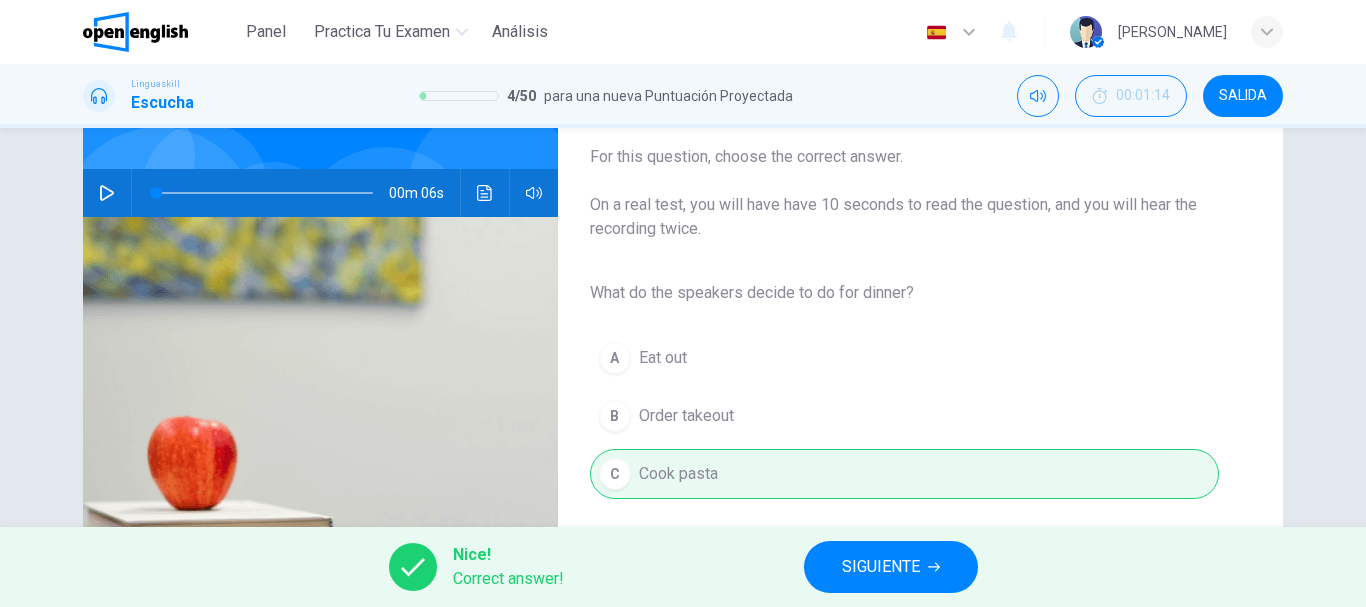 click on "SIGUIENTE" at bounding box center [881, 567] 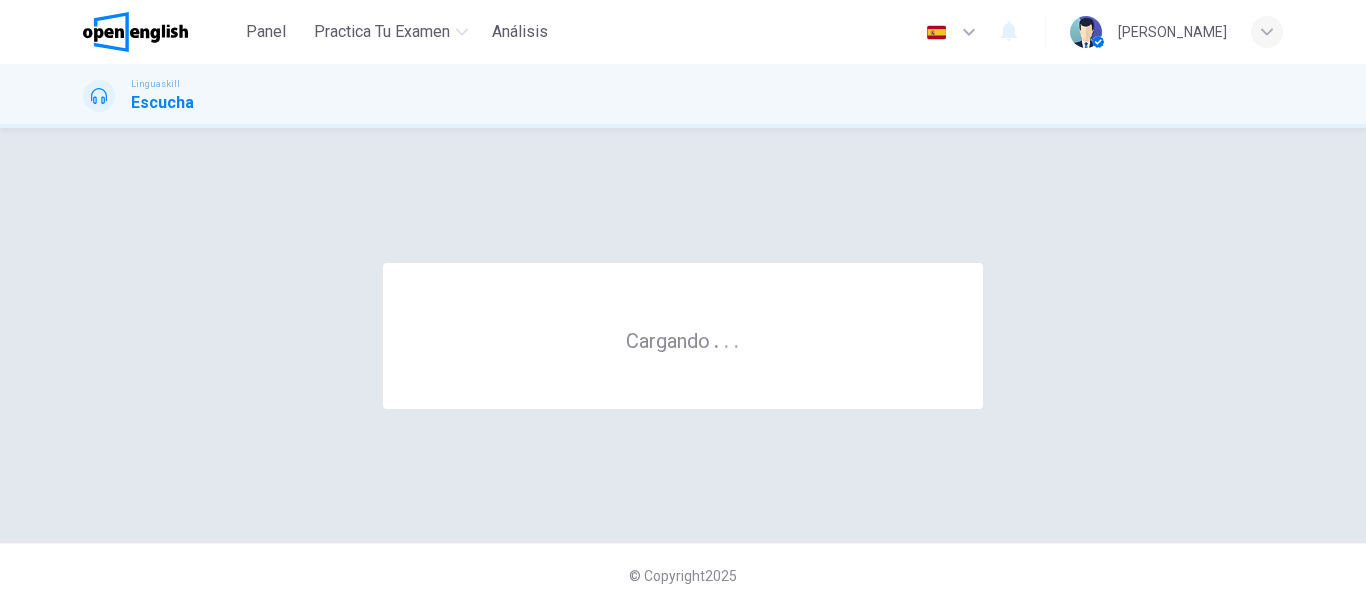 scroll, scrollTop: 0, scrollLeft: 0, axis: both 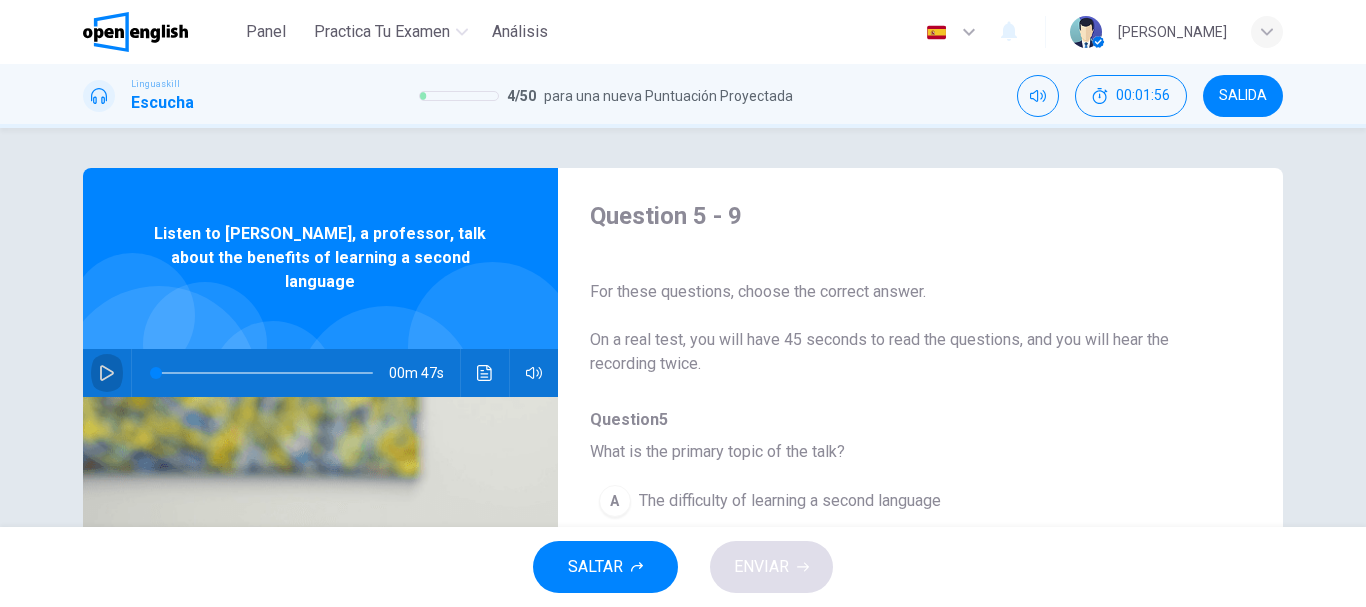 click 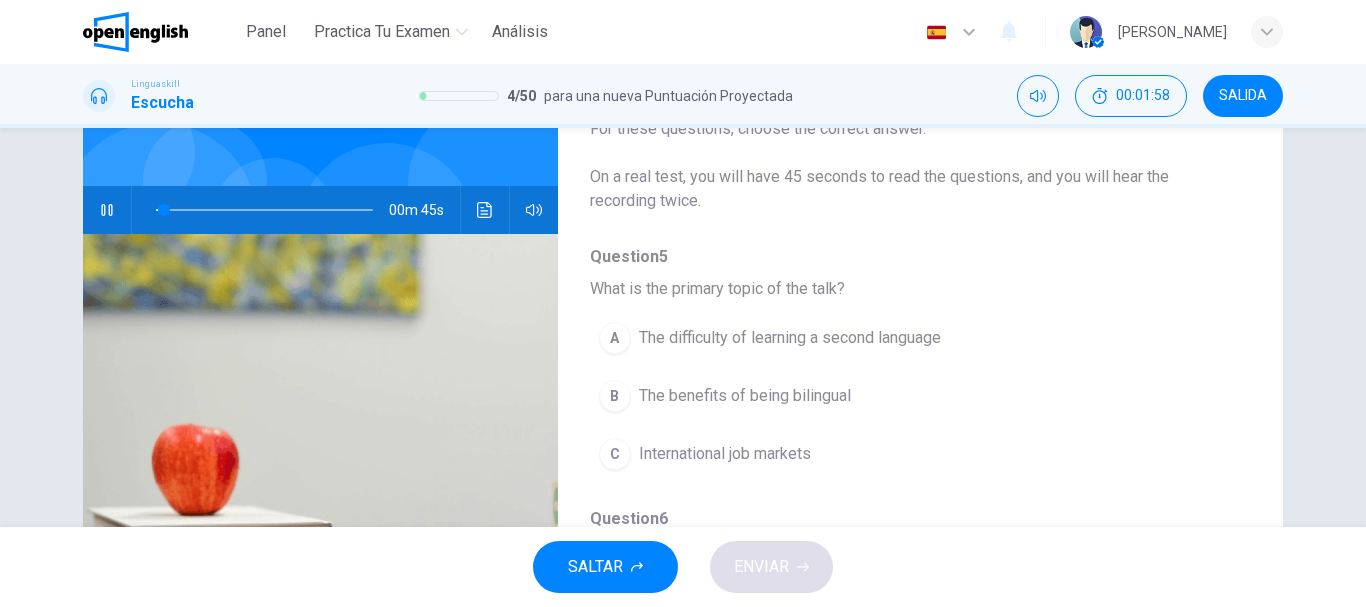 scroll, scrollTop: 169, scrollLeft: 0, axis: vertical 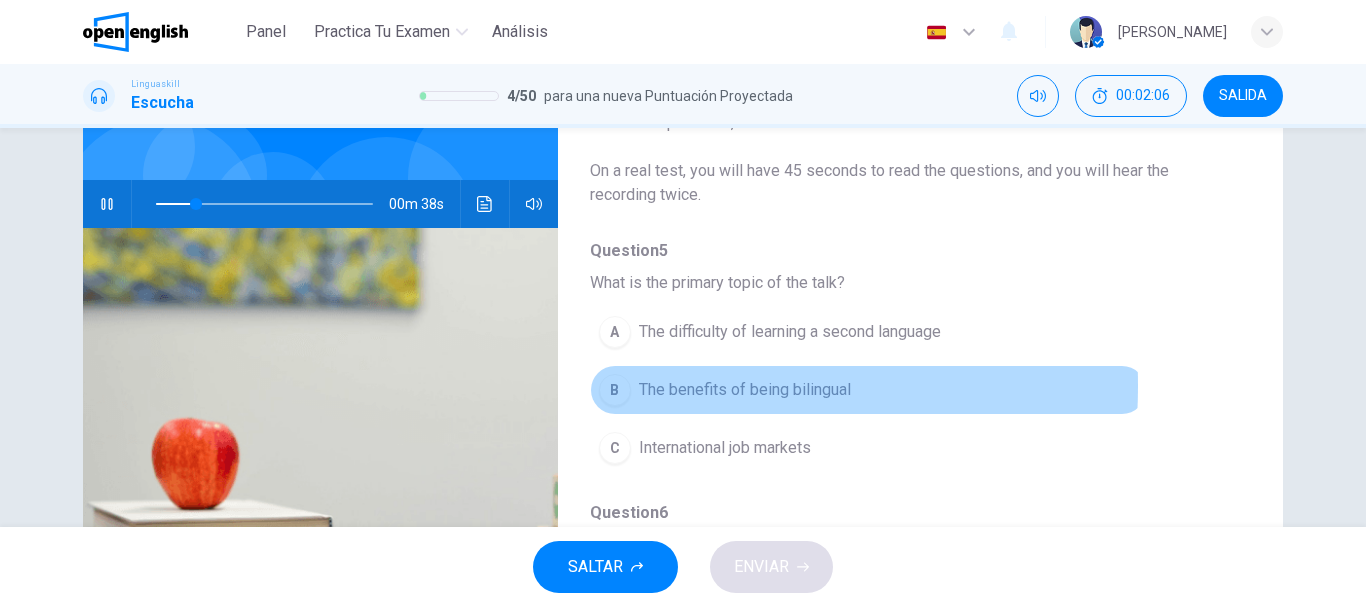 click on "B" at bounding box center [615, 390] 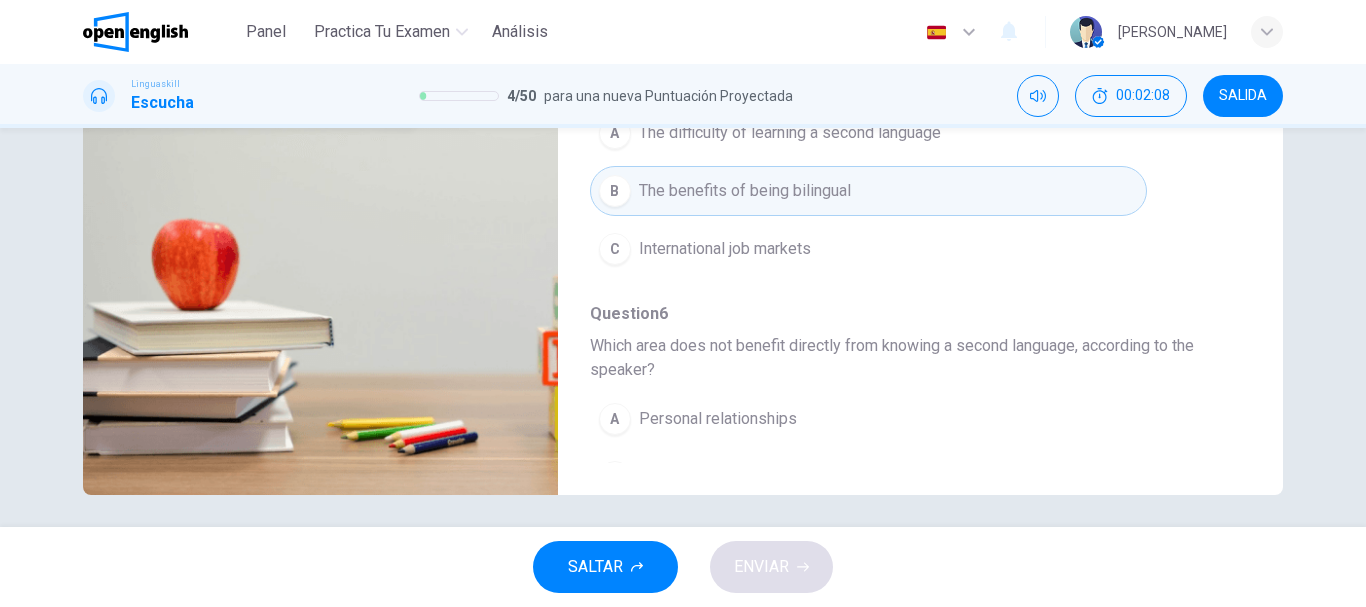 scroll, scrollTop: 374, scrollLeft: 0, axis: vertical 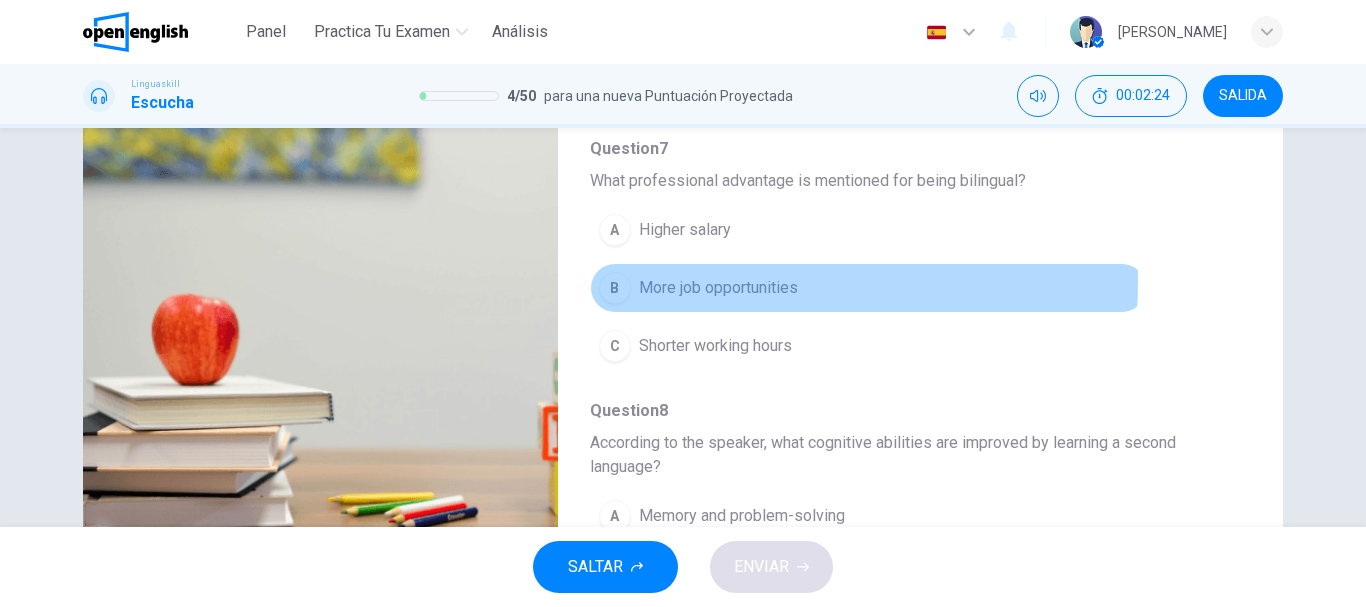 click on "B" at bounding box center (615, 288) 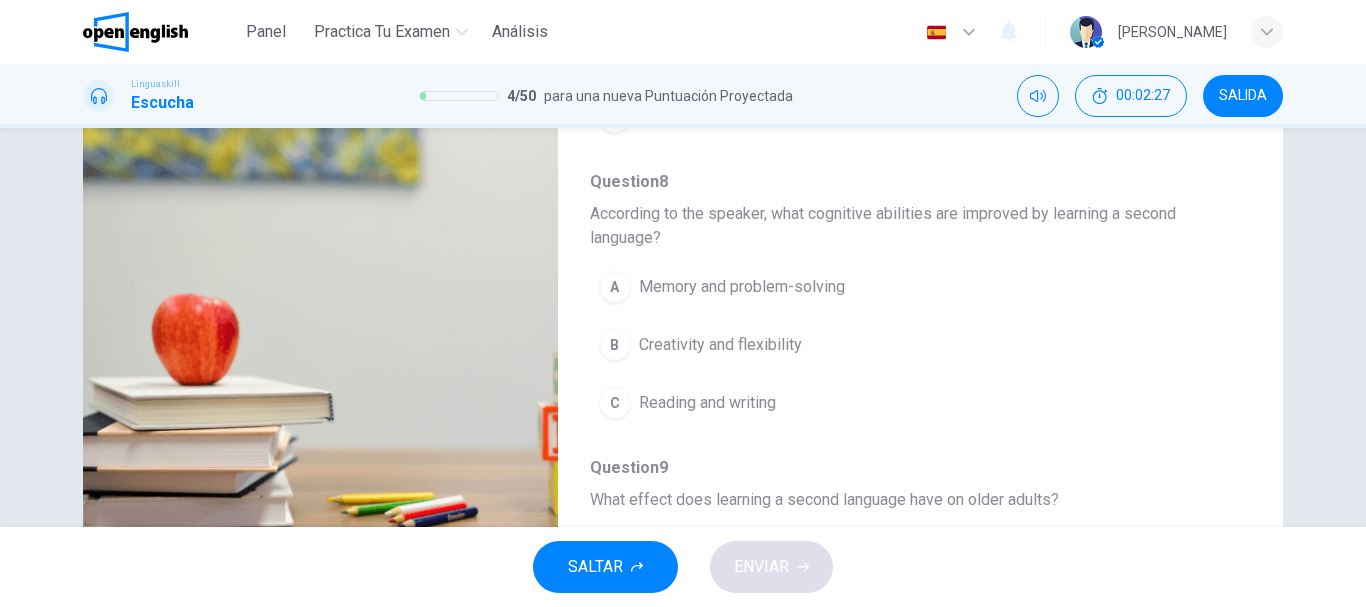 scroll, scrollTop: 756, scrollLeft: 0, axis: vertical 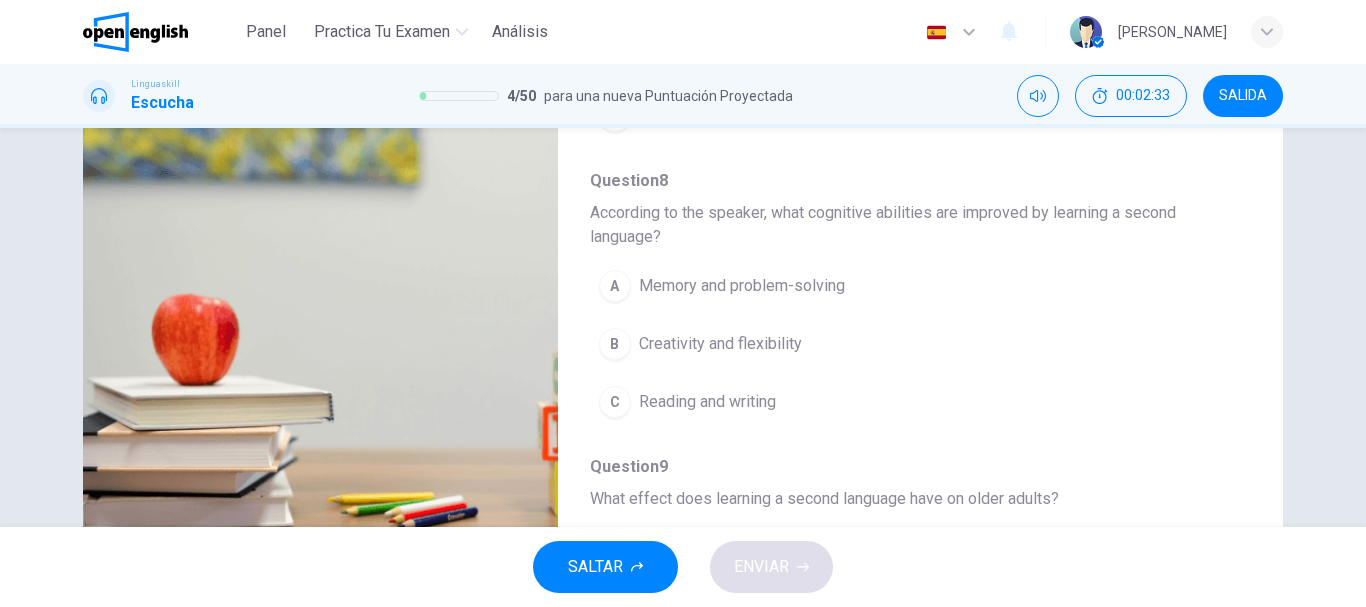 click on "A" at bounding box center (615, 286) 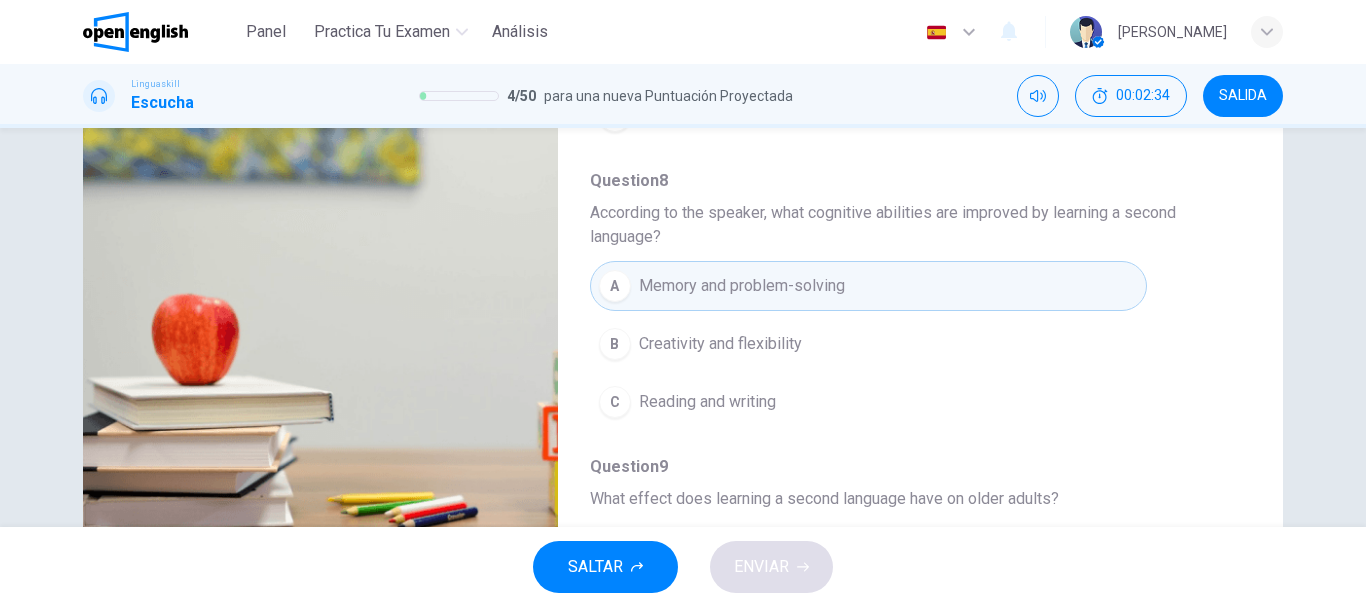 scroll, scrollTop: 911, scrollLeft: 0, axis: vertical 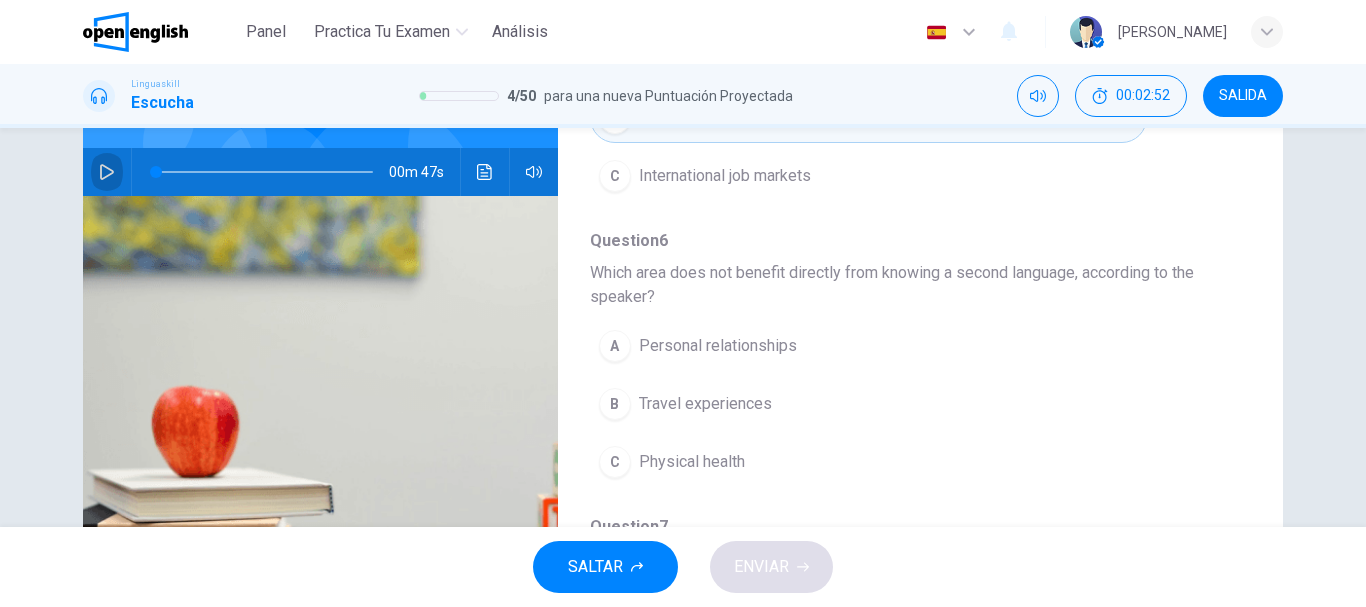 click at bounding box center (107, 172) 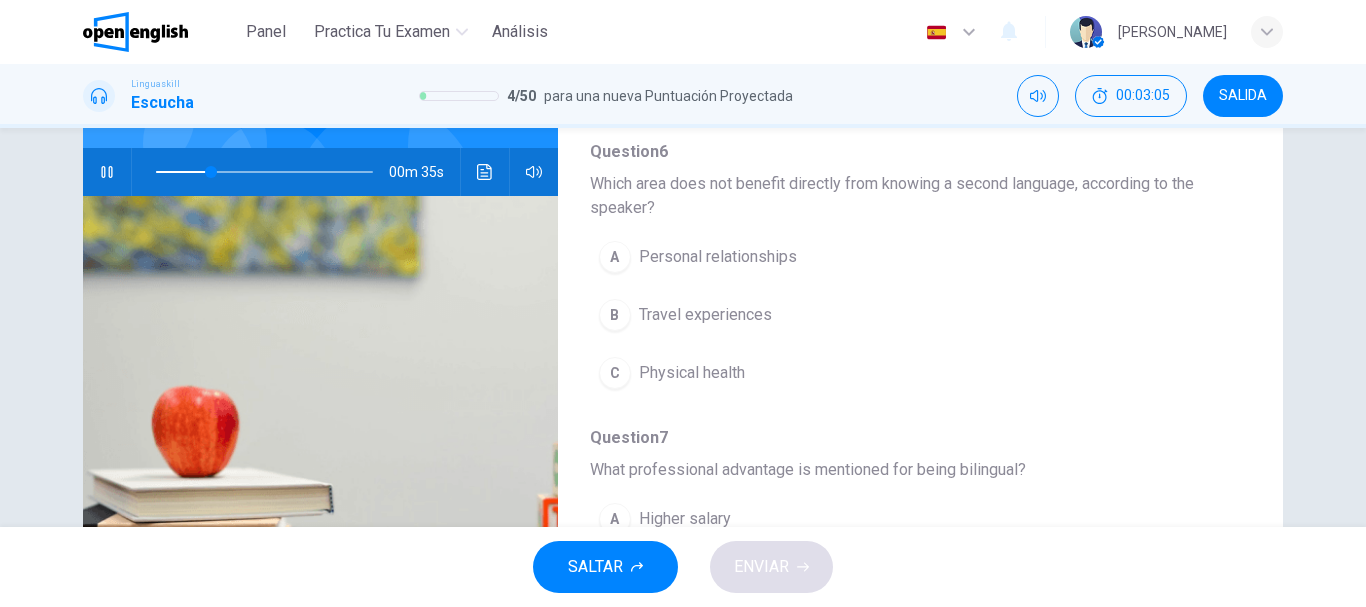 scroll, scrollTop: 330, scrollLeft: 0, axis: vertical 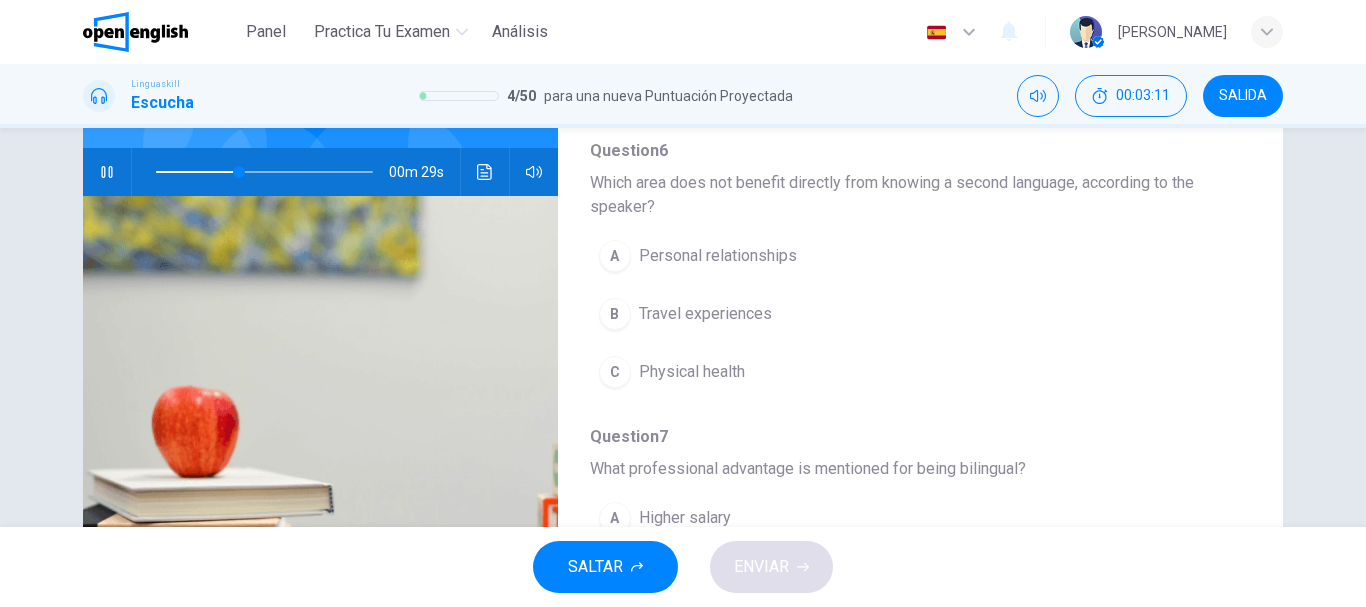 click on "C" at bounding box center (615, 372) 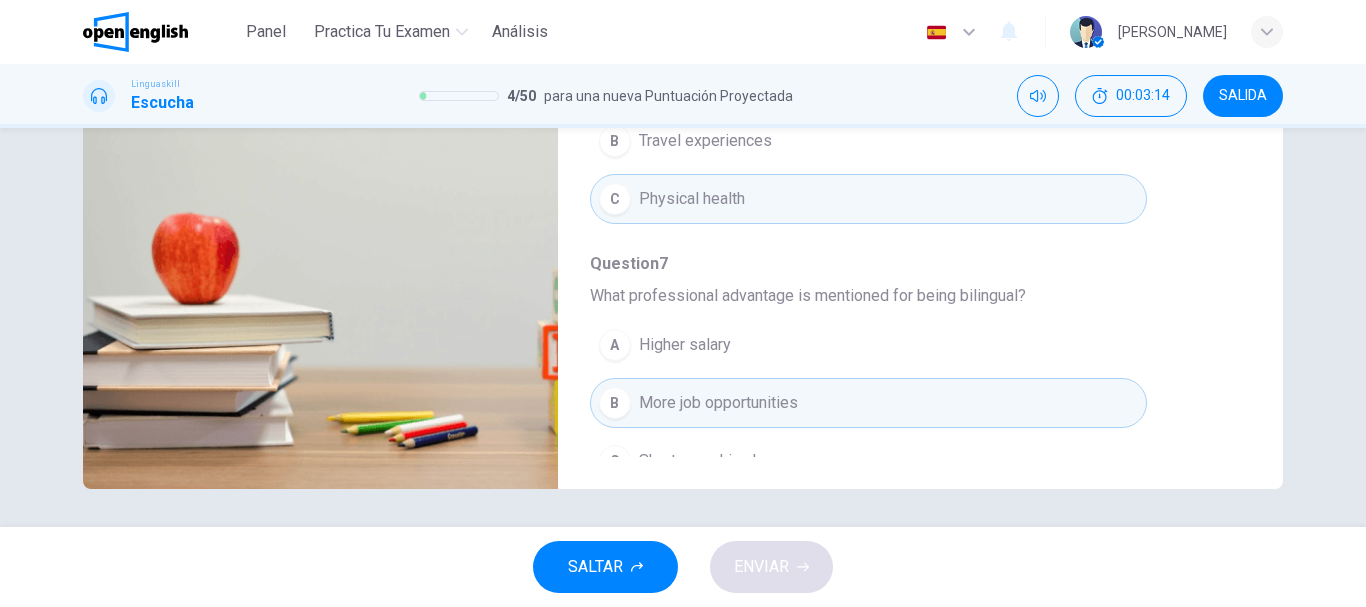 scroll, scrollTop: 376, scrollLeft: 0, axis: vertical 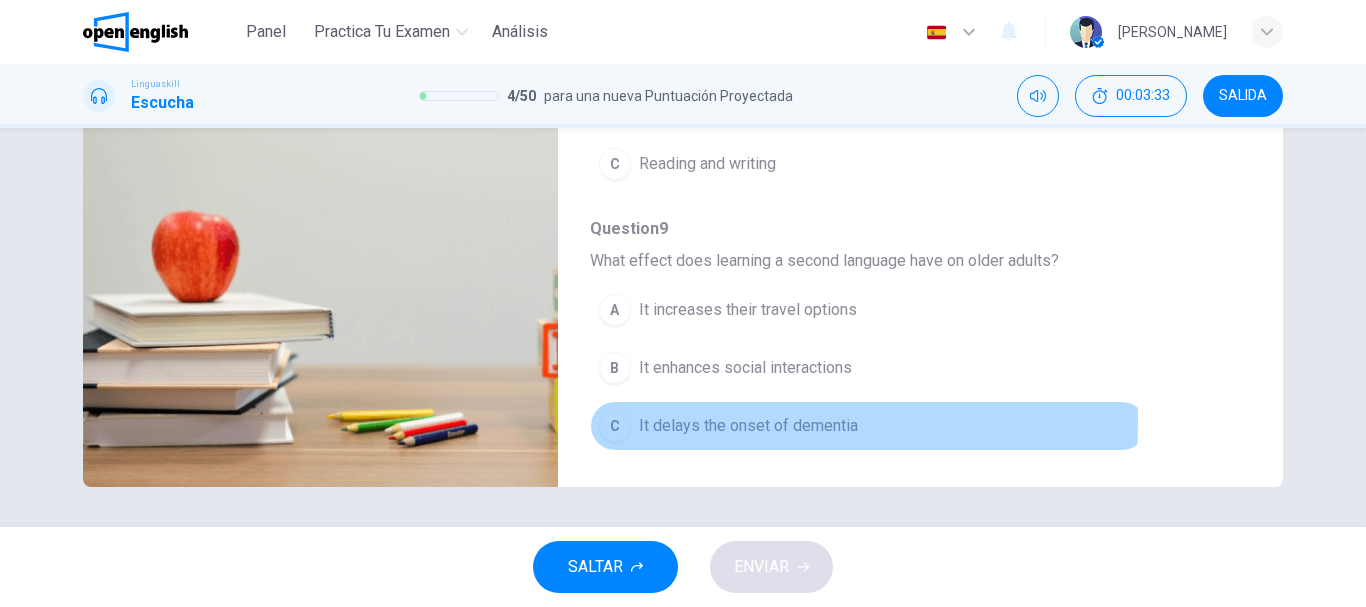 click on "C" at bounding box center [615, 426] 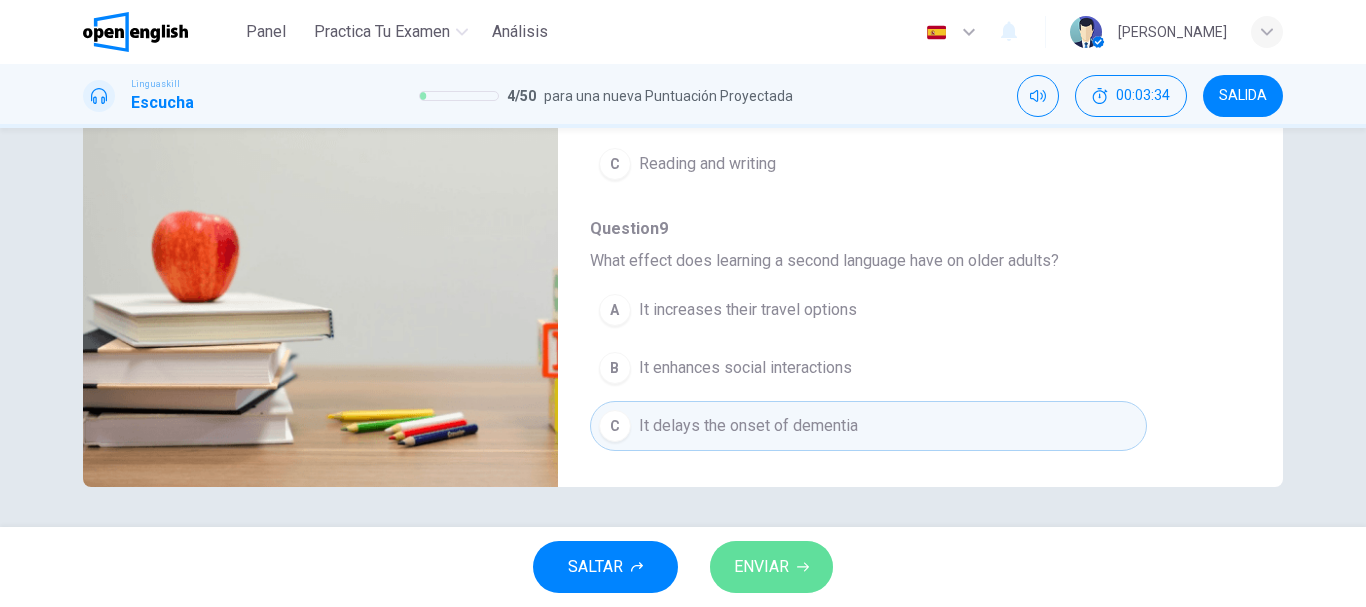 click on "ENVIAR" at bounding box center (761, 567) 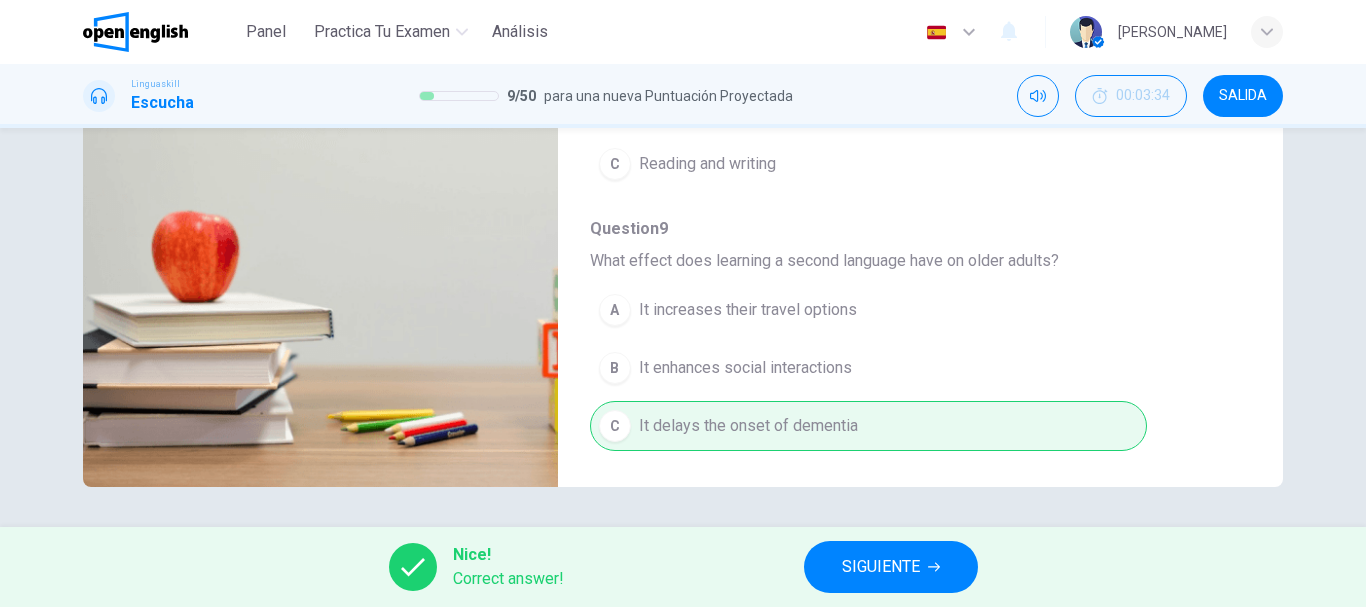 type on "**" 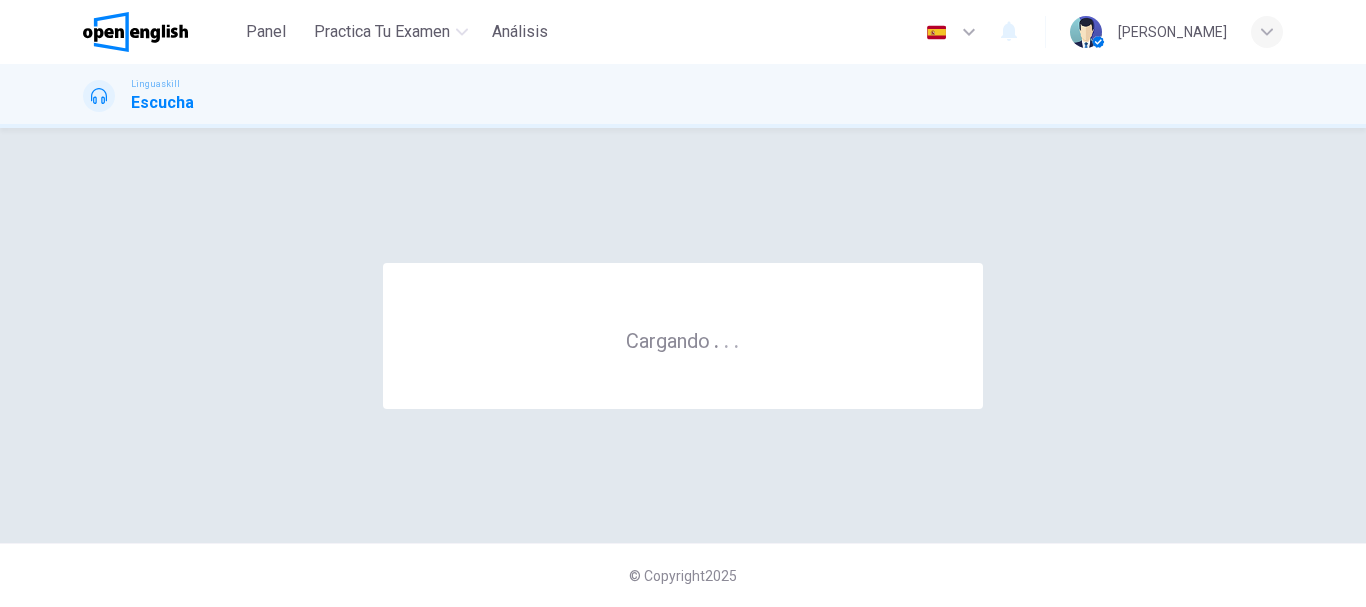 scroll, scrollTop: 0, scrollLeft: 0, axis: both 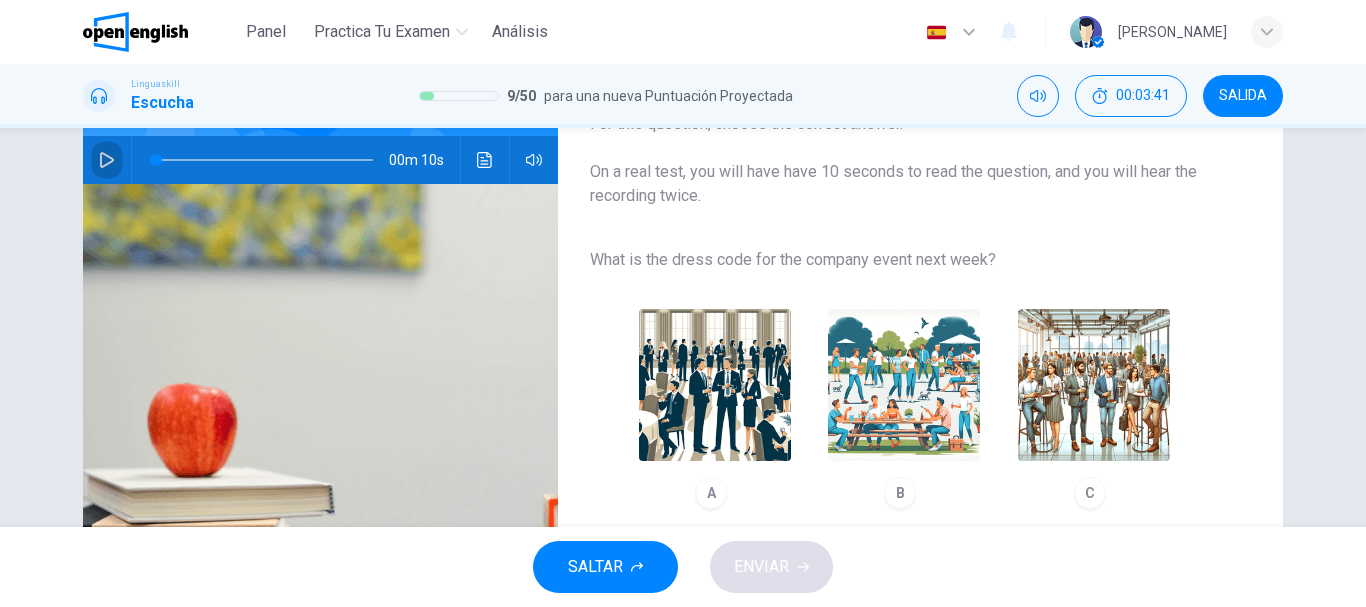 click 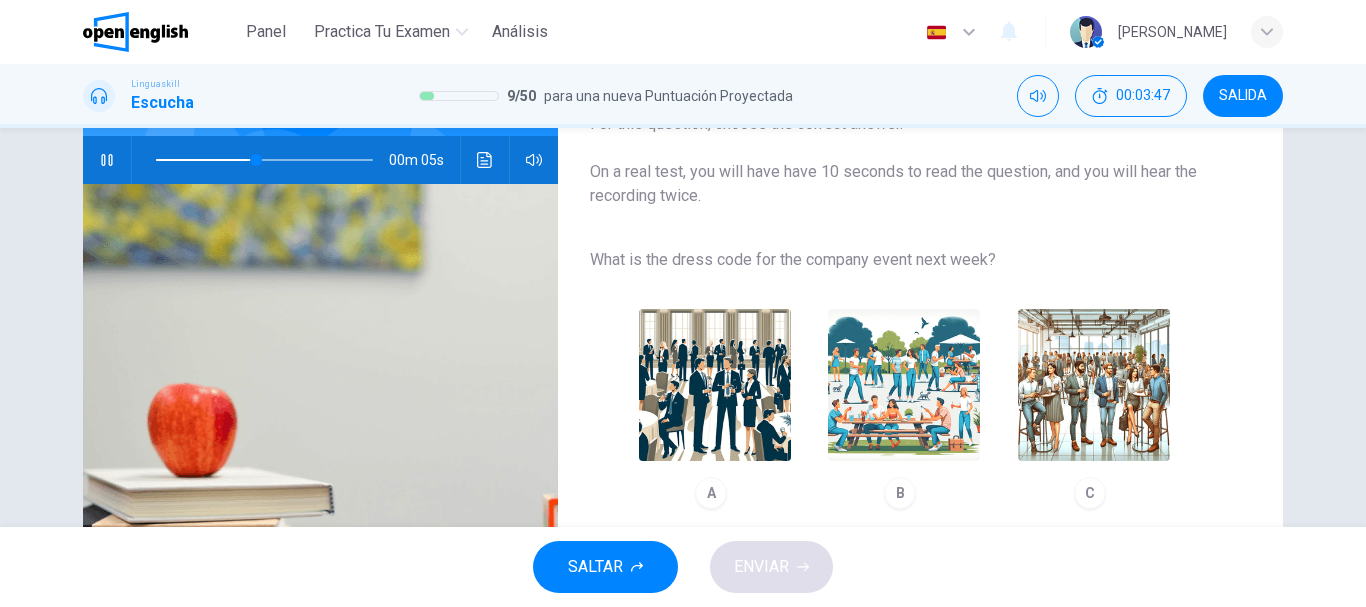 click at bounding box center [1094, 385] 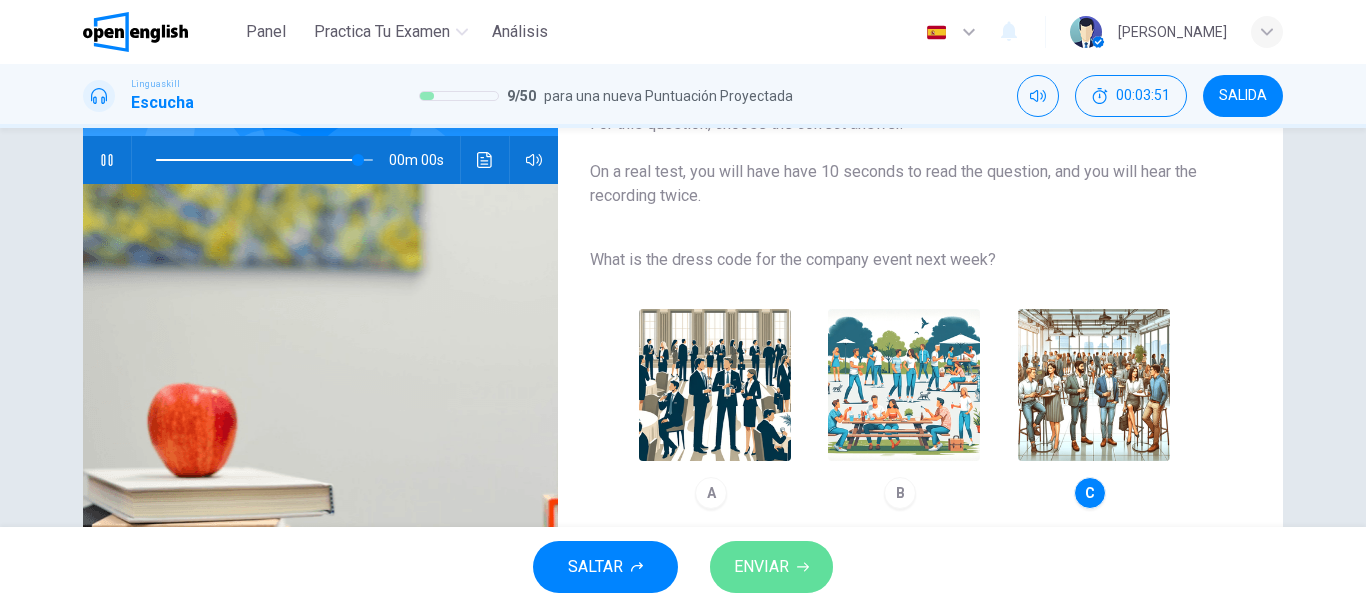 click on "ENVIAR" at bounding box center [761, 567] 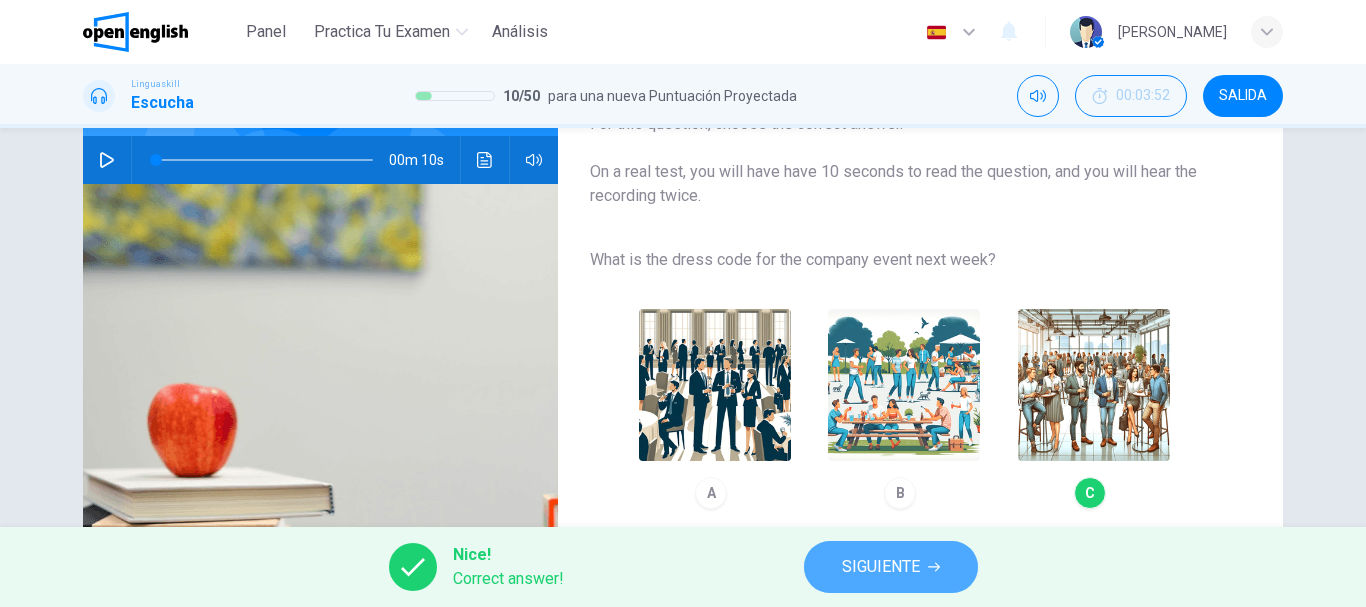 click on "SIGUIENTE" at bounding box center (891, 567) 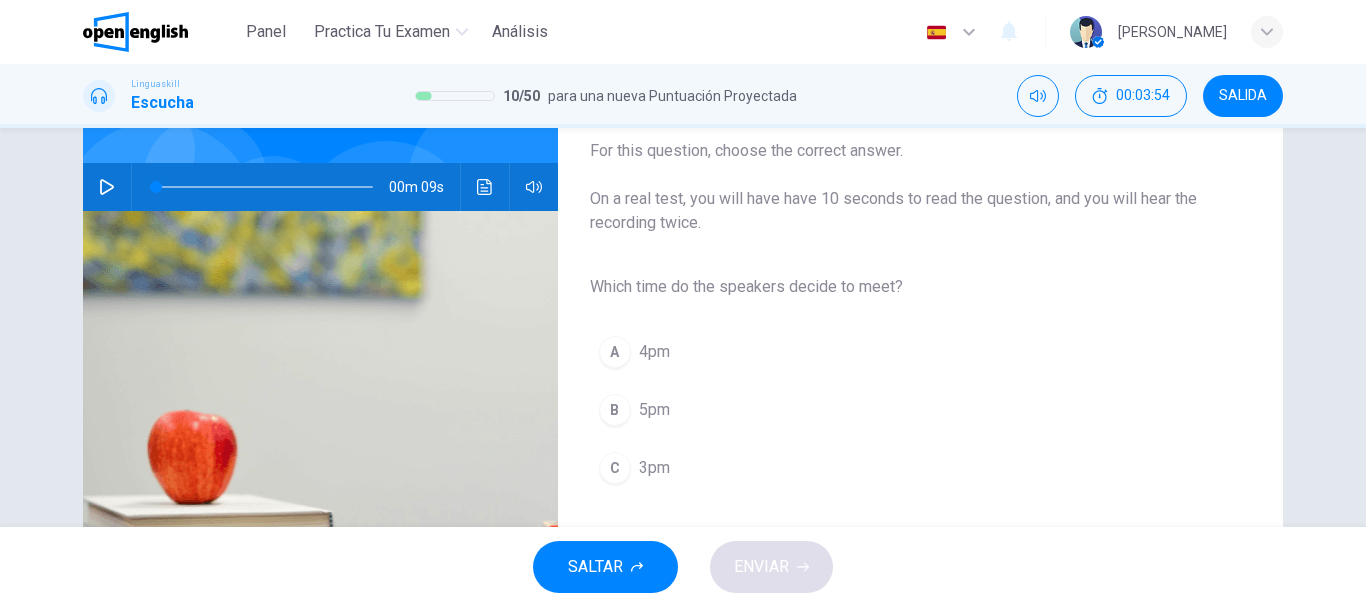 scroll, scrollTop: 167, scrollLeft: 0, axis: vertical 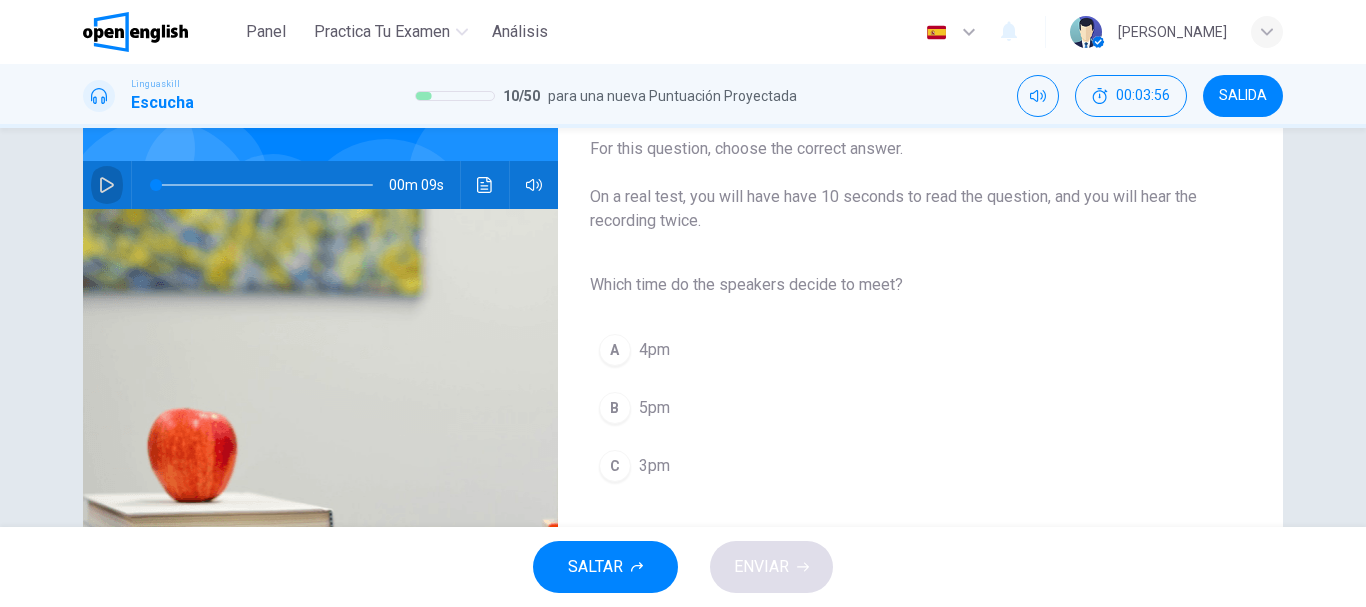 click at bounding box center [107, 185] 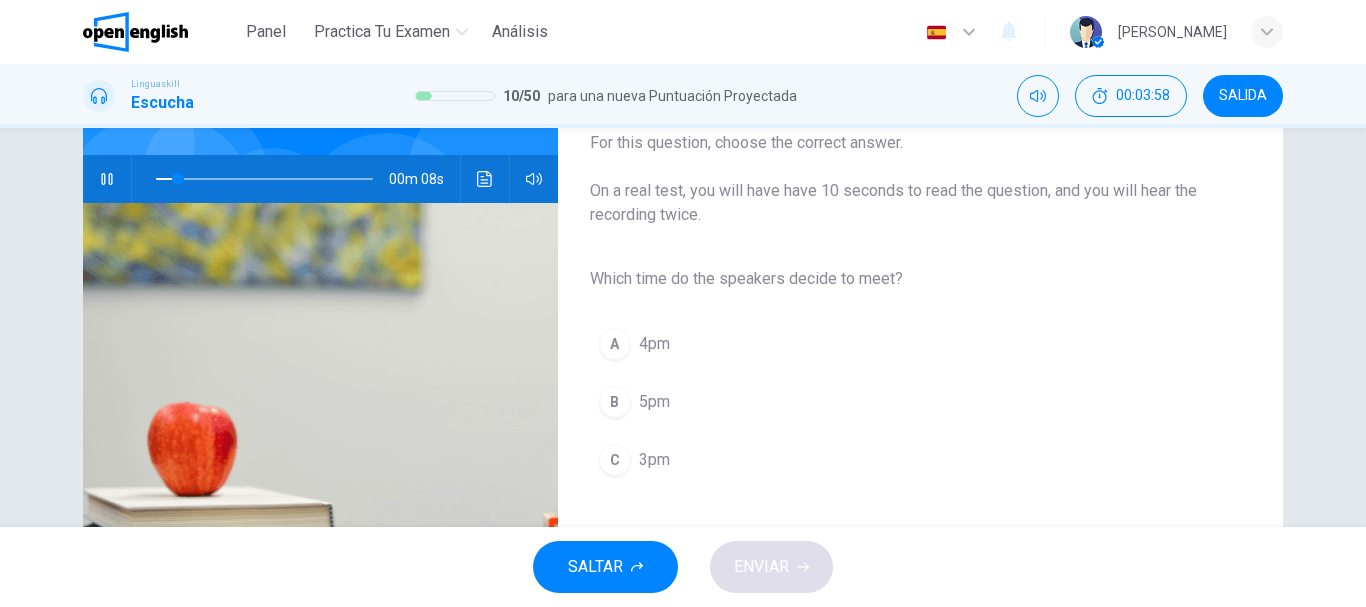 scroll, scrollTop: 174, scrollLeft: 0, axis: vertical 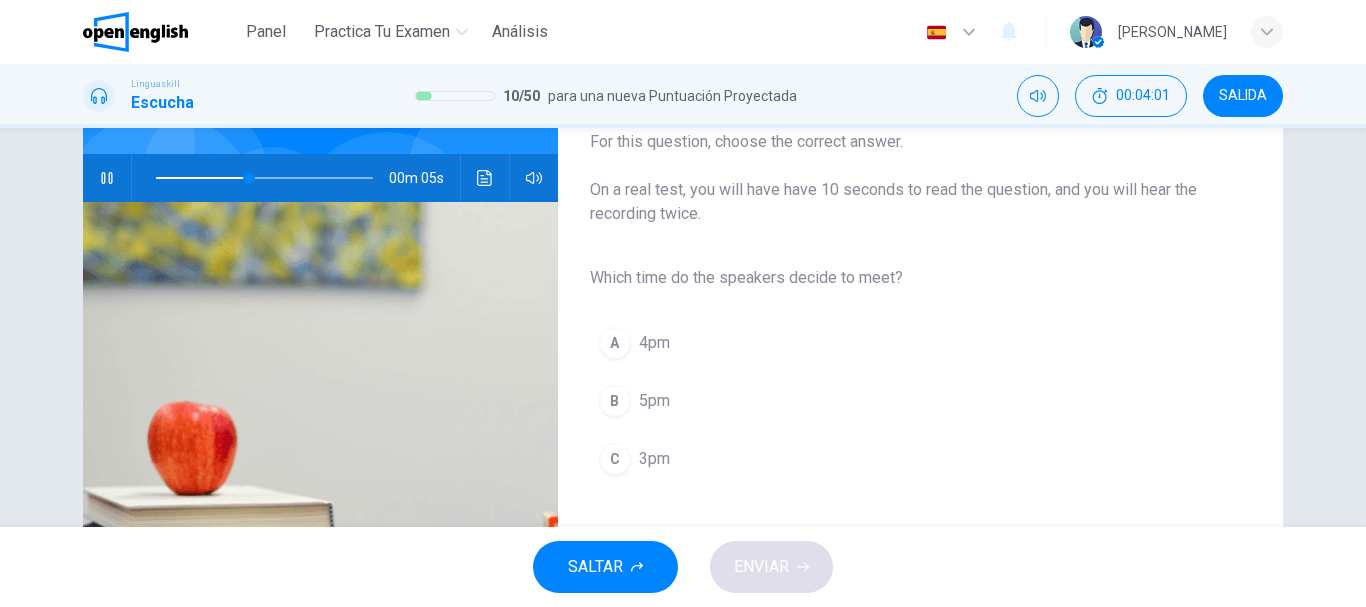 click on "C" at bounding box center (615, 459) 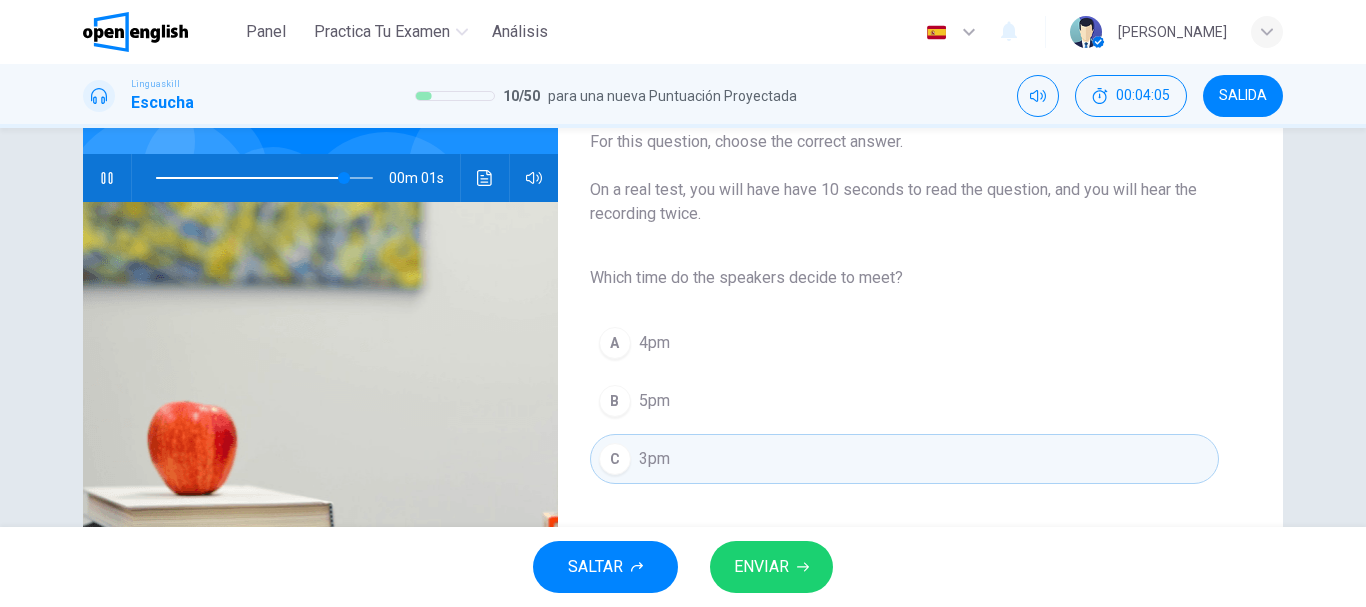 click on "ENVIAR" at bounding box center [761, 567] 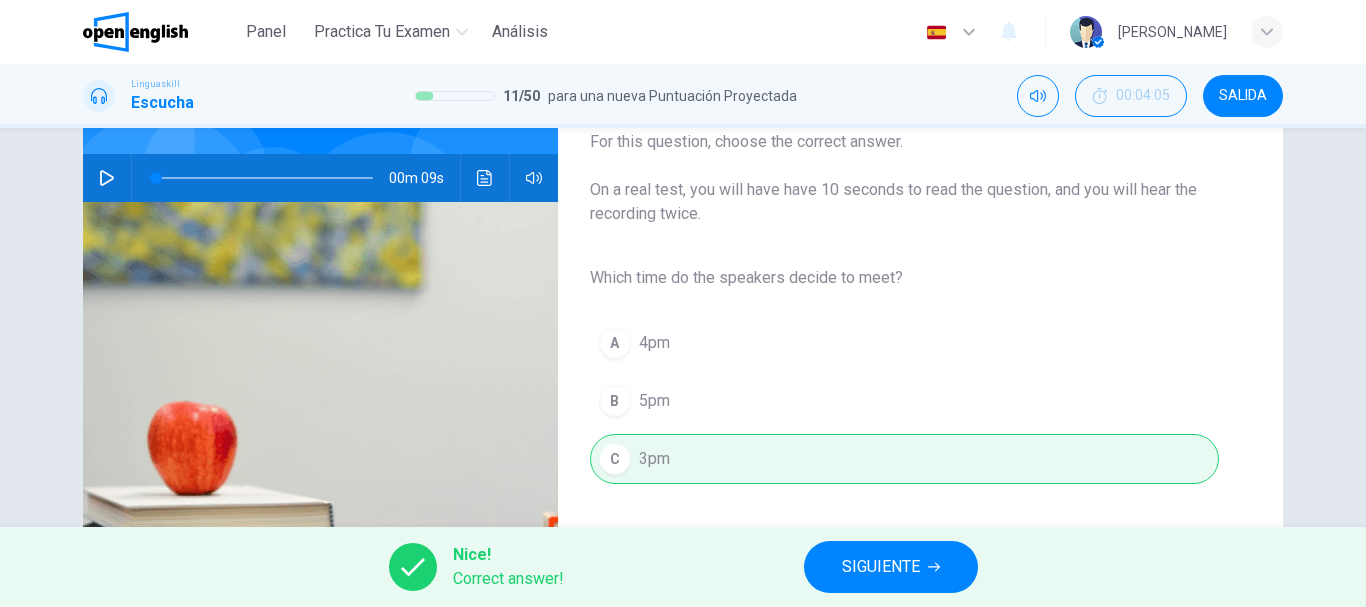 click on "SIGUIENTE" at bounding box center (881, 567) 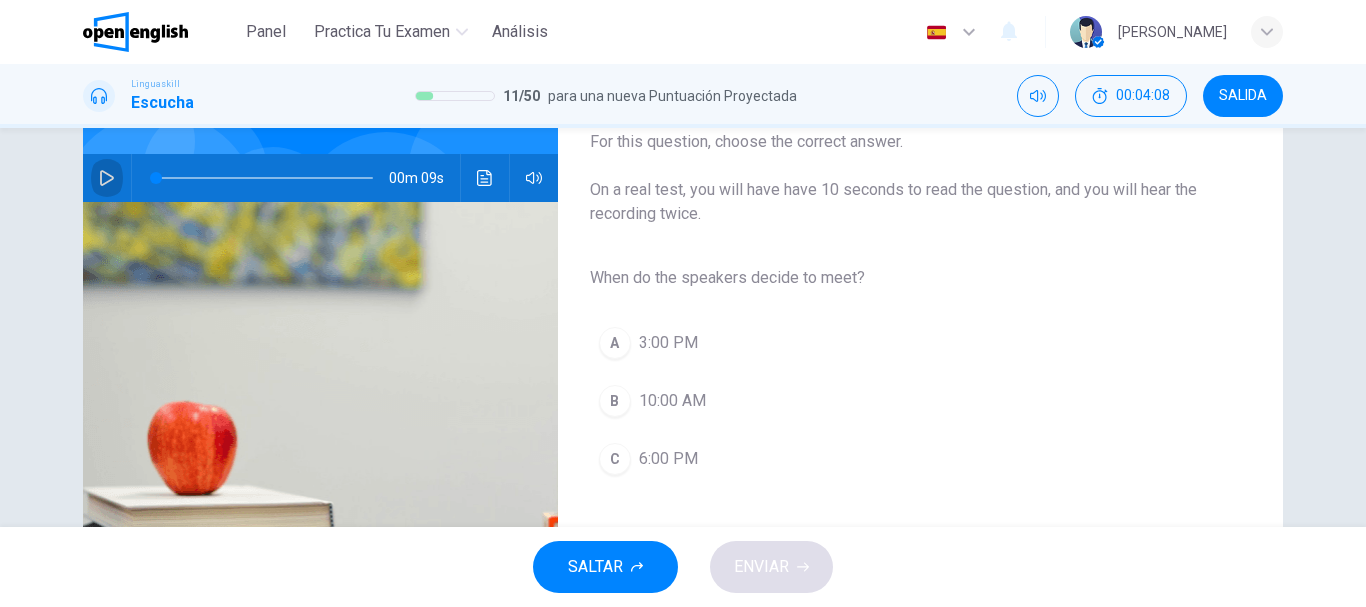 click 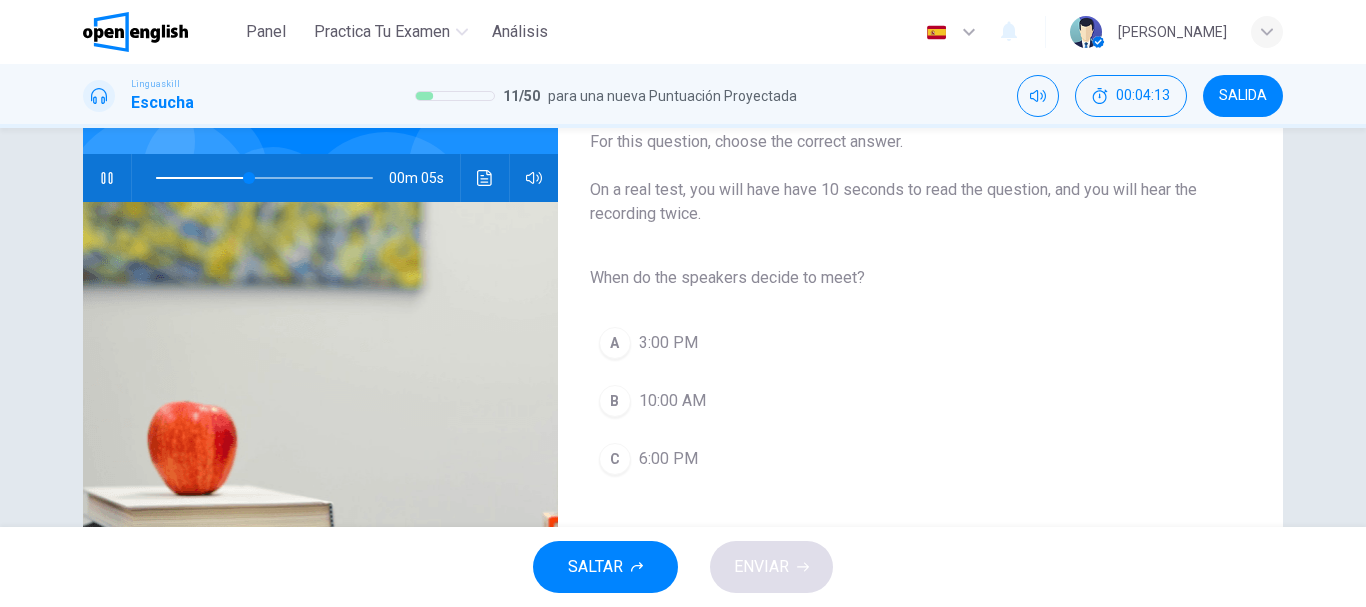 click on "A" at bounding box center [615, 343] 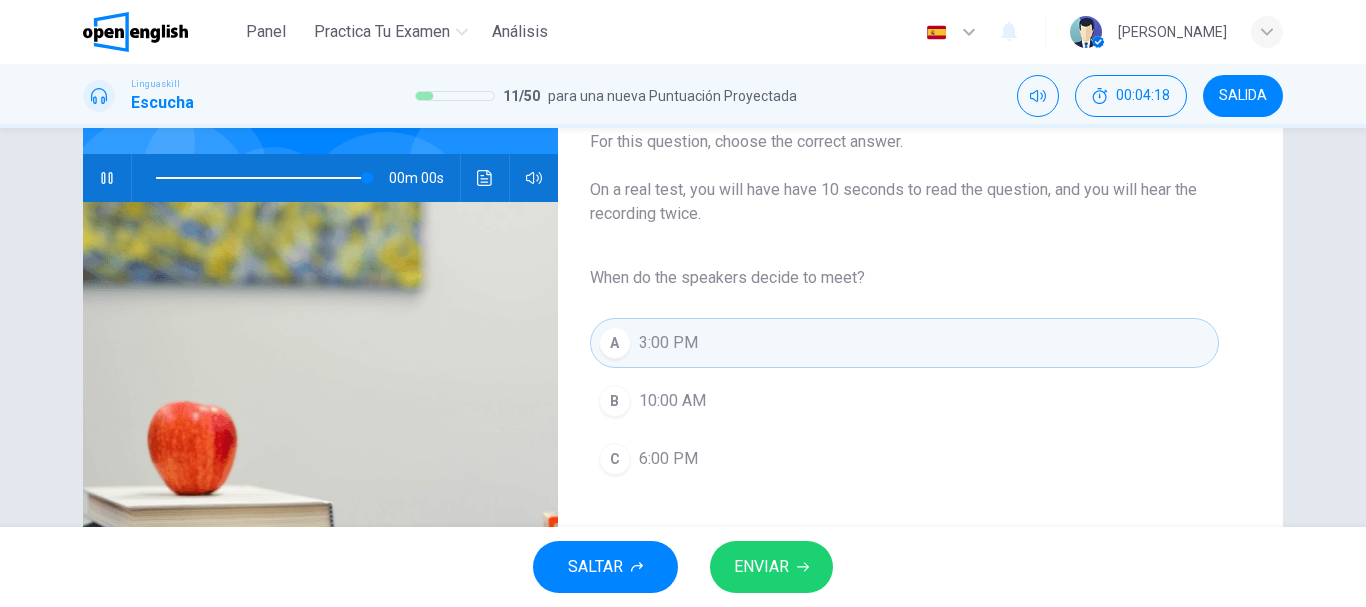 type on "*" 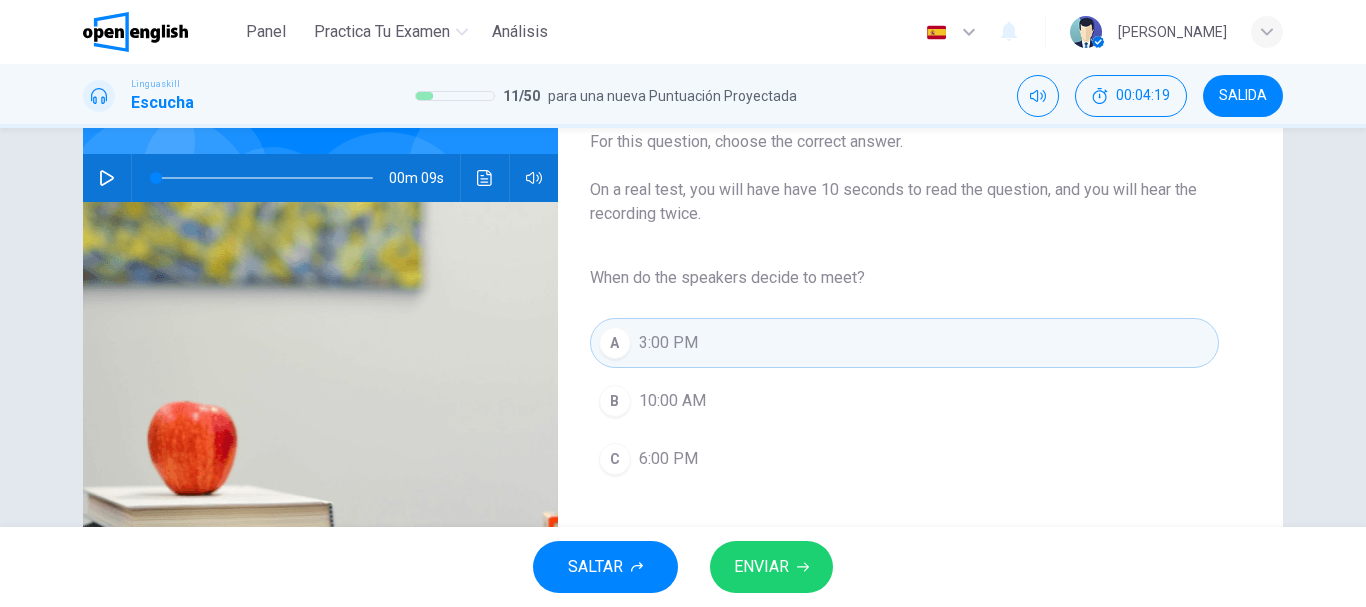 click on "ENVIAR" at bounding box center (761, 567) 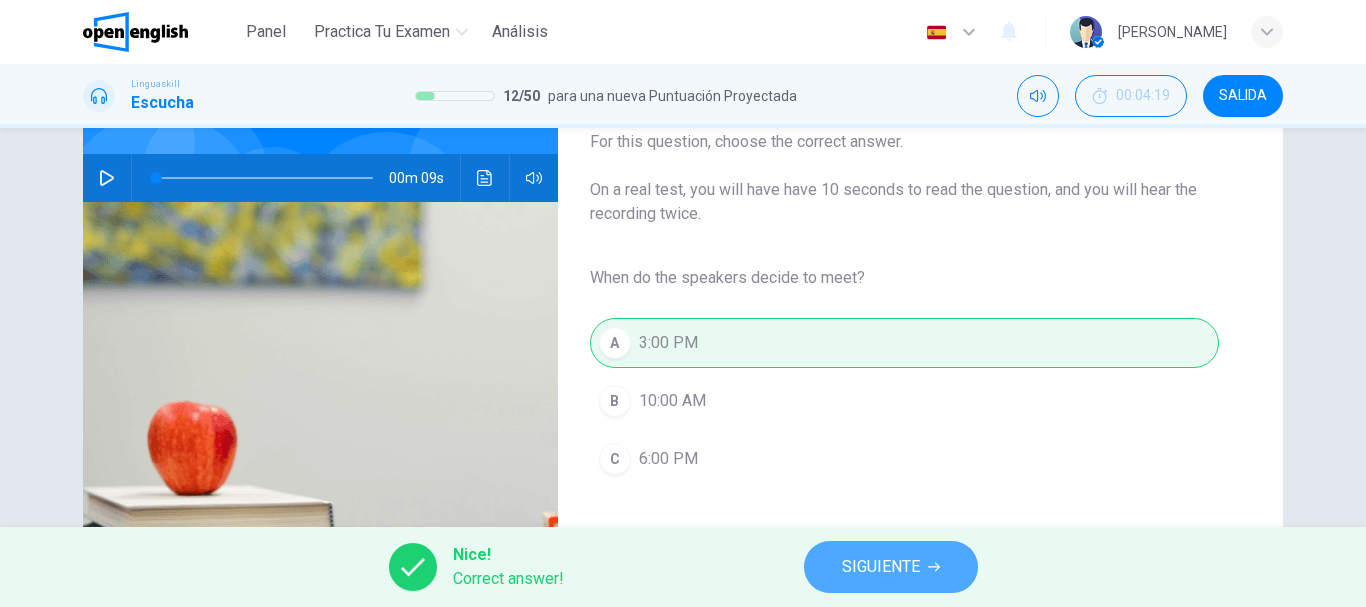 click on "SIGUIENTE" at bounding box center [881, 567] 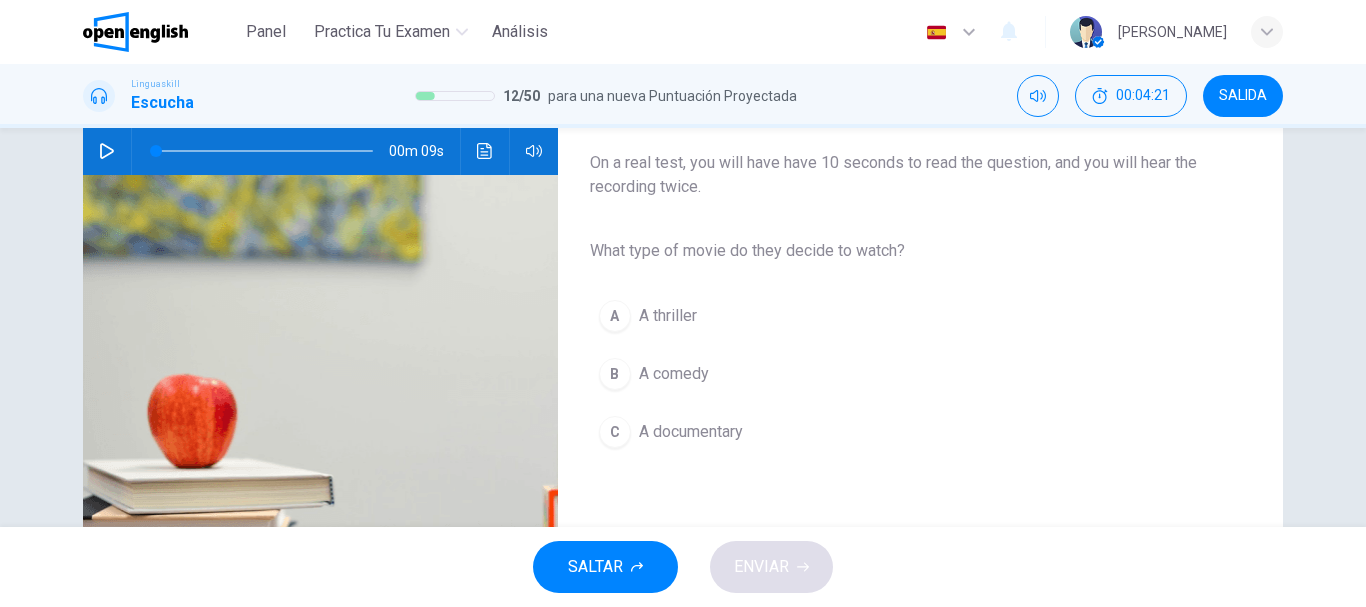scroll, scrollTop: 201, scrollLeft: 0, axis: vertical 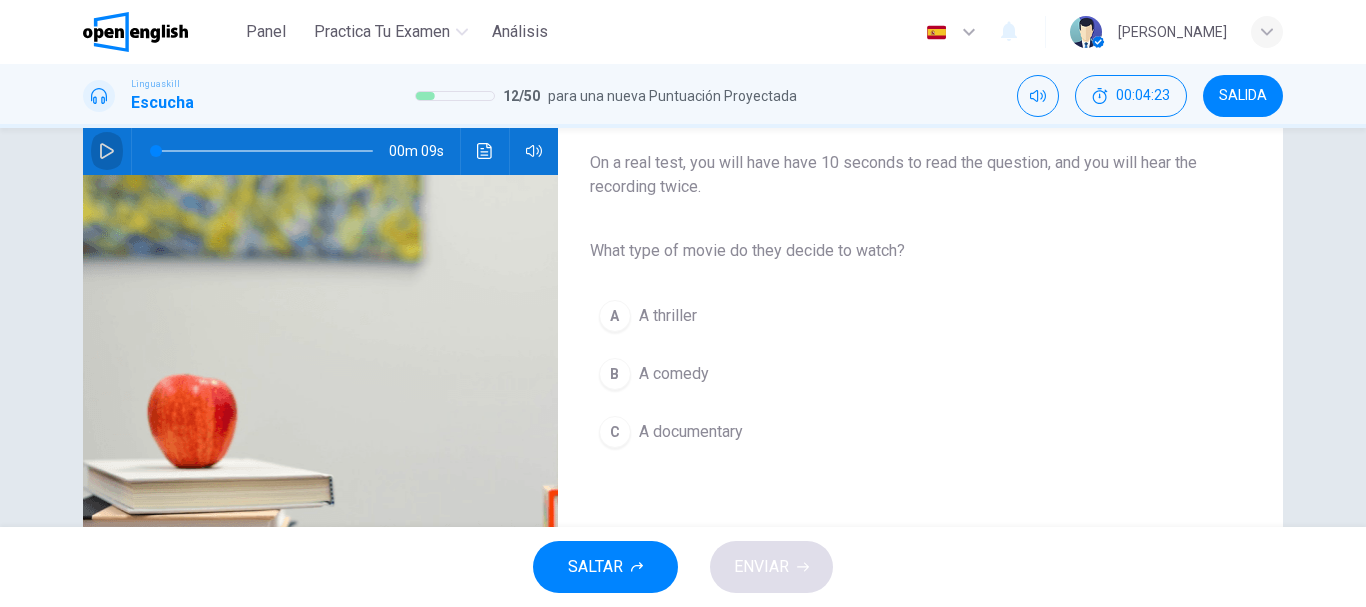 click 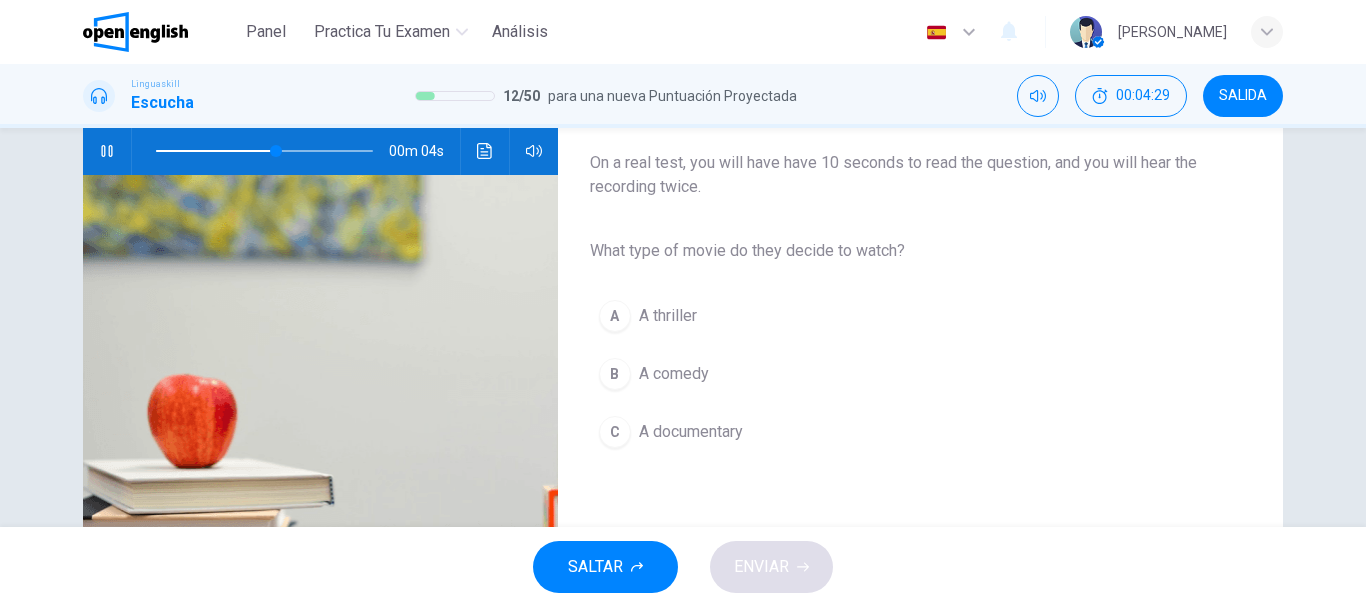 click on "B" at bounding box center [615, 374] 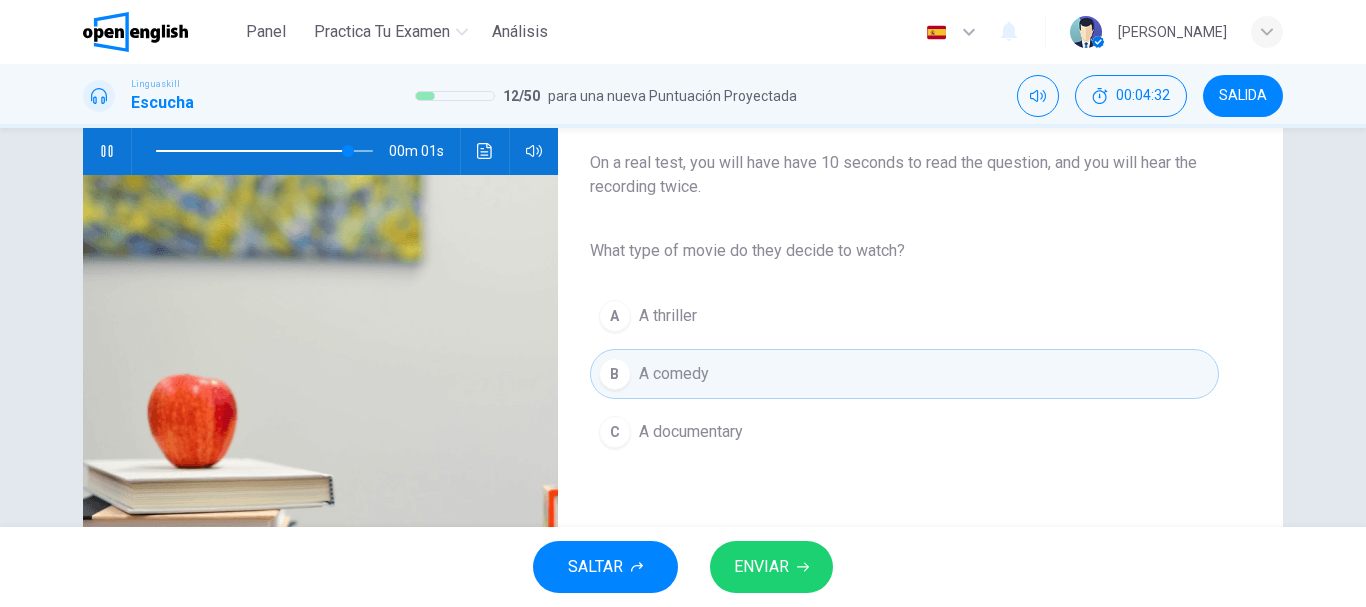 type on "*" 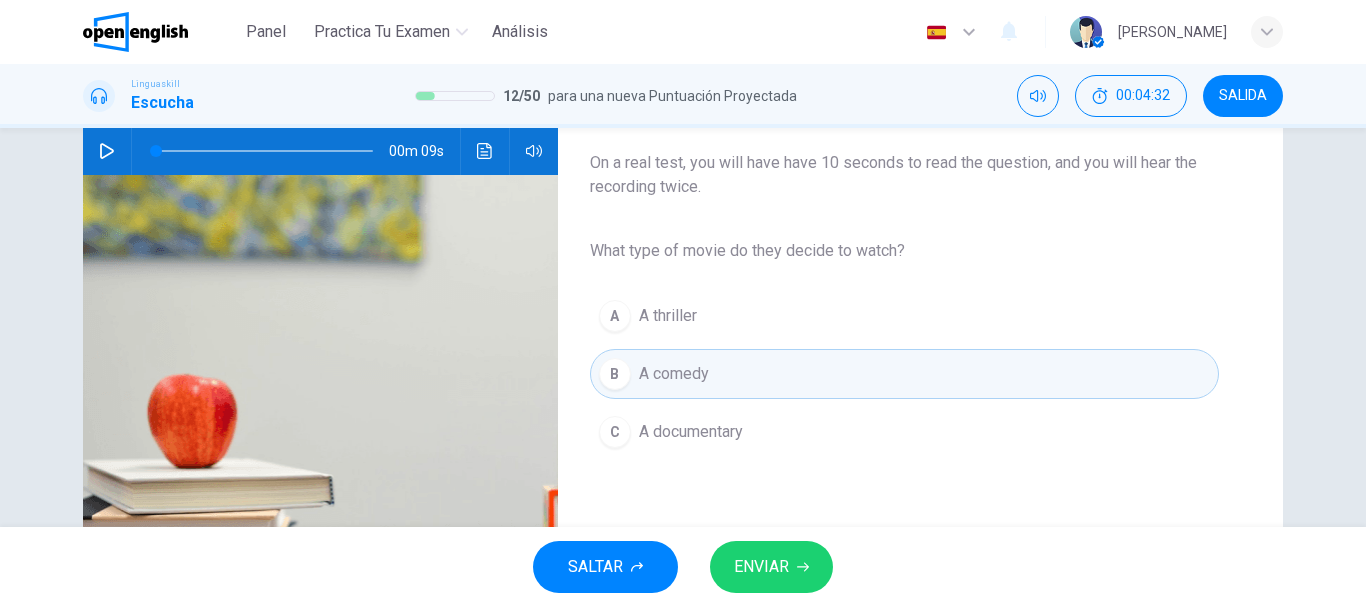 click on "ENVIAR" at bounding box center (761, 567) 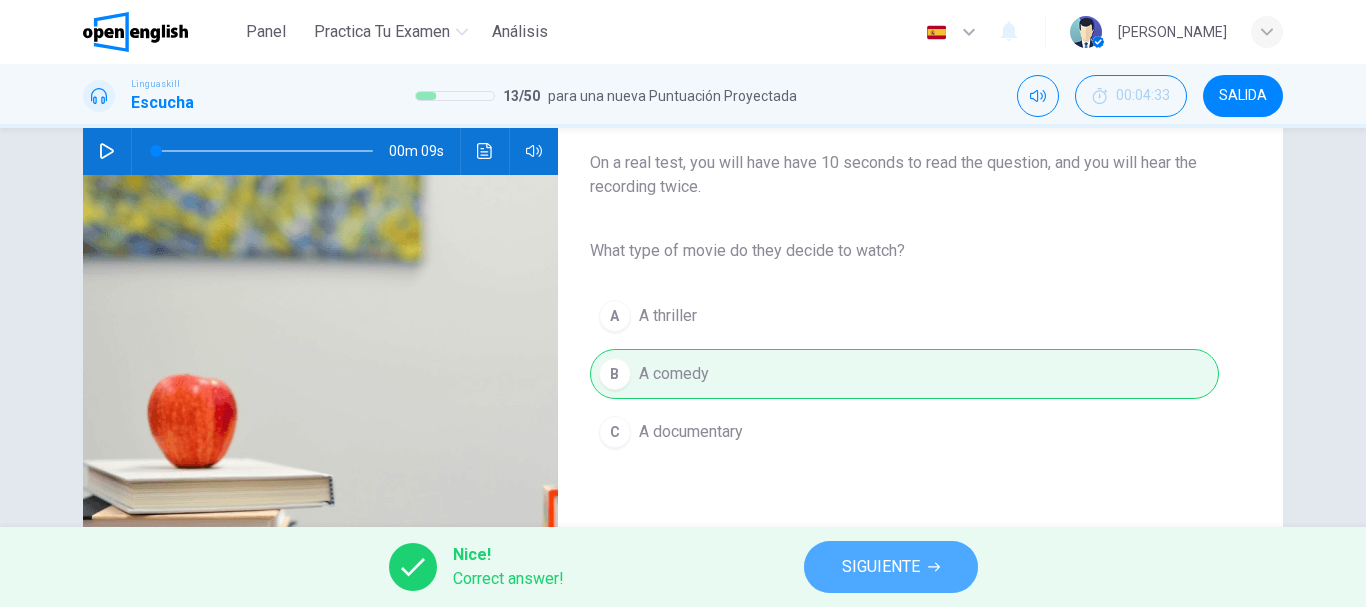 click on "SIGUIENTE" at bounding box center (881, 567) 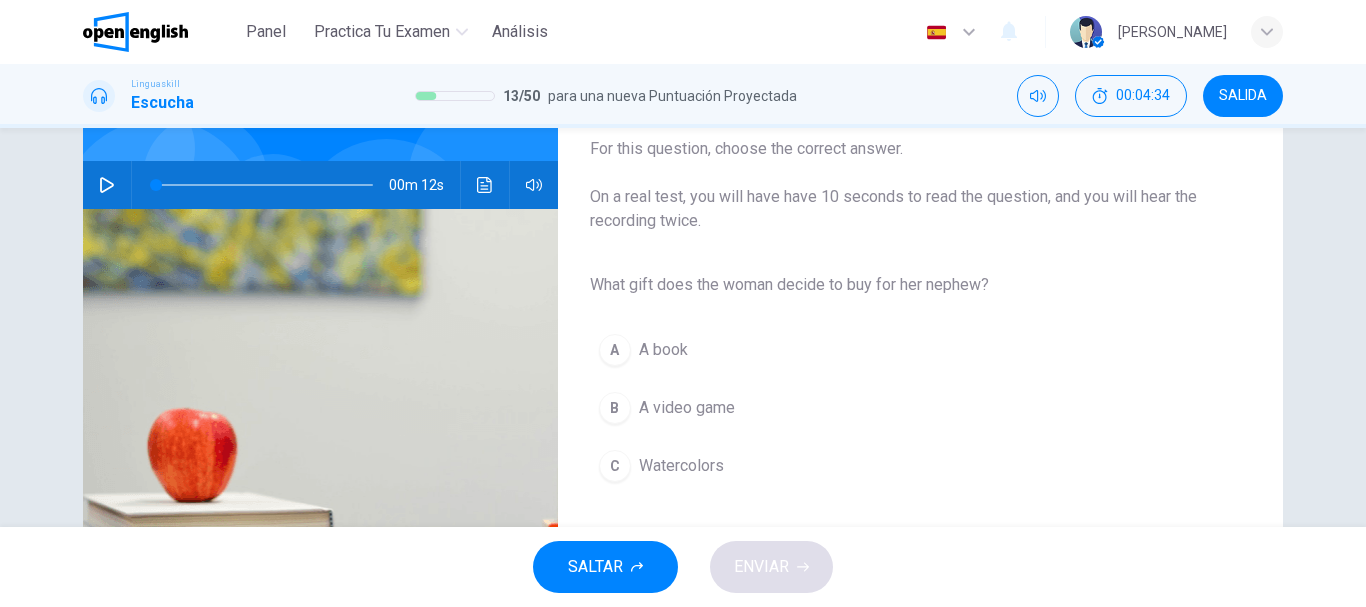 scroll, scrollTop: 168, scrollLeft: 0, axis: vertical 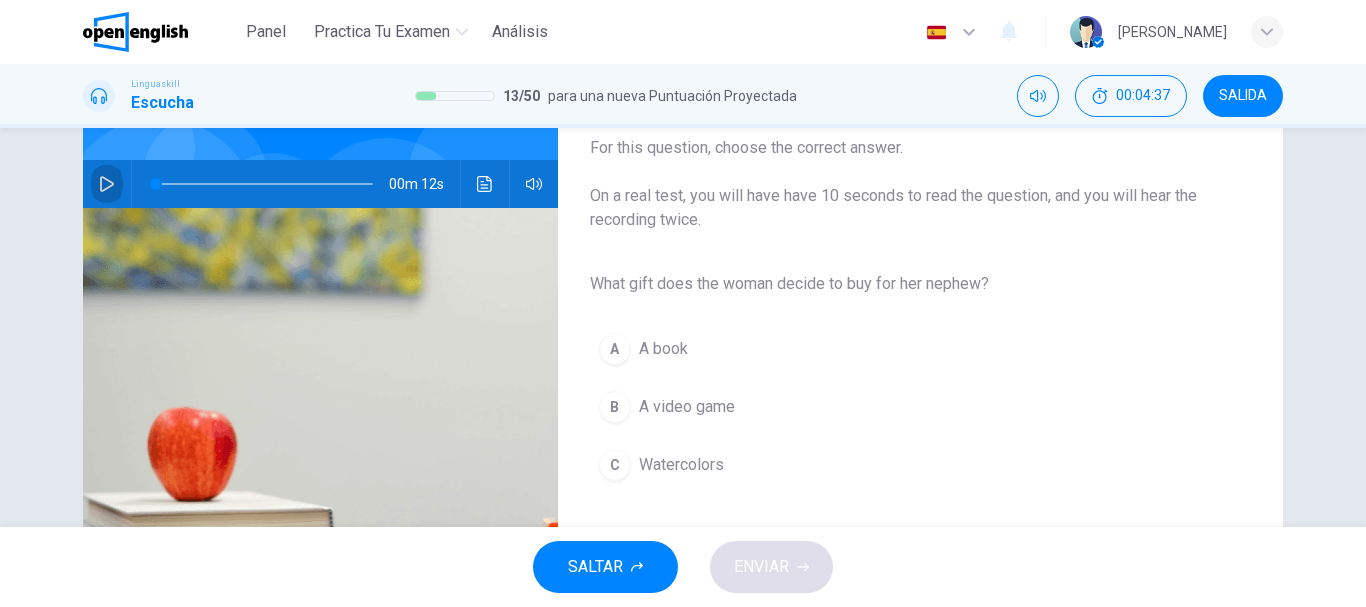 click 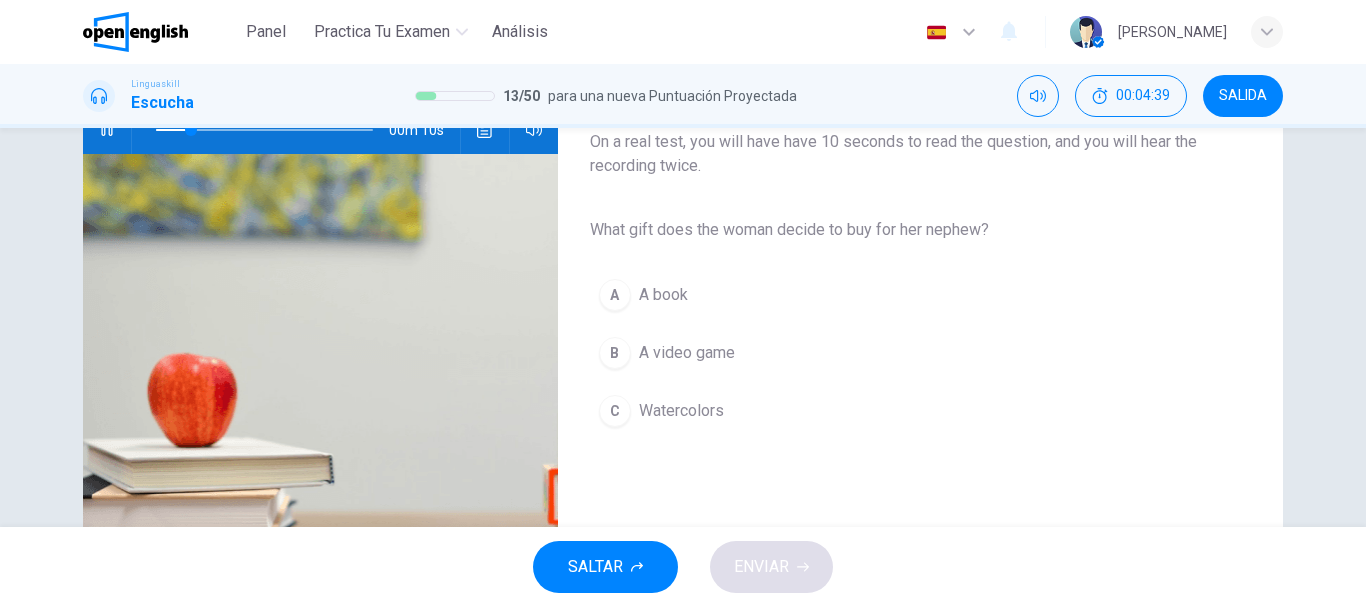 scroll, scrollTop: 209, scrollLeft: 0, axis: vertical 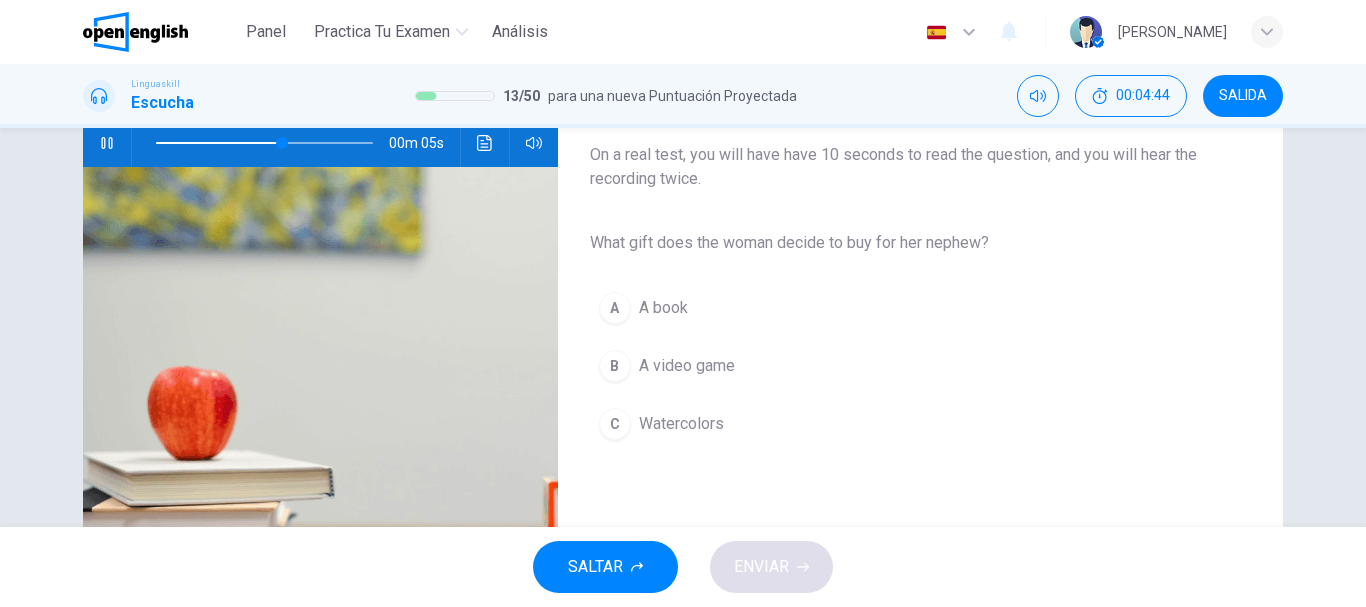 click on "C" at bounding box center [615, 424] 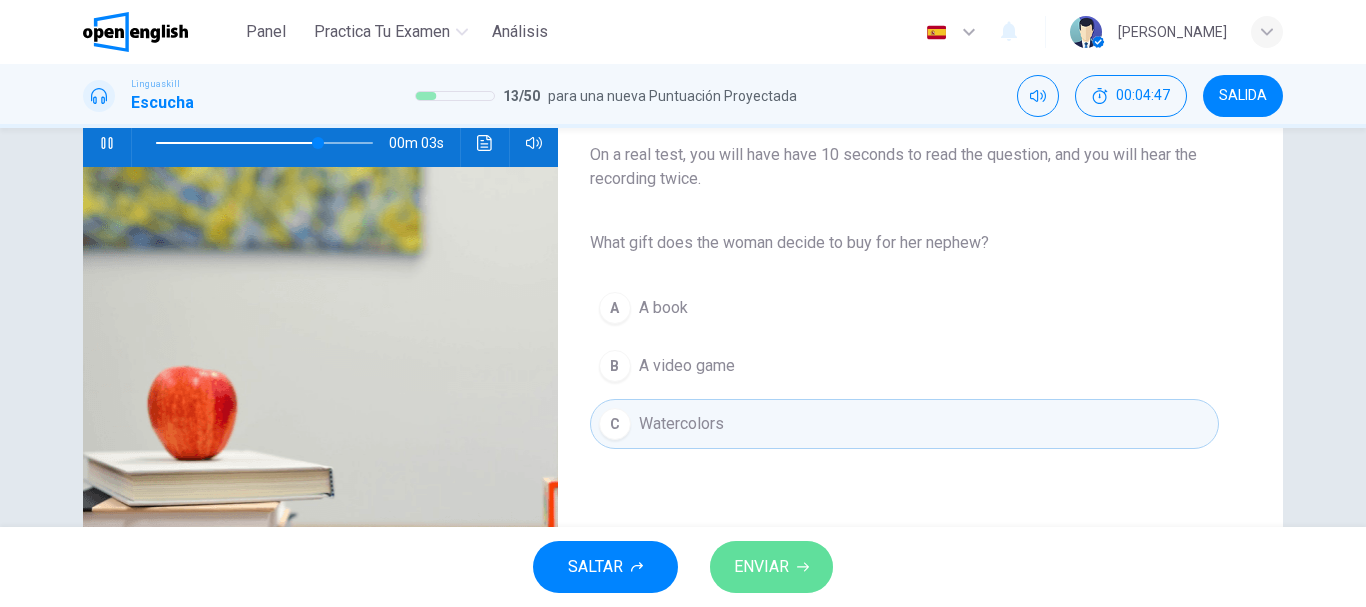 click on "ENVIAR" at bounding box center [761, 567] 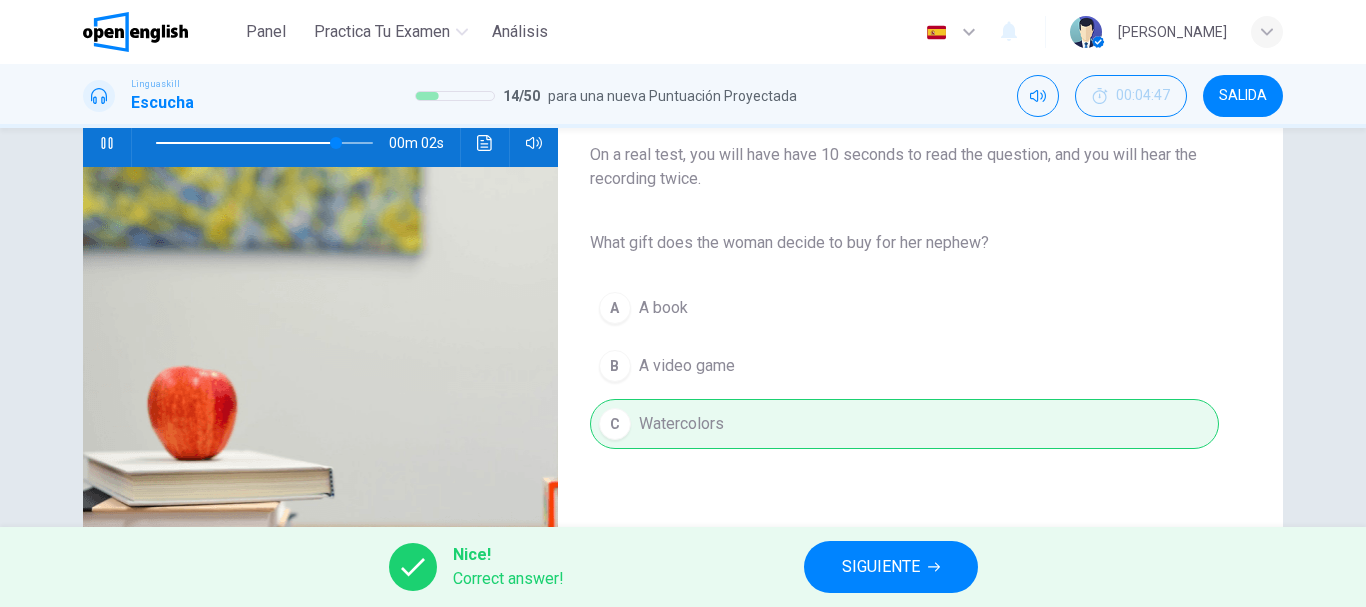 type on "**" 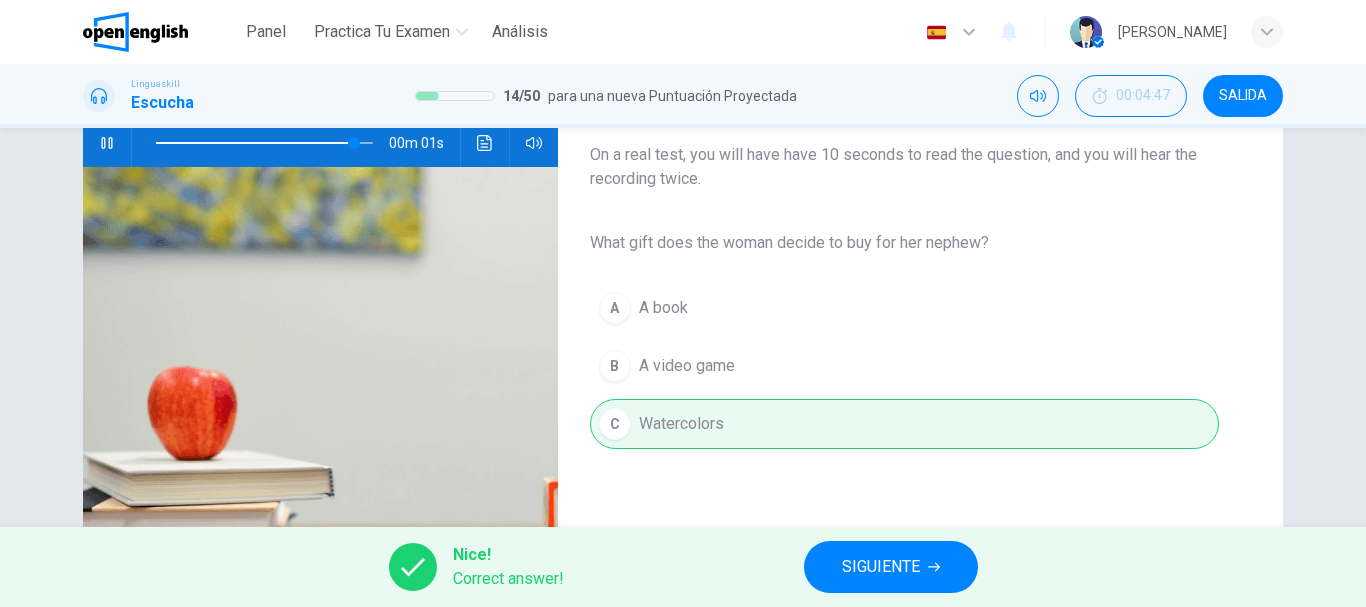 click on "SIGUIENTE" at bounding box center (881, 567) 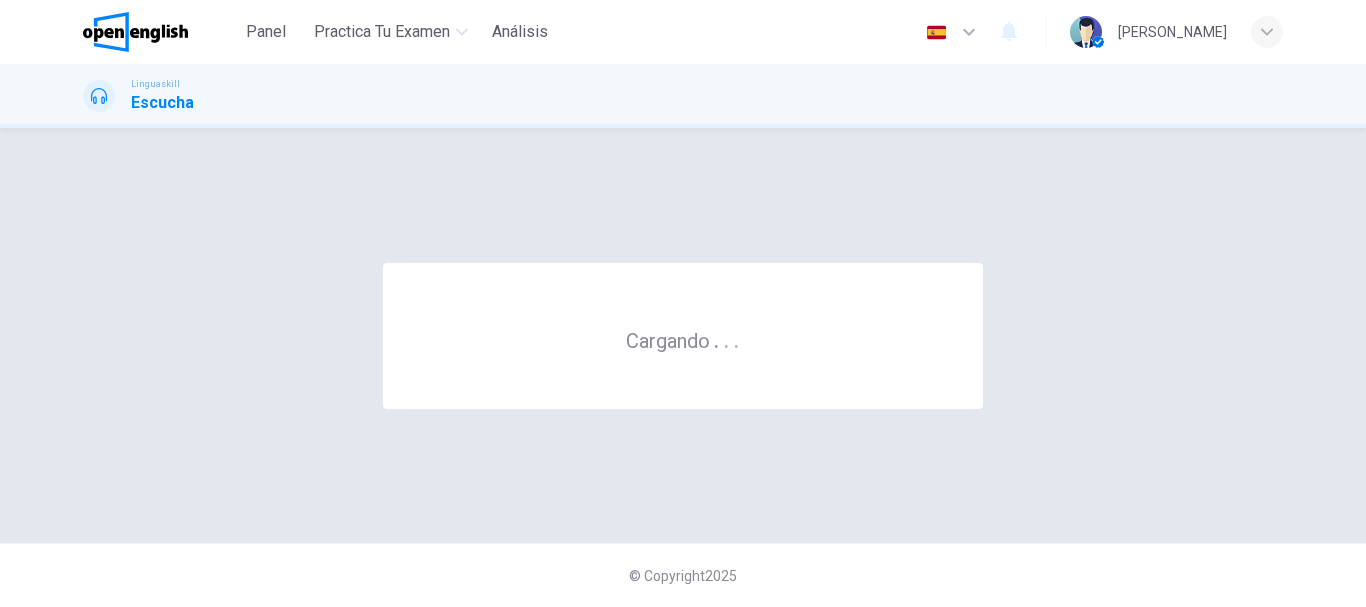 scroll, scrollTop: 0, scrollLeft: 0, axis: both 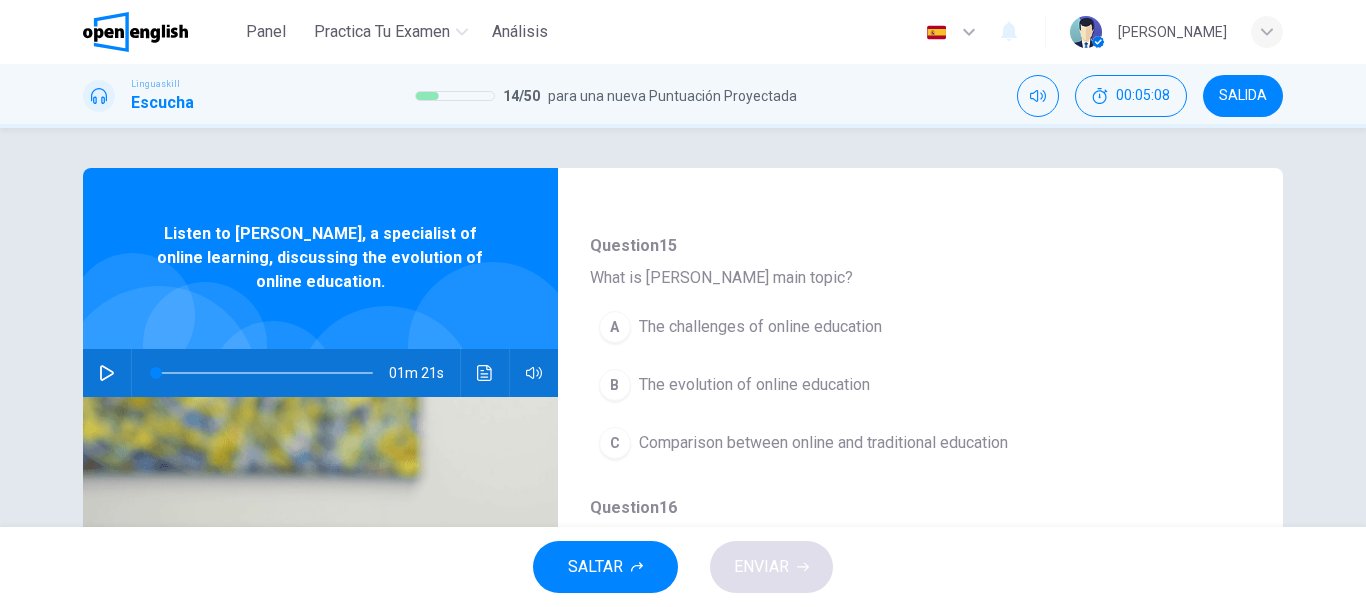 click at bounding box center (107, 373) 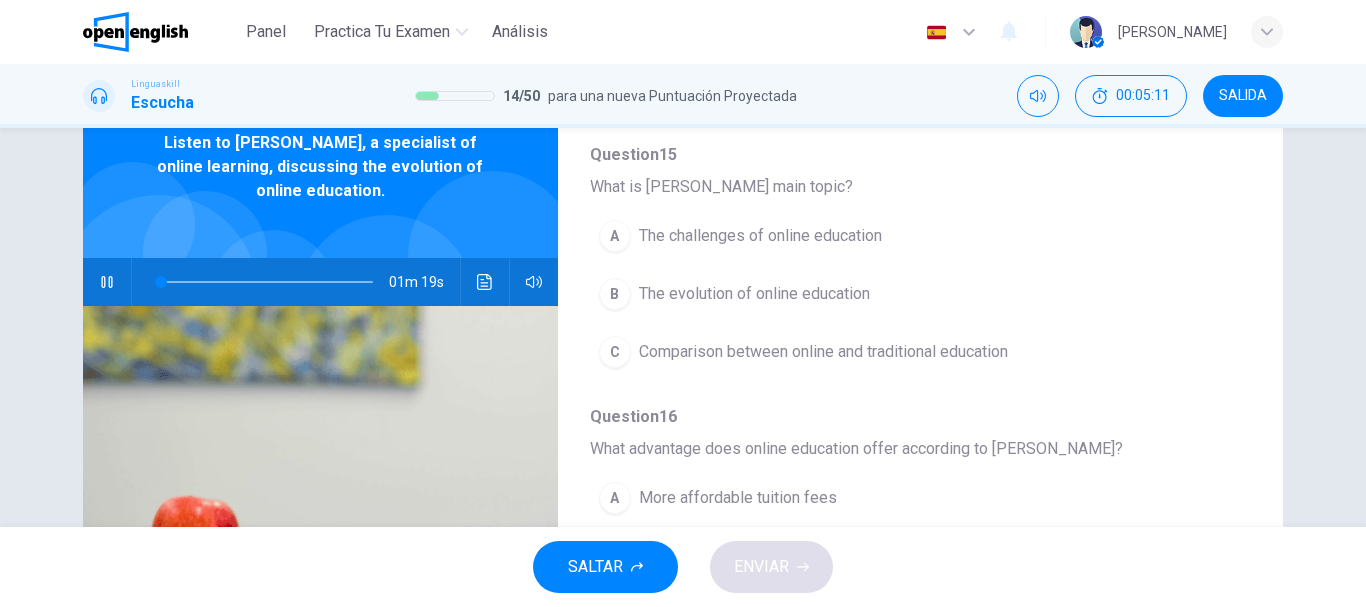 scroll, scrollTop: 97, scrollLeft: 0, axis: vertical 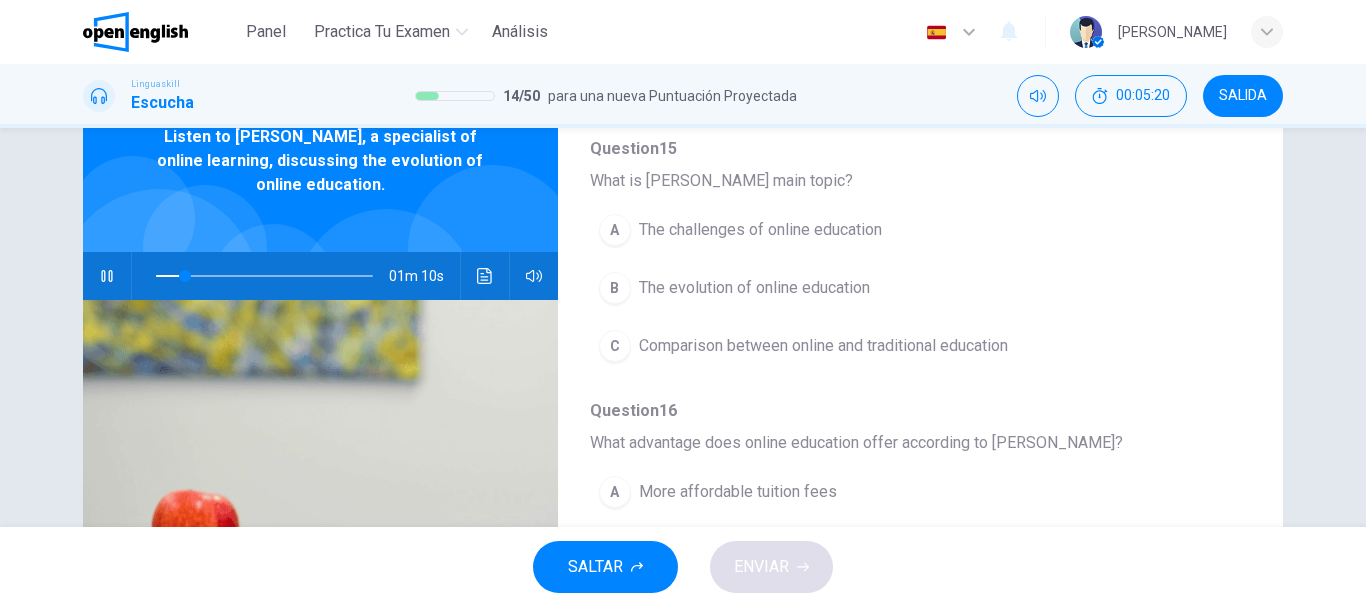 click on "B" at bounding box center [615, 288] 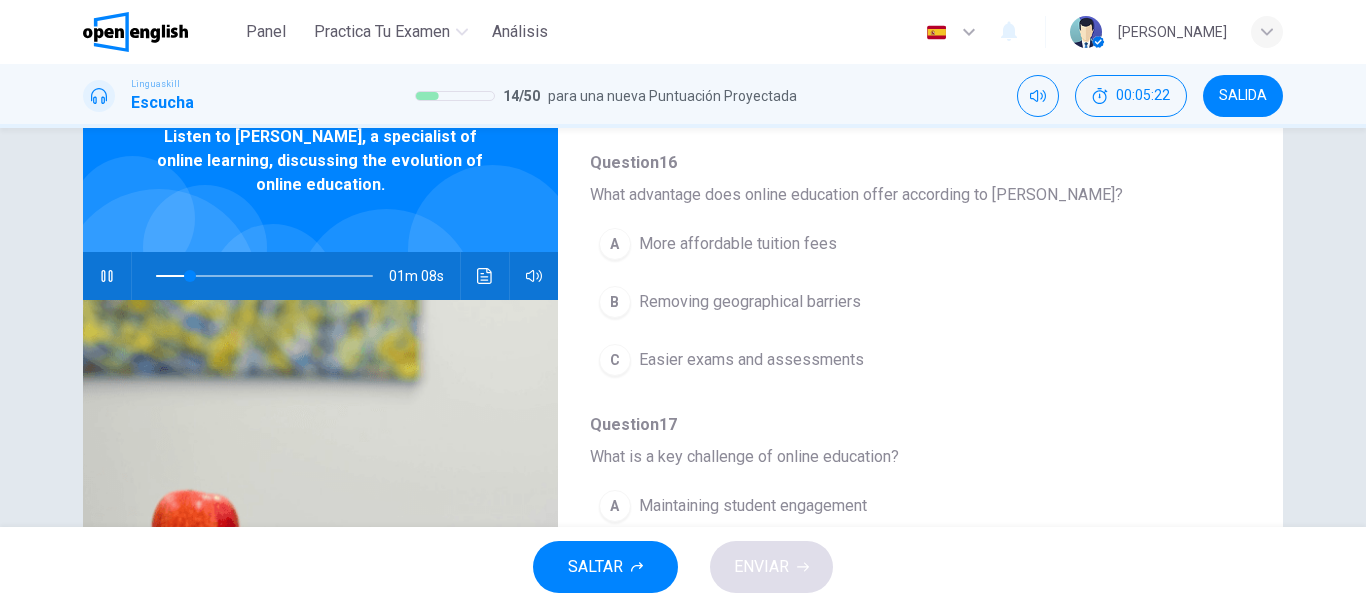 scroll, scrollTop: 426, scrollLeft: 0, axis: vertical 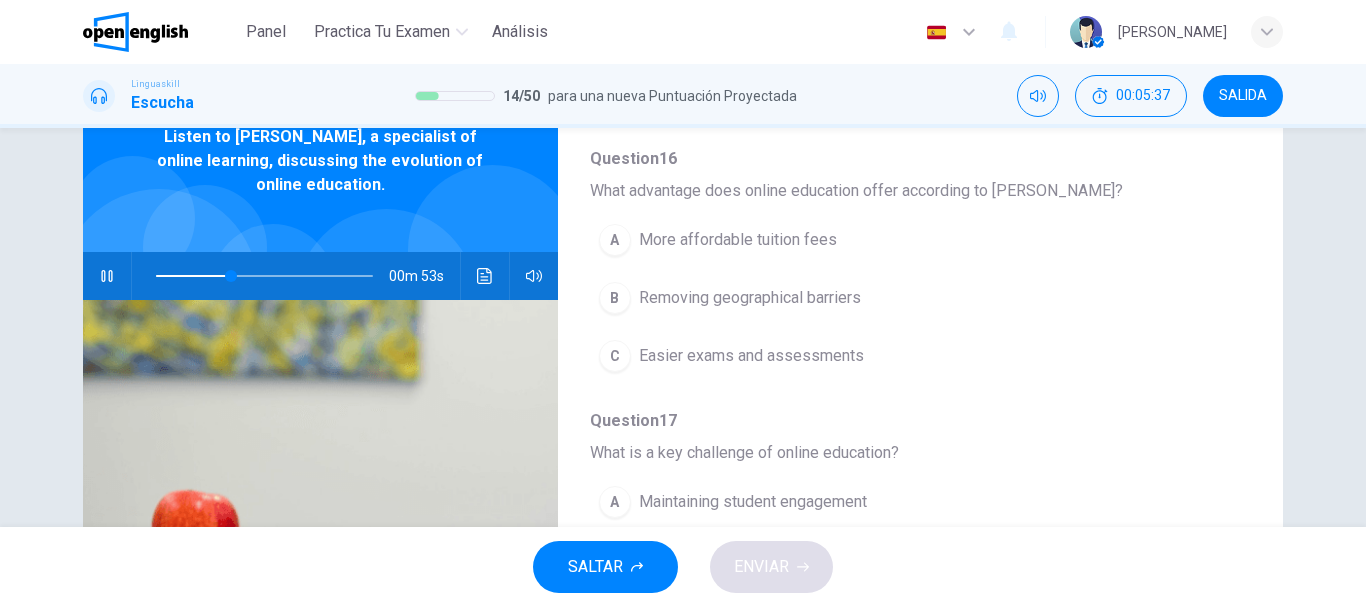 click on "B" at bounding box center [615, 298] 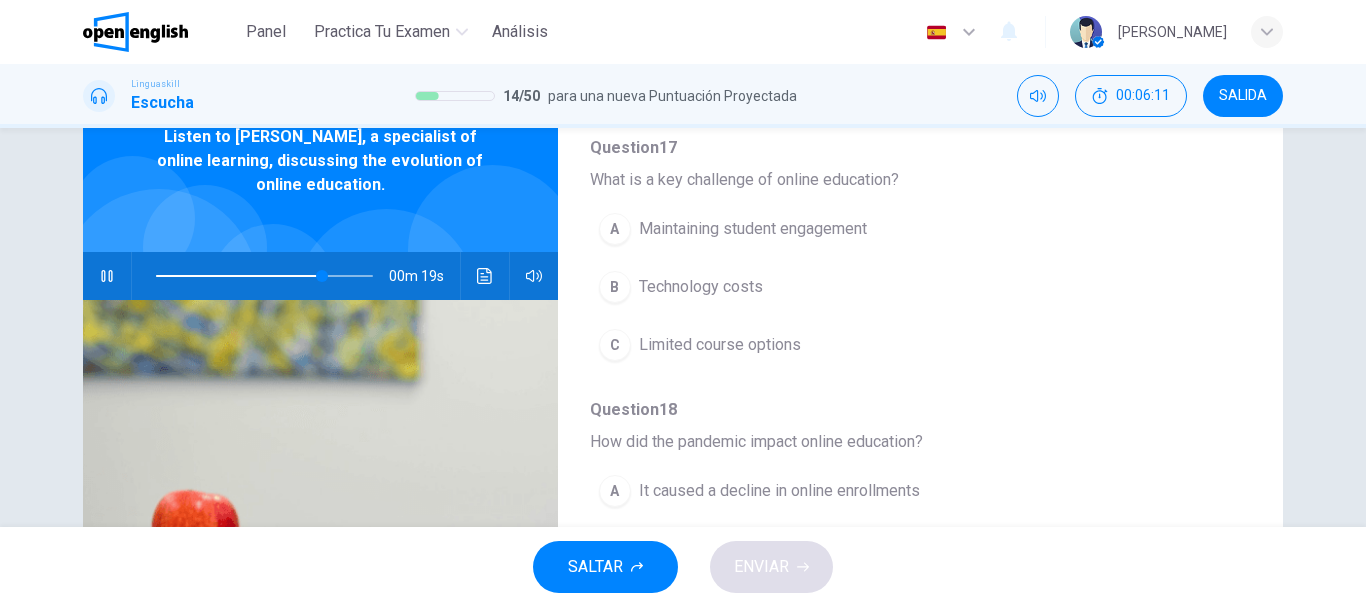 scroll, scrollTop: 863, scrollLeft: 0, axis: vertical 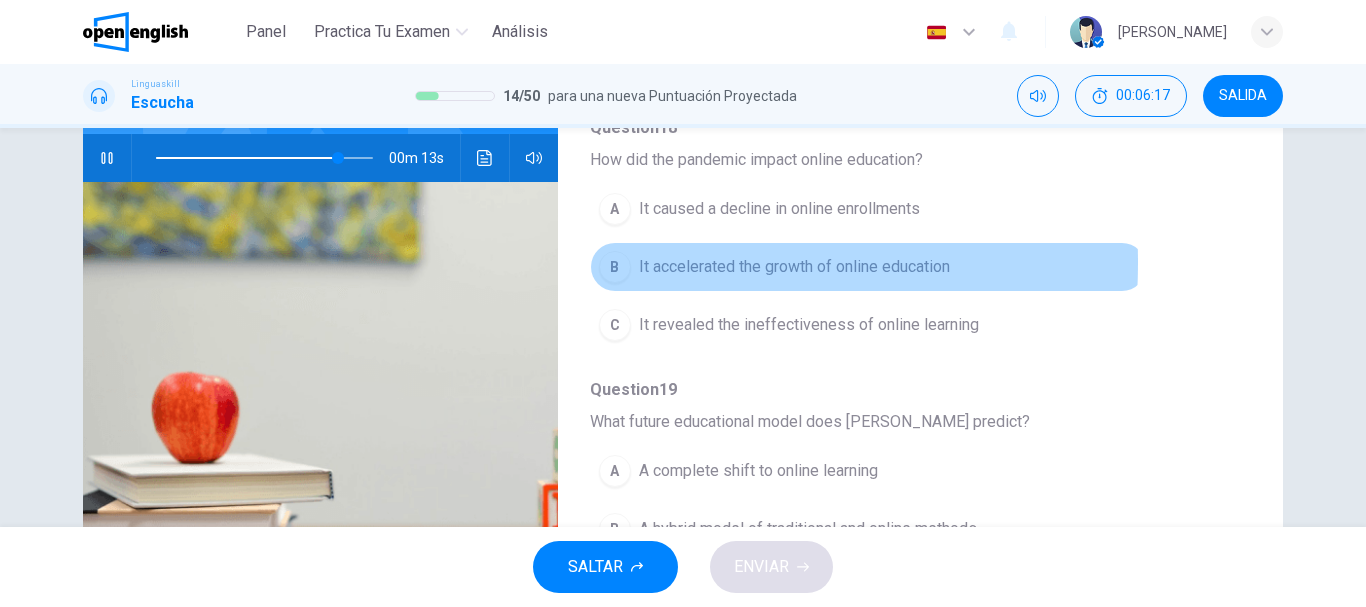 click on "B" at bounding box center [615, 267] 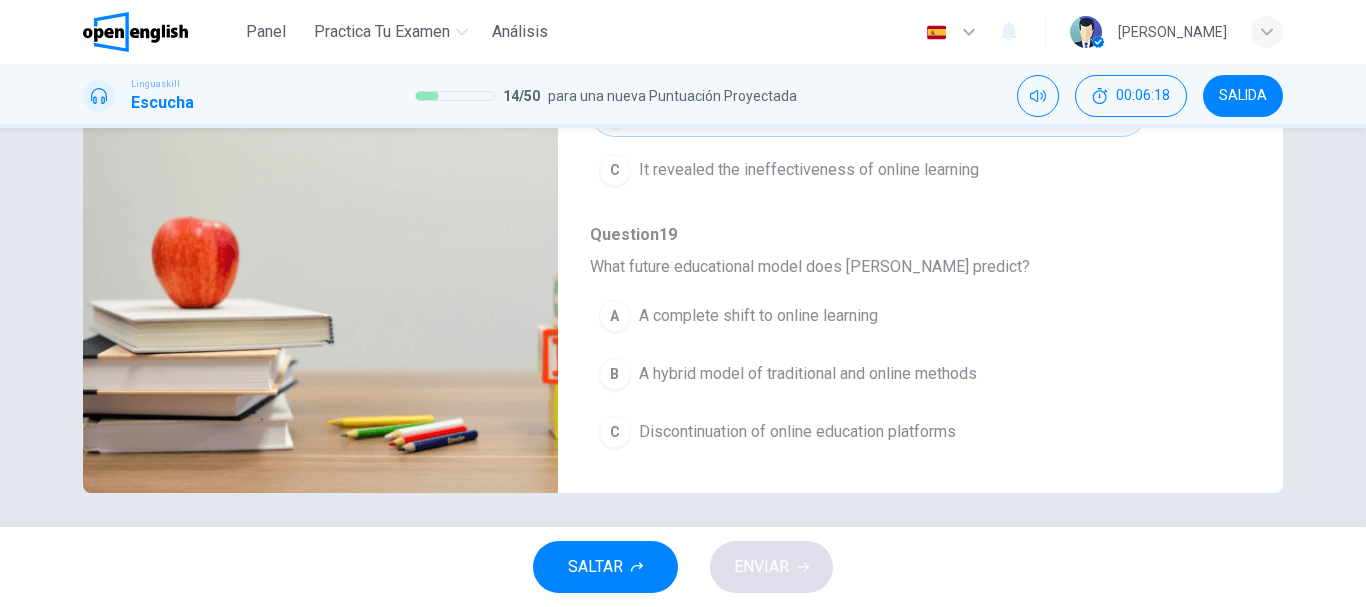 scroll, scrollTop: 371, scrollLeft: 0, axis: vertical 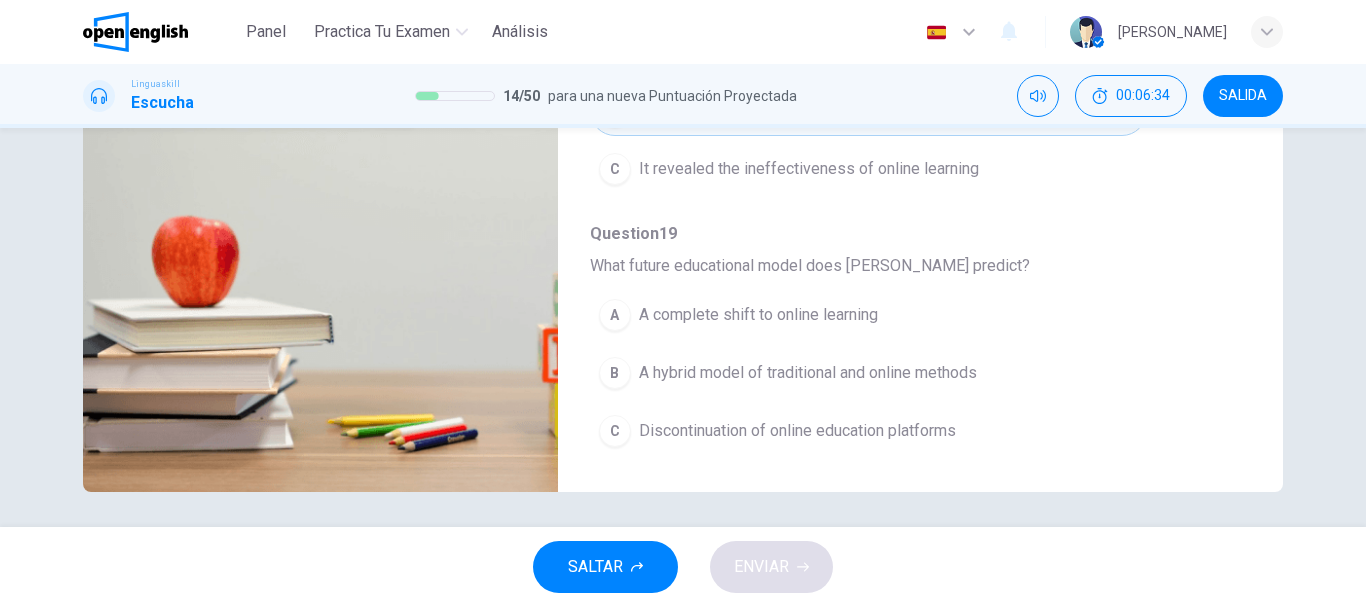 click on "A" at bounding box center (615, 315) 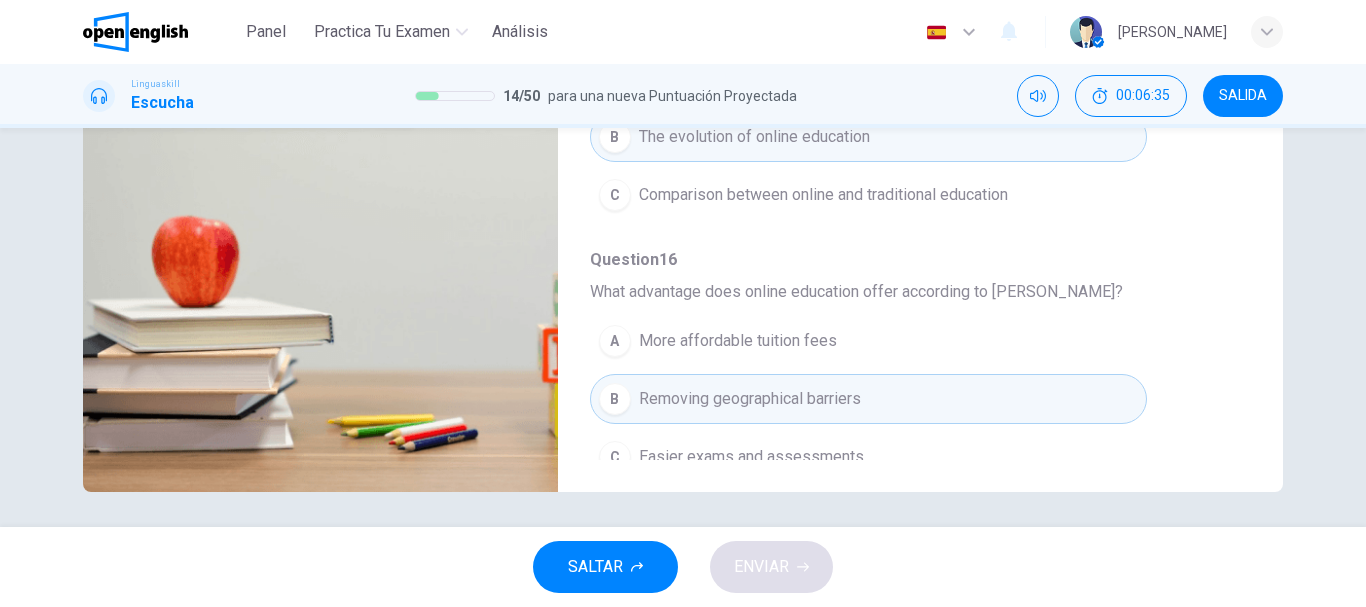 scroll, scrollTop: 0, scrollLeft: 0, axis: both 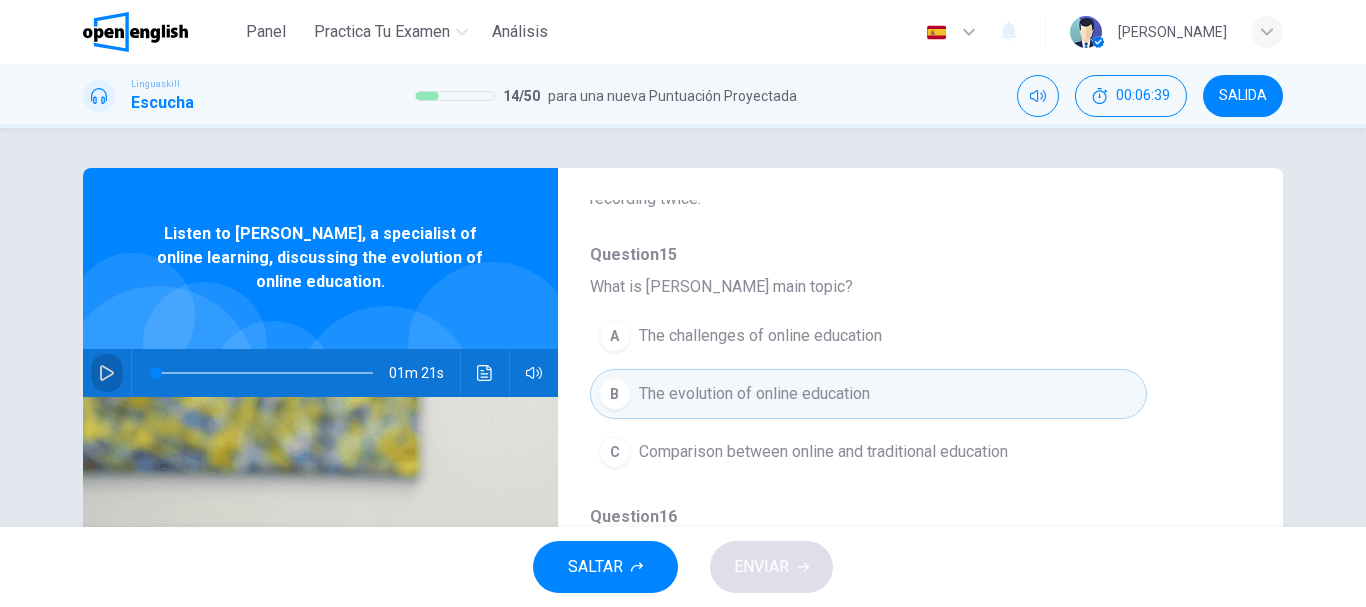 click 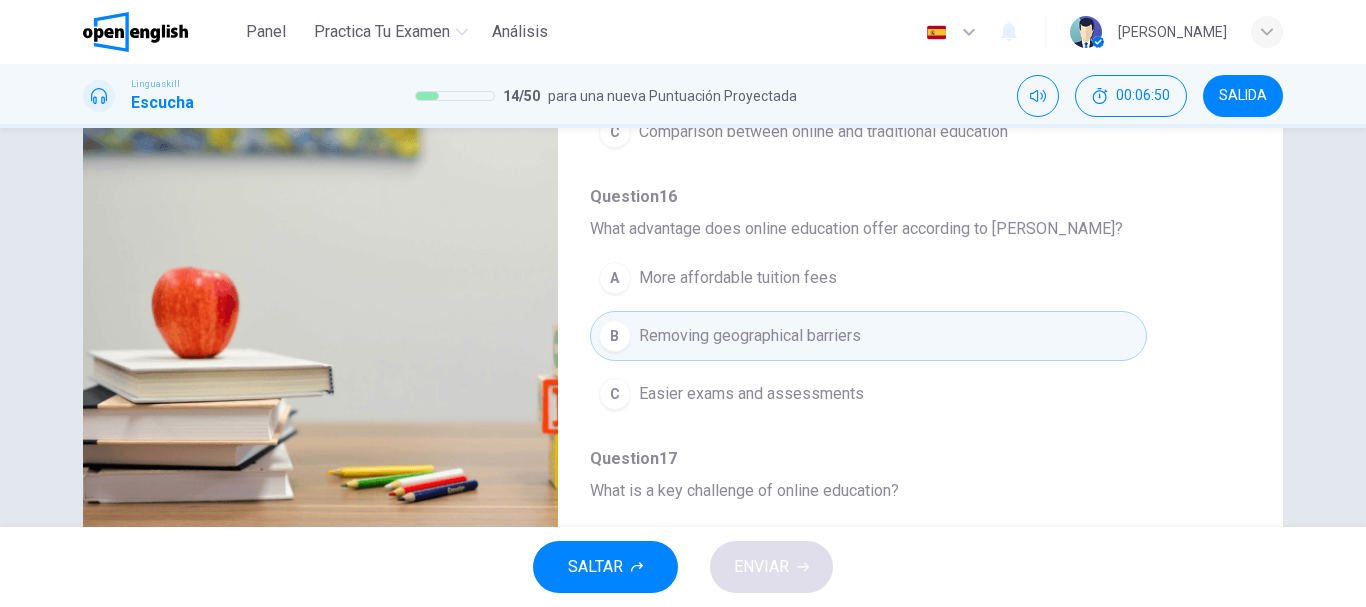 scroll, scrollTop: 322, scrollLeft: 0, axis: vertical 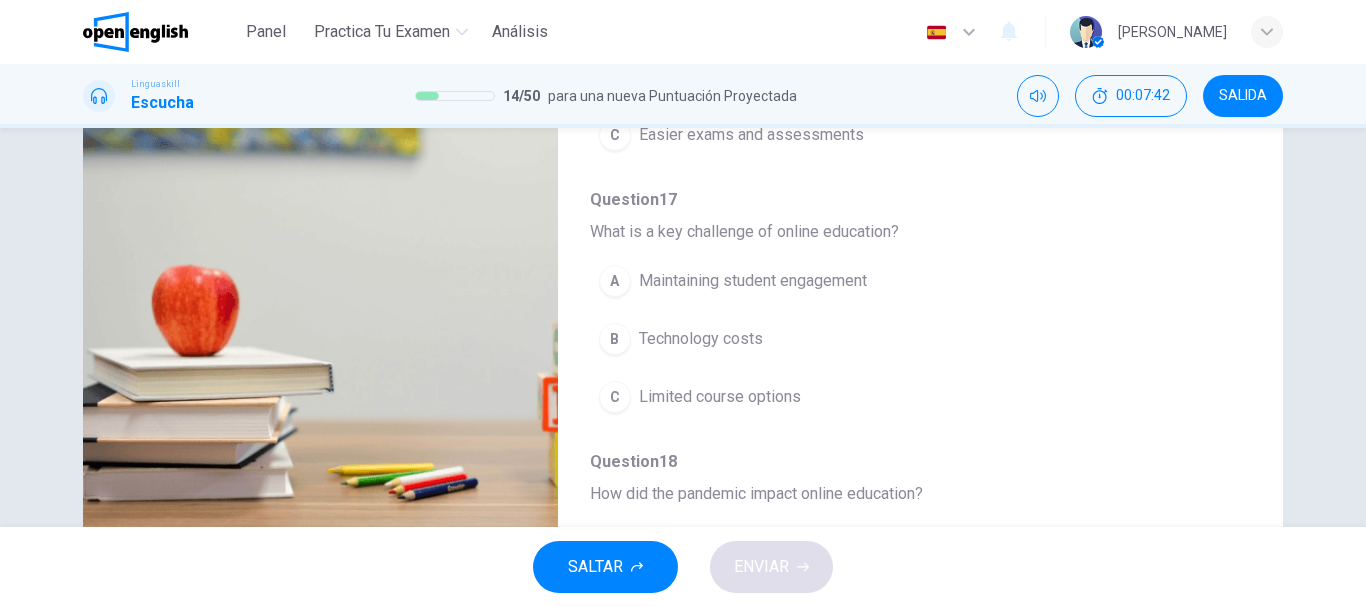 click on "A" at bounding box center [615, 281] 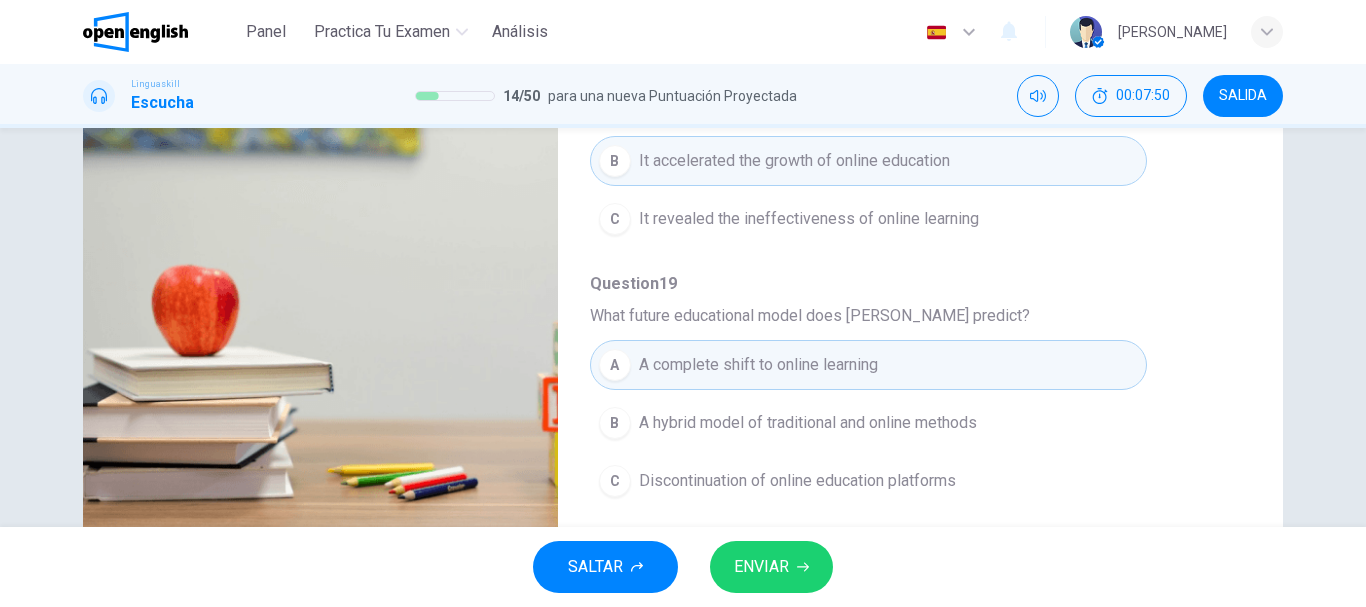 scroll, scrollTop: 863, scrollLeft: 0, axis: vertical 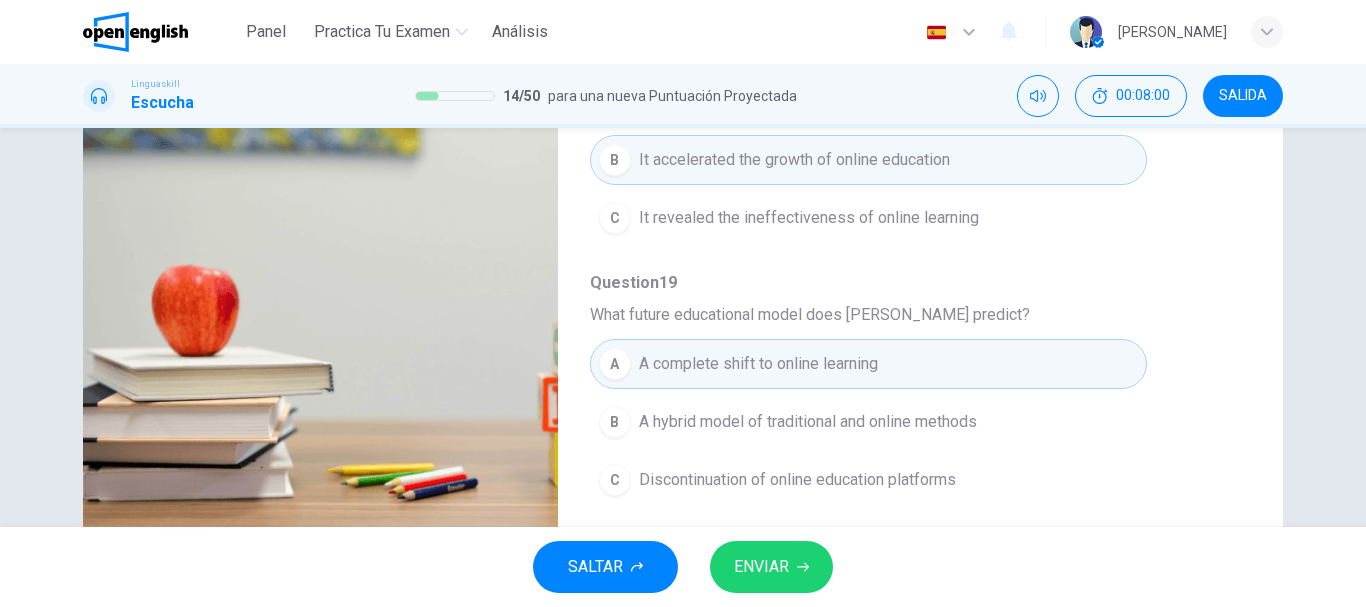 type on "*" 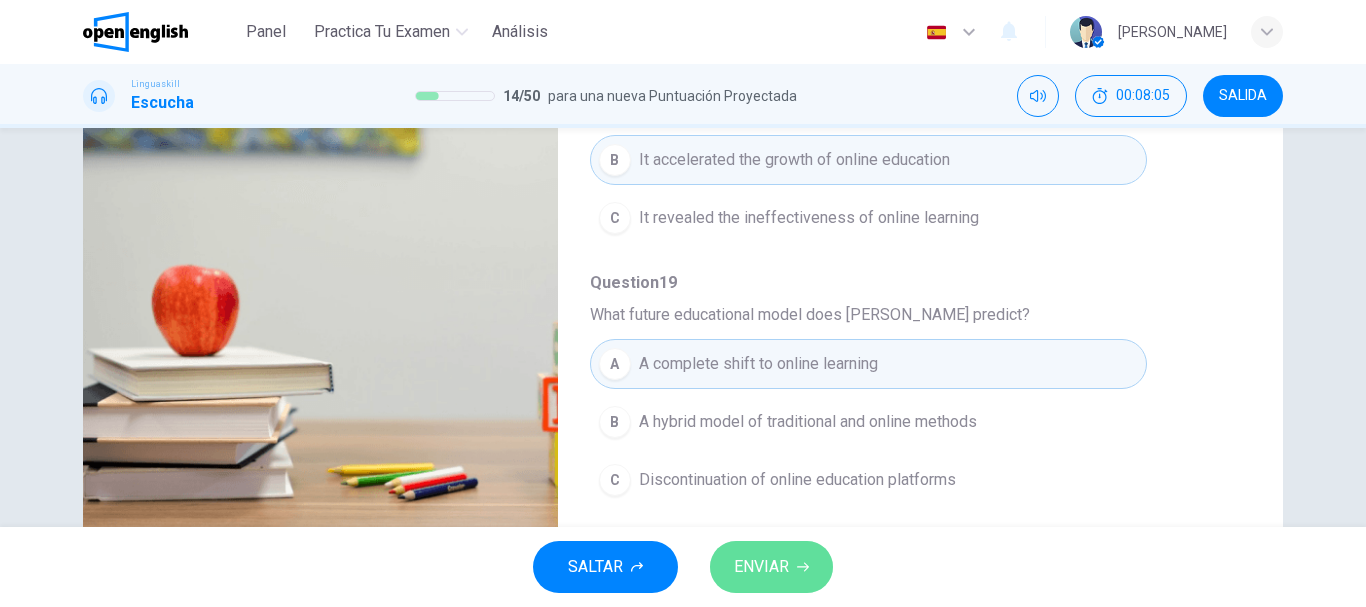 click on "ENVIAR" at bounding box center [771, 567] 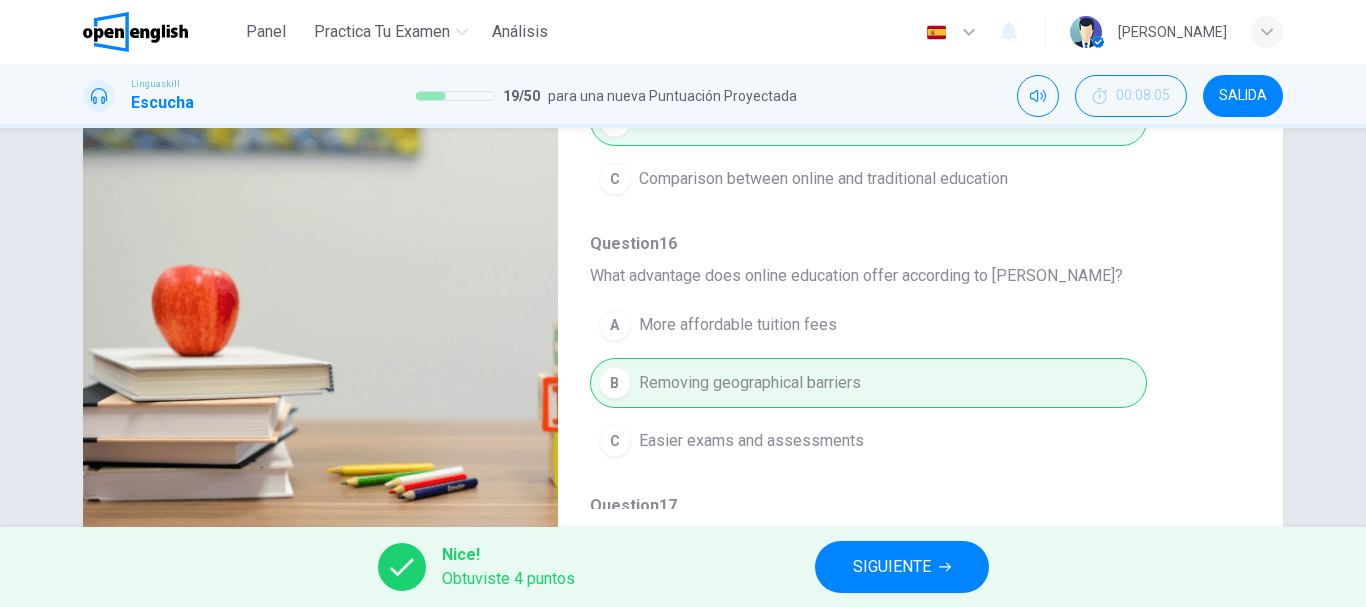 scroll, scrollTop: 0, scrollLeft: 0, axis: both 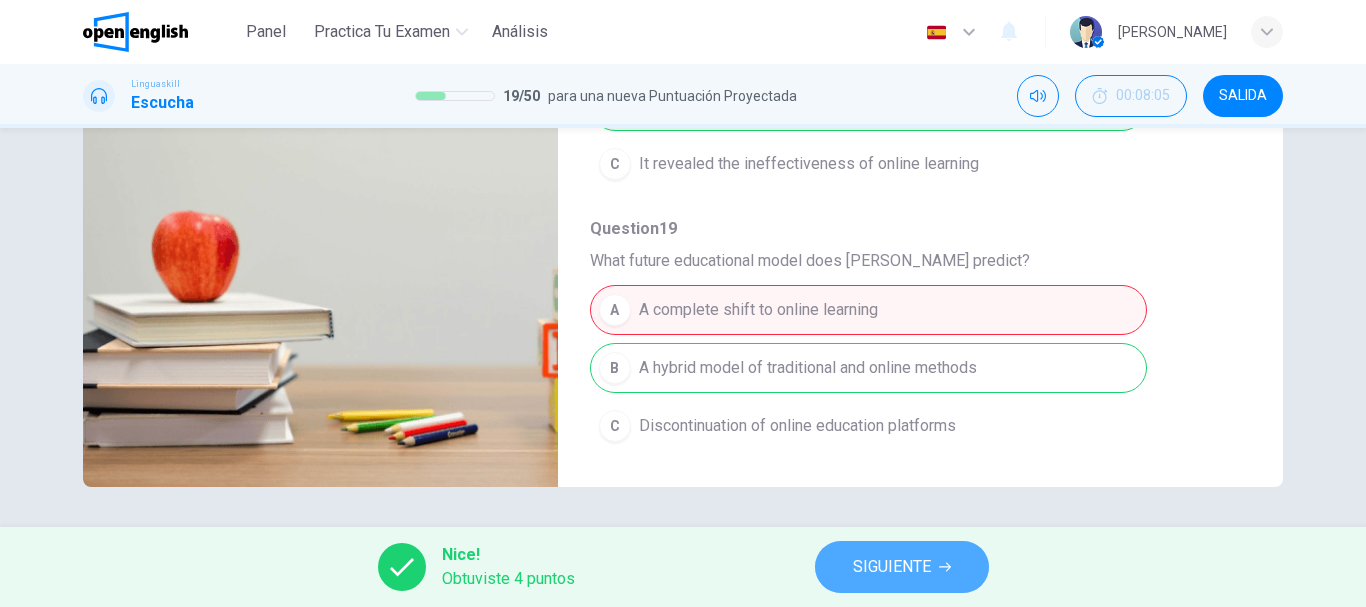 click on "SIGUIENTE" at bounding box center [892, 567] 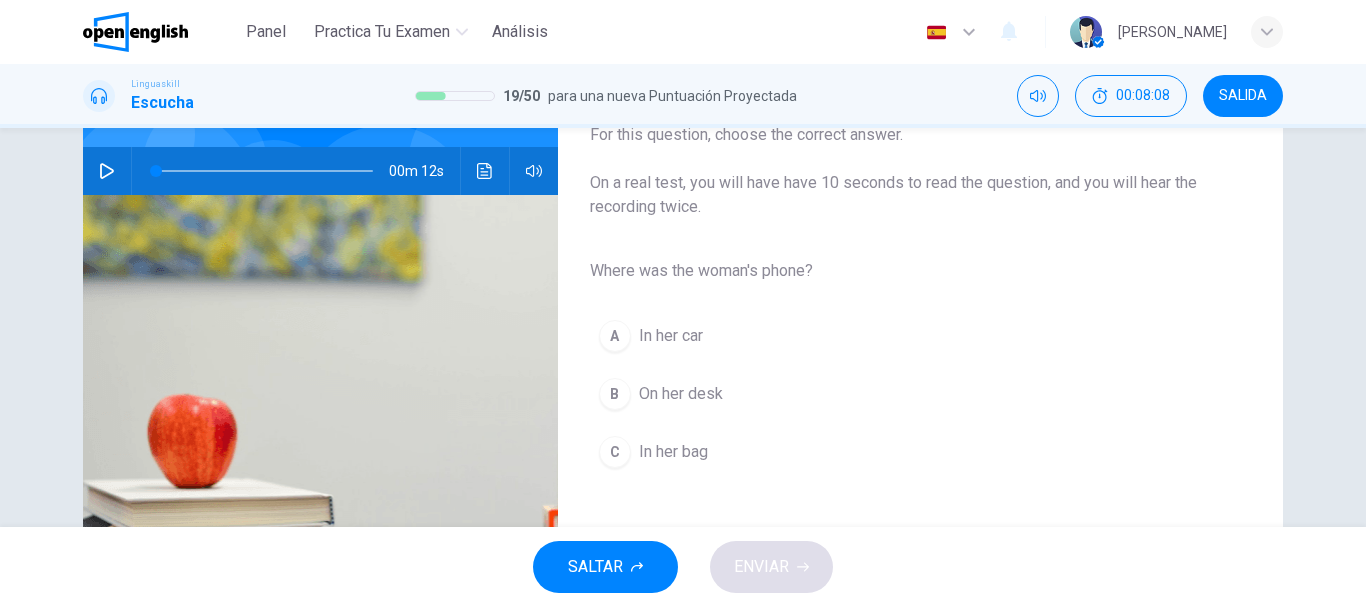scroll, scrollTop: 182, scrollLeft: 0, axis: vertical 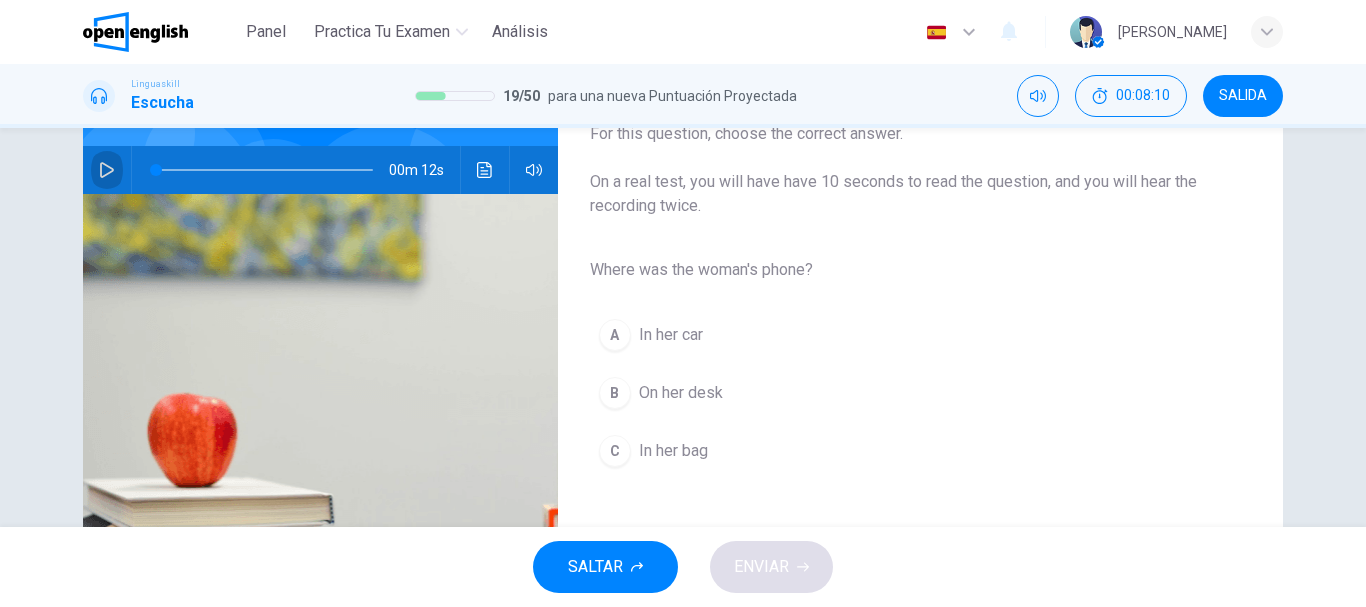 click 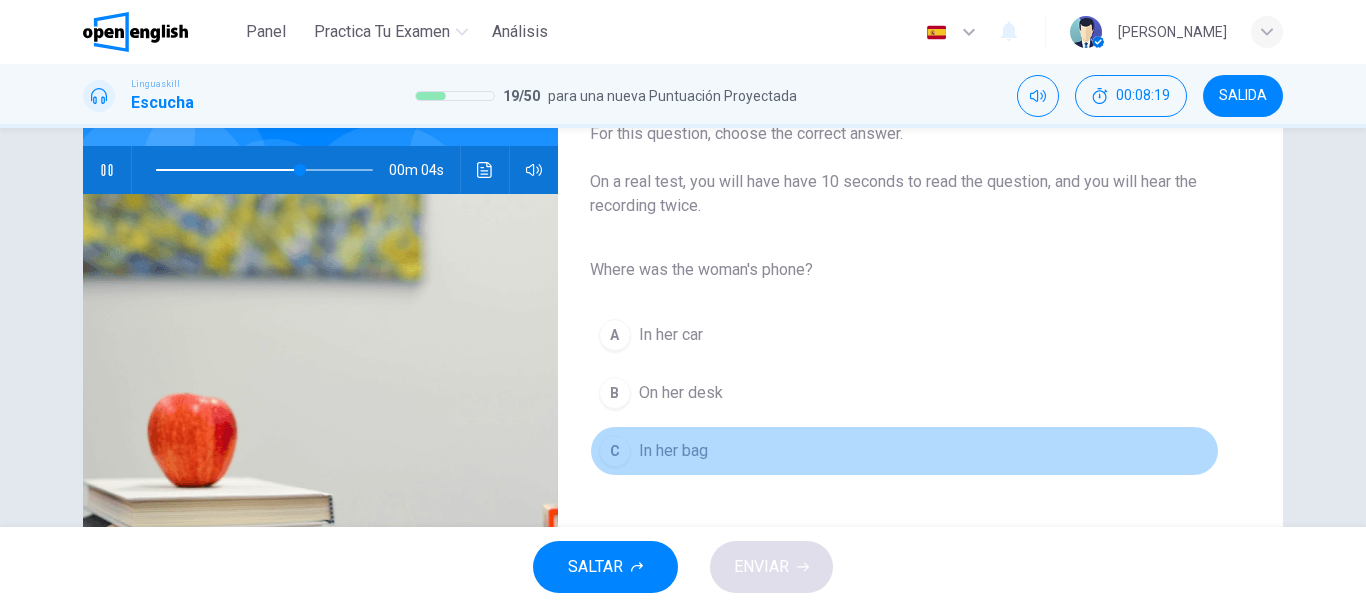click on "C" at bounding box center (615, 451) 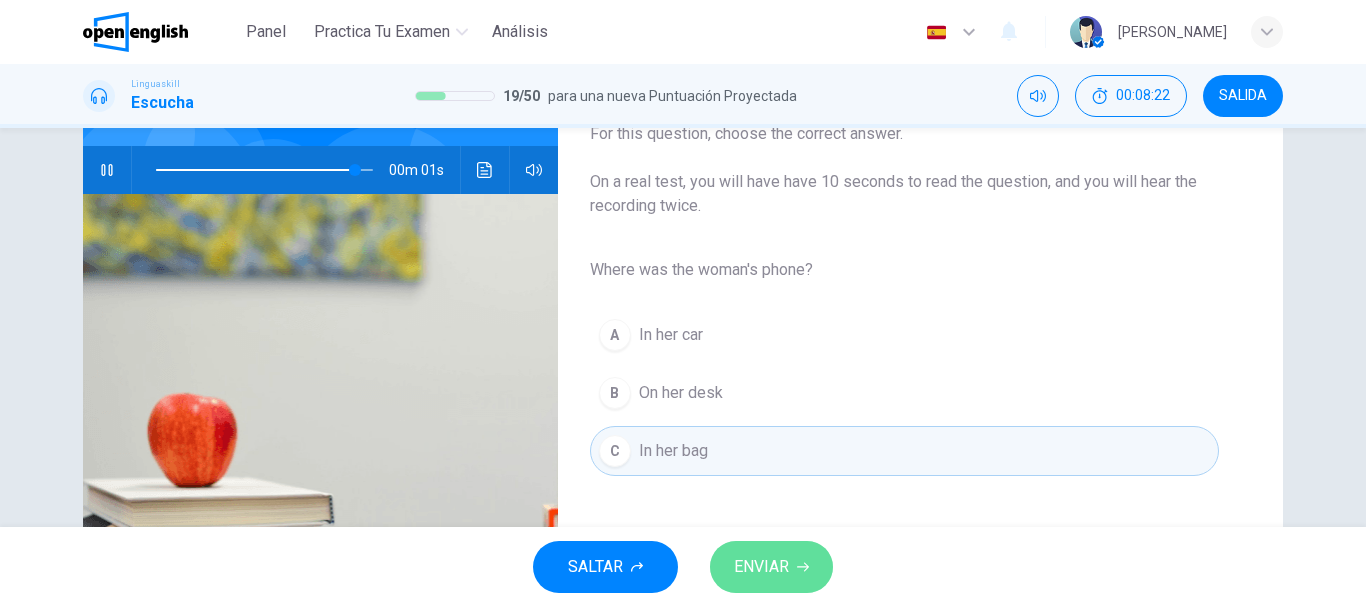 click on "ENVIAR" at bounding box center (761, 567) 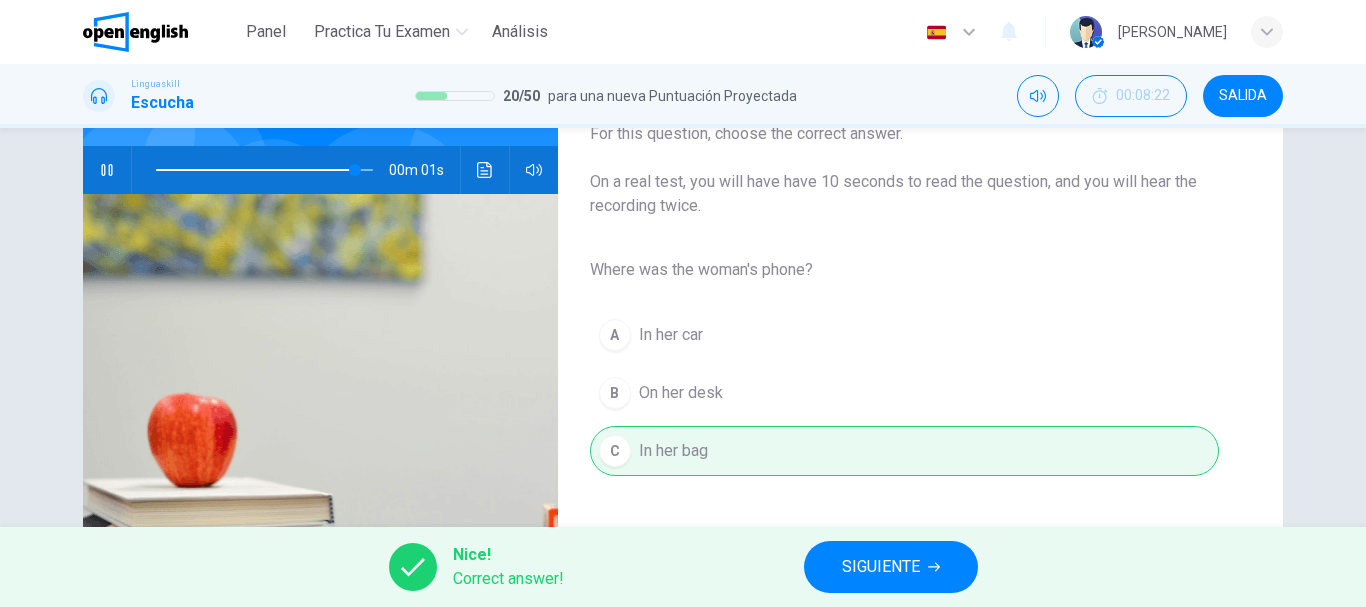 type on "*" 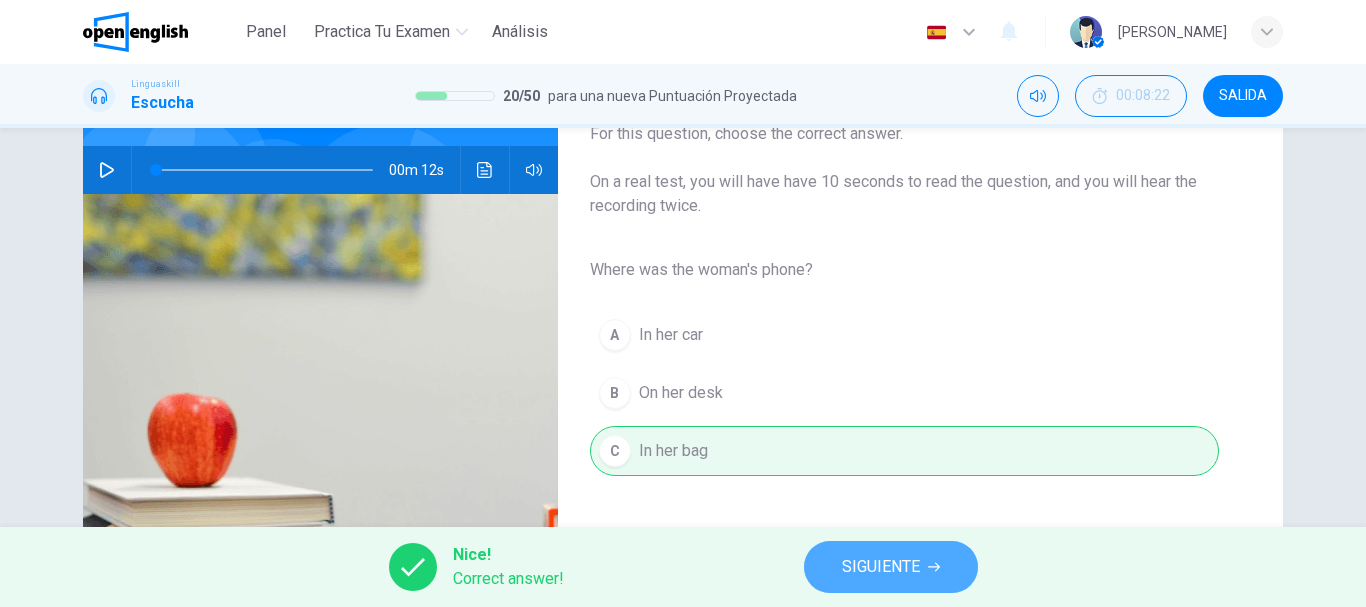 click on "SIGUIENTE" at bounding box center [881, 567] 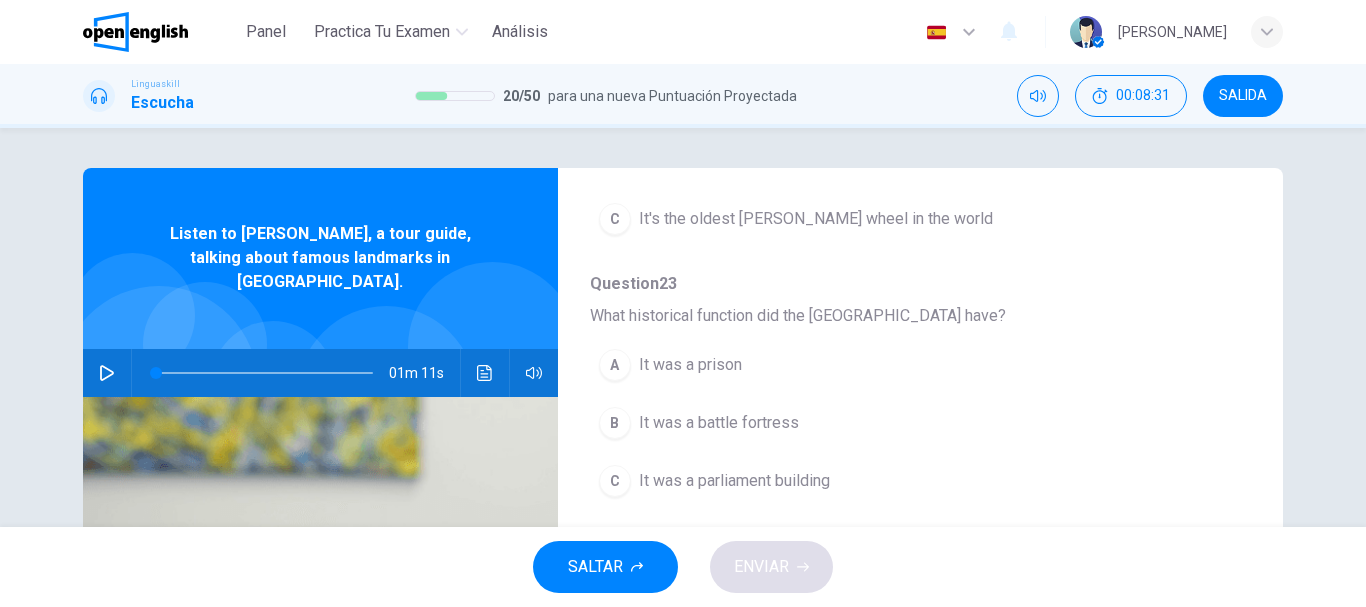 scroll, scrollTop: 661, scrollLeft: 0, axis: vertical 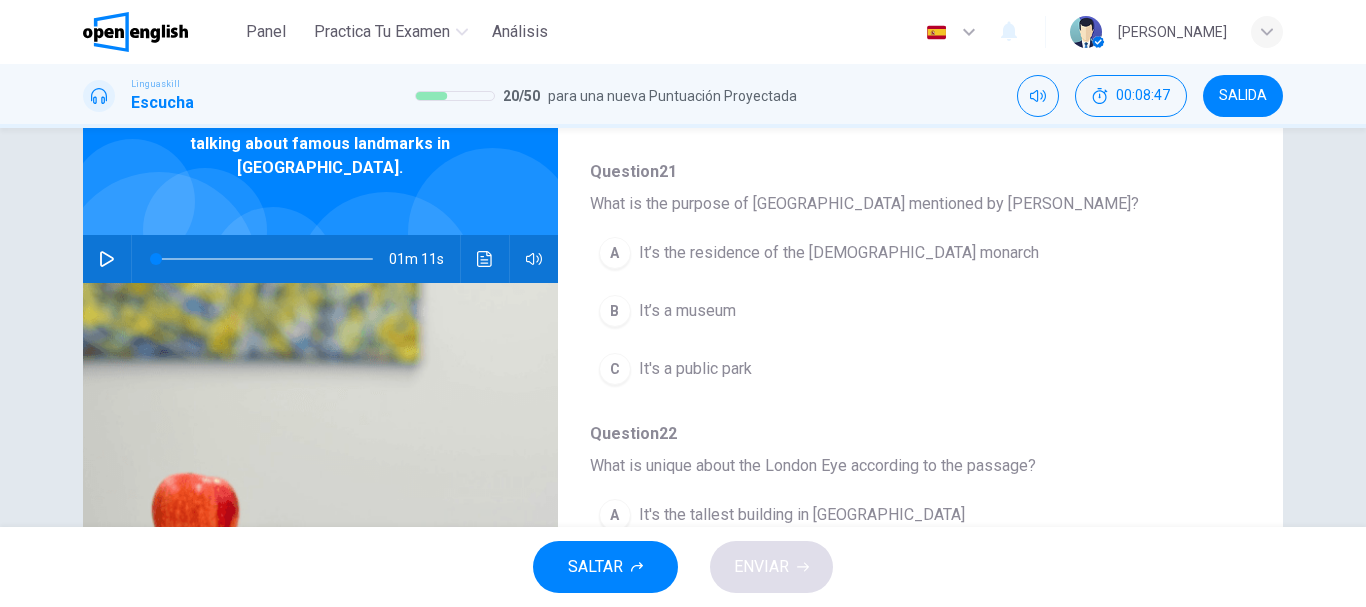 click 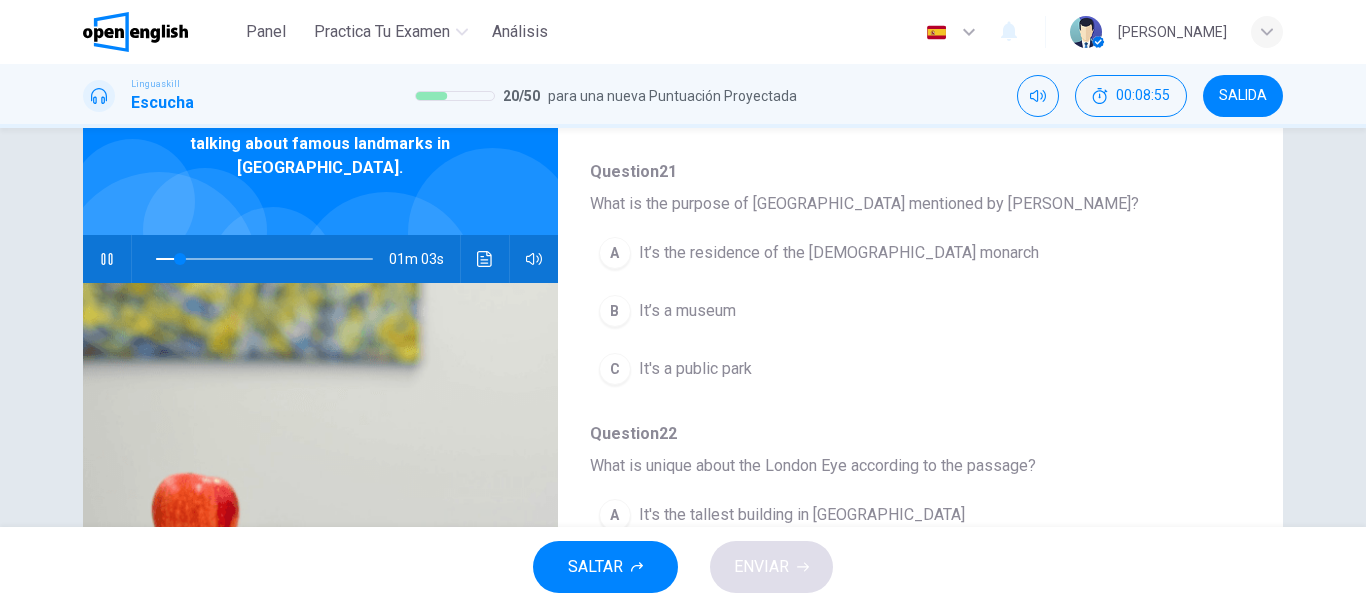 click on "A" at bounding box center (615, 253) 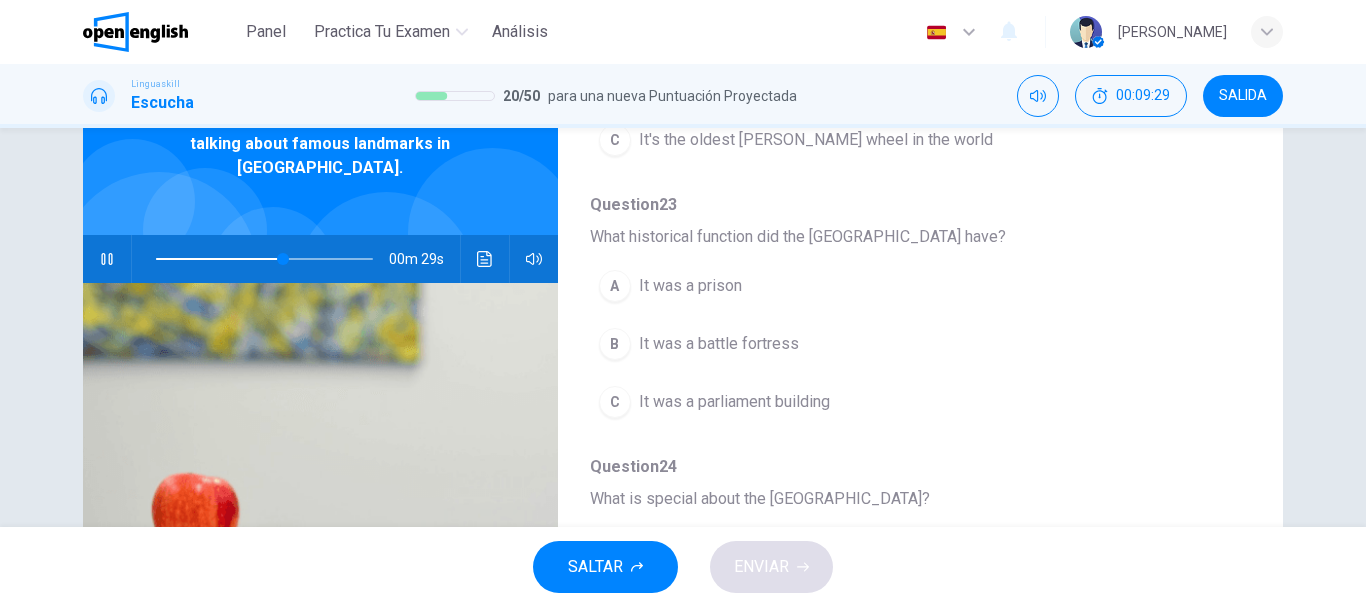 scroll, scrollTop: 626, scrollLeft: 0, axis: vertical 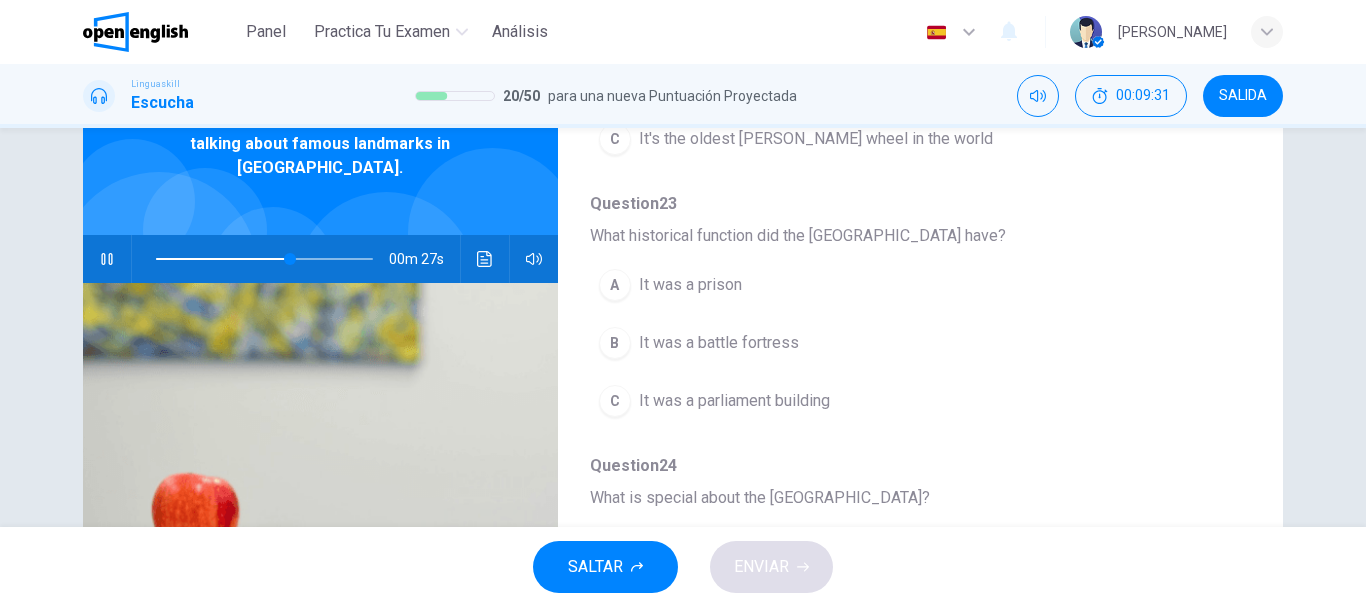 click on "A" at bounding box center [615, 285] 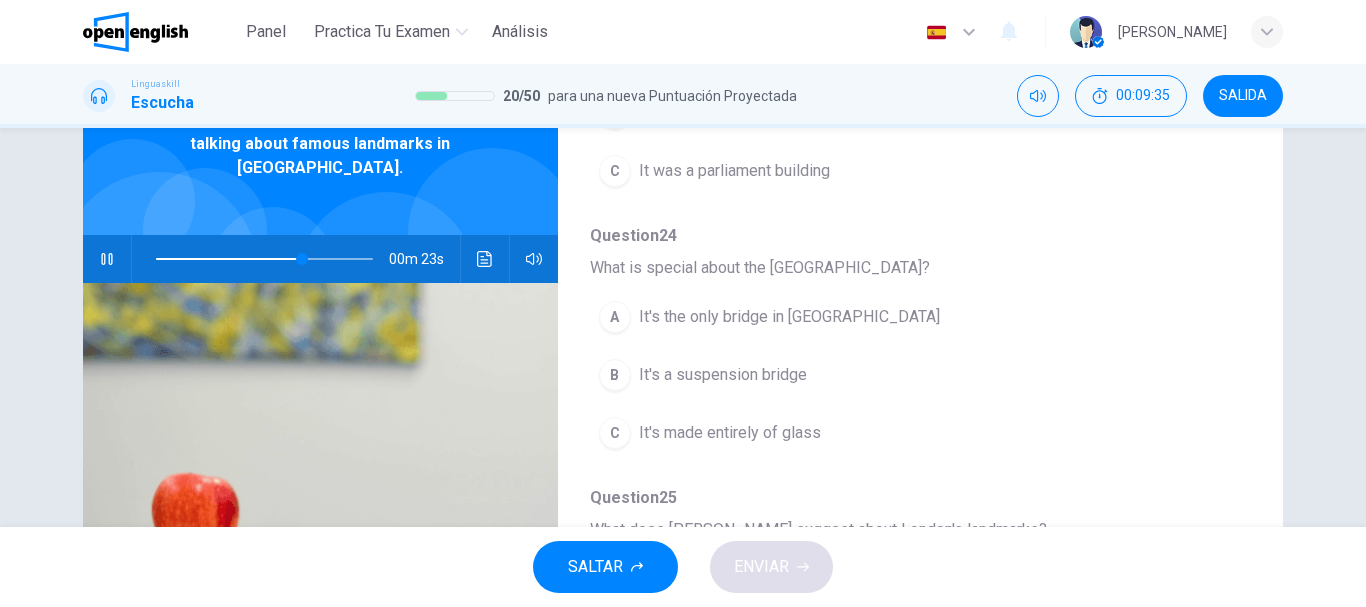 scroll, scrollTop: 863, scrollLeft: 0, axis: vertical 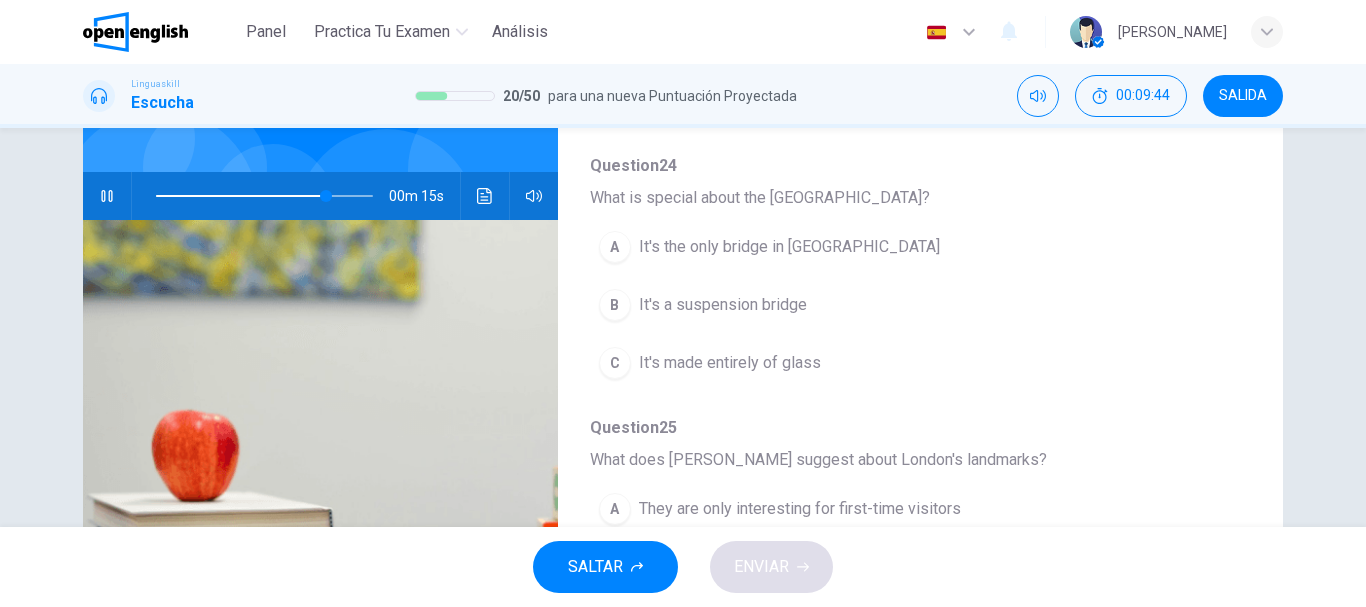 click on "B" at bounding box center (615, 305) 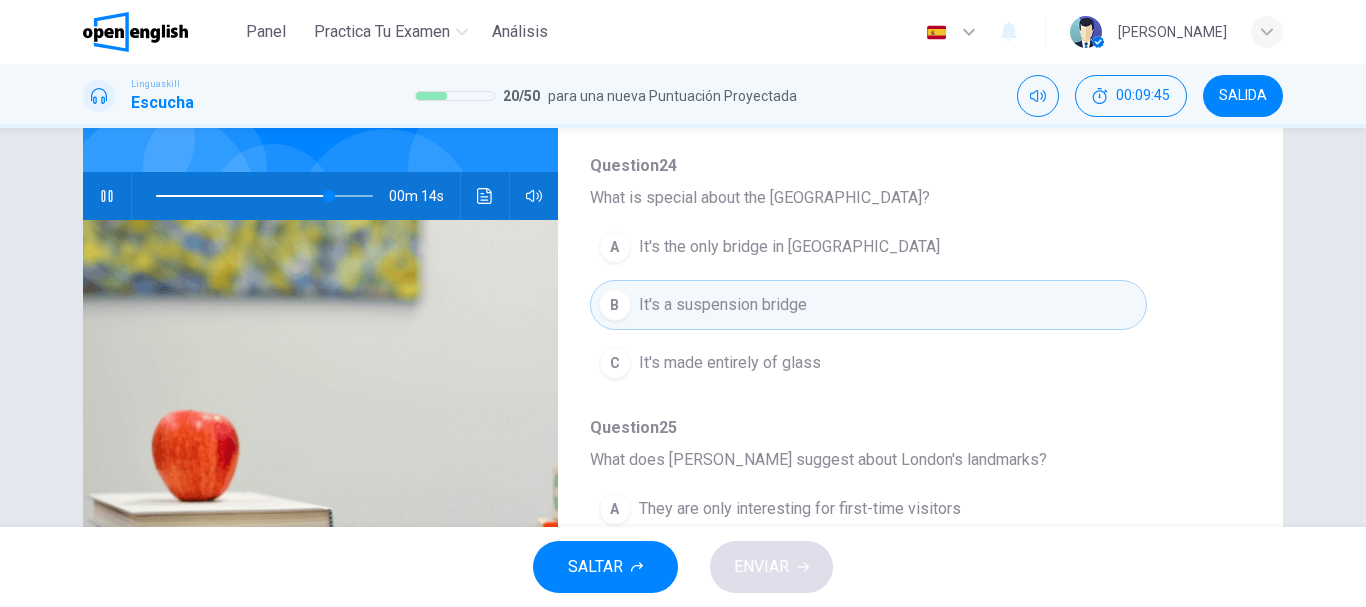 scroll, scrollTop: 376, scrollLeft: 0, axis: vertical 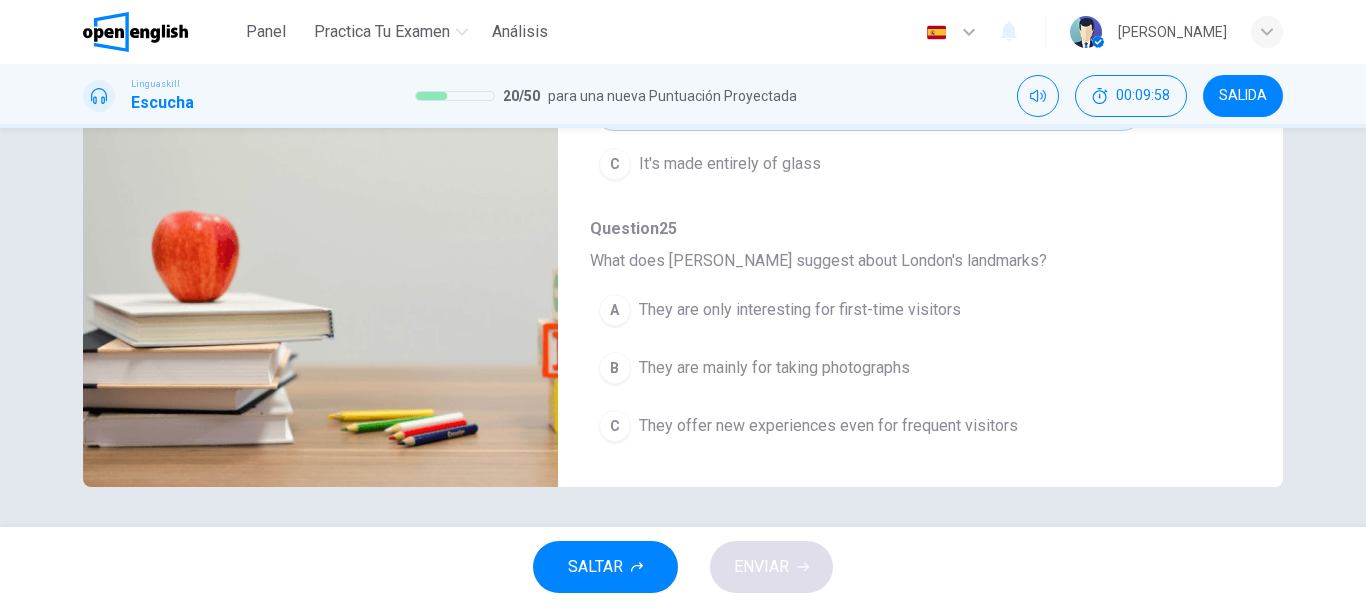 click on "C" at bounding box center [615, 426] 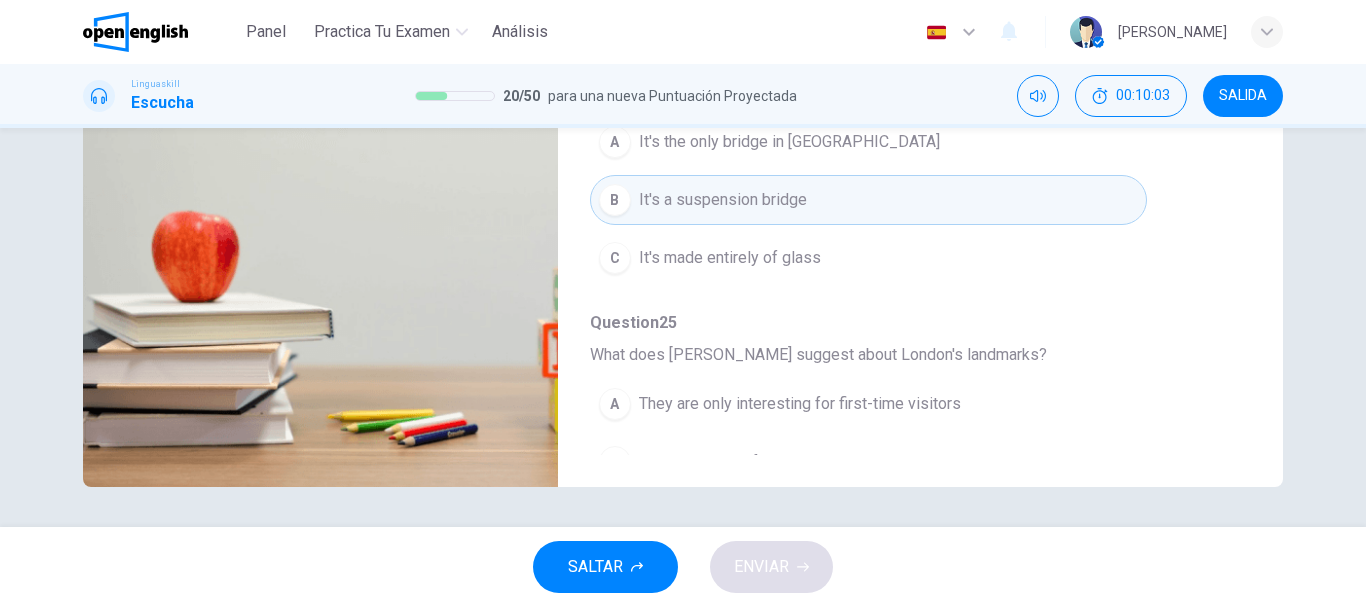 scroll, scrollTop: 863, scrollLeft: 0, axis: vertical 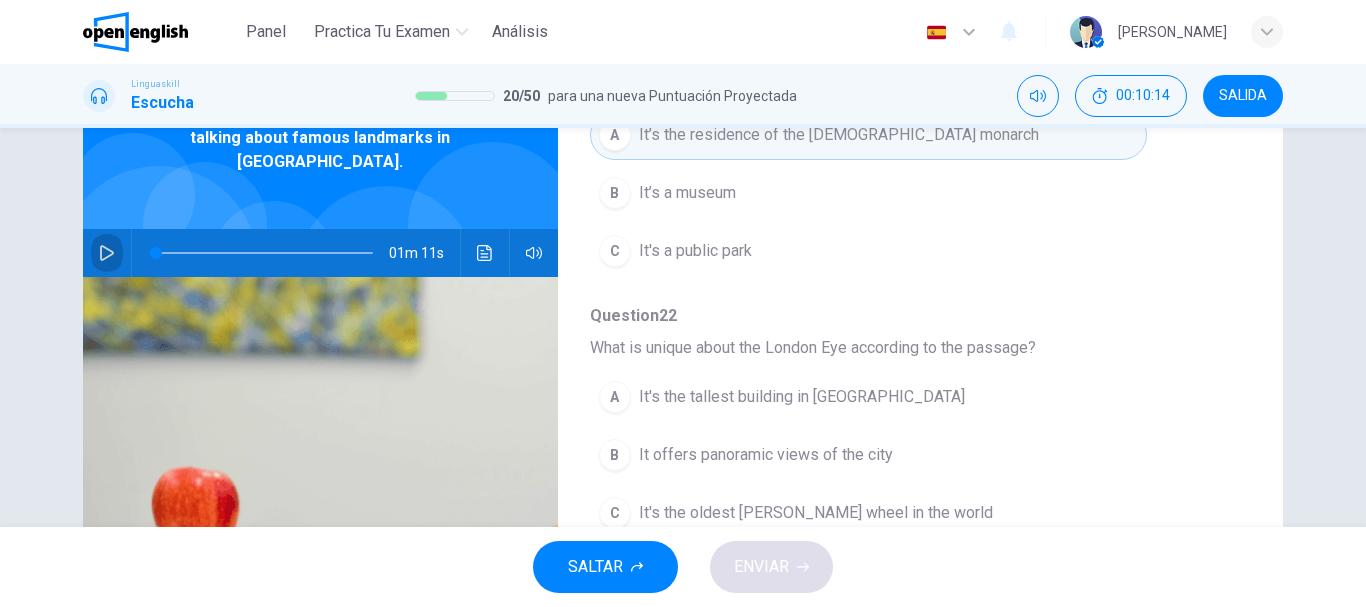click 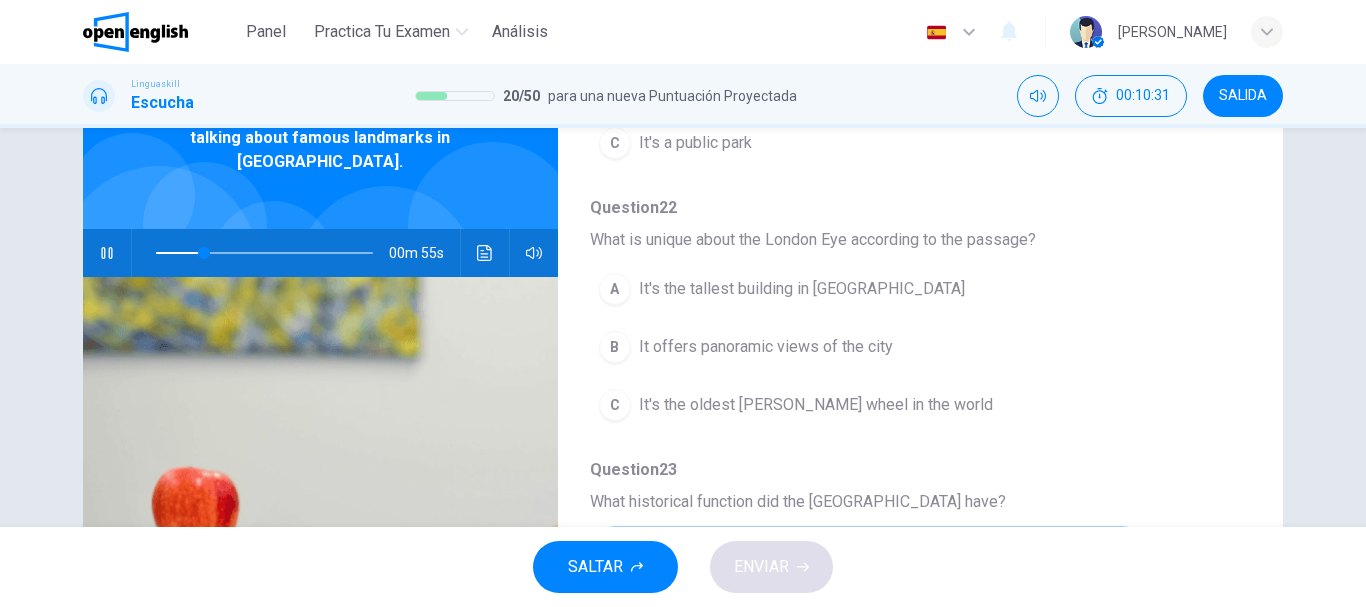 scroll, scrollTop: 356, scrollLeft: 0, axis: vertical 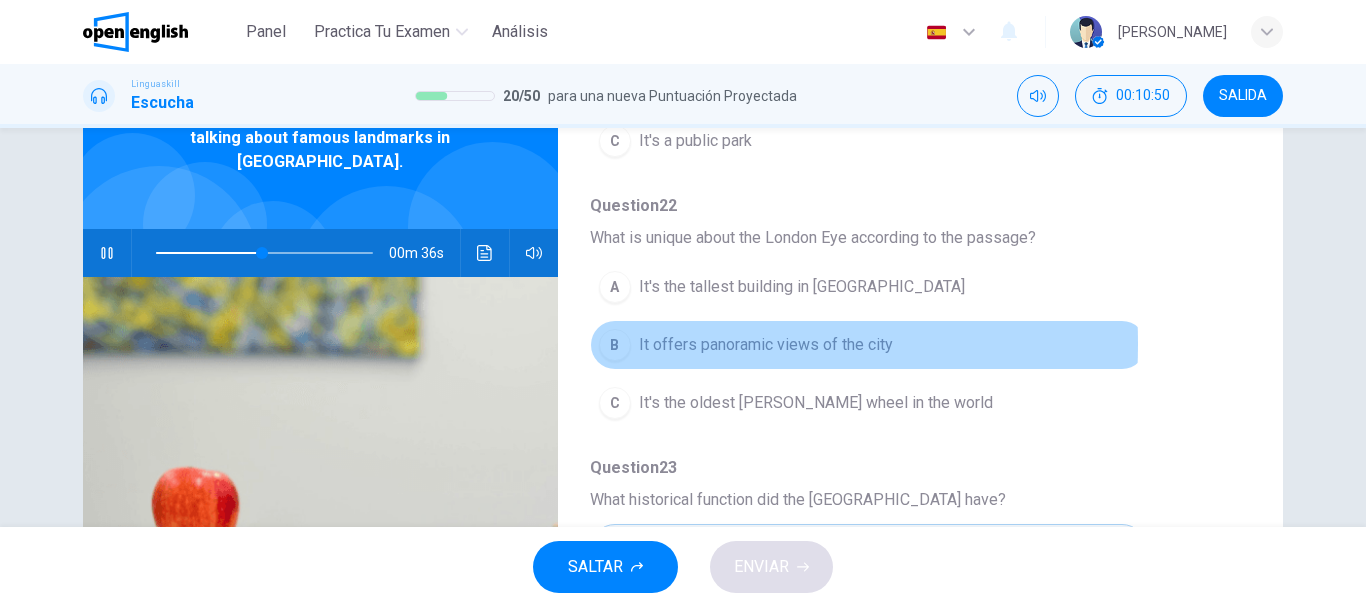 click on "B" at bounding box center (615, 345) 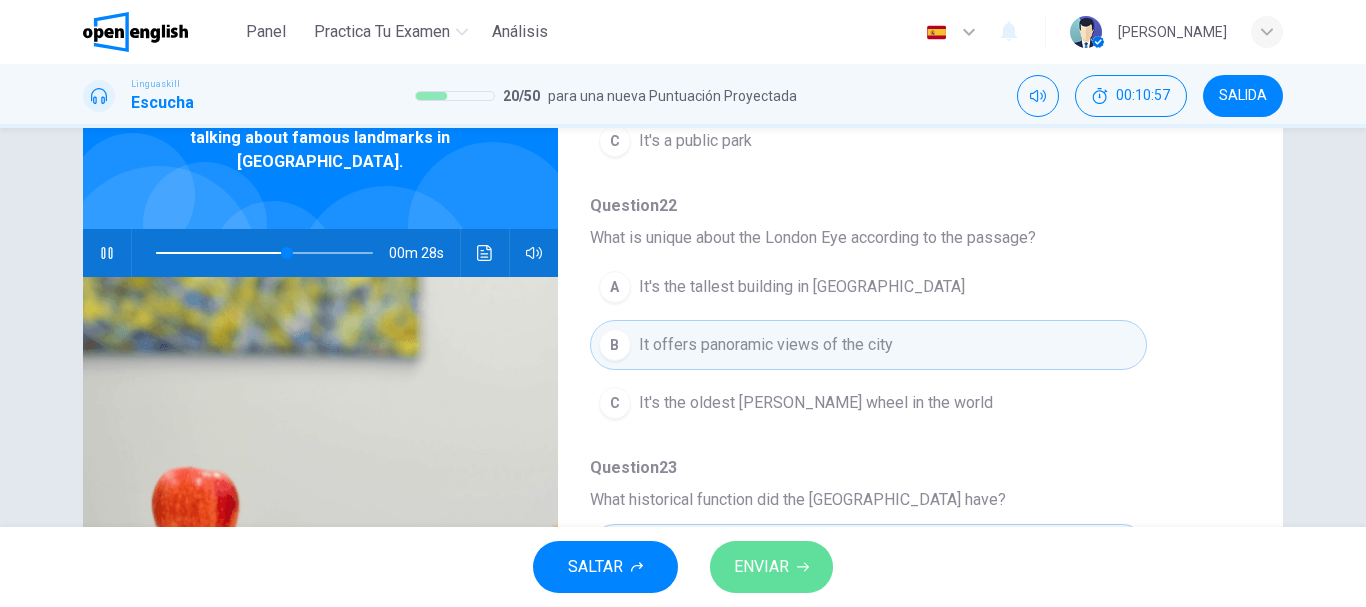click on "ENVIAR" at bounding box center (761, 567) 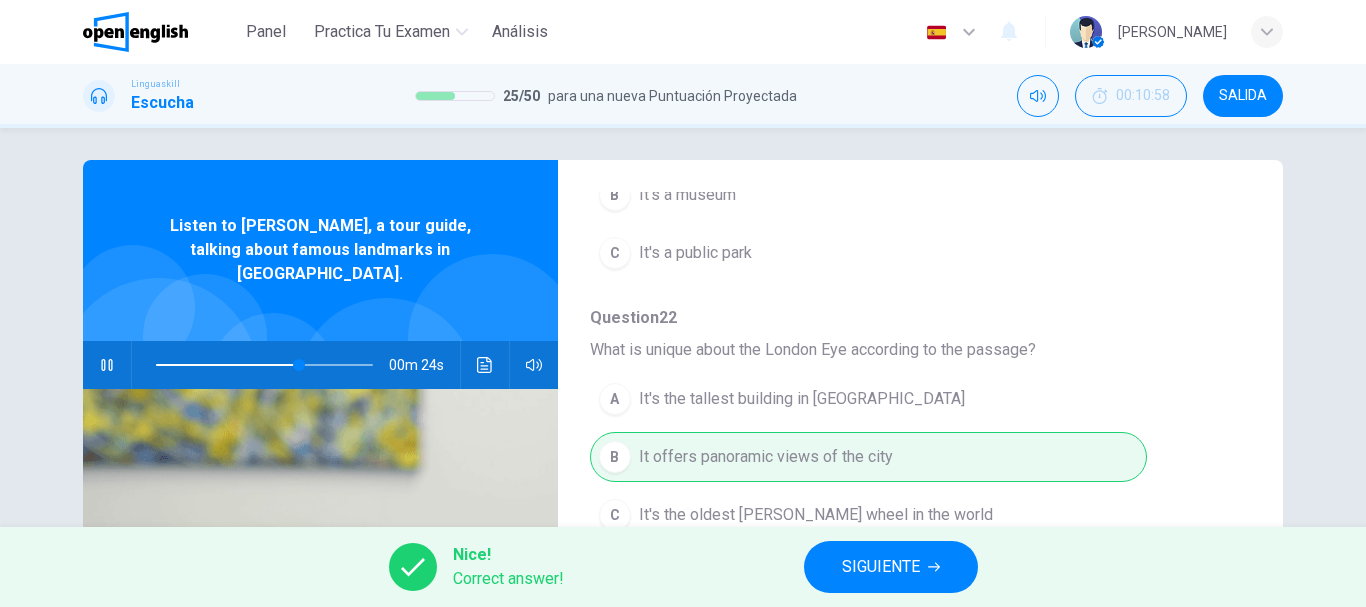 scroll, scrollTop: 0, scrollLeft: 0, axis: both 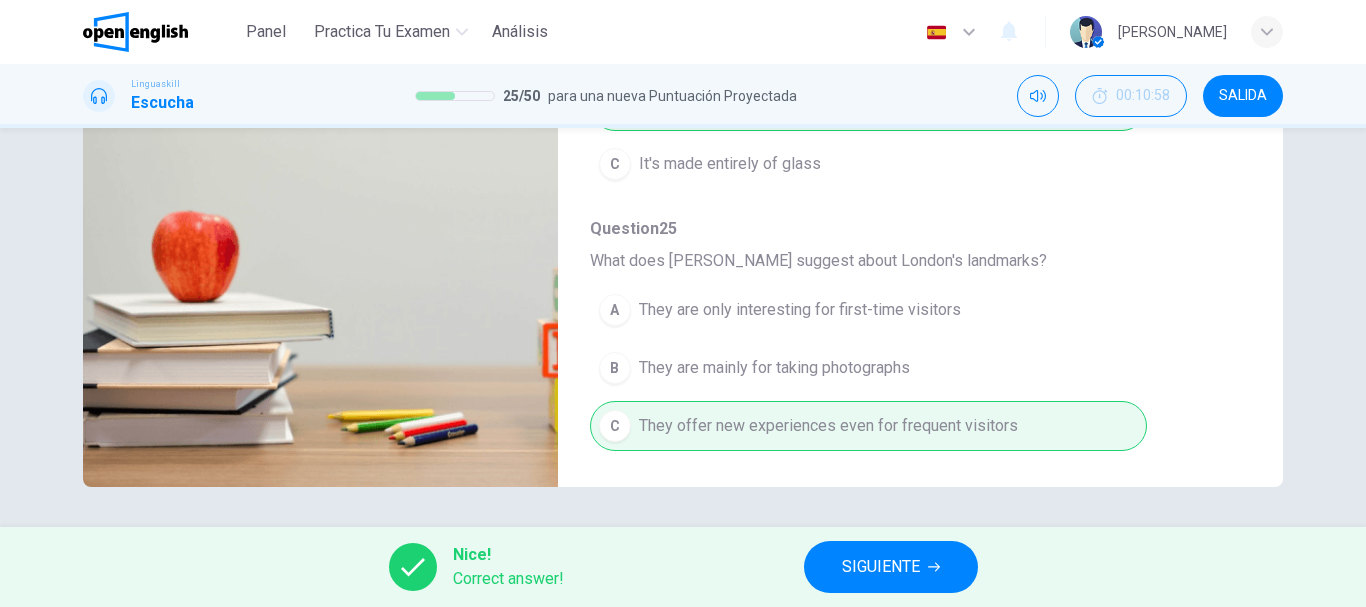 type on "**" 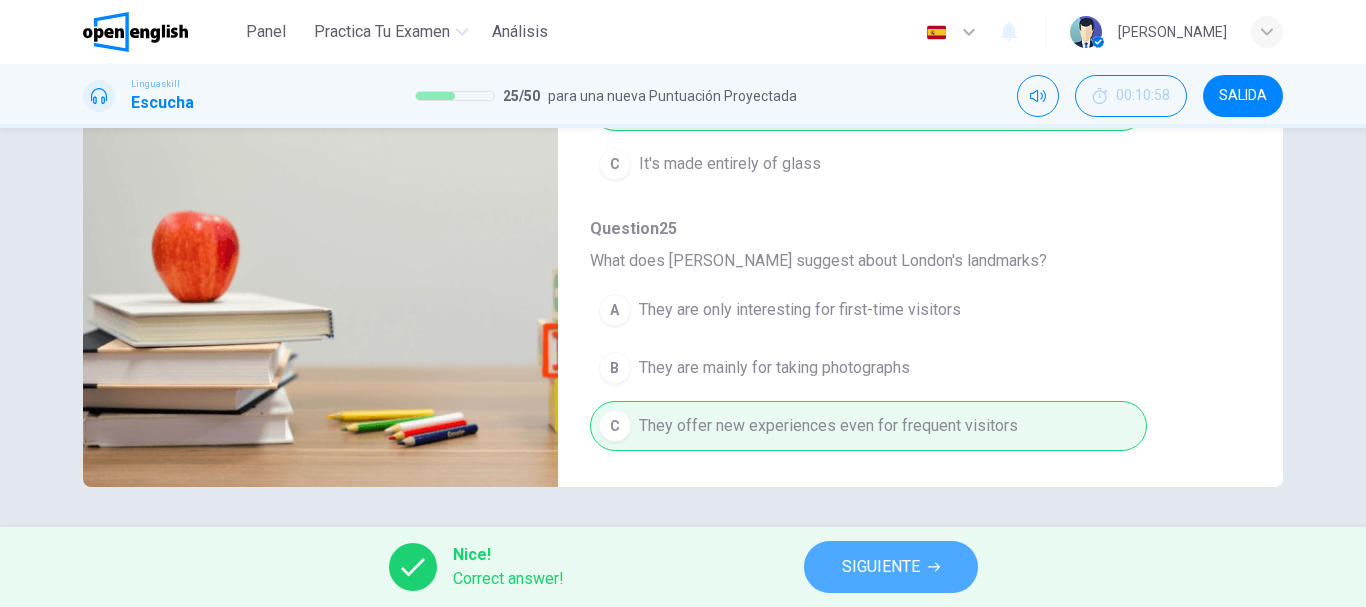 click on "SIGUIENTE" at bounding box center (881, 567) 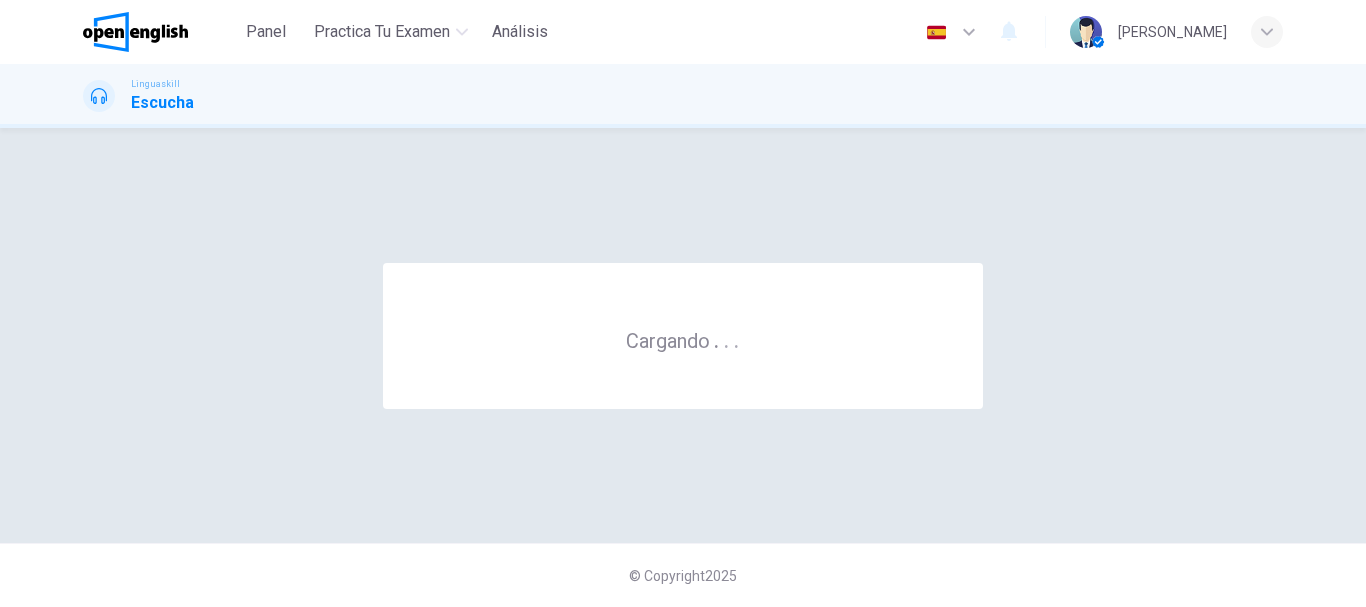 scroll, scrollTop: 0, scrollLeft: 0, axis: both 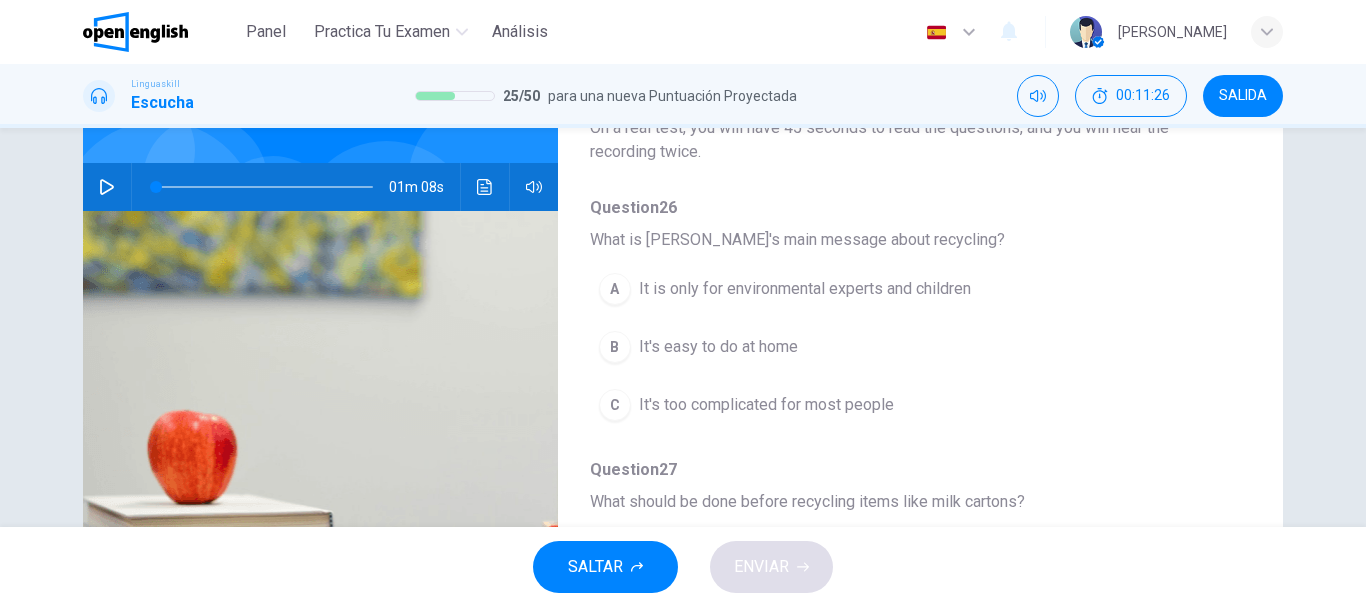 click 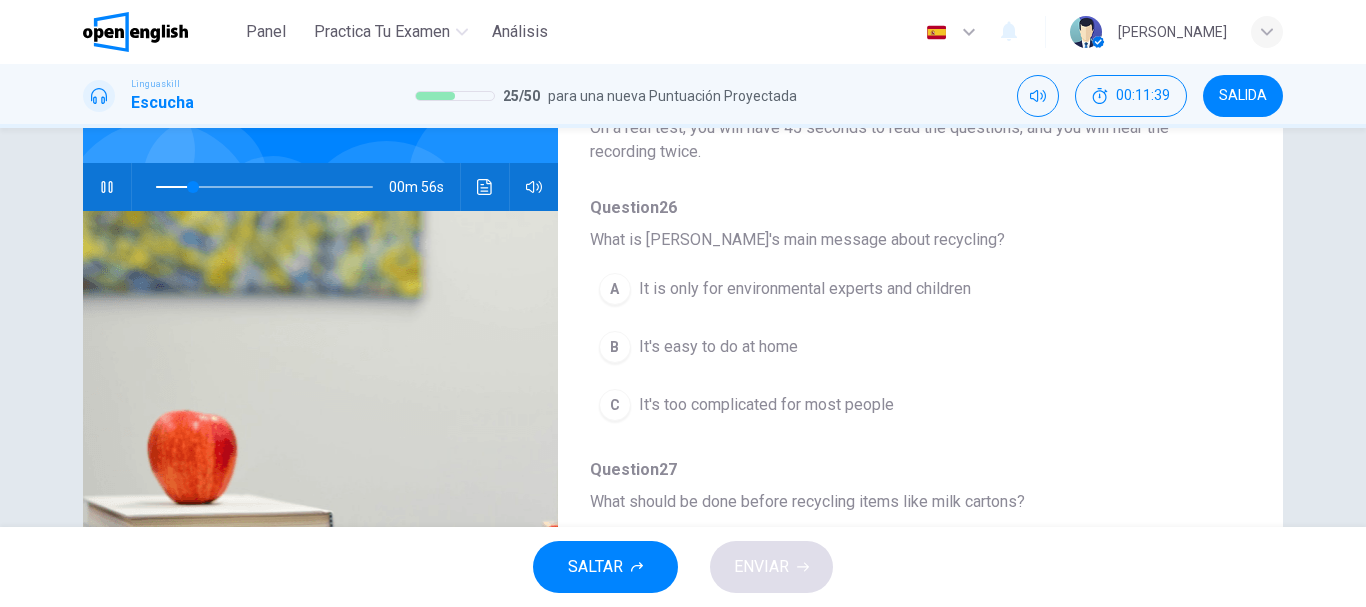 click on "B" at bounding box center (615, 347) 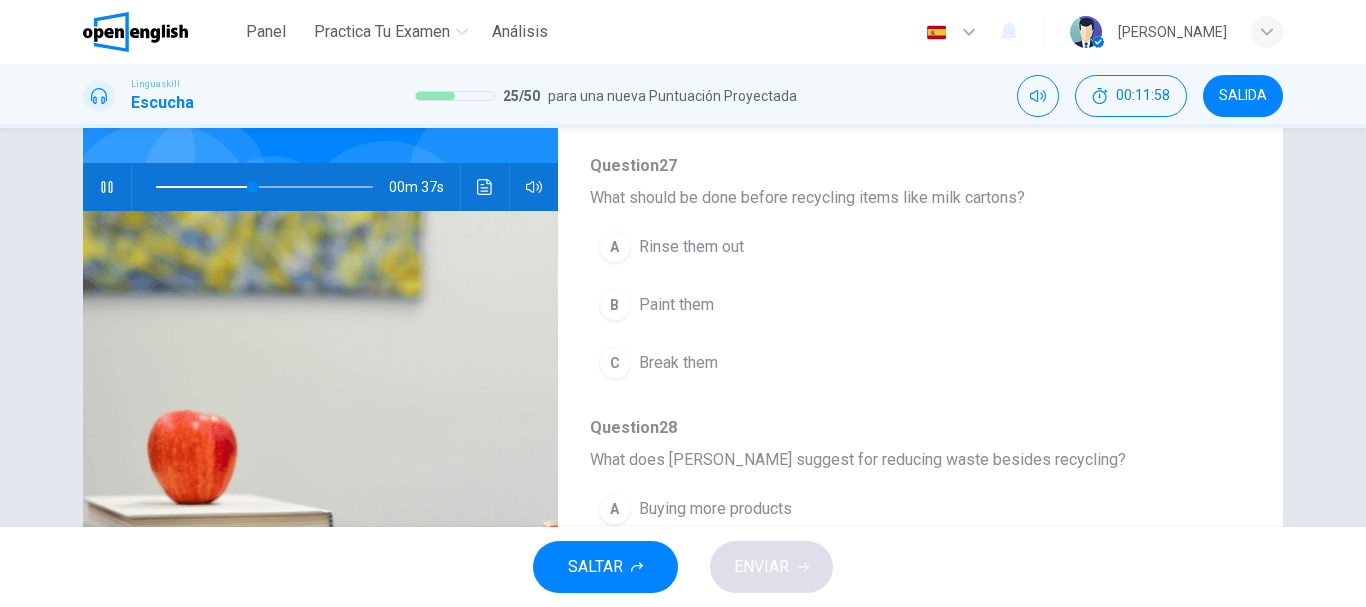 scroll, scrollTop: 352, scrollLeft: 0, axis: vertical 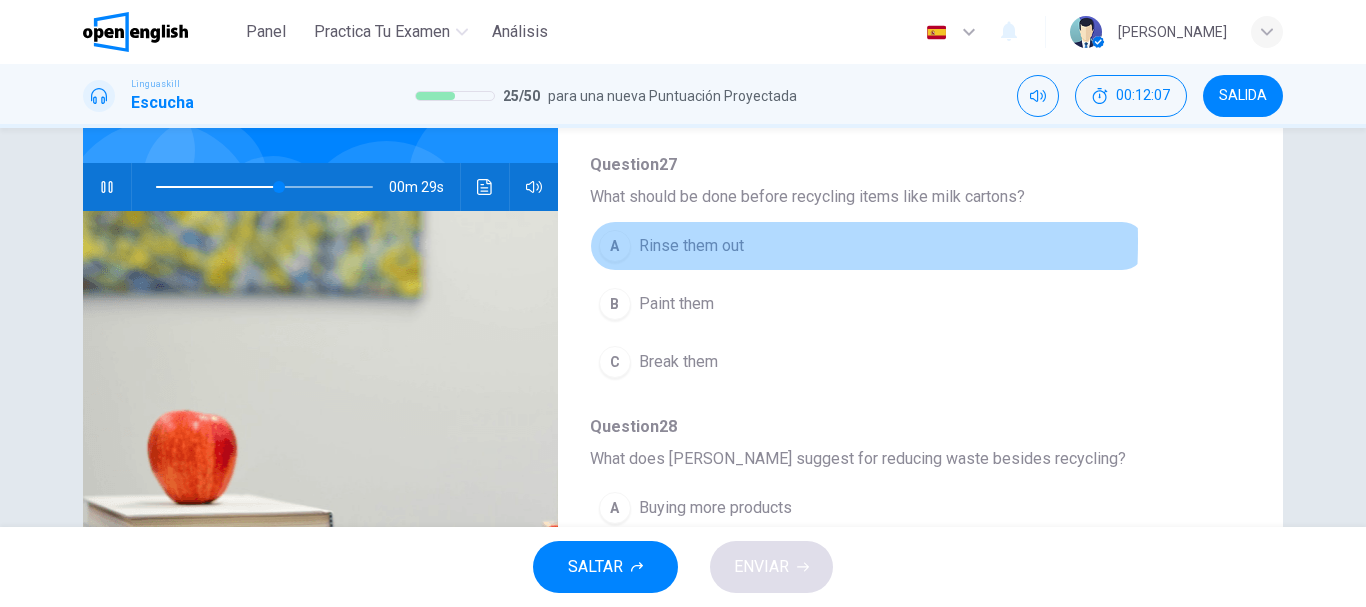 click on "A" at bounding box center (615, 246) 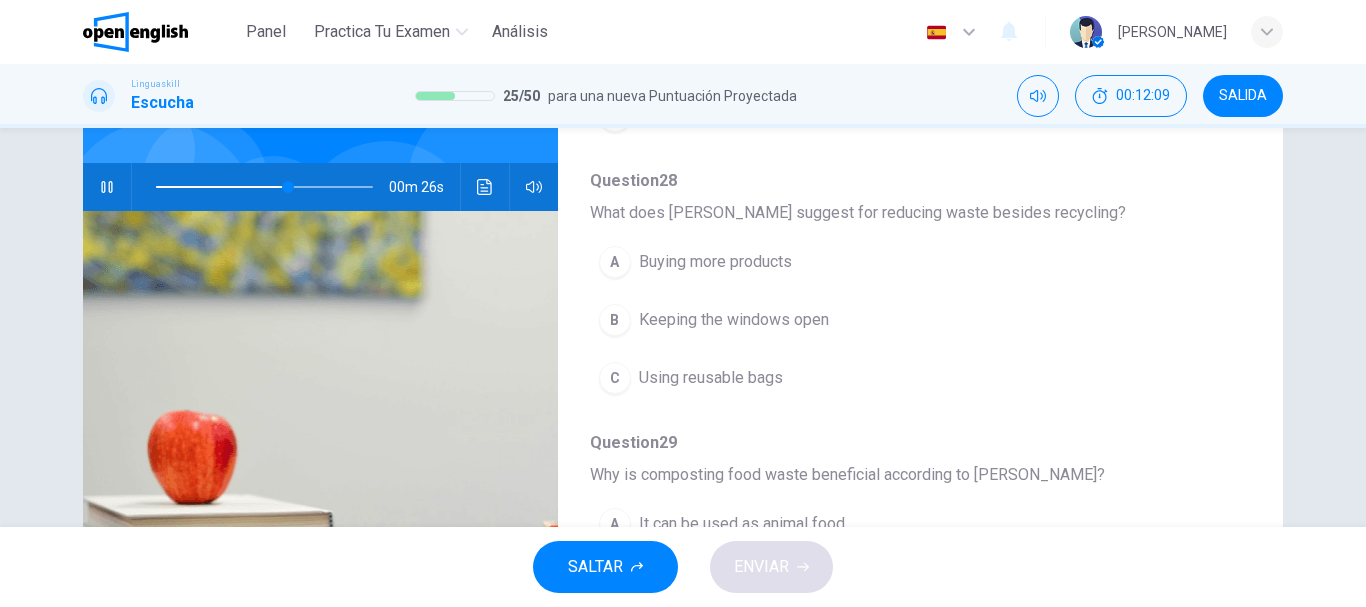 scroll, scrollTop: 600, scrollLeft: 0, axis: vertical 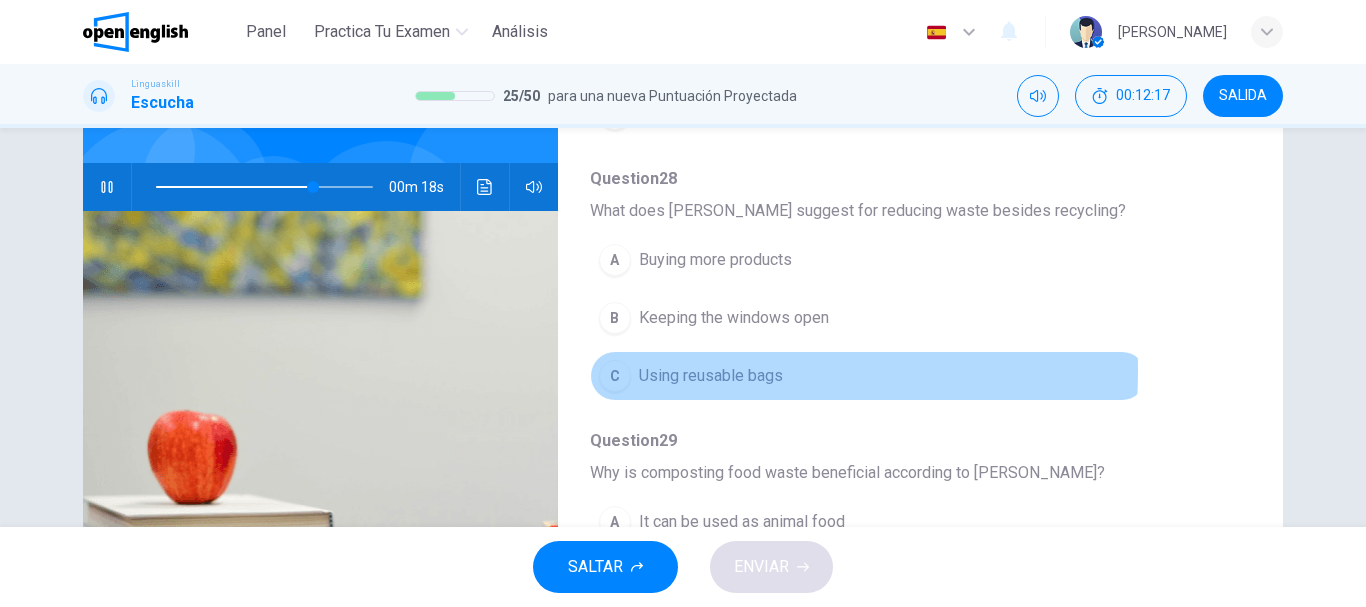 click on "C" at bounding box center (615, 376) 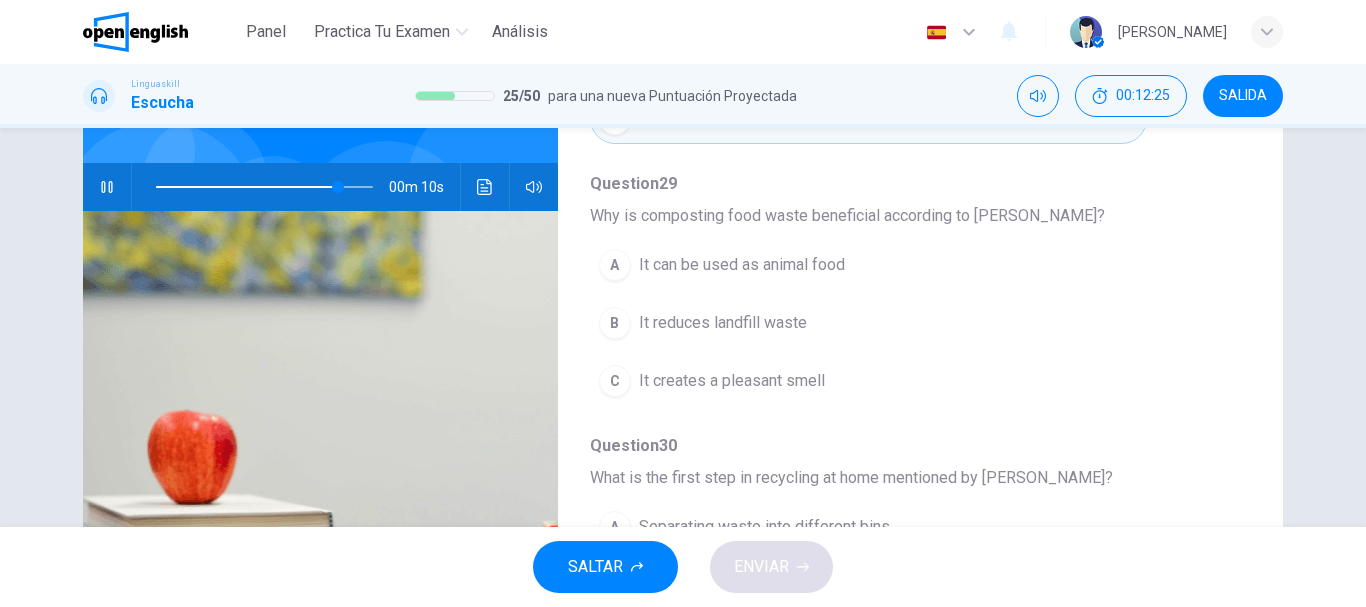 scroll, scrollTop: 863, scrollLeft: 0, axis: vertical 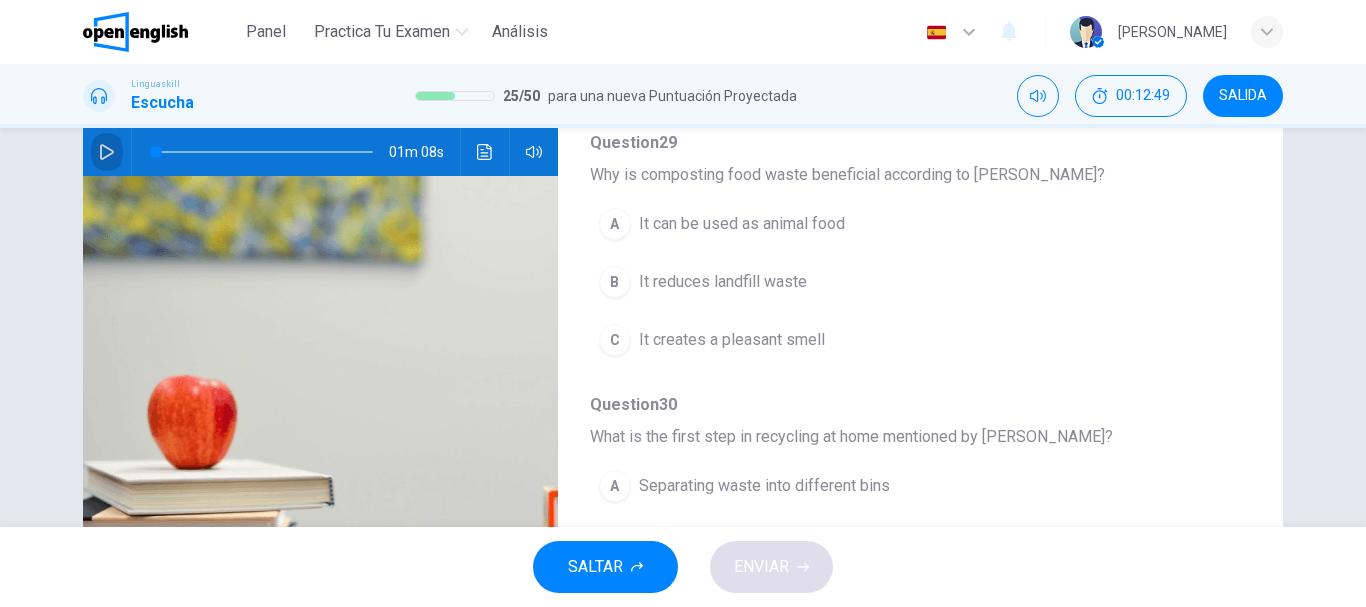 click 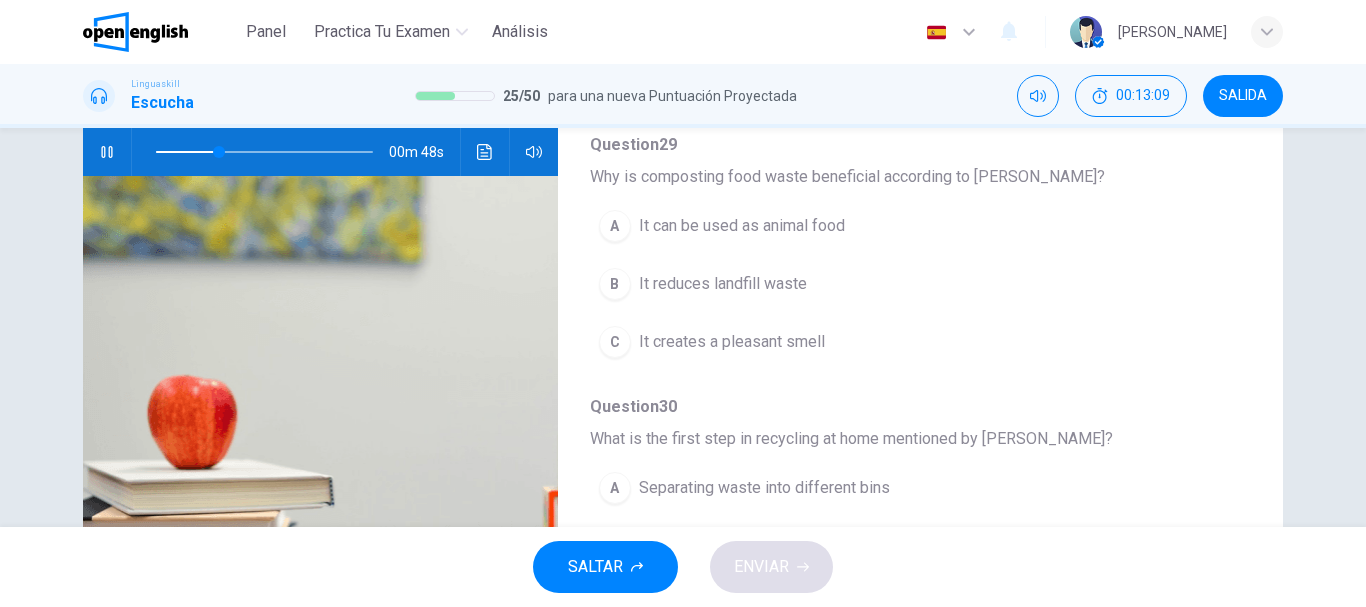 scroll, scrollTop: 863, scrollLeft: 0, axis: vertical 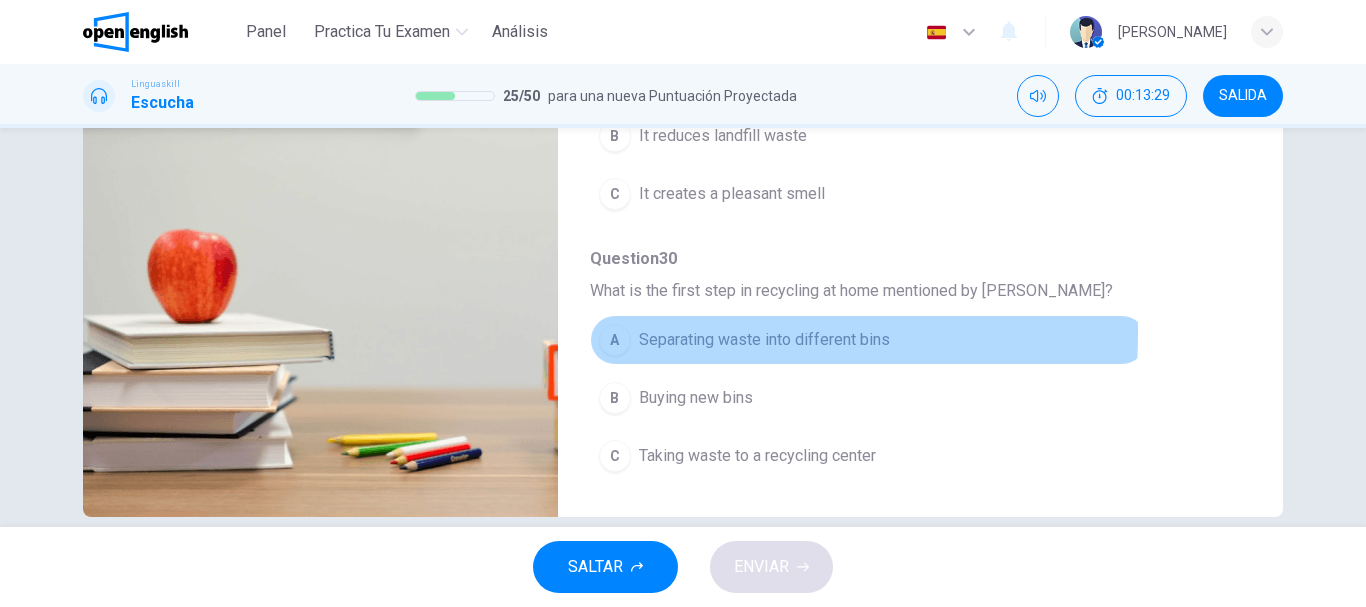 click on "A" at bounding box center (615, 340) 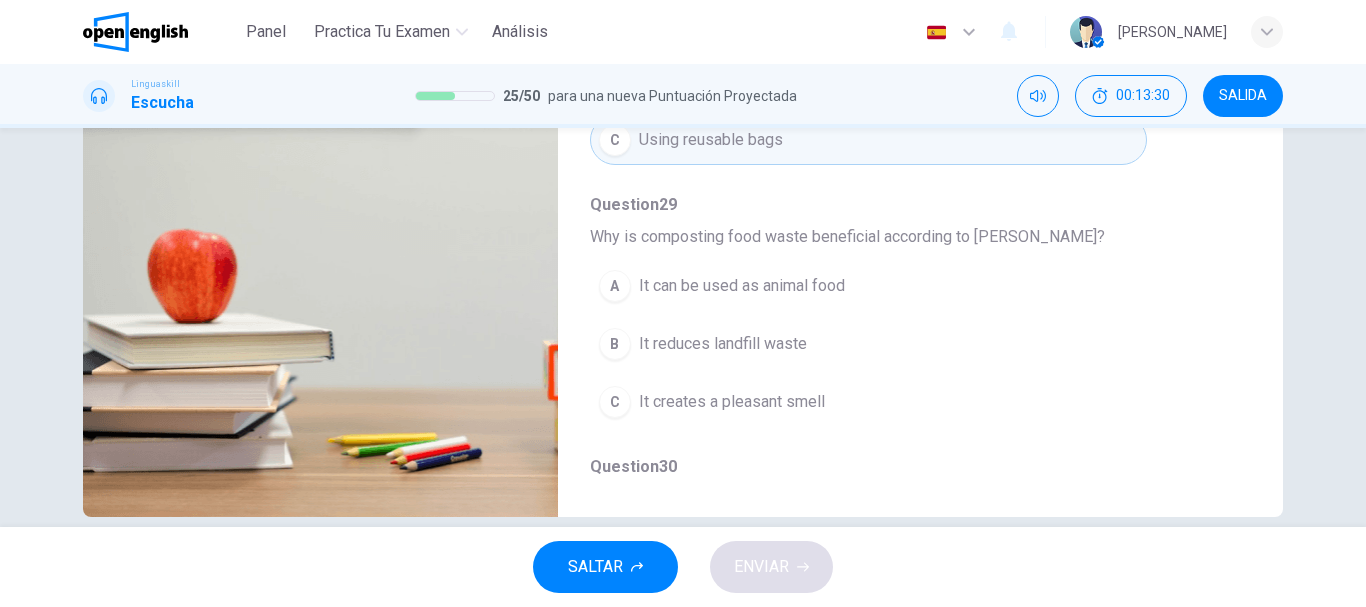 scroll, scrollTop: 653, scrollLeft: 0, axis: vertical 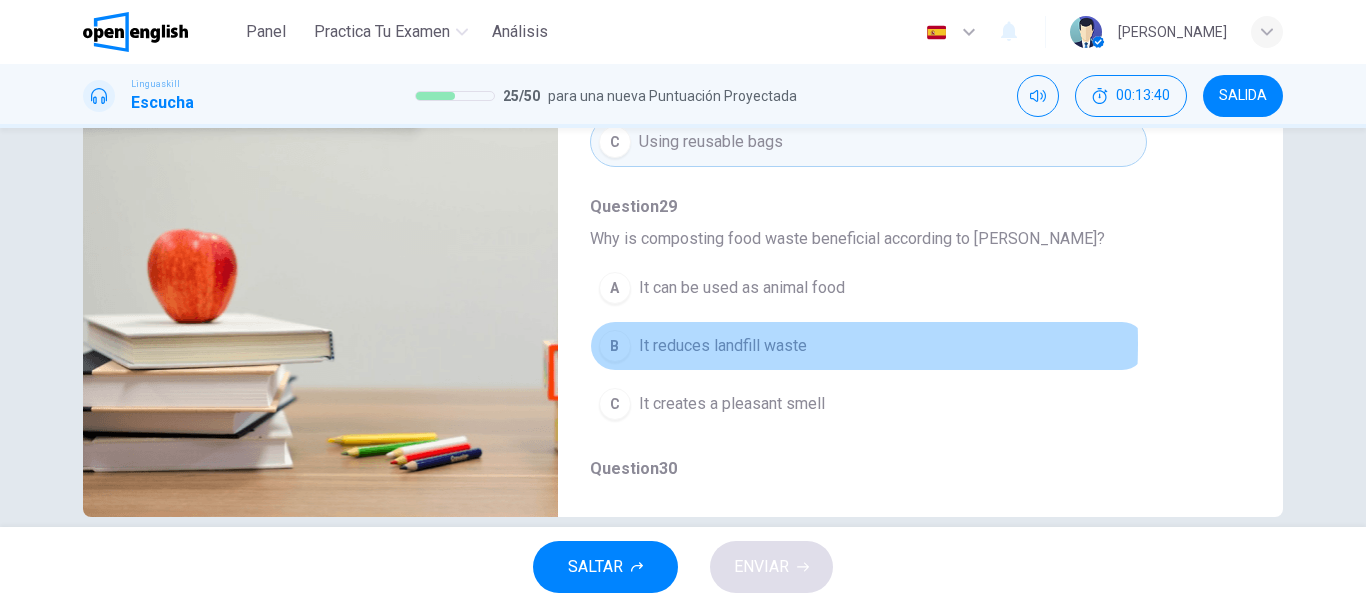 click on "B" at bounding box center [615, 346] 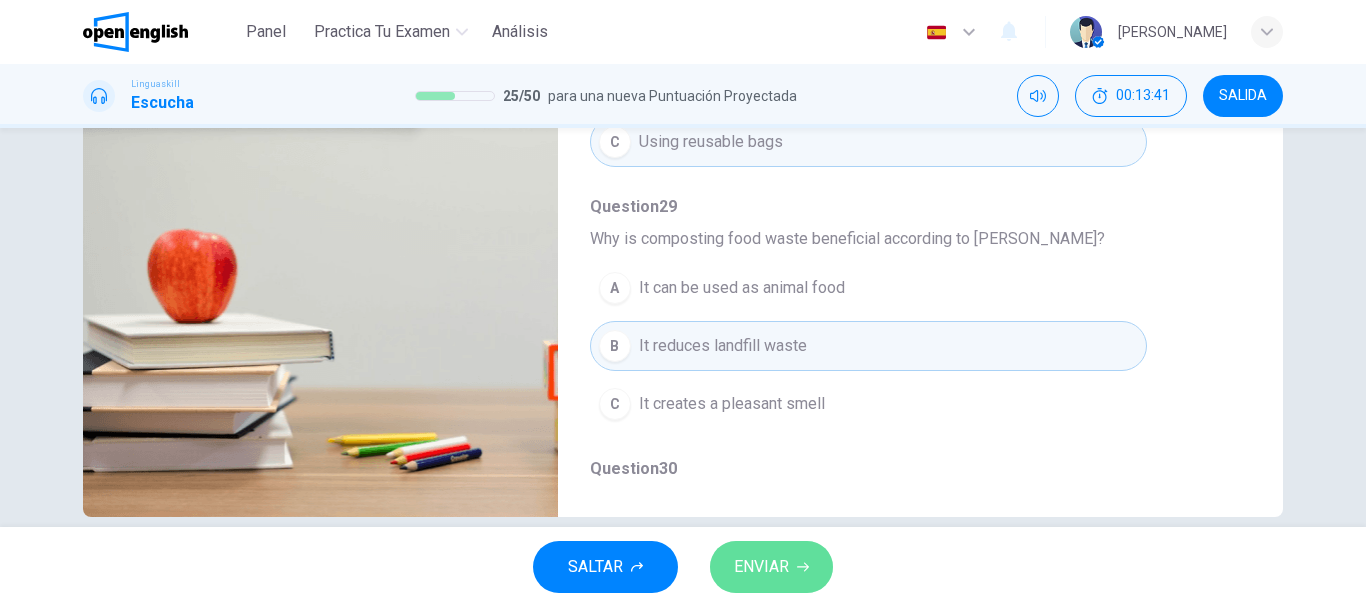 click on "ENVIAR" at bounding box center [761, 567] 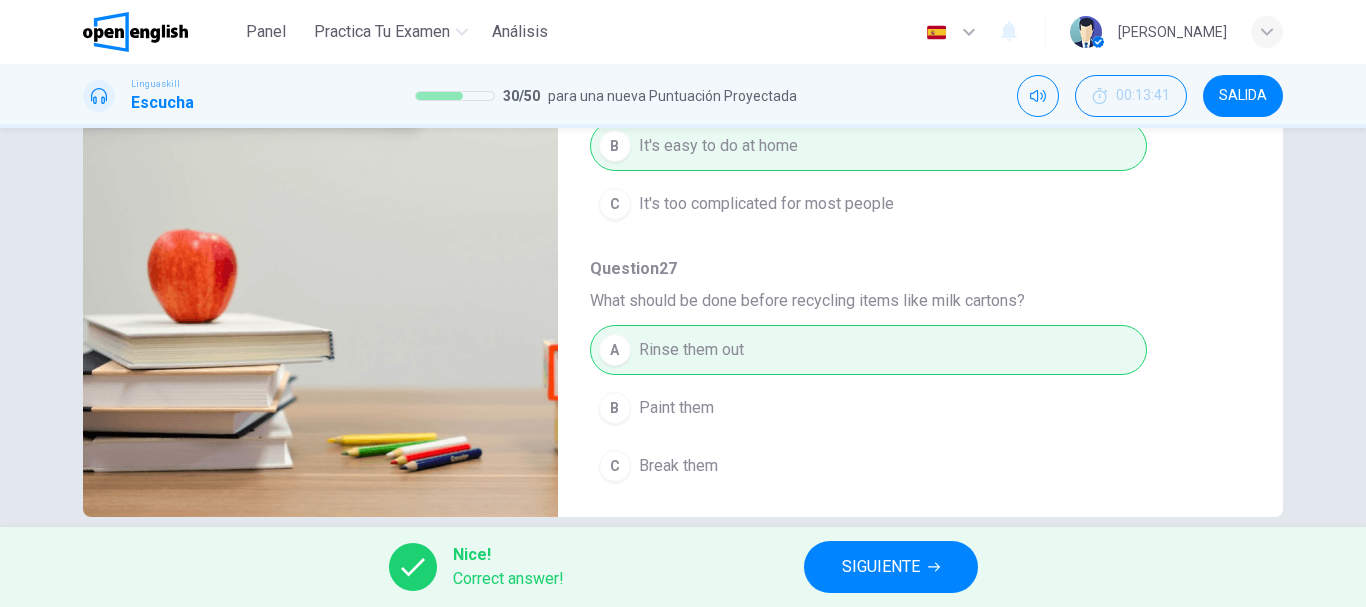 scroll, scrollTop: 0, scrollLeft: 0, axis: both 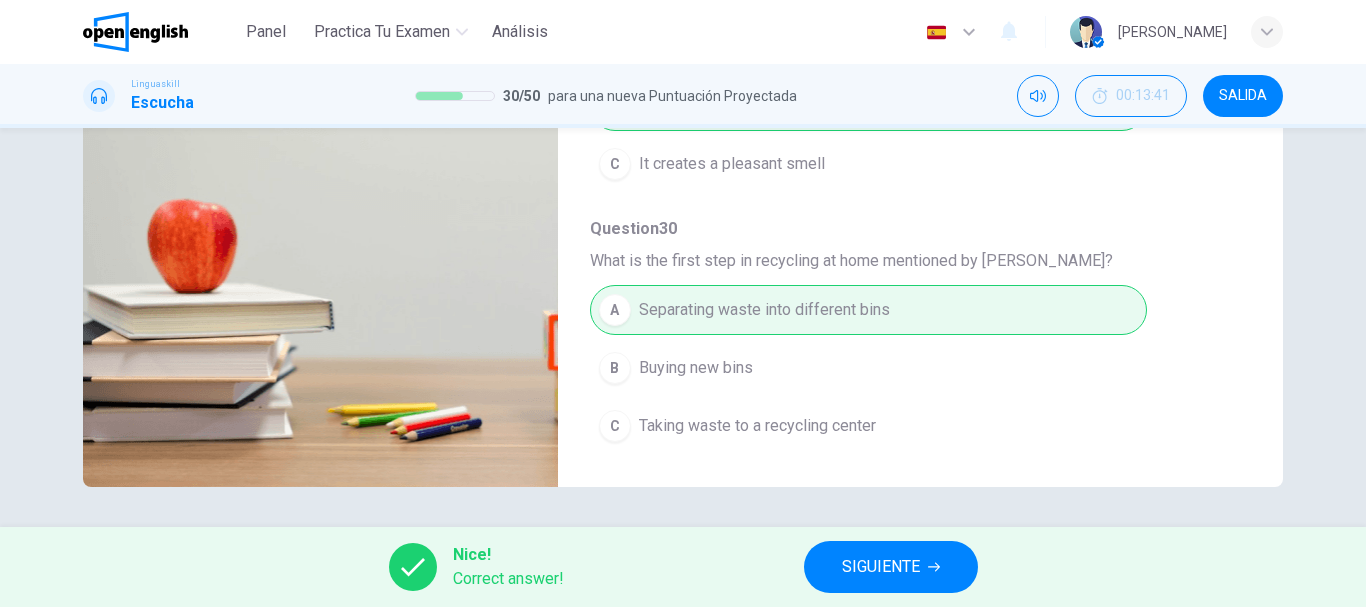type on "**" 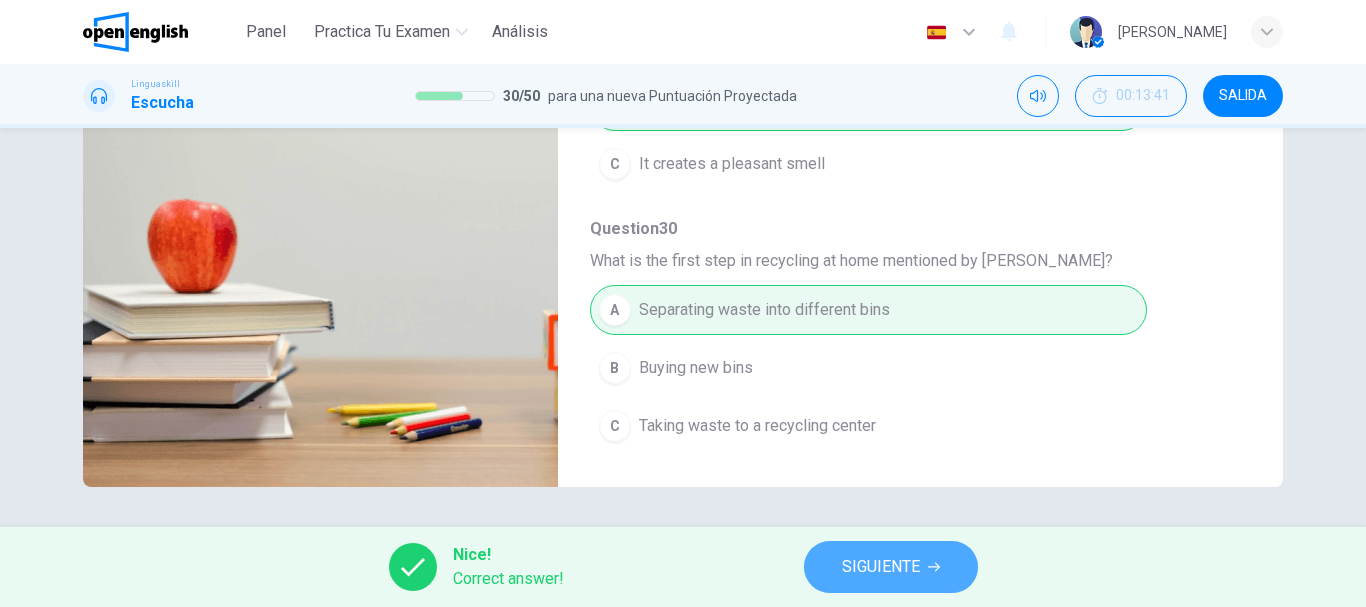 click on "SIGUIENTE" at bounding box center (881, 567) 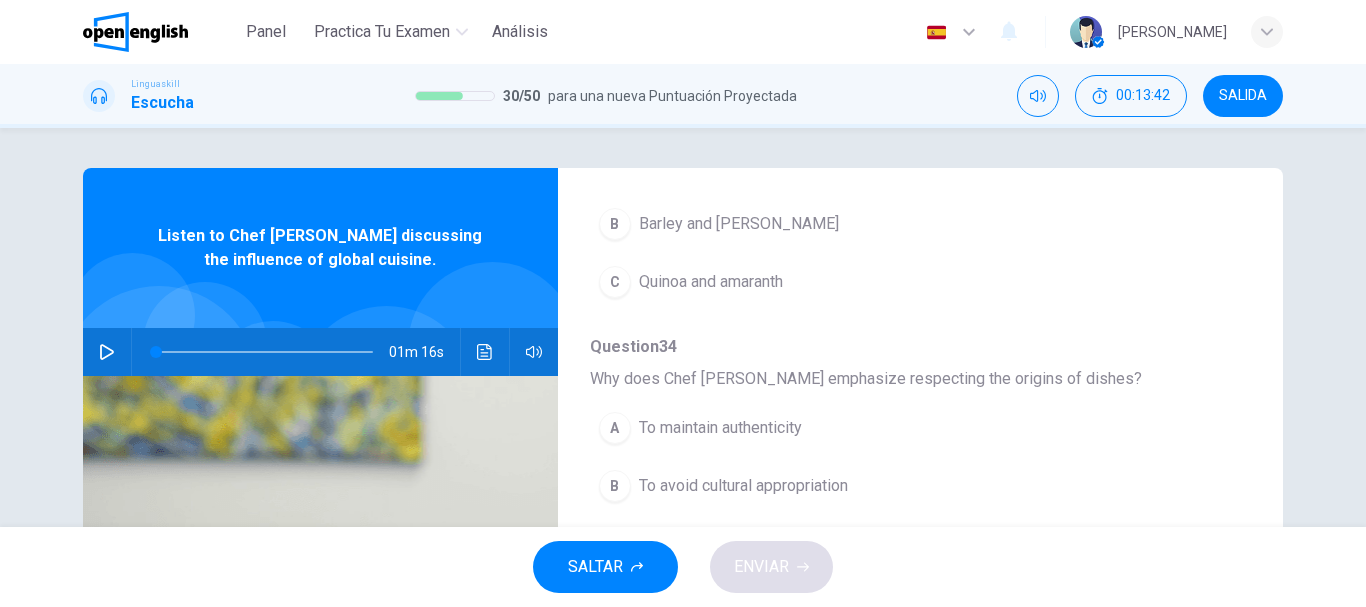scroll, scrollTop: 863, scrollLeft: 0, axis: vertical 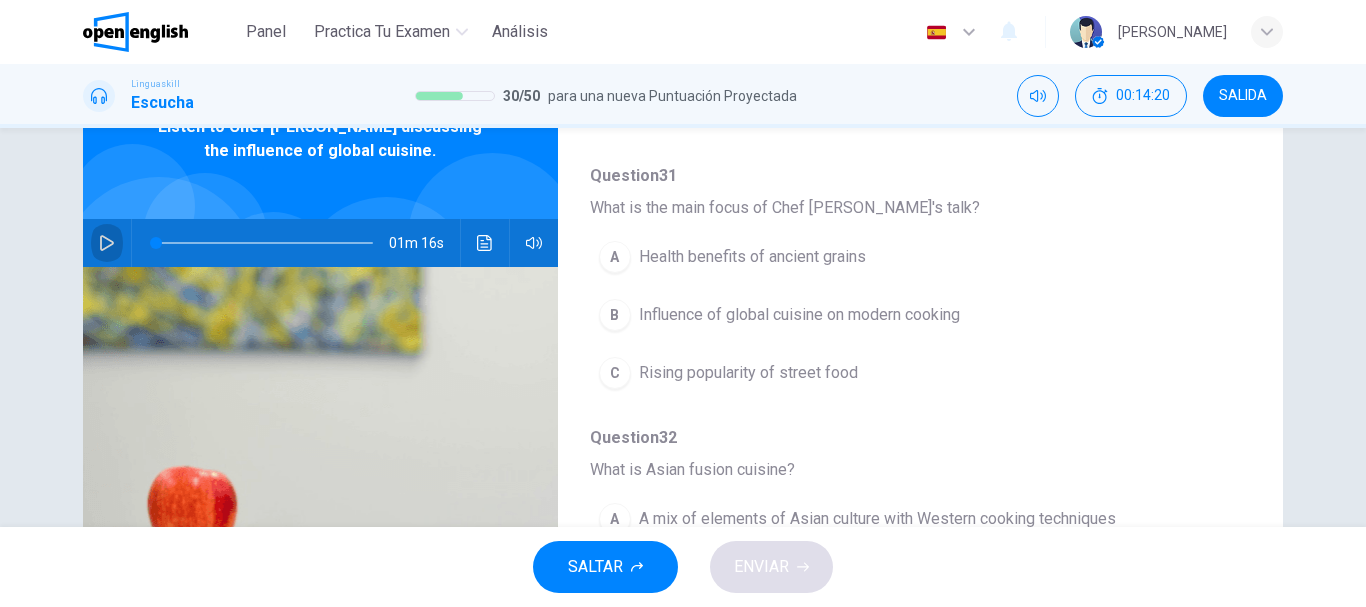 click 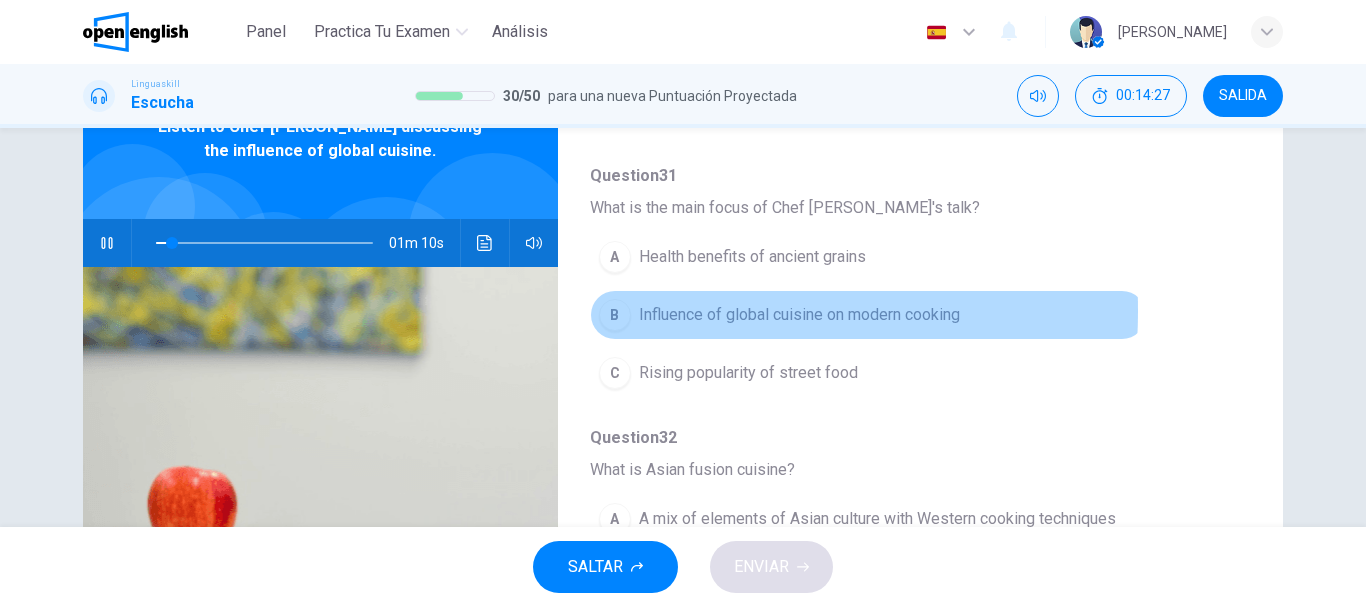 click on "B" at bounding box center (615, 315) 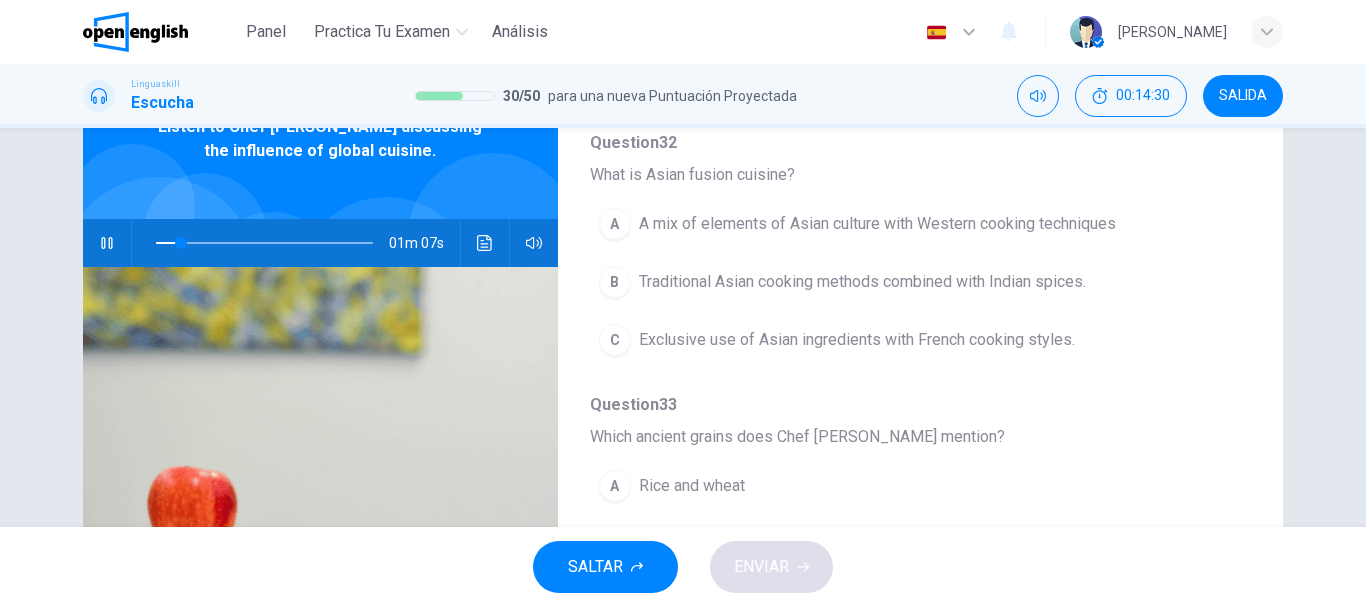 scroll, scrollTop: 438, scrollLeft: 0, axis: vertical 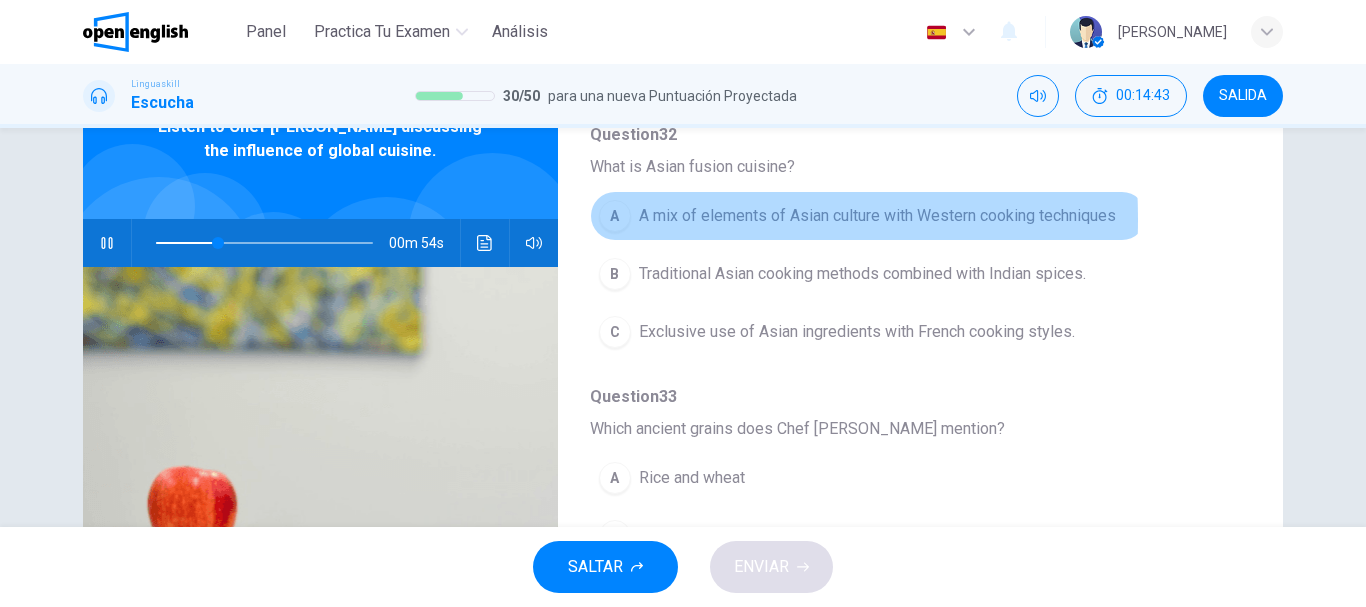 click on "A" at bounding box center [615, 216] 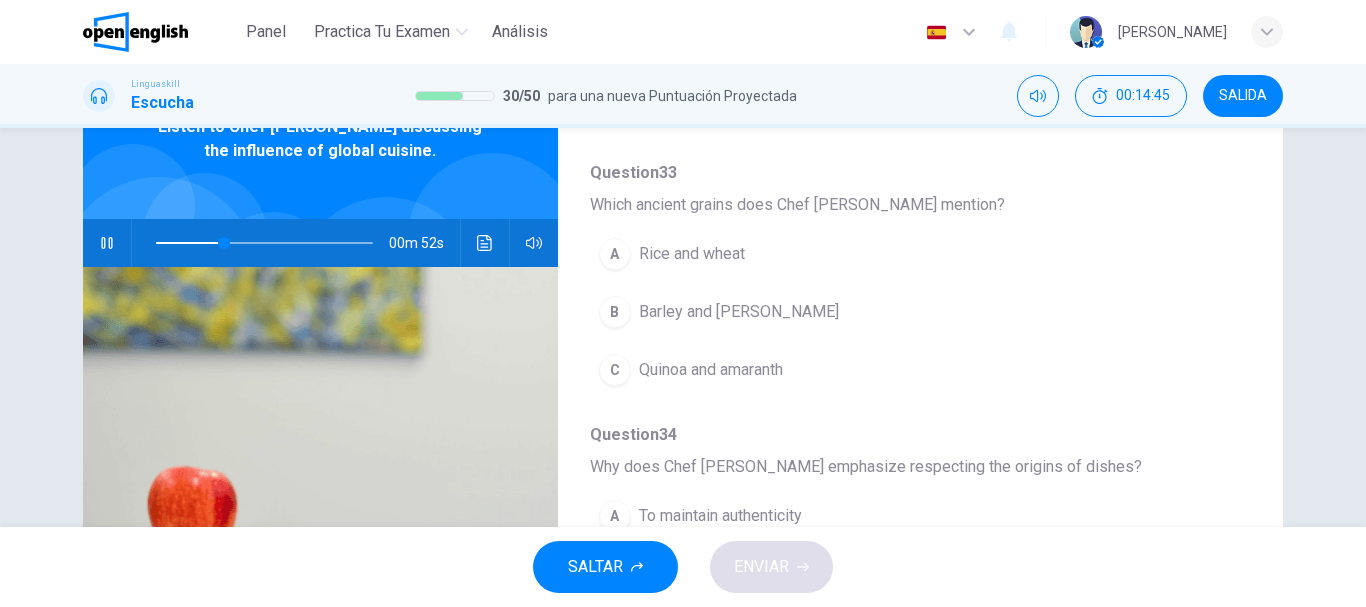 scroll, scrollTop: 663, scrollLeft: 0, axis: vertical 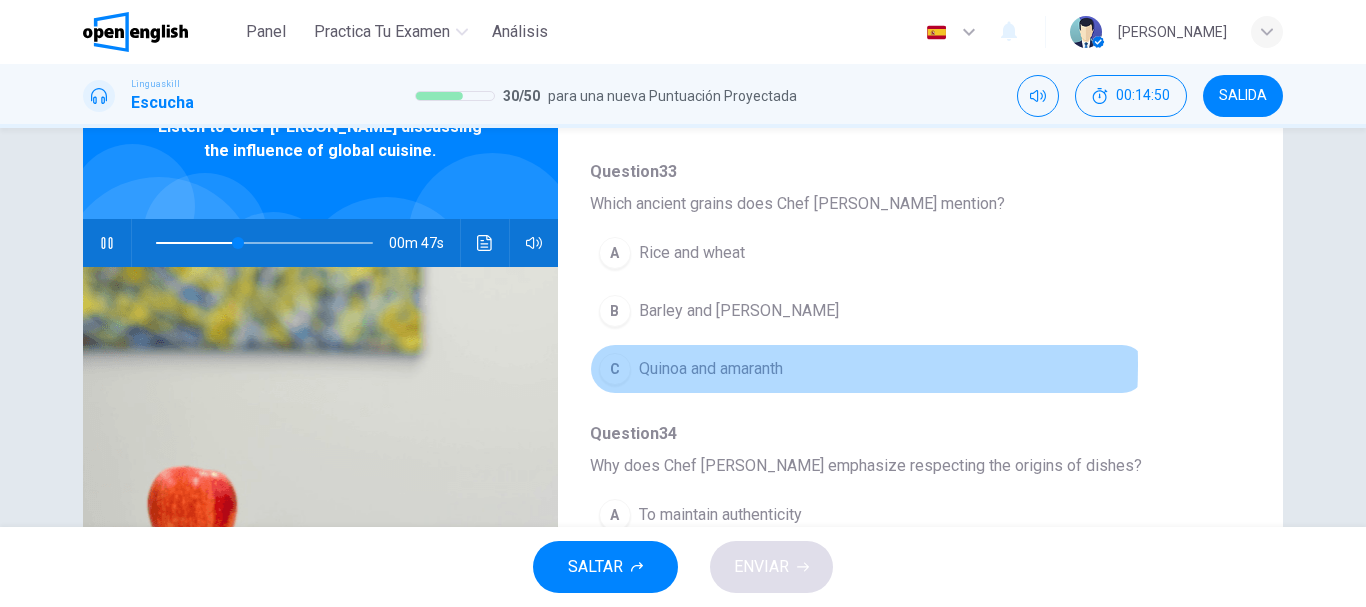 click on "C" at bounding box center [615, 369] 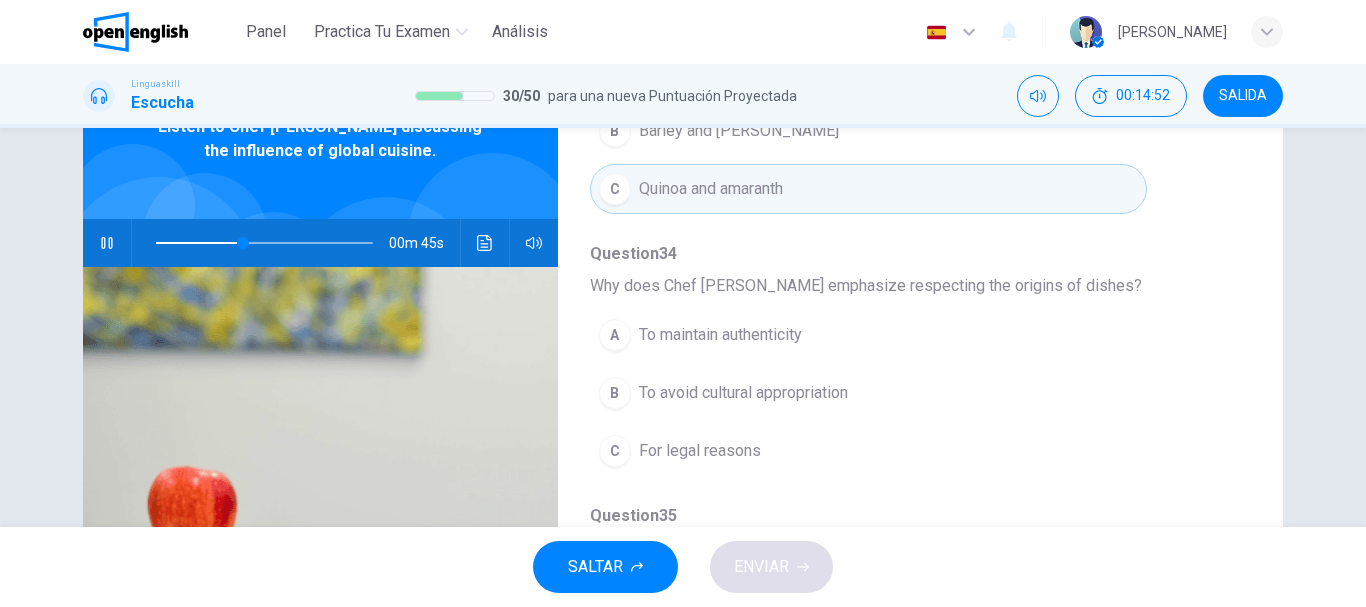 scroll, scrollTop: 863, scrollLeft: 0, axis: vertical 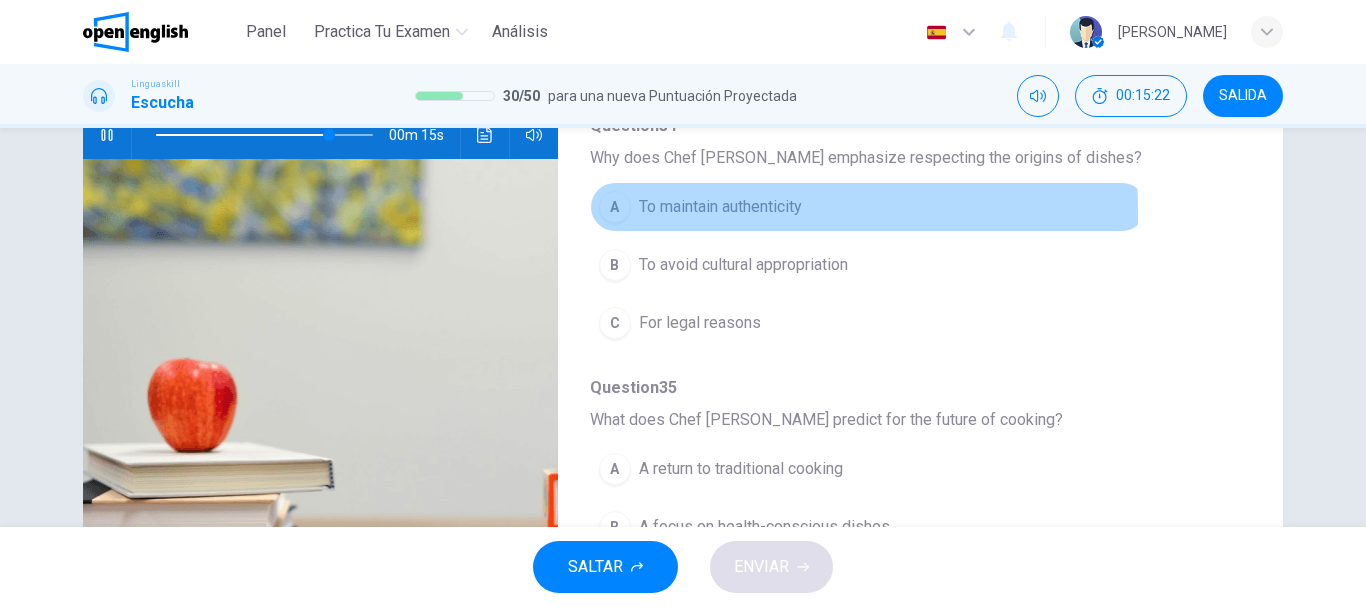 click on "A" at bounding box center [615, 207] 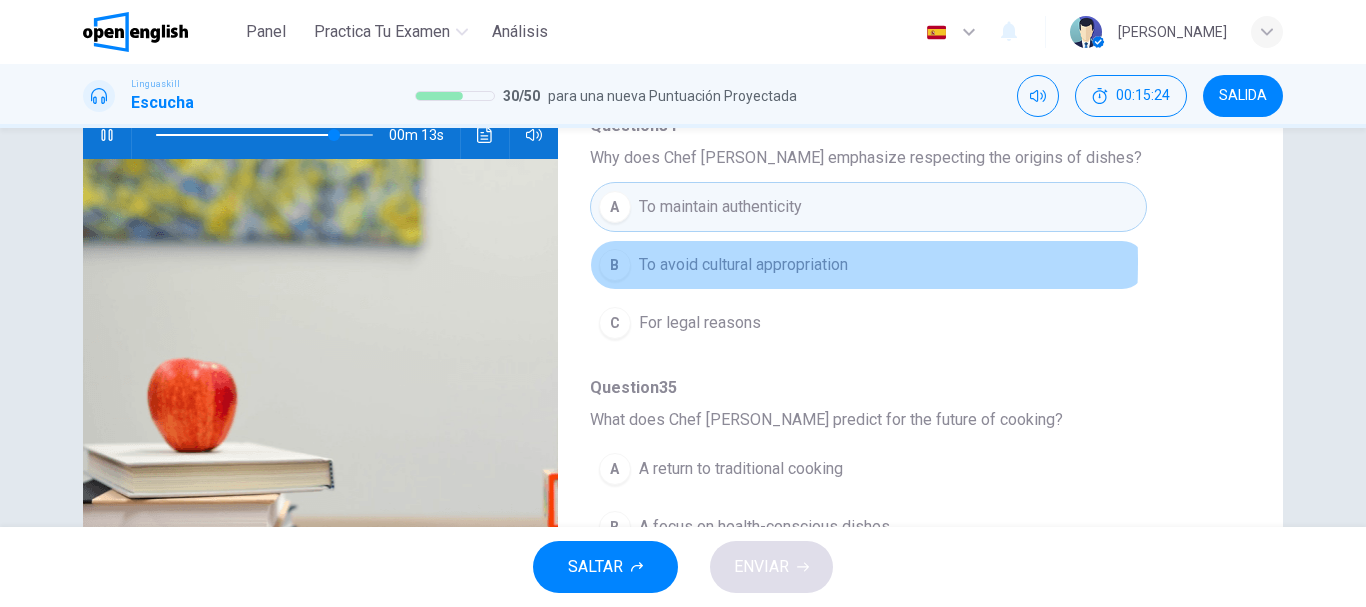 click on "B" at bounding box center (615, 265) 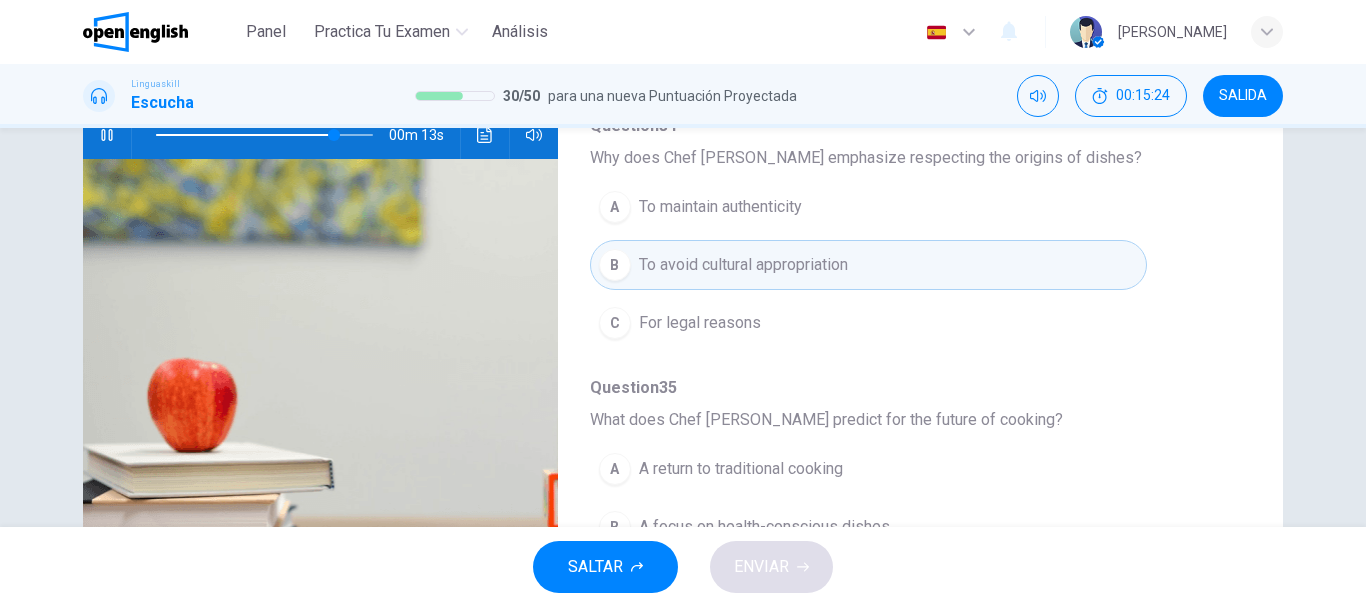 scroll, scrollTop: 376, scrollLeft: 0, axis: vertical 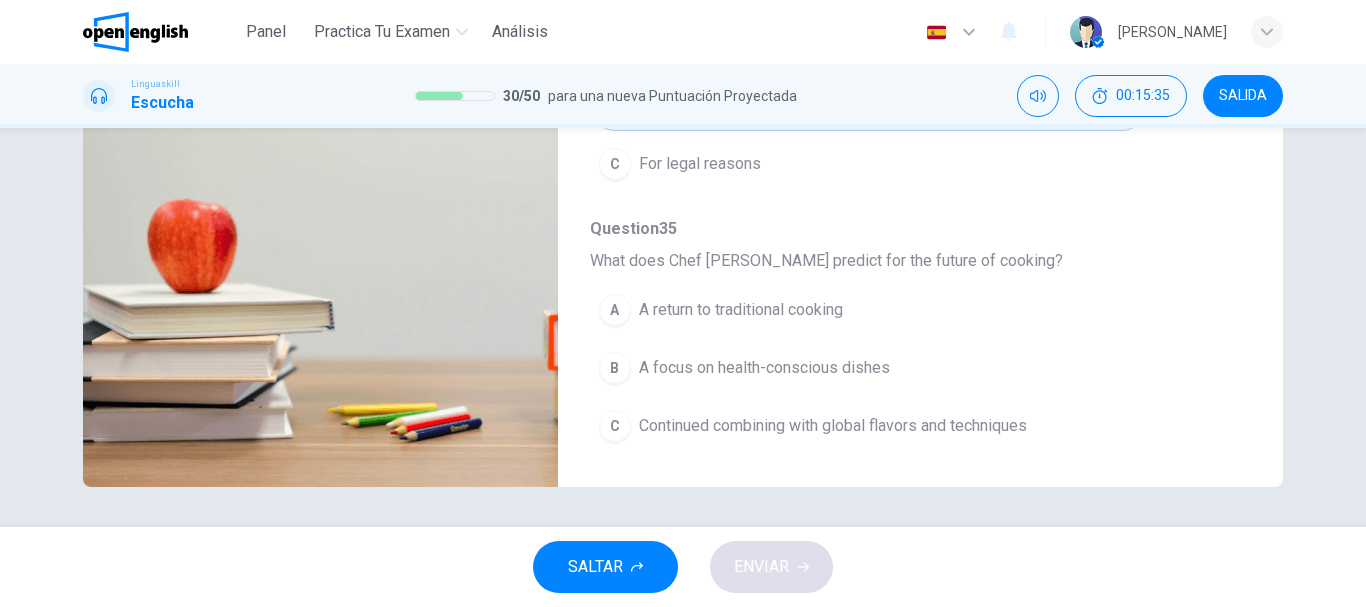 click on "C" at bounding box center (615, 426) 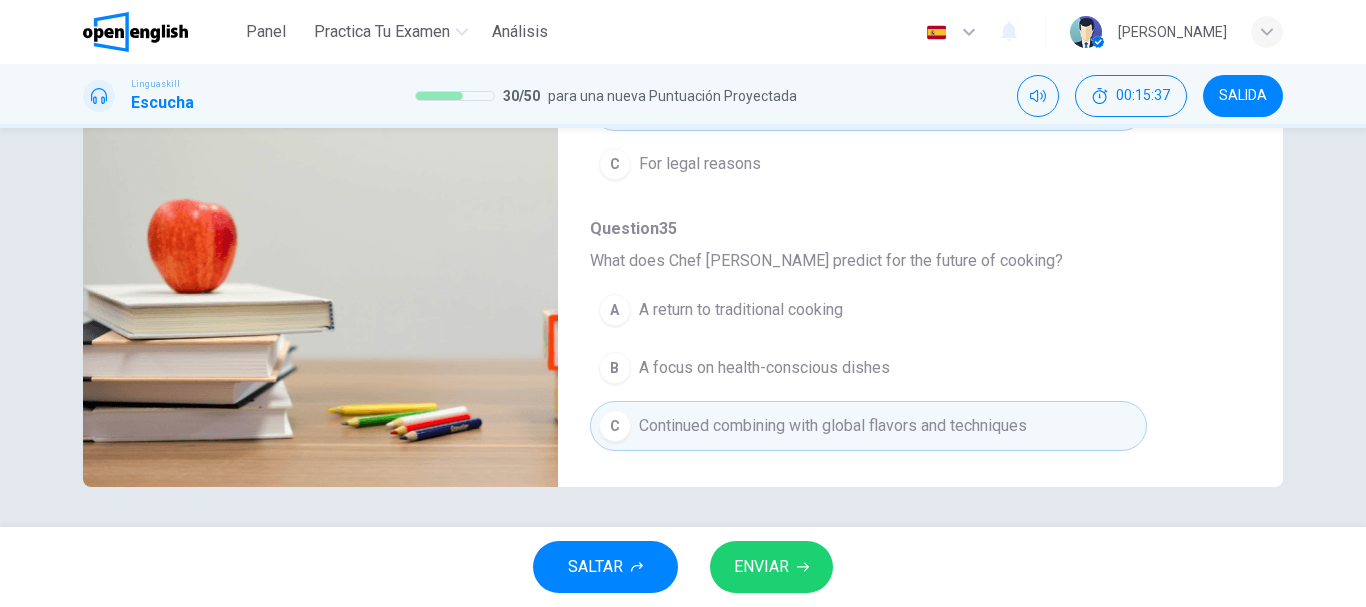 type on "*" 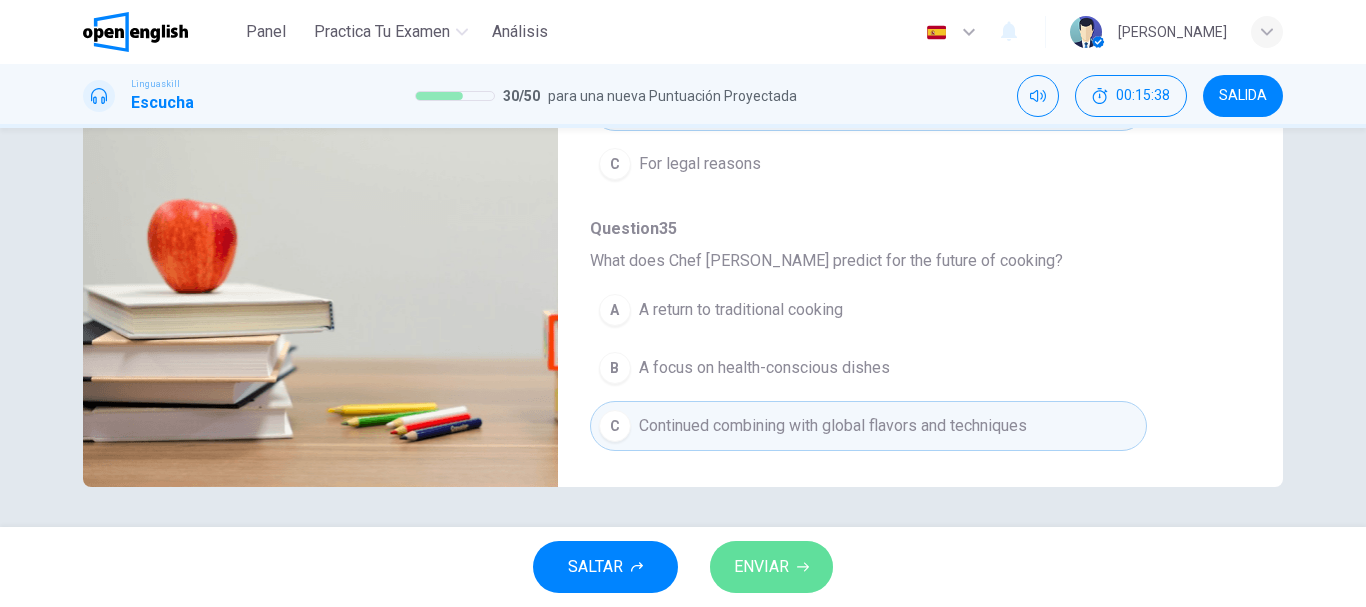 click on "ENVIAR" at bounding box center (771, 567) 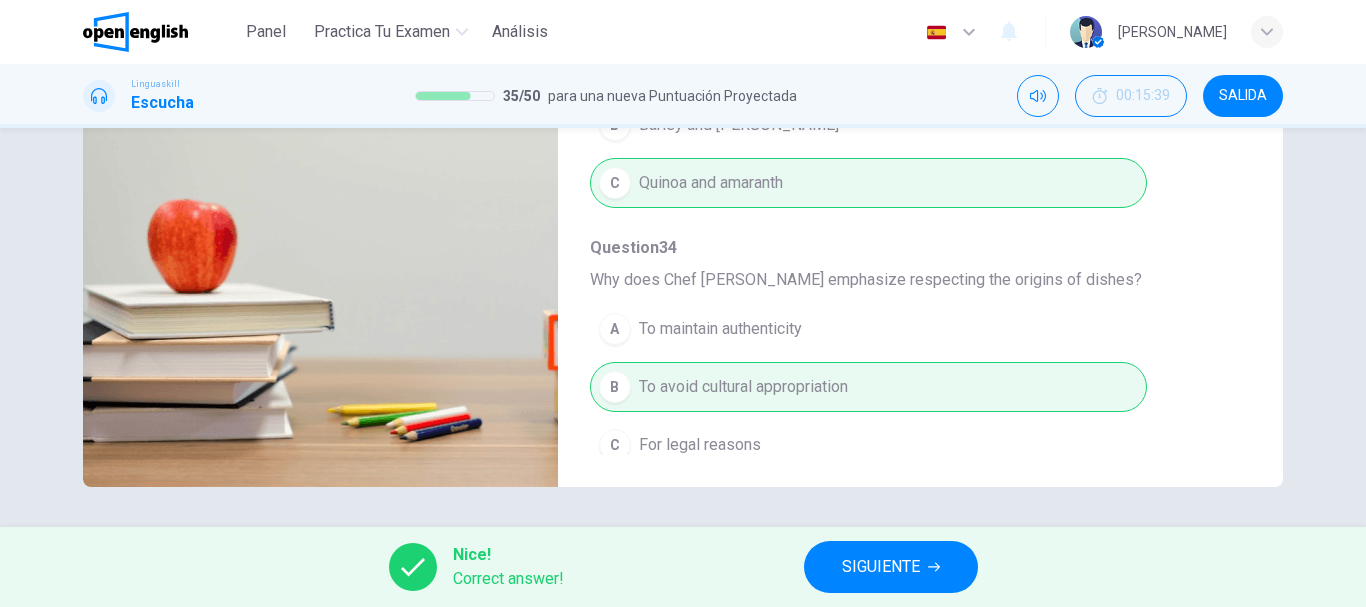 scroll, scrollTop: 0, scrollLeft: 0, axis: both 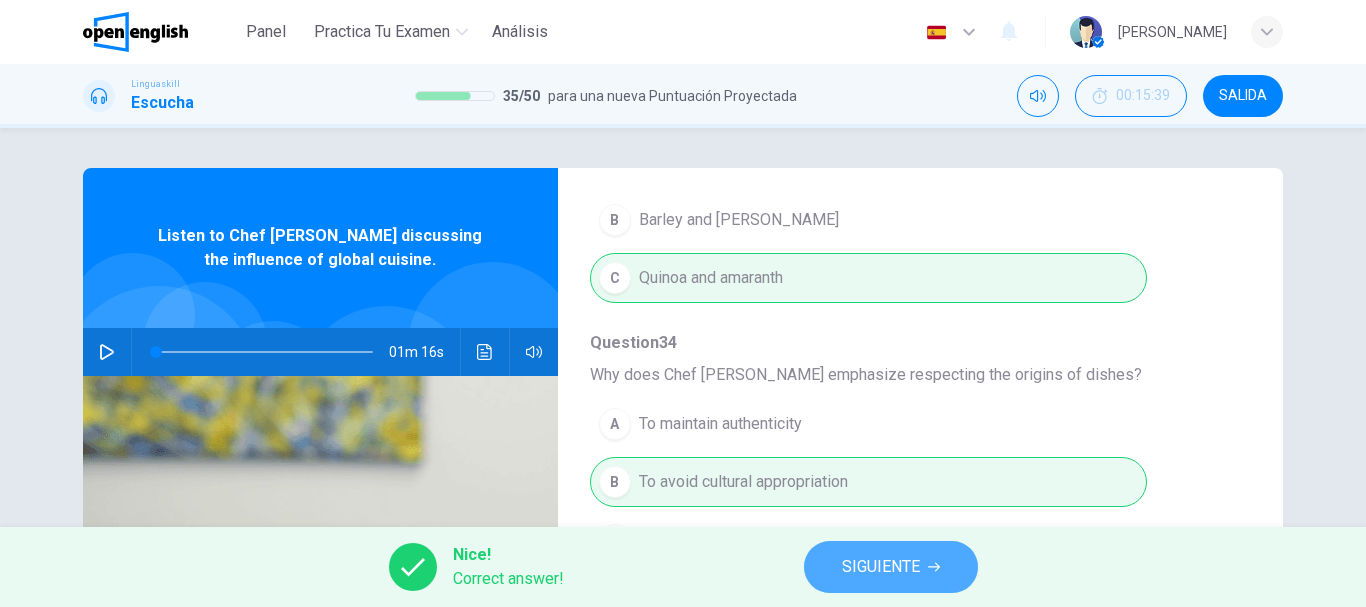 click on "SIGUIENTE" at bounding box center (881, 567) 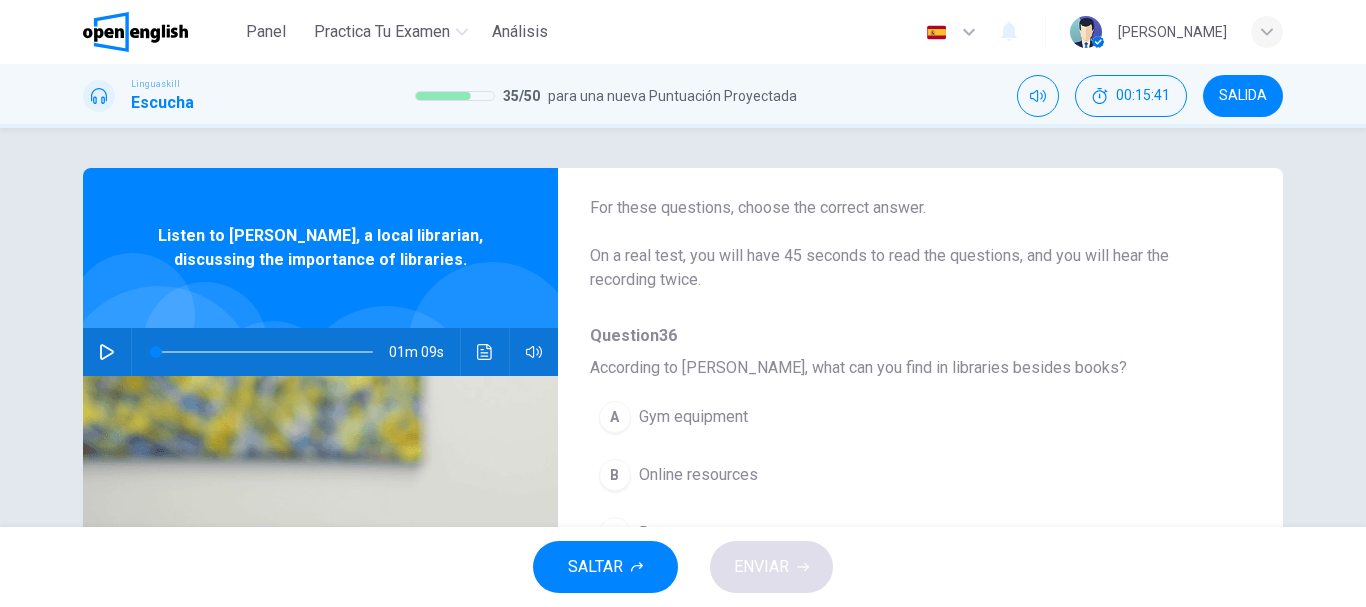 scroll, scrollTop: 73, scrollLeft: 0, axis: vertical 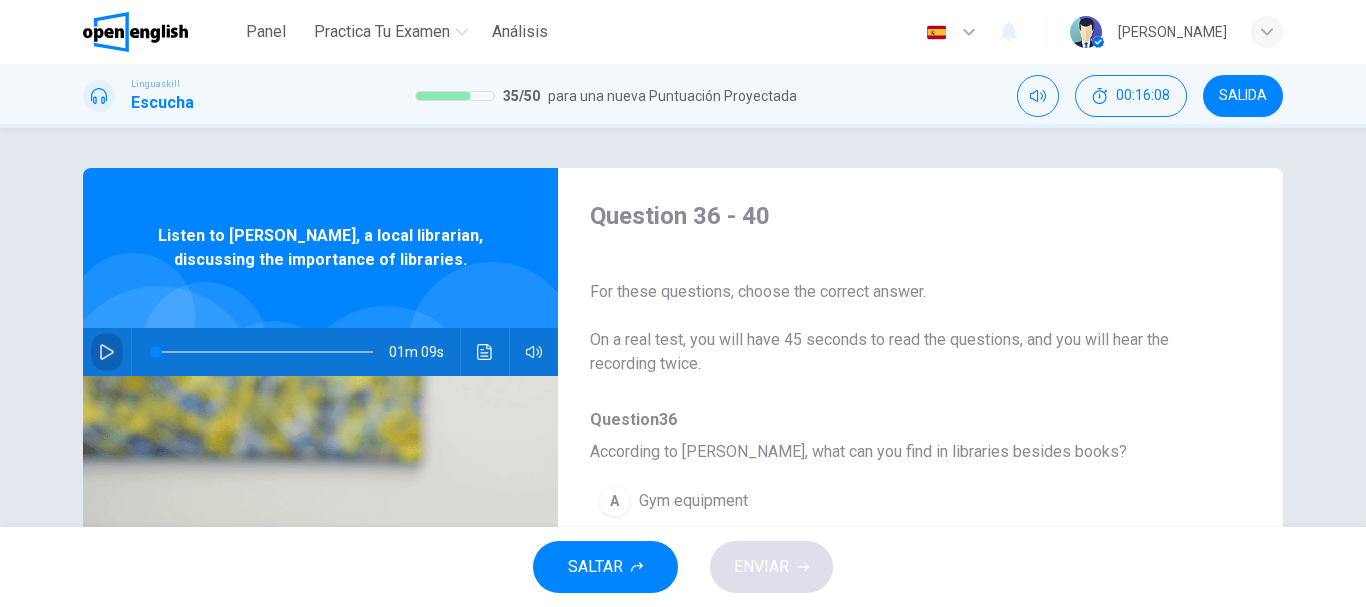 click 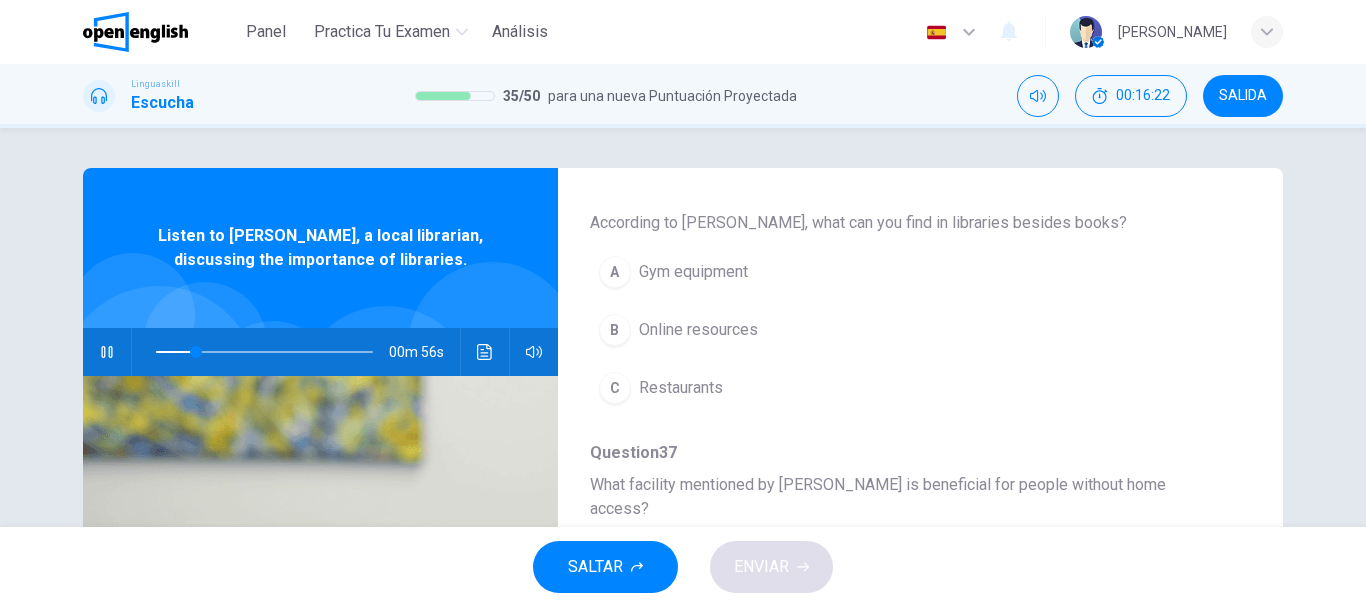 scroll, scrollTop: 230, scrollLeft: 0, axis: vertical 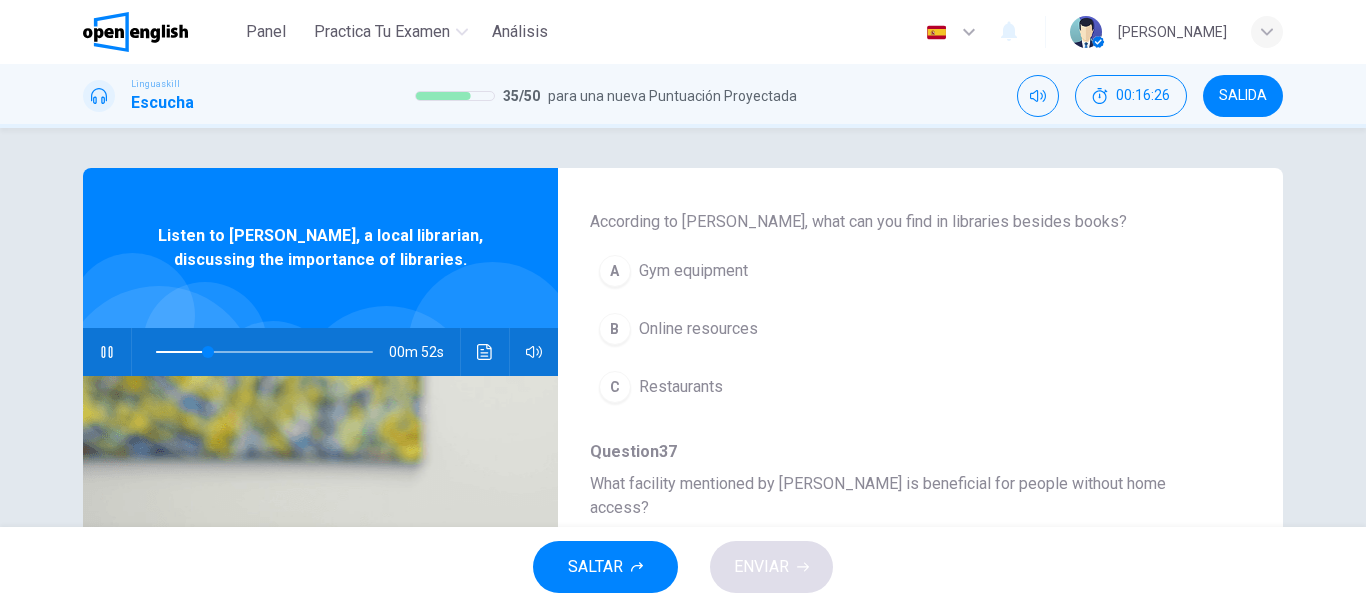 click on "B" at bounding box center (615, 329) 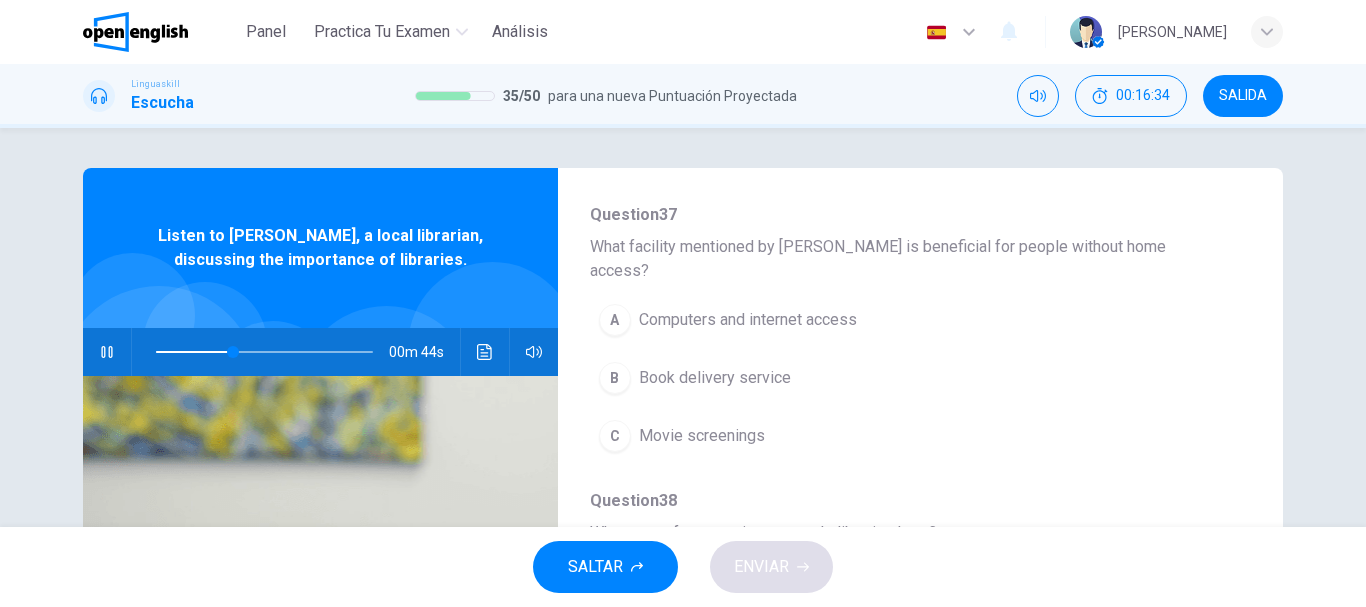 scroll, scrollTop: 466, scrollLeft: 0, axis: vertical 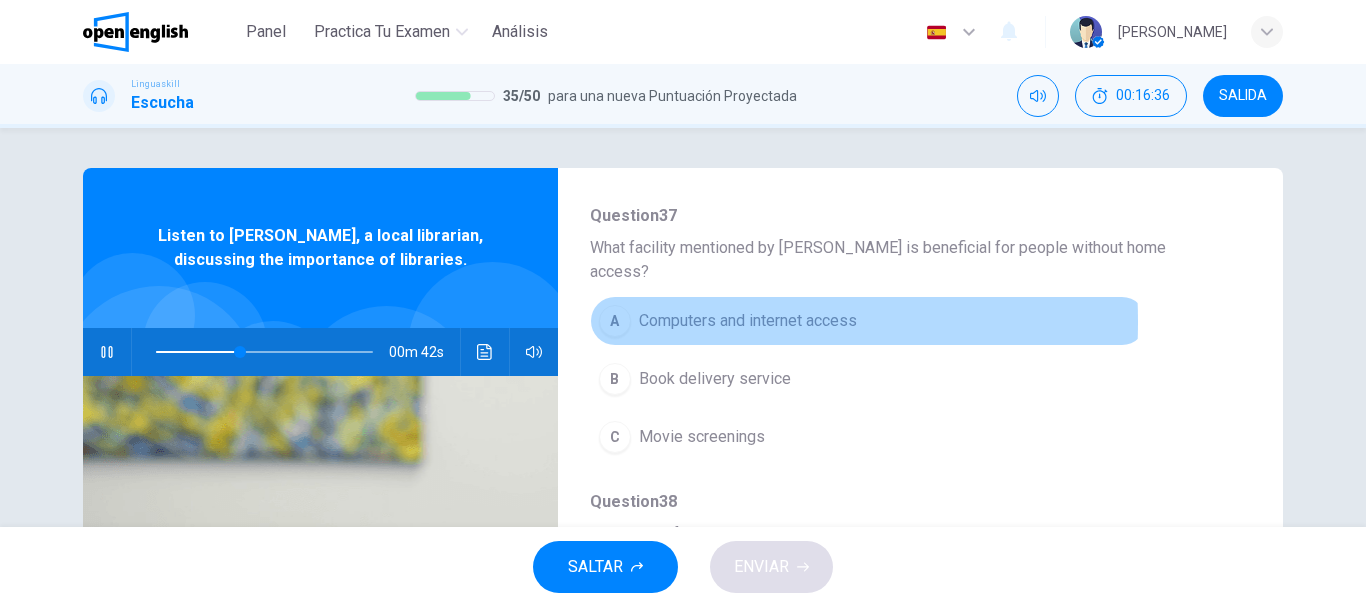 click on "A" at bounding box center [615, 321] 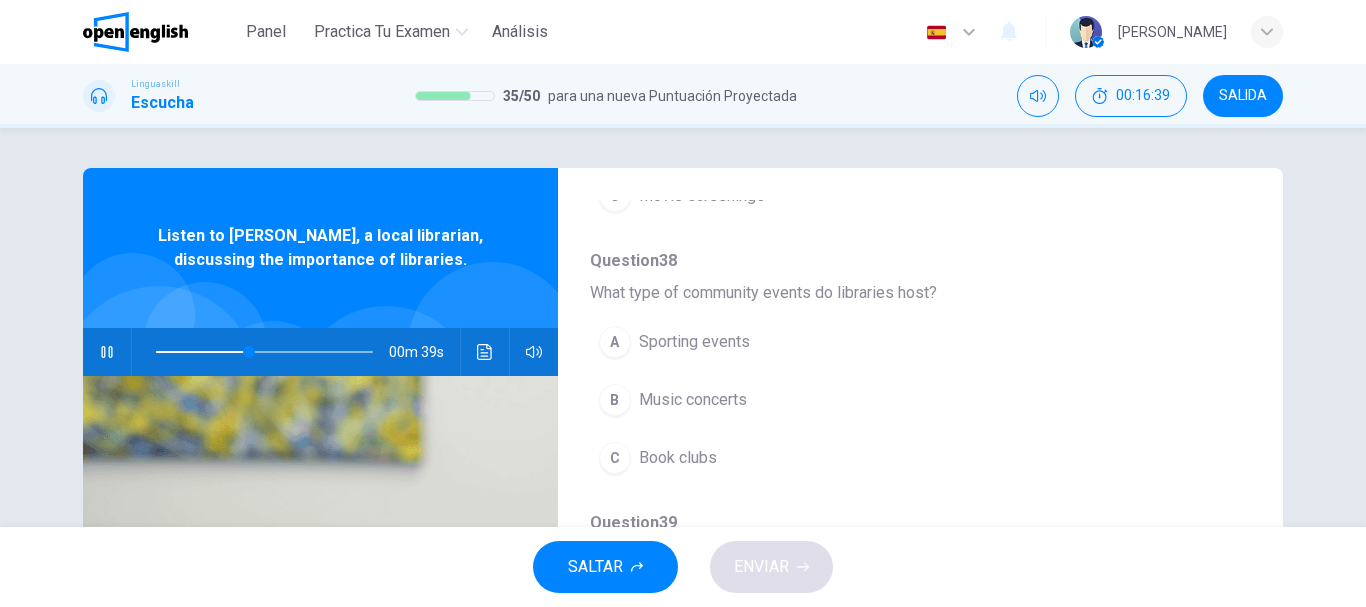 scroll, scrollTop: 708, scrollLeft: 0, axis: vertical 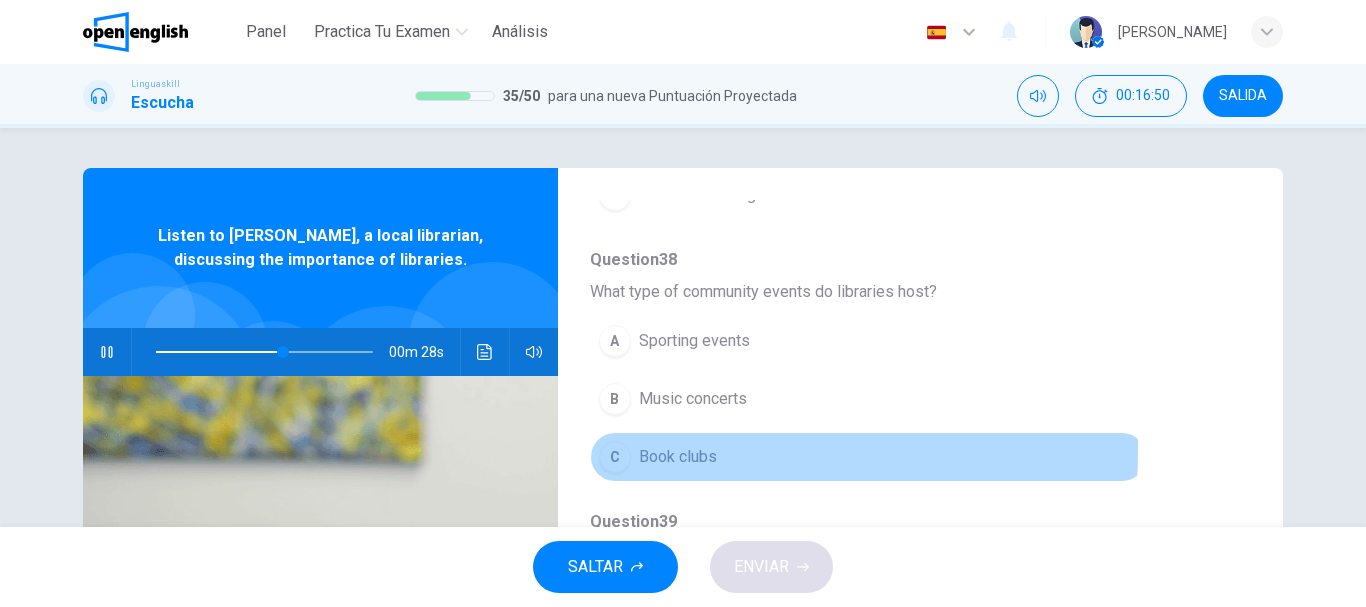 click on "C" at bounding box center [615, 457] 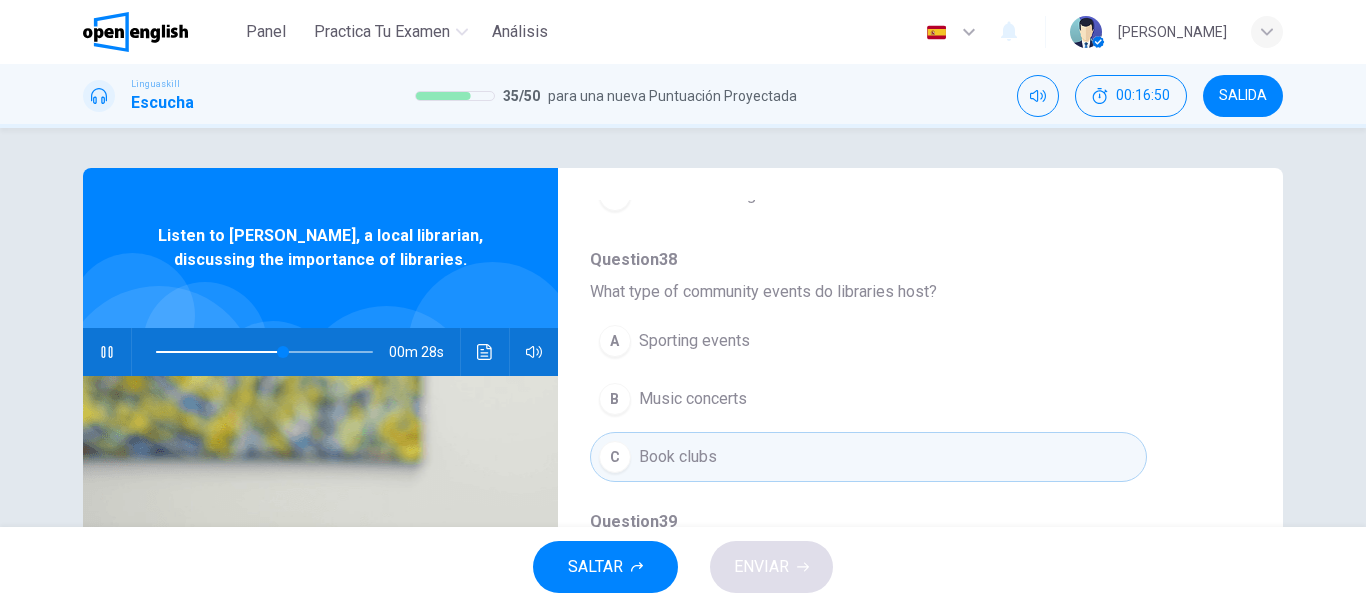 scroll, scrollTop: 863, scrollLeft: 0, axis: vertical 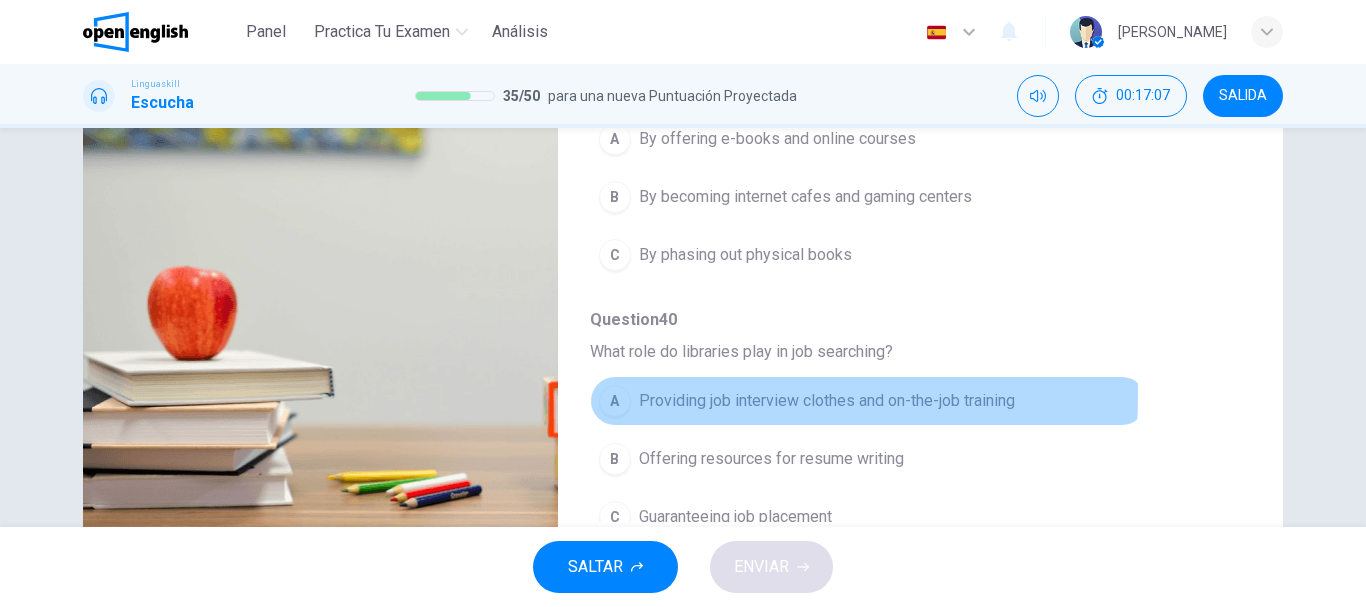click on "A" at bounding box center (615, 401) 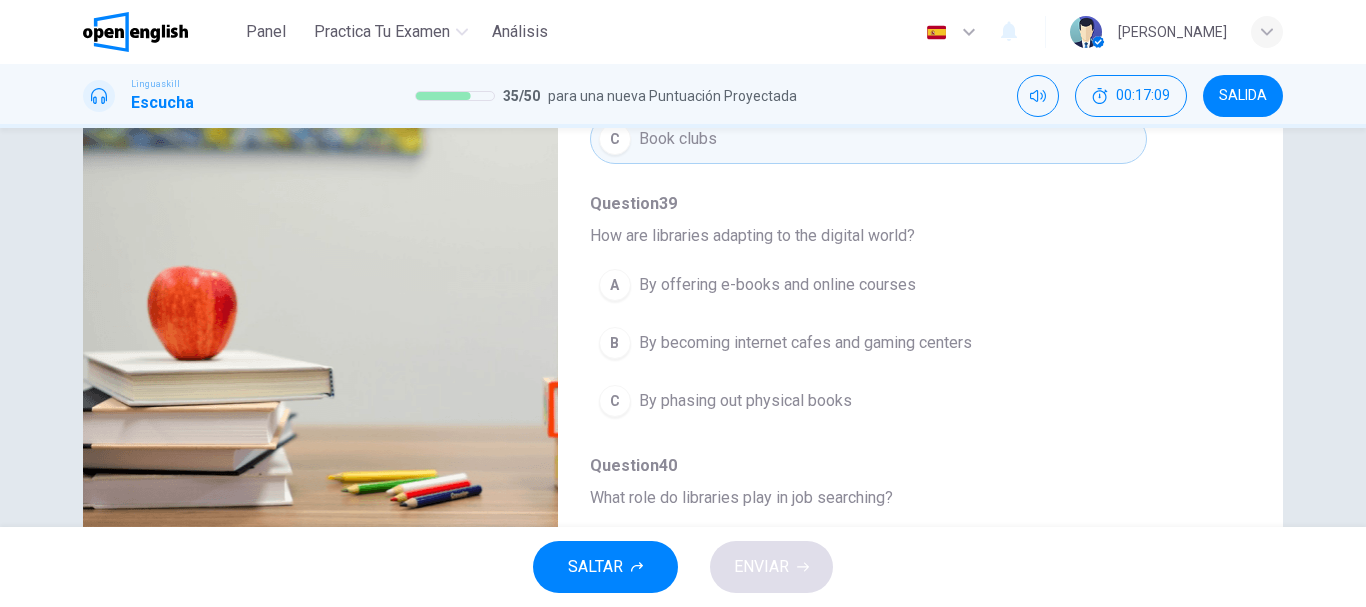 scroll, scrollTop: 734, scrollLeft: 0, axis: vertical 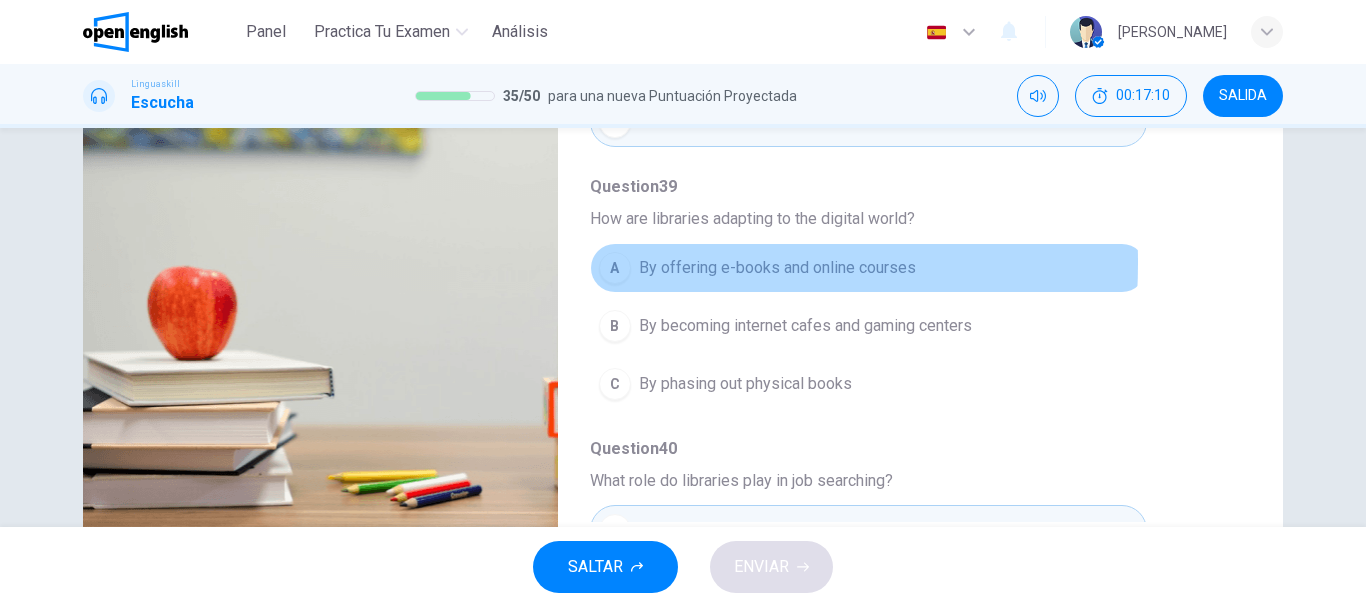 click on "A" at bounding box center [615, 268] 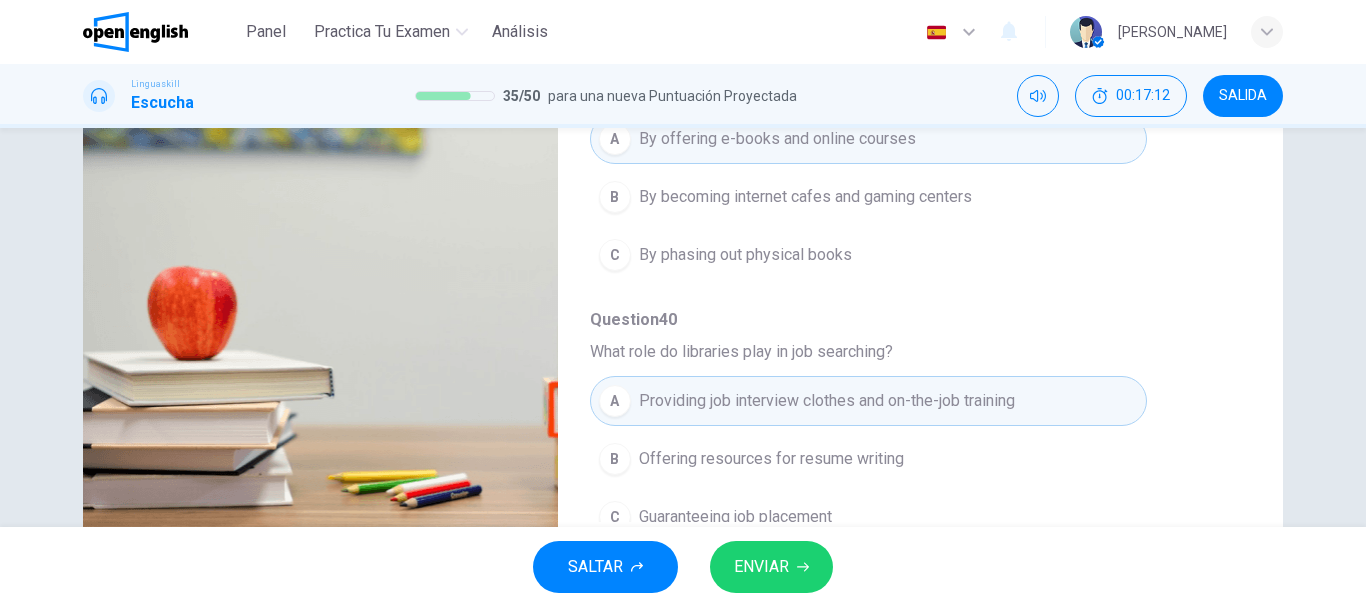 scroll, scrollTop: 863, scrollLeft: 0, axis: vertical 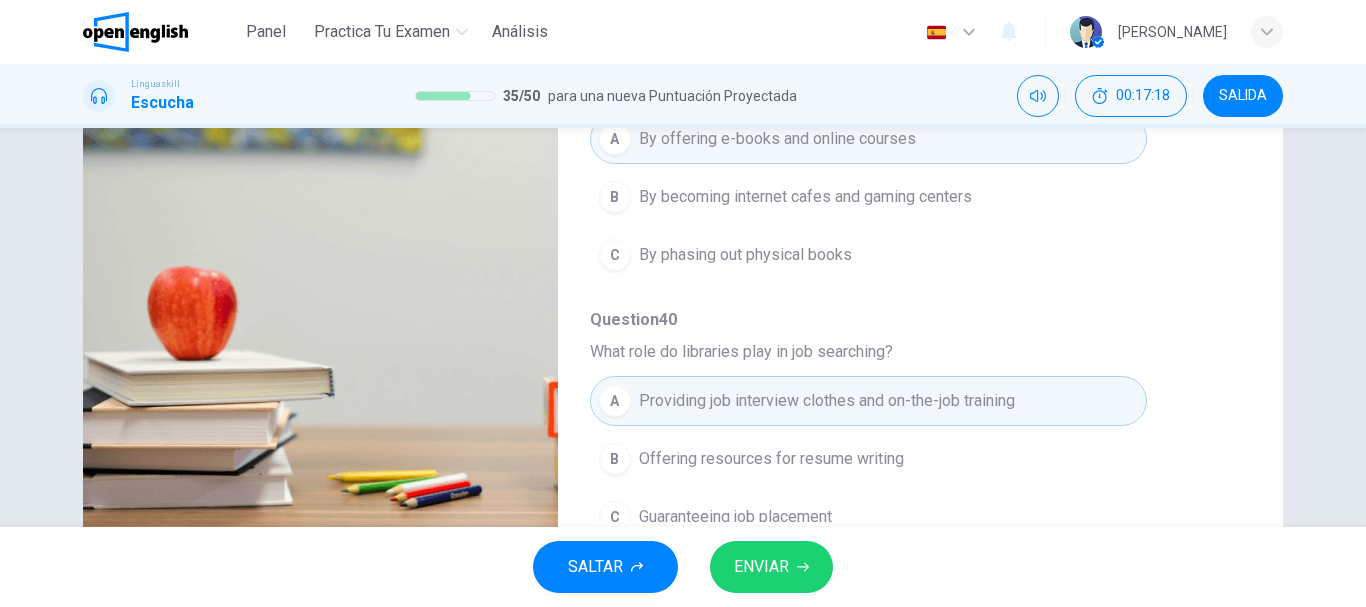 type on "*" 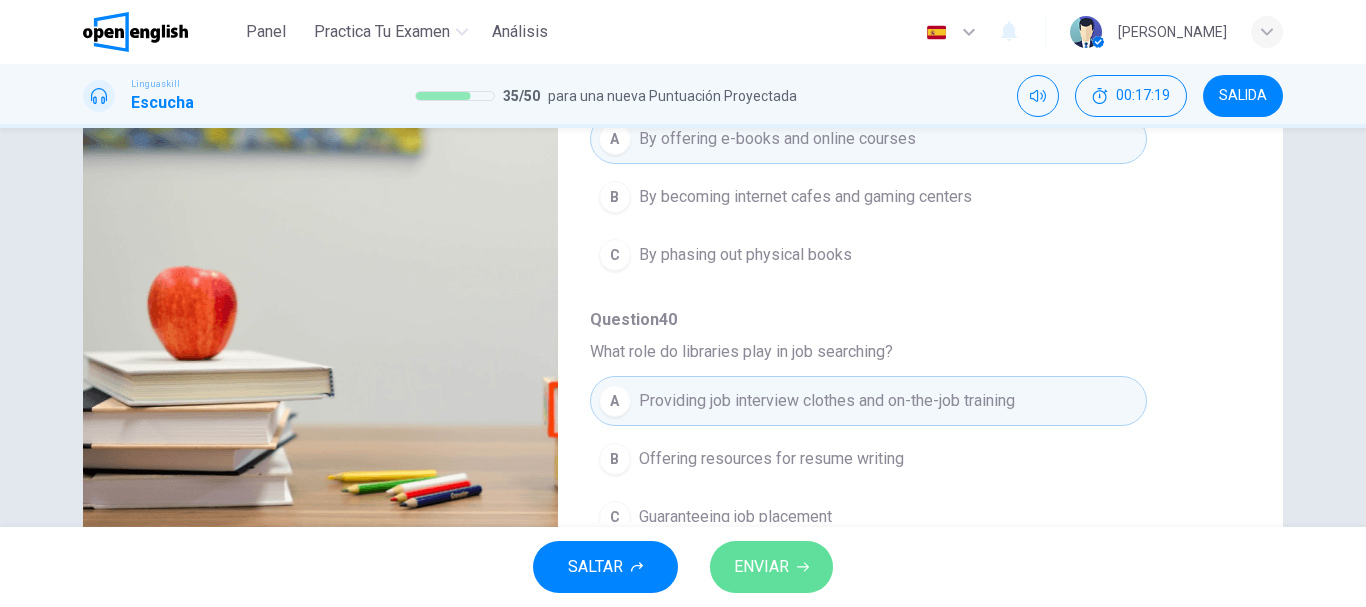click on "ENVIAR" at bounding box center [771, 567] 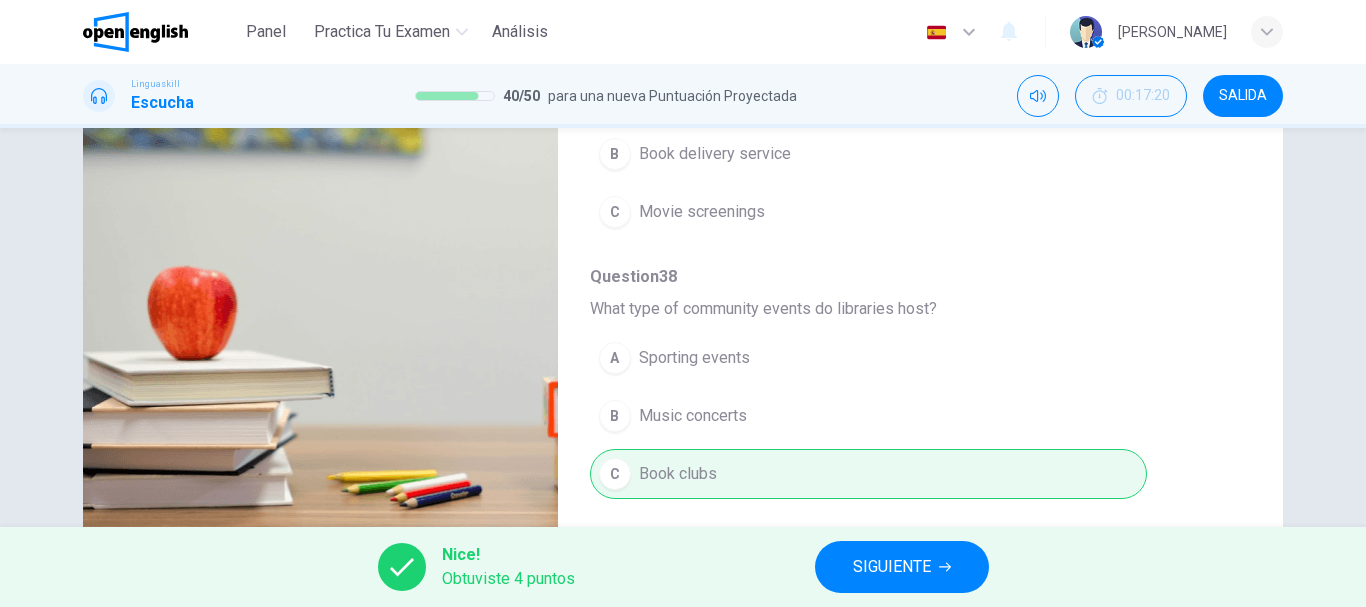 scroll, scrollTop: 0, scrollLeft: 0, axis: both 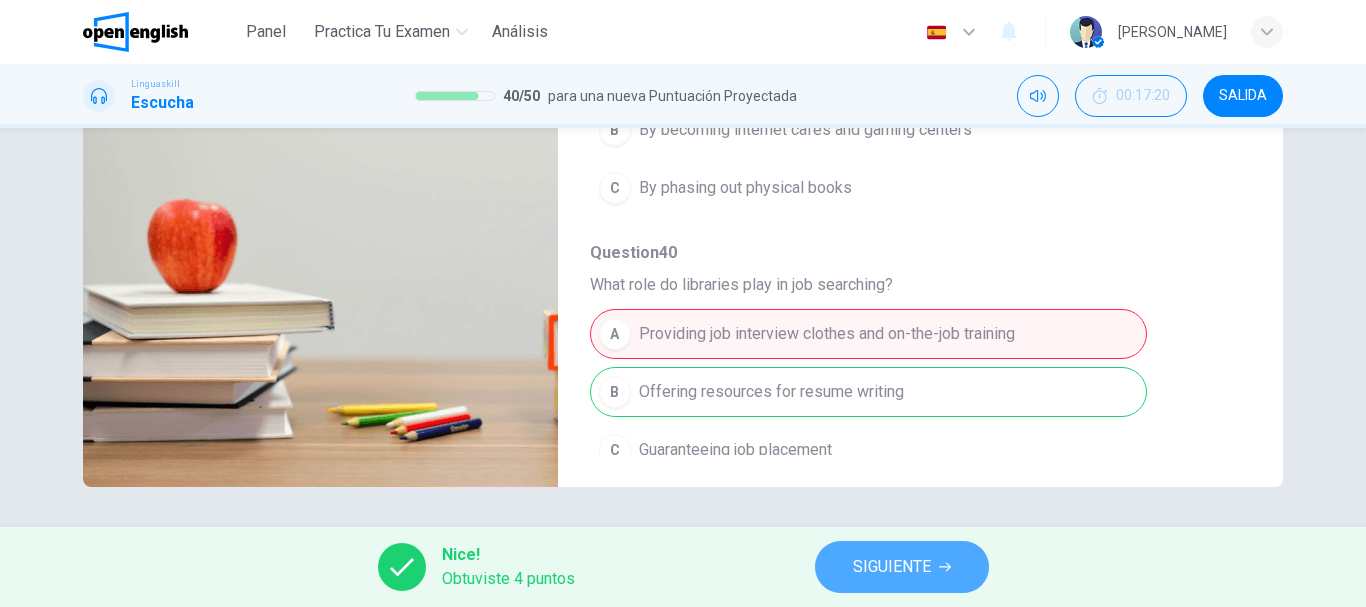 click on "SIGUIENTE" at bounding box center (892, 567) 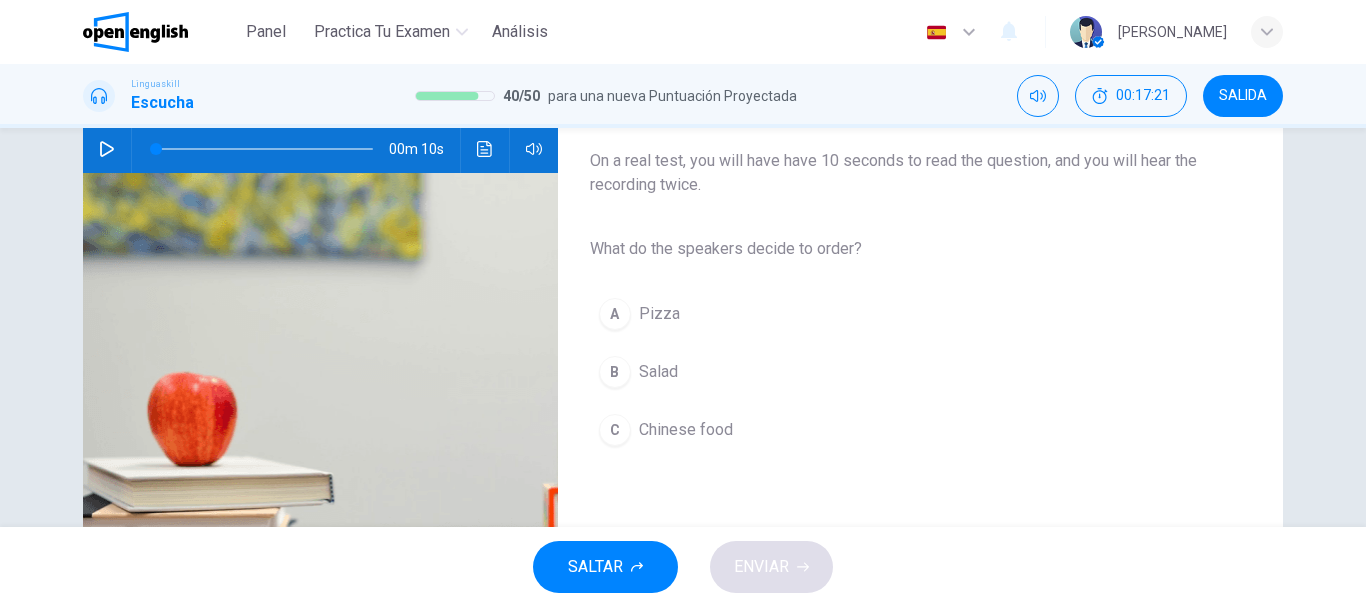scroll, scrollTop: 204, scrollLeft: 0, axis: vertical 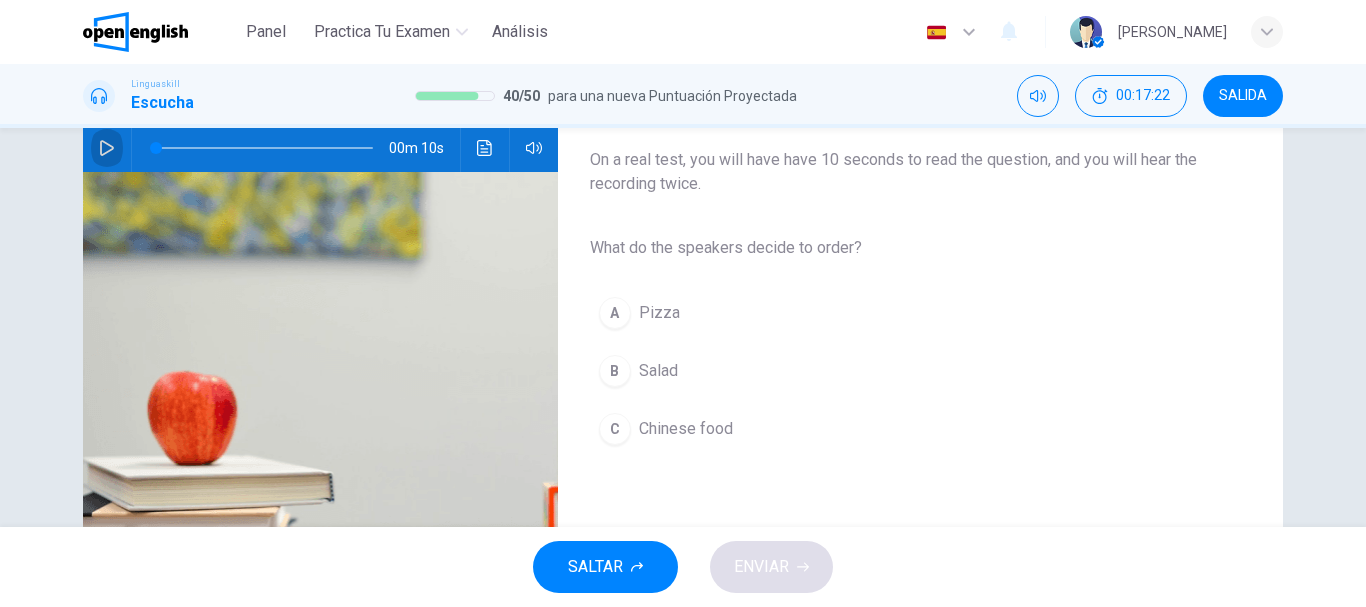 click 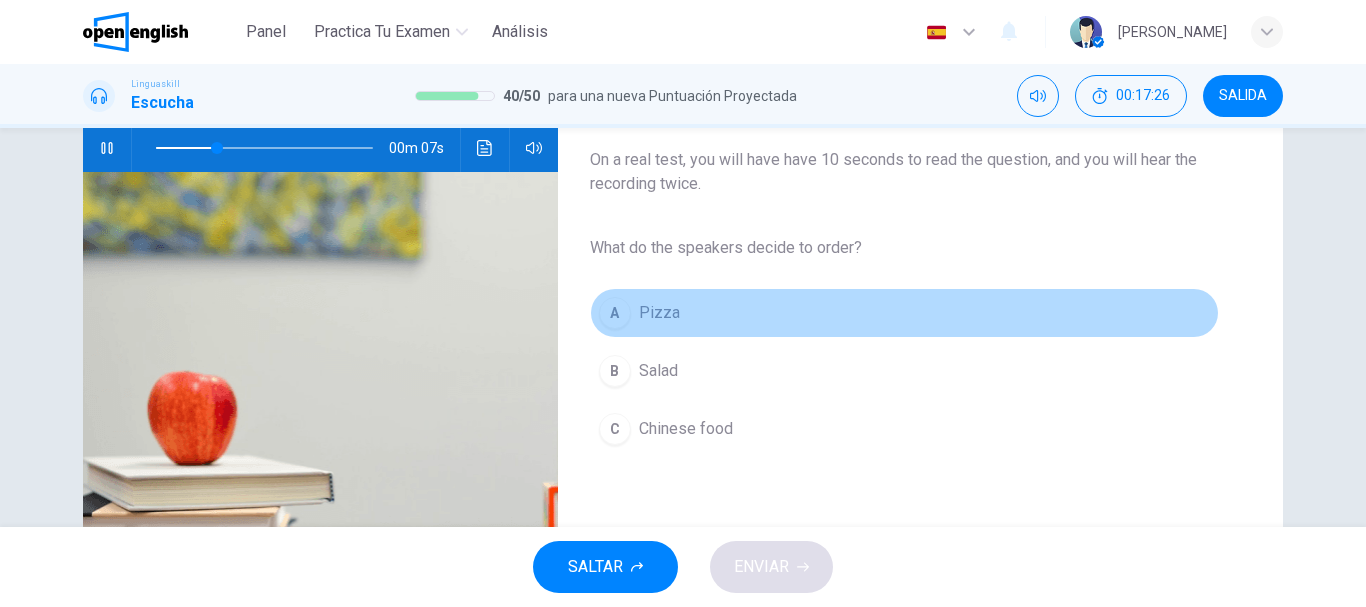 click on "A" at bounding box center [615, 313] 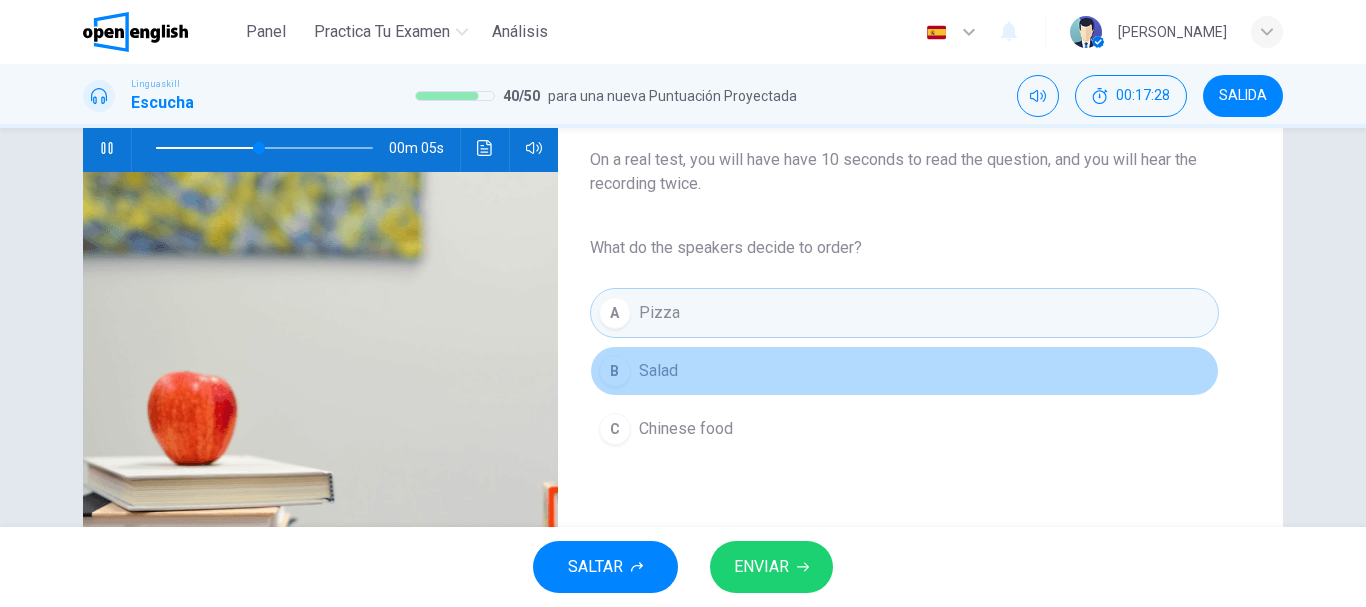 click on "B" at bounding box center (615, 371) 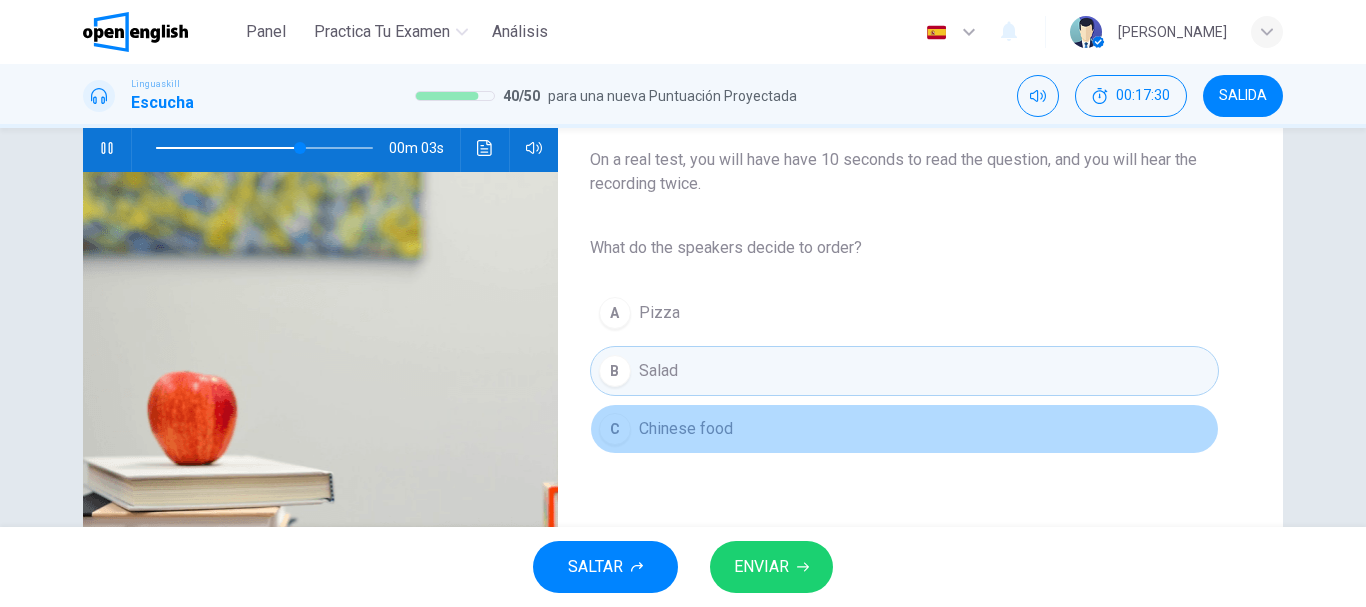 click on "C" at bounding box center (615, 429) 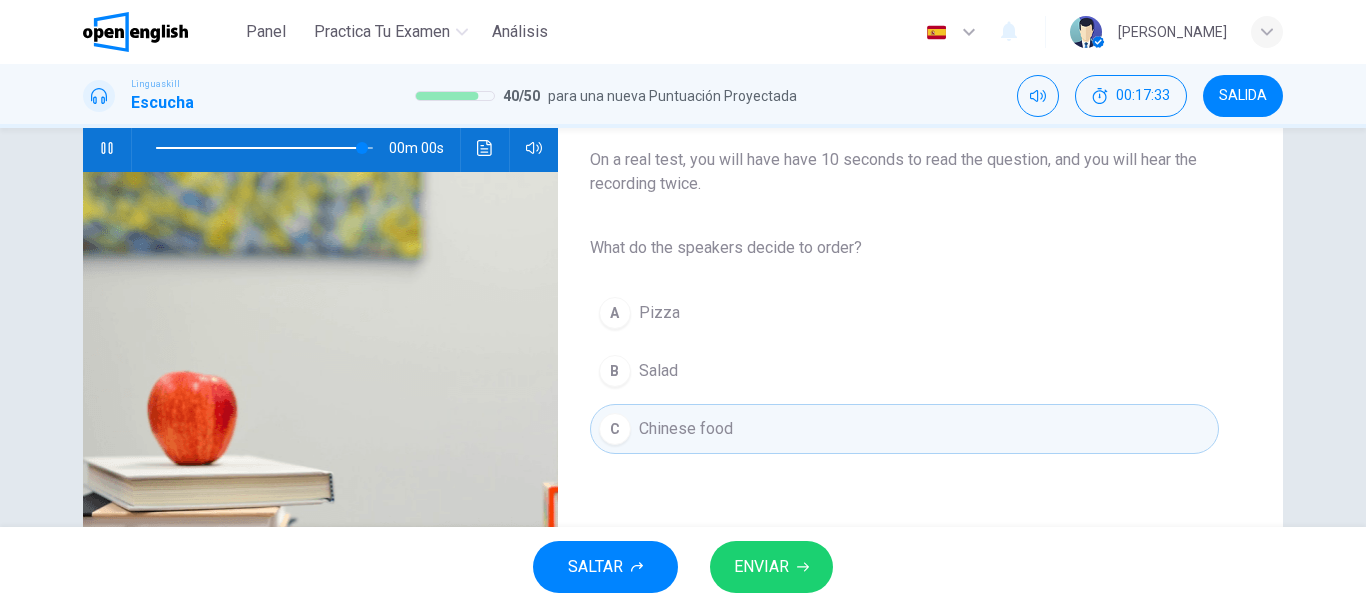 type on "*" 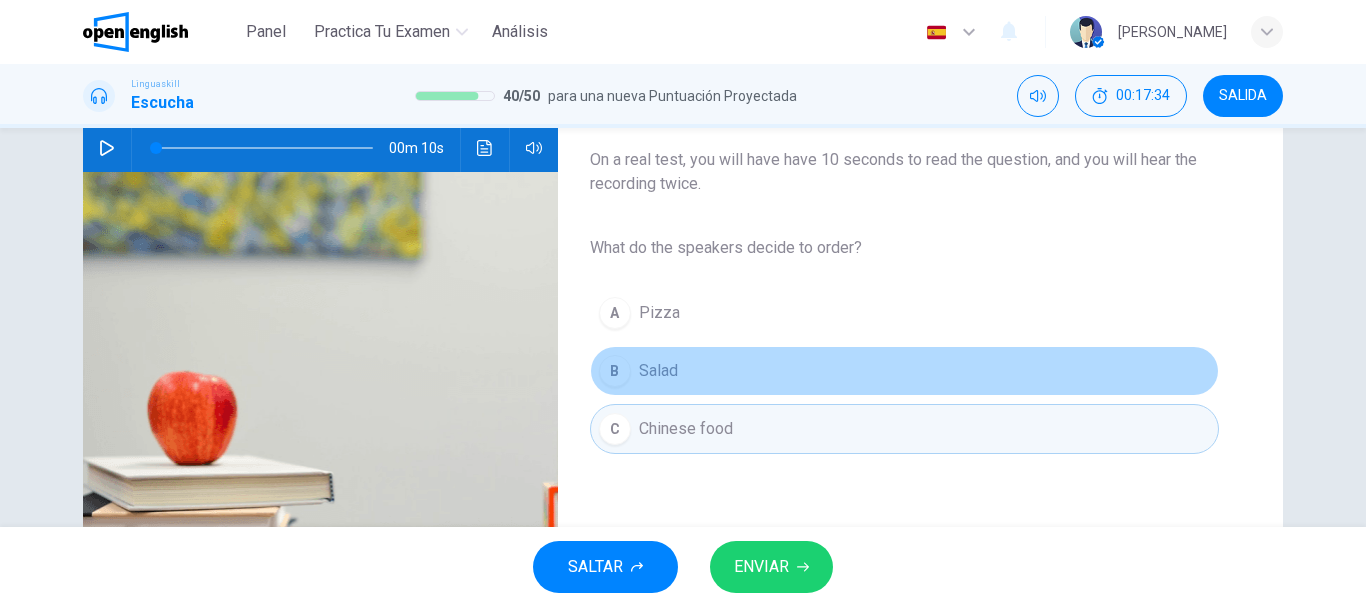 click on "B Salad" at bounding box center [904, 371] 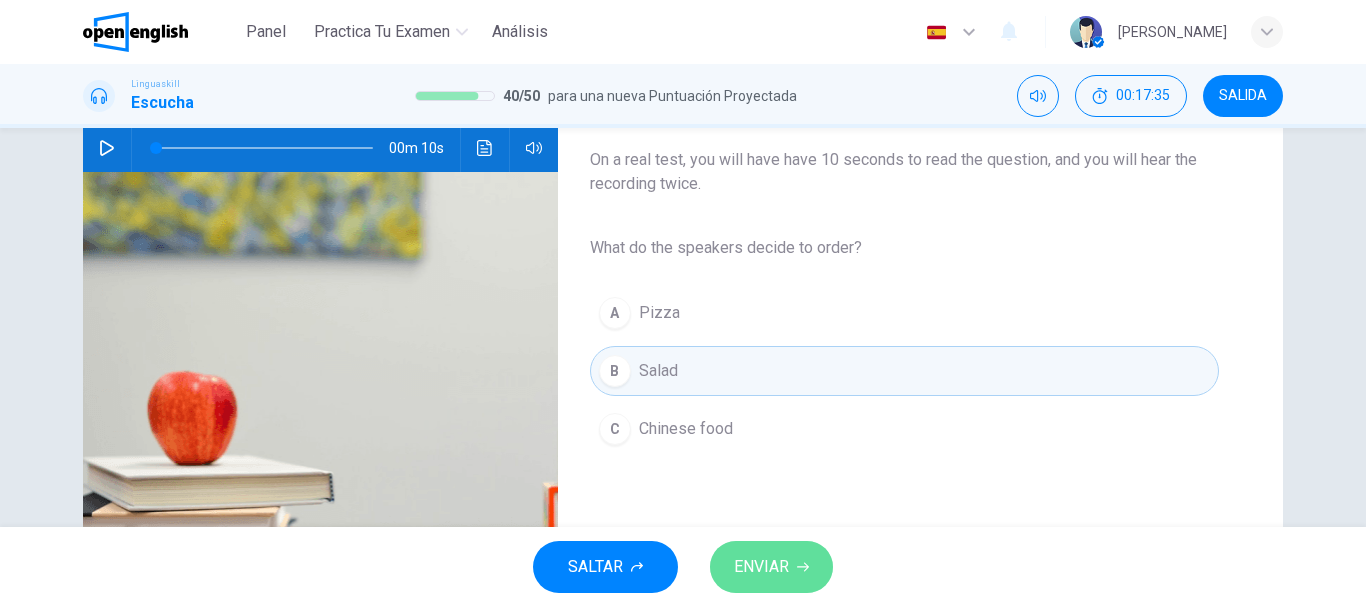 click on "ENVIAR" at bounding box center (761, 567) 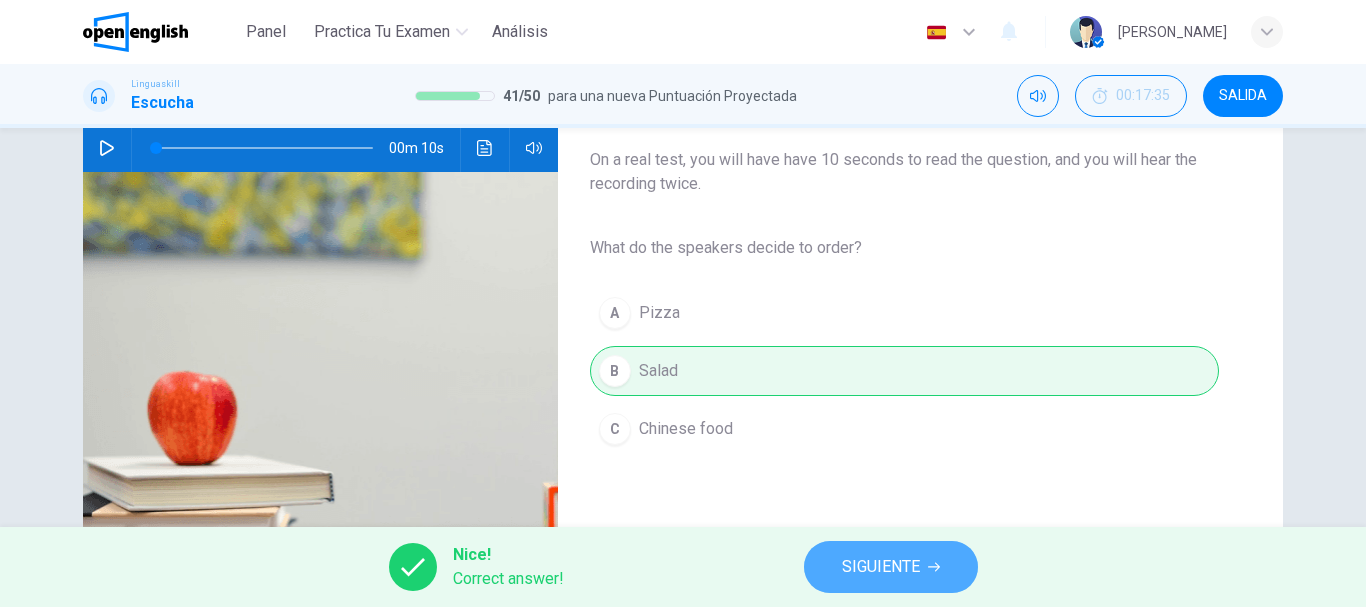 click on "SIGUIENTE" at bounding box center [881, 567] 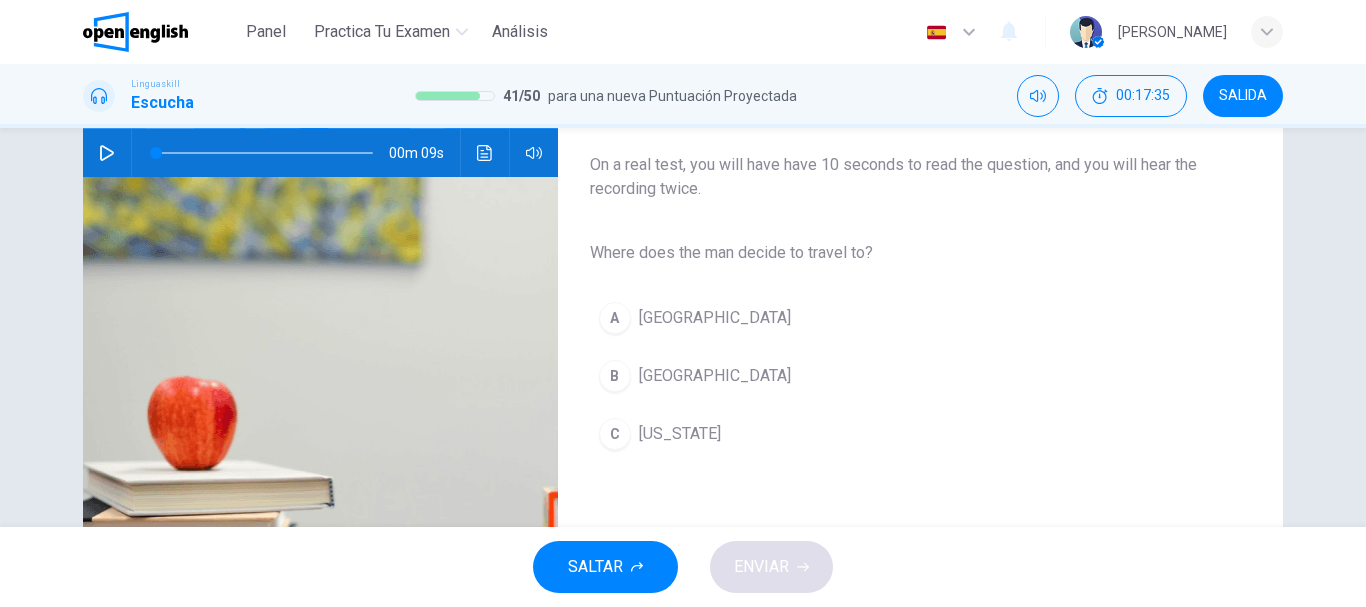 scroll, scrollTop: 200, scrollLeft: 0, axis: vertical 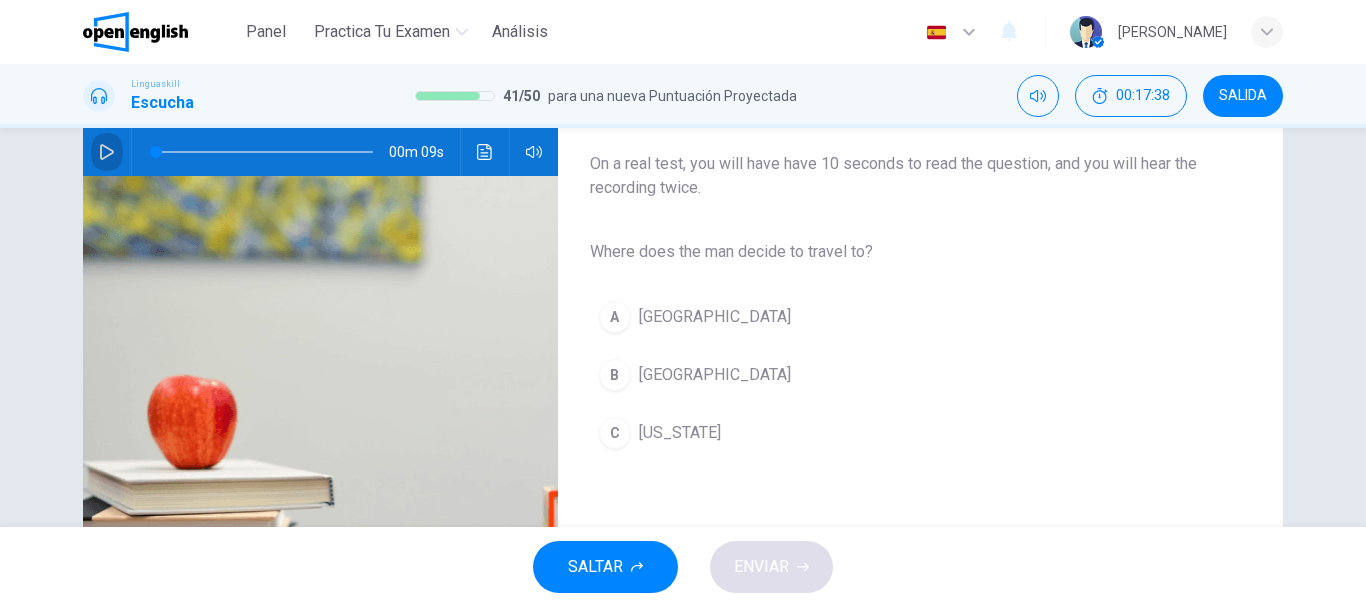 click 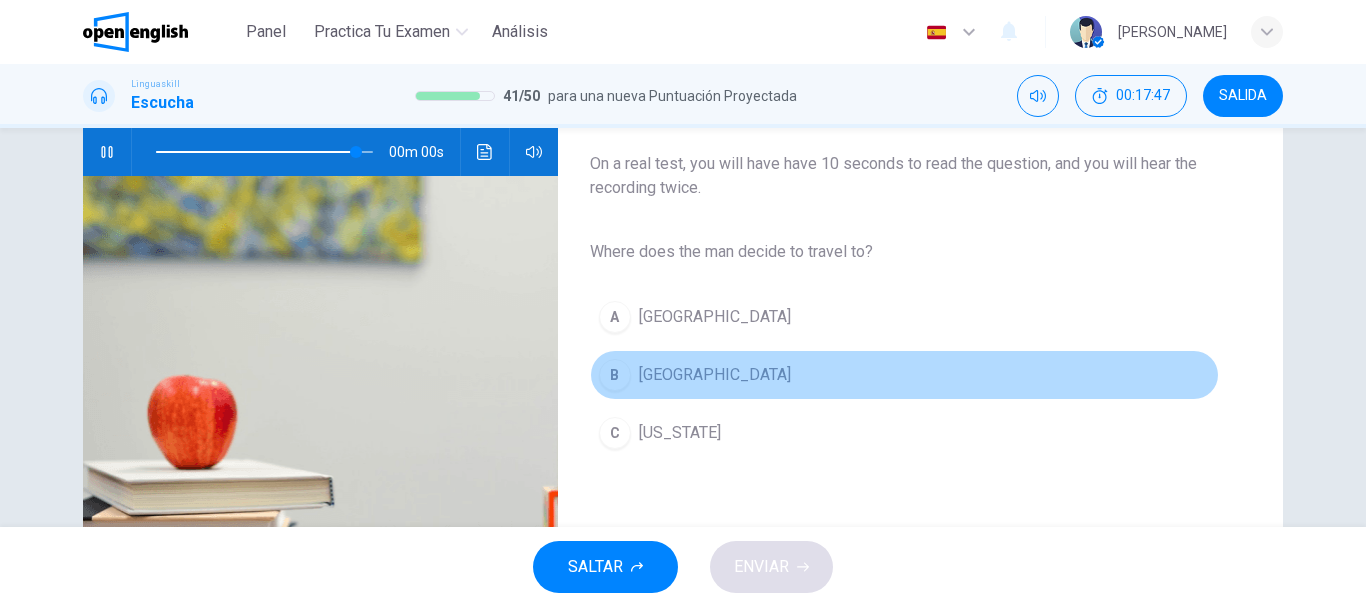 click on "B" at bounding box center [615, 375] 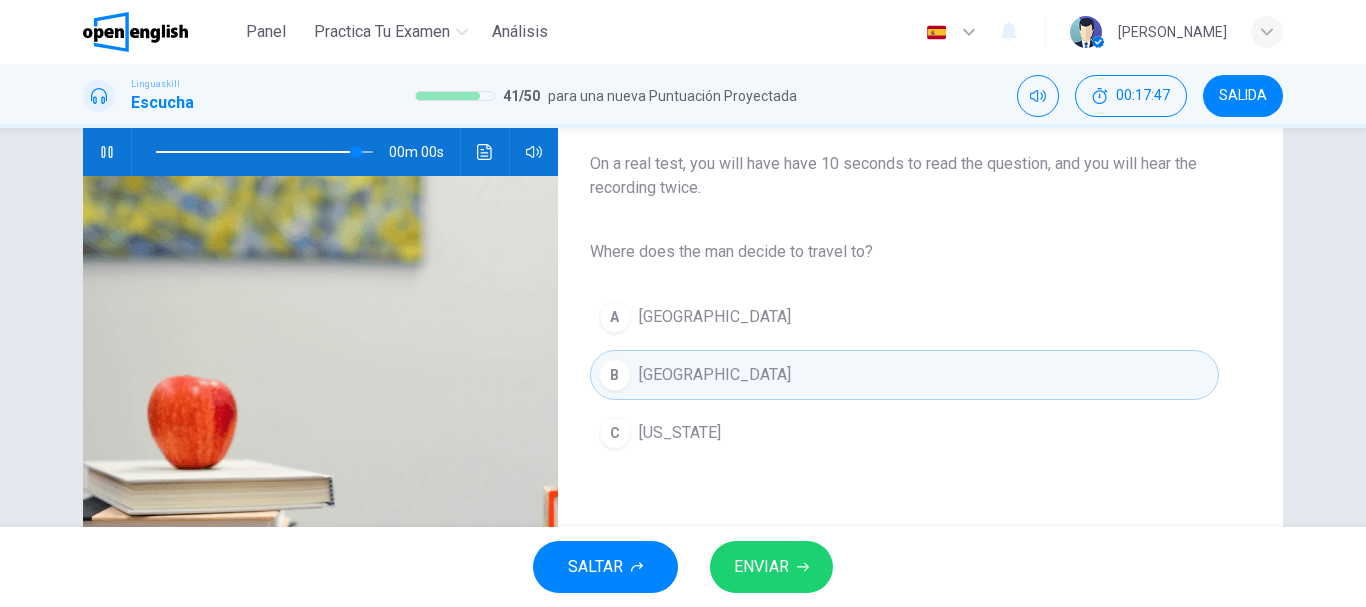 type on "*" 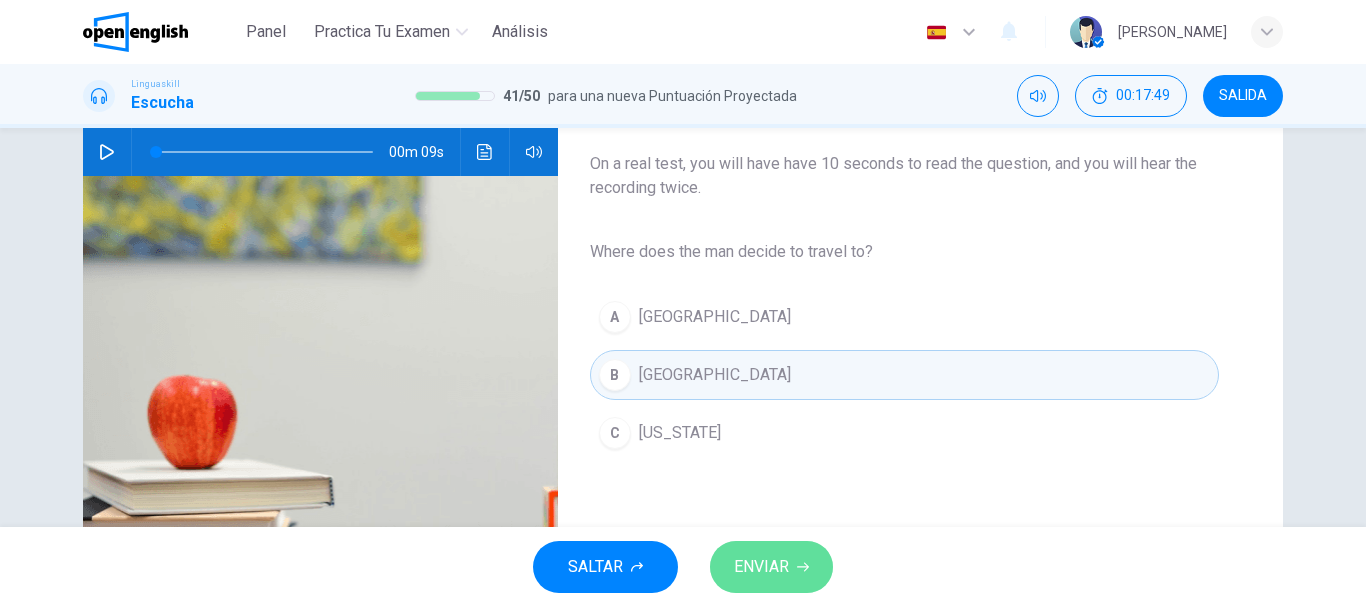 click on "ENVIAR" at bounding box center [761, 567] 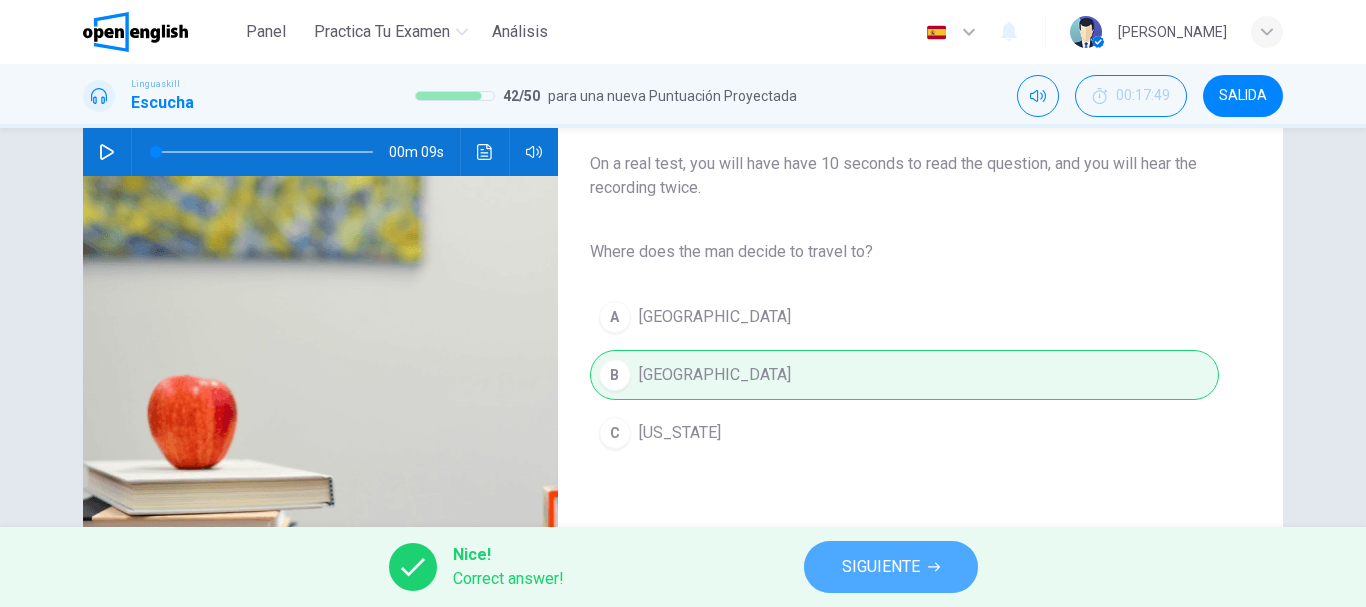 click on "SIGUIENTE" at bounding box center [881, 567] 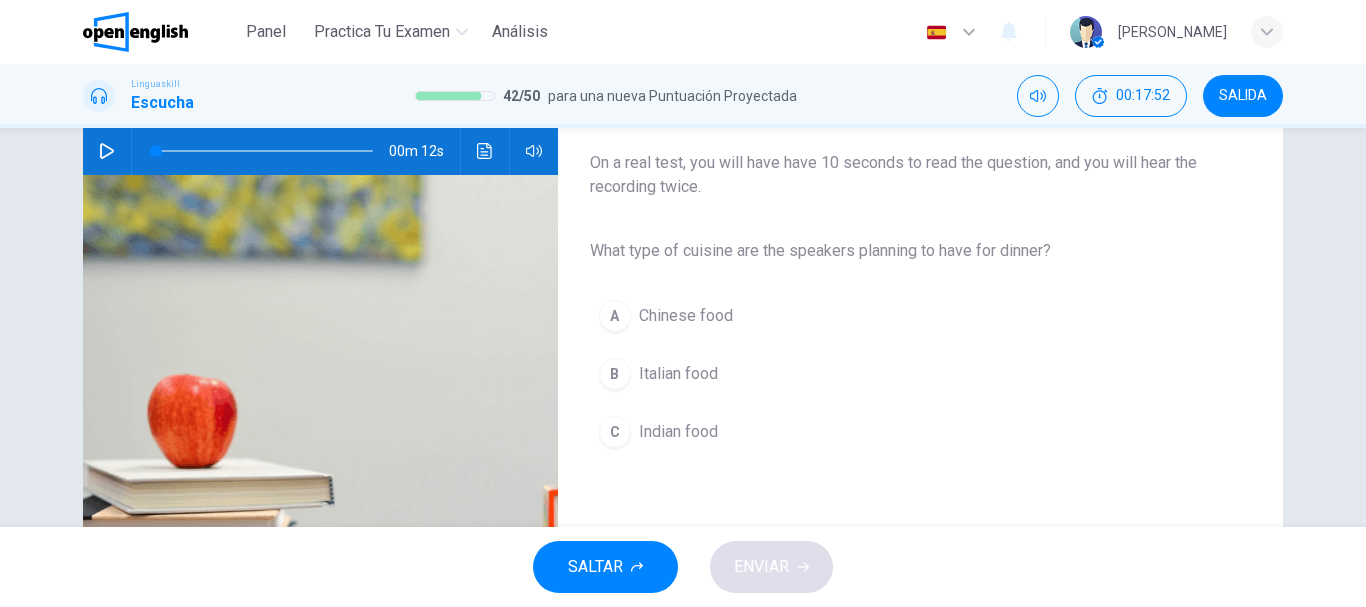 scroll, scrollTop: 202, scrollLeft: 0, axis: vertical 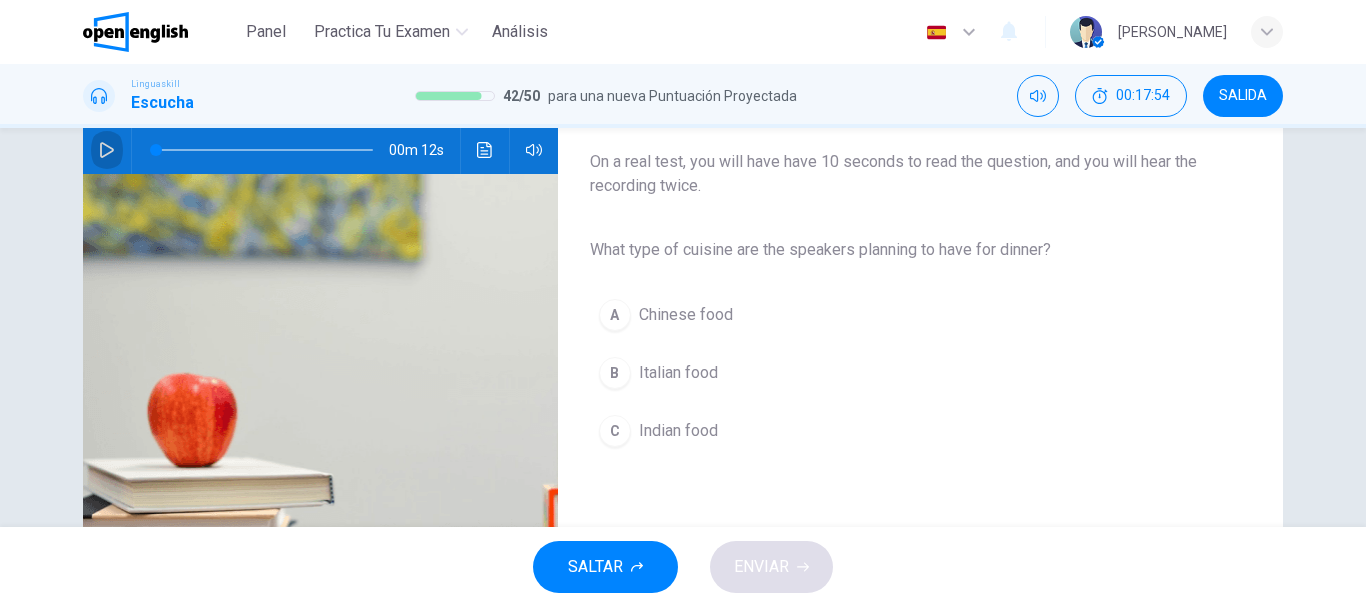 click at bounding box center [107, 150] 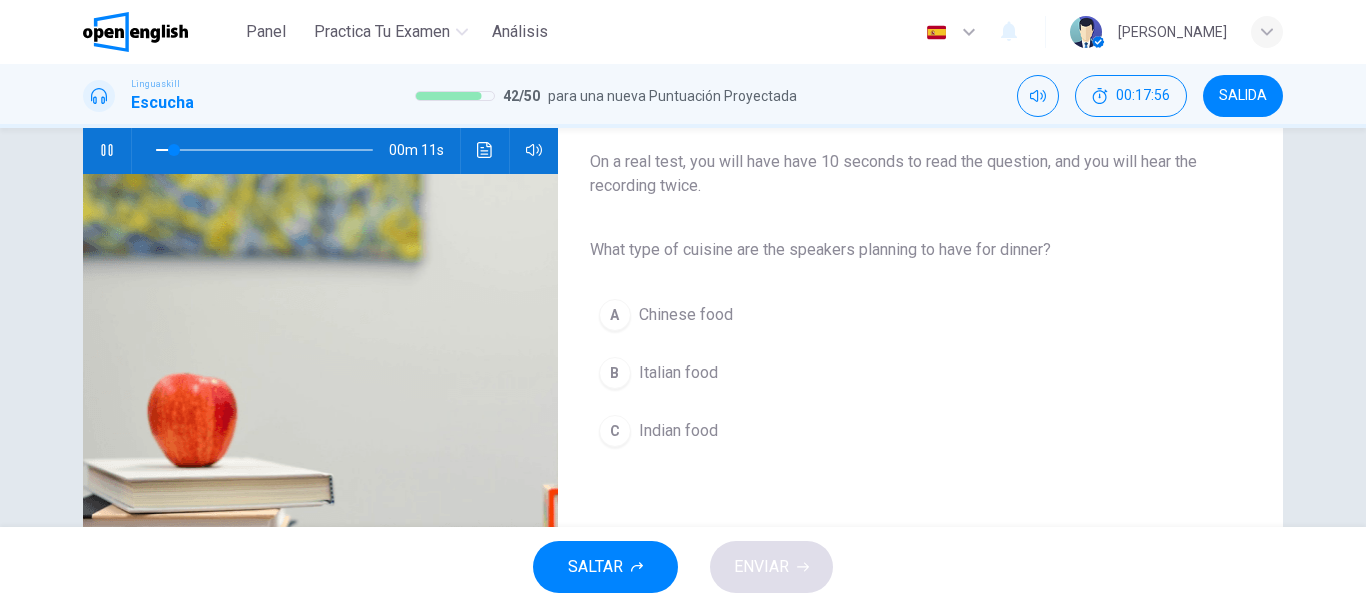 type on "**" 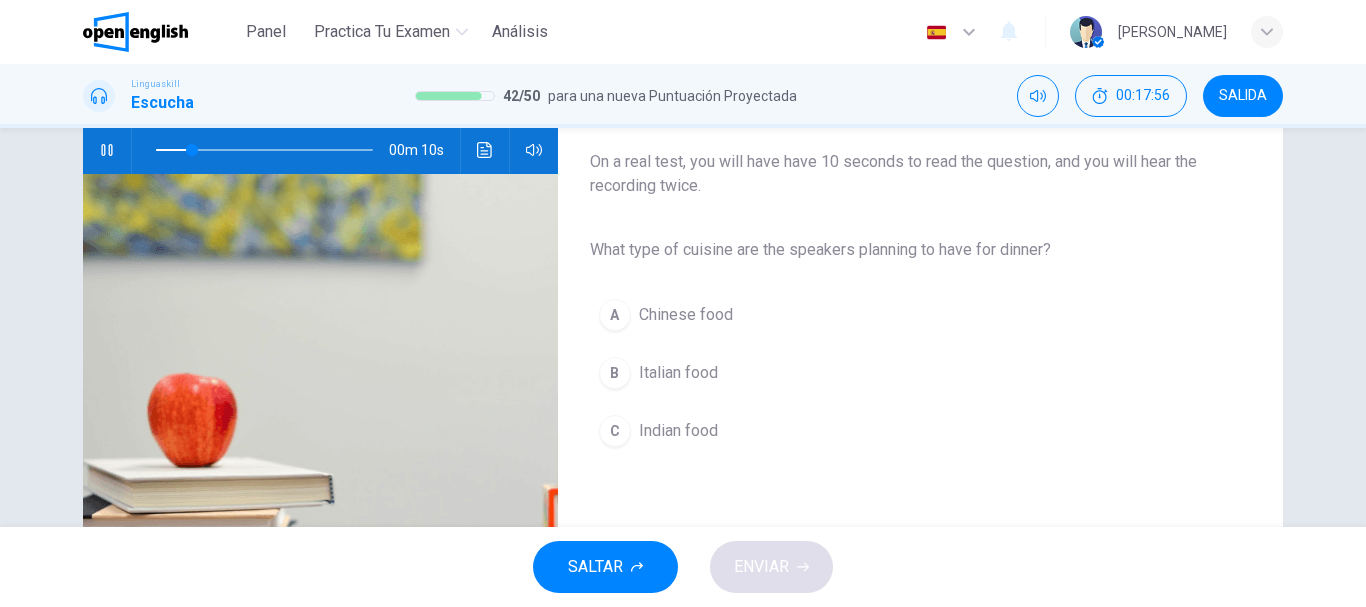 type 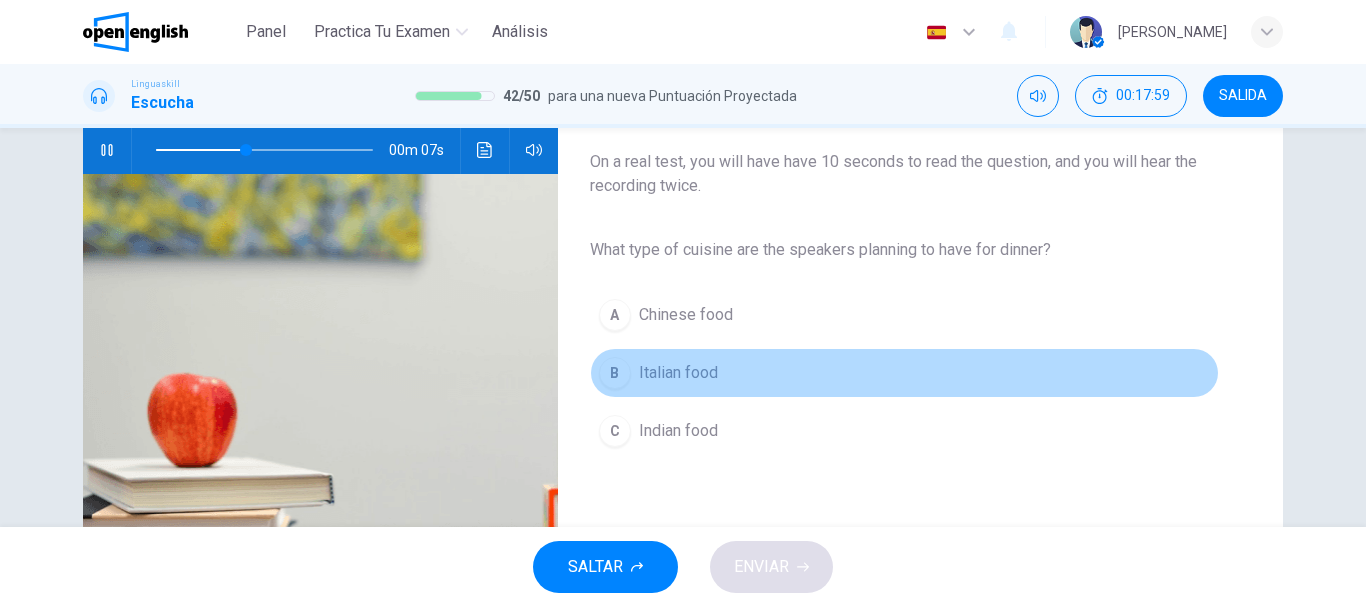click on "B" at bounding box center (615, 373) 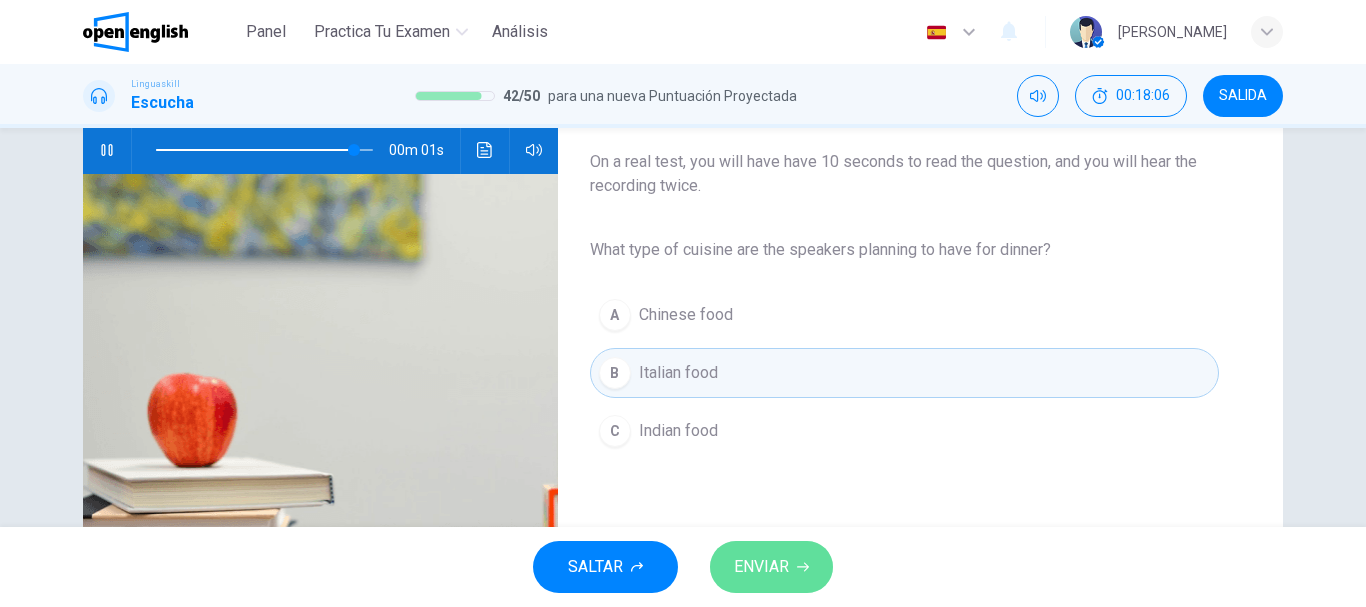 click on "ENVIAR" at bounding box center (761, 567) 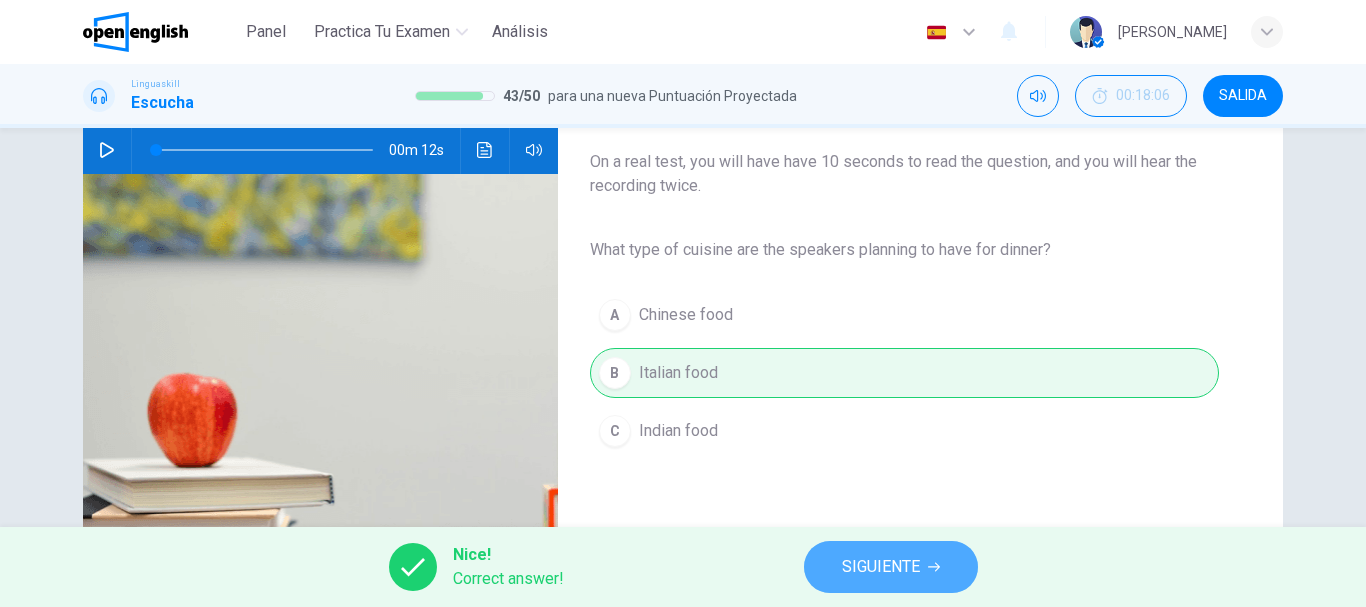 click on "SIGUIENTE" at bounding box center (891, 567) 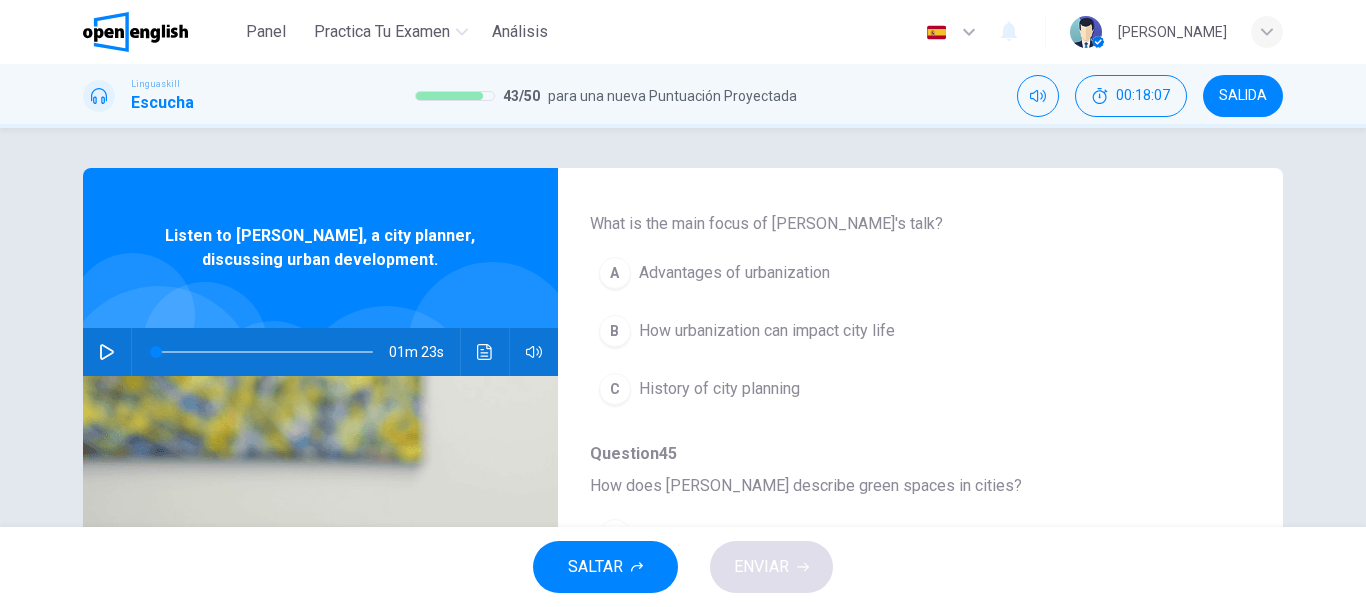 scroll, scrollTop: 211, scrollLeft: 0, axis: vertical 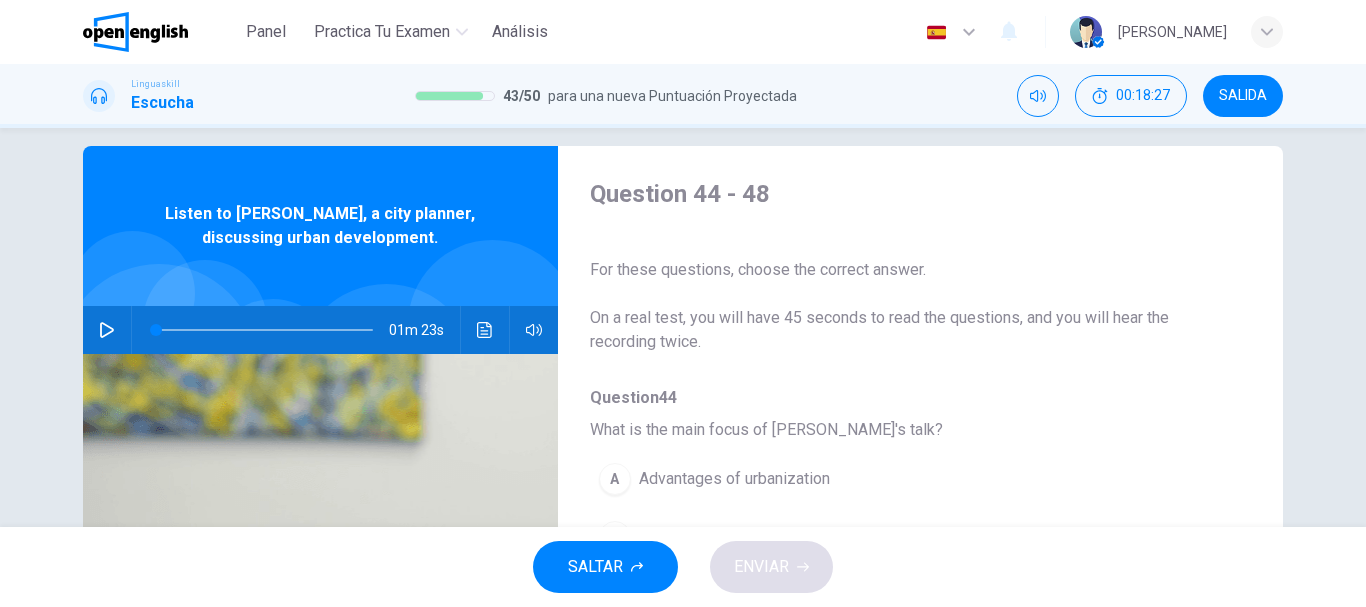 click at bounding box center (107, 330) 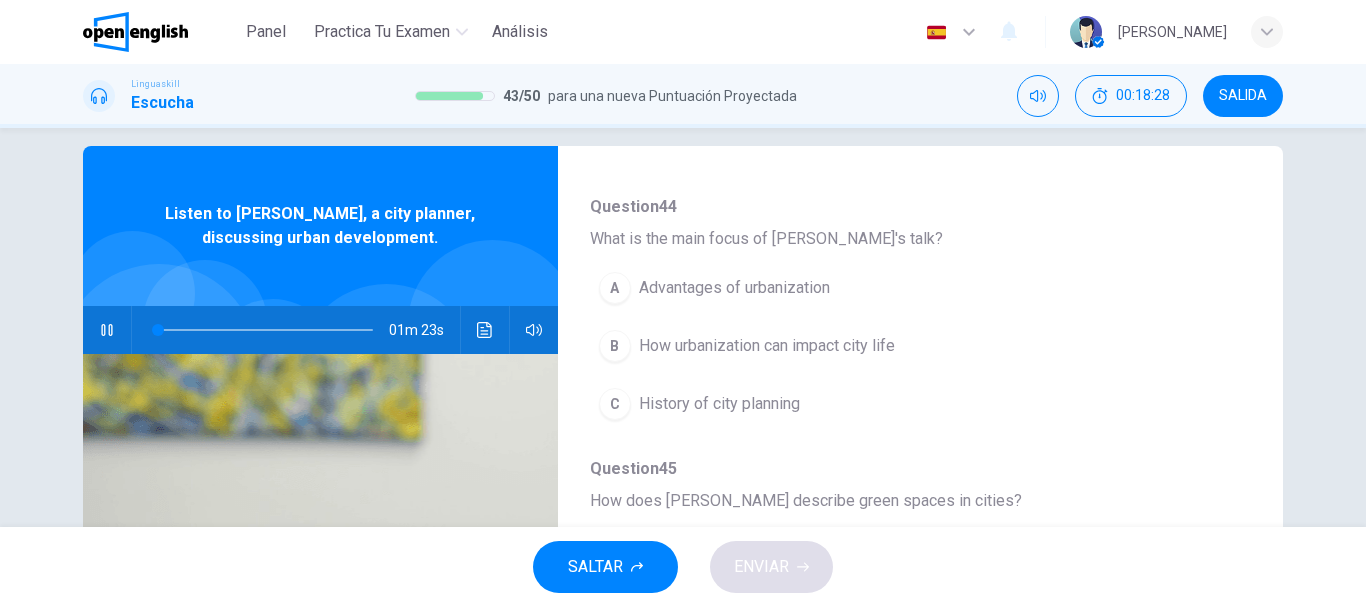 scroll, scrollTop: 192, scrollLeft: 0, axis: vertical 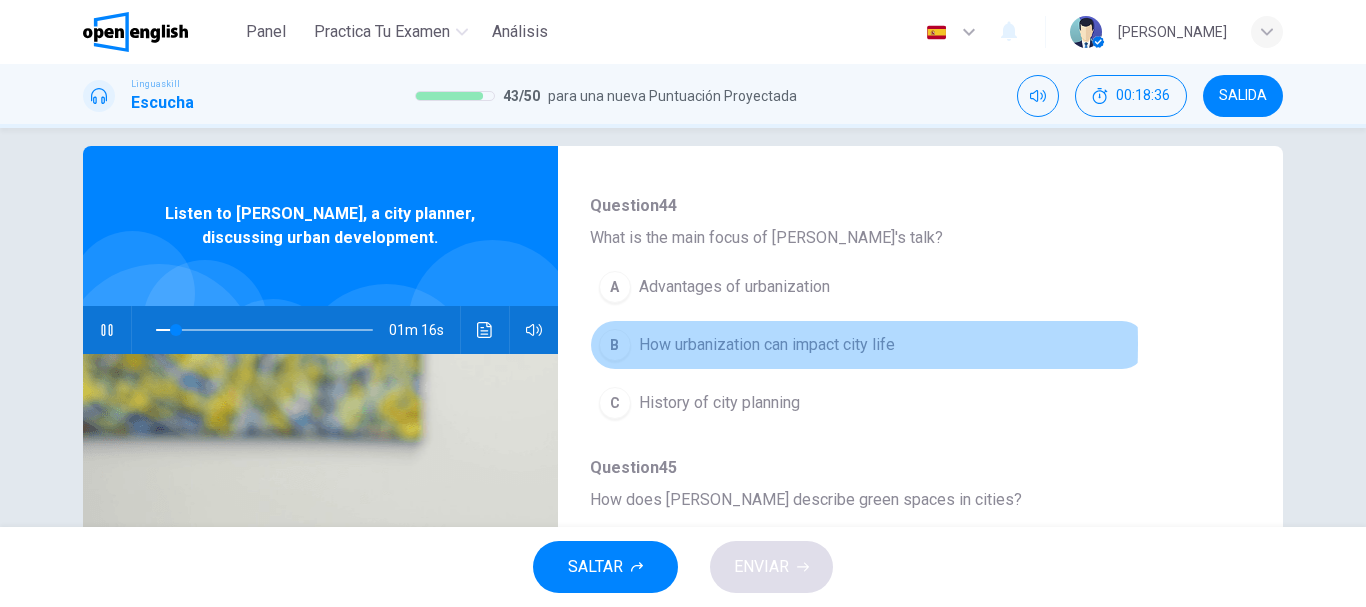 click on "B" at bounding box center [615, 345] 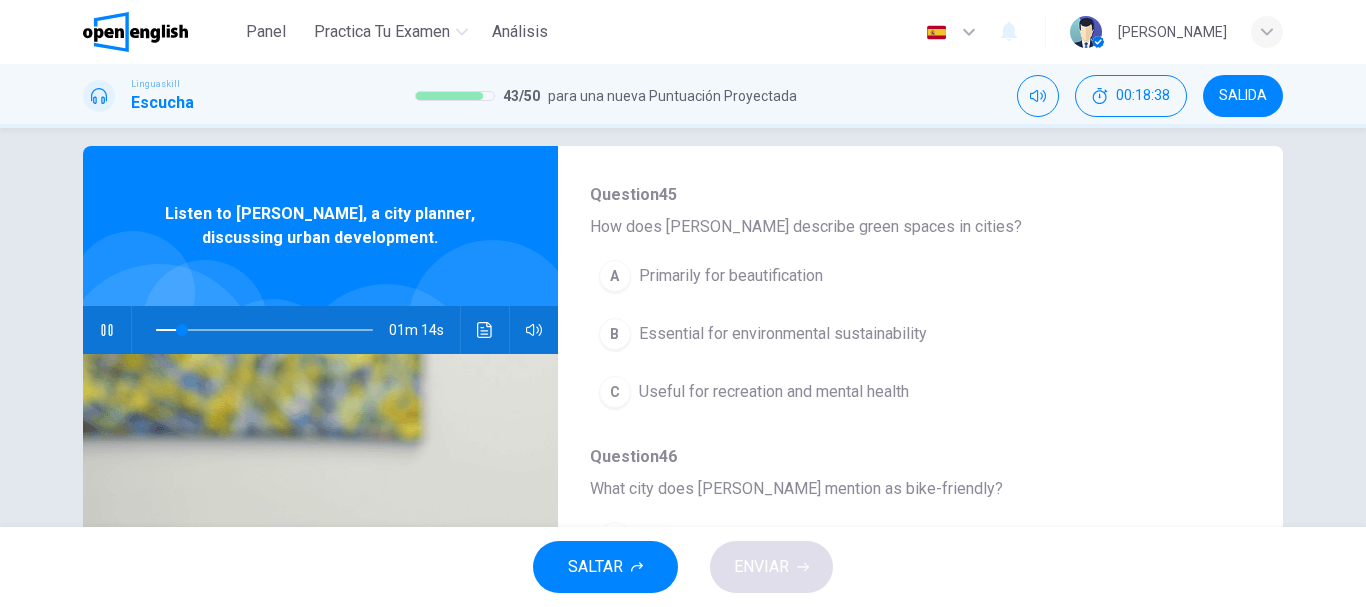 scroll, scrollTop: 466, scrollLeft: 0, axis: vertical 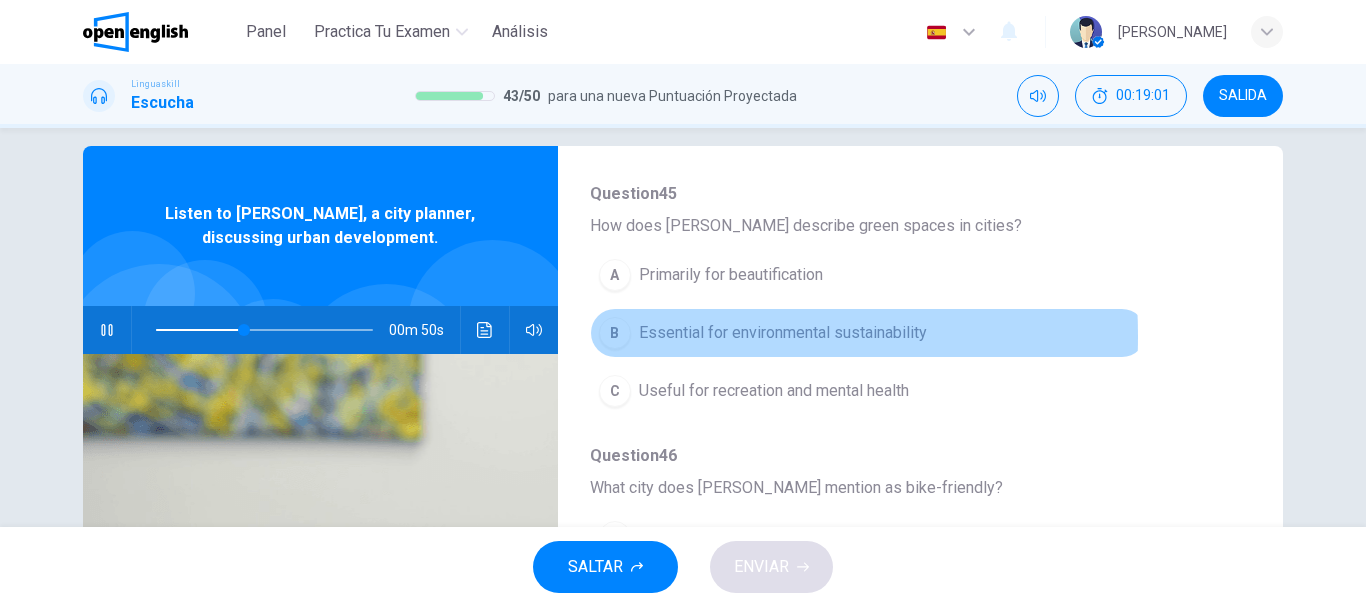 click on "B" at bounding box center [615, 333] 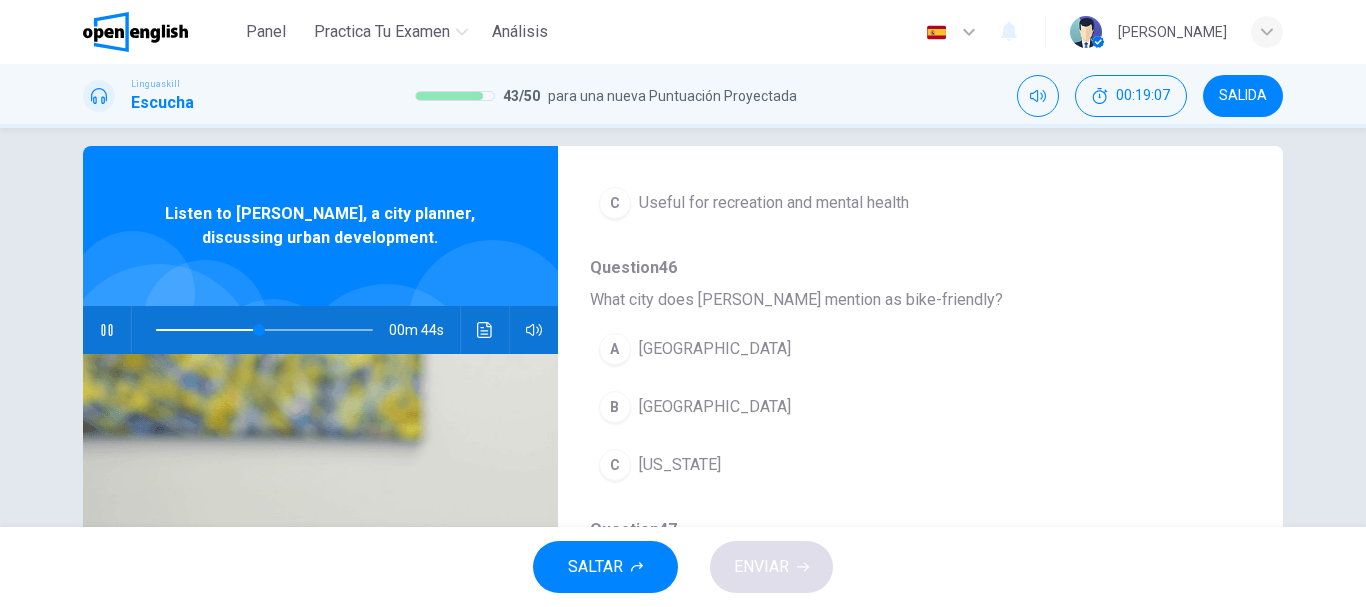 scroll, scrollTop: 653, scrollLeft: 0, axis: vertical 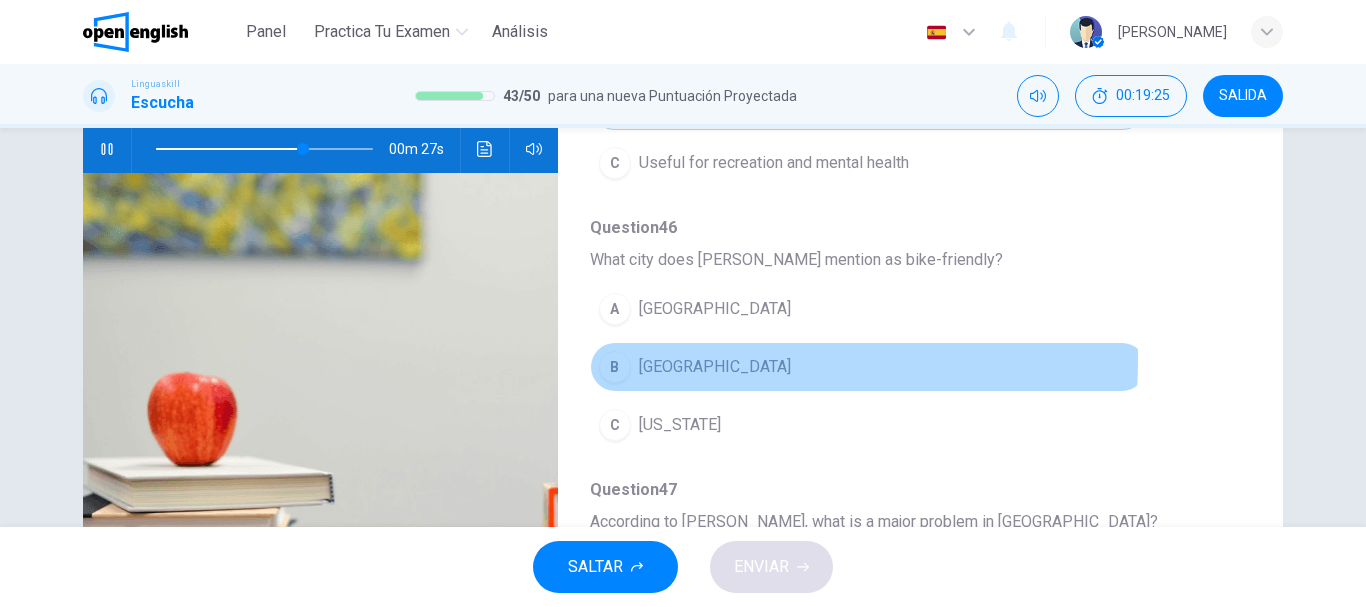 click on "B" at bounding box center [615, 367] 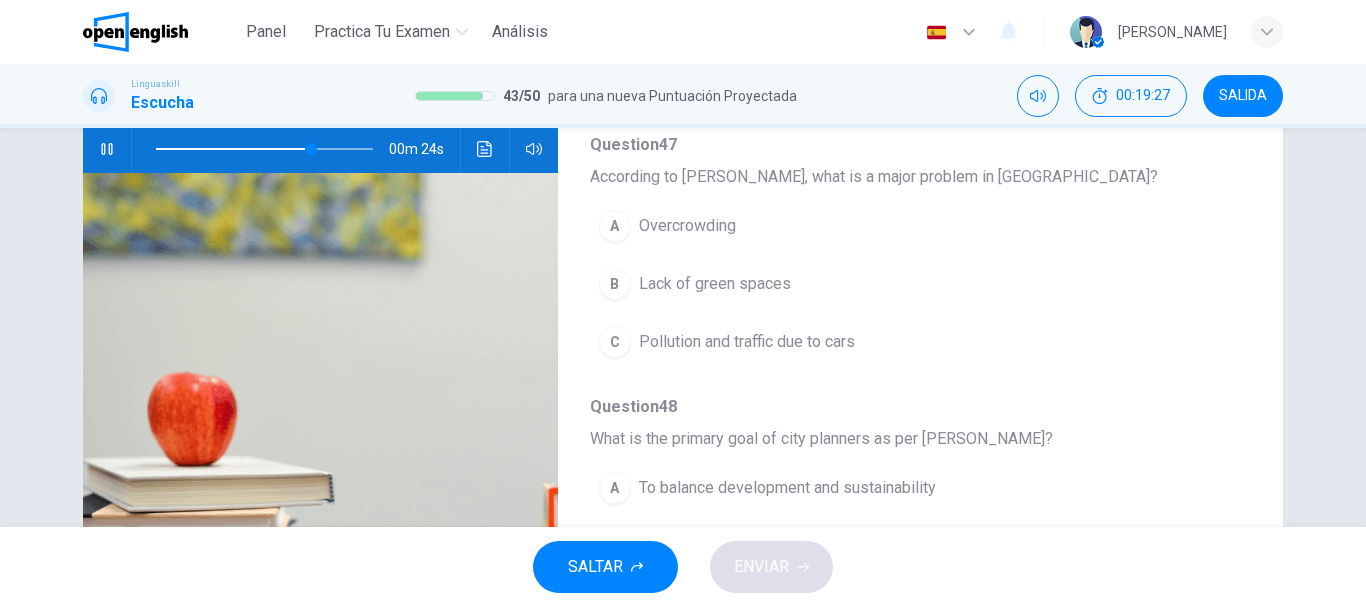 scroll, scrollTop: 859, scrollLeft: 0, axis: vertical 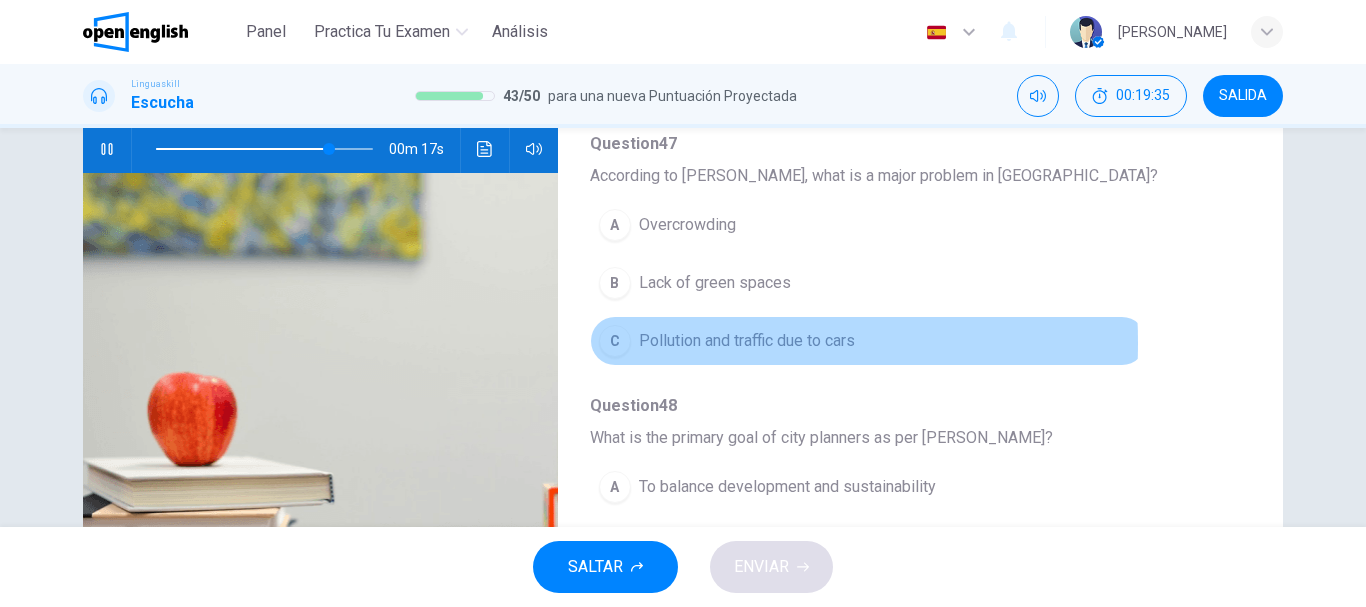 click on "C" at bounding box center [615, 341] 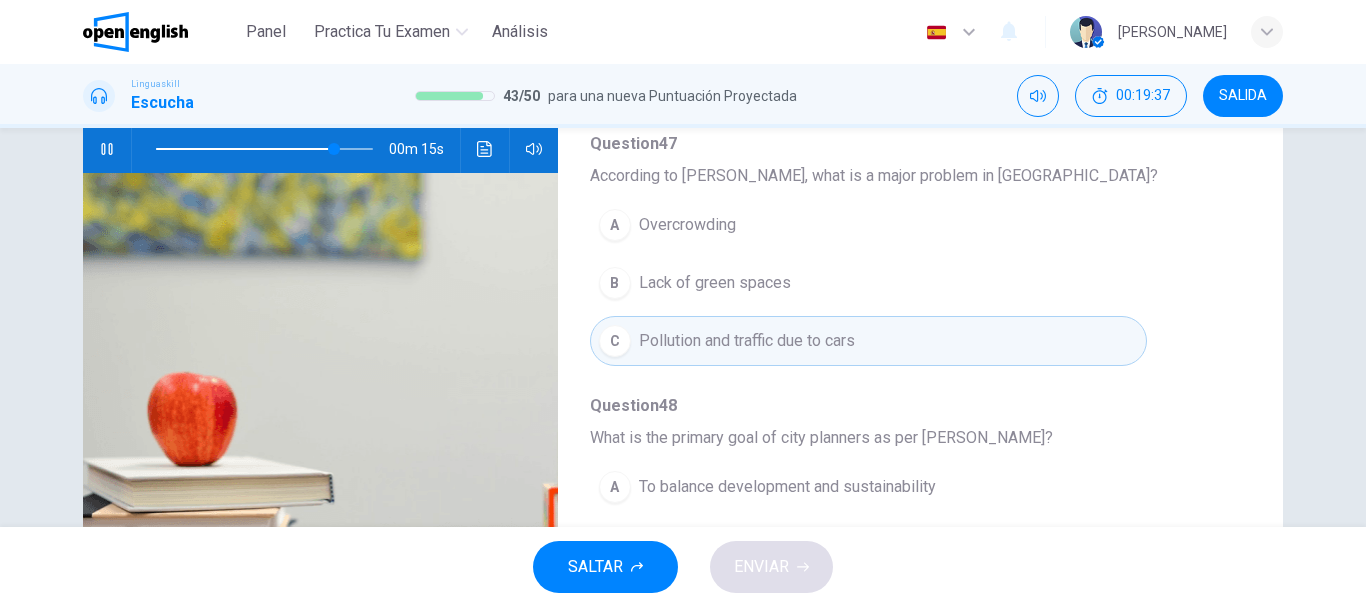 scroll, scrollTop: 863, scrollLeft: 0, axis: vertical 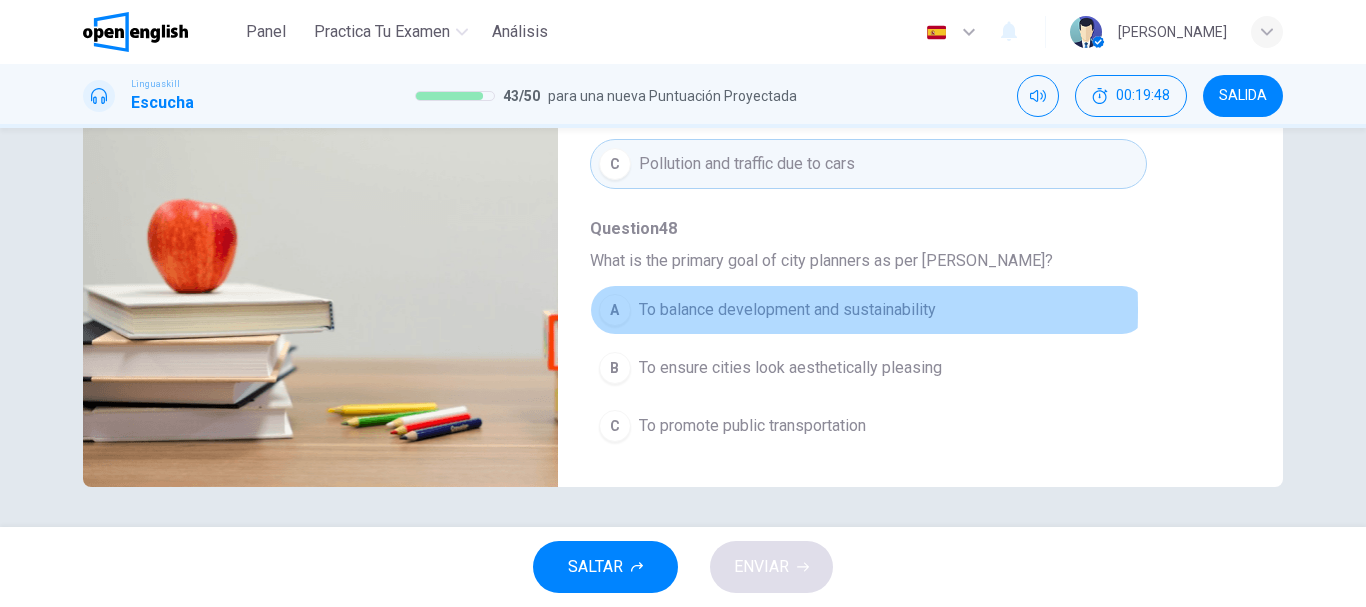 click on "A" at bounding box center (615, 310) 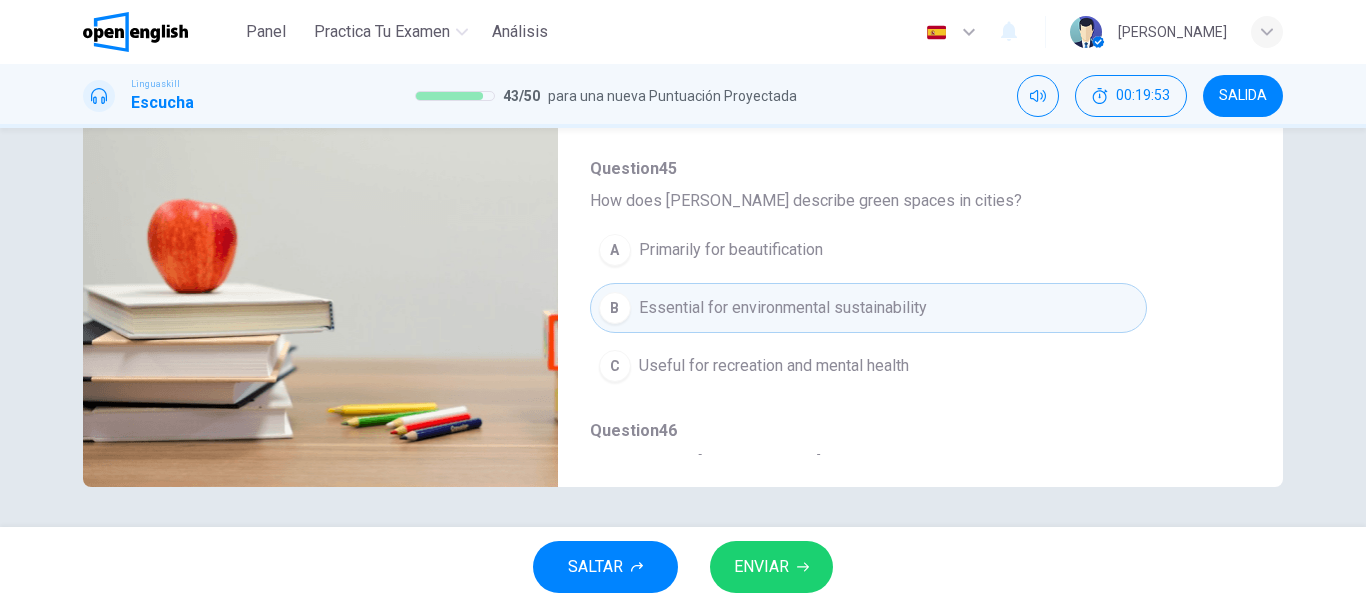 scroll, scrollTop: 128, scrollLeft: 0, axis: vertical 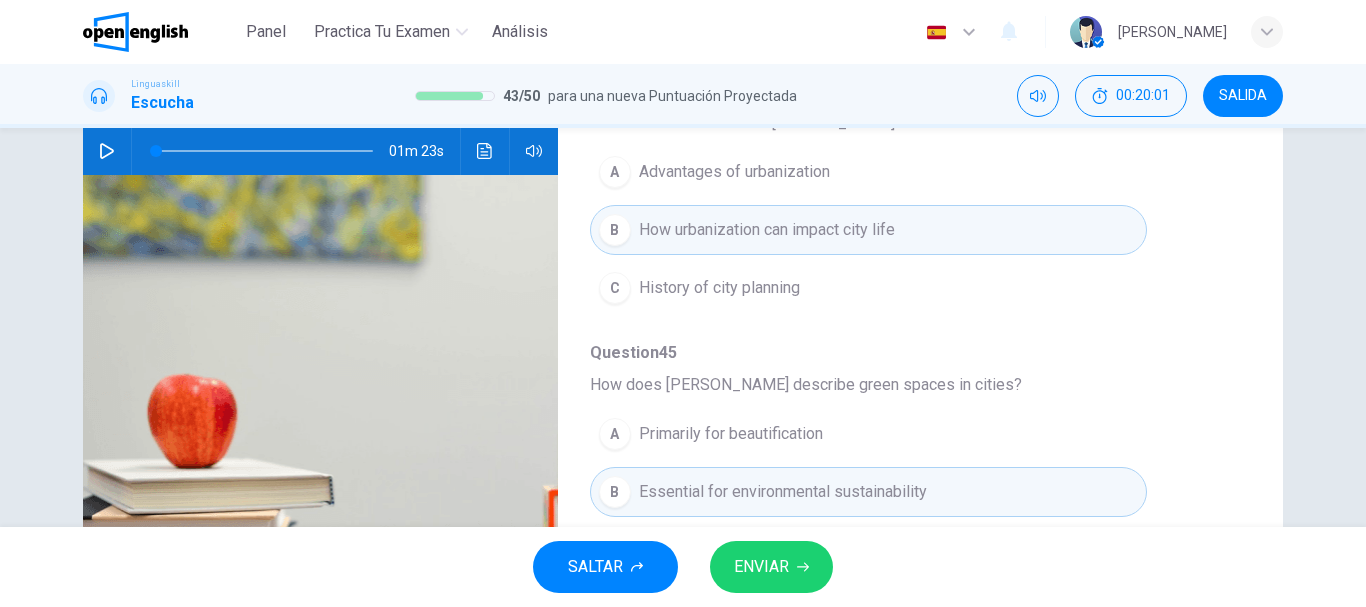 click at bounding box center (264, 151) 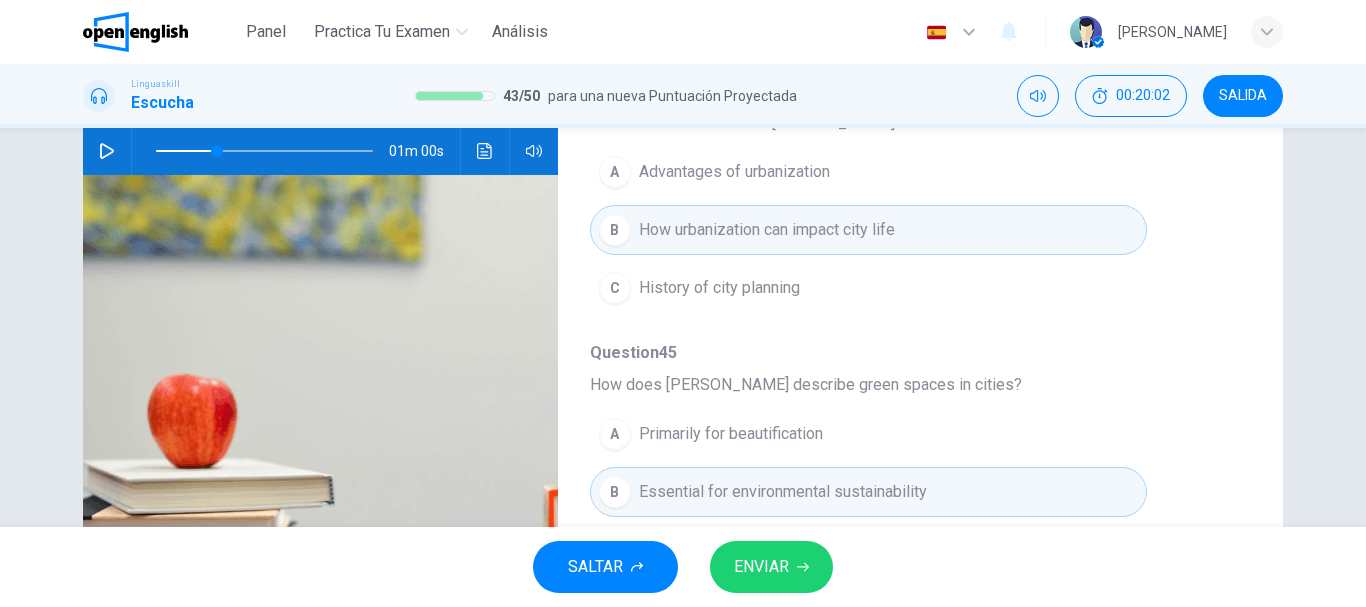 click 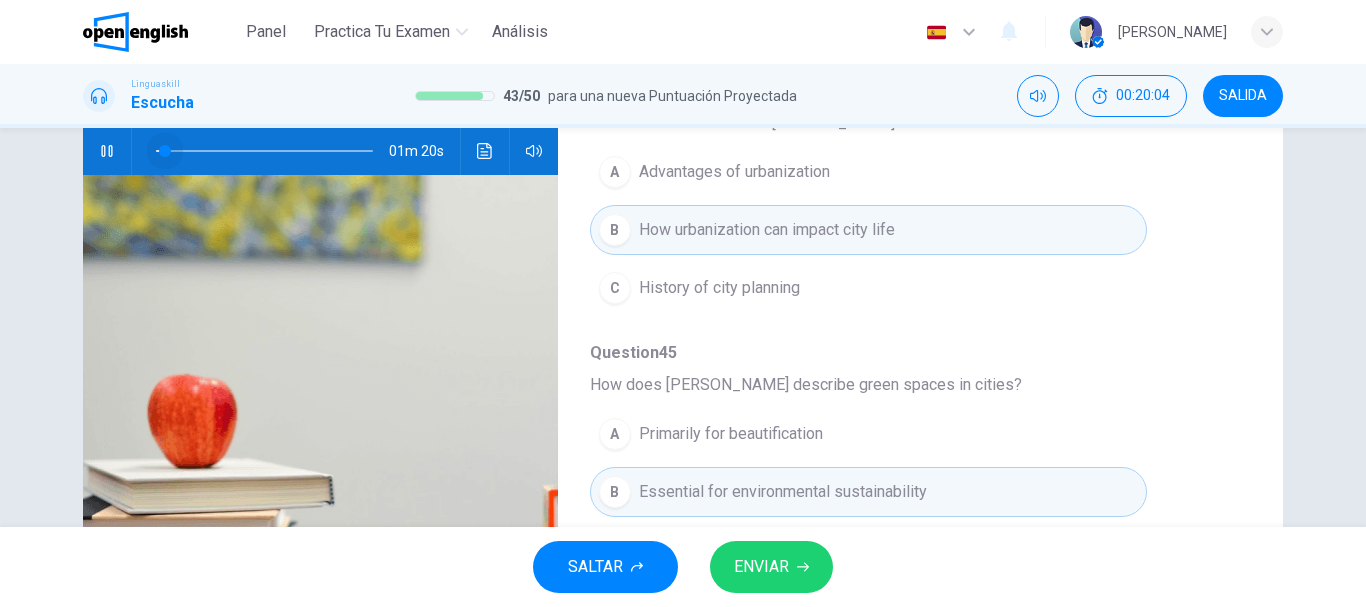 click at bounding box center (264, 151) 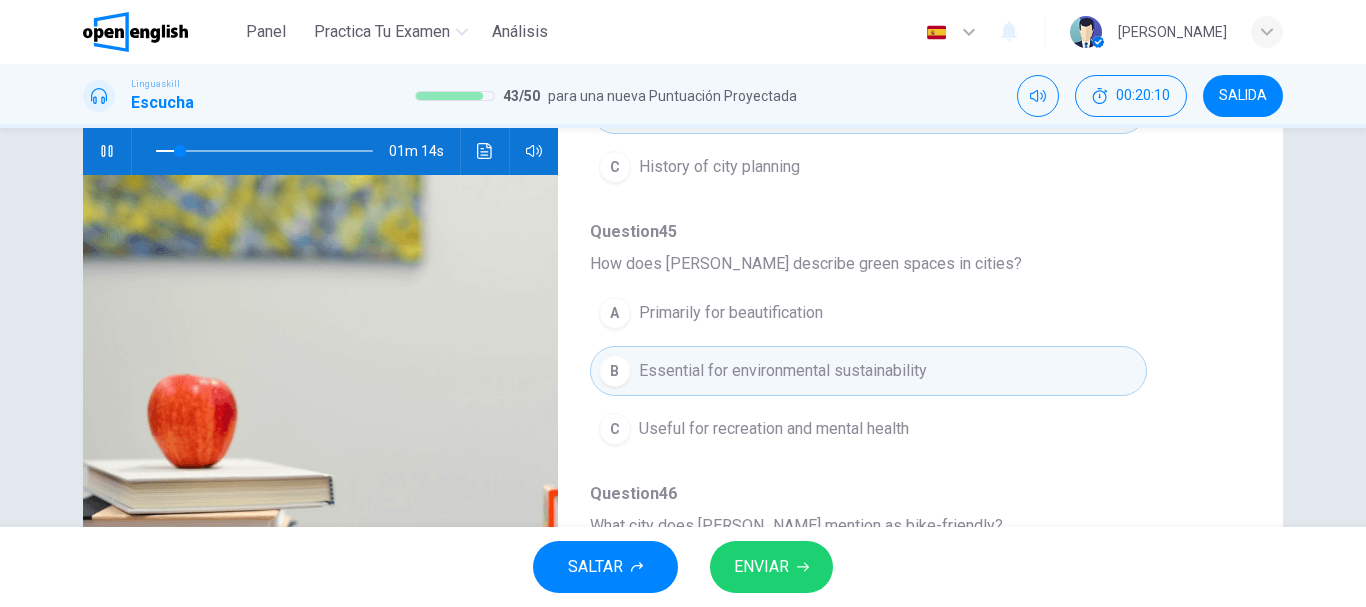 scroll, scrollTop: 251, scrollLeft: 0, axis: vertical 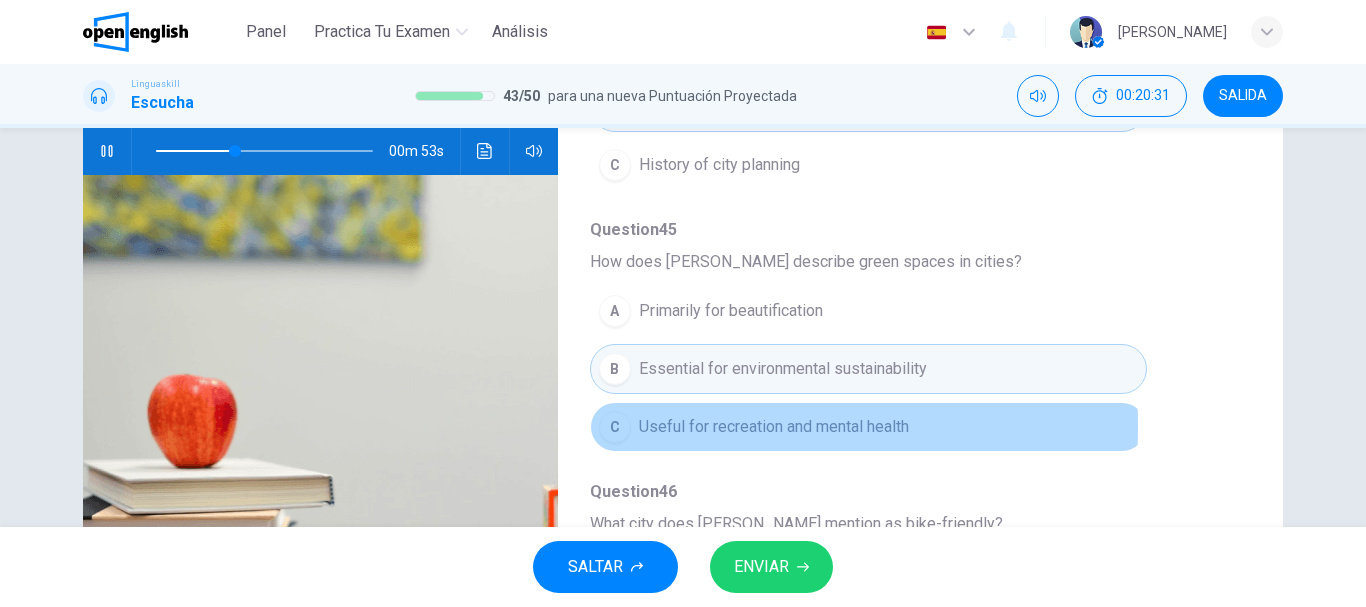 click on "C" at bounding box center [615, 427] 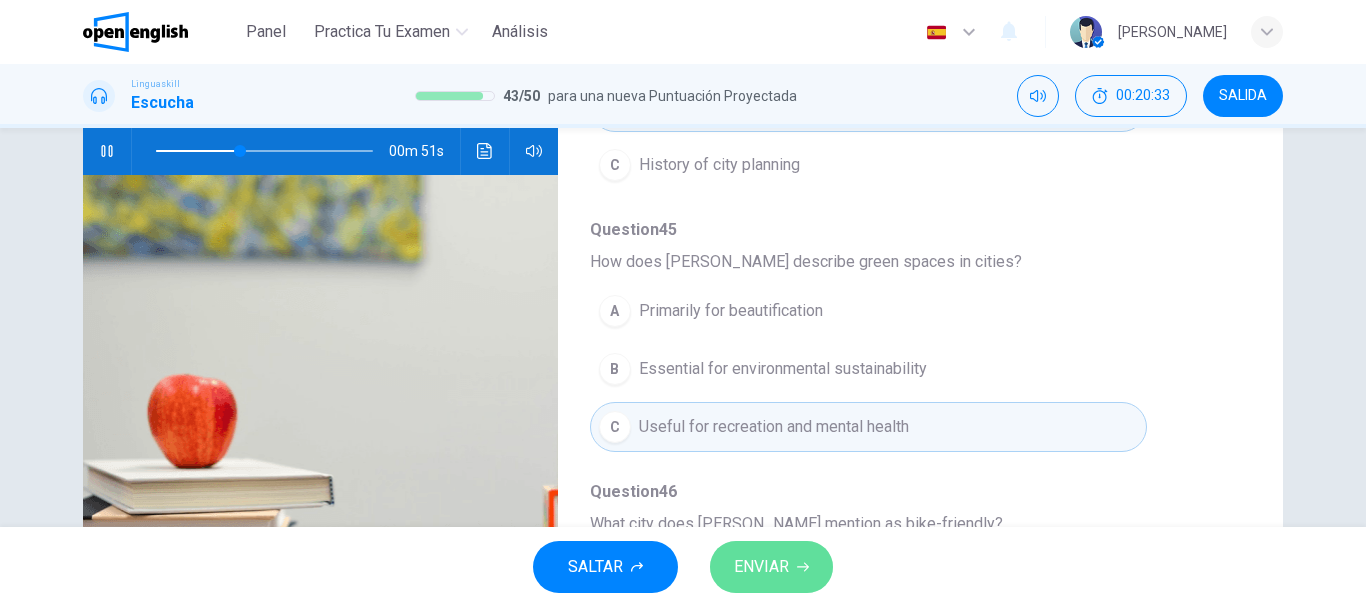 click on "ENVIAR" at bounding box center [761, 567] 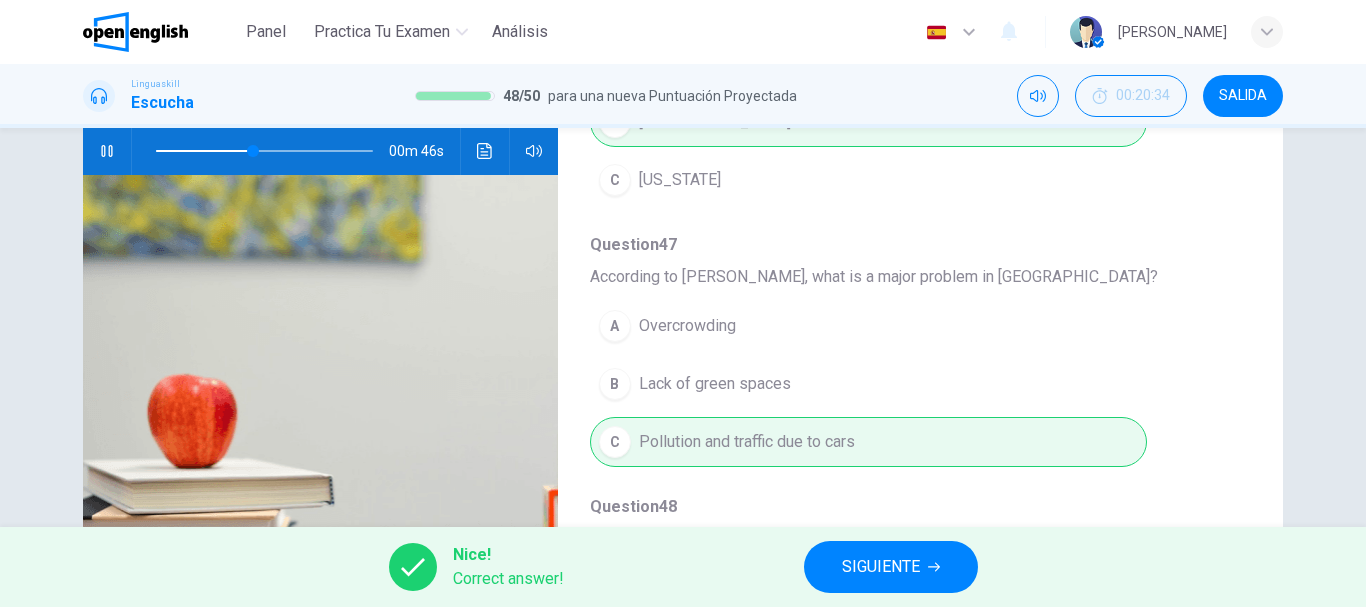 scroll, scrollTop: 863, scrollLeft: 0, axis: vertical 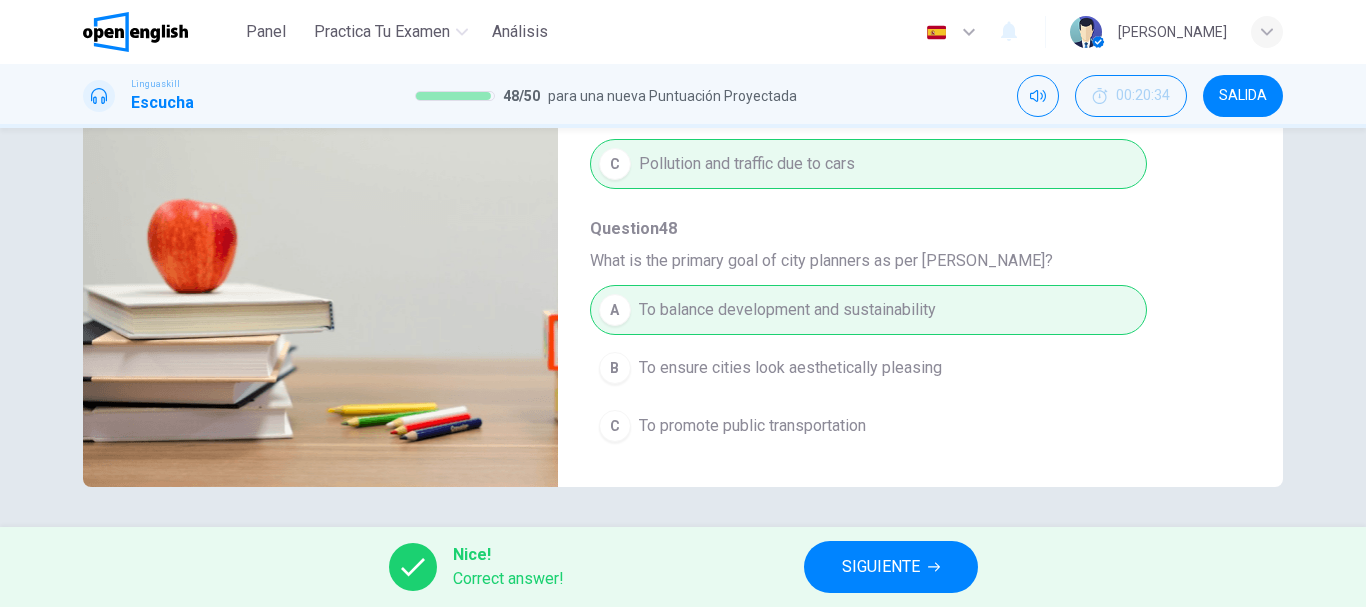 type on "**" 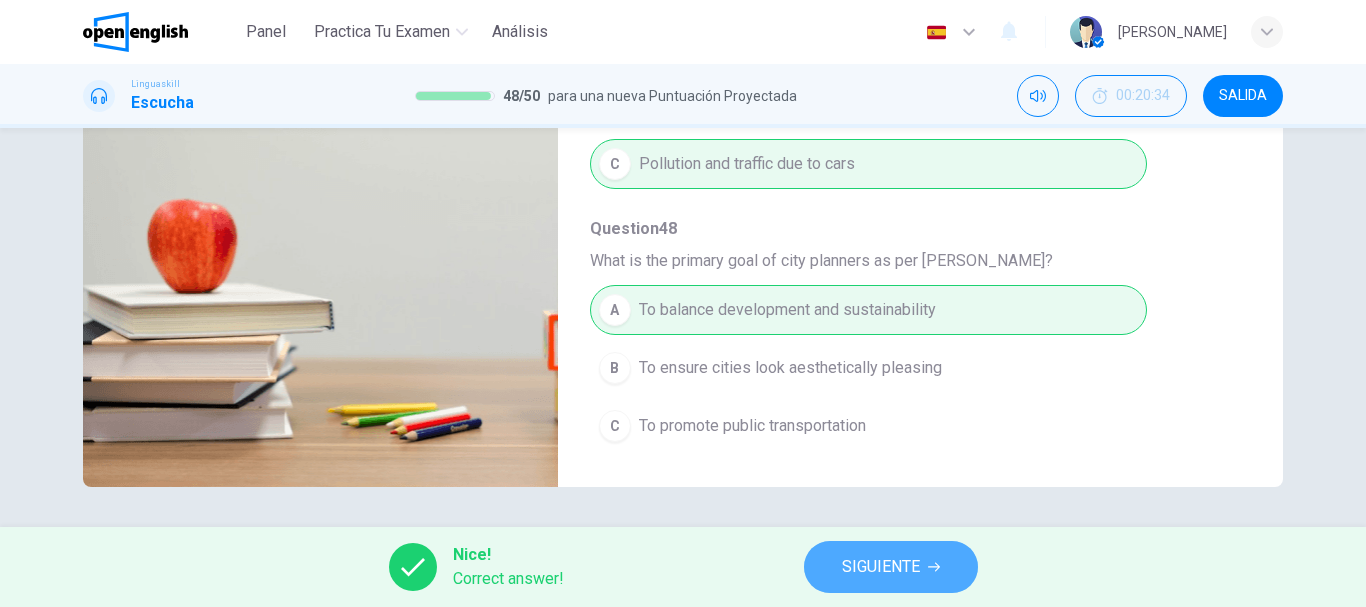click on "SIGUIENTE" at bounding box center (881, 567) 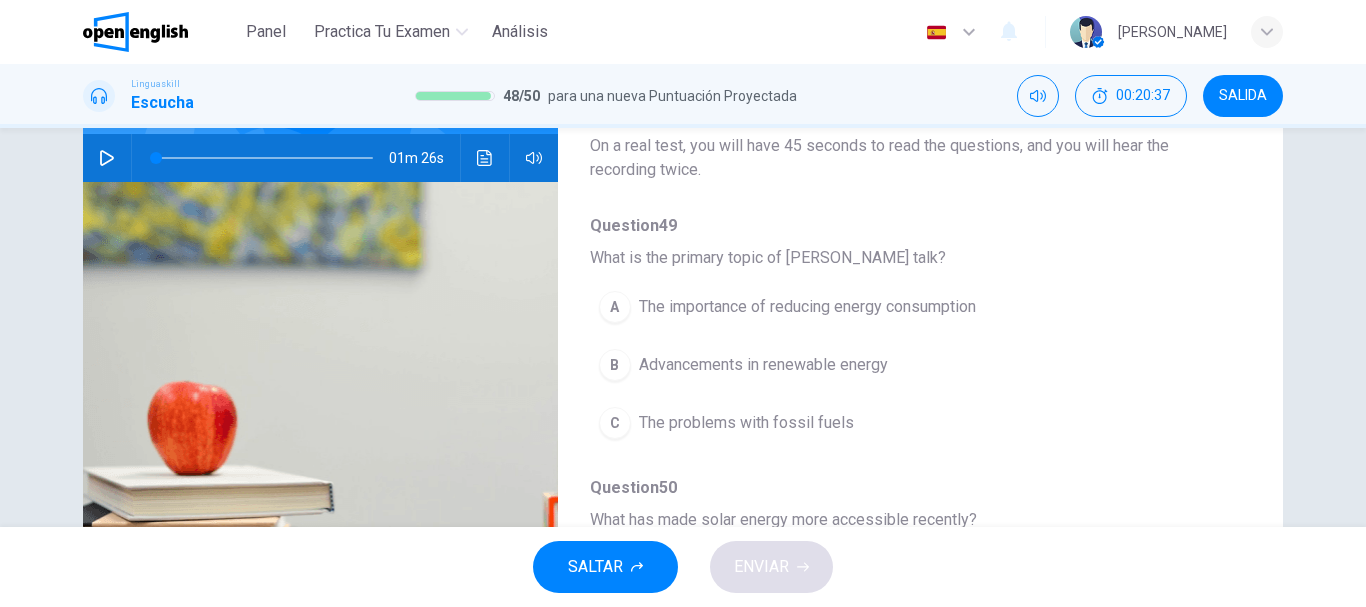 scroll, scrollTop: 193, scrollLeft: 0, axis: vertical 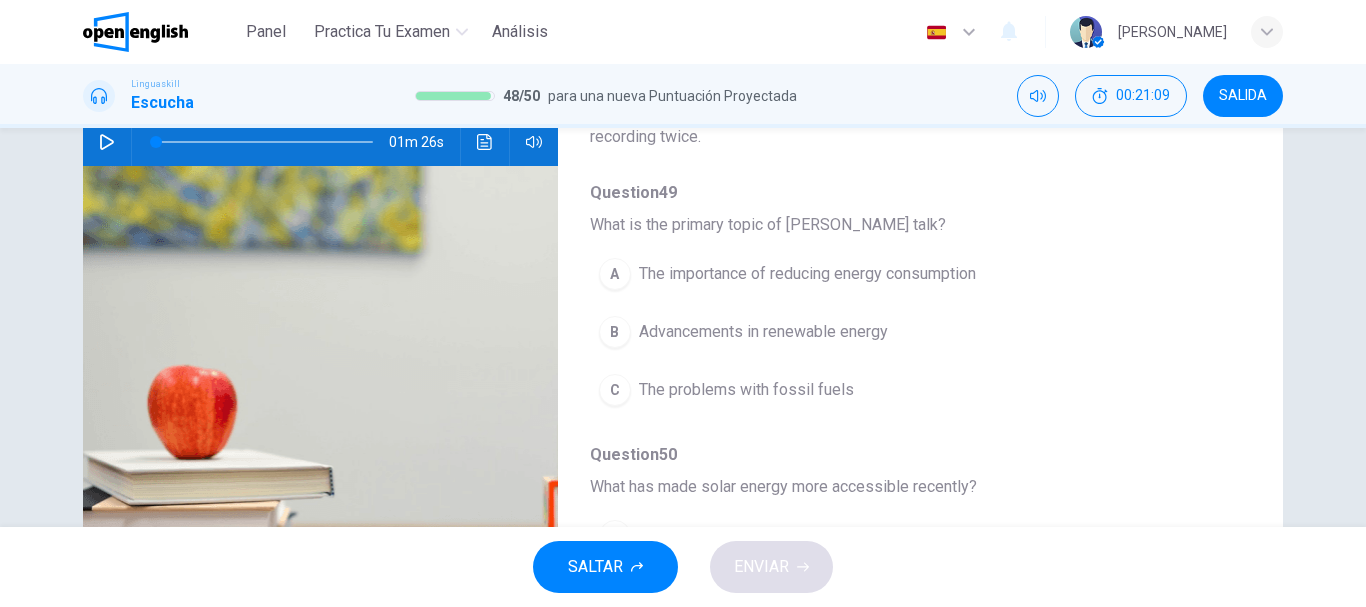 click 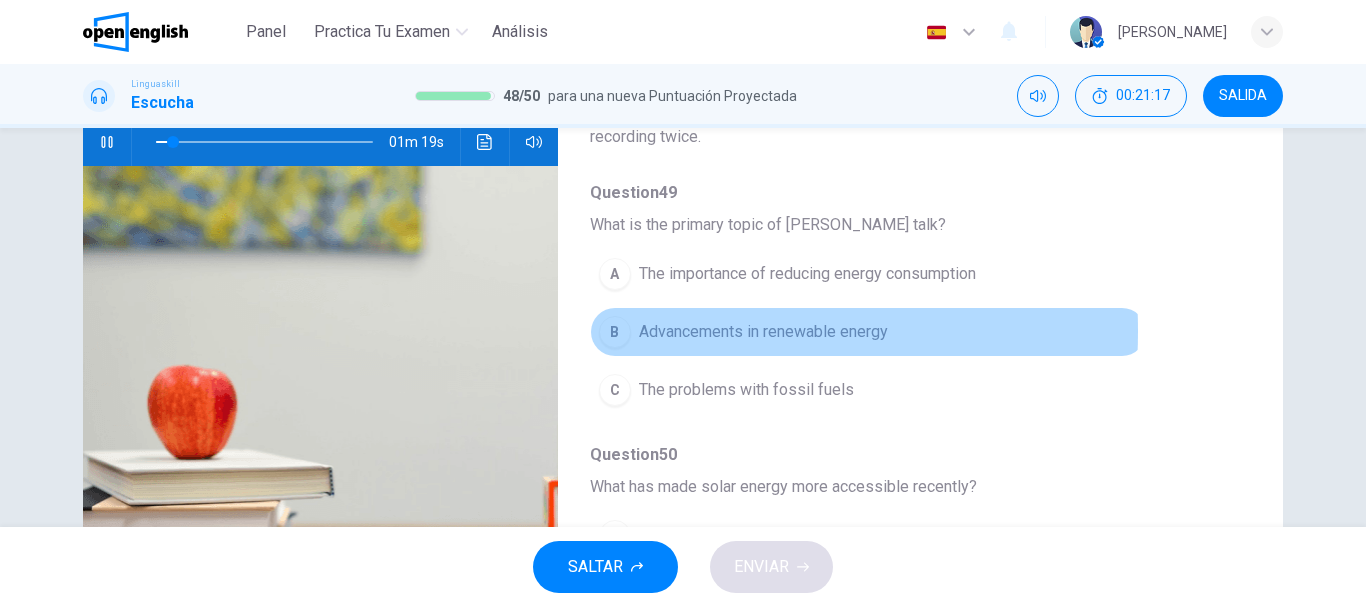 click on "B" at bounding box center (615, 332) 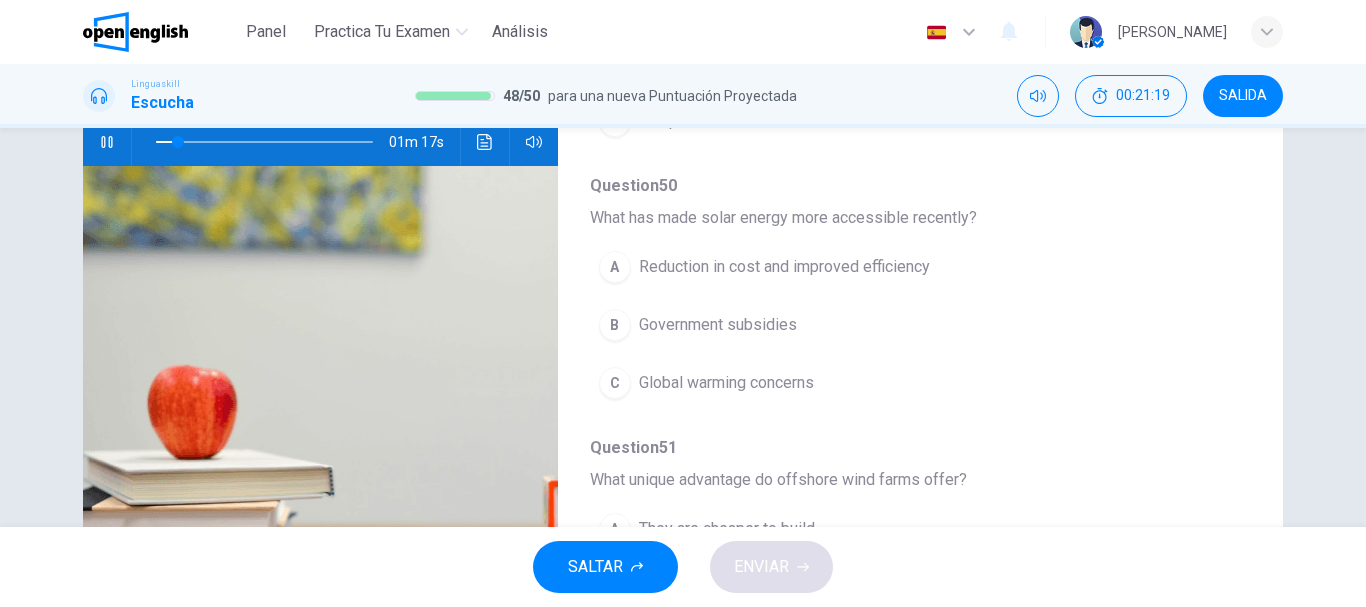 scroll, scrollTop: 287, scrollLeft: 0, axis: vertical 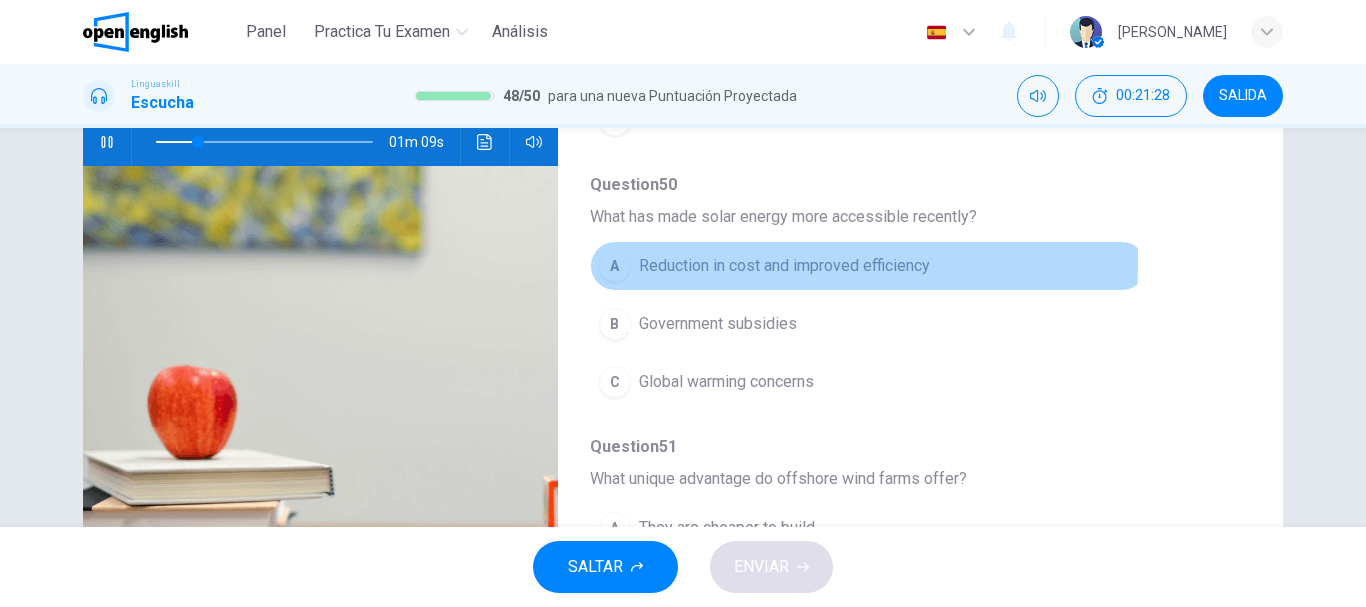 click on "A" at bounding box center (615, 266) 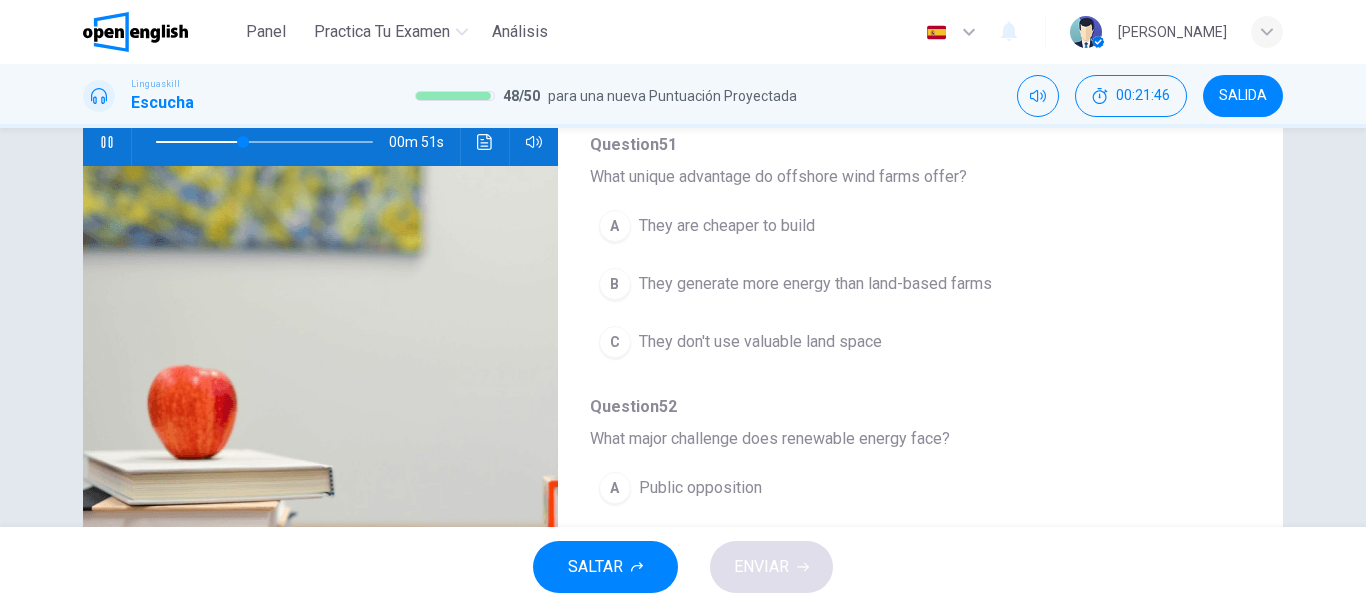 scroll, scrollTop: 590, scrollLeft: 0, axis: vertical 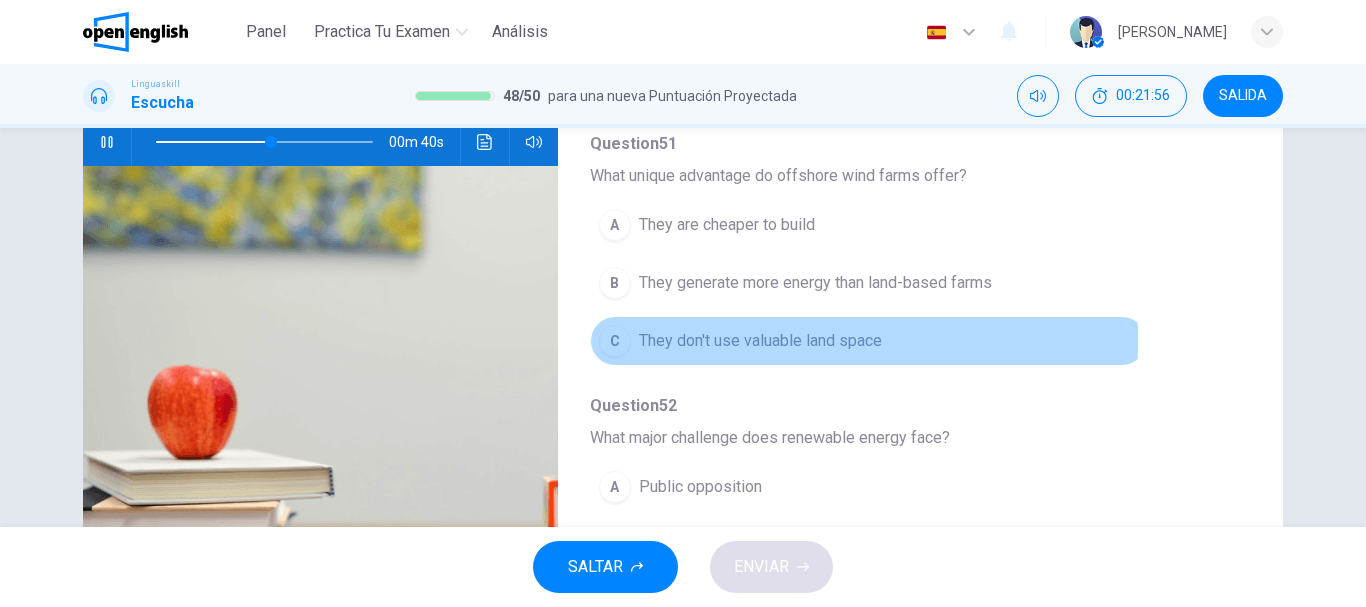 click on "C" at bounding box center [615, 341] 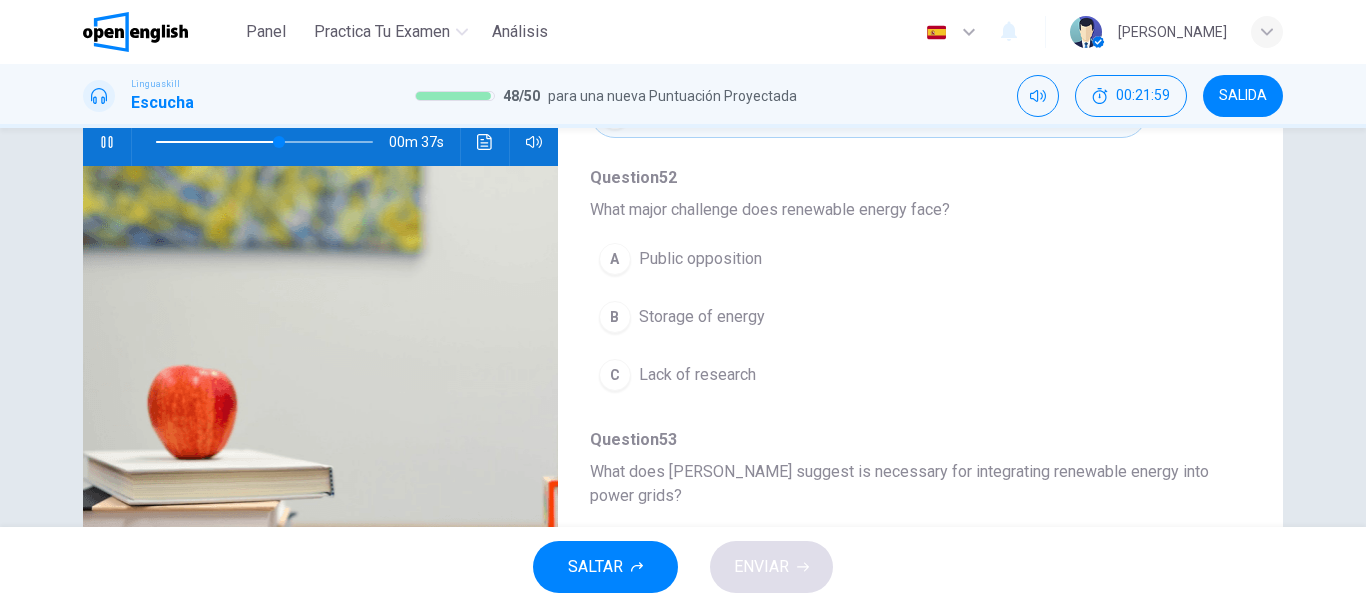scroll, scrollTop: 819, scrollLeft: 0, axis: vertical 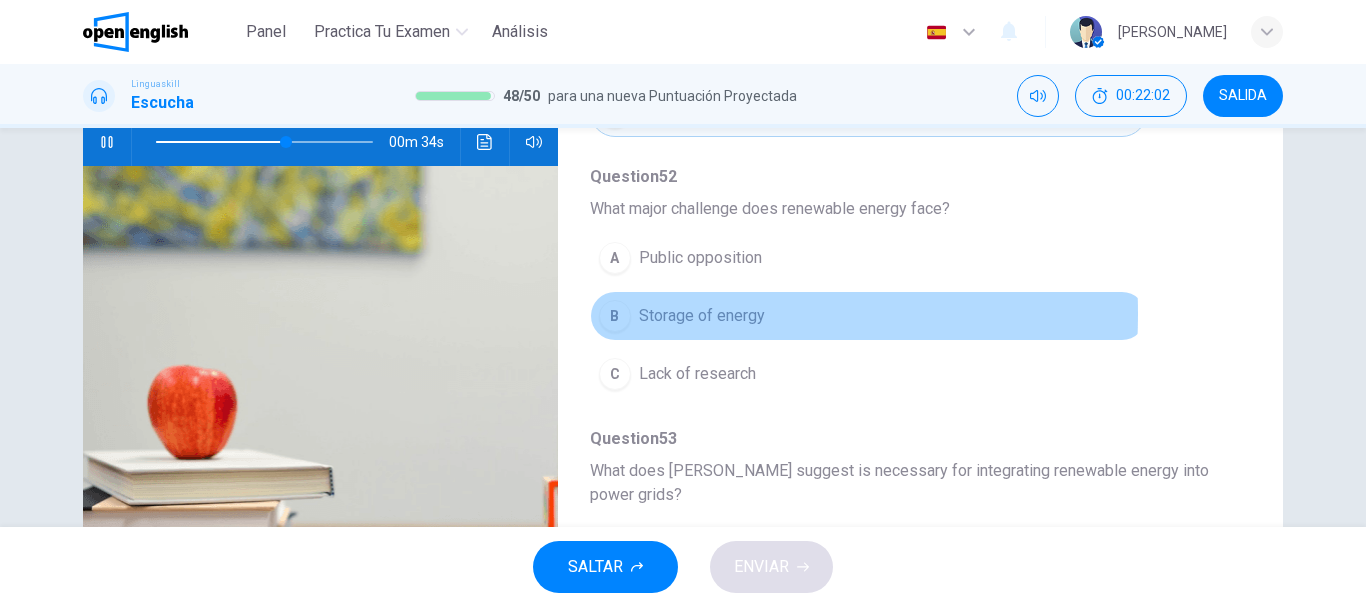 click on "B" at bounding box center (615, 316) 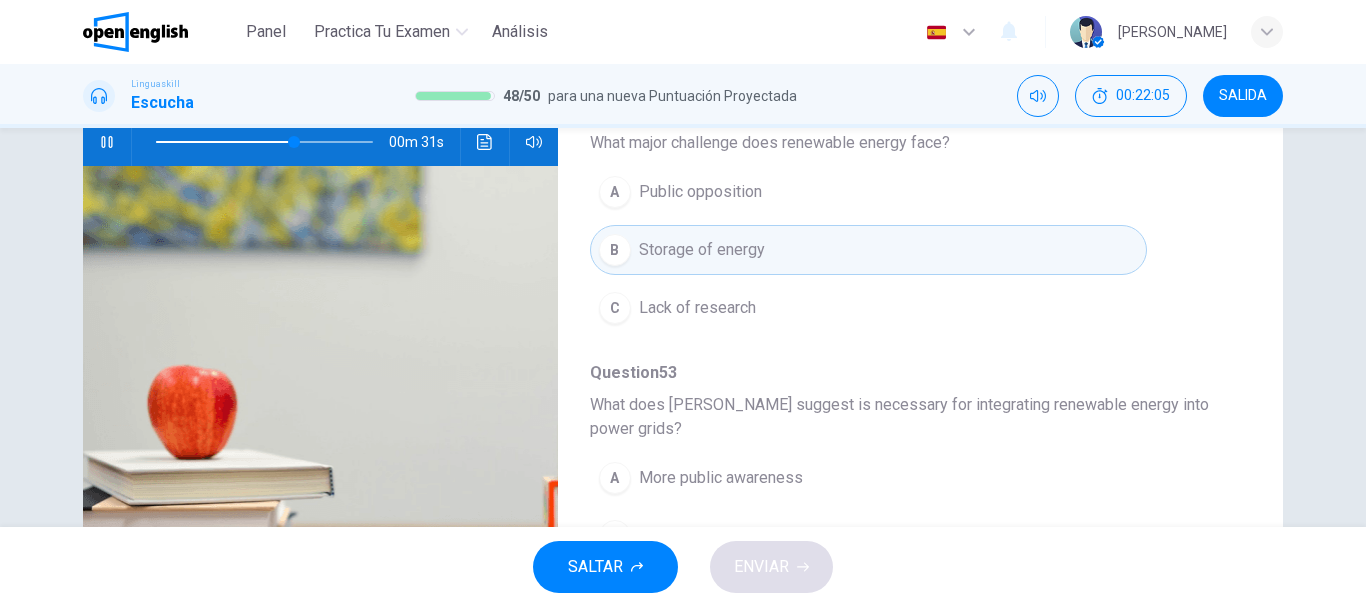 scroll, scrollTop: 887, scrollLeft: 0, axis: vertical 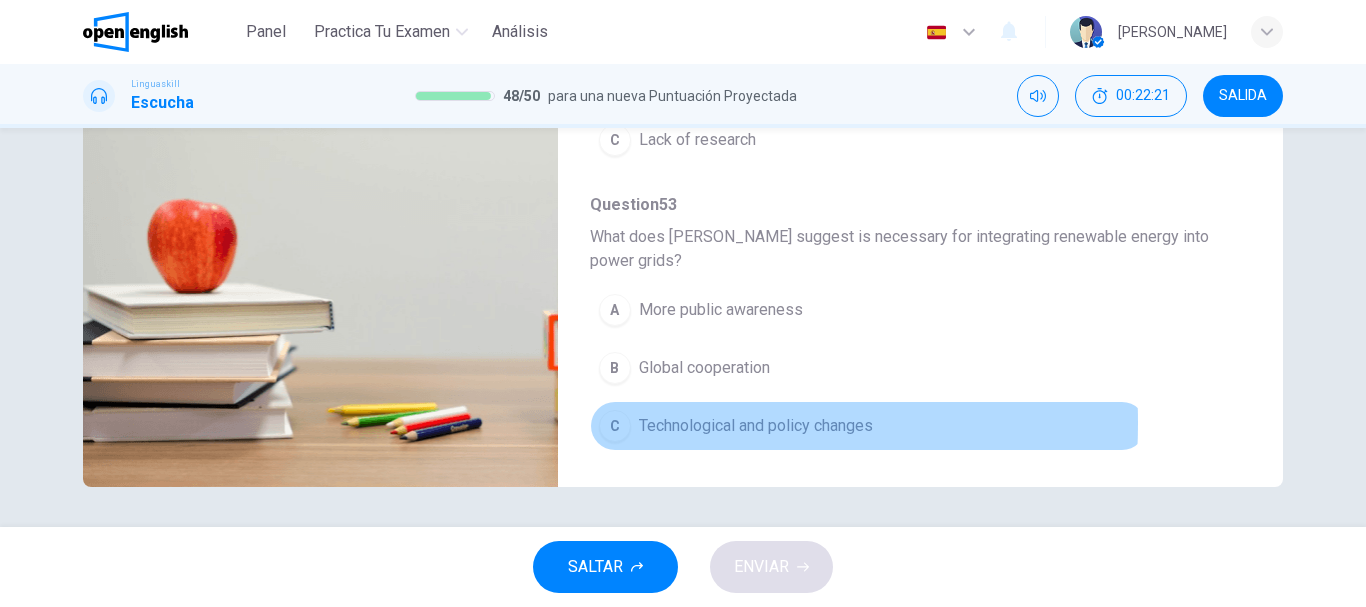 click on "C" at bounding box center [615, 426] 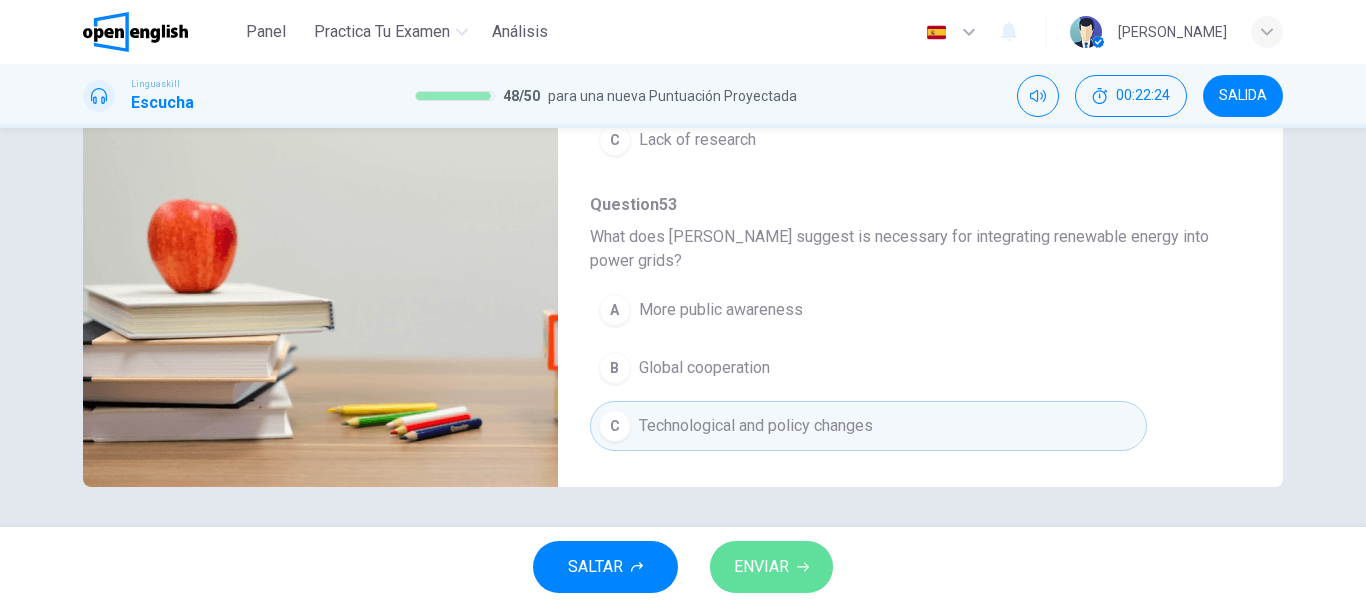 click on "ENVIAR" at bounding box center (761, 567) 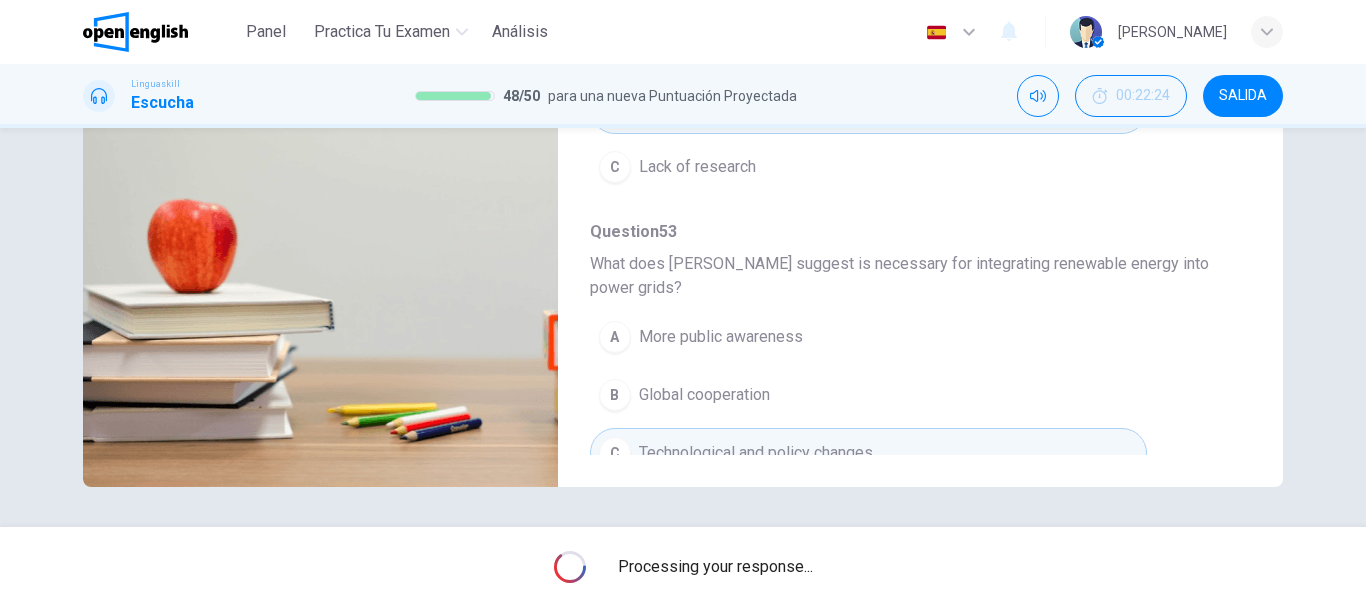 type on "**" 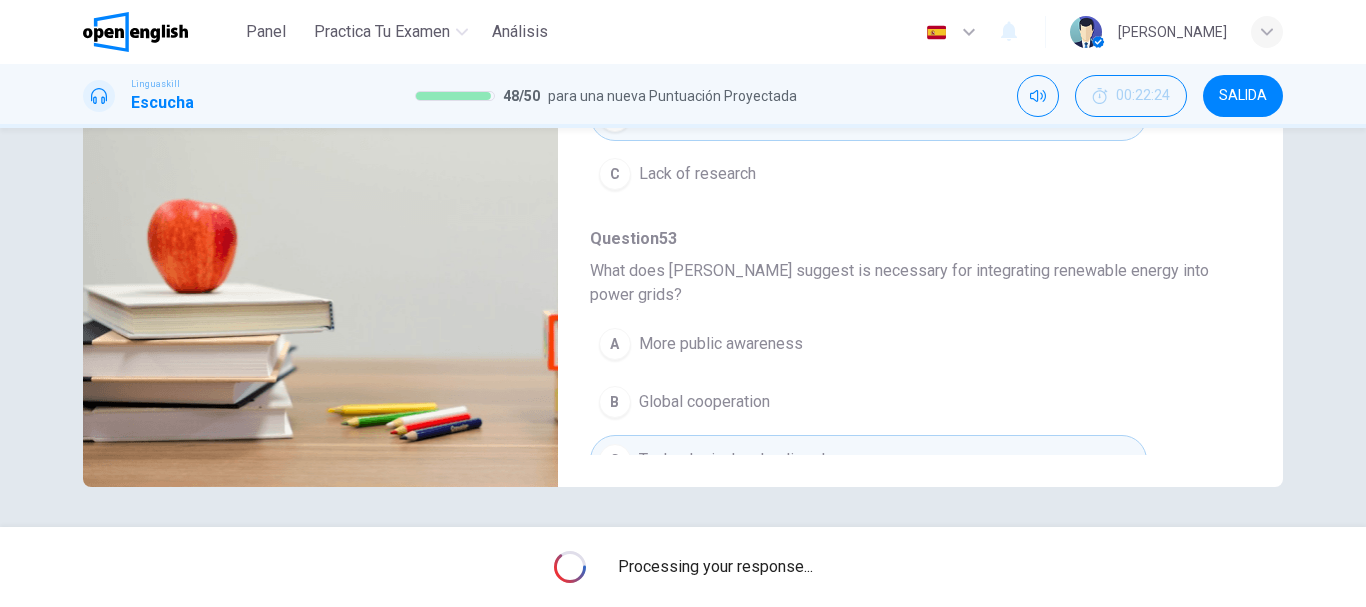 scroll, scrollTop: 887, scrollLeft: 0, axis: vertical 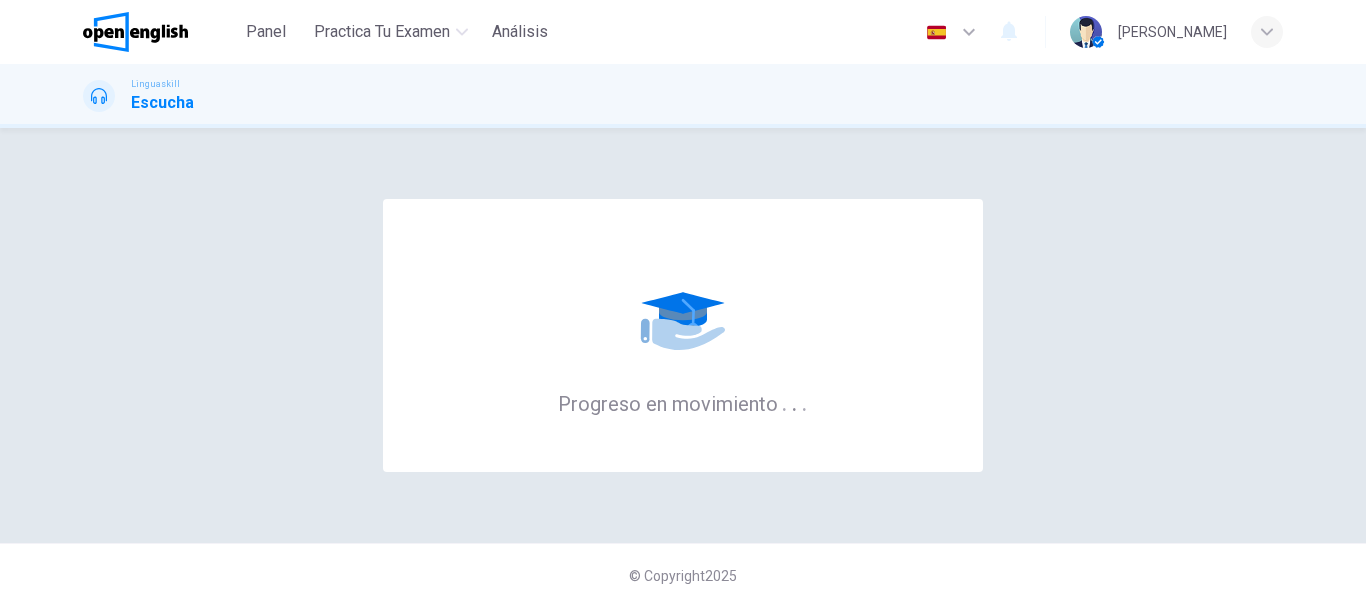 click on "Progreso en movimiento . . . © Copyright  2025" at bounding box center (683, 367) 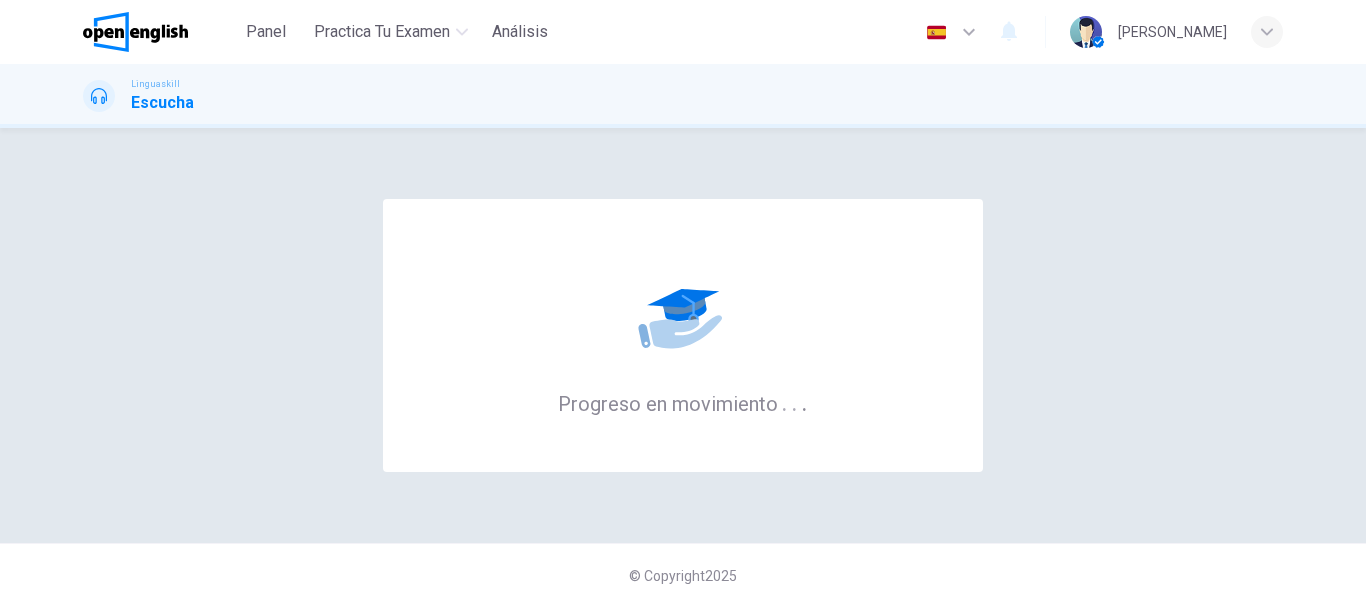 click on "Progreso en movimiento . . ." at bounding box center (683, 335) 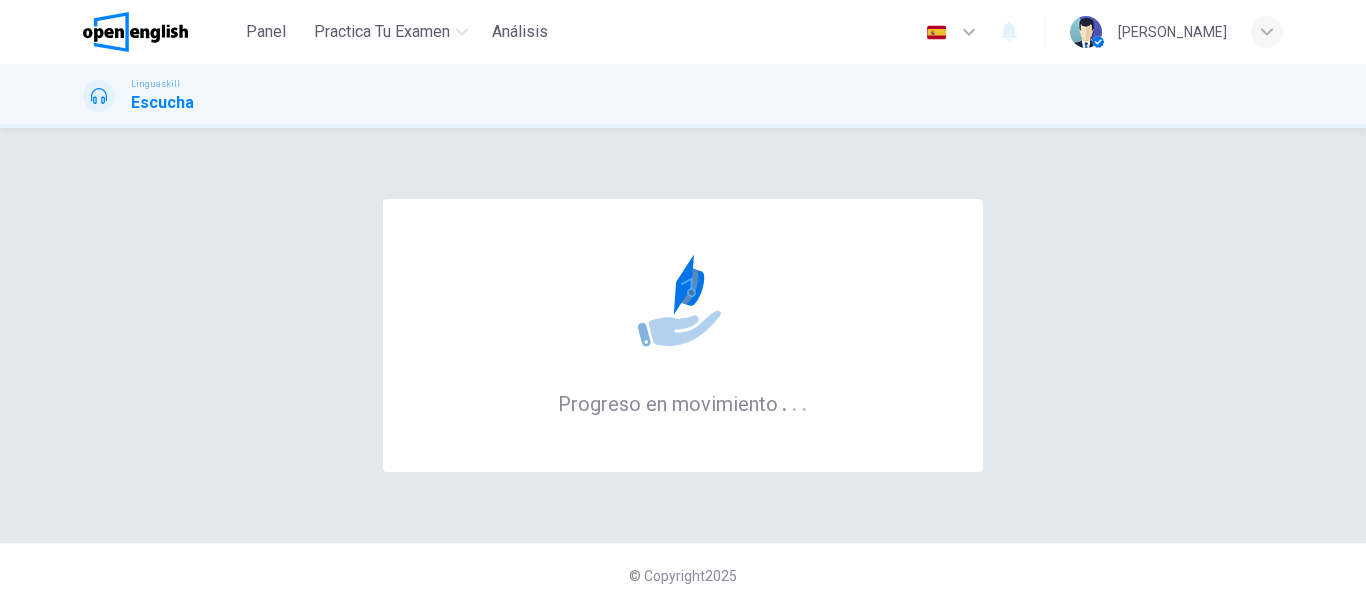 click on "Progreso en movimiento . . ." at bounding box center (683, 335) 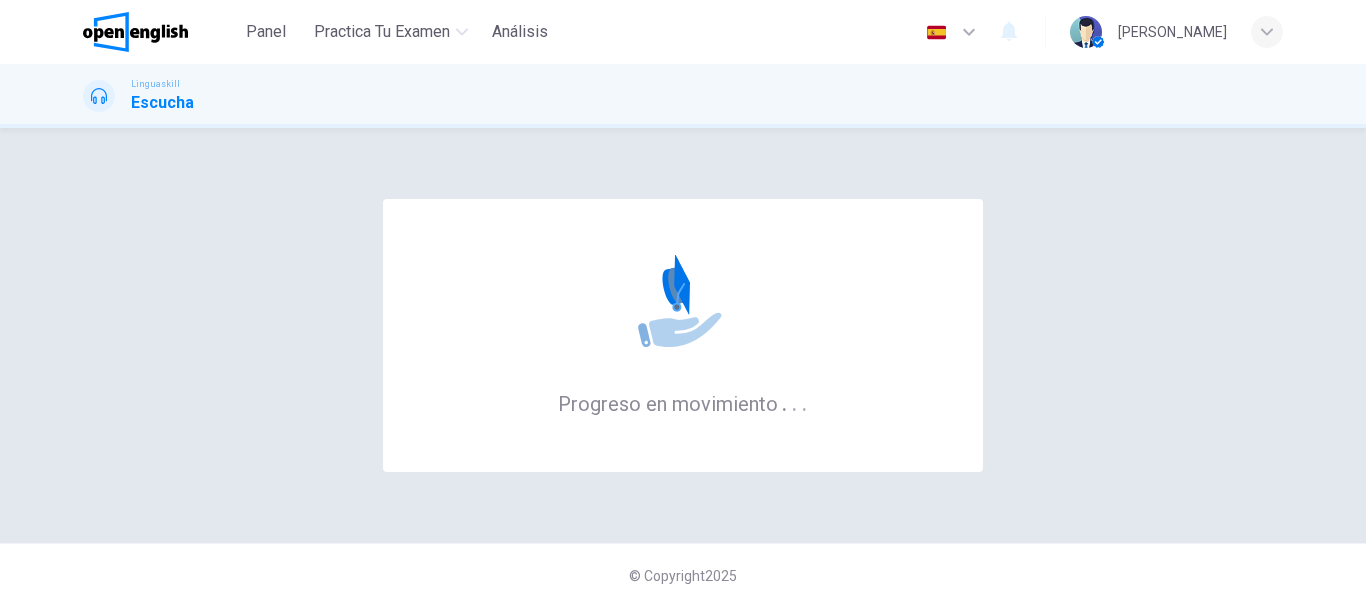 click on "Progreso en movimiento . . ." at bounding box center (683, 335) 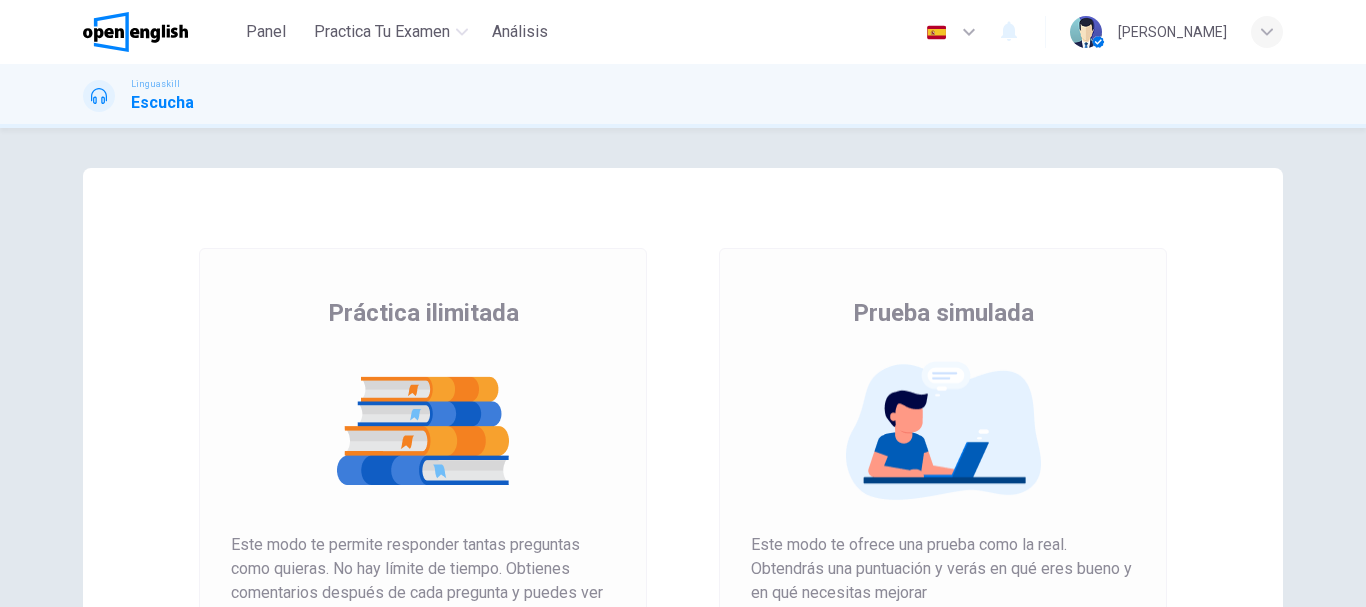 scroll, scrollTop: 0, scrollLeft: 0, axis: both 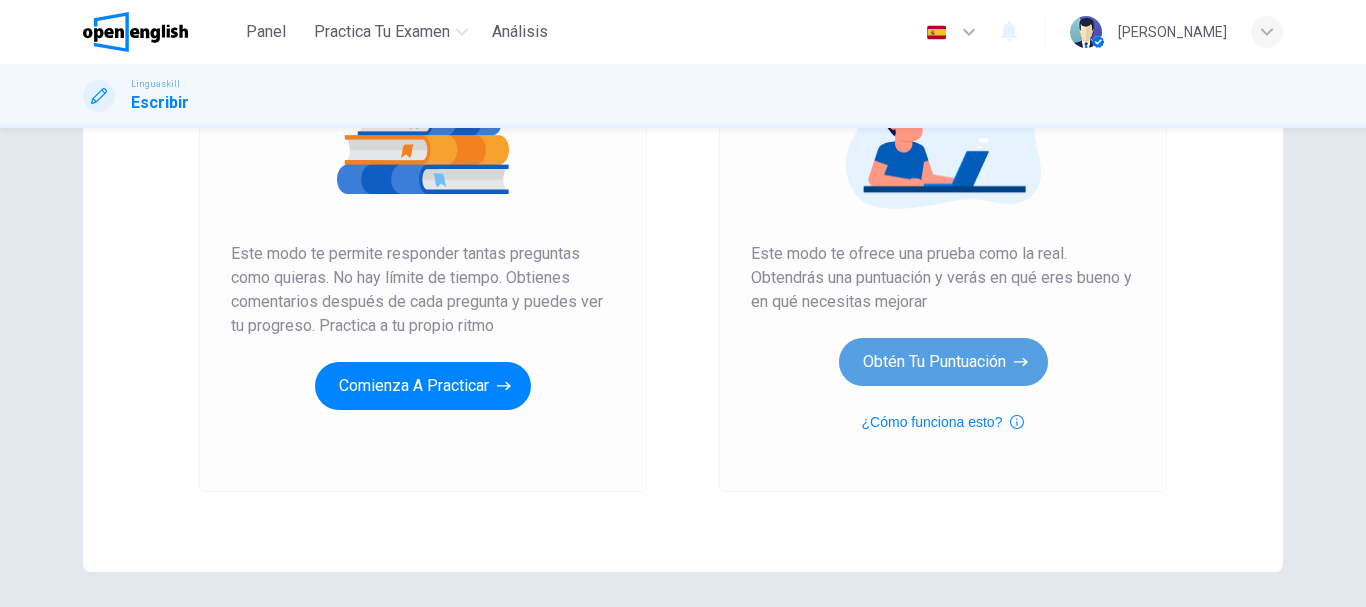 drag, startPoint x: 930, startPoint y: 368, endPoint x: 949, endPoint y: 356, distance: 22.472204 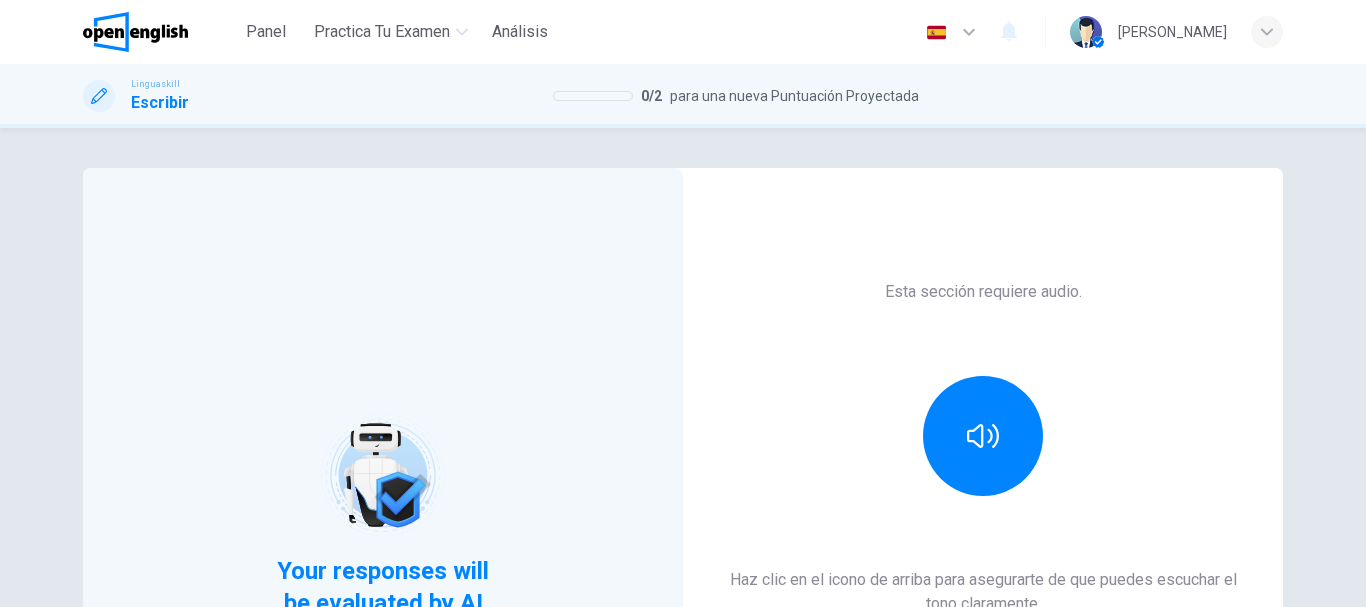 click on "Your responses will be evaluated by AI" at bounding box center [383, 515] 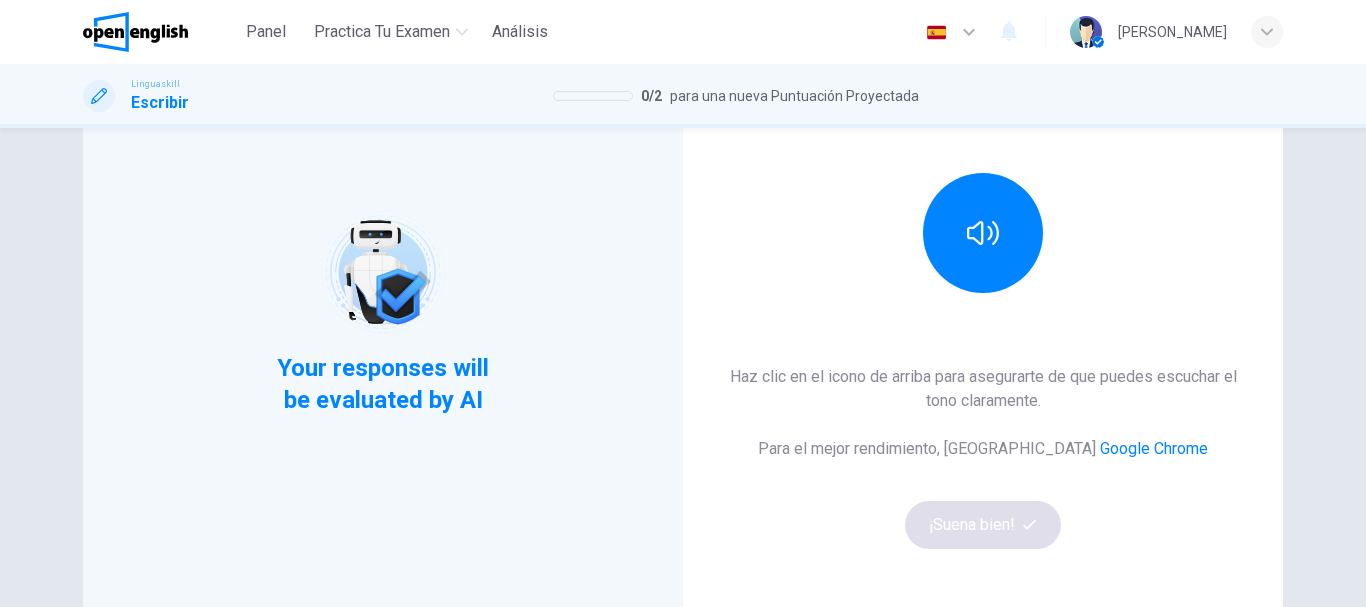 scroll, scrollTop: 202, scrollLeft: 0, axis: vertical 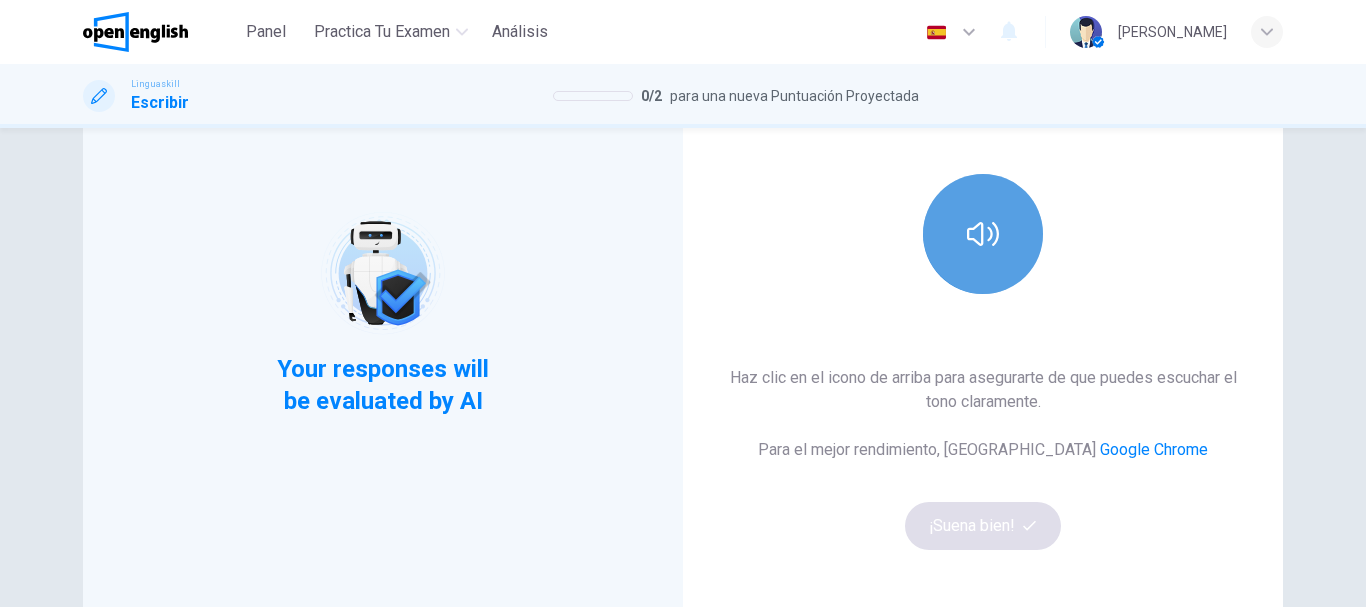 click 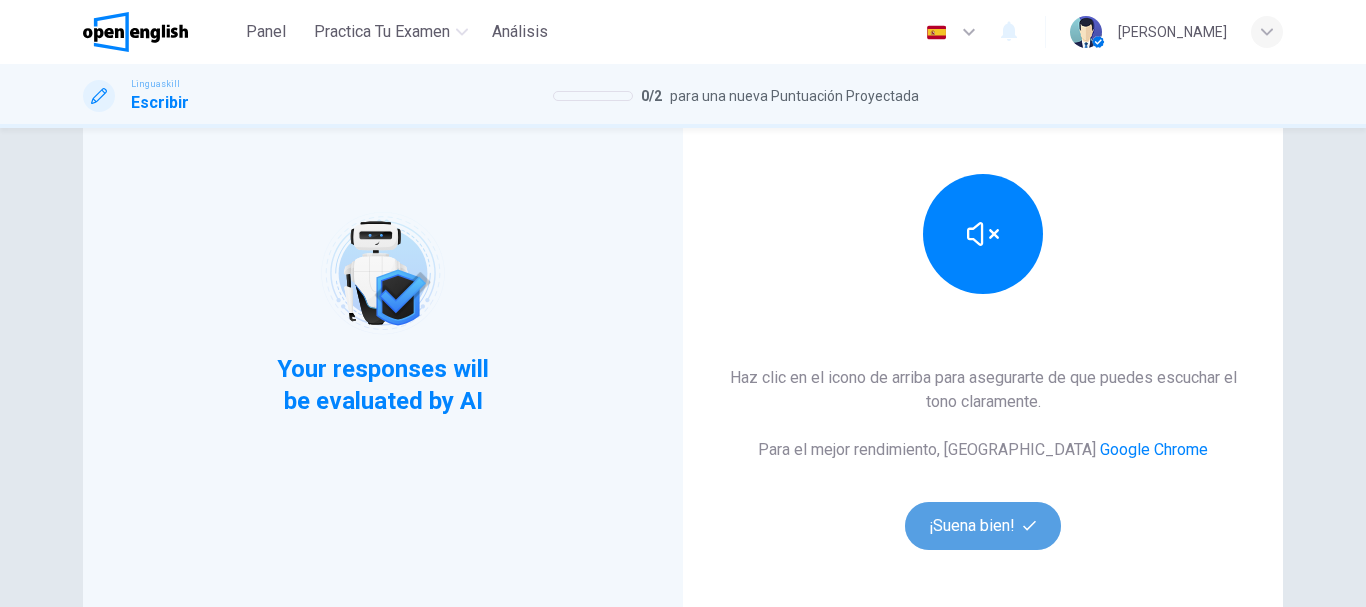 click on "¡Suena bien!" at bounding box center [983, 526] 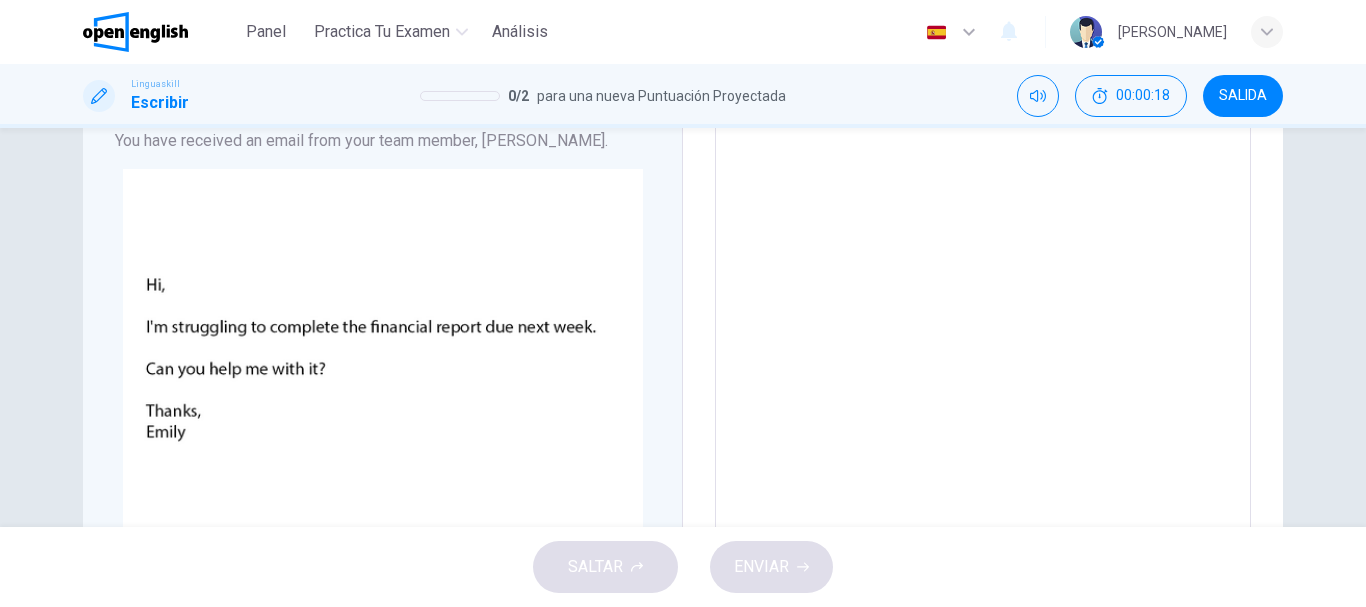 scroll, scrollTop: 255, scrollLeft: 0, axis: vertical 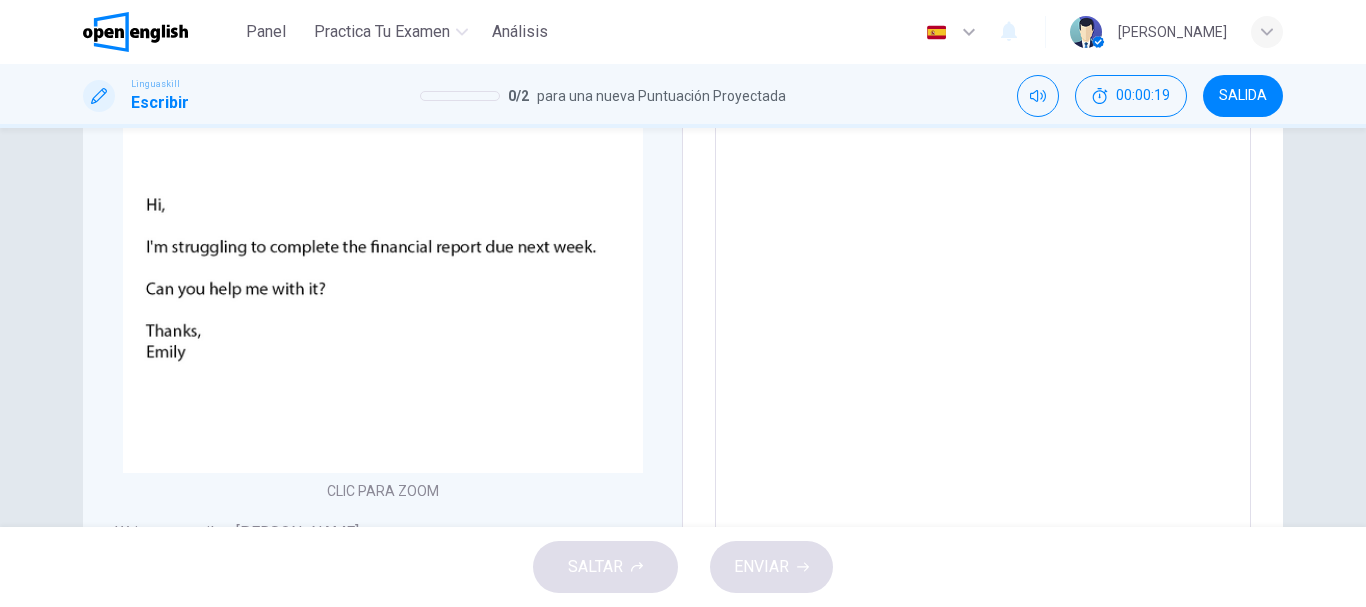 click at bounding box center [983, 356] 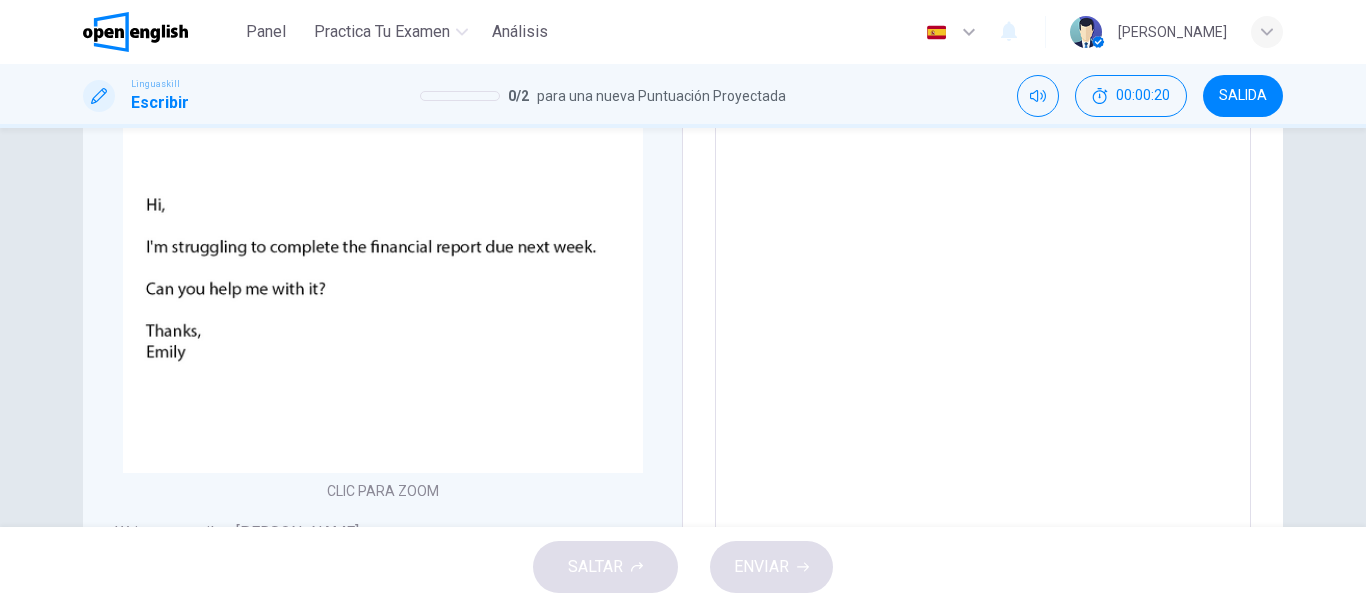 click at bounding box center [983, 356] 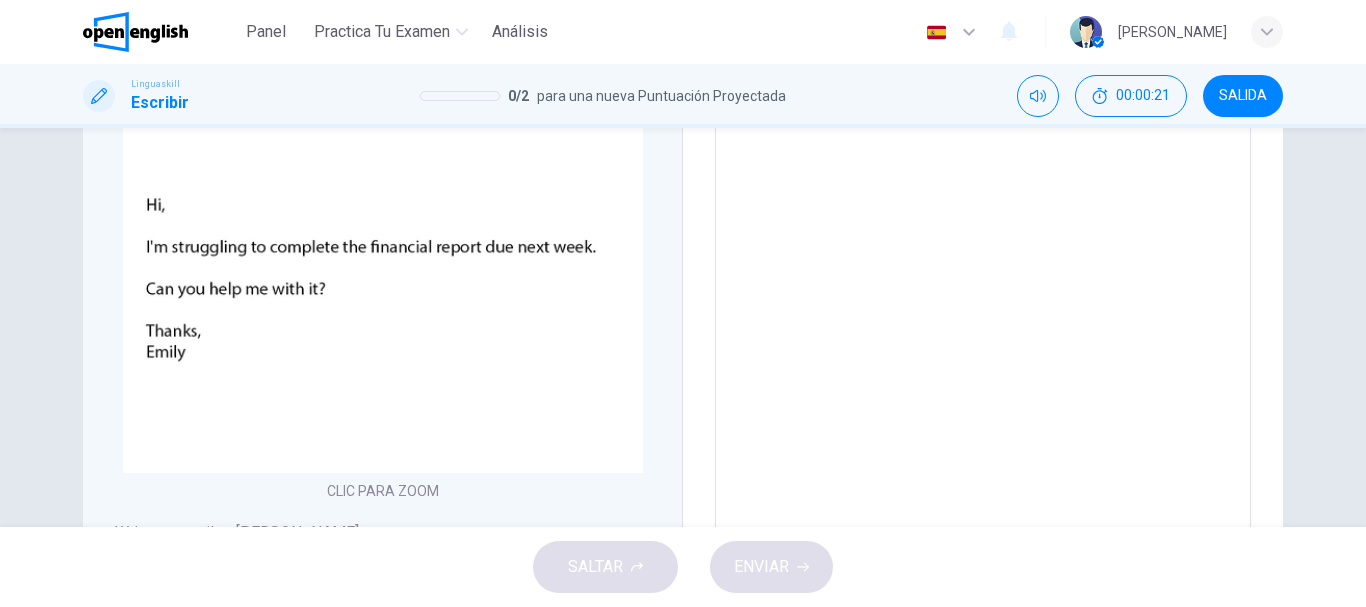scroll, scrollTop: 0, scrollLeft: 0, axis: both 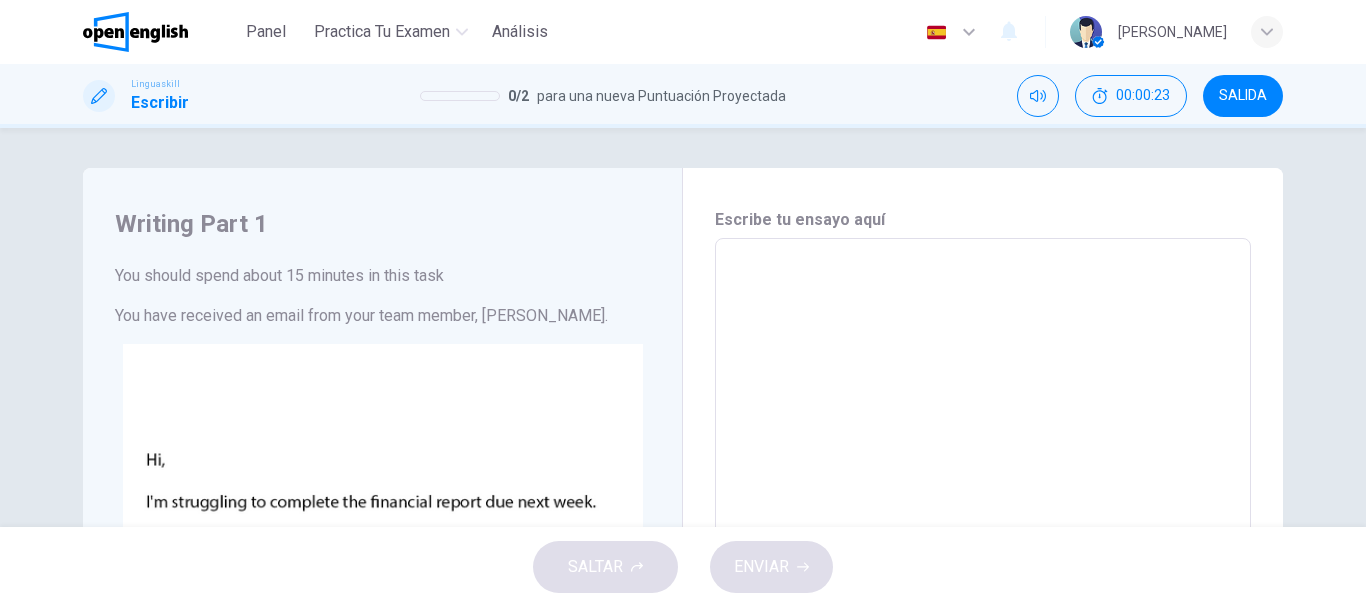 type on "*" 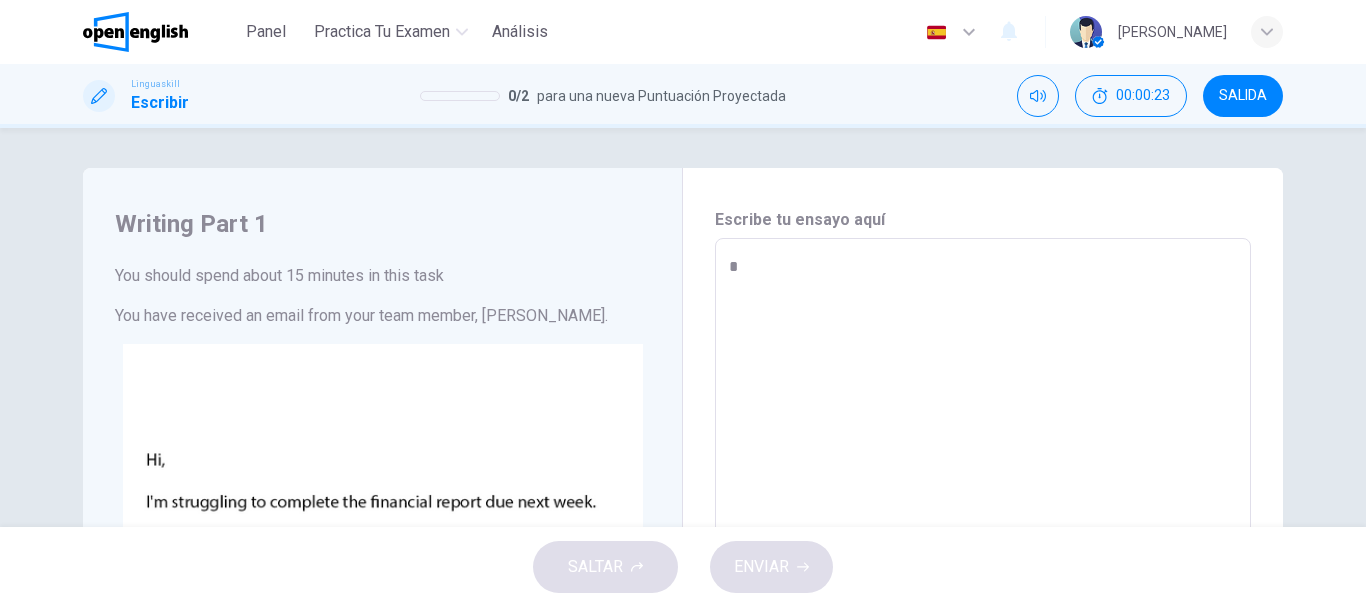 type on "*" 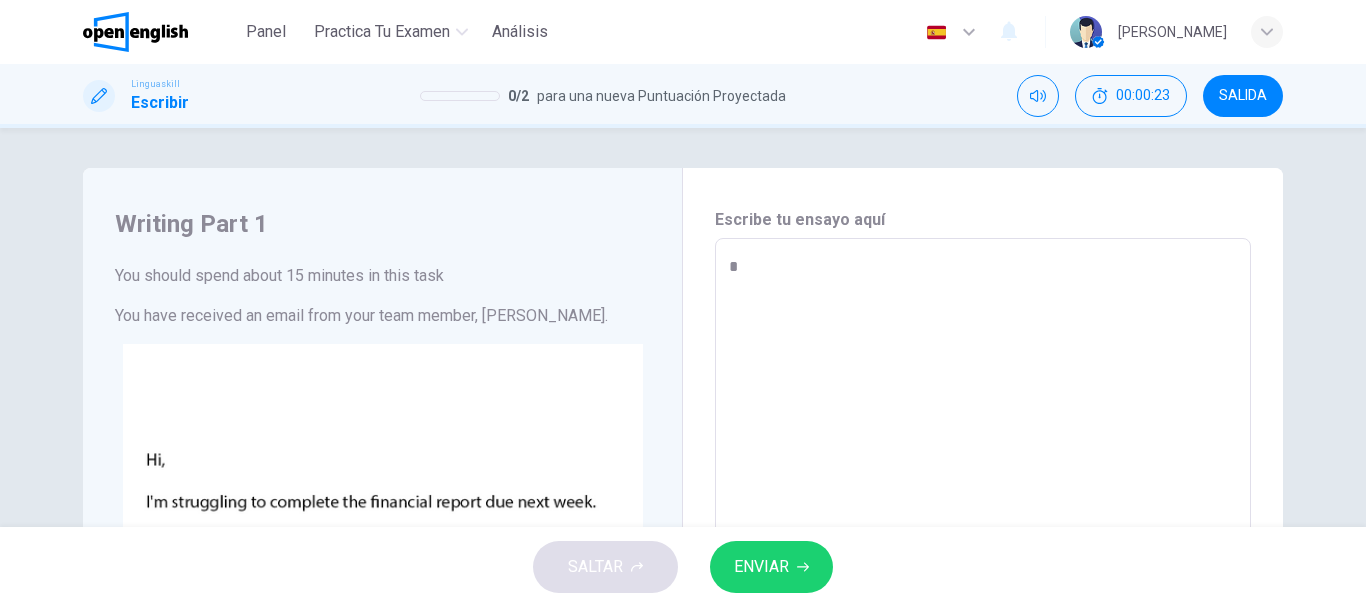 type on "**" 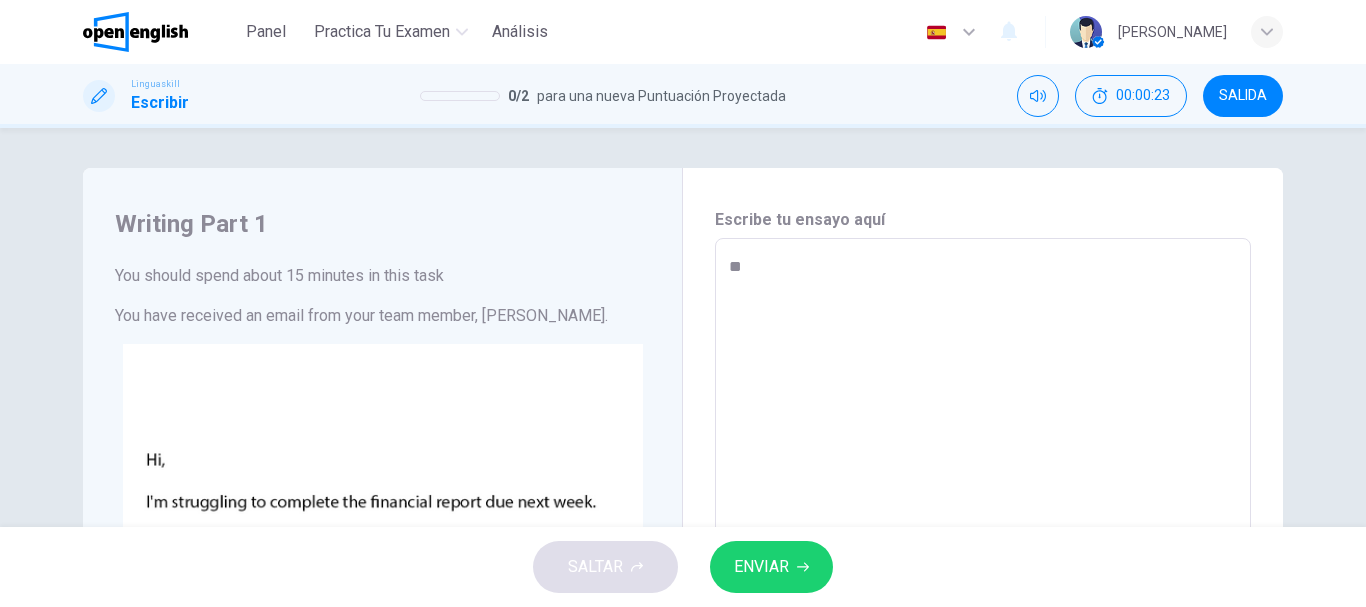 type on "*" 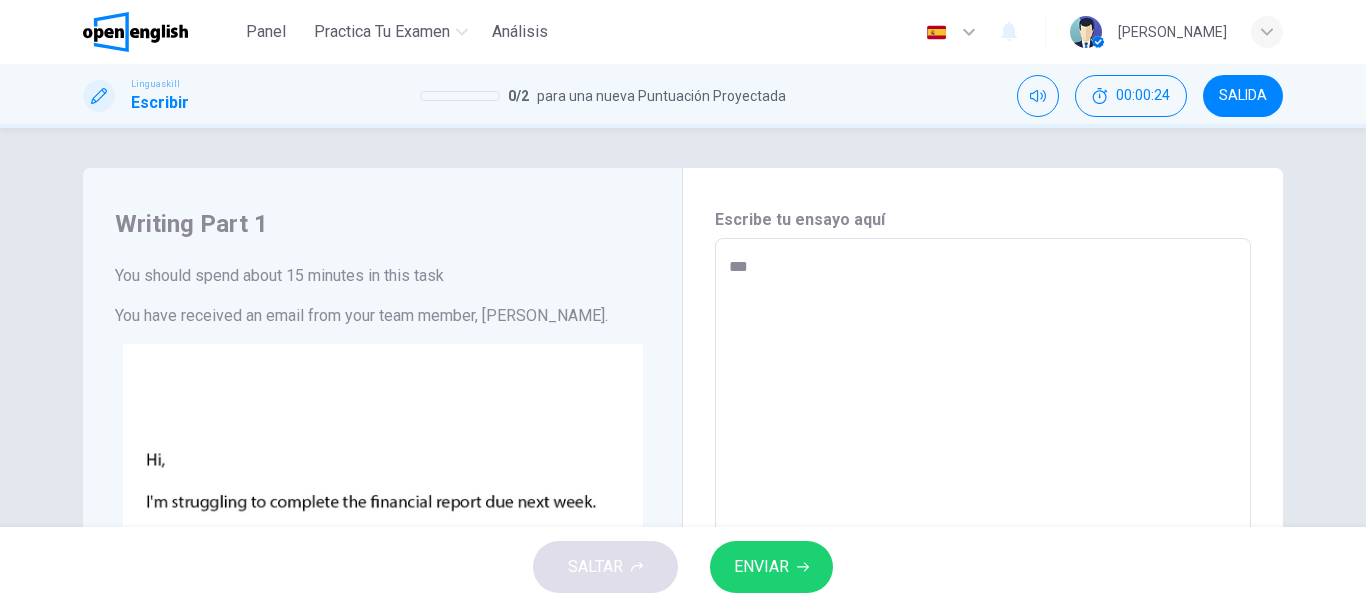 type on "**" 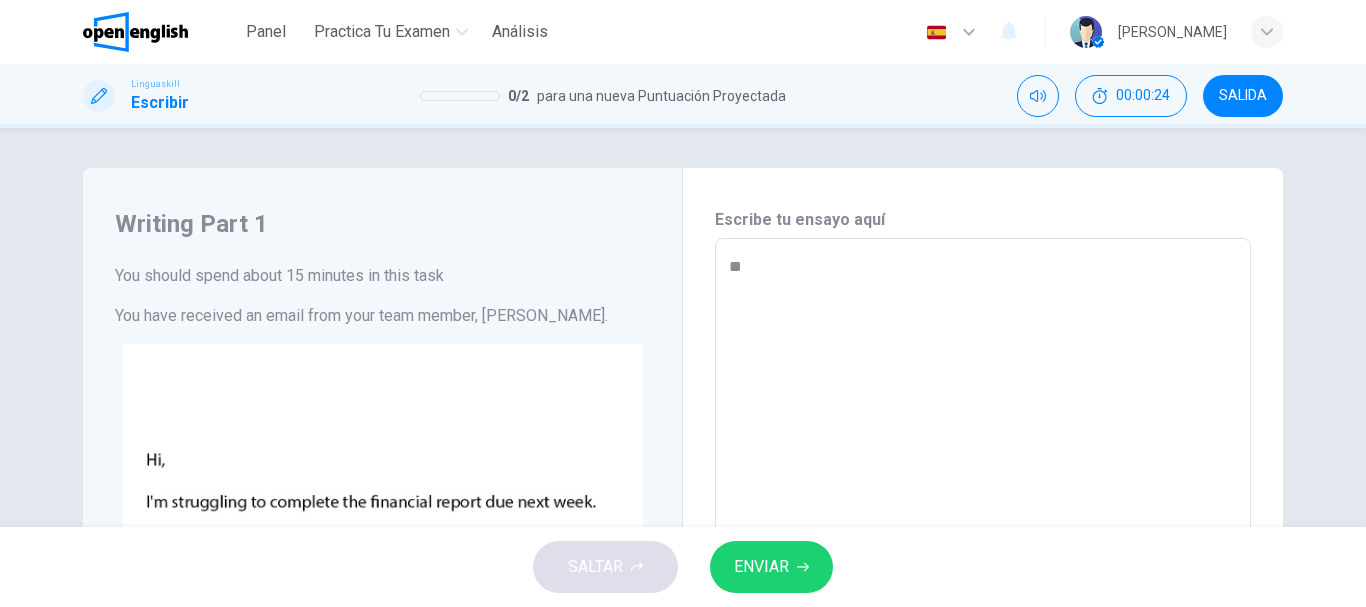 type on "*" 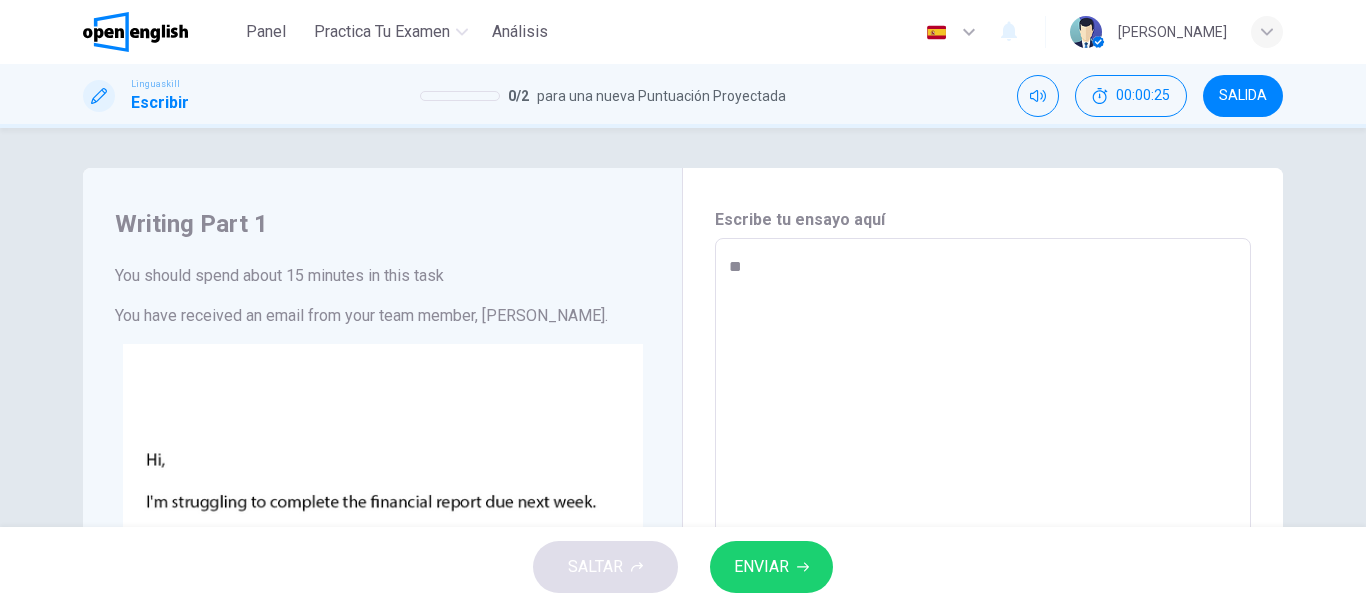 type on "***" 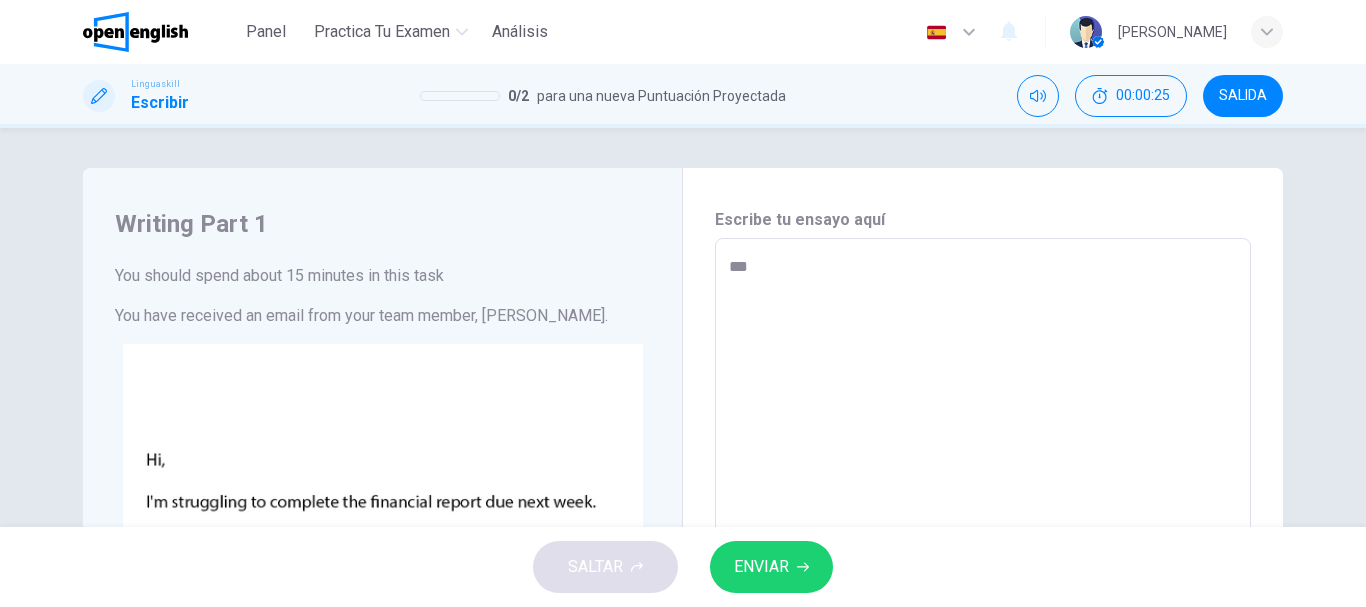type on "***" 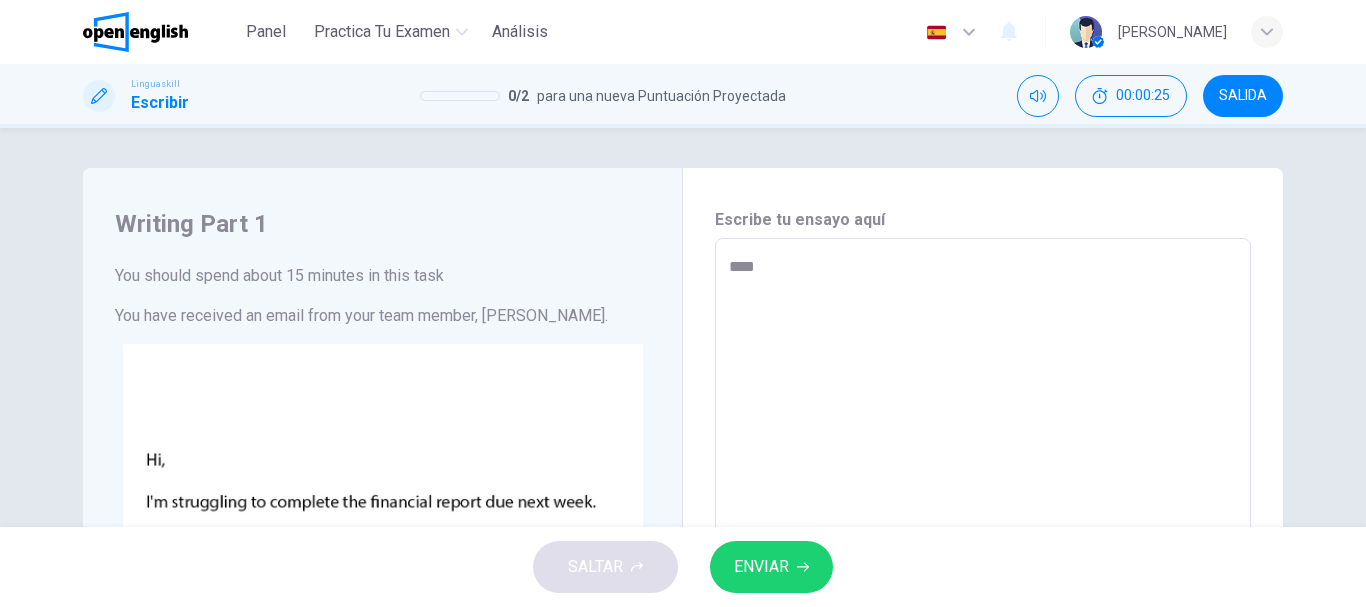 type on "*" 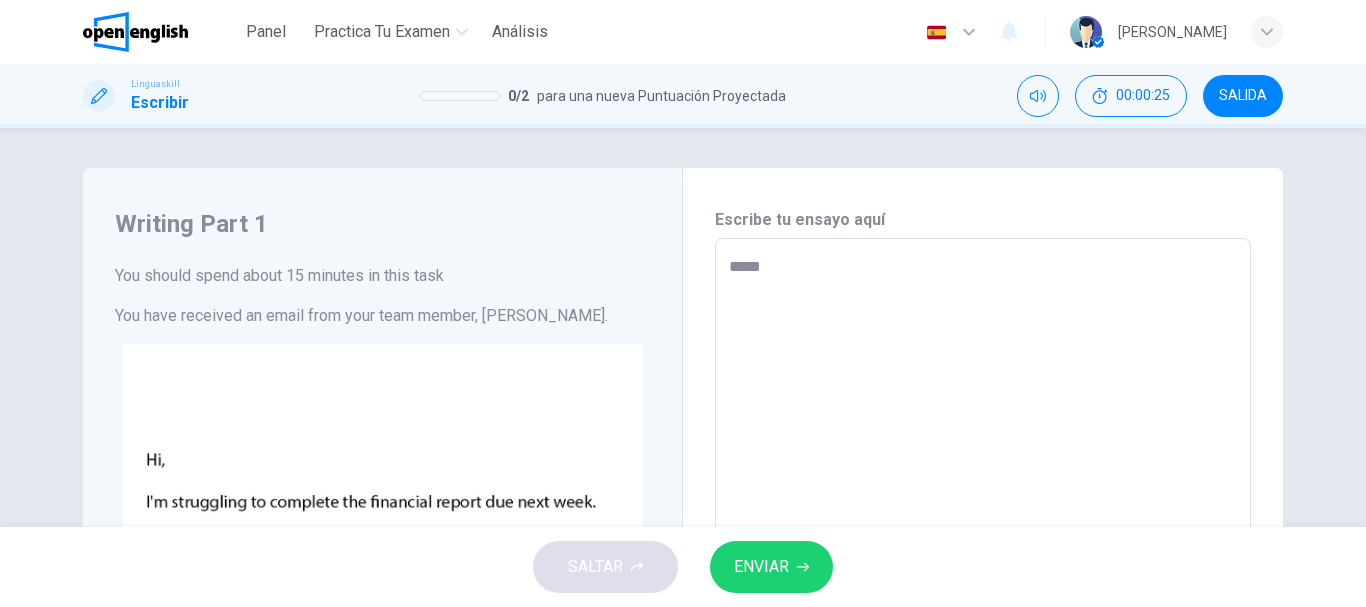 type on "*" 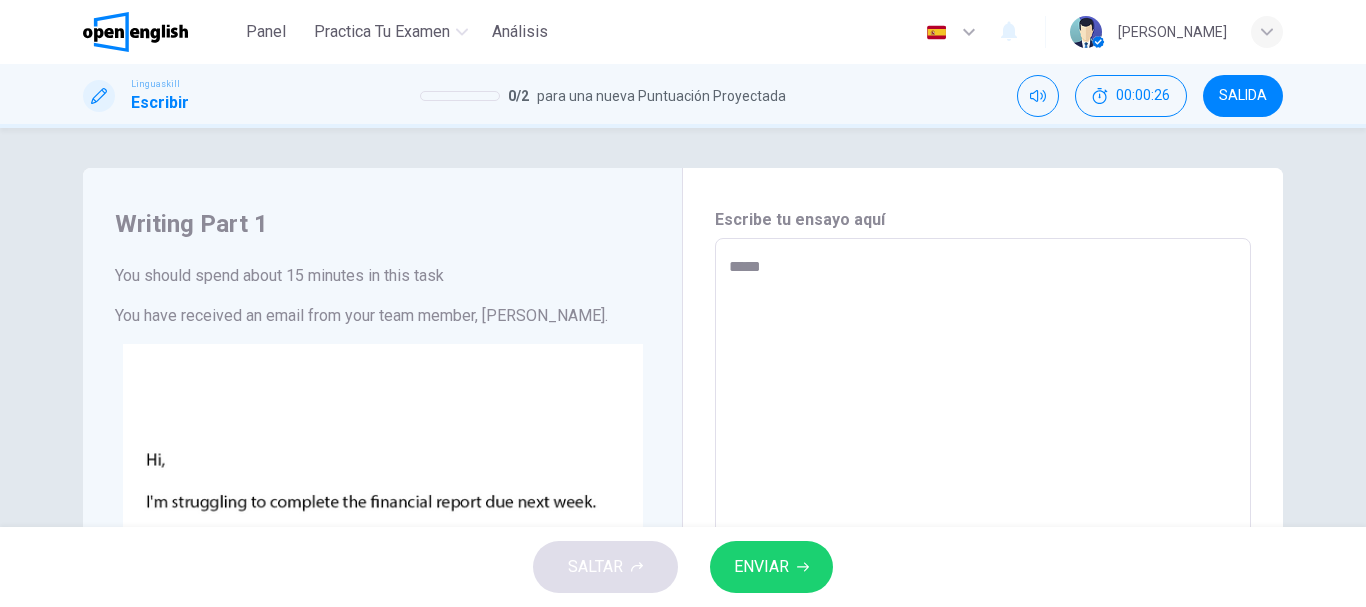 type on "****
*" 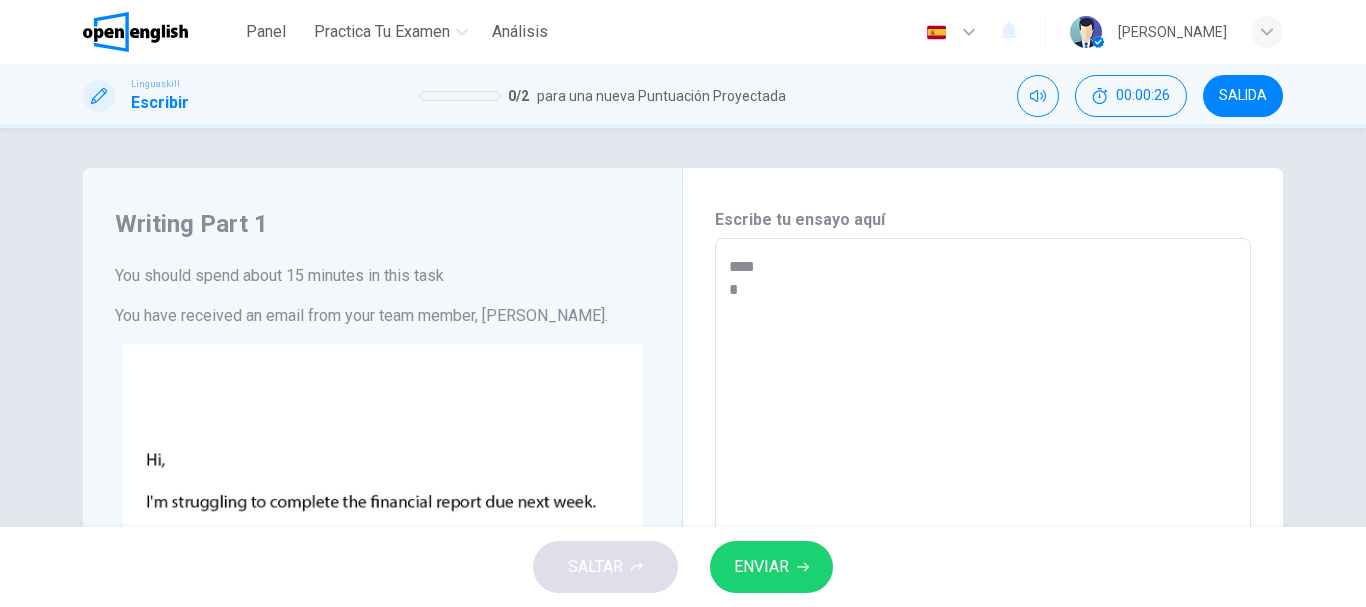 type on "****
*" 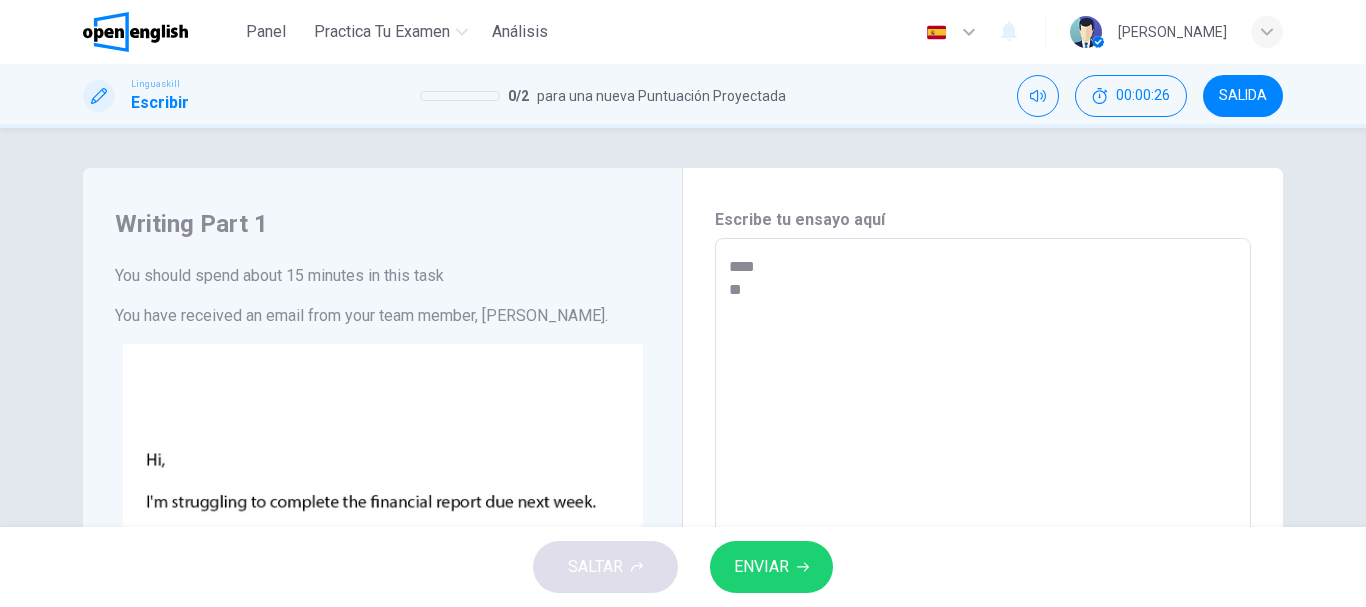 type on "*" 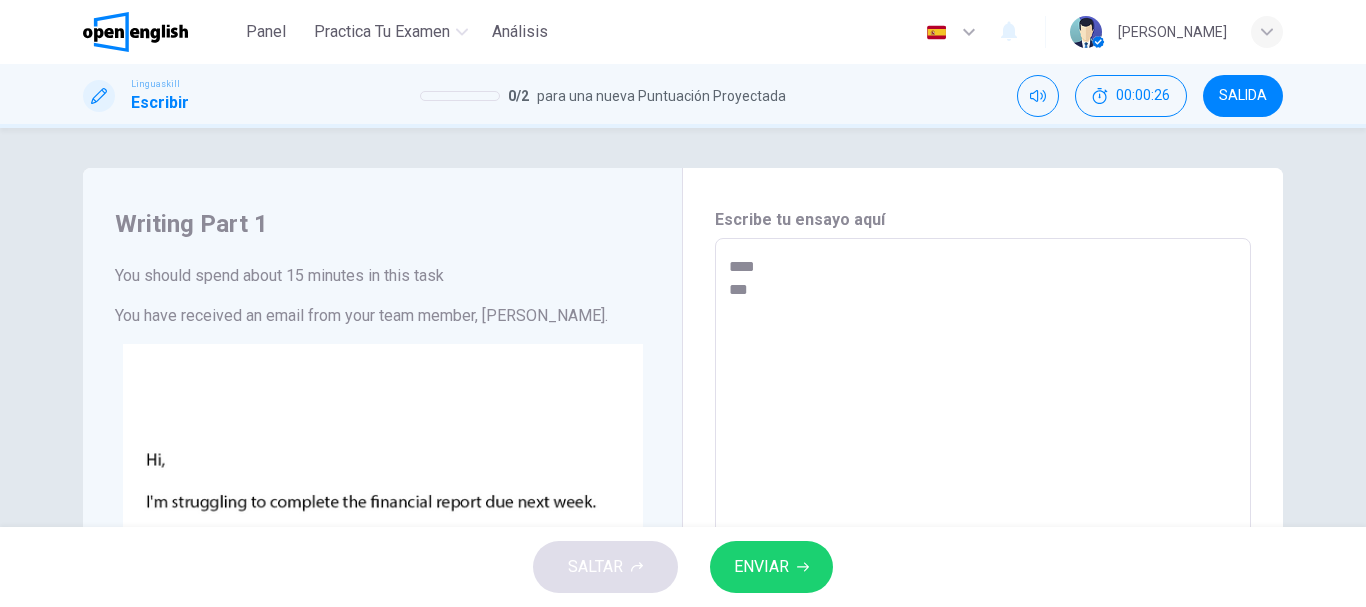 type on "*" 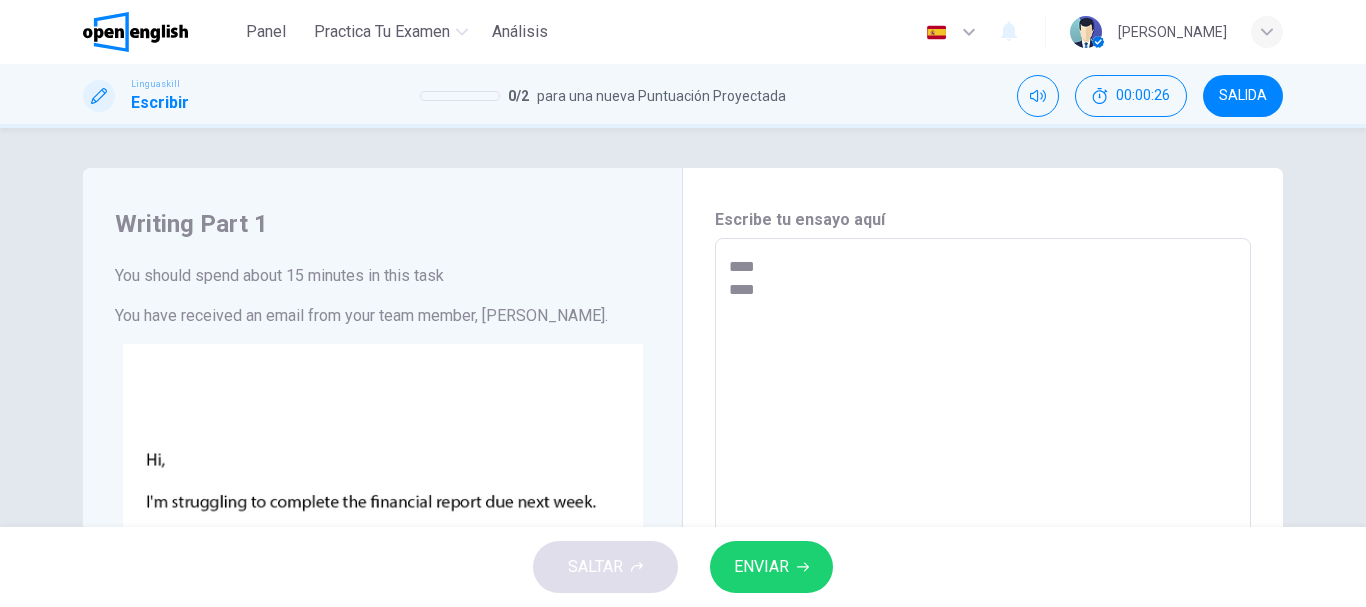 type on "*" 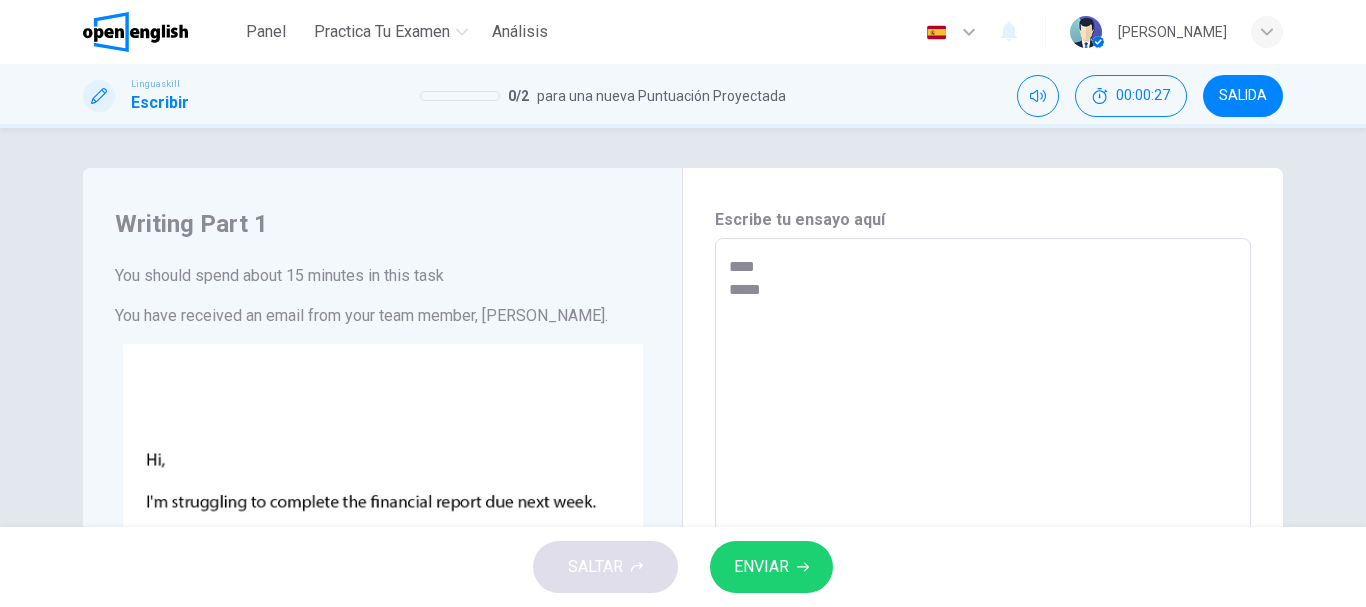 type on "****
******" 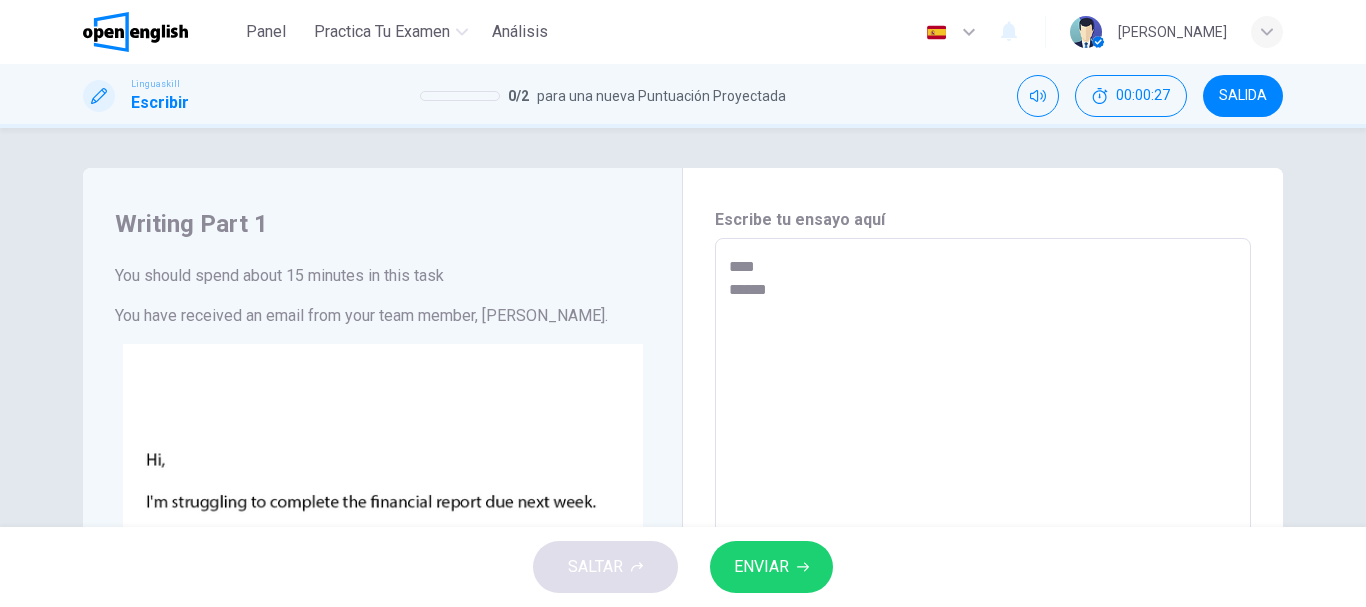type on "*" 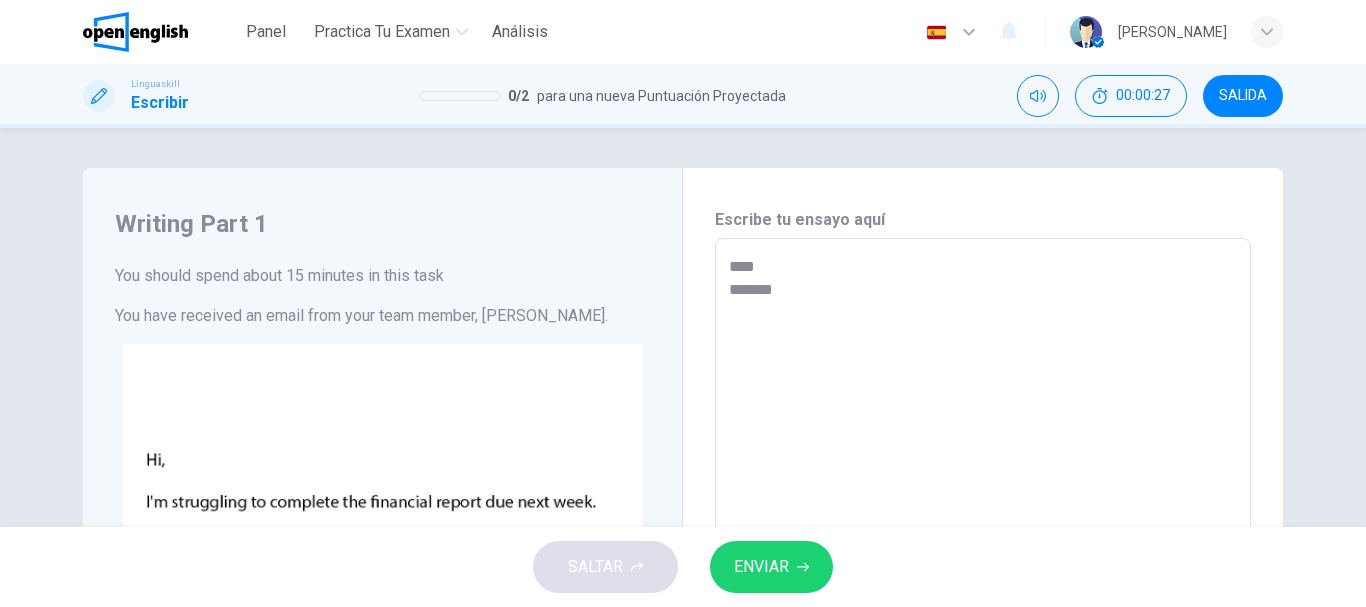 type on "*" 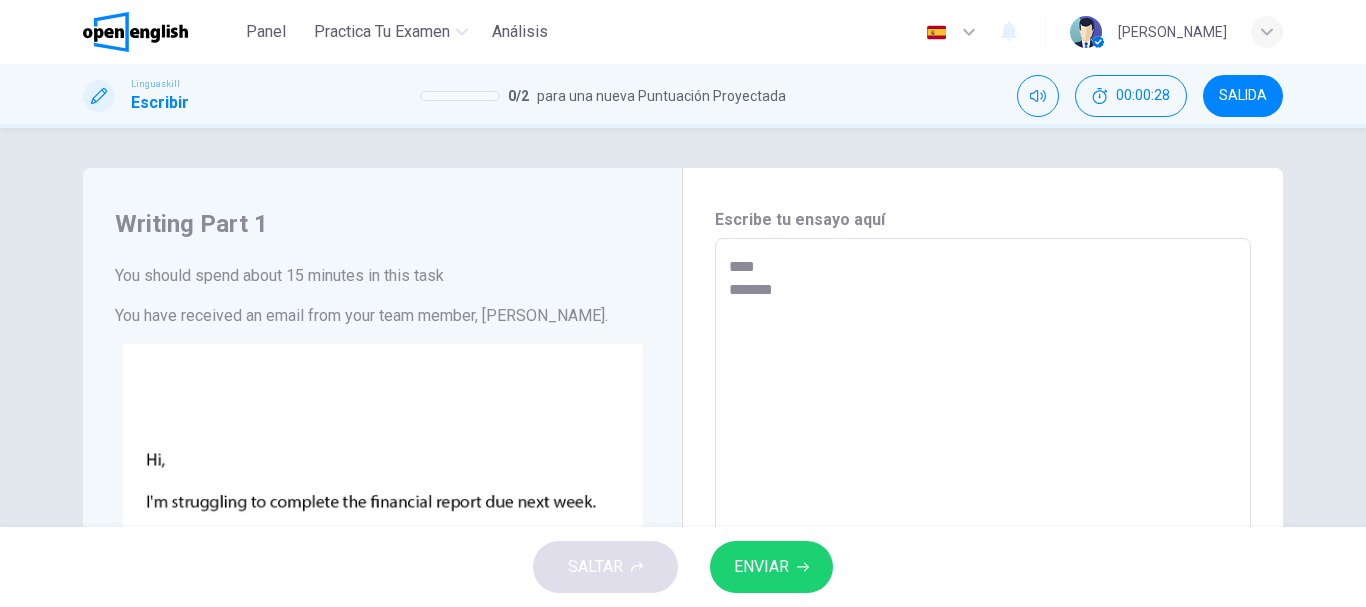 type on "****
********" 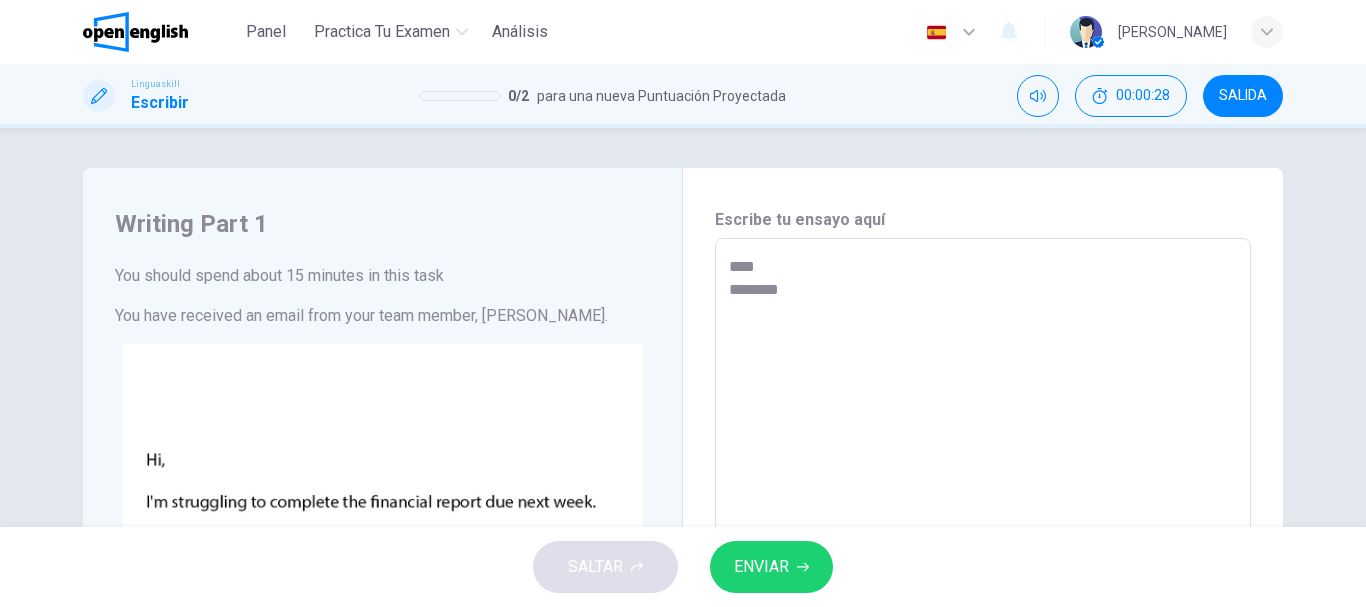 type on "*" 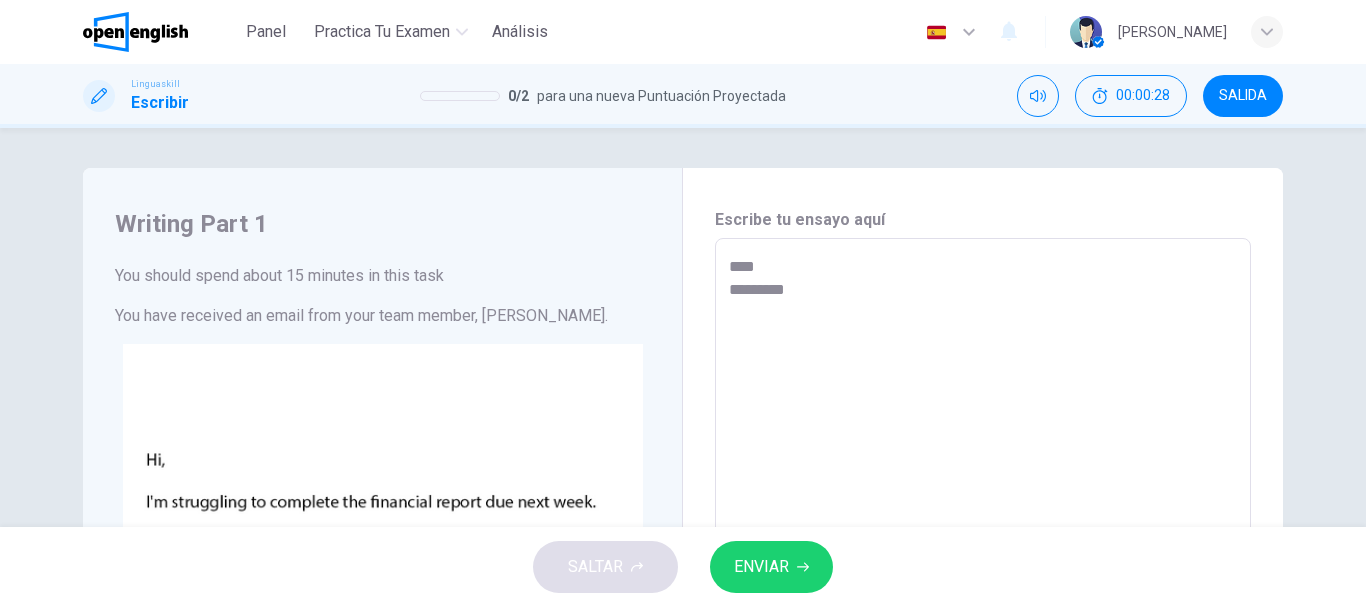 type on "*" 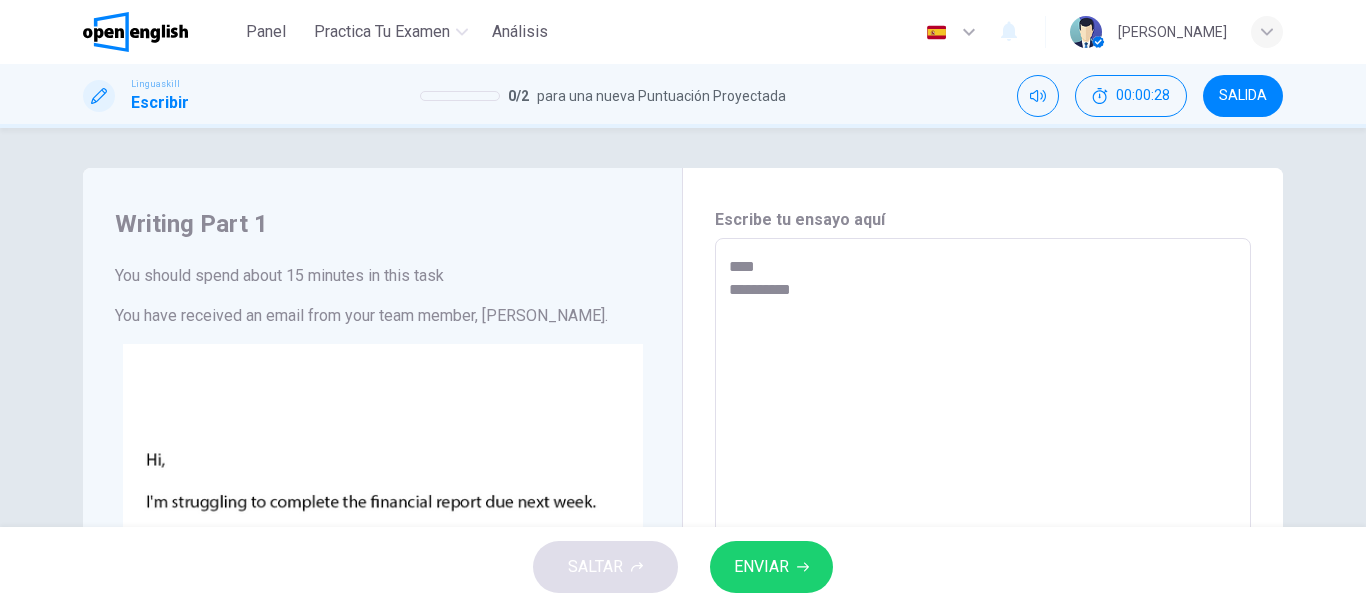 type on "*" 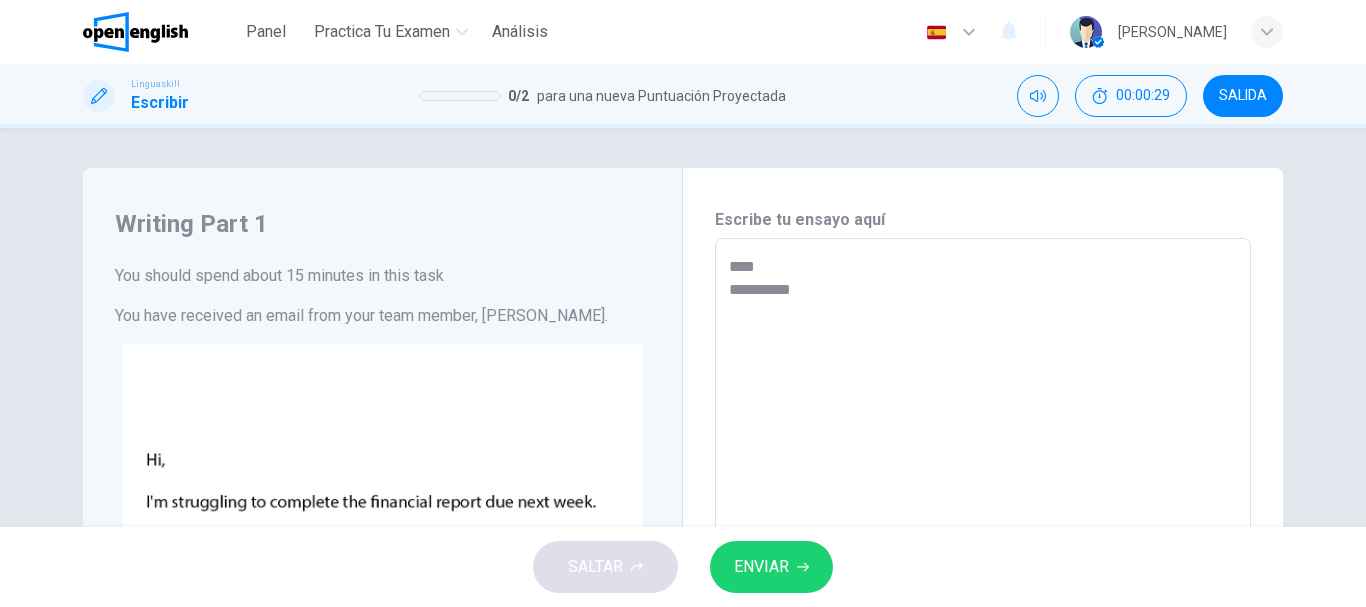 type on "****
*********" 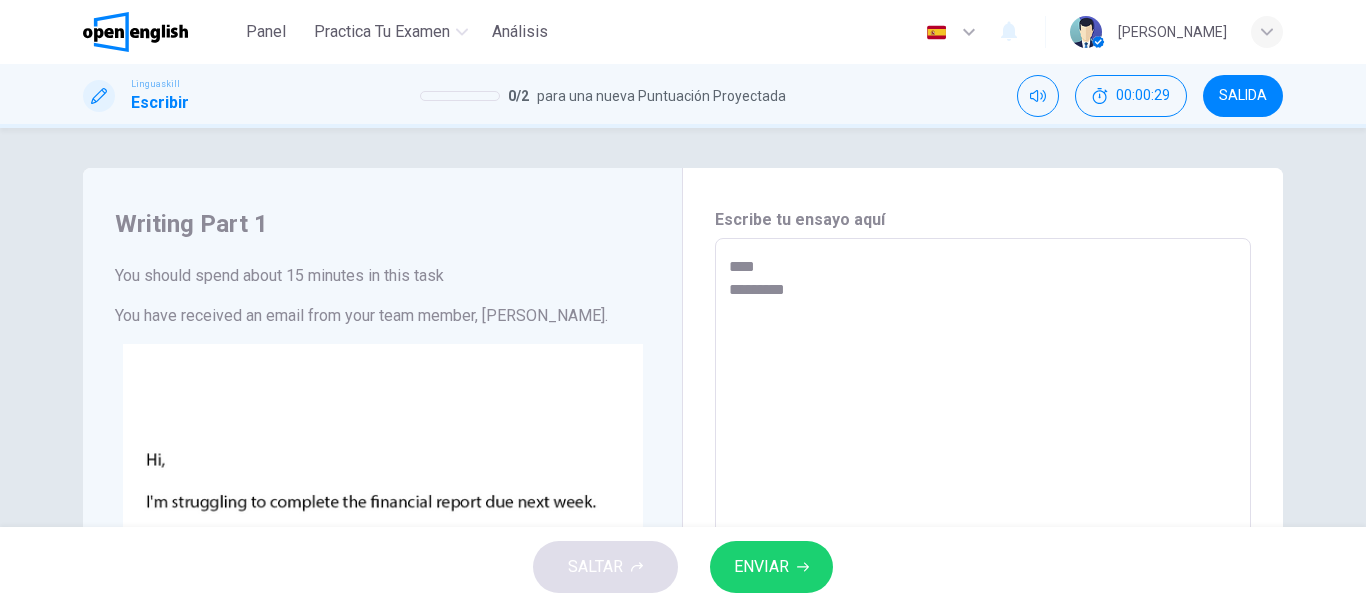 type on "**********" 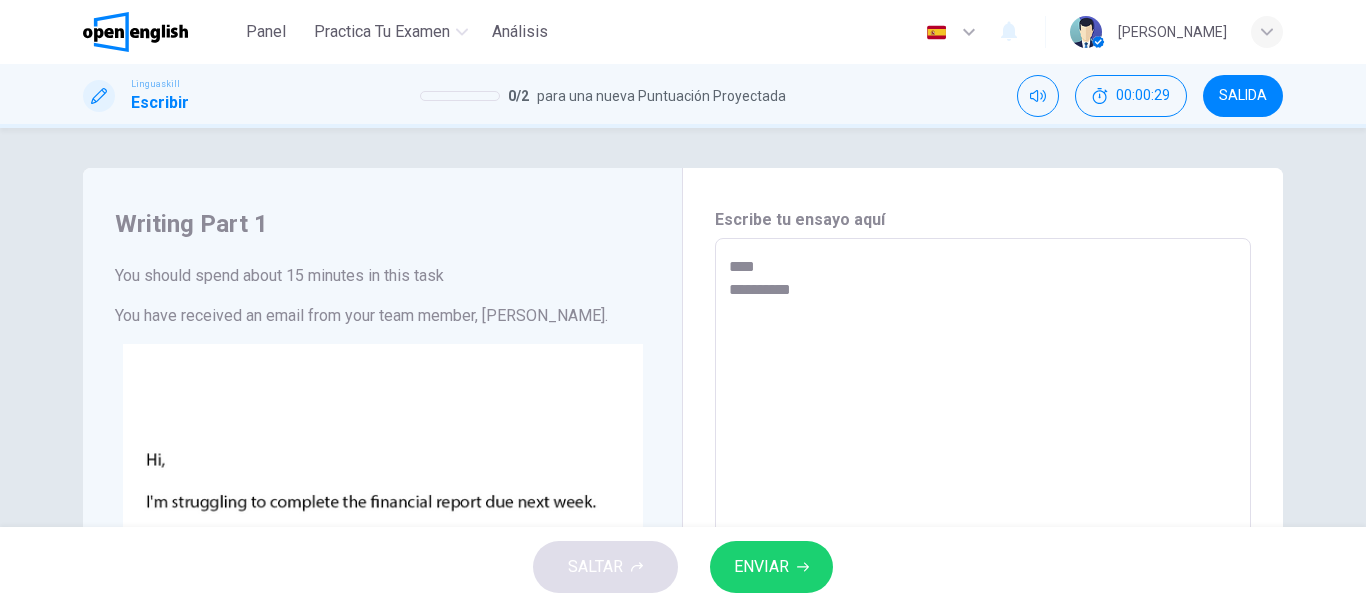 type on "*" 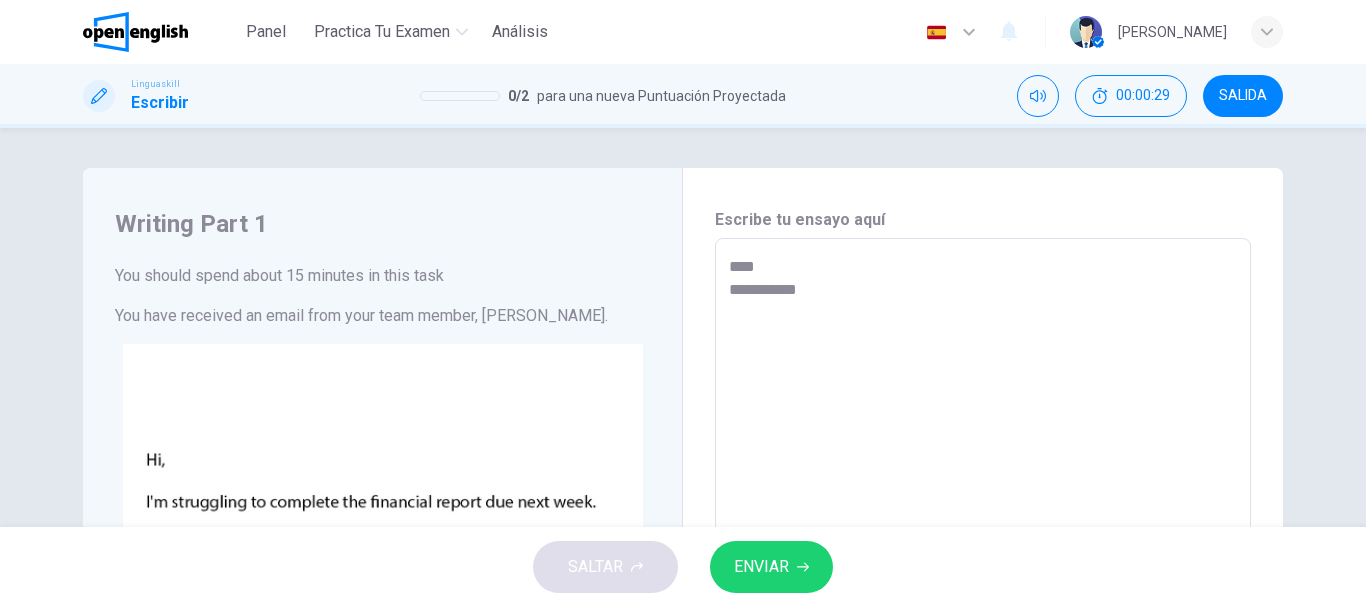 type on "*" 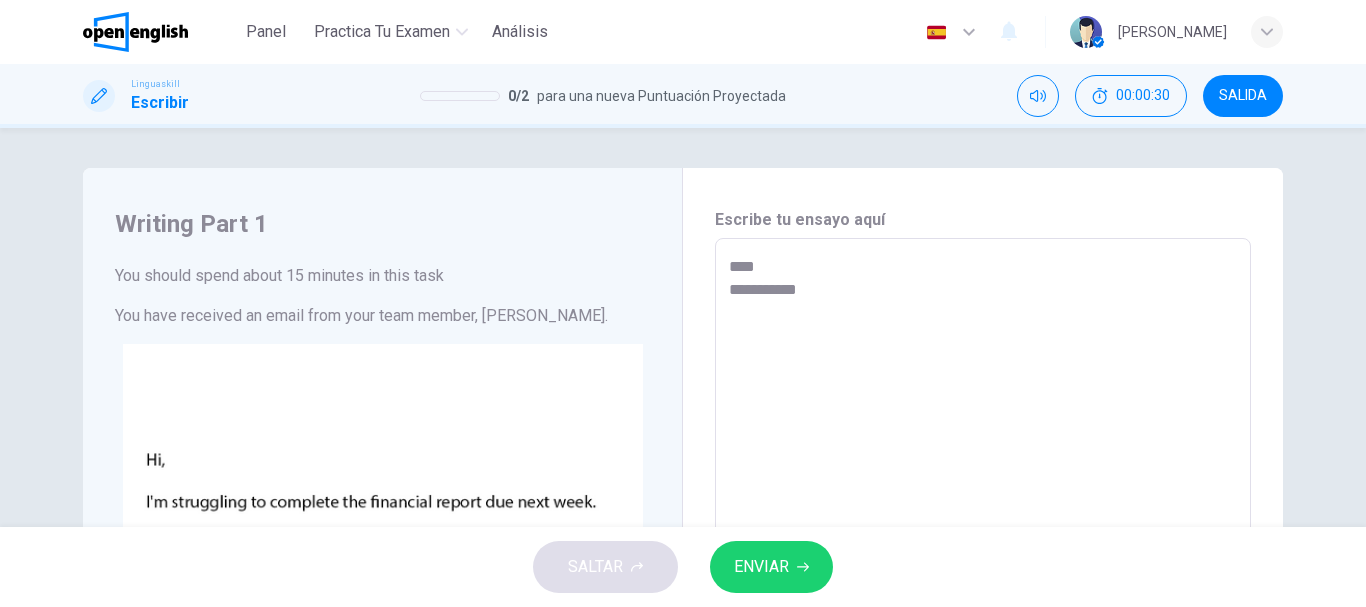 type on "**********" 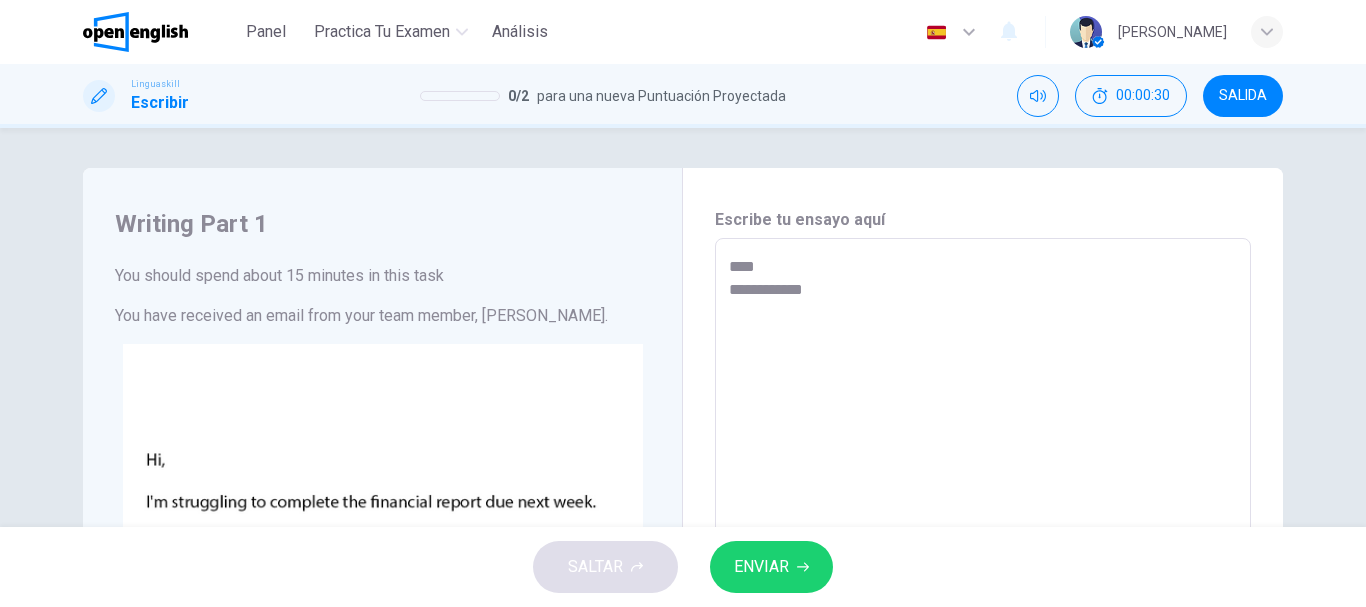 type on "**********" 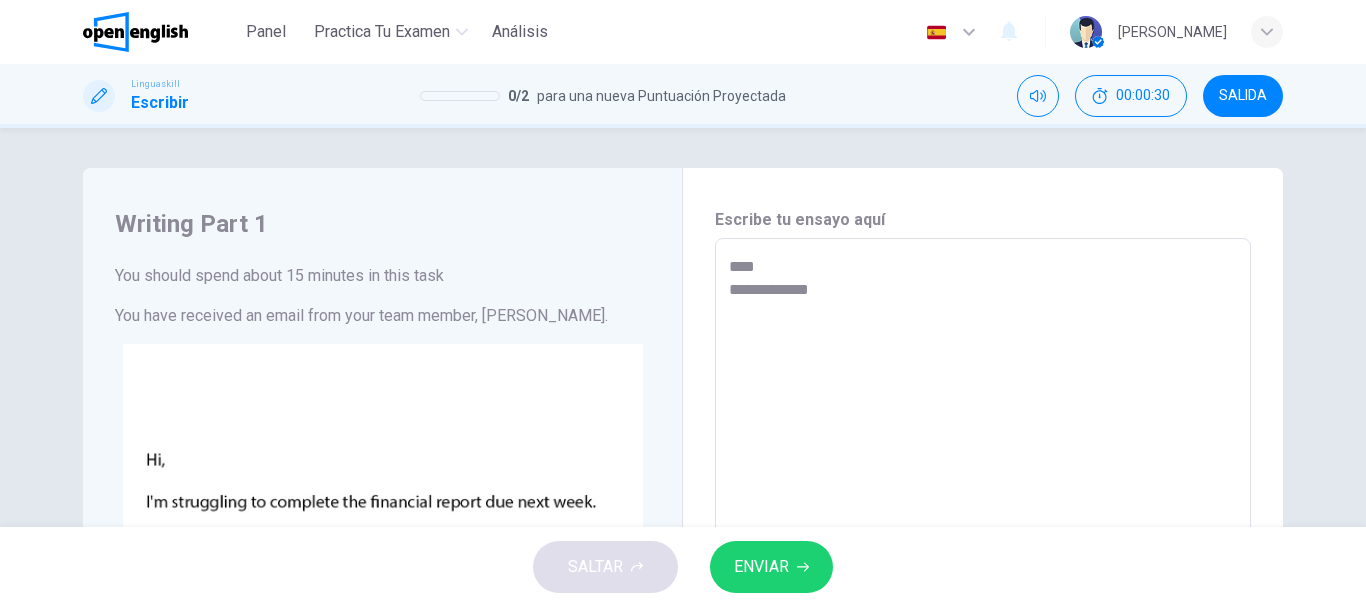 type on "*" 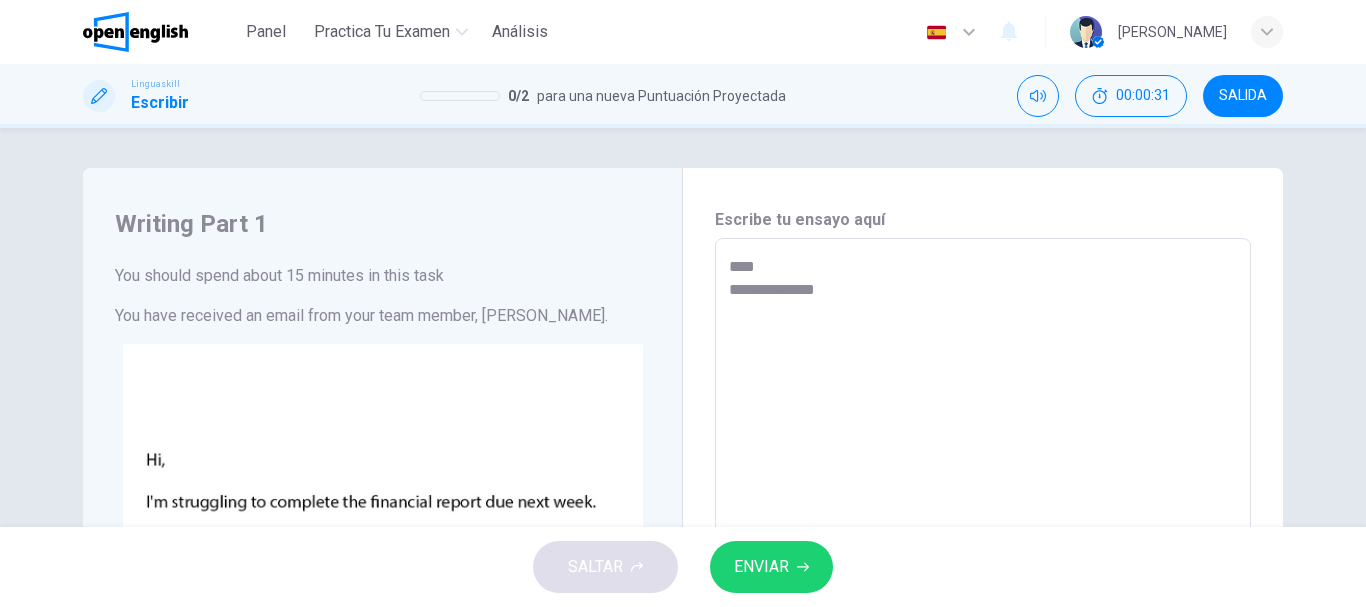 type on "**********" 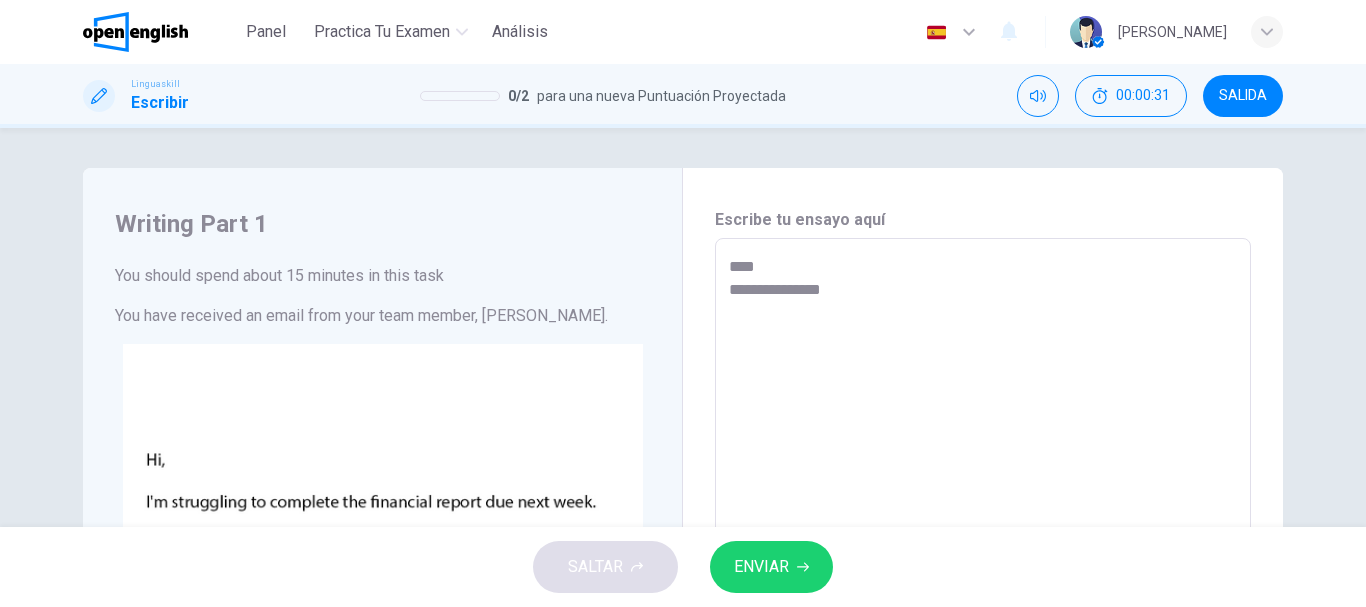 type on "*" 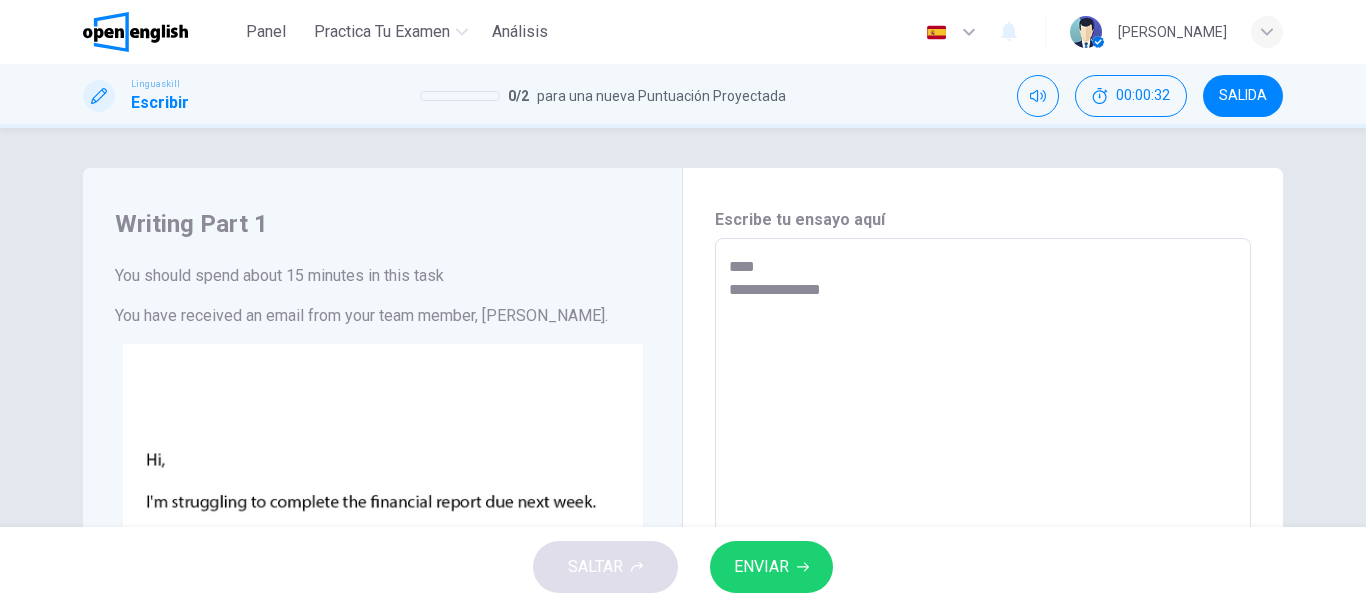 type on "**********" 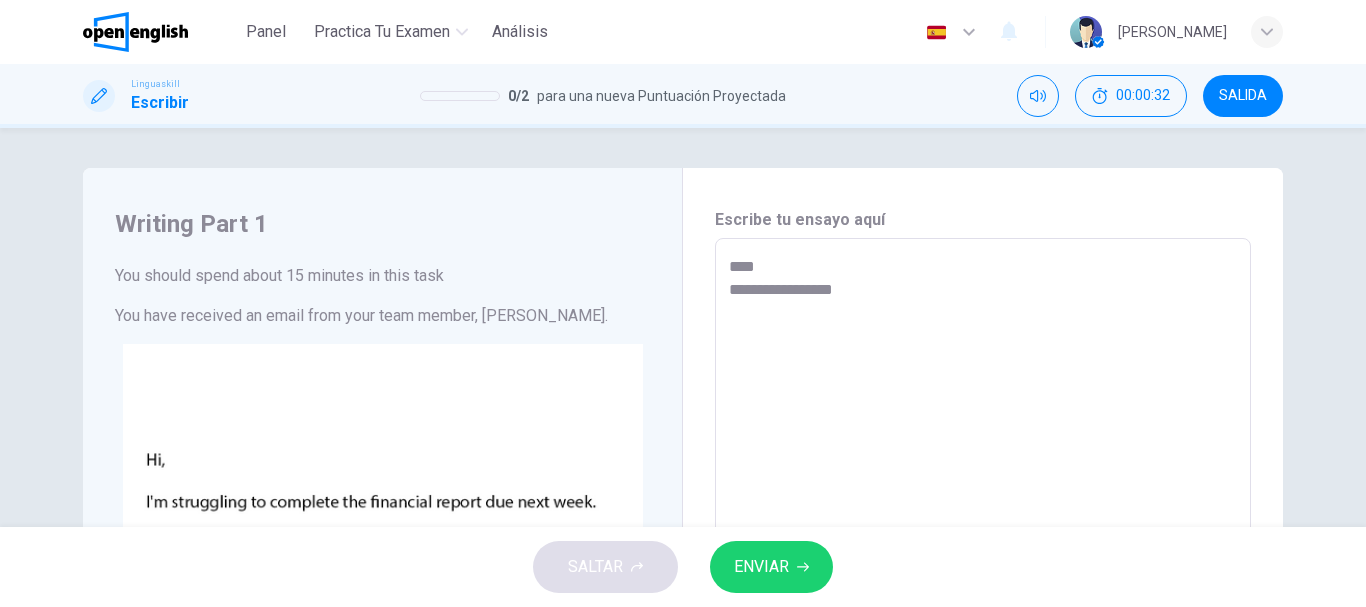 type on "*" 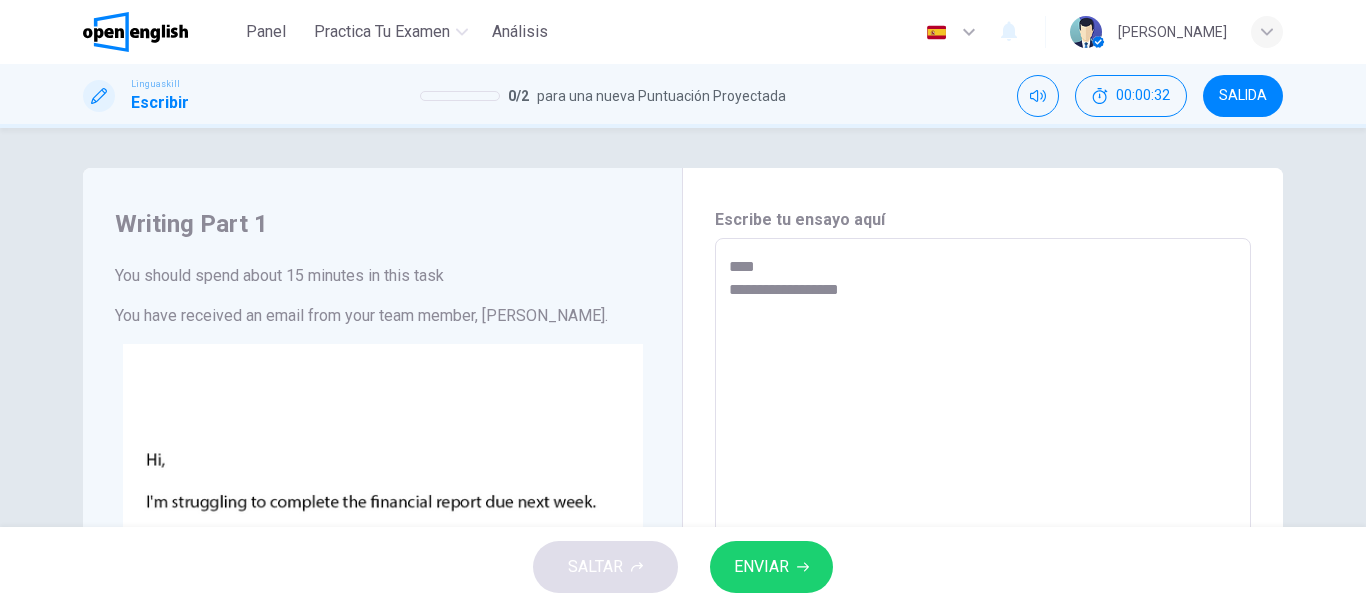 type on "*" 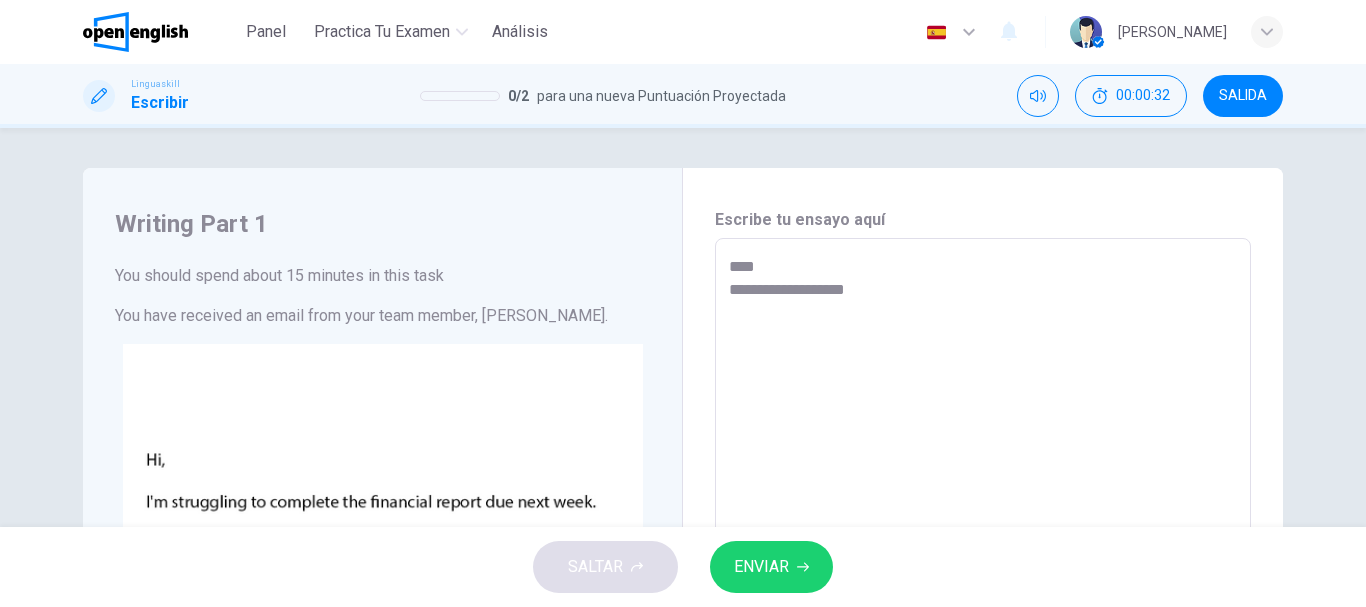 type on "*" 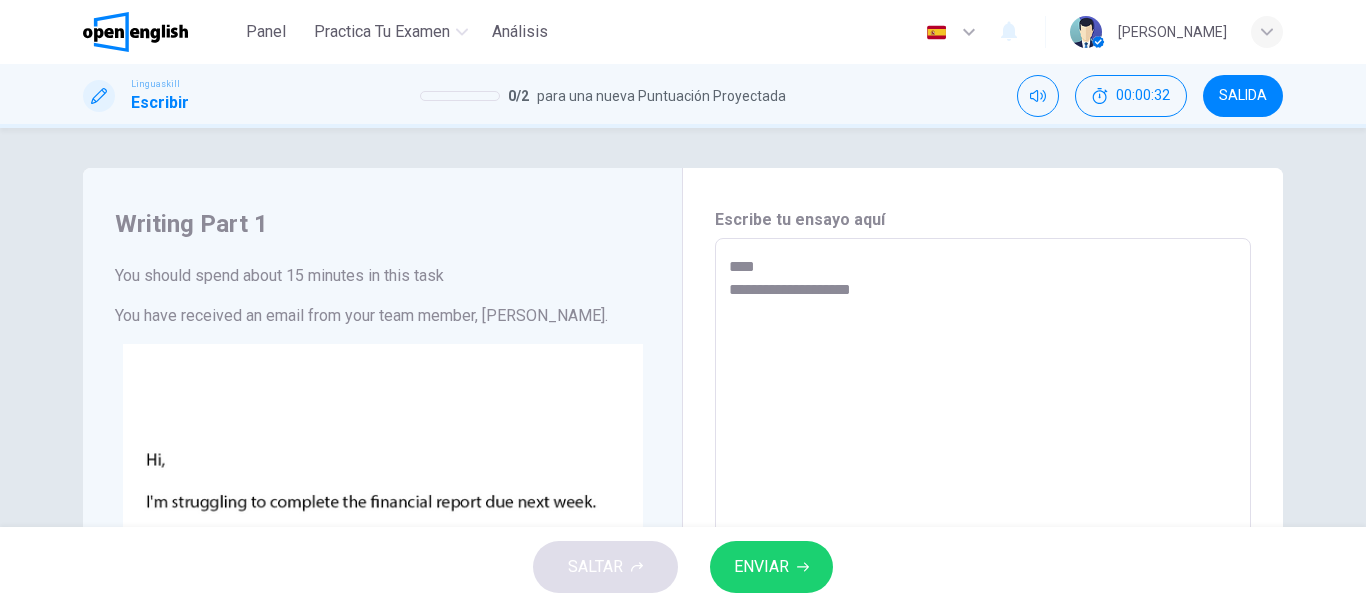 type on "*" 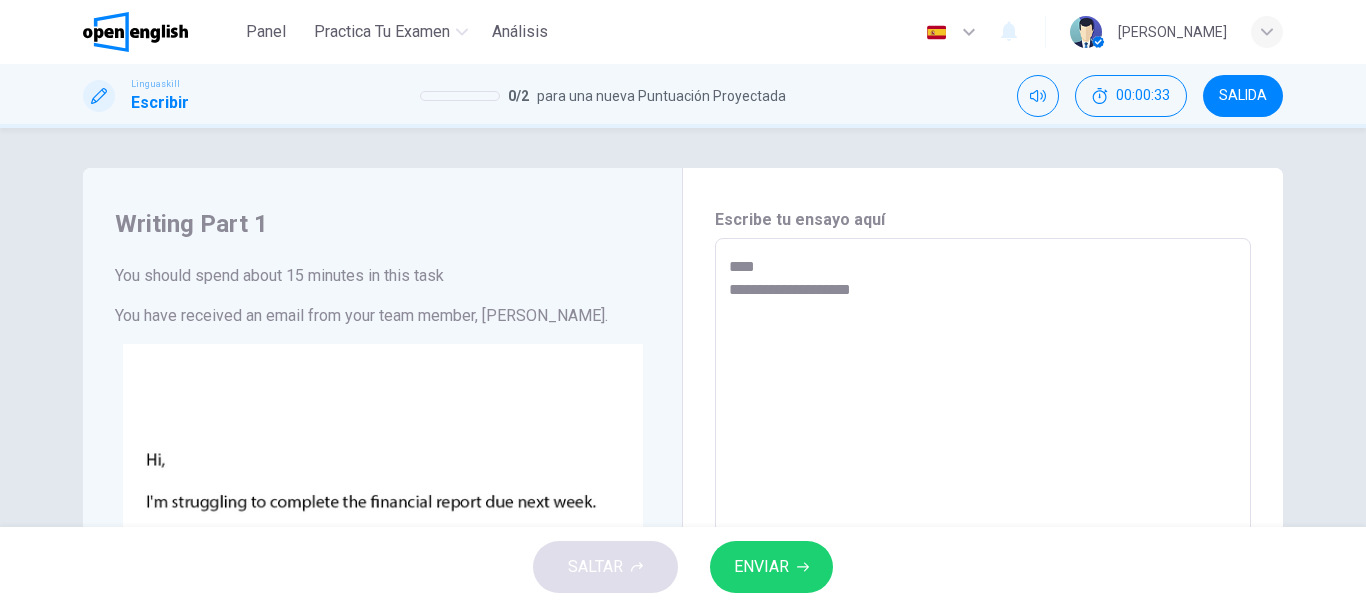 type on "**********" 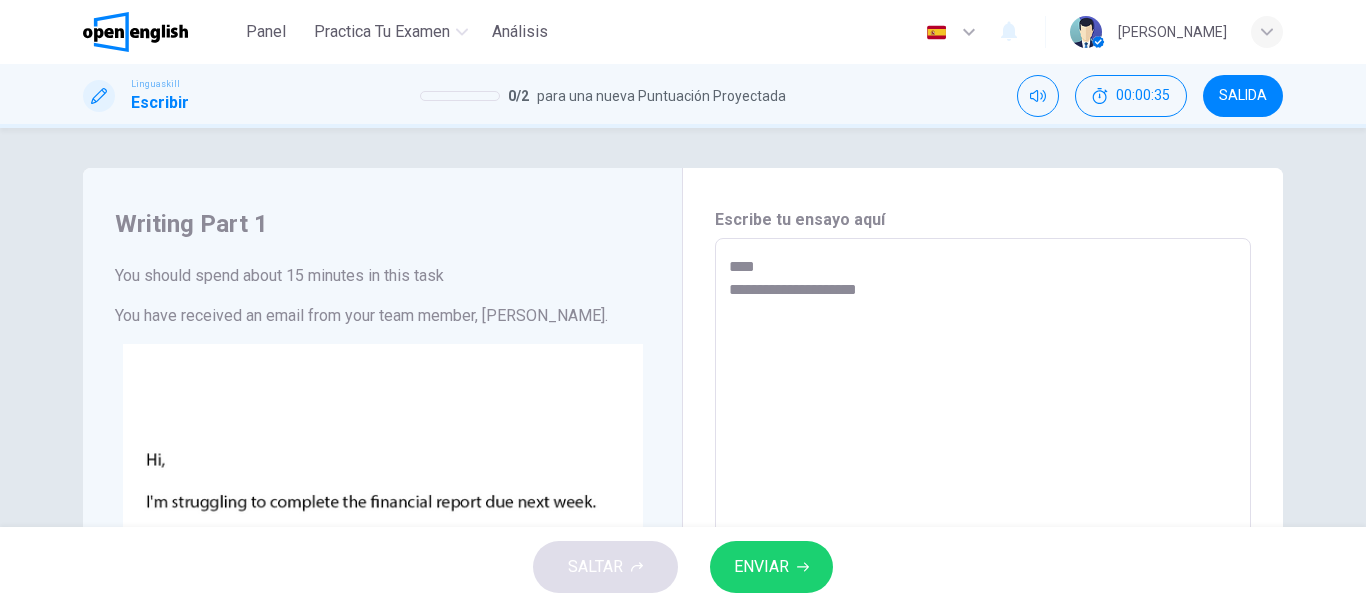 type on "**********" 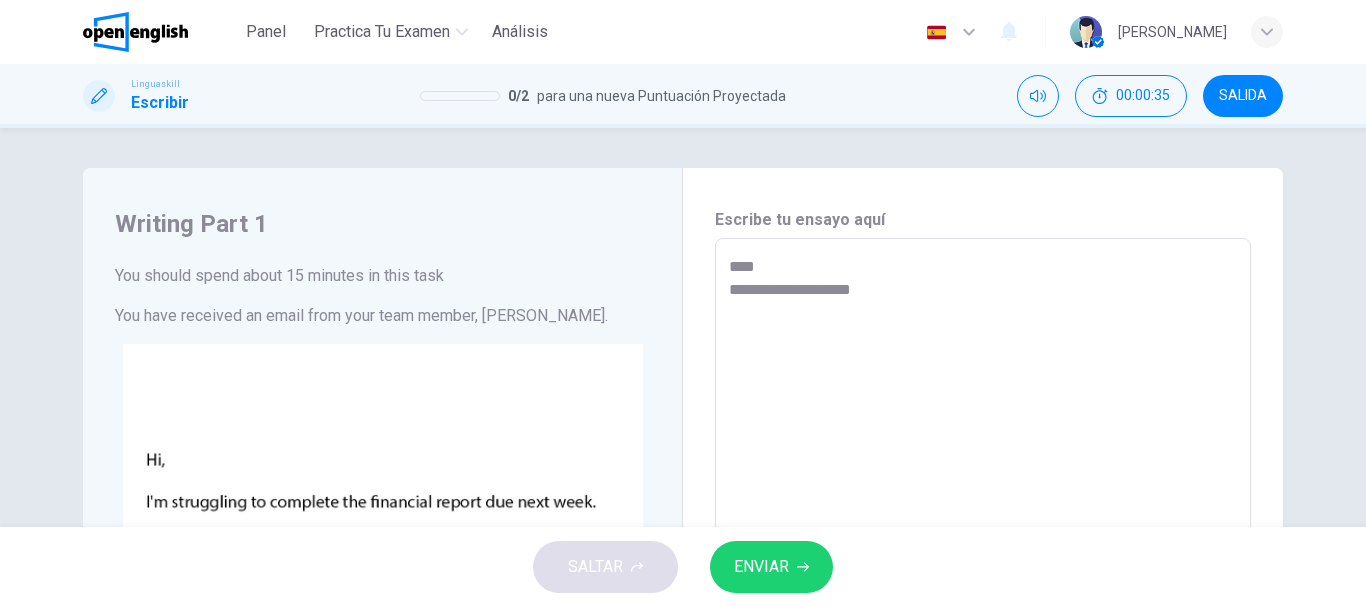 type on "**********" 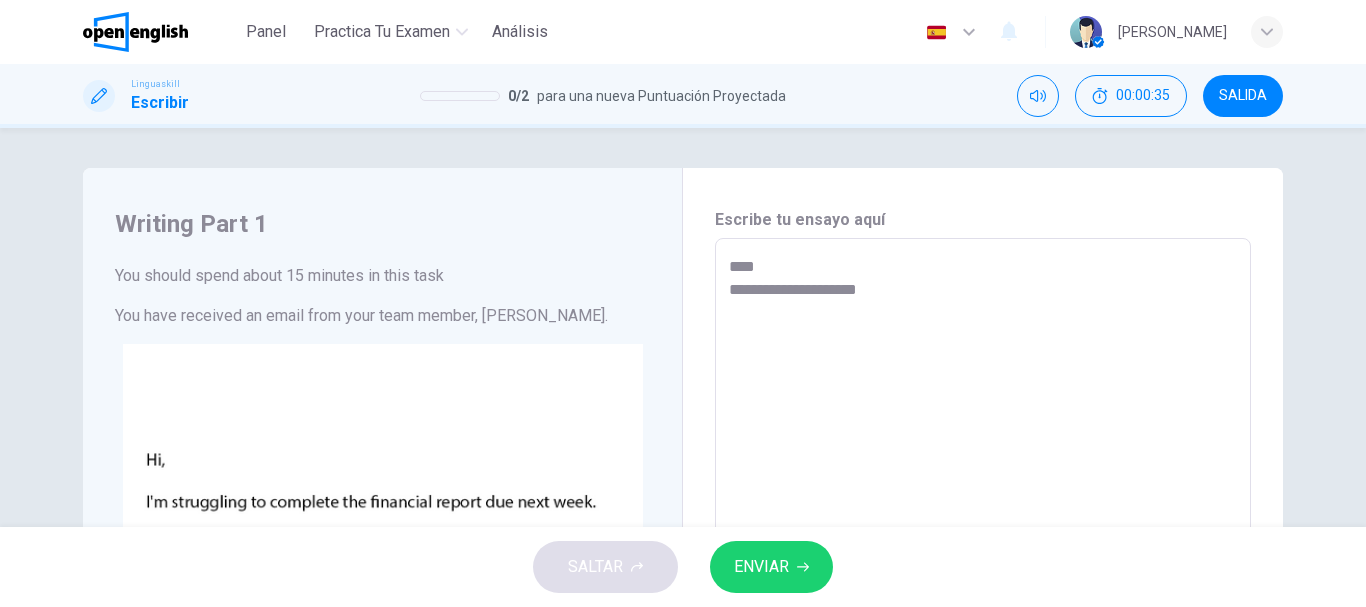 type on "*" 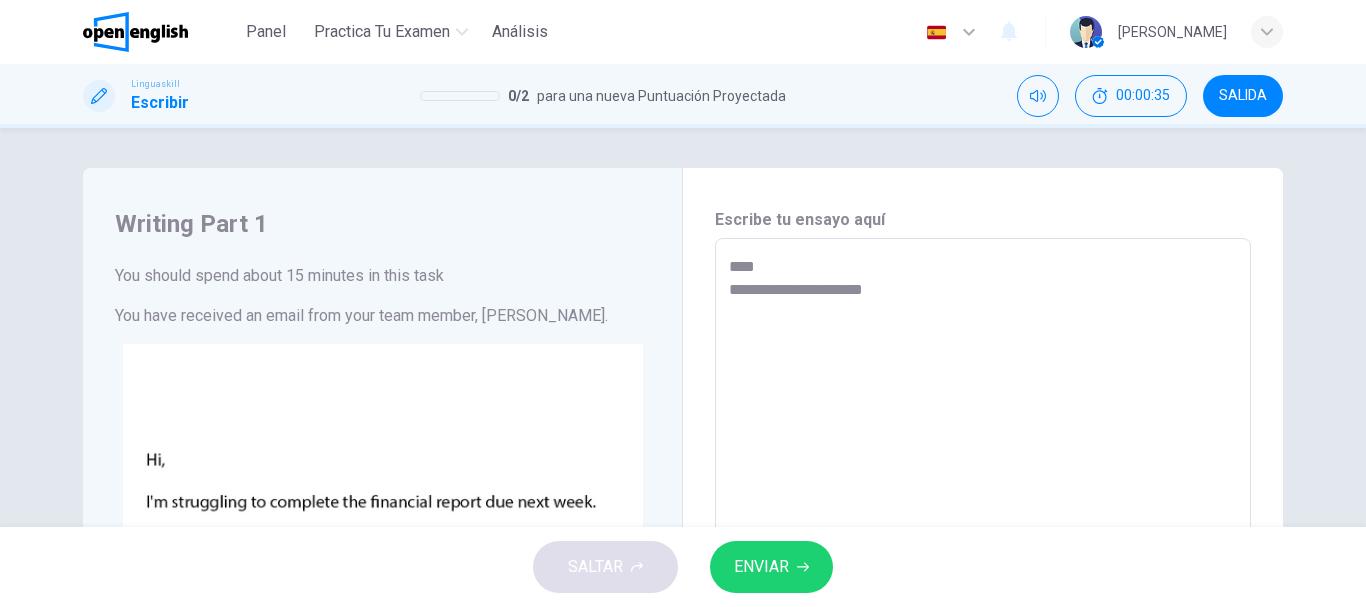 type on "*" 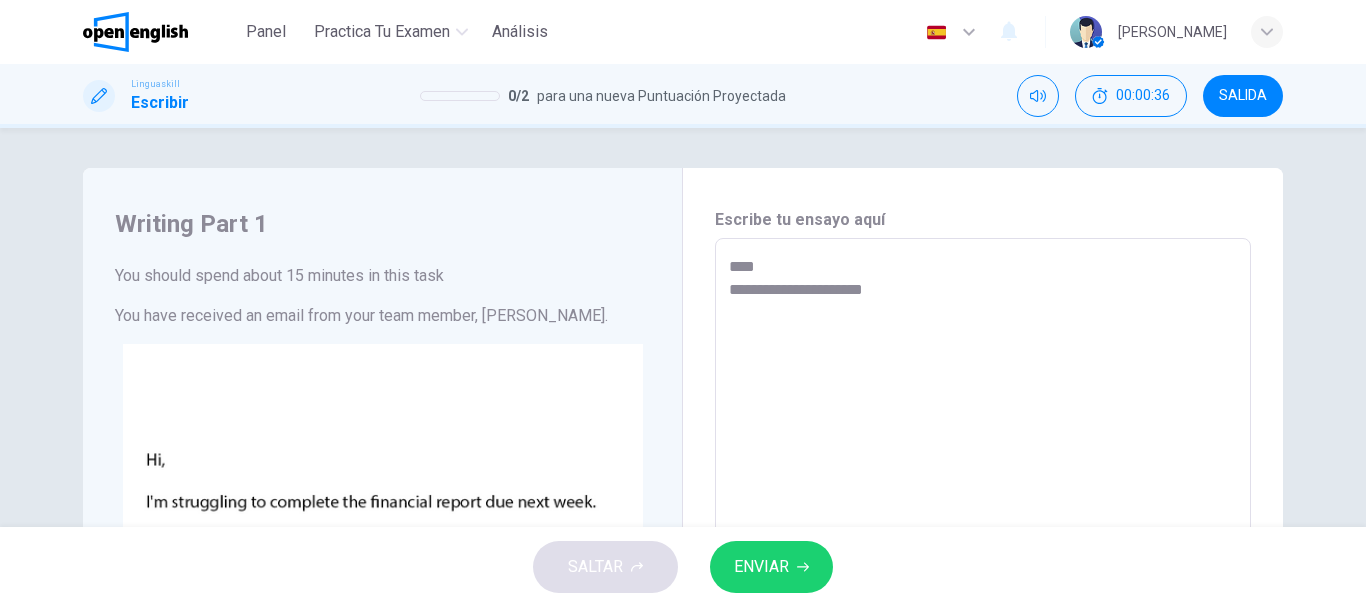 type on "**********" 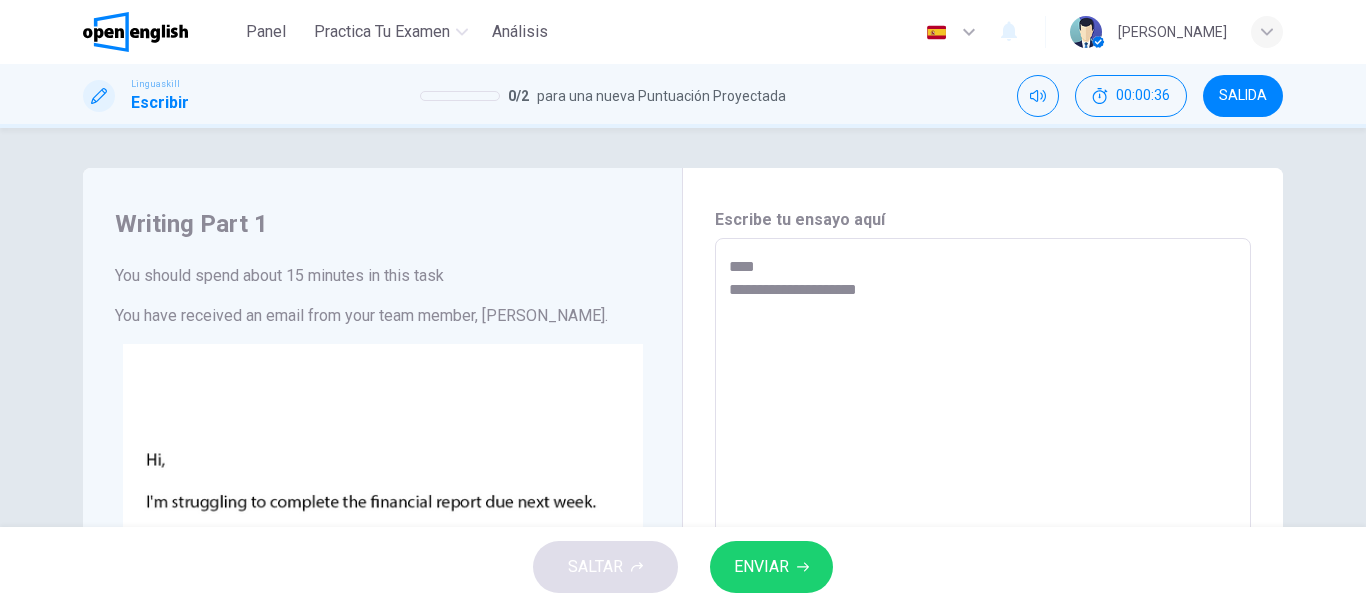 type on "**********" 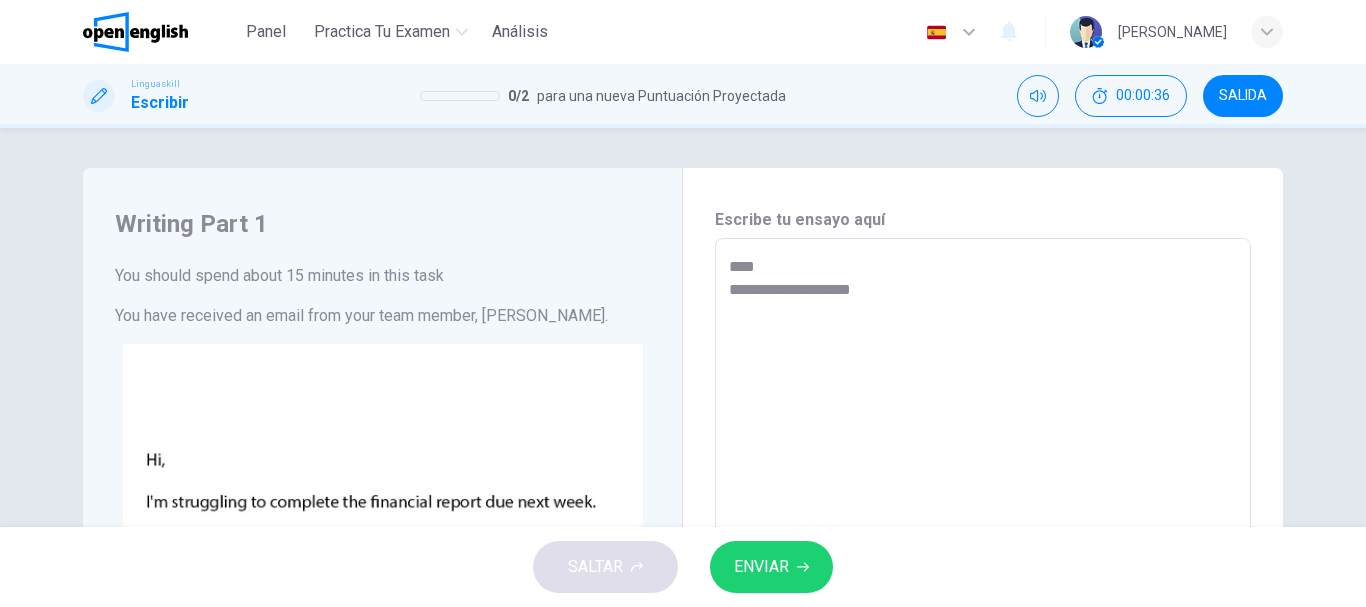 type on "*" 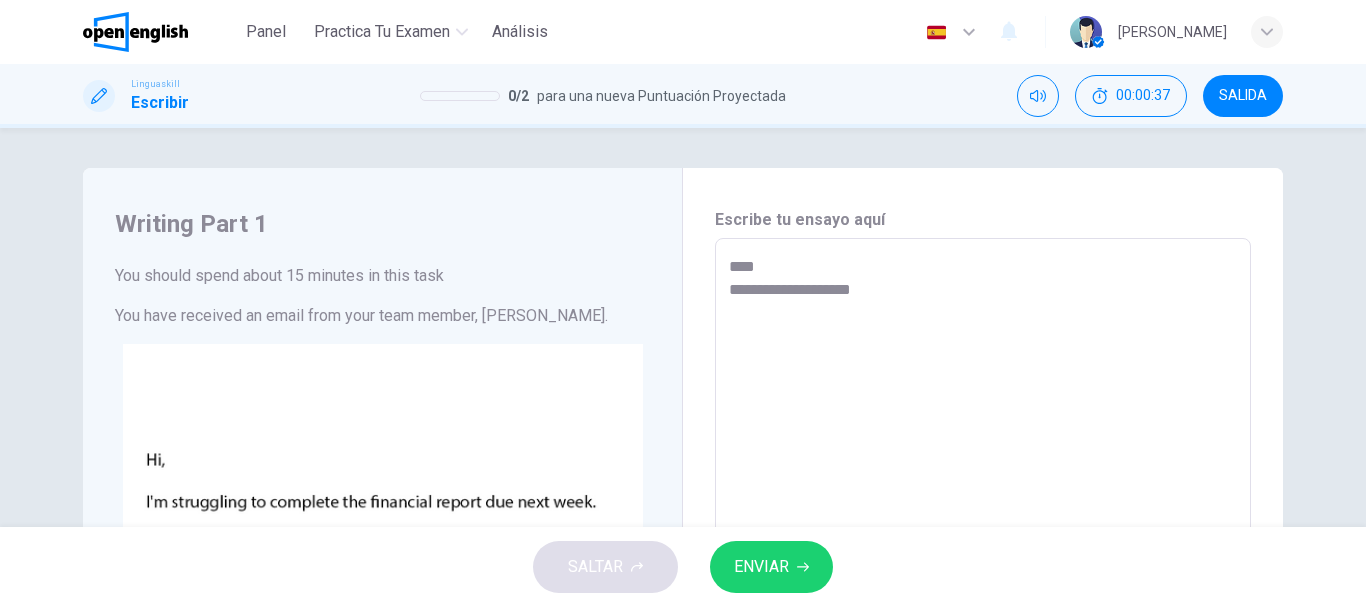 type on "**********" 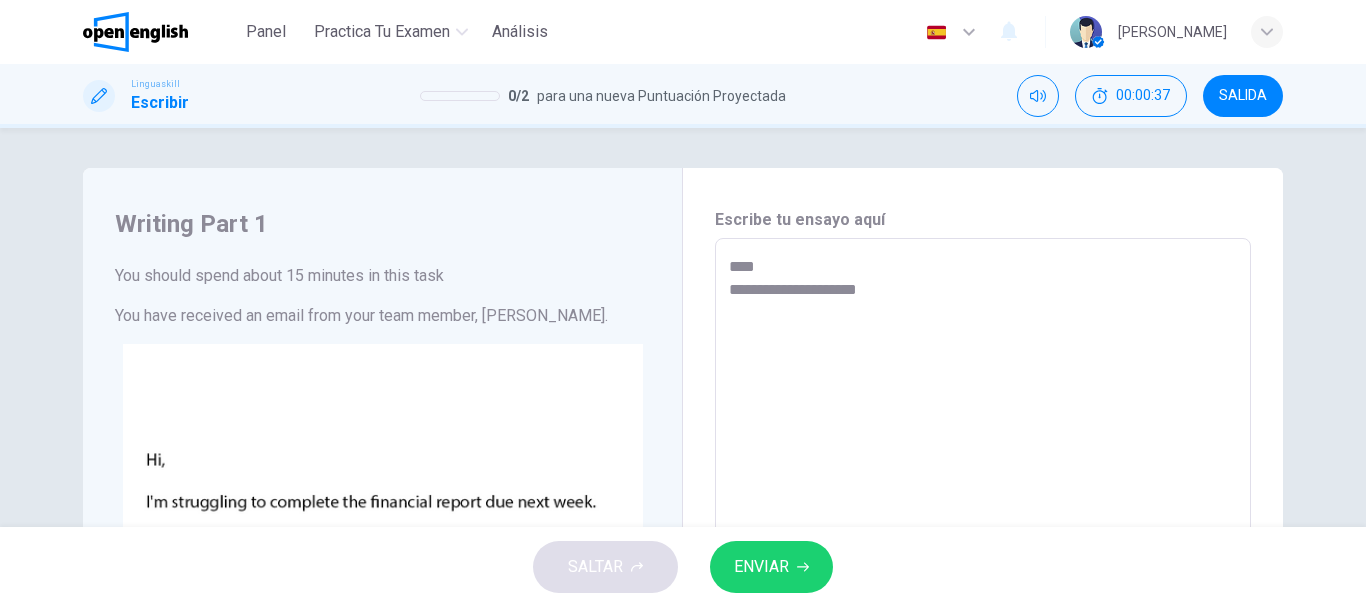 type on "**********" 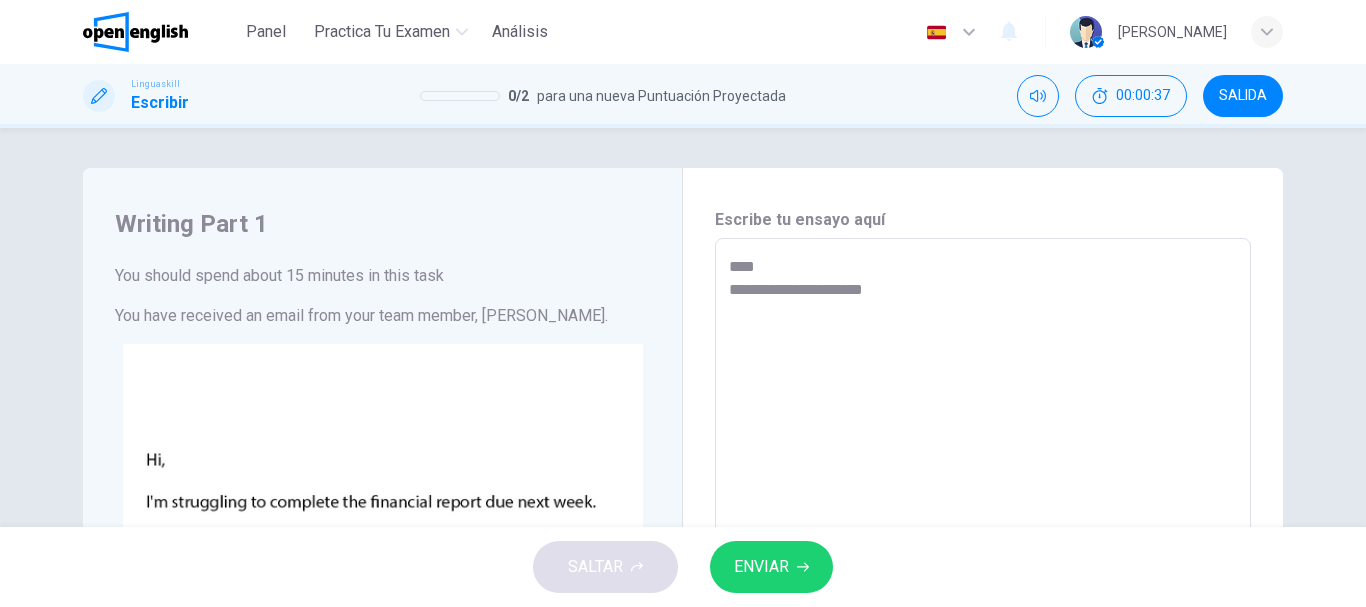 type on "*" 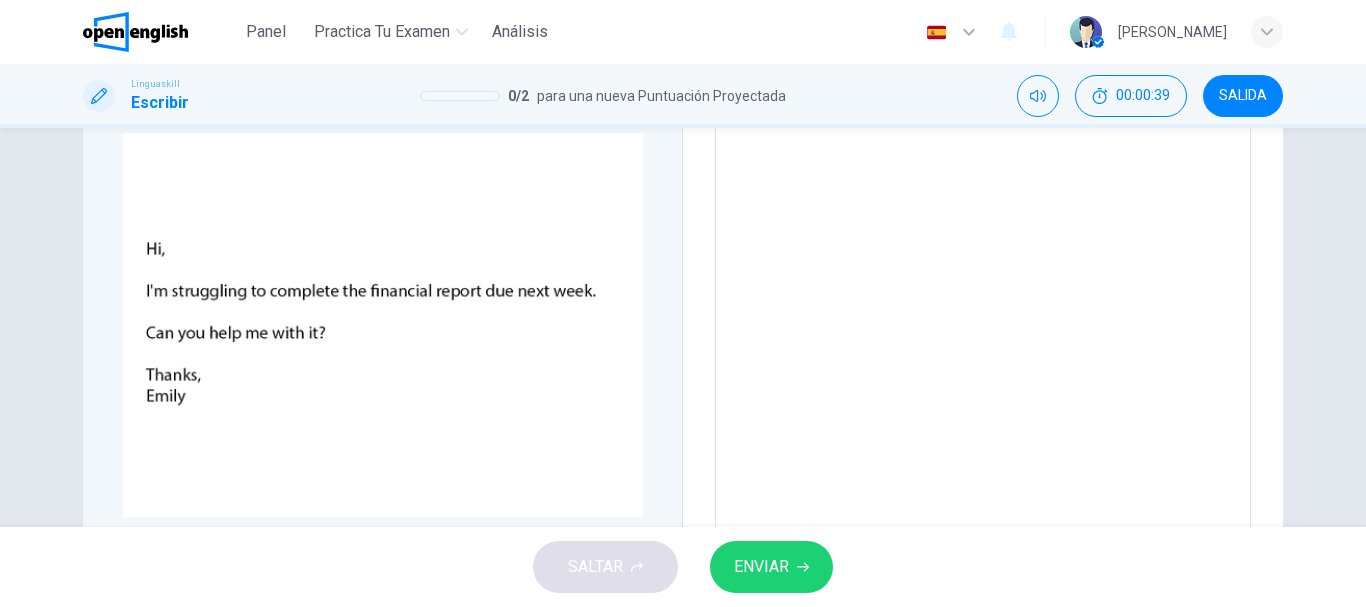 scroll, scrollTop: 211, scrollLeft: 0, axis: vertical 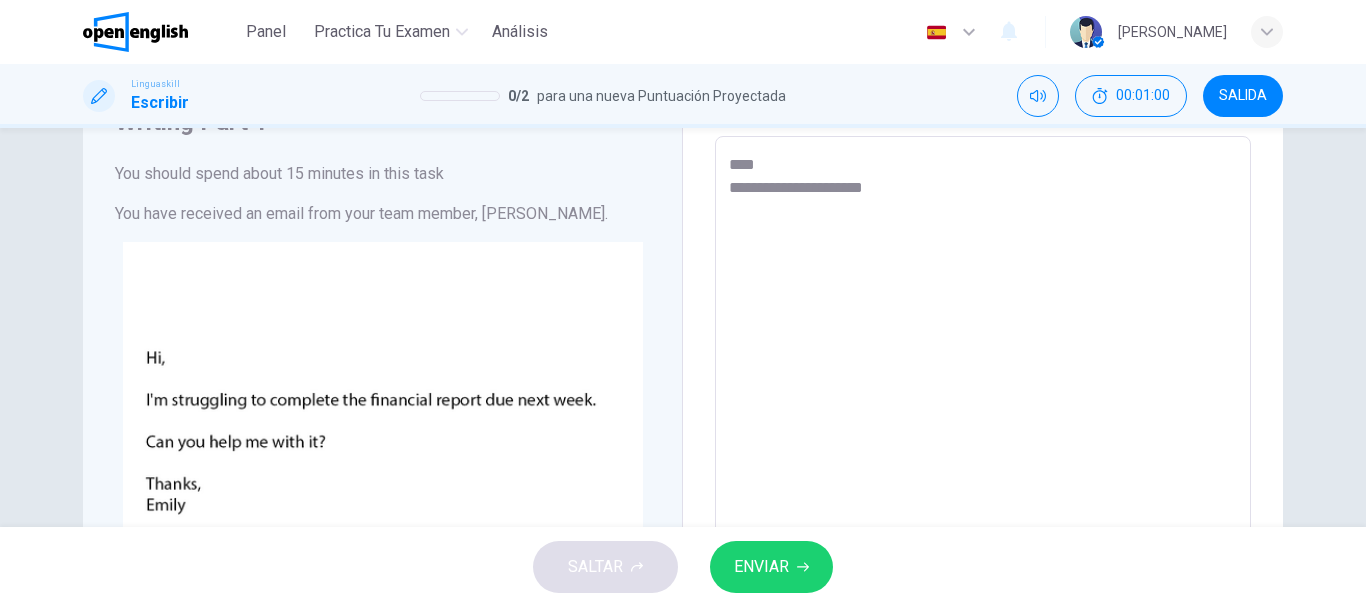 type on "**********" 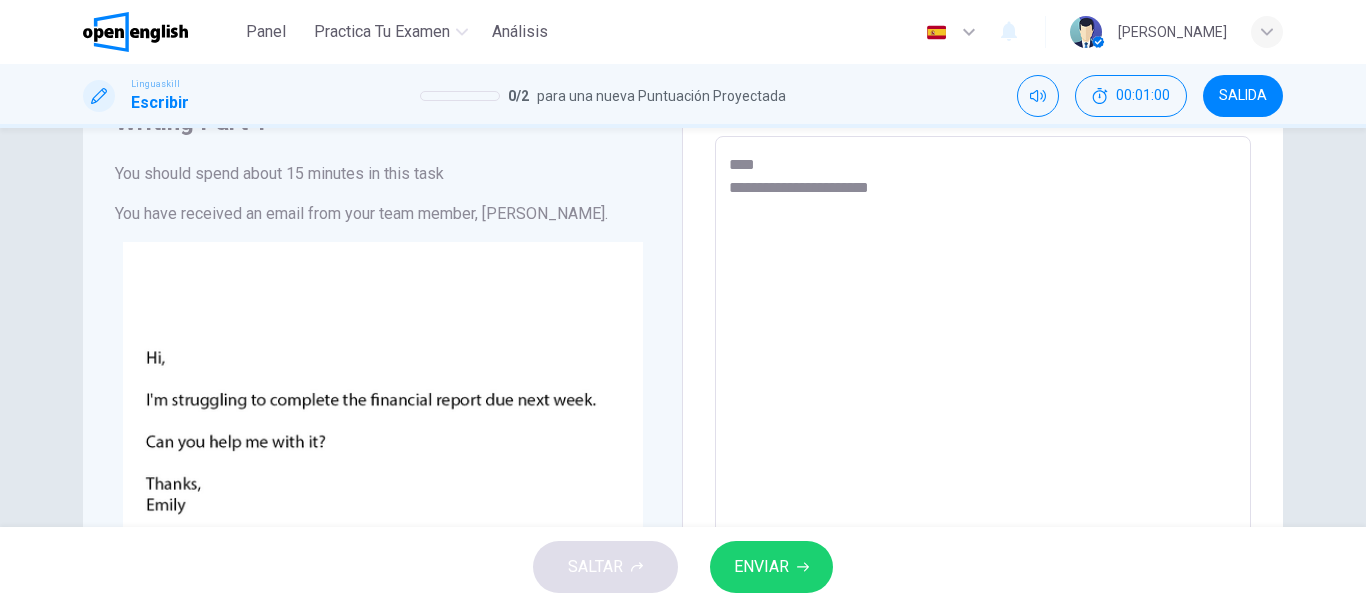 type on "**********" 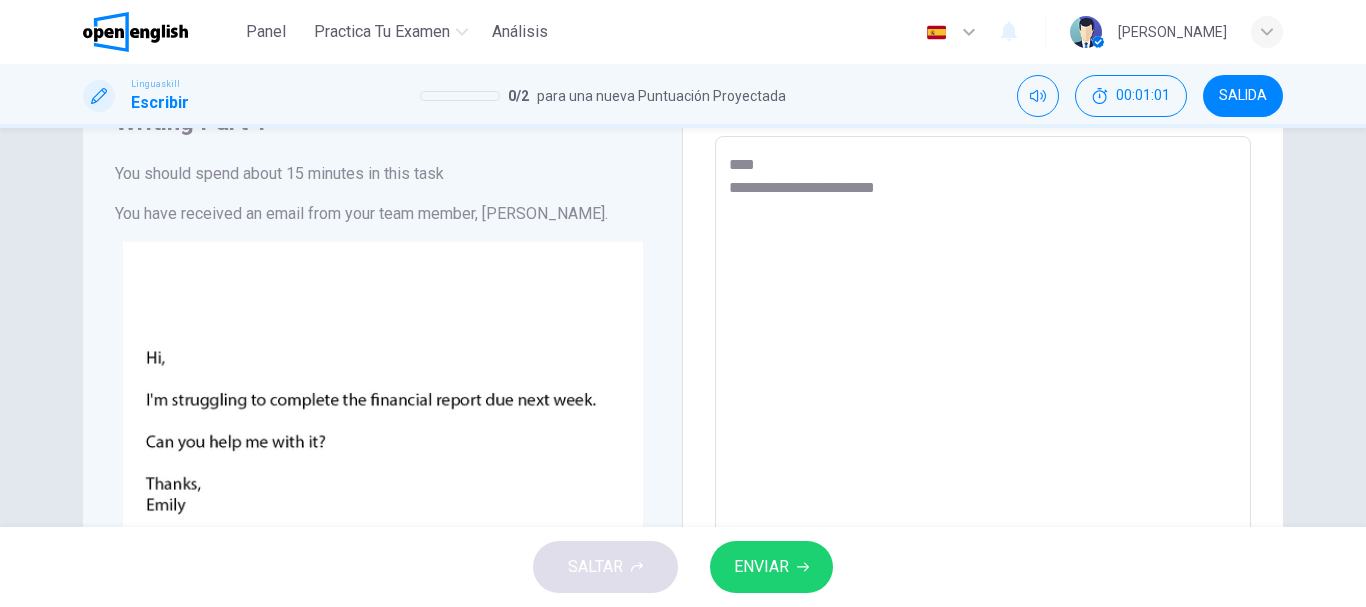 type on "**********" 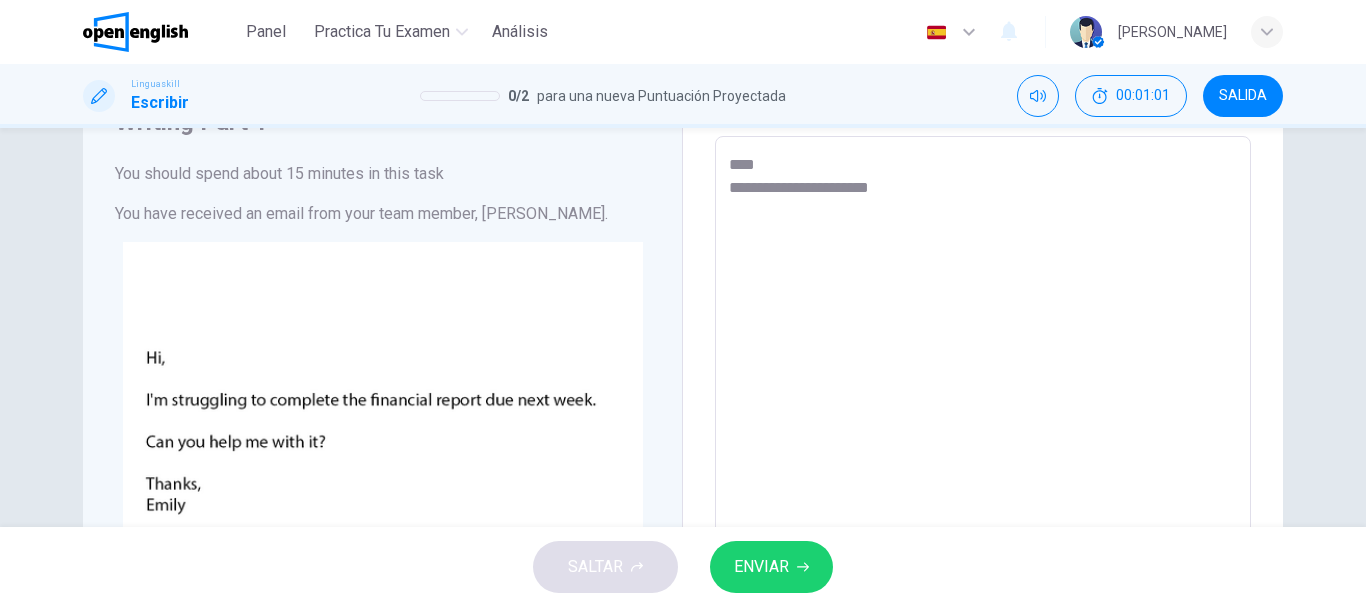 type on "*" 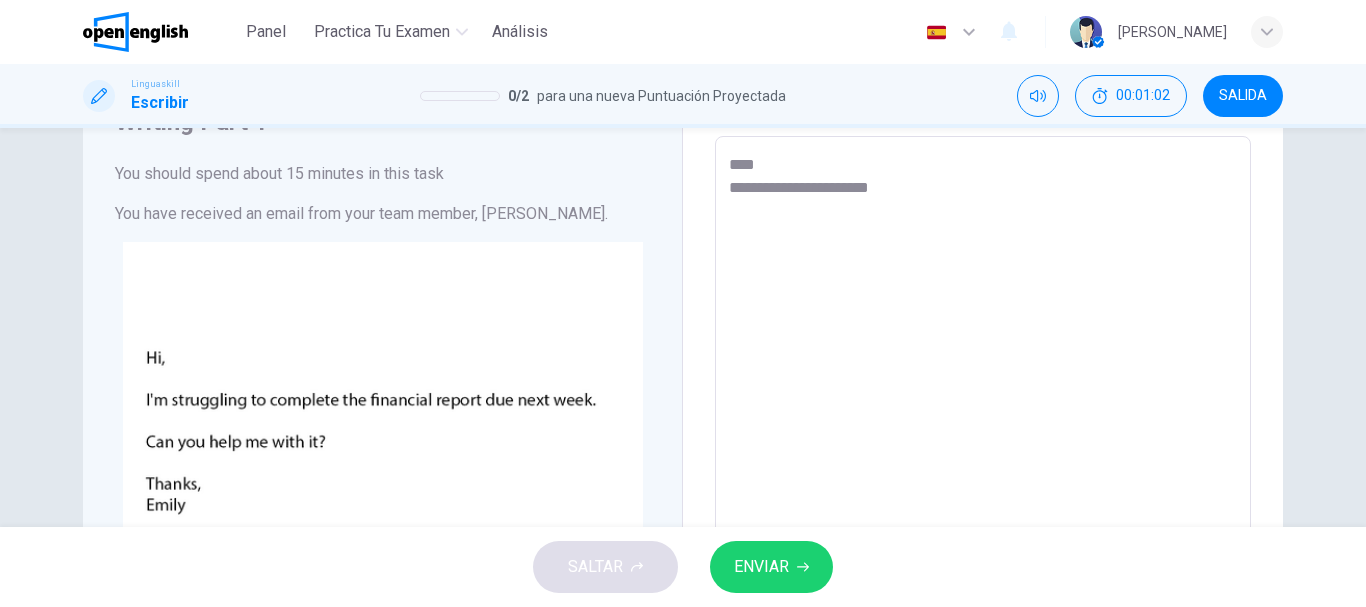 type on "**********" 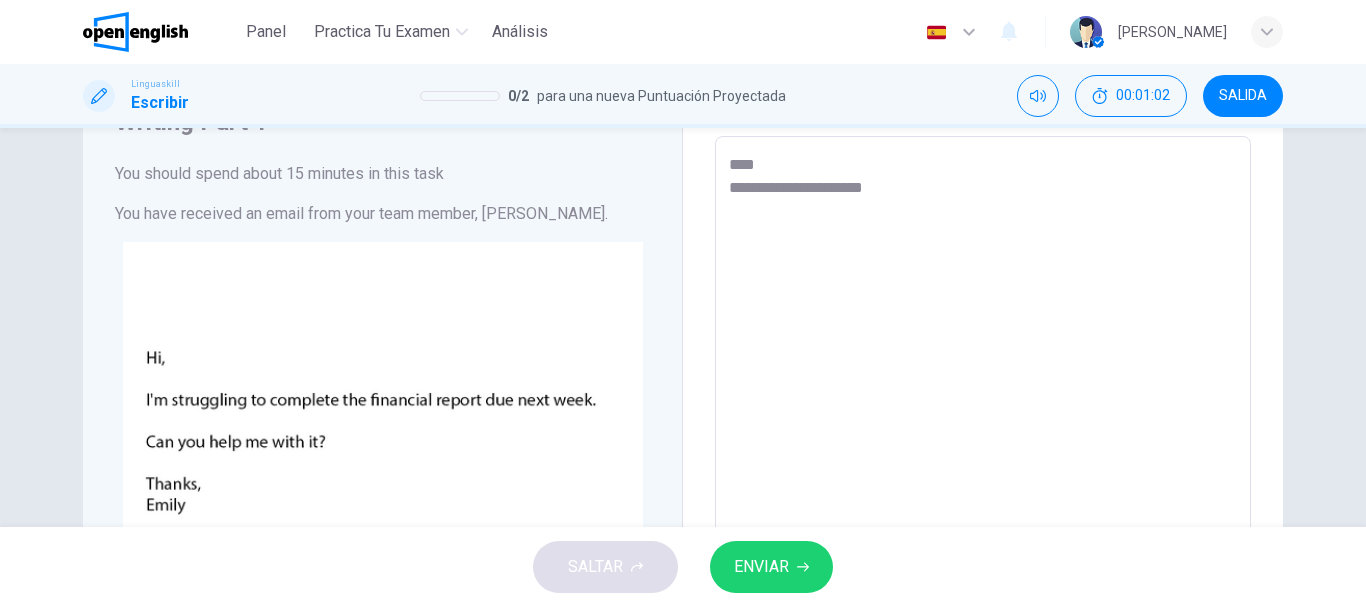 type on "*" 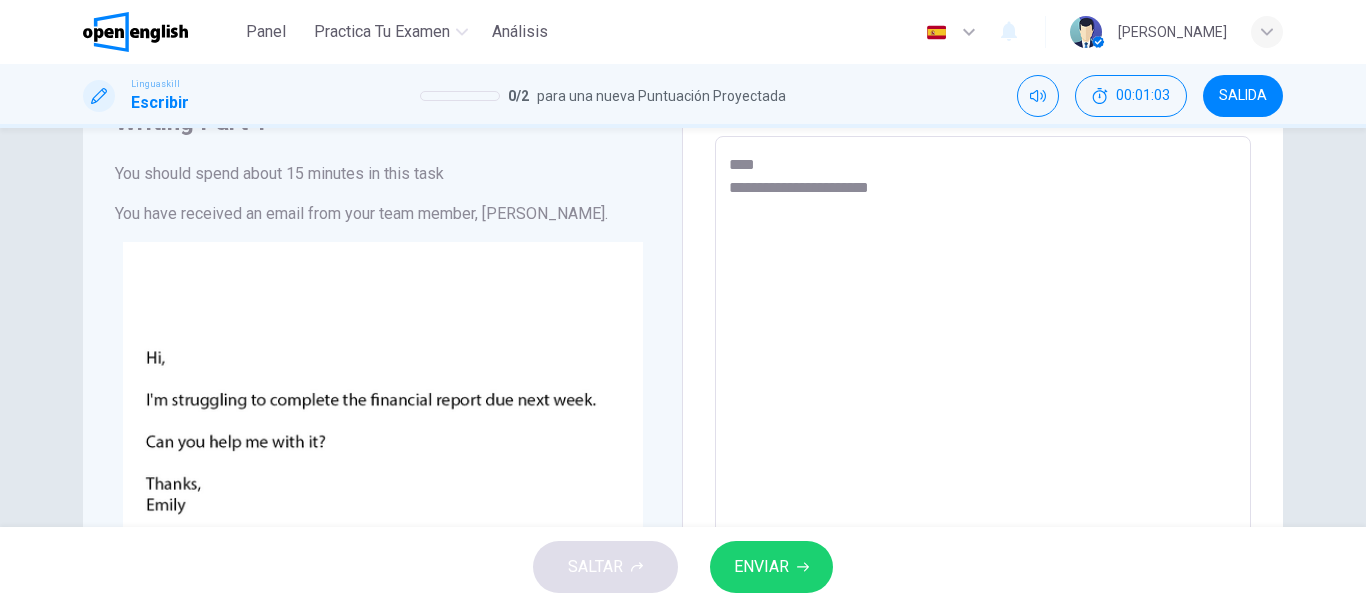 type on "**********" 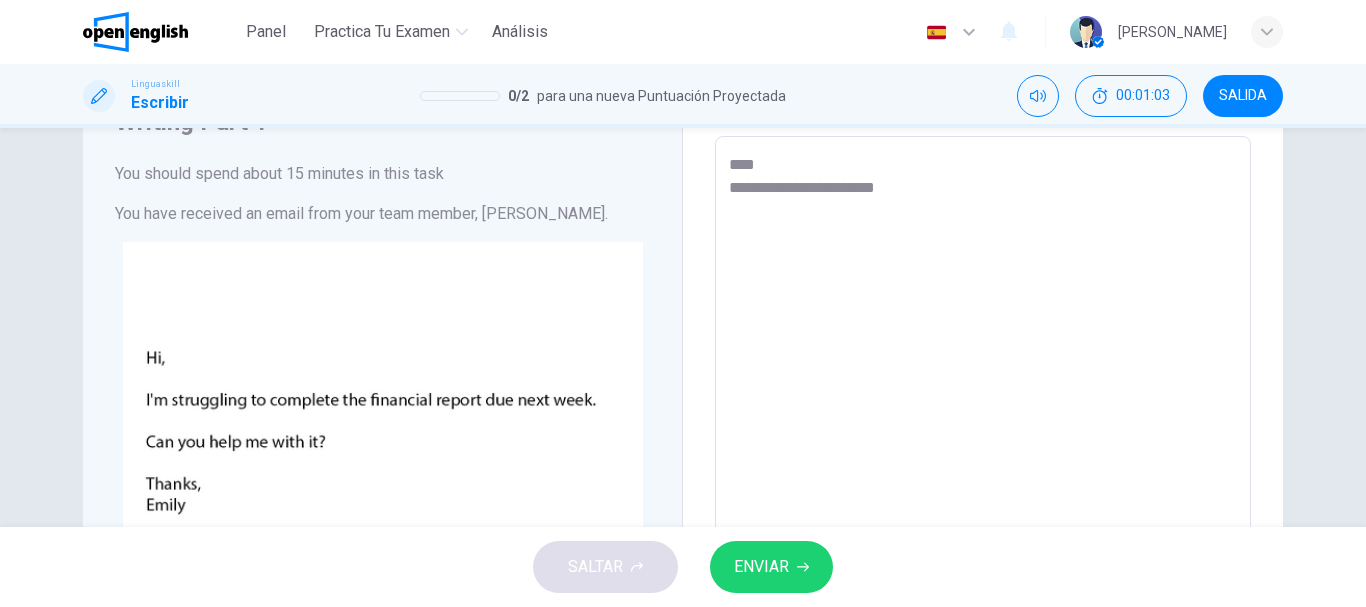 type on "*" 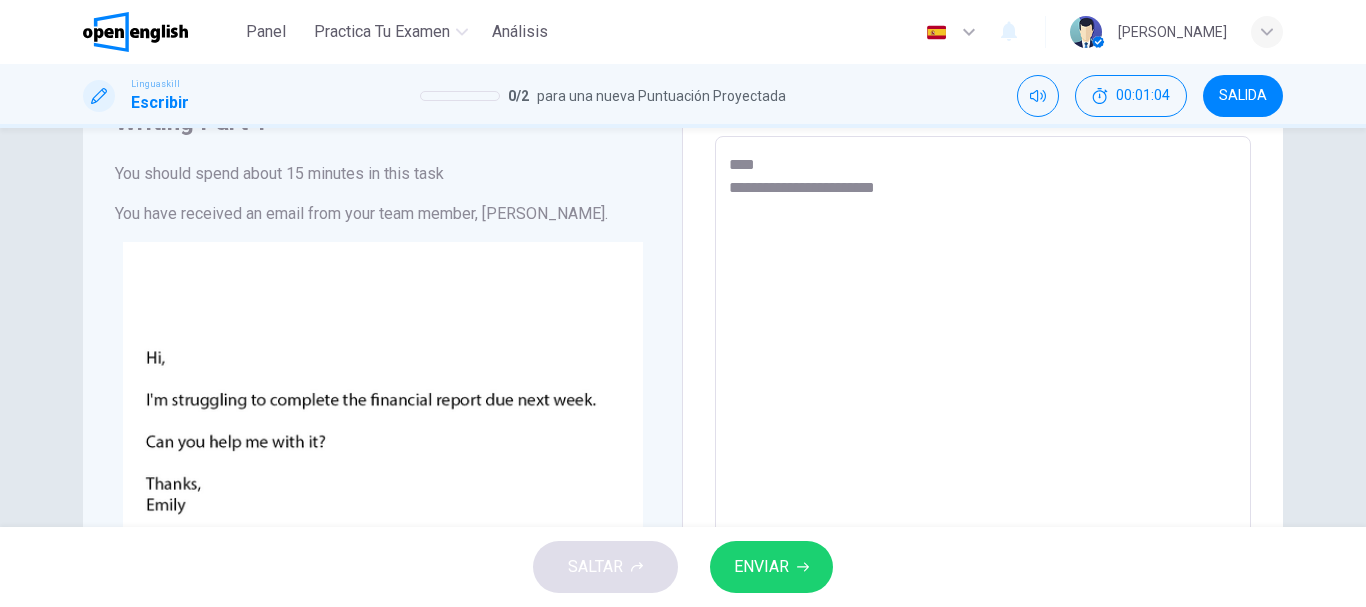 type on "**********" 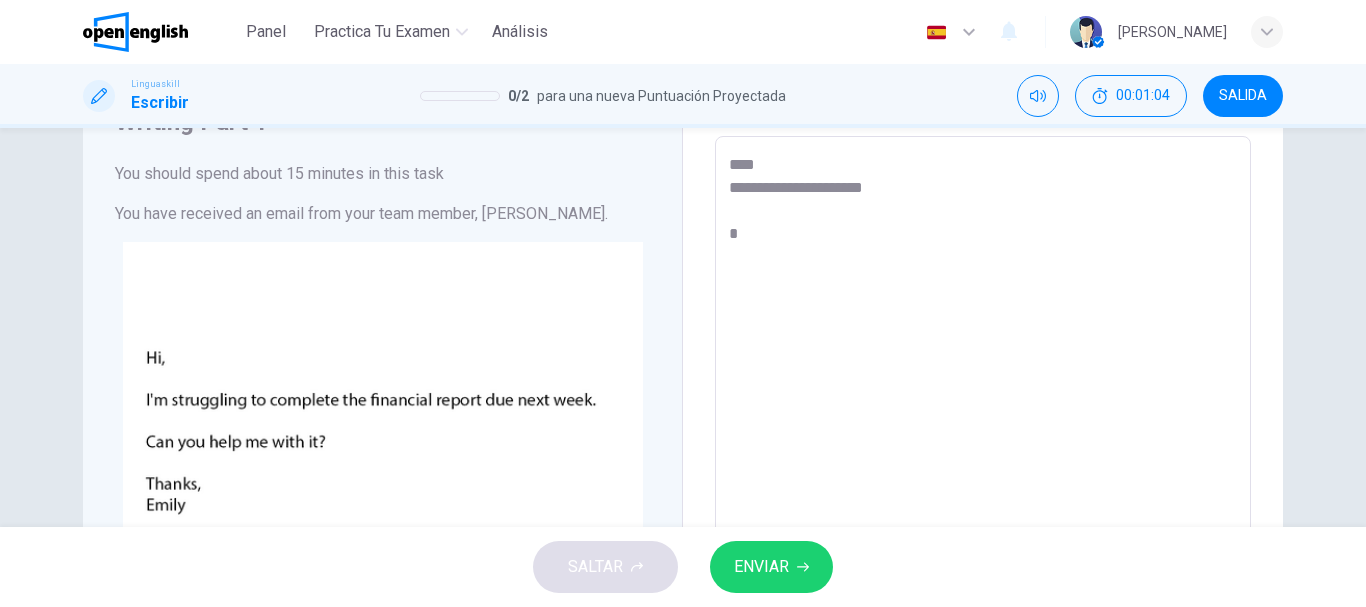 type on "*" 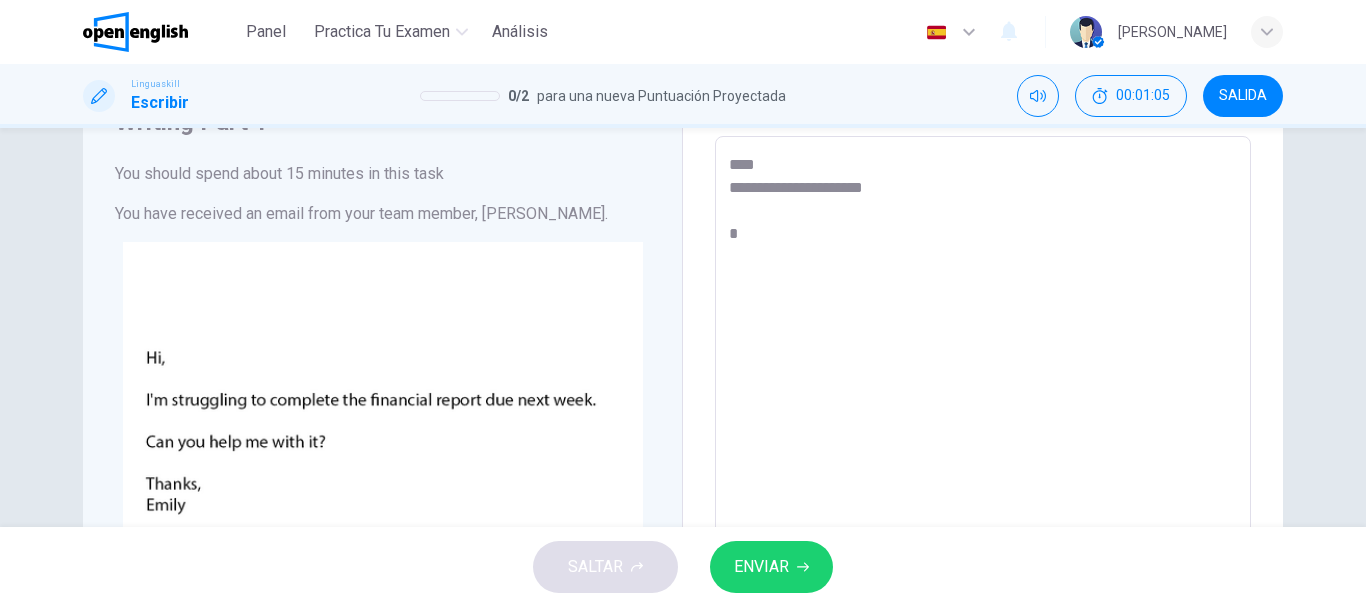 type on "**********" 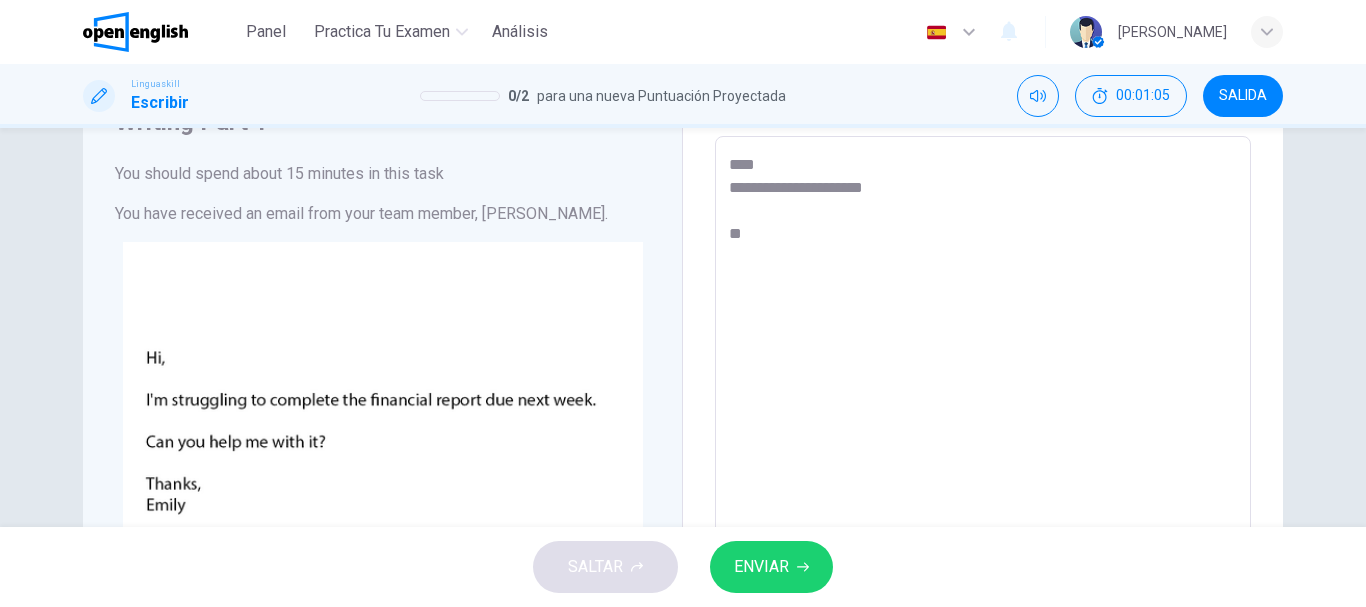 type on "*" 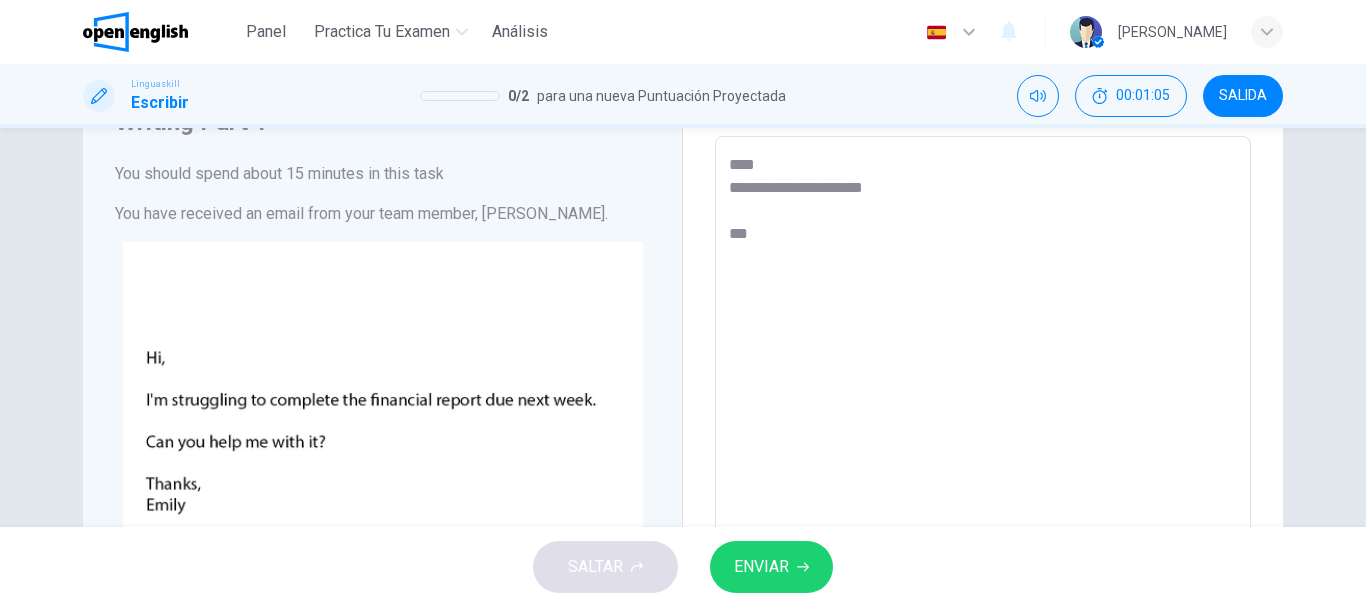 type on "*" 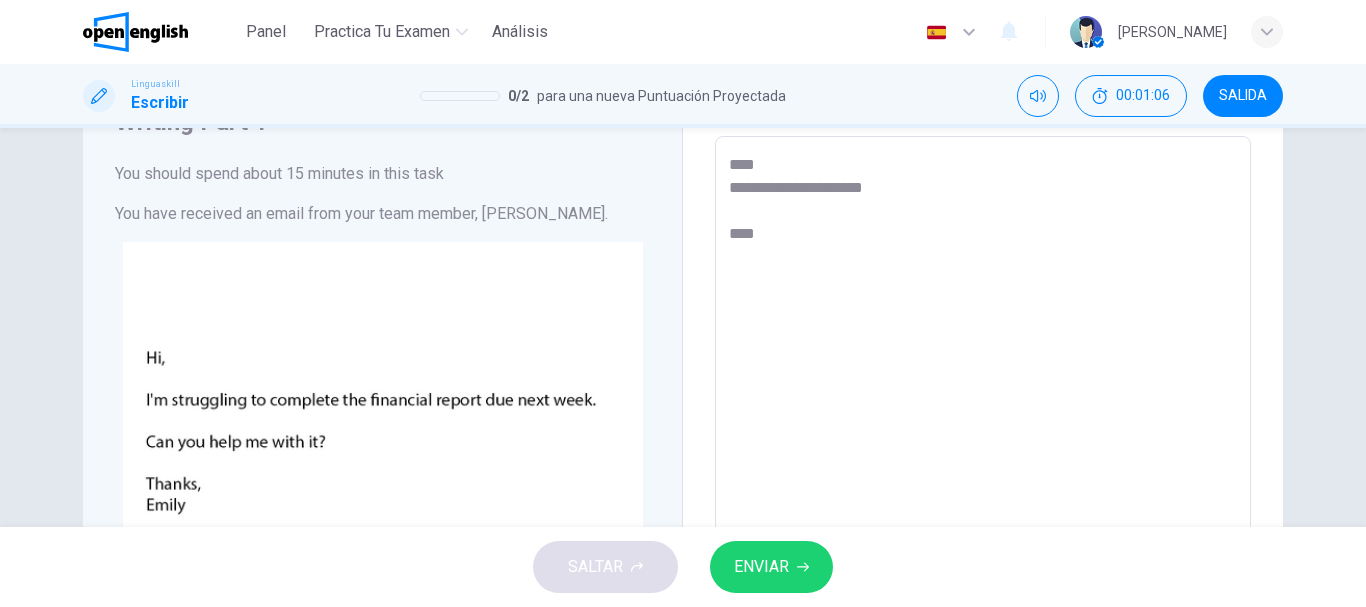type on "**********" 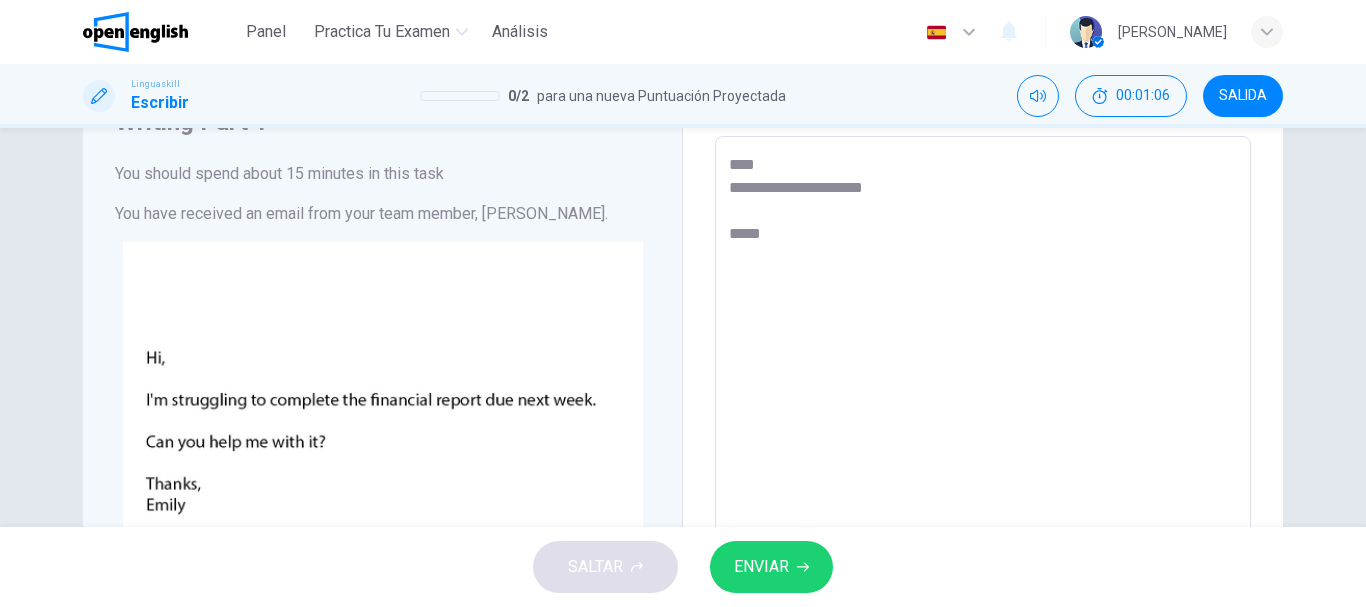 type on "*" 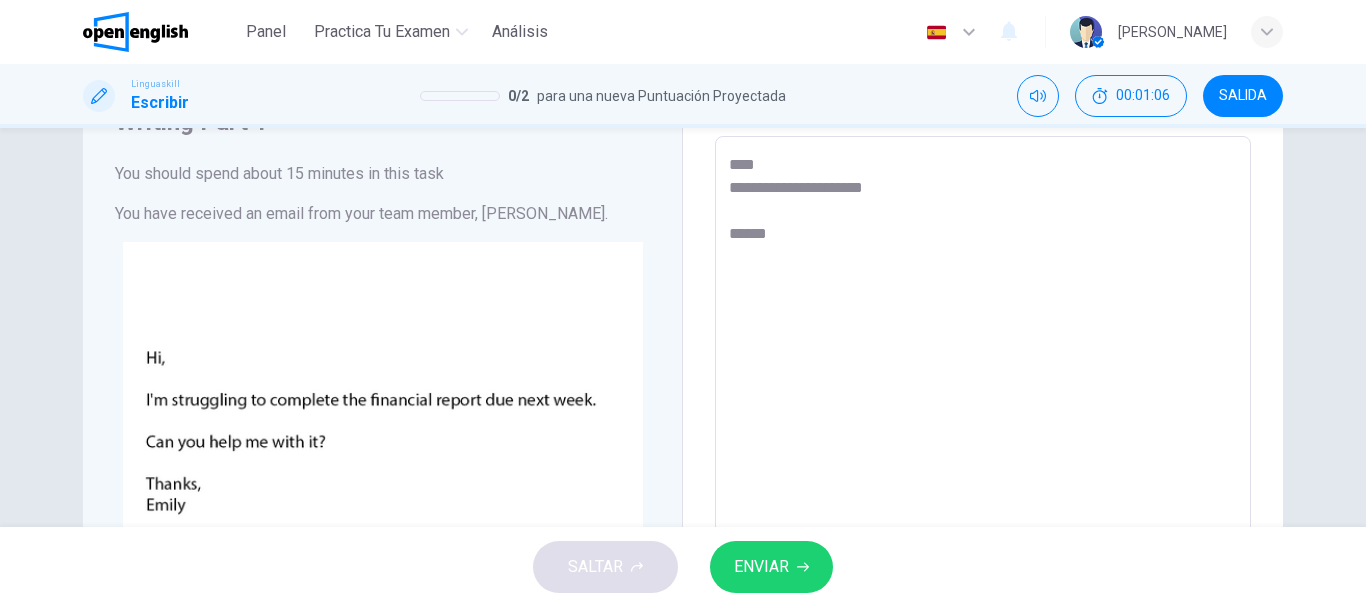 type on "*" 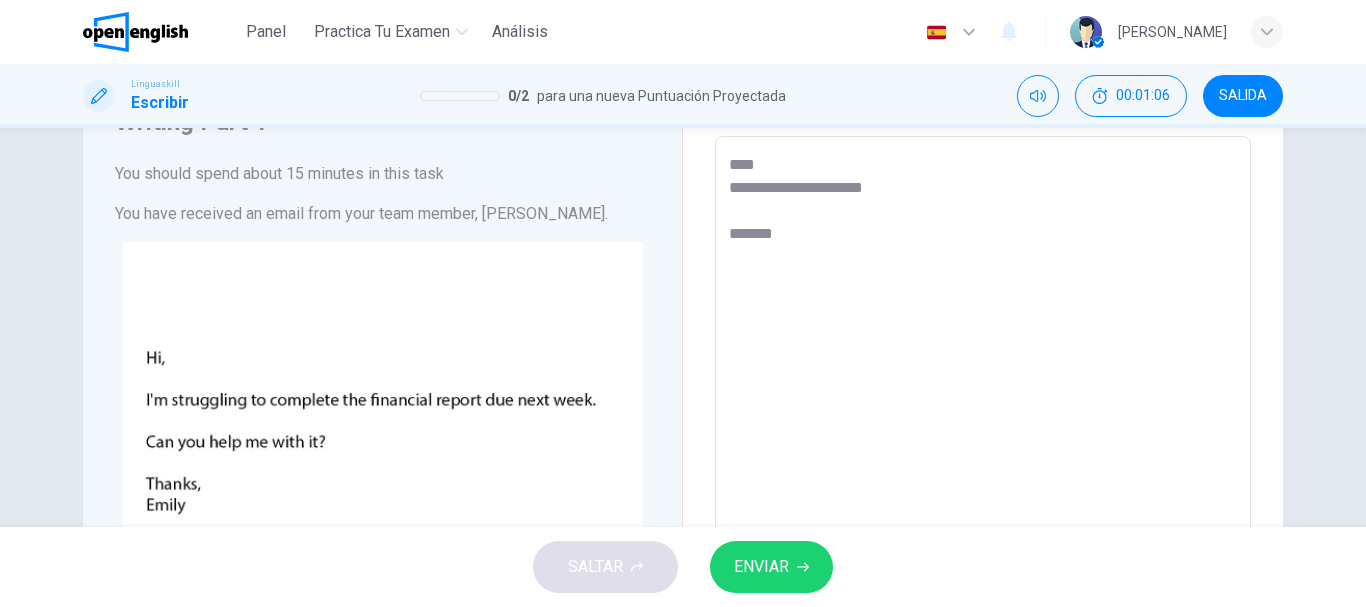 type on "*" 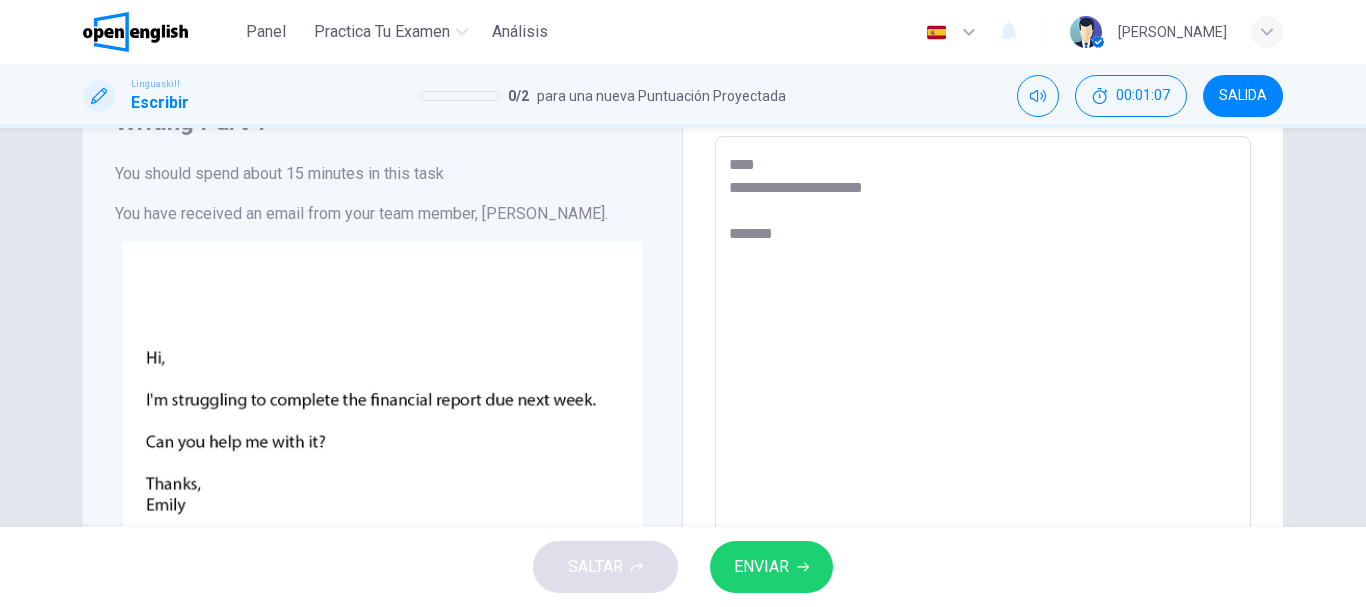 type on "**********" 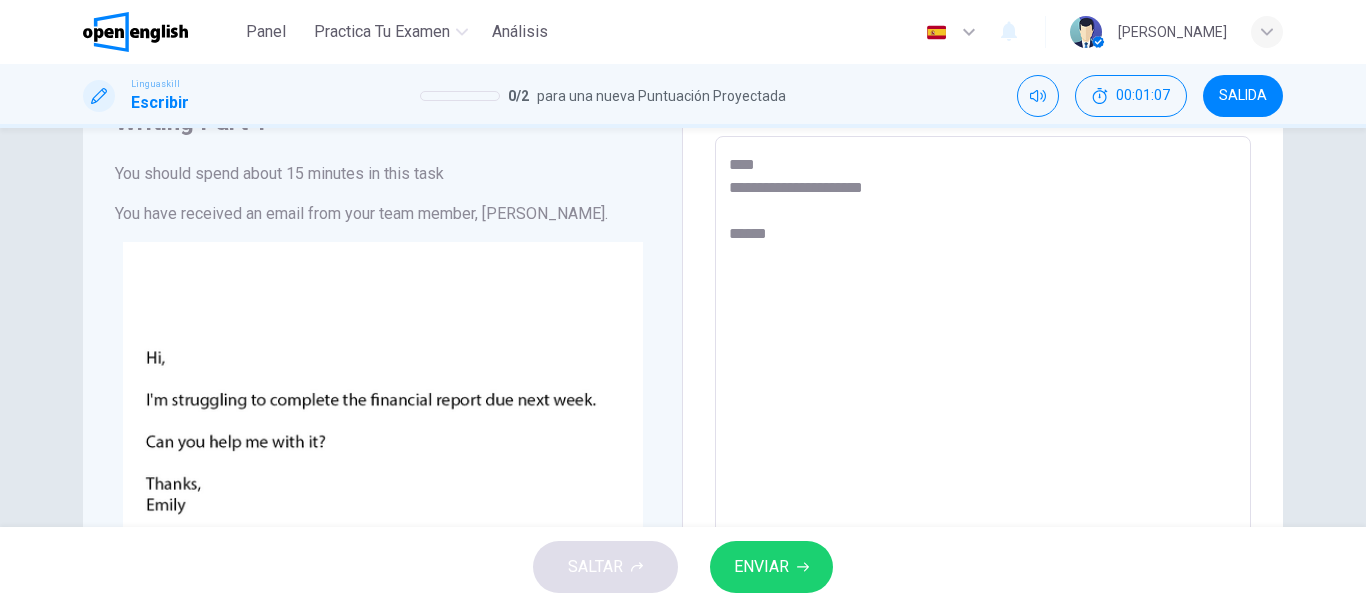 type on "**********" 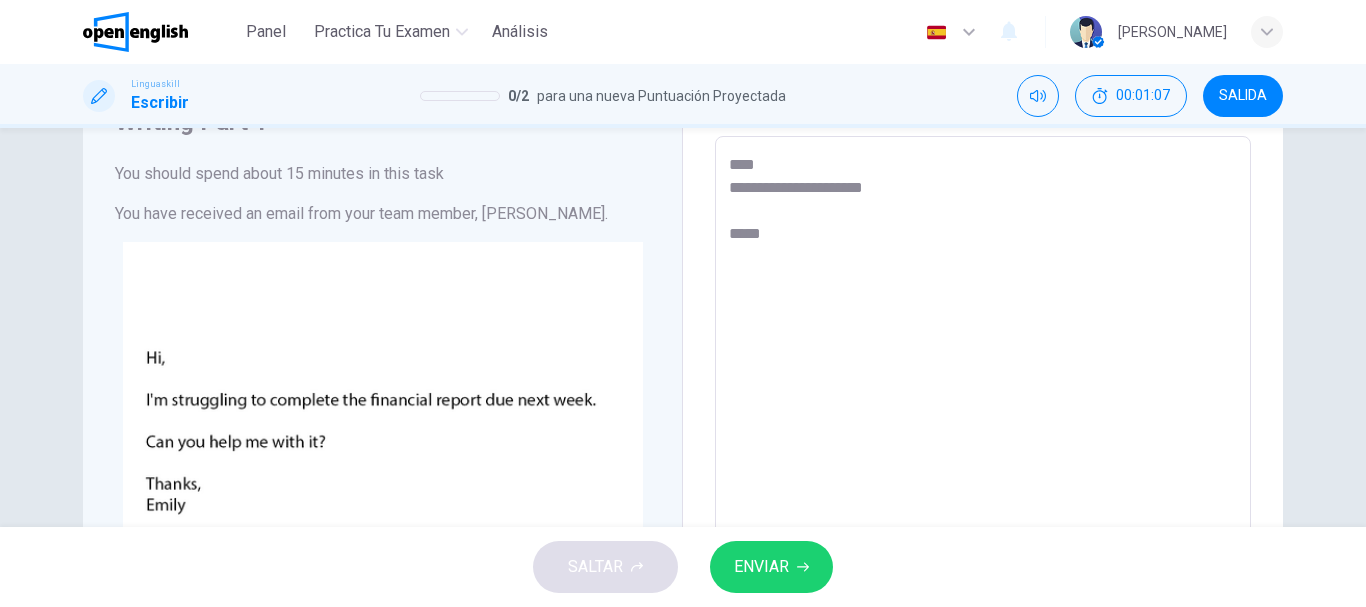 type on "*" 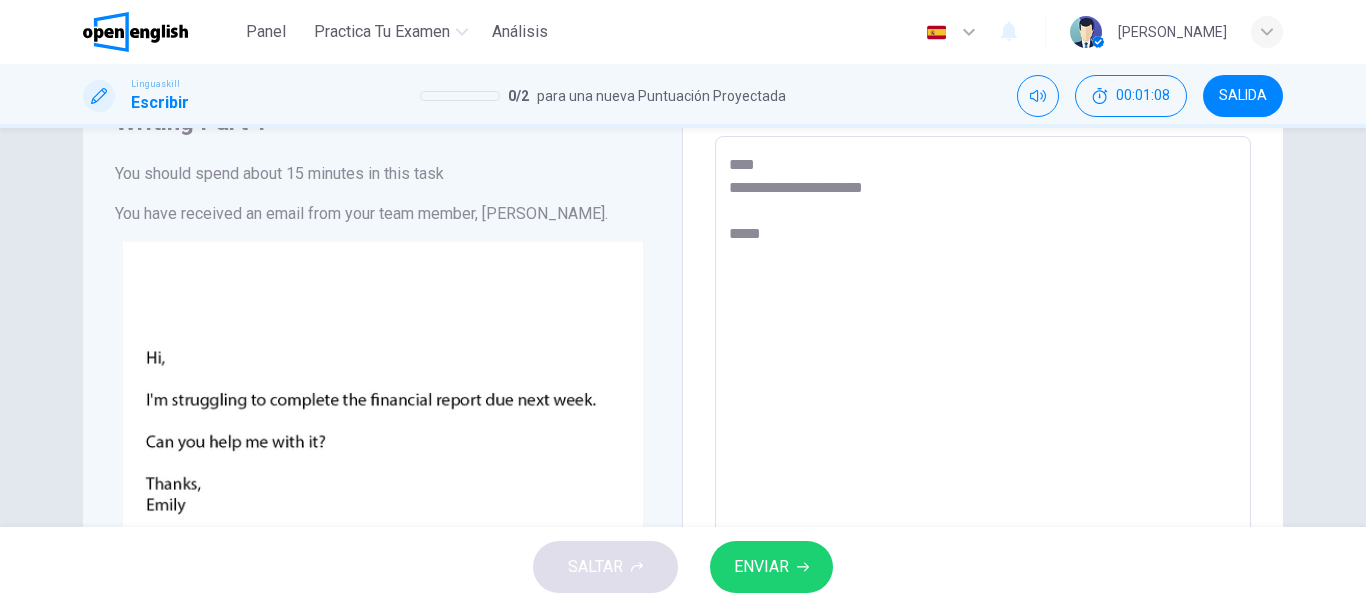 type on "**********" 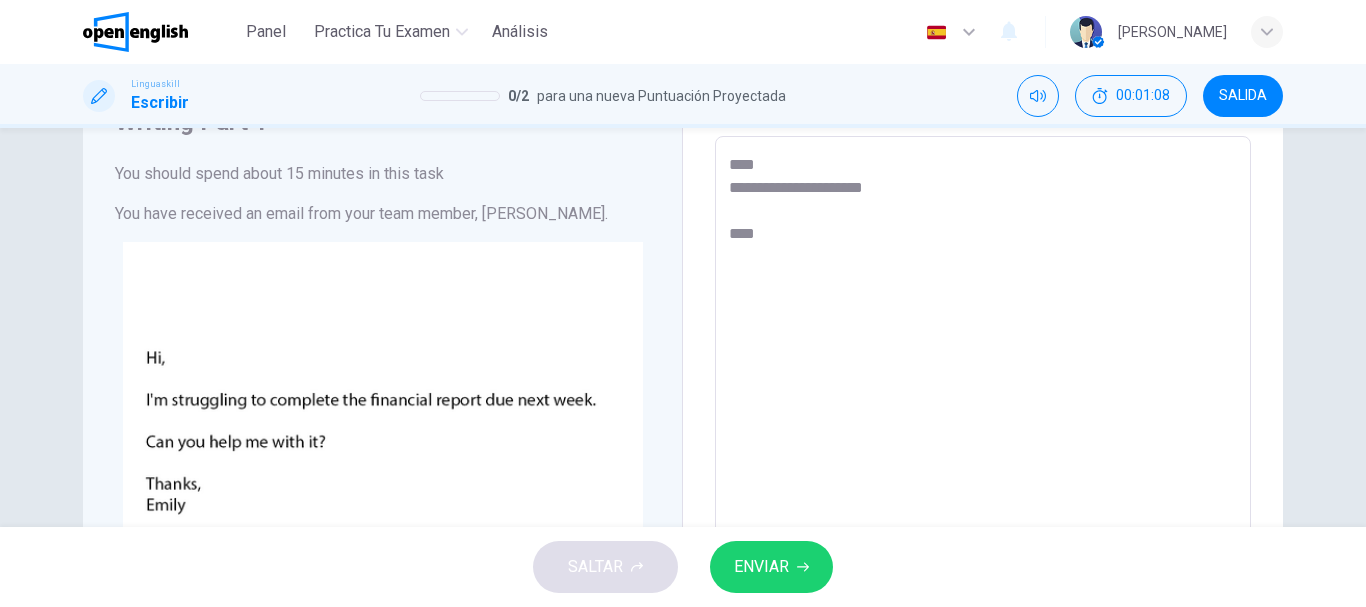 type on "**********" 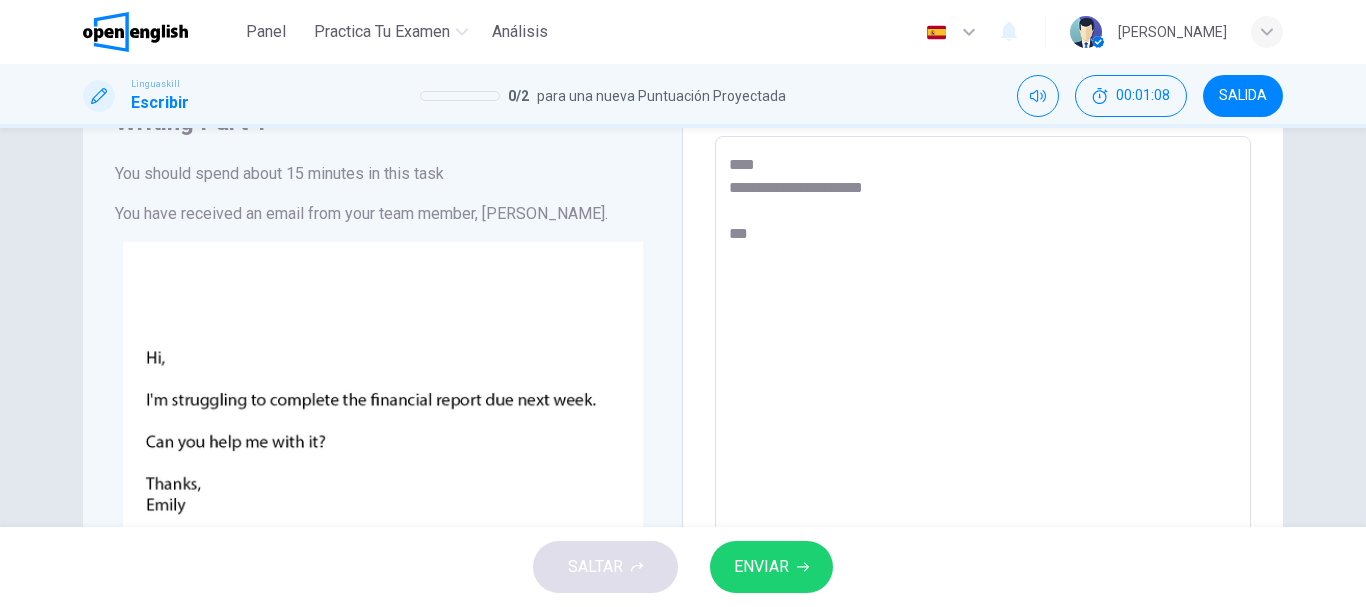 type on "*" 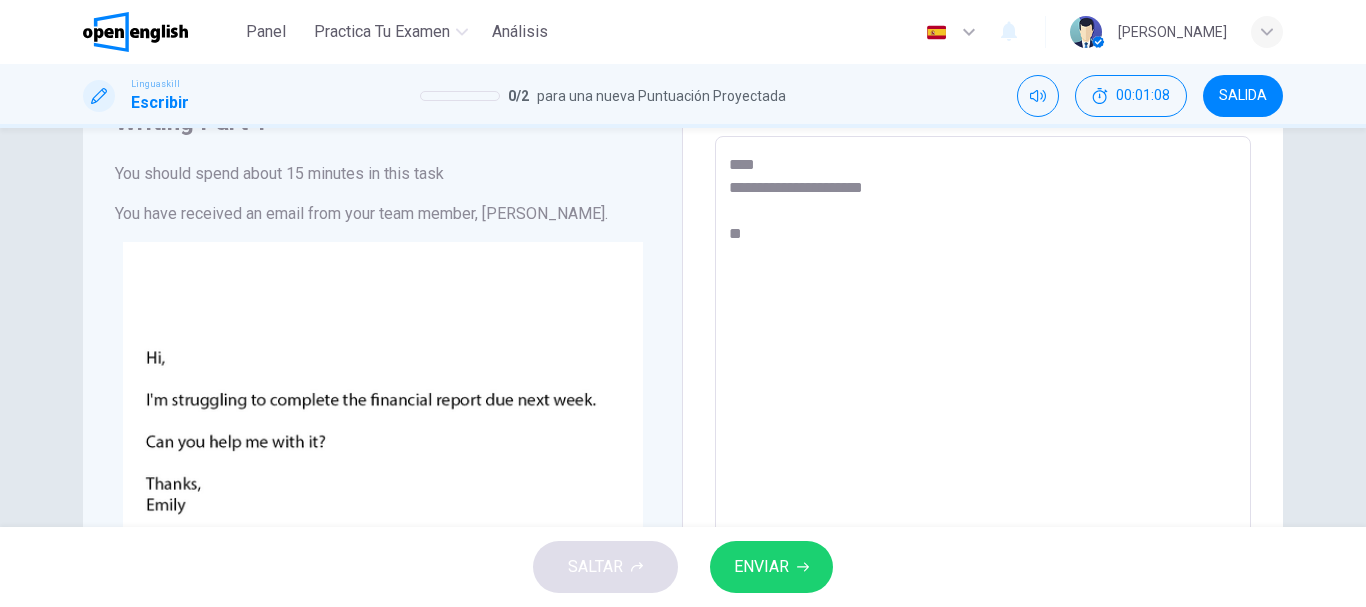 type on "*" 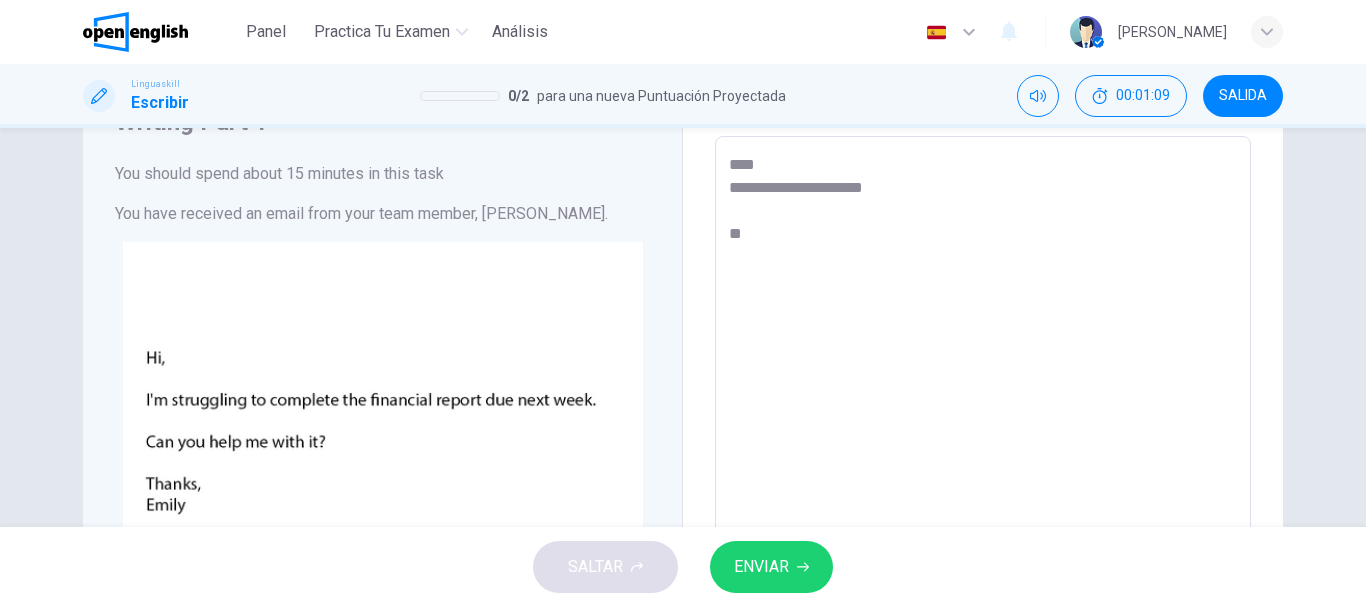 type on "**********" 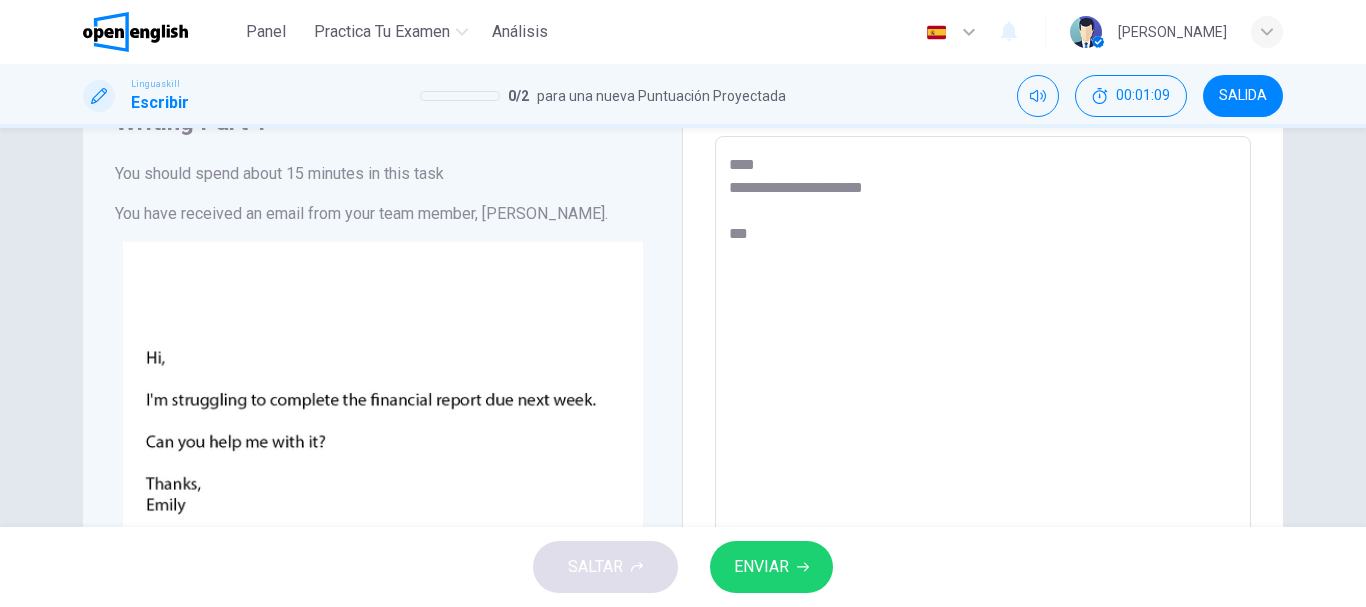 type on "*" 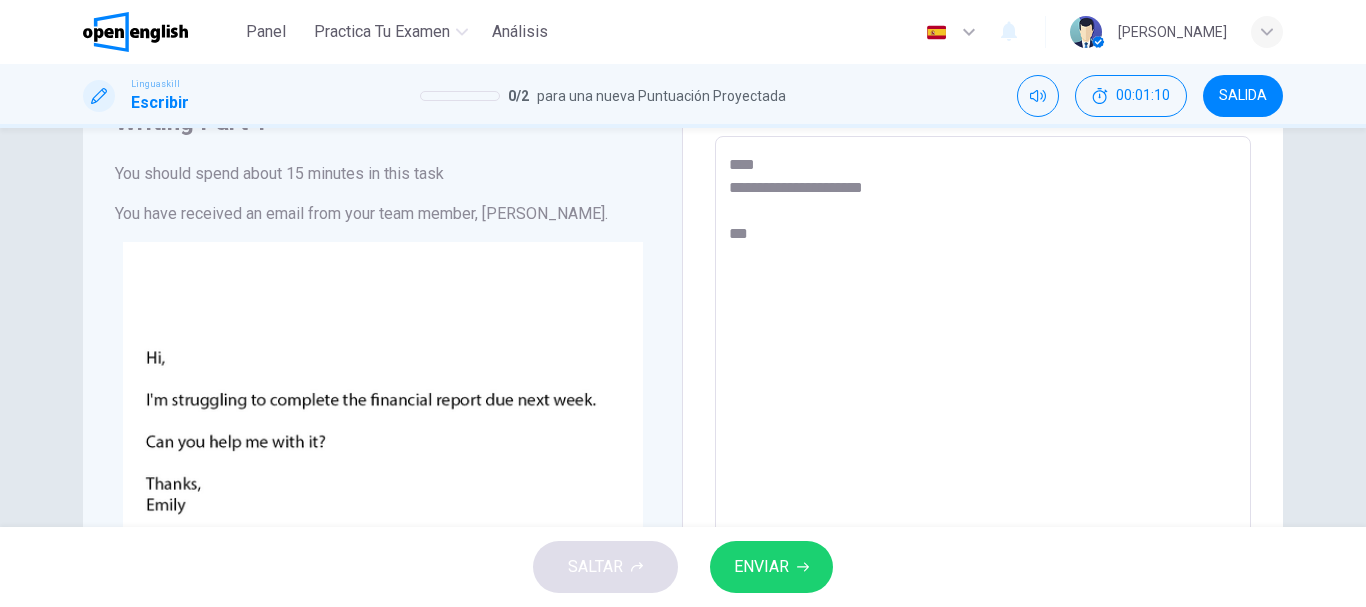 type on "**********" 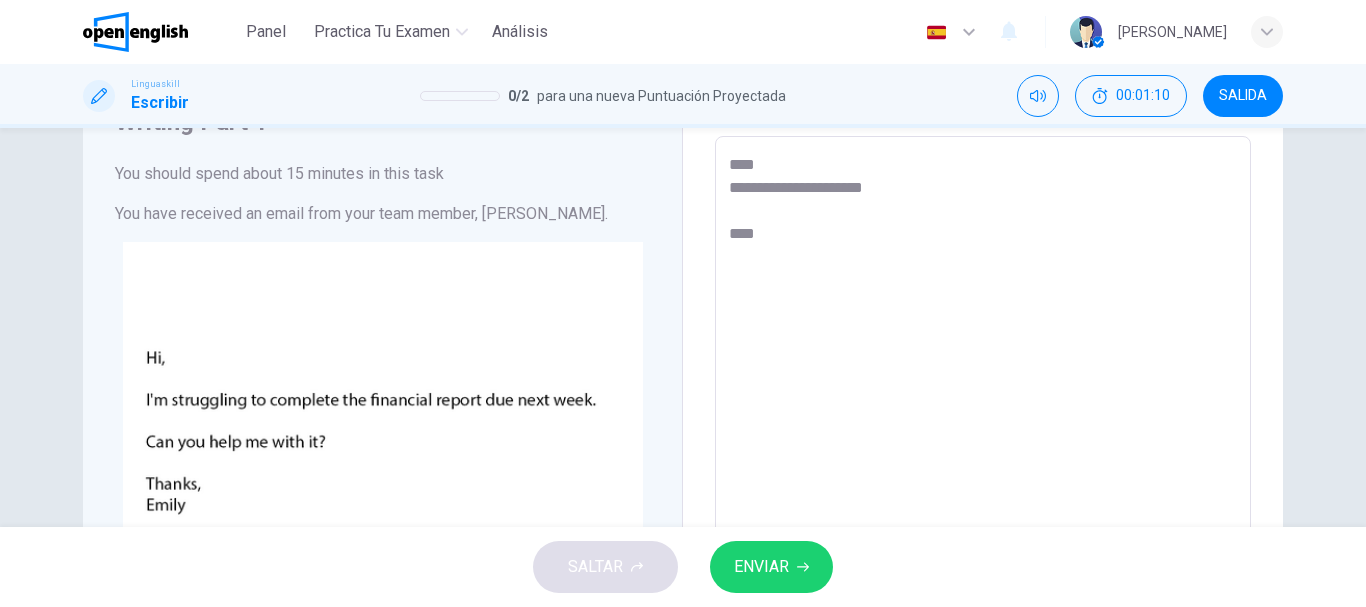 type on "**********" 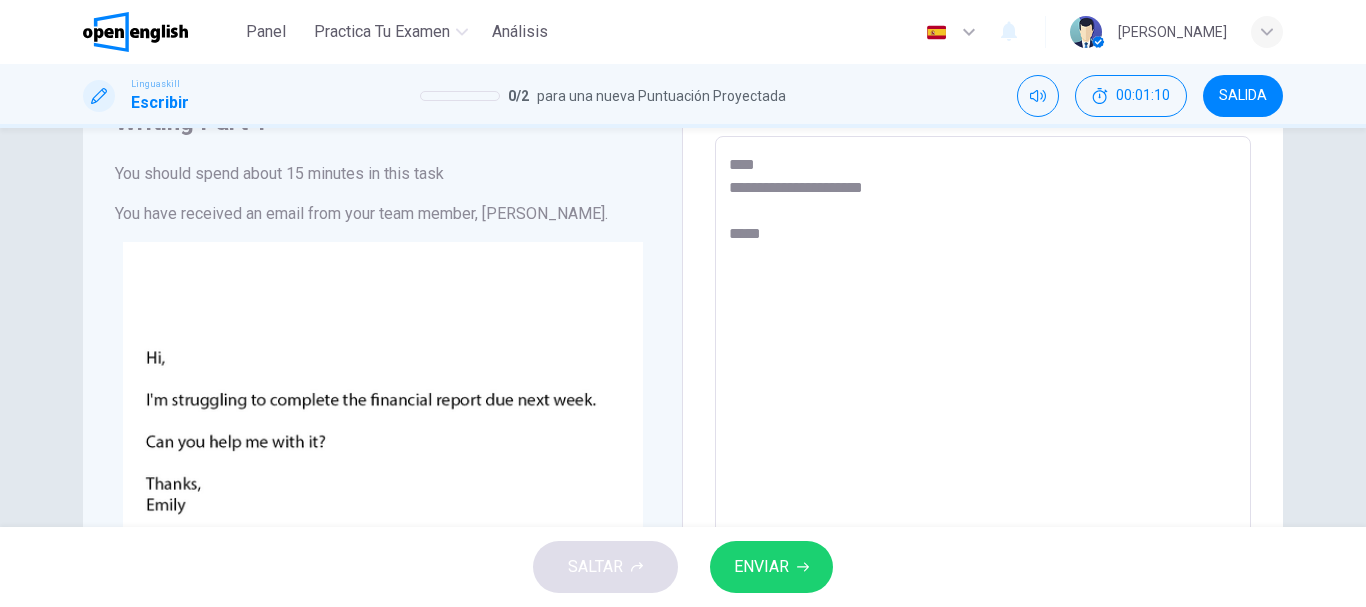 type on "*" 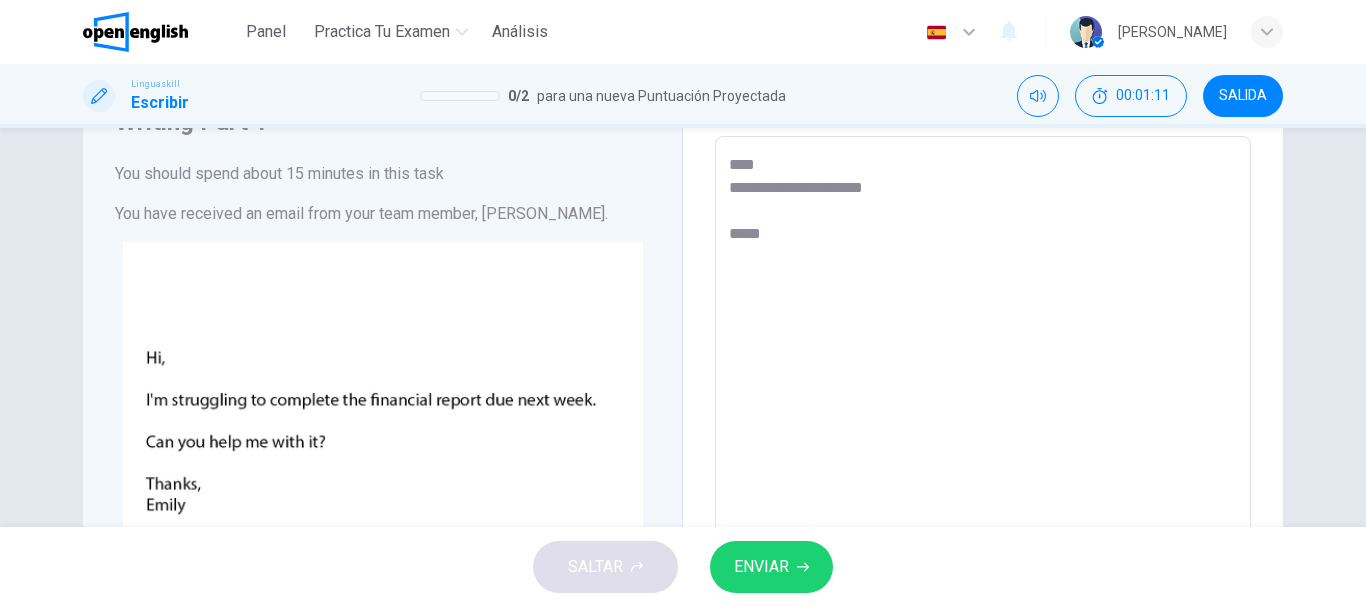 type on "**********" 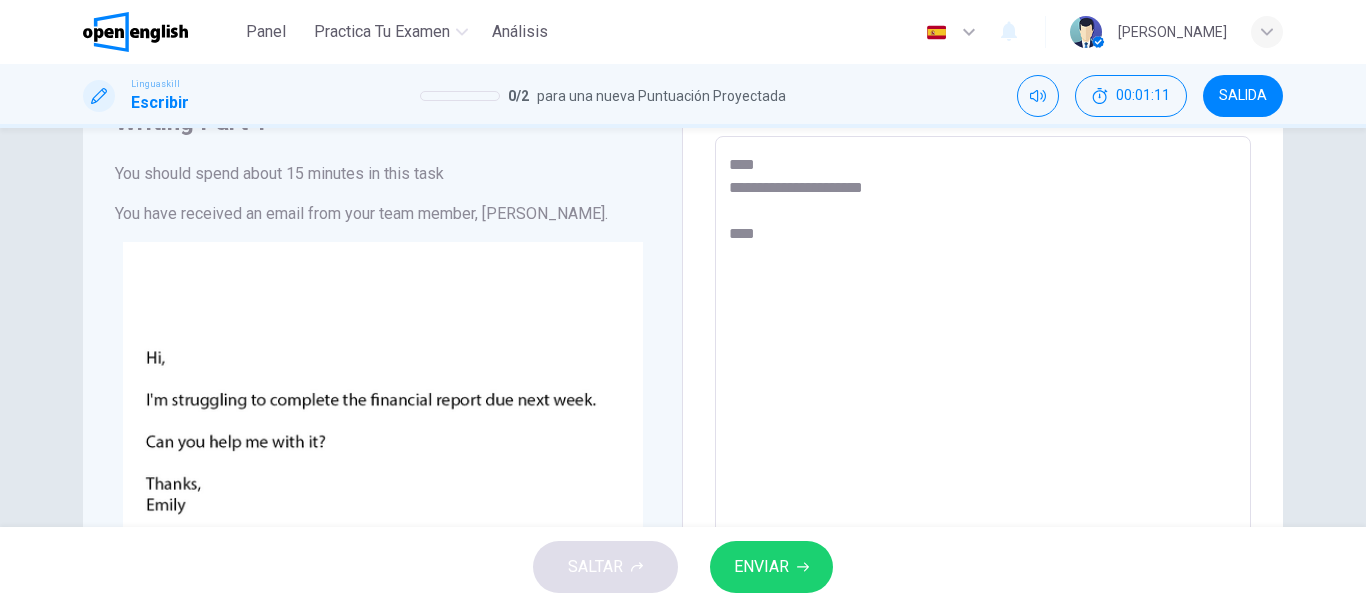 type on "**********" 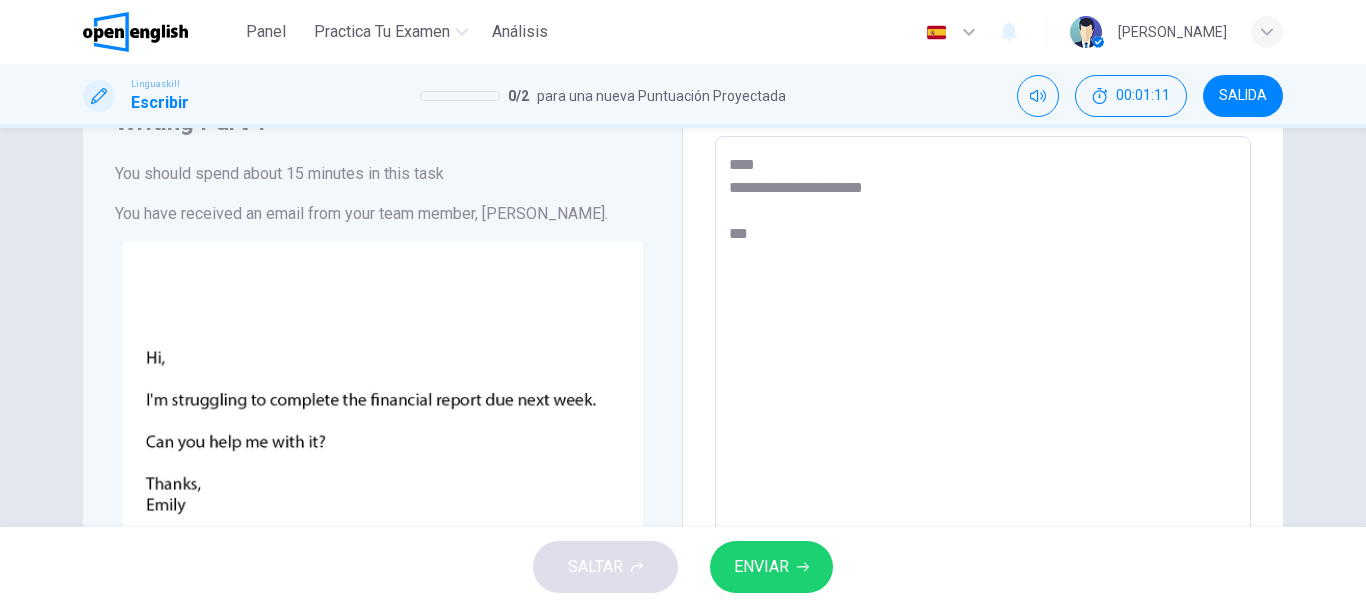 type on "*" 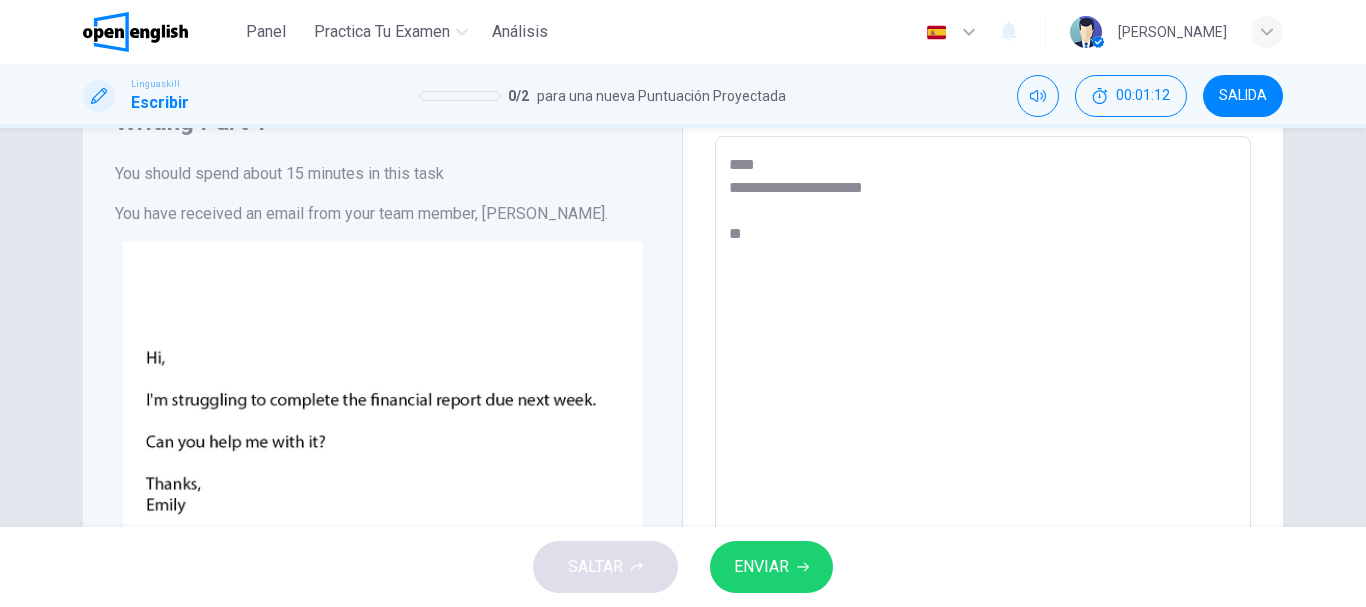 type on "**********" 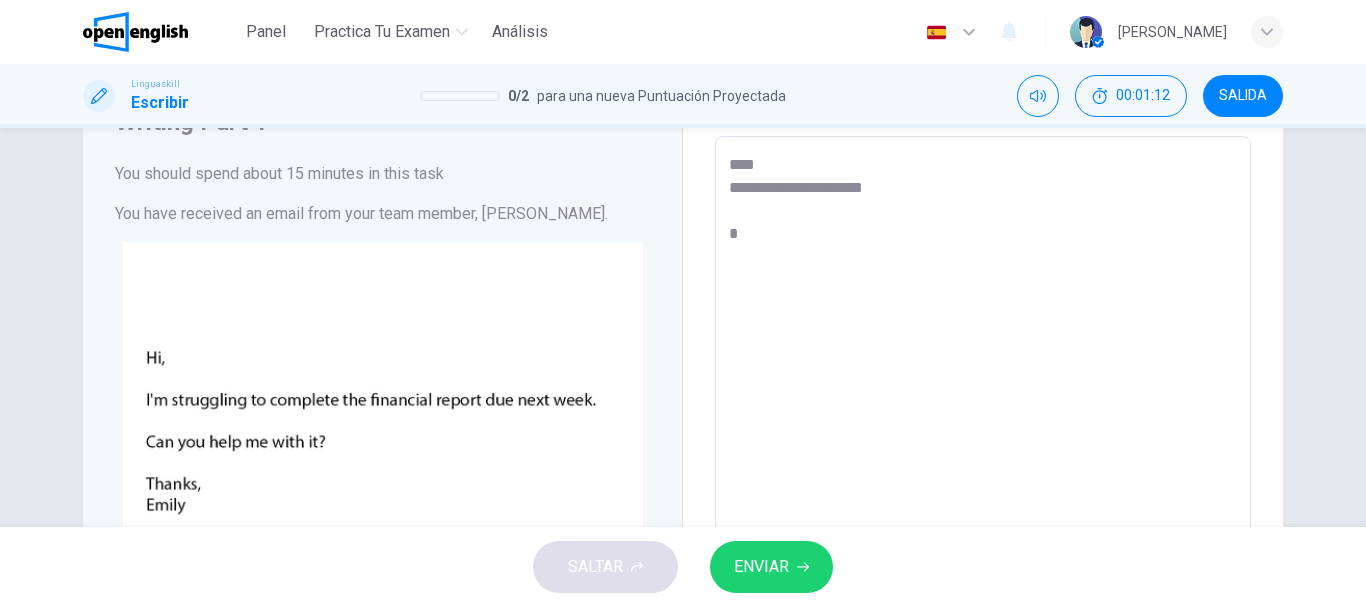 type on "*" 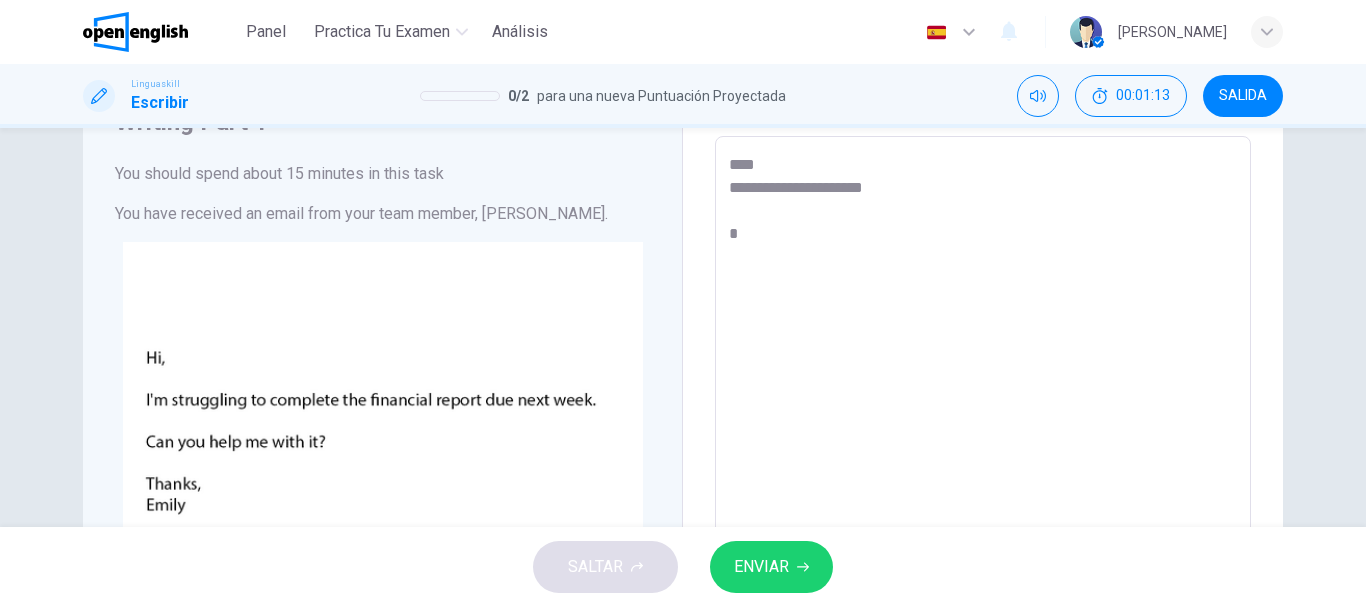 type on "**********" 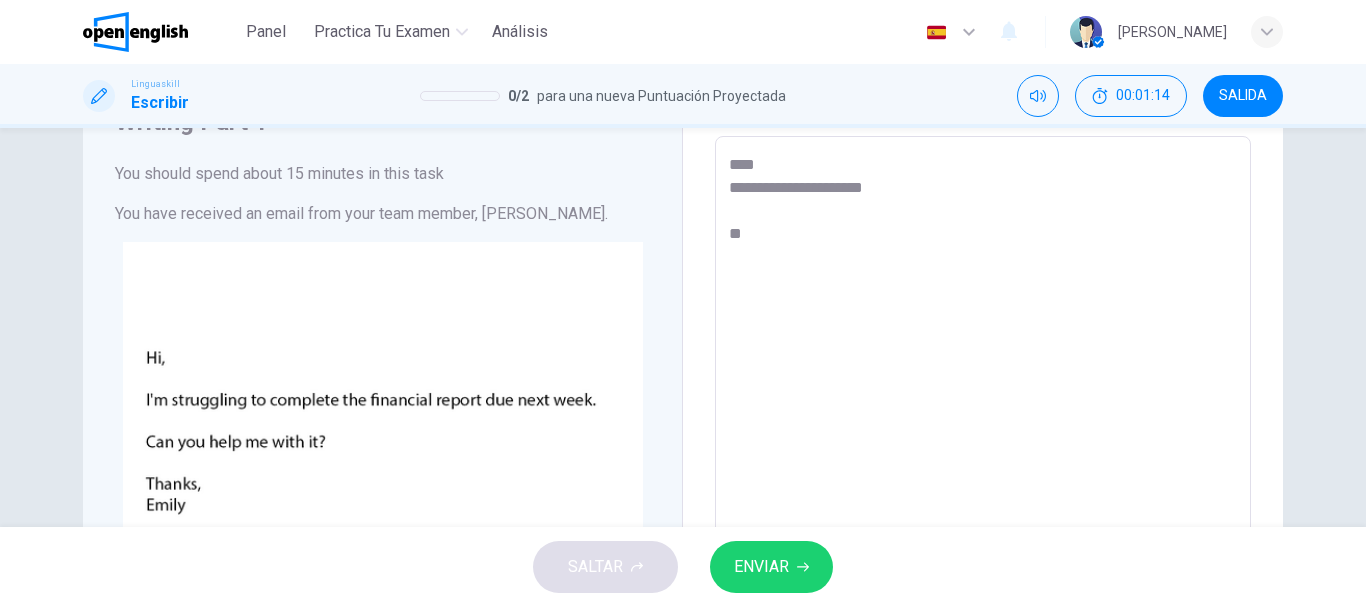type on "**********" 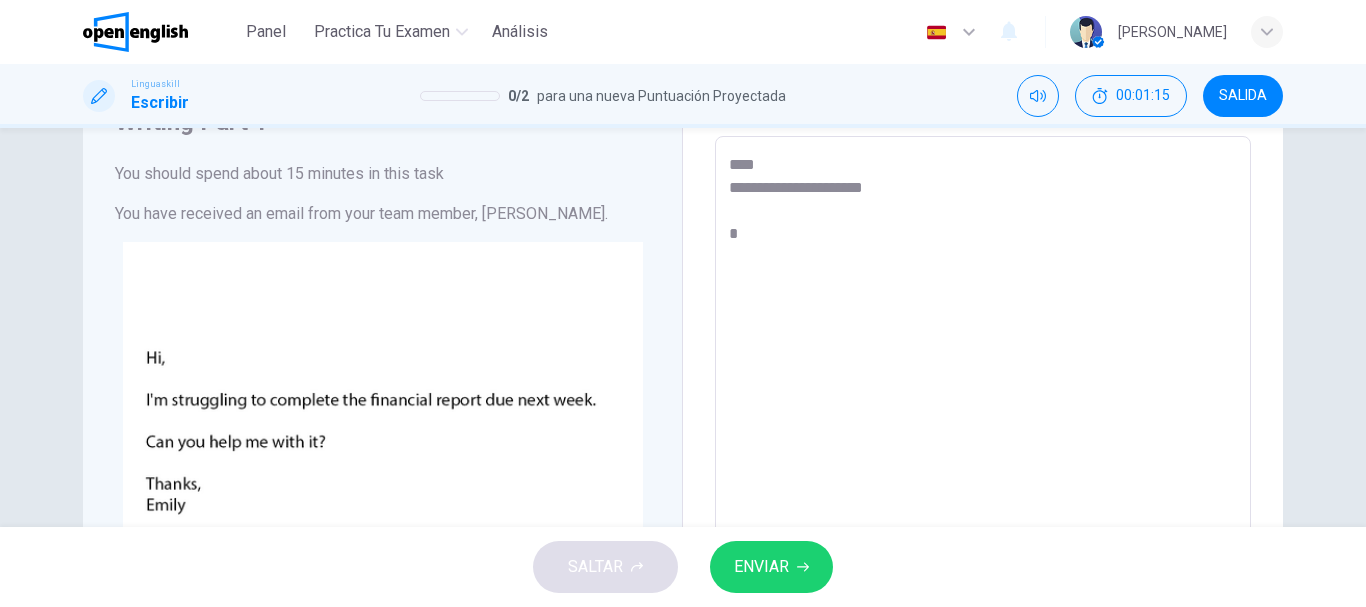 type on "**********" 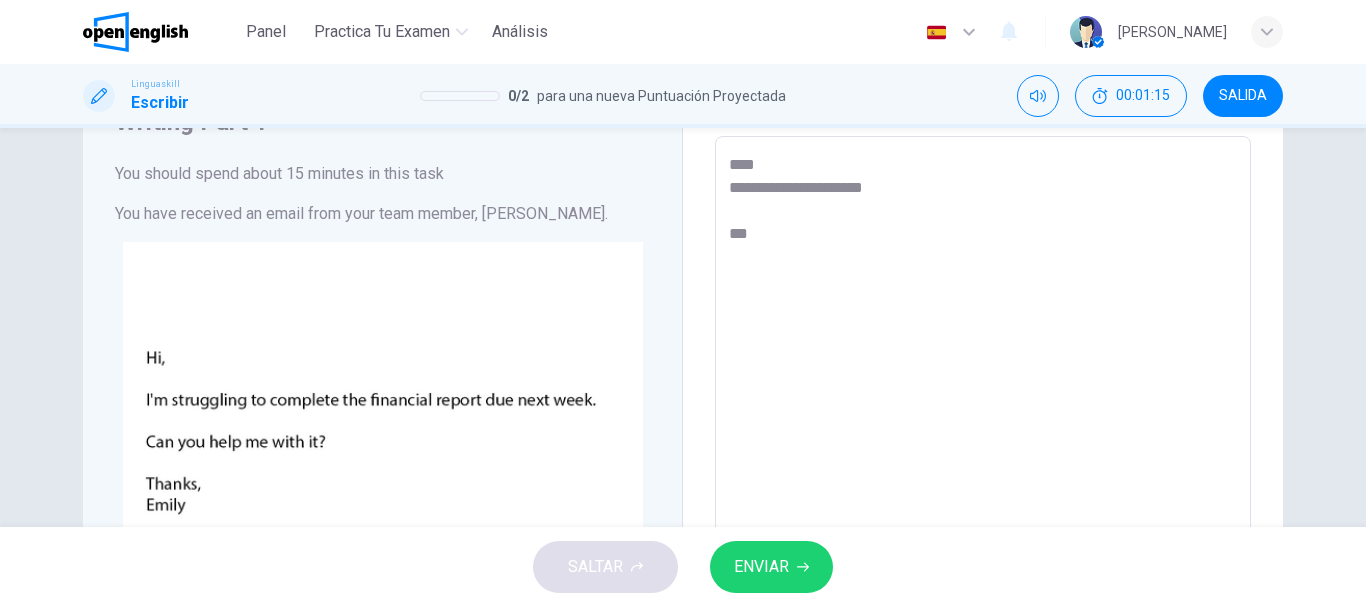 type on "*" 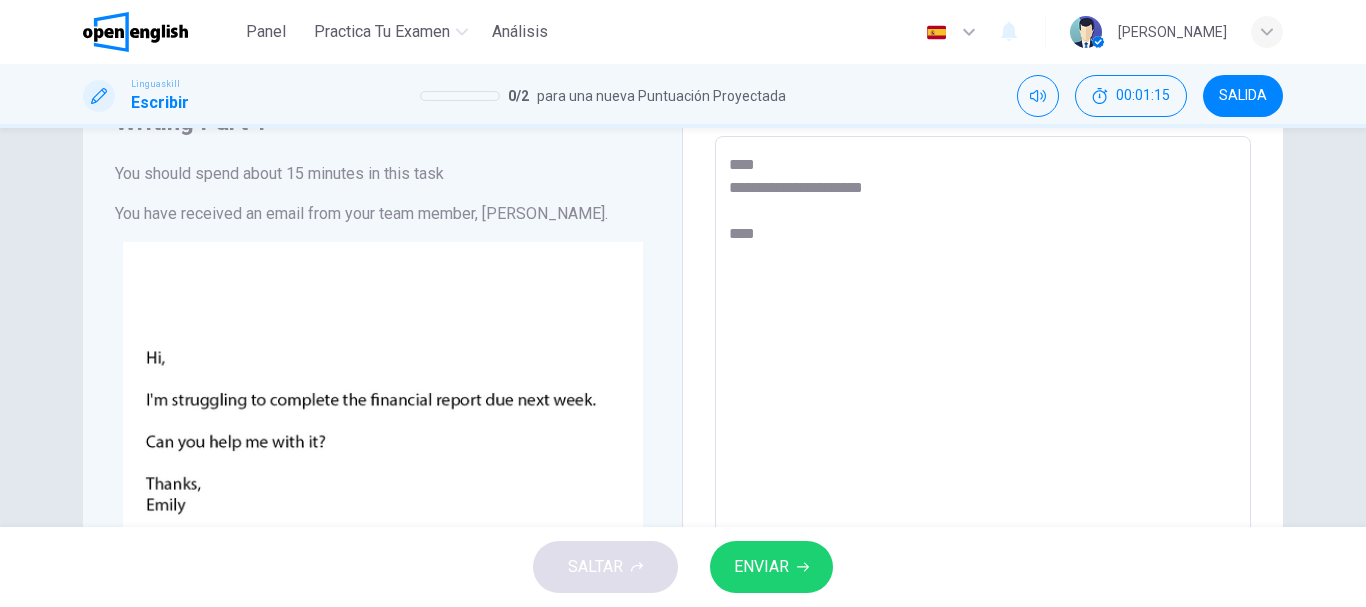 type on "*" 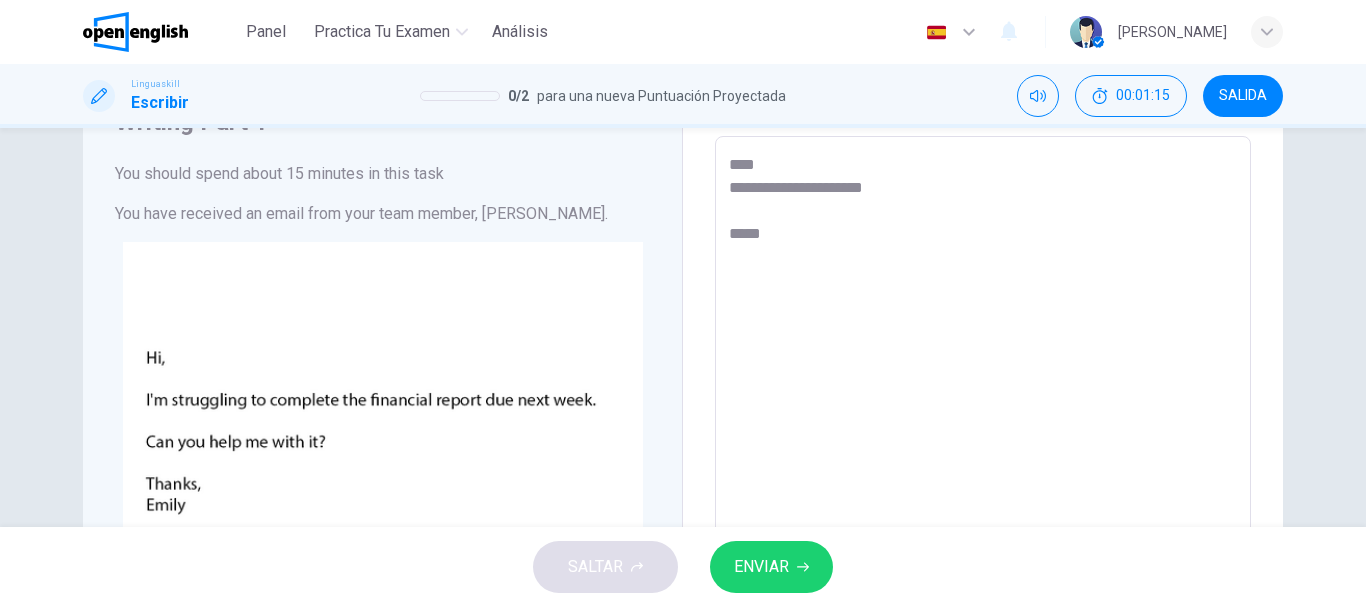 type on "*" 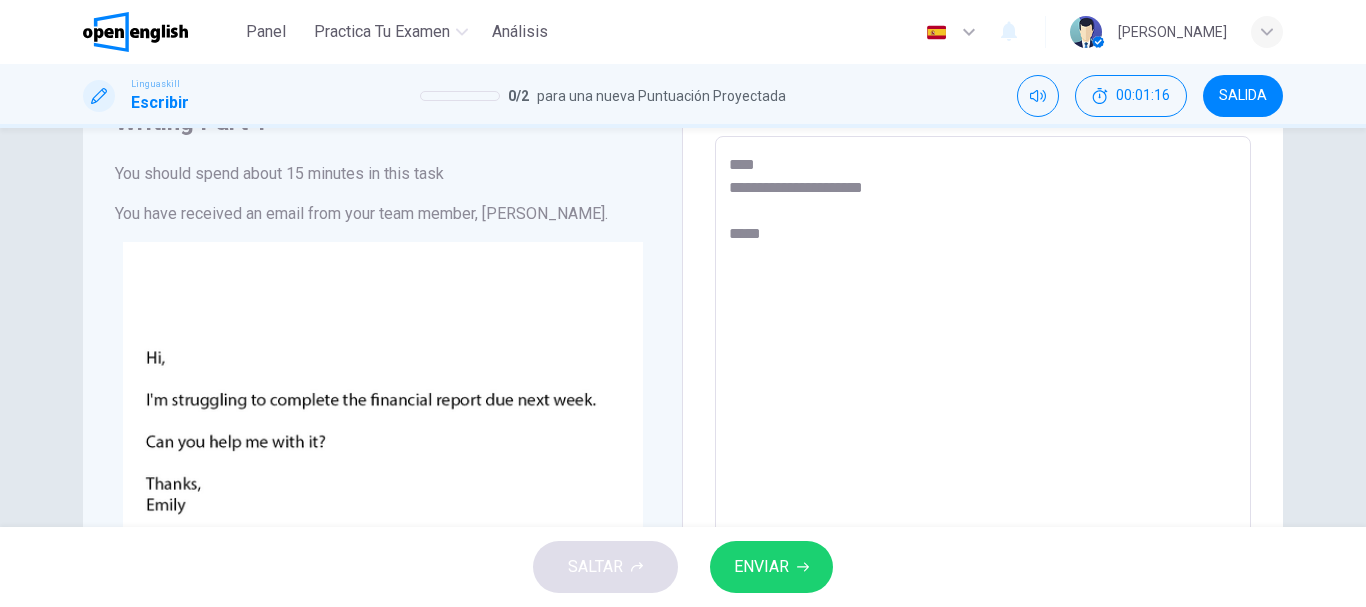 type on "**********" 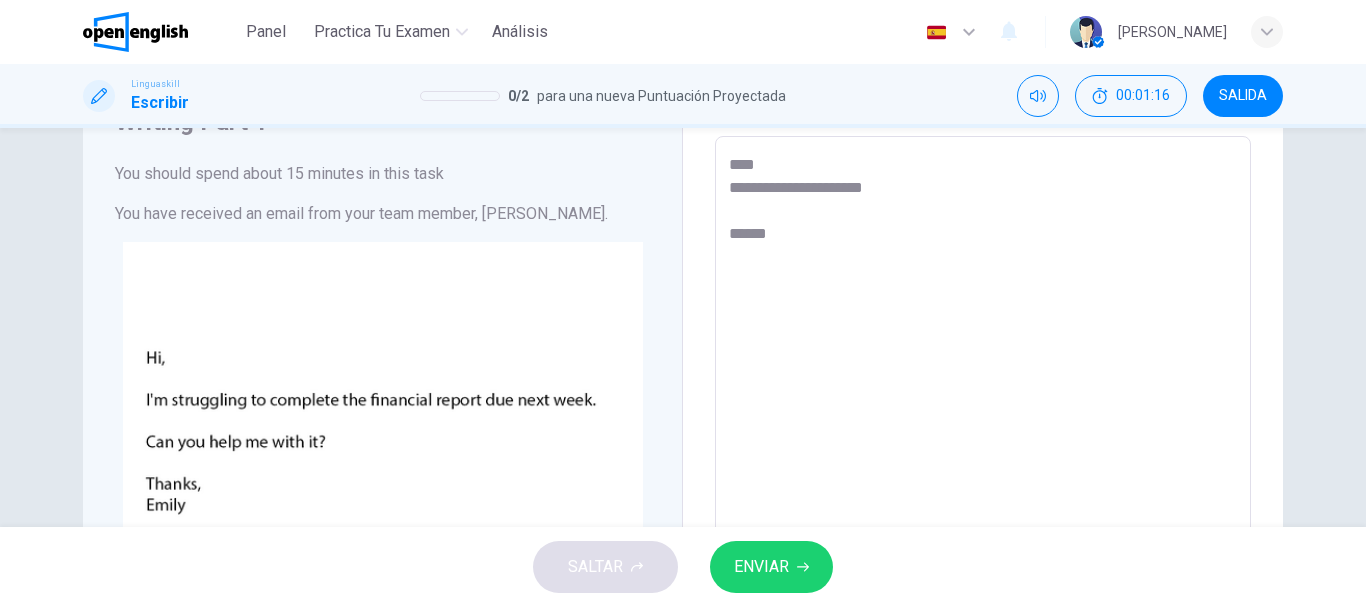 type on "**********" 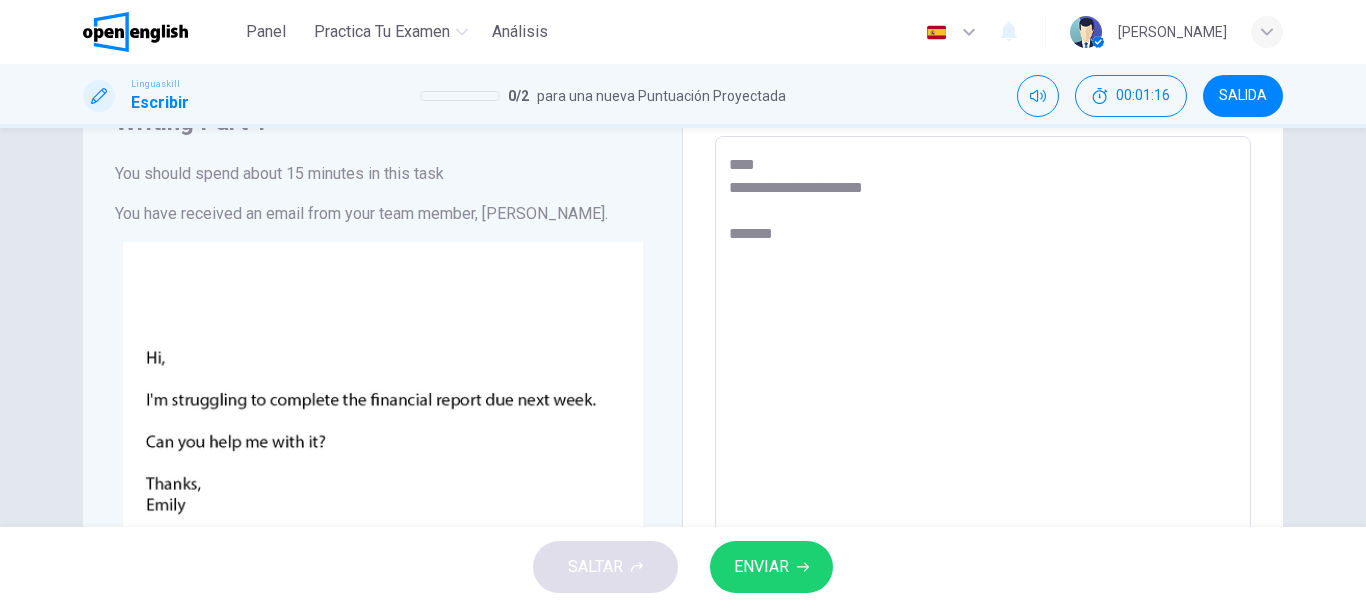 type on "*" 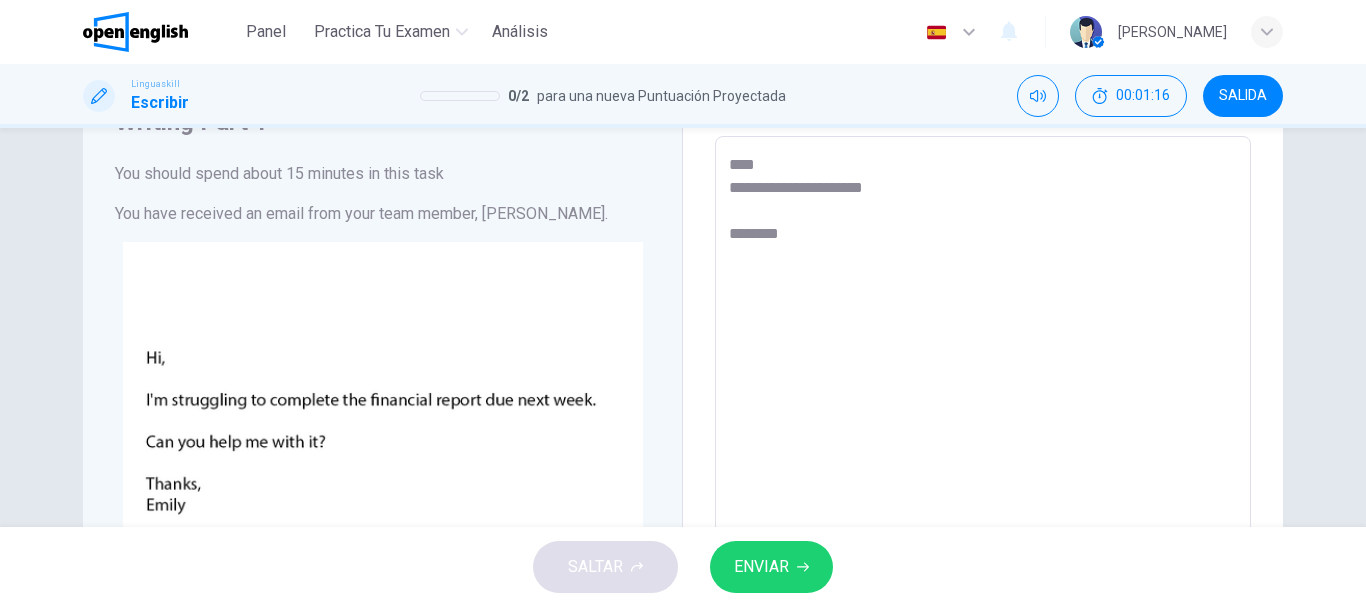 type on "*" 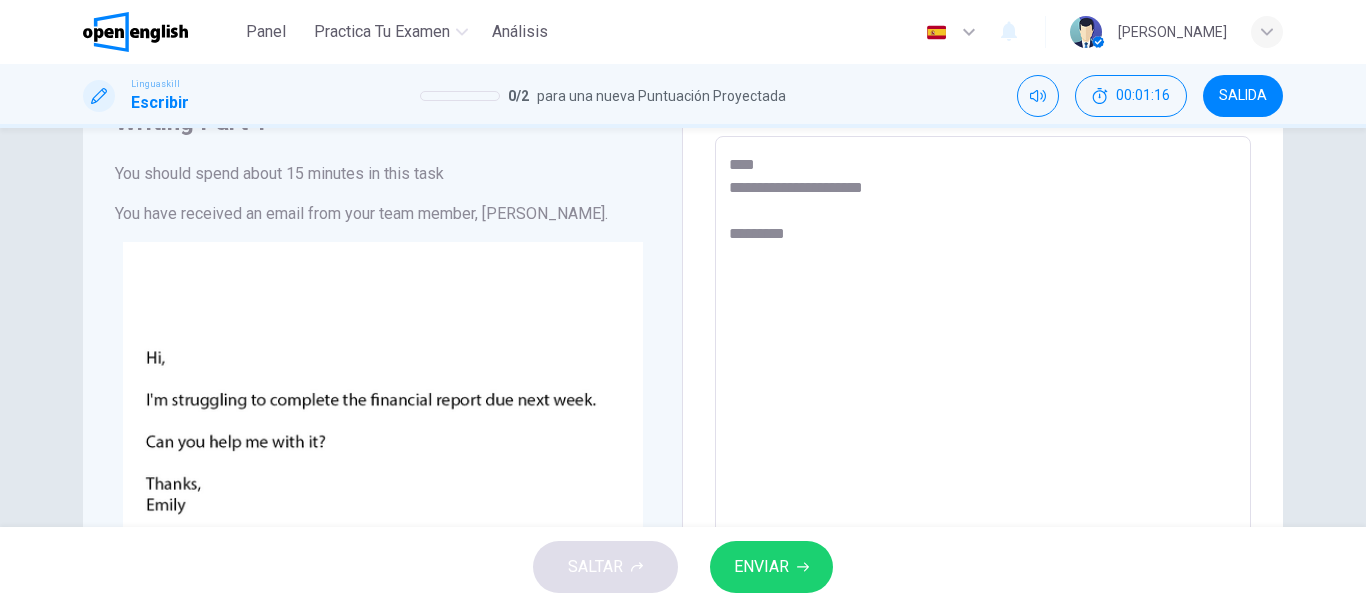 type on "*" 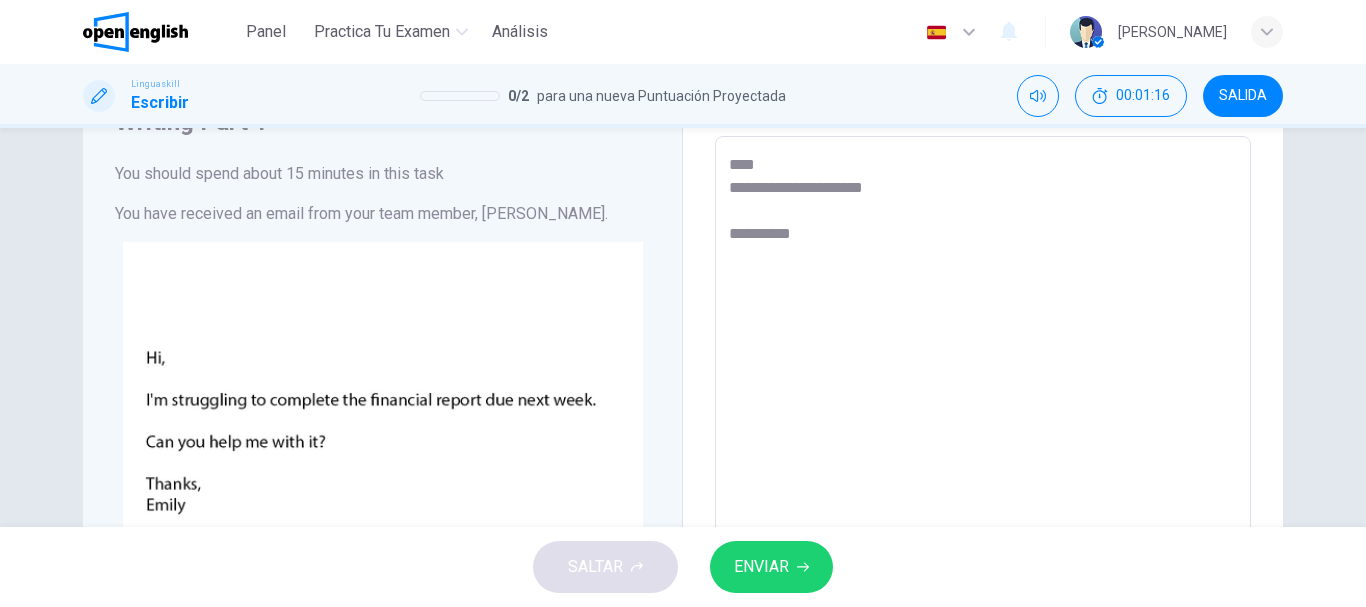 type on "*" 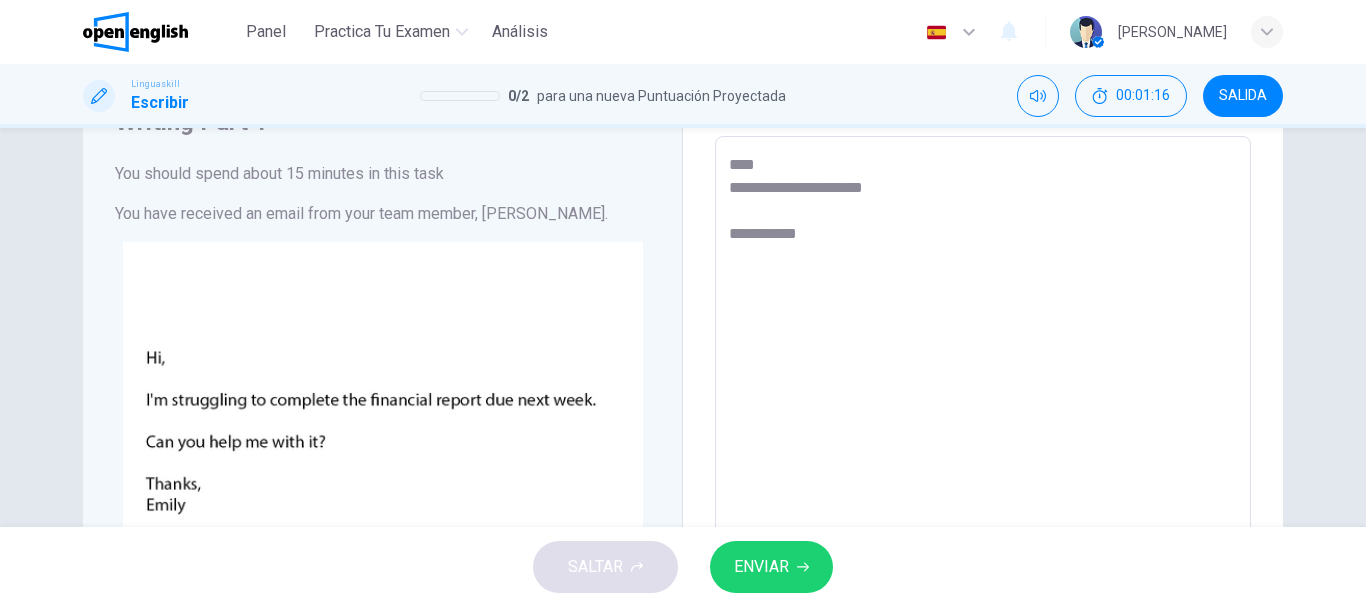 type on "*" 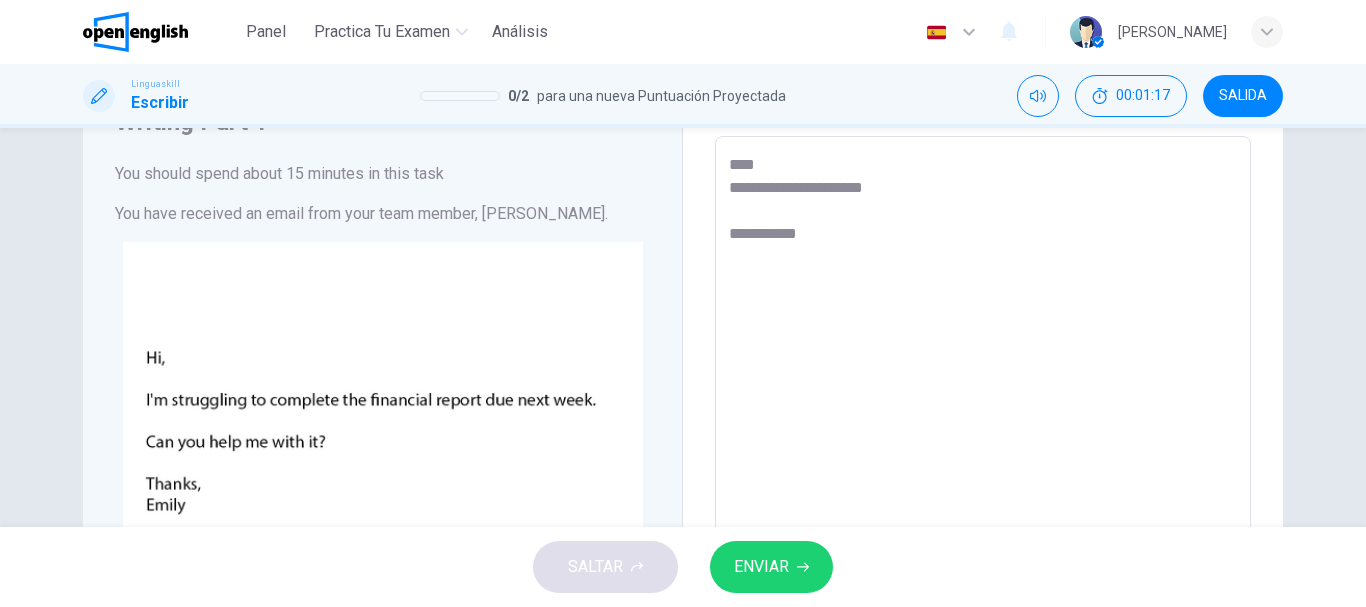 type on "**********" 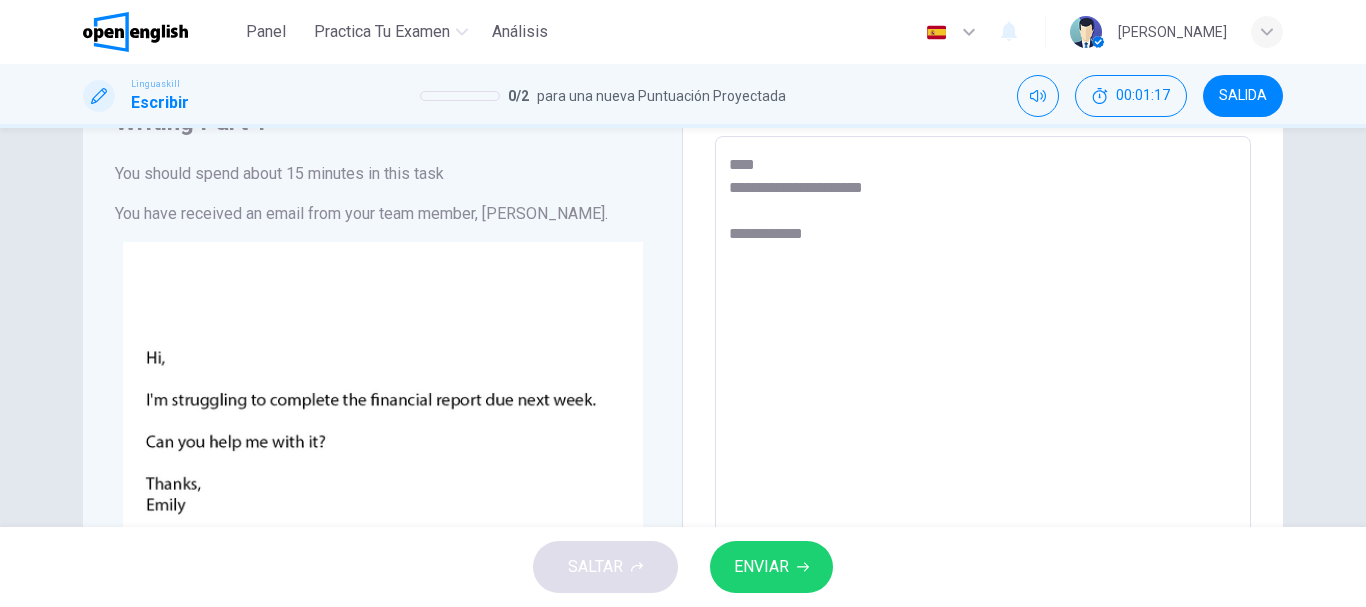 type on "*" 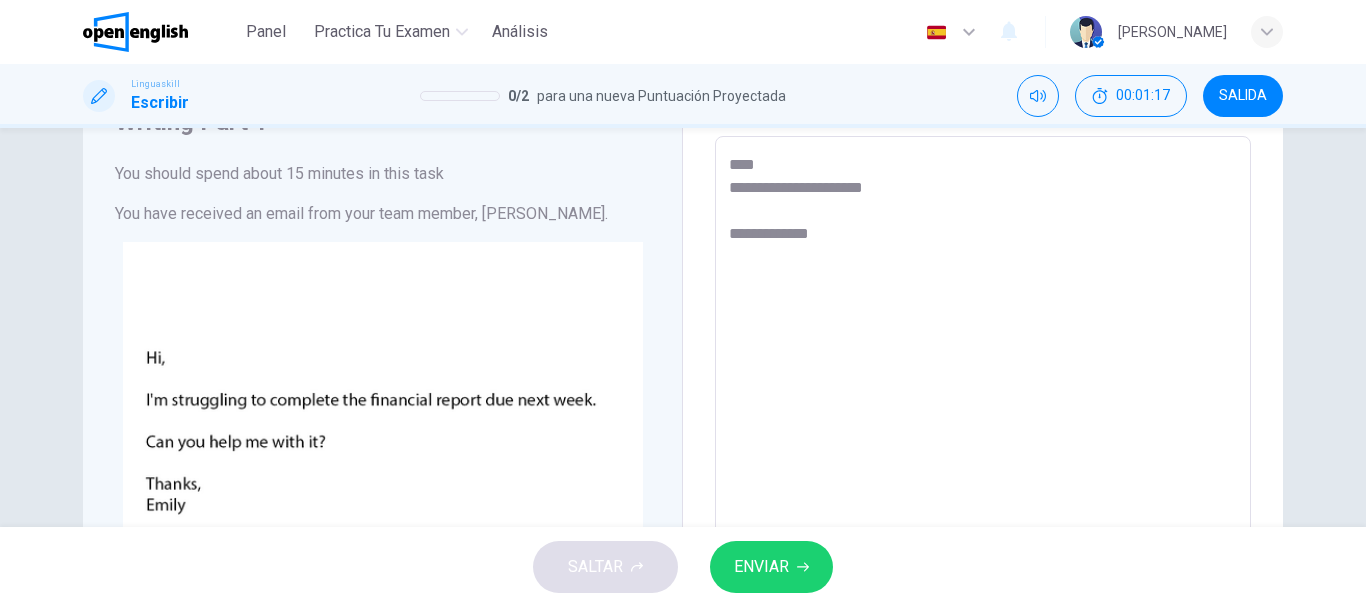 type on "*" 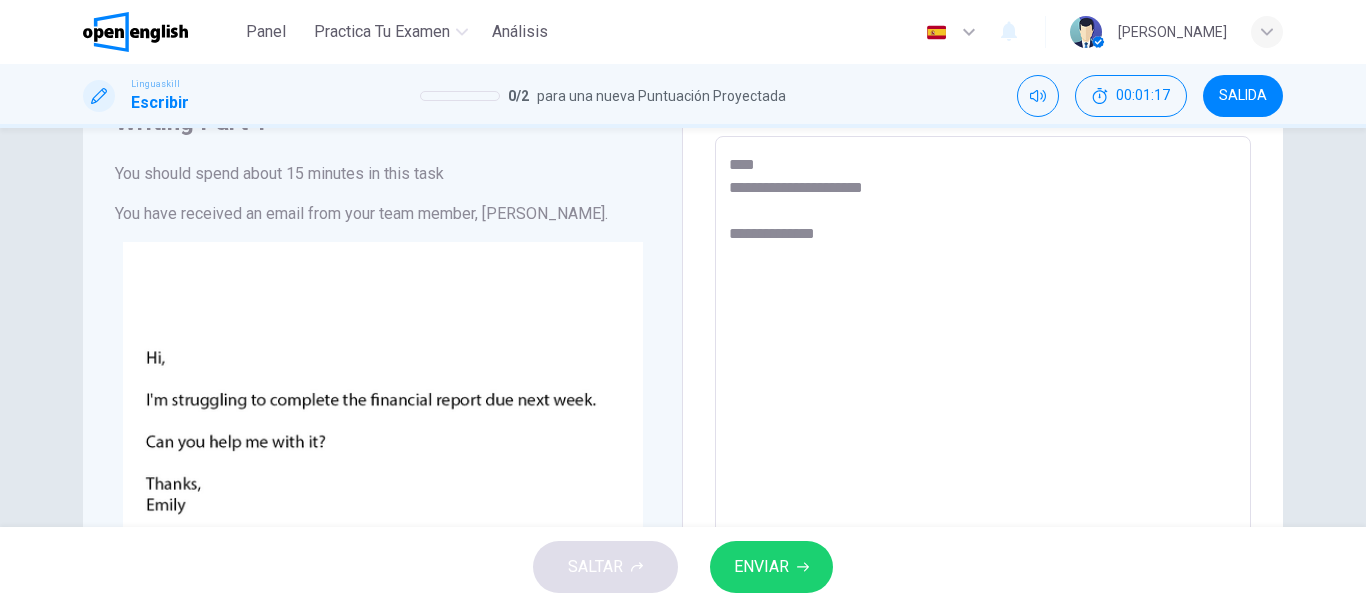 type on "*" 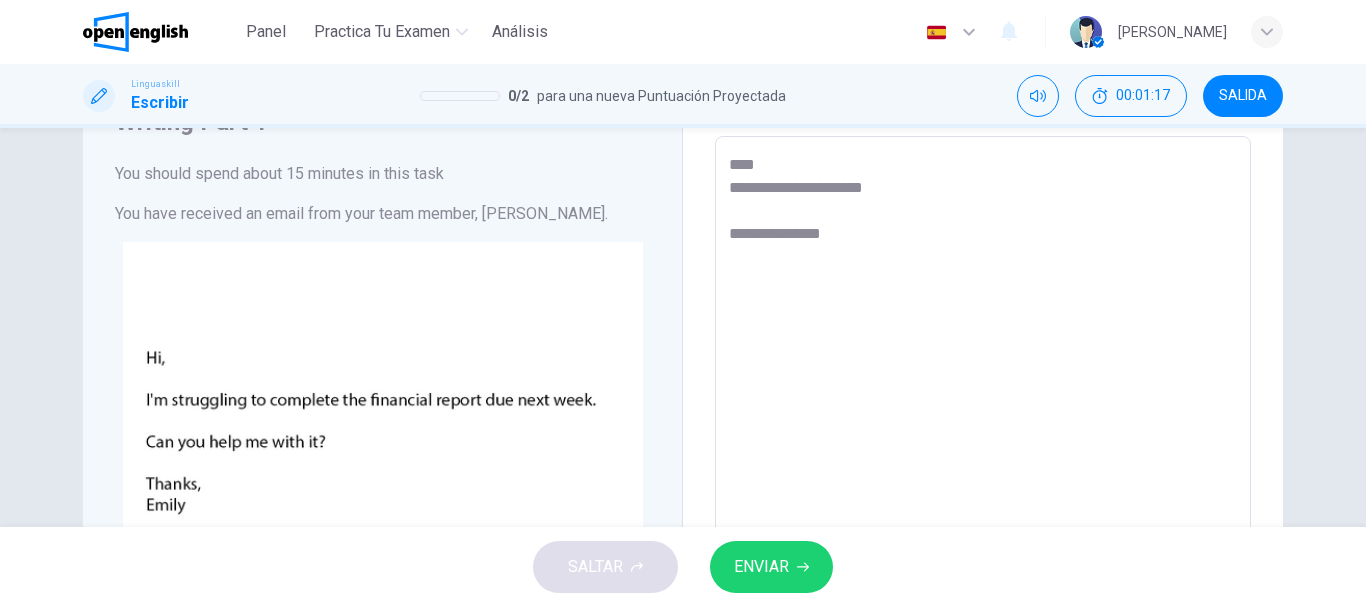 type on "*" 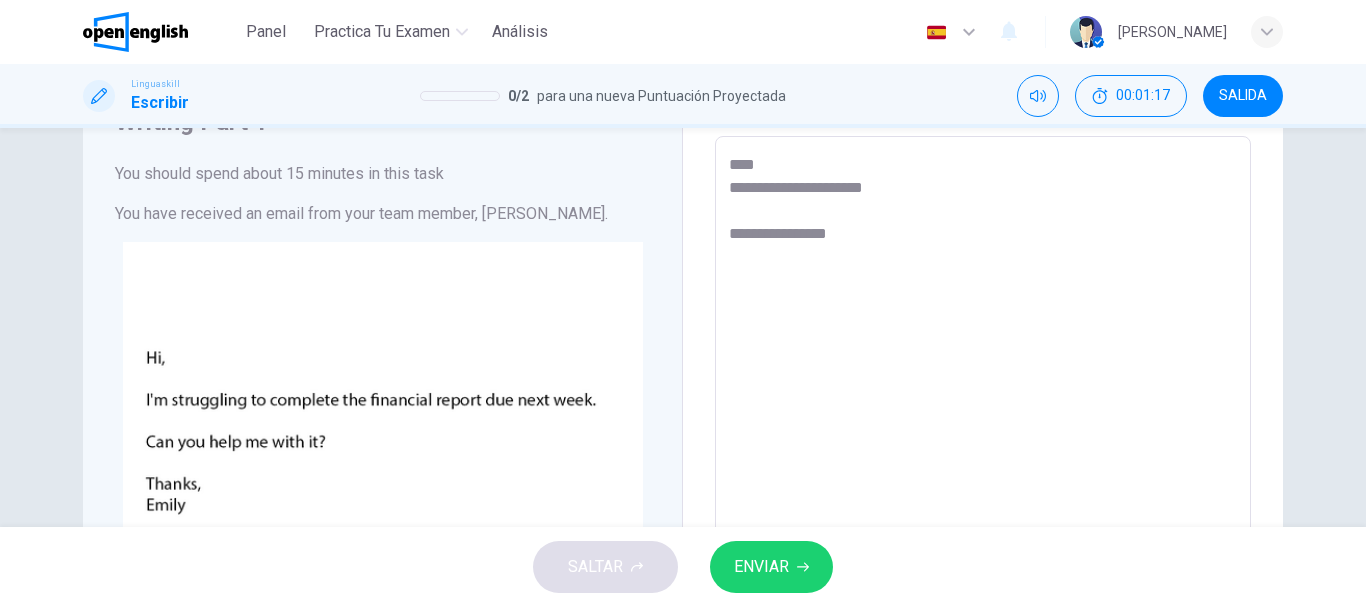 type on "*" 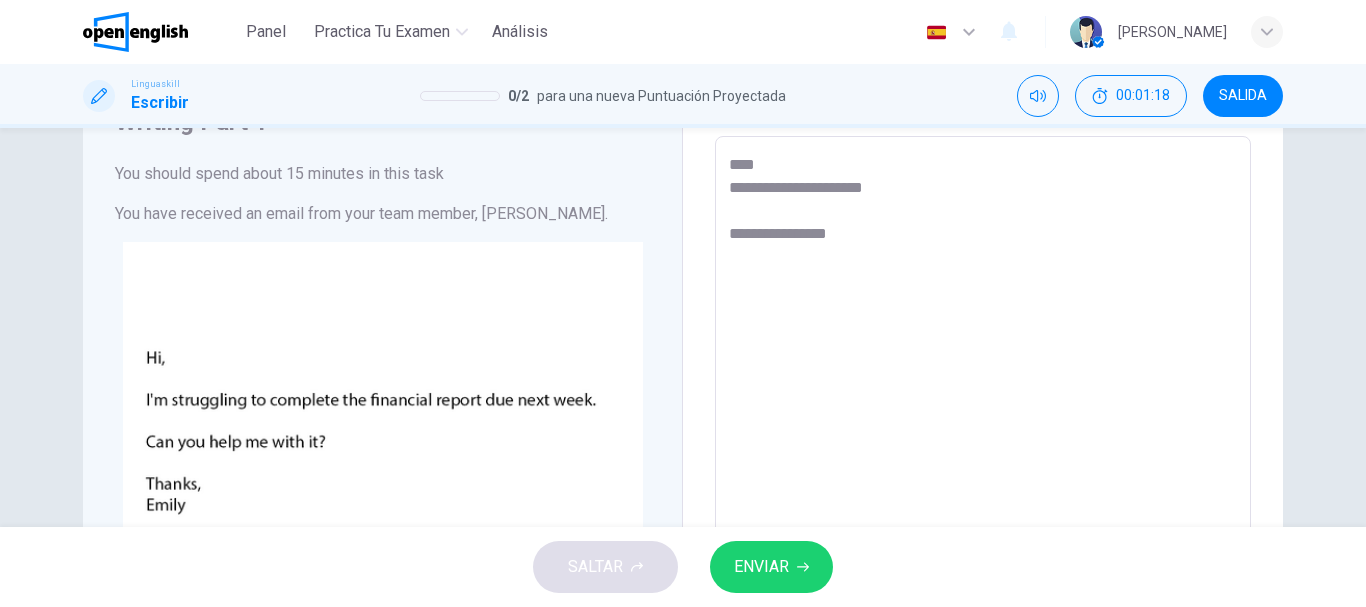 type on "**********" 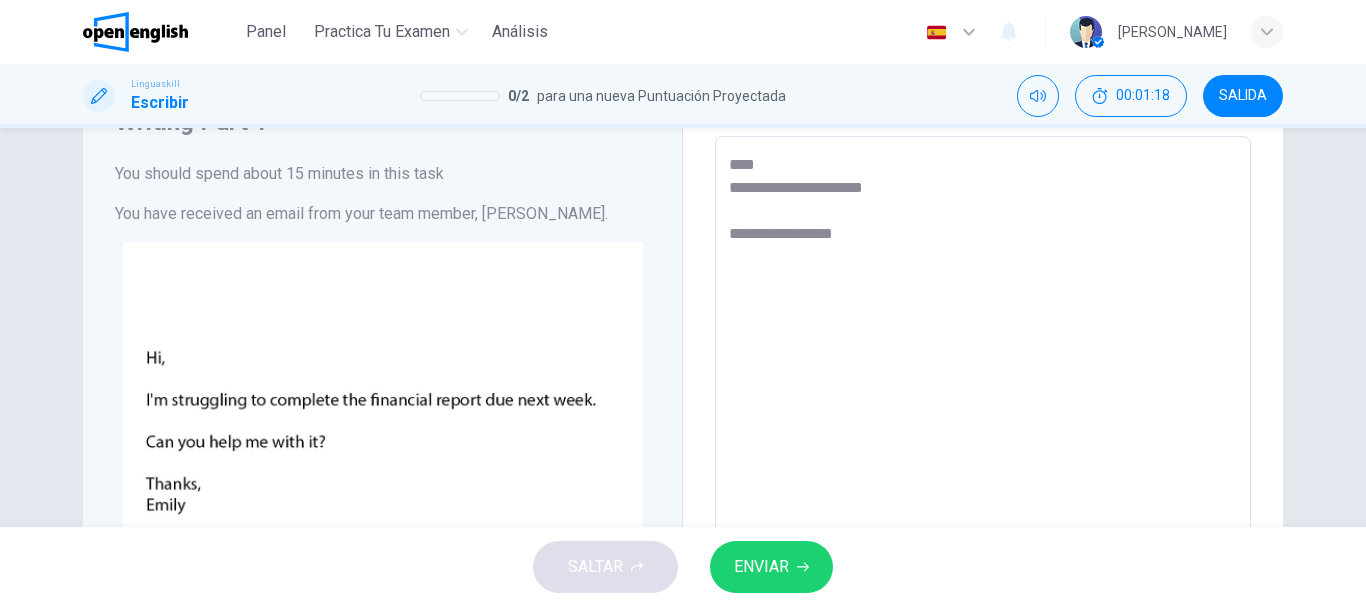 type on "*" 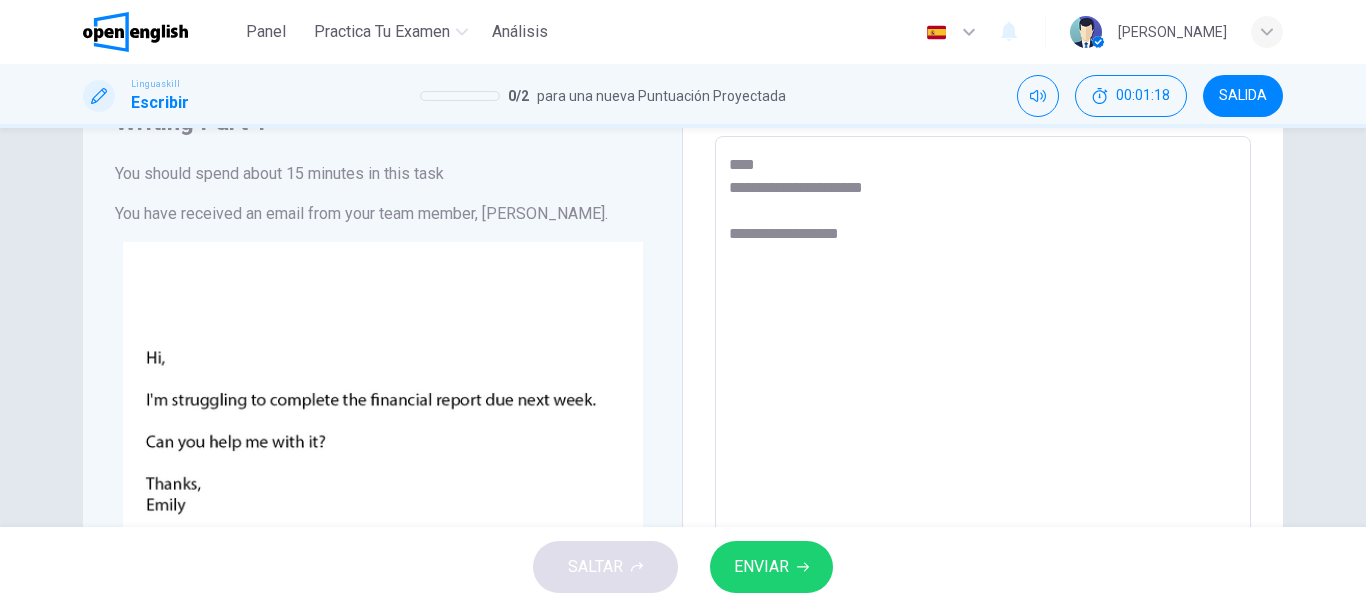 type on "*" 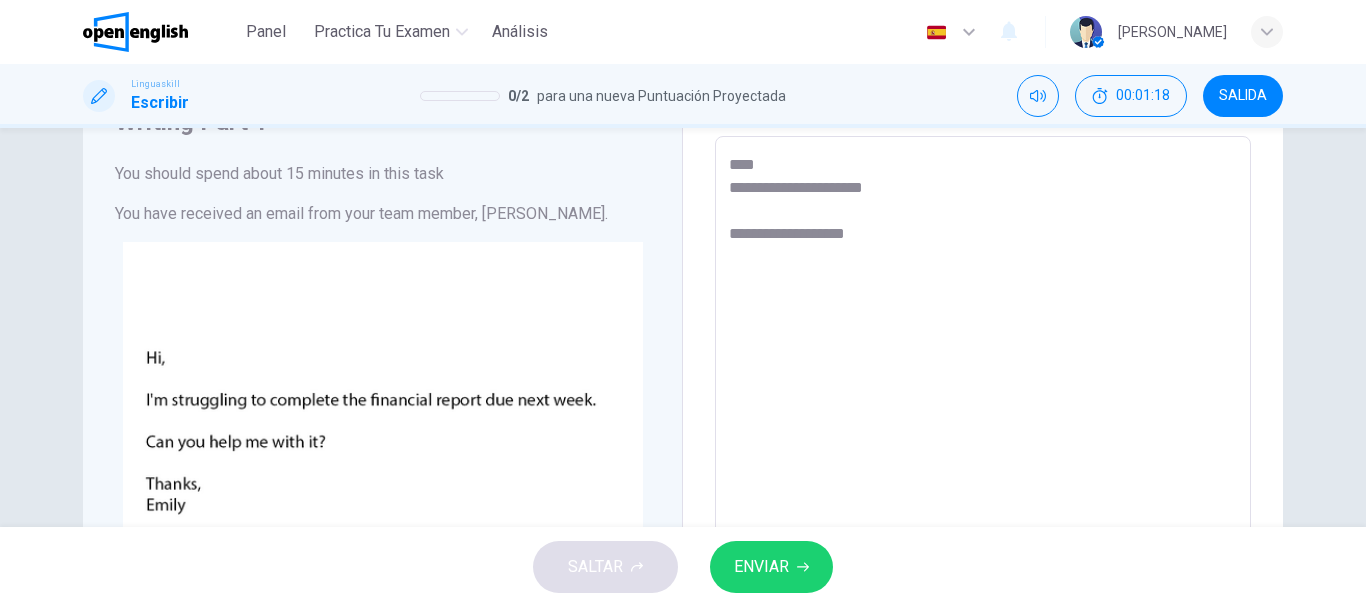 type on "*" 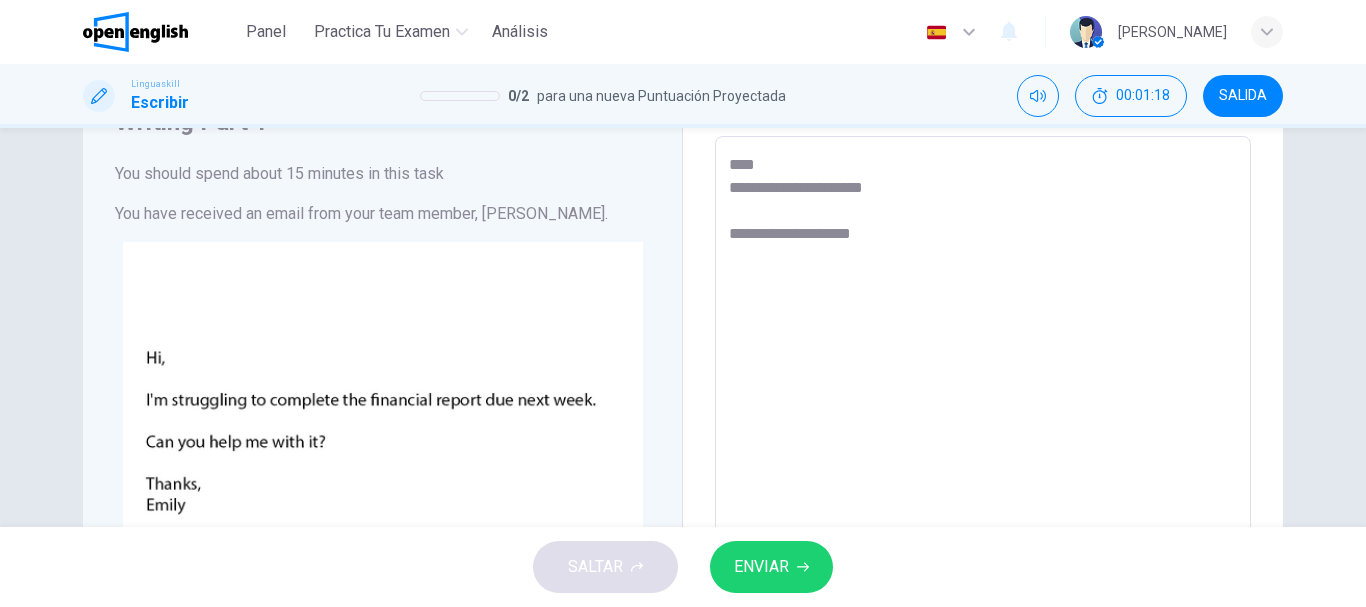 type on "*" 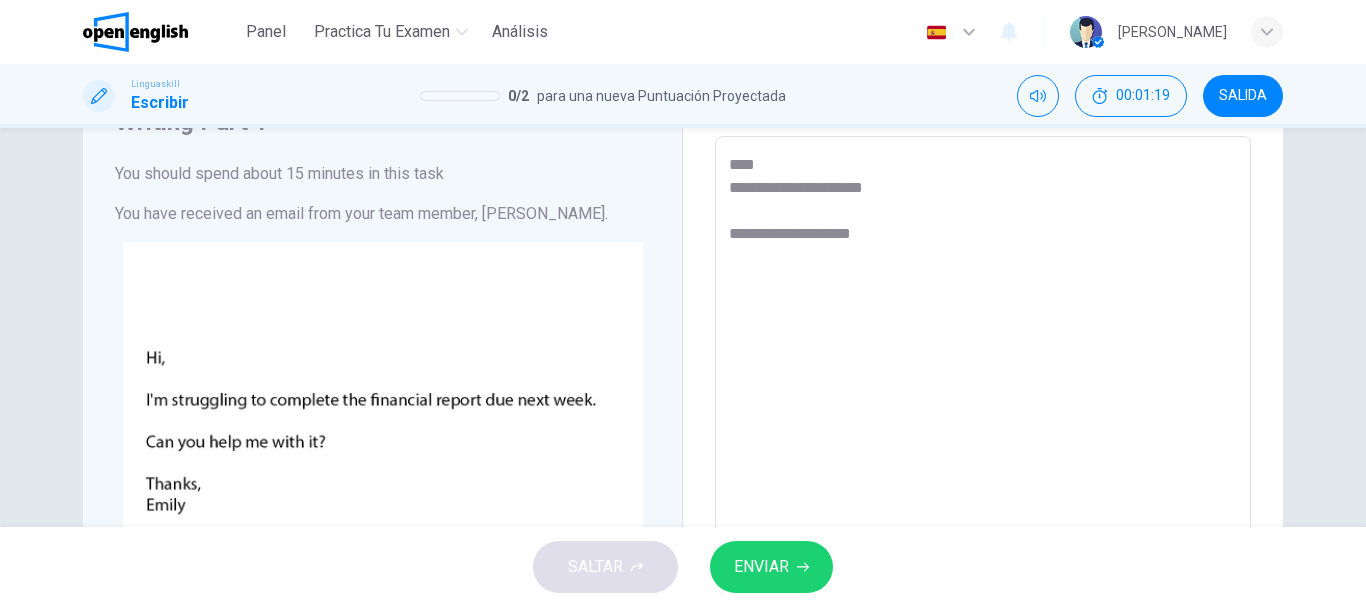 type on "**********" 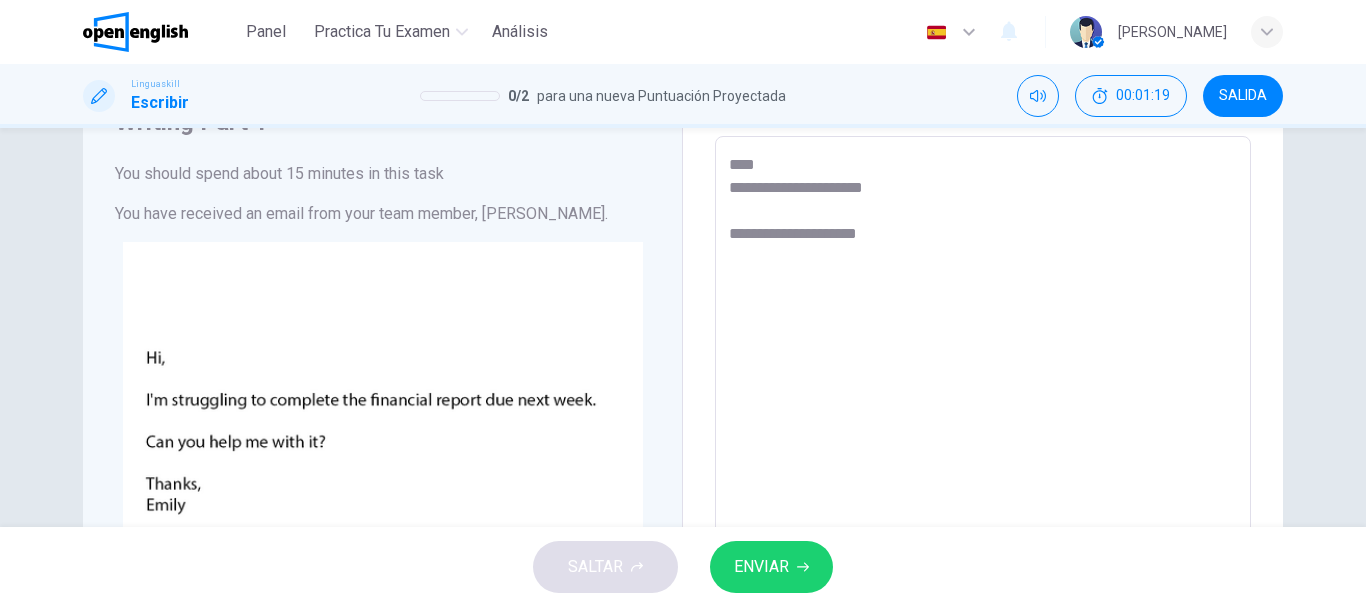 type on "*" 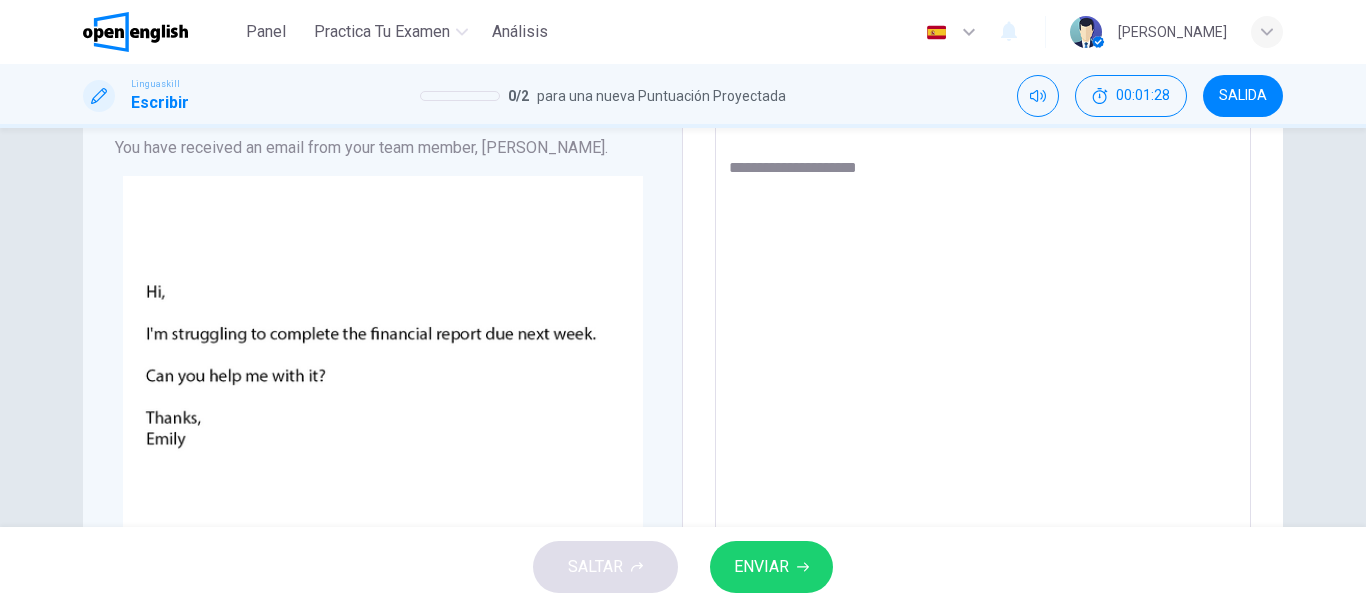 scroll, scrollTop: 162, scrollLeft: 0, axis: vertical 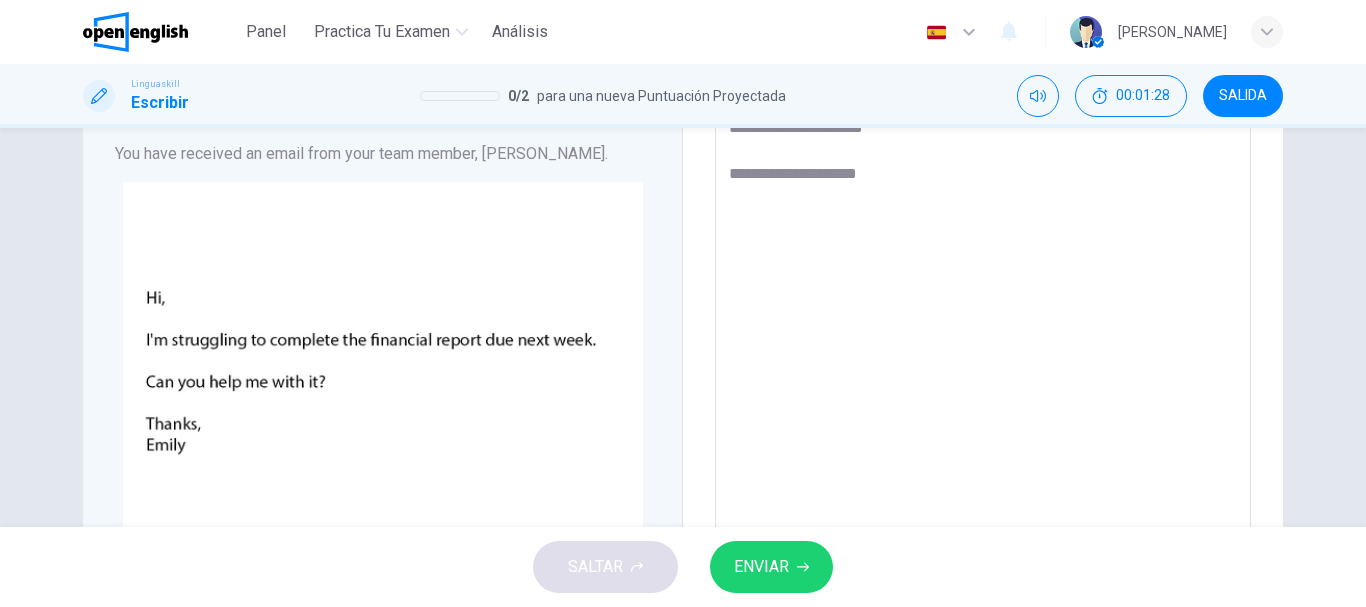 type on "**********" 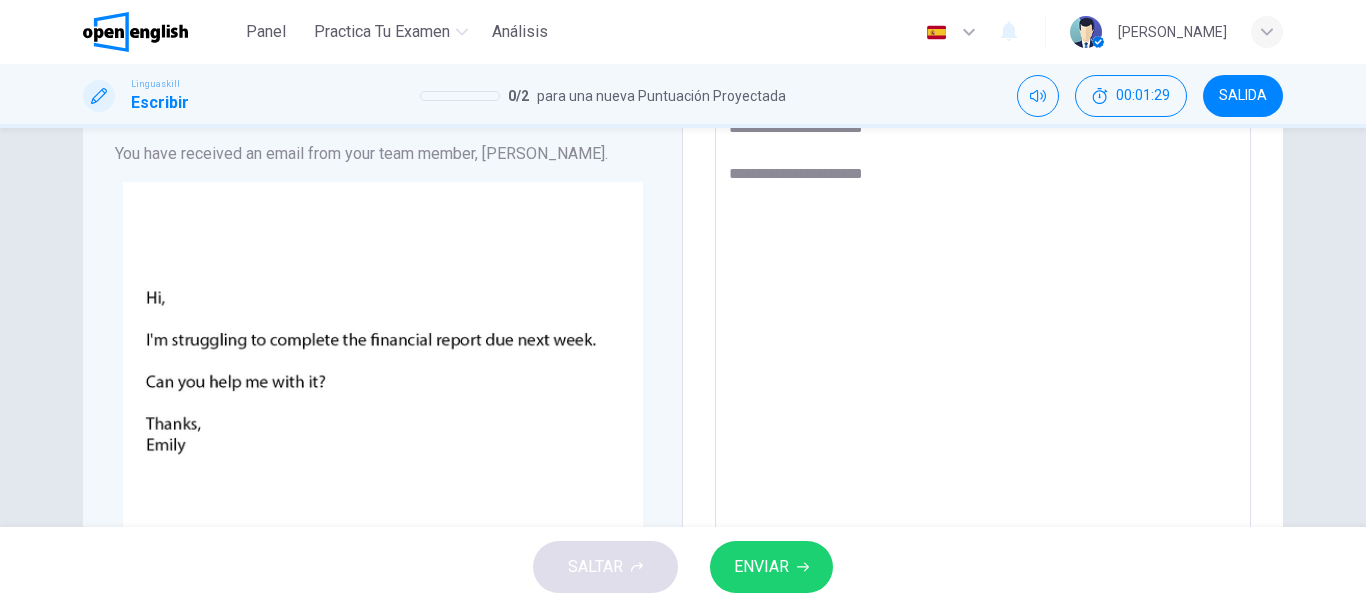 type on "**********" 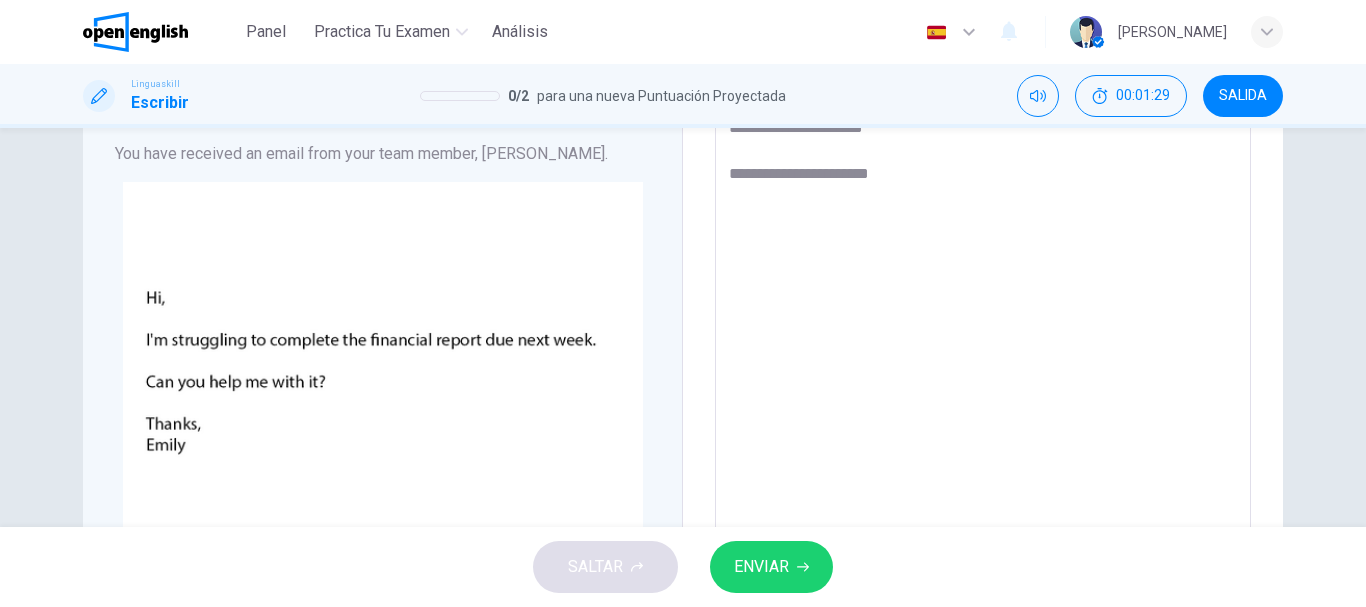 type on "*" 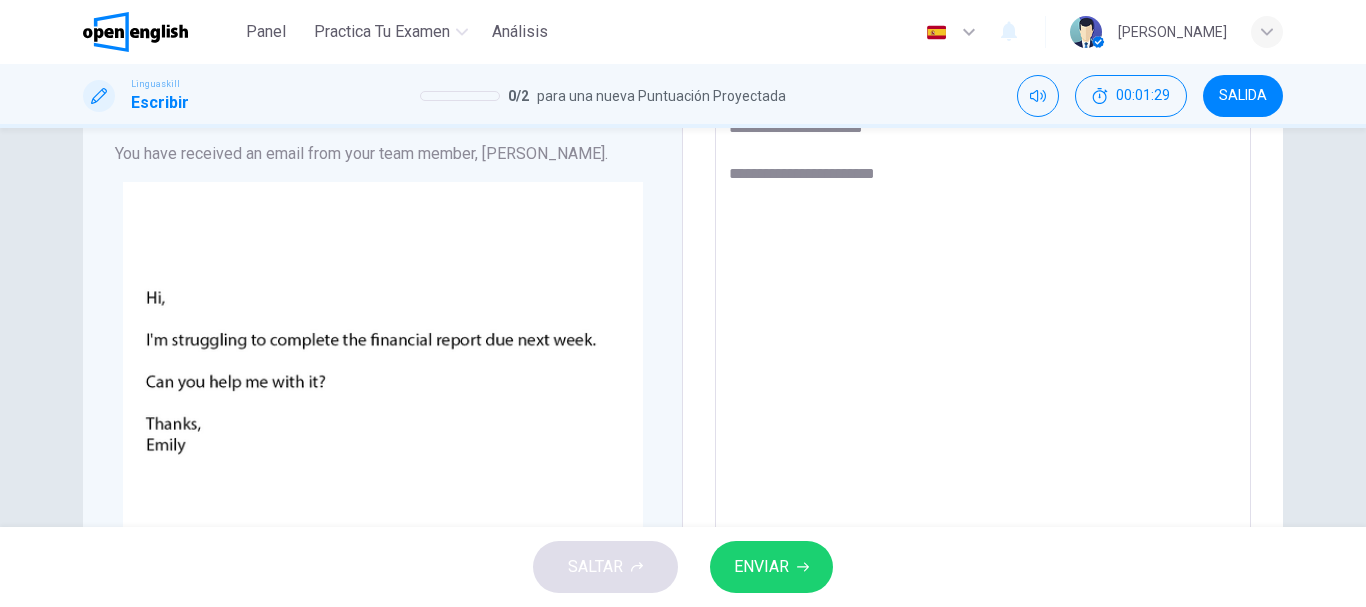 type on "*" 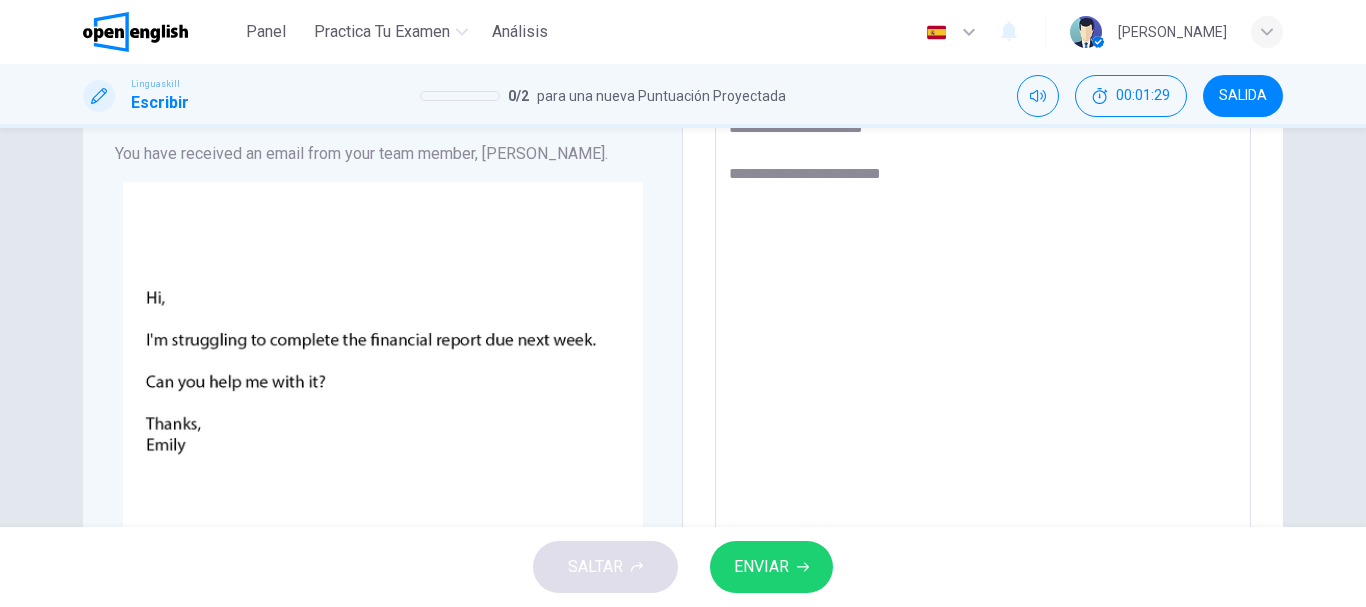 type on "*" 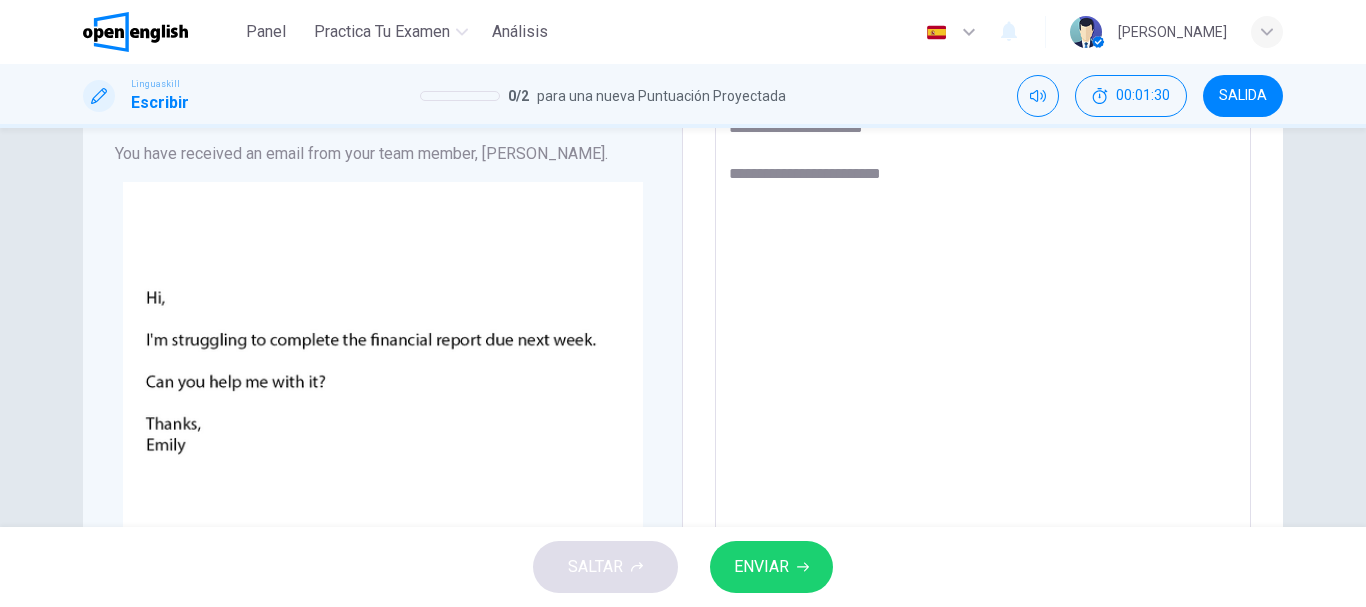 type on "**********" 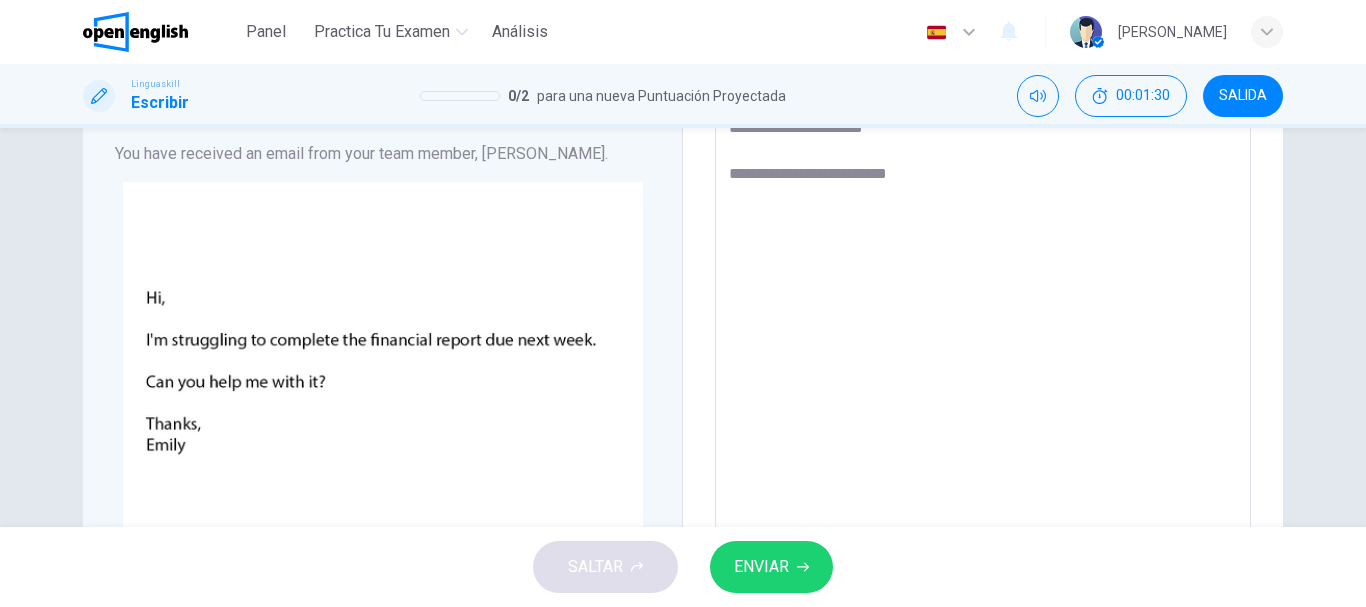type on "*" 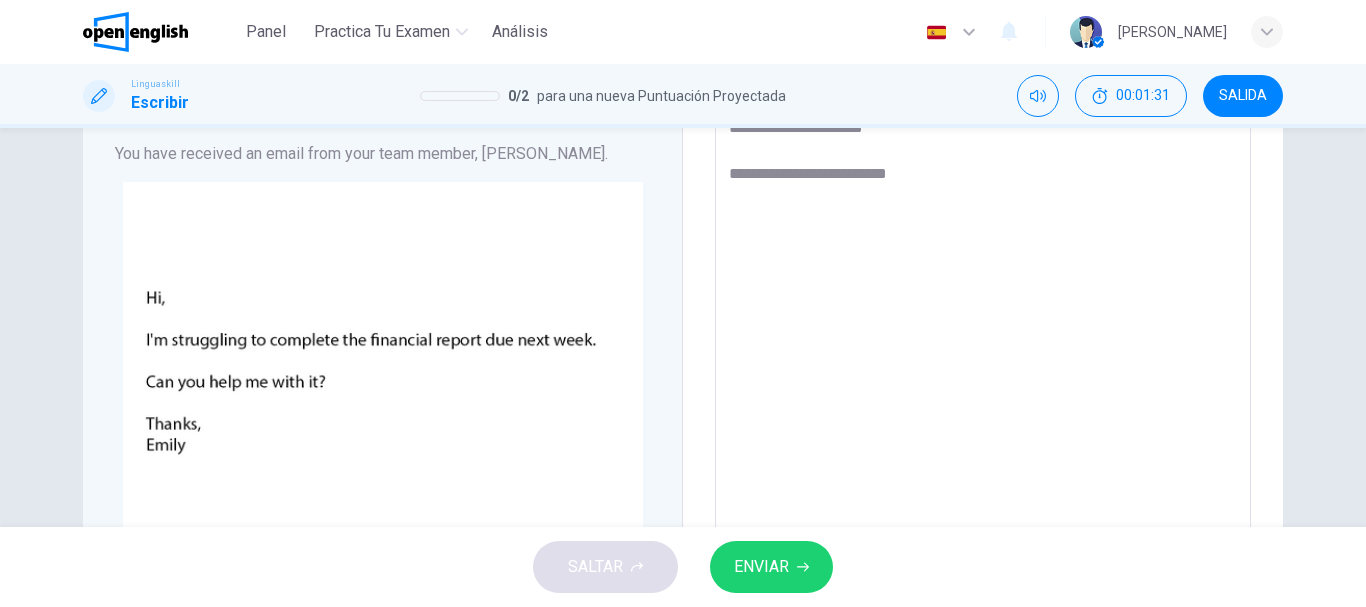 type on "**********" 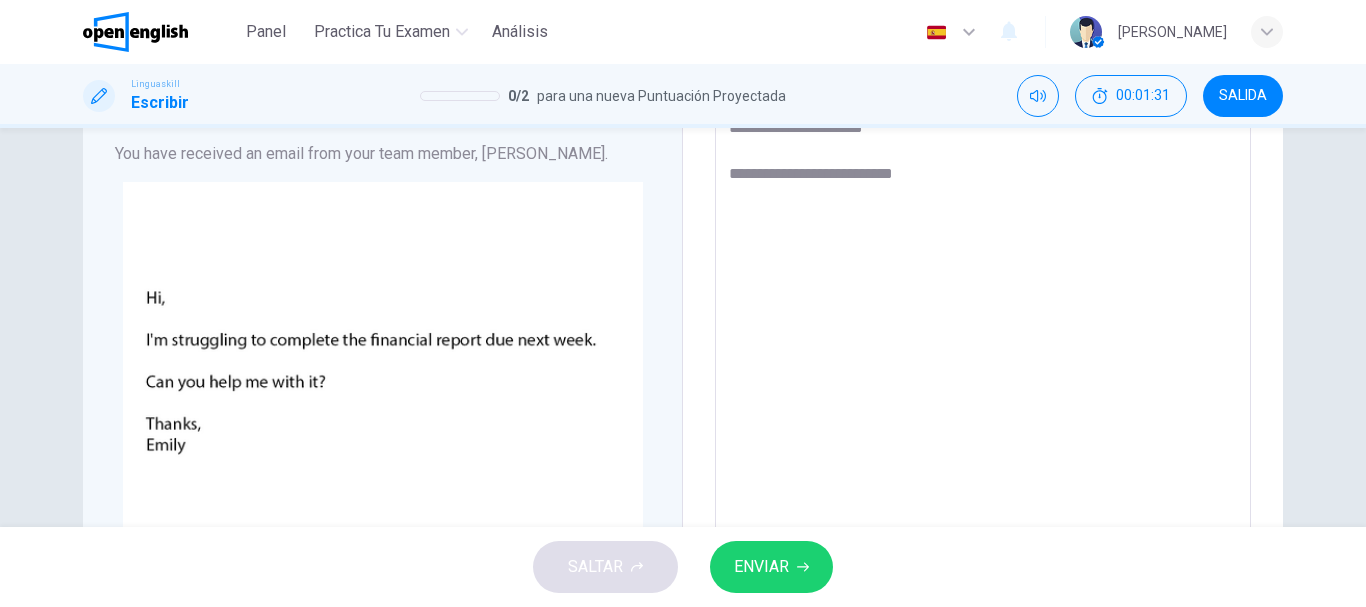 type on "*" 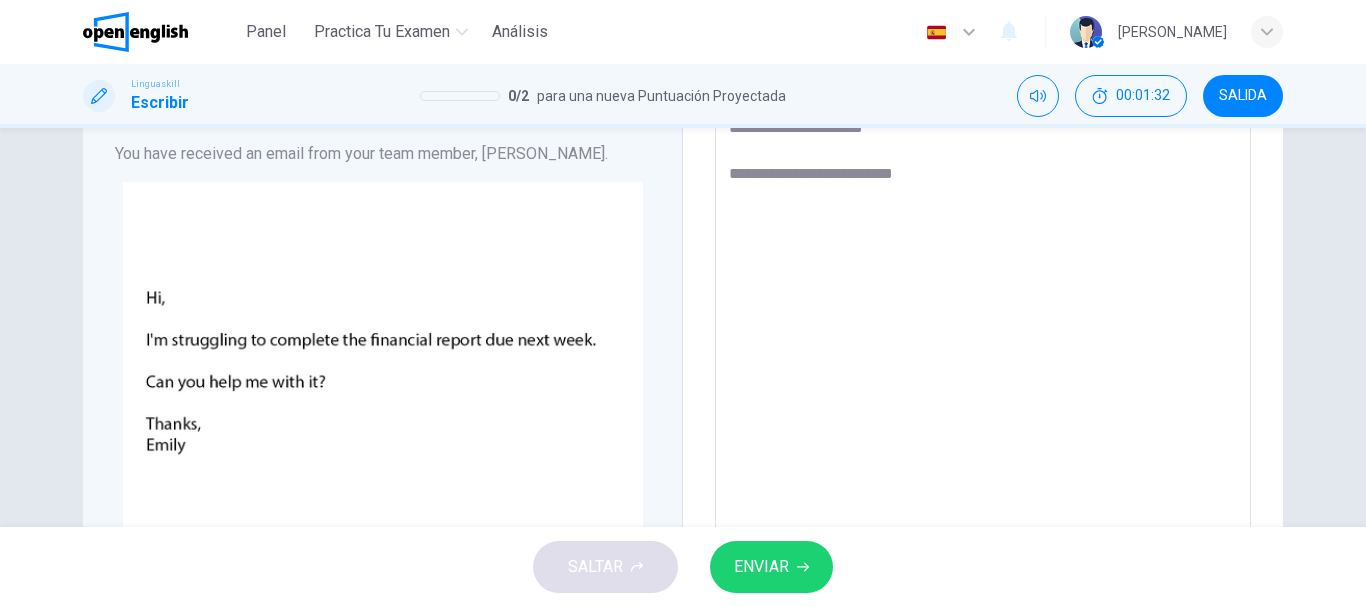 type on "**********" 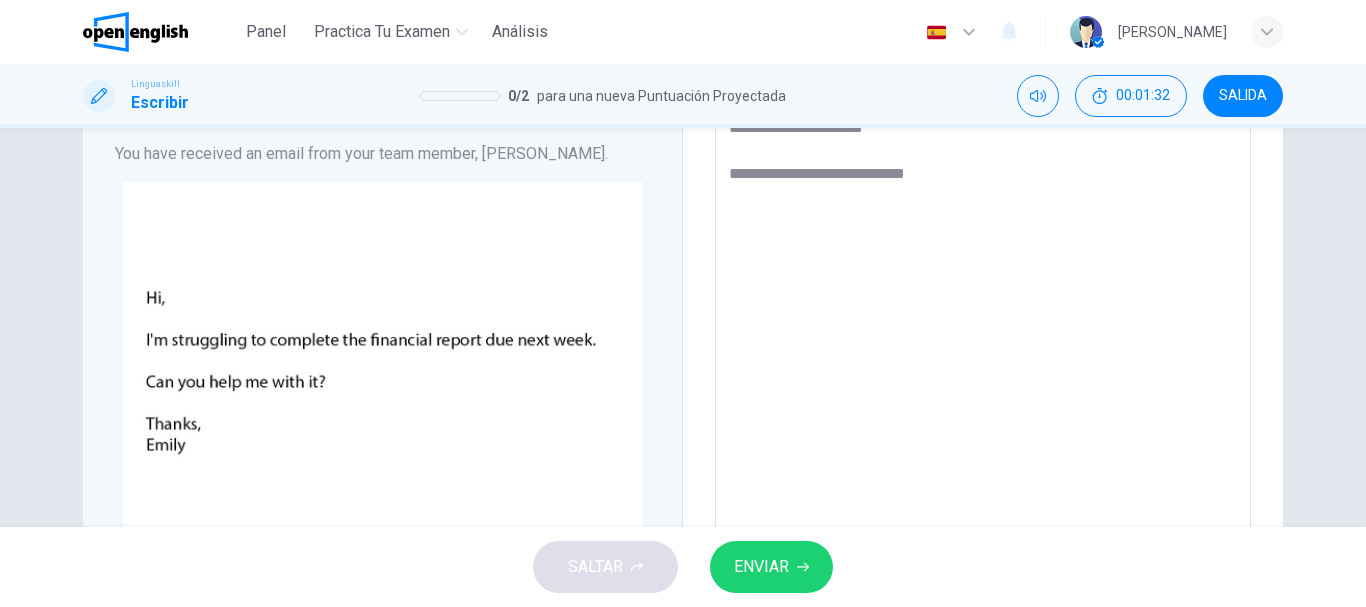type on "*" 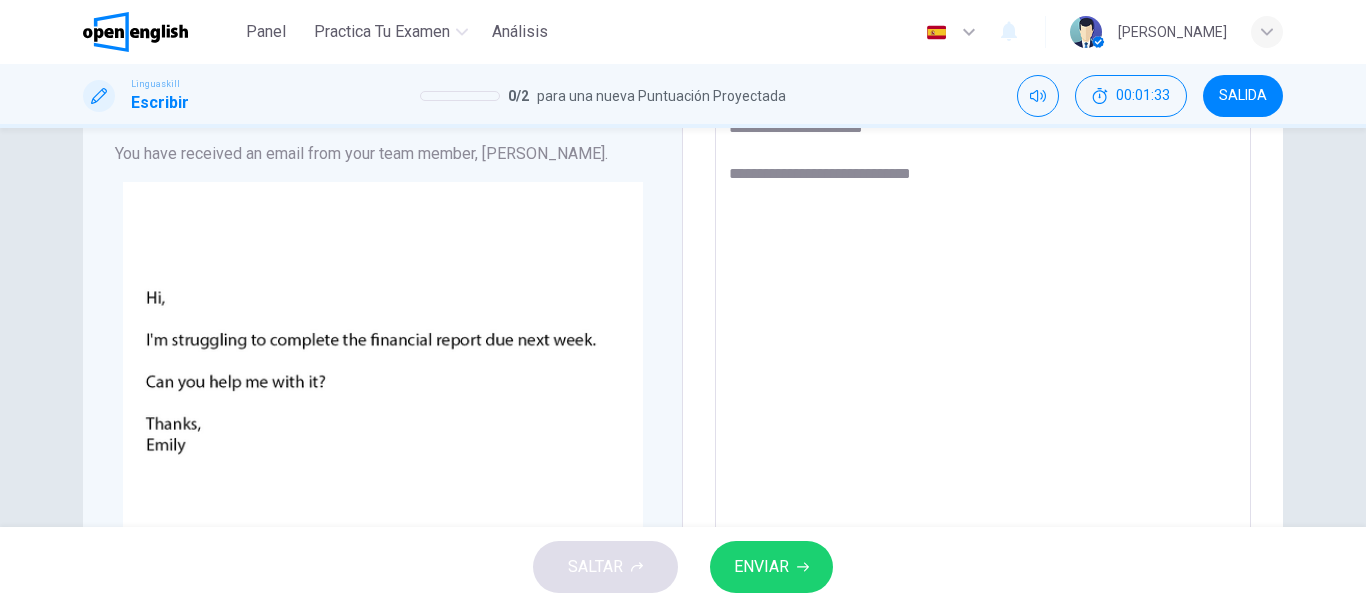 type on "**********" 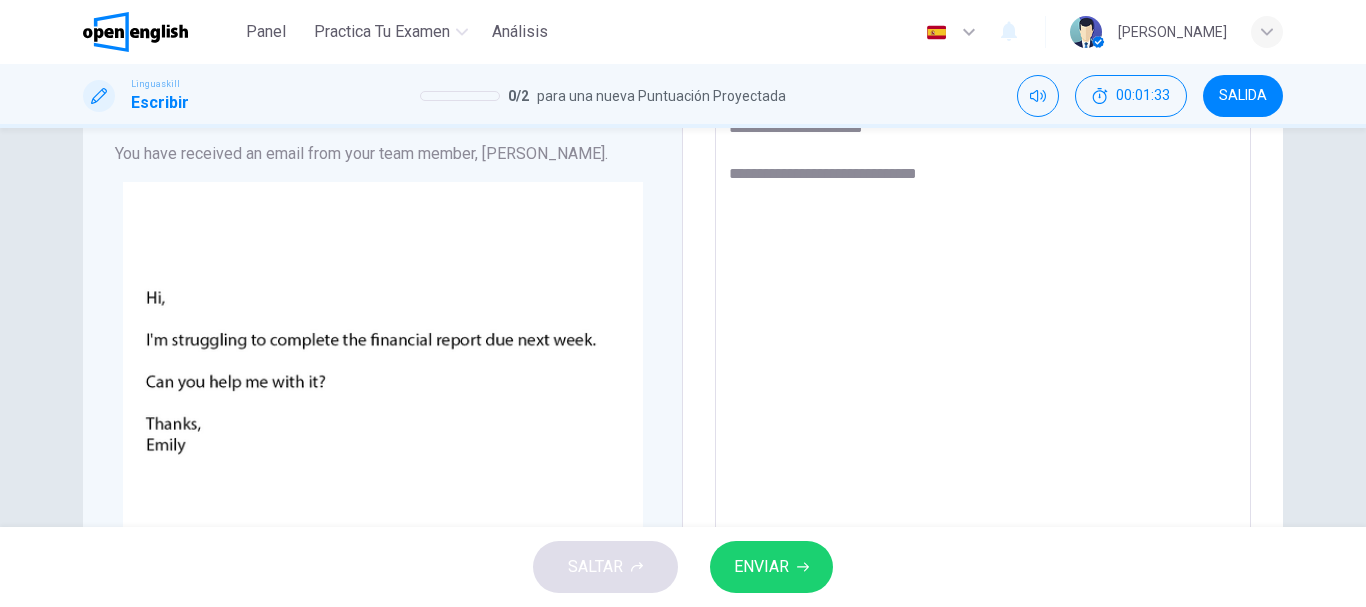 type on "*" 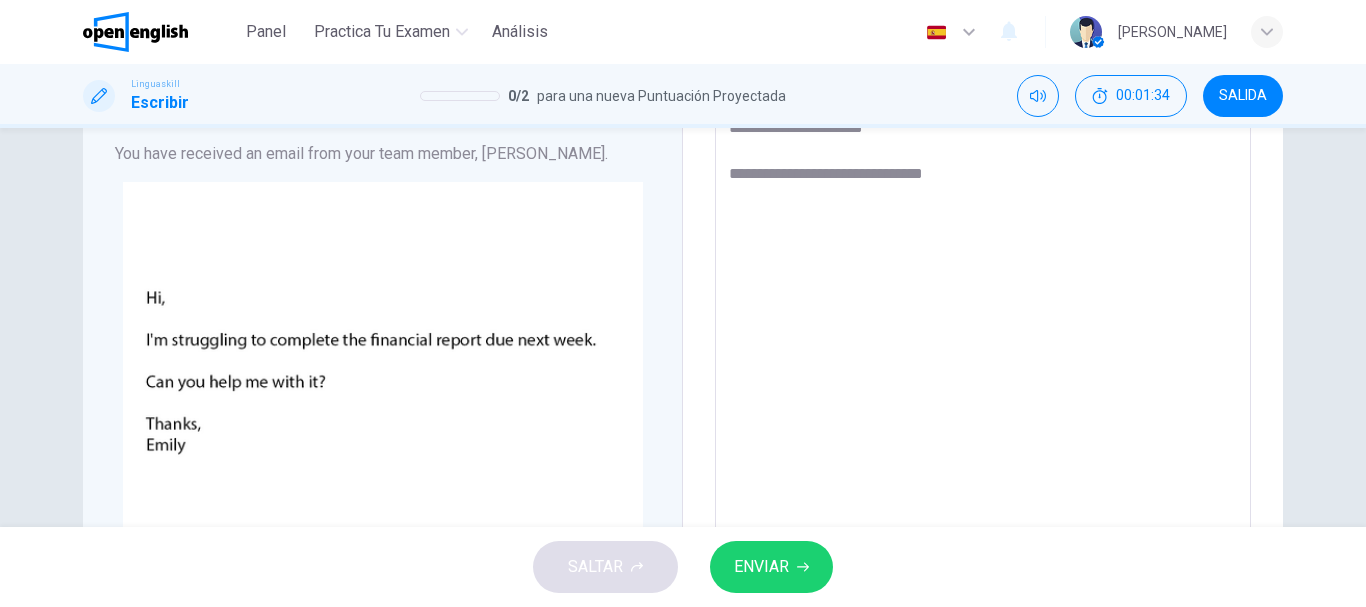 type on "**********" 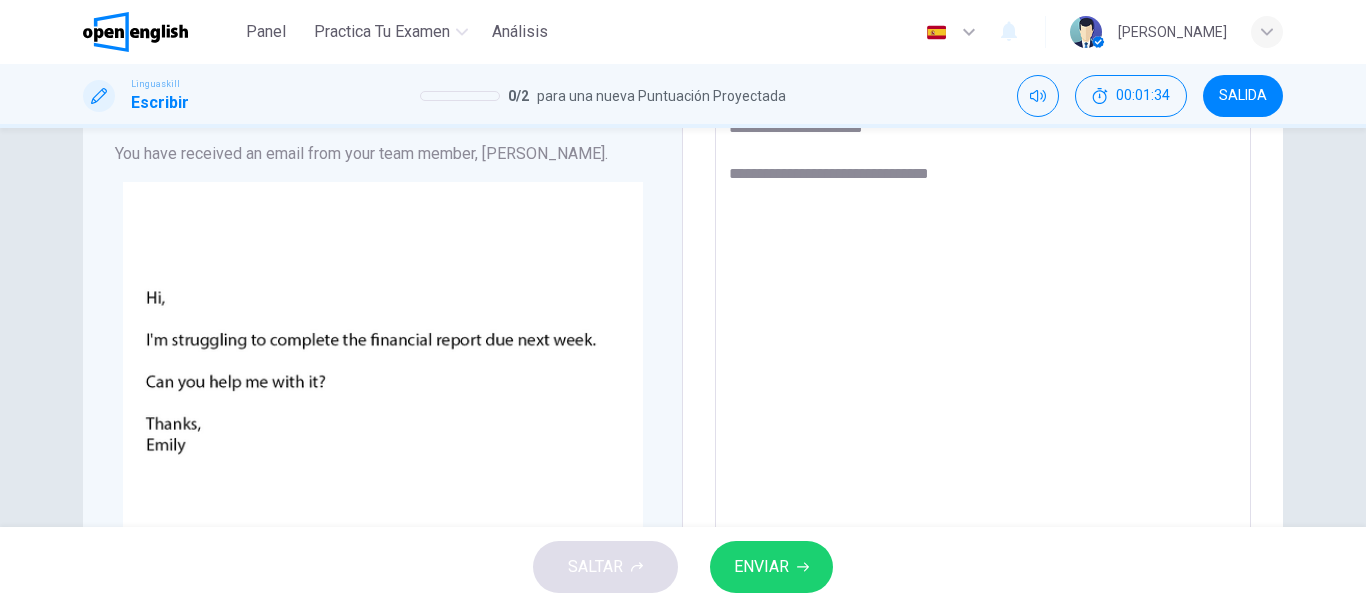type on "*" 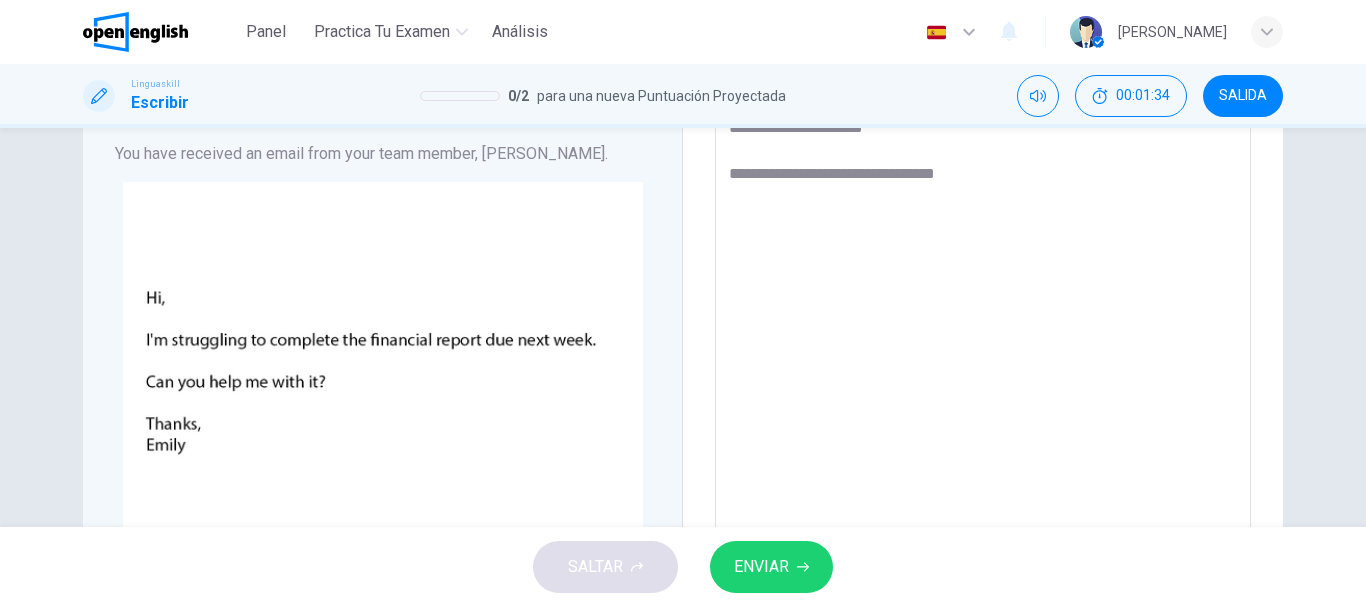 type on "*" 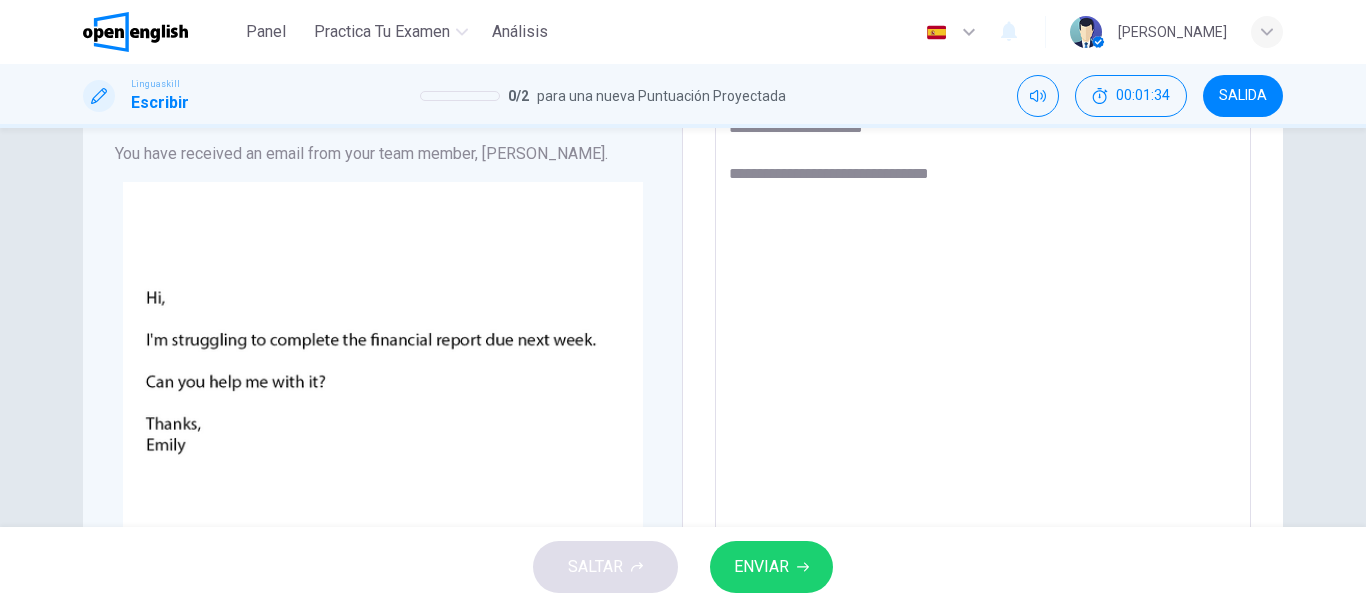 type on "*" 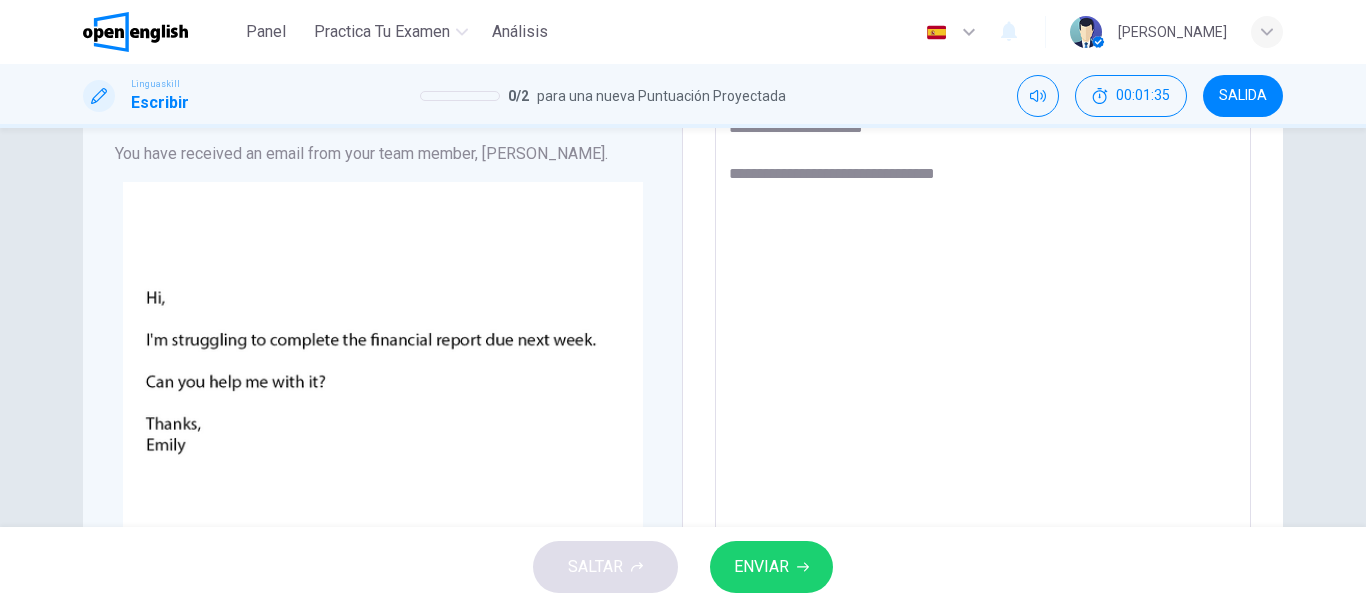 type on "**********" 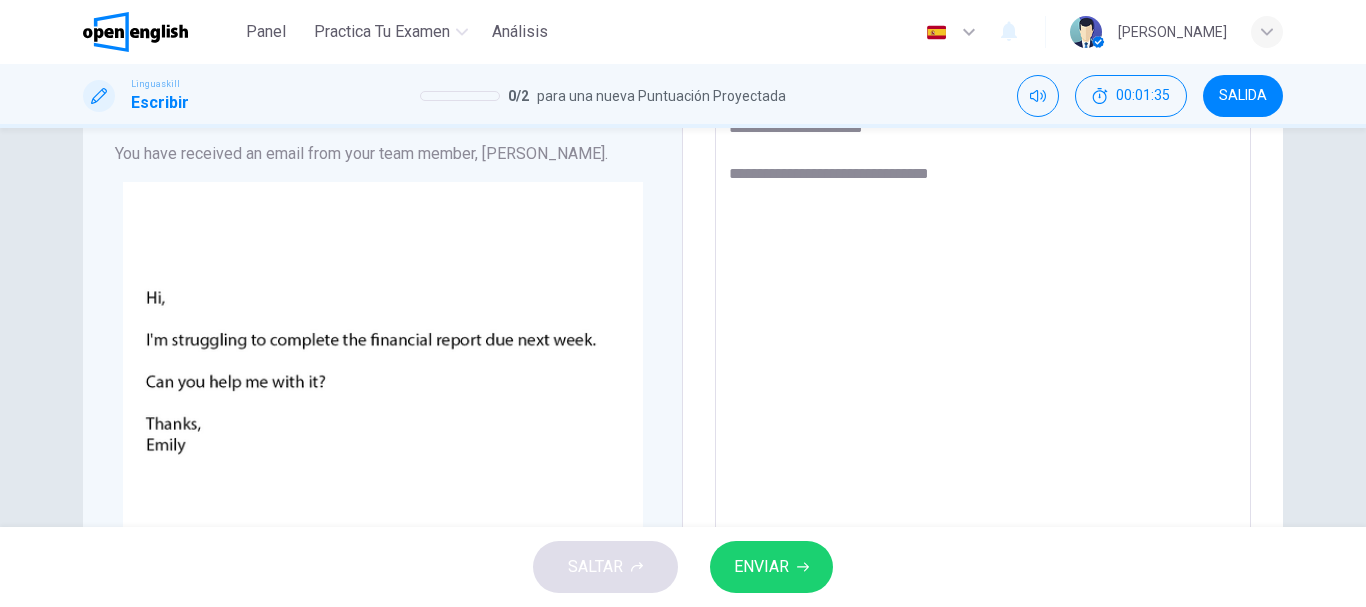 type on "*" 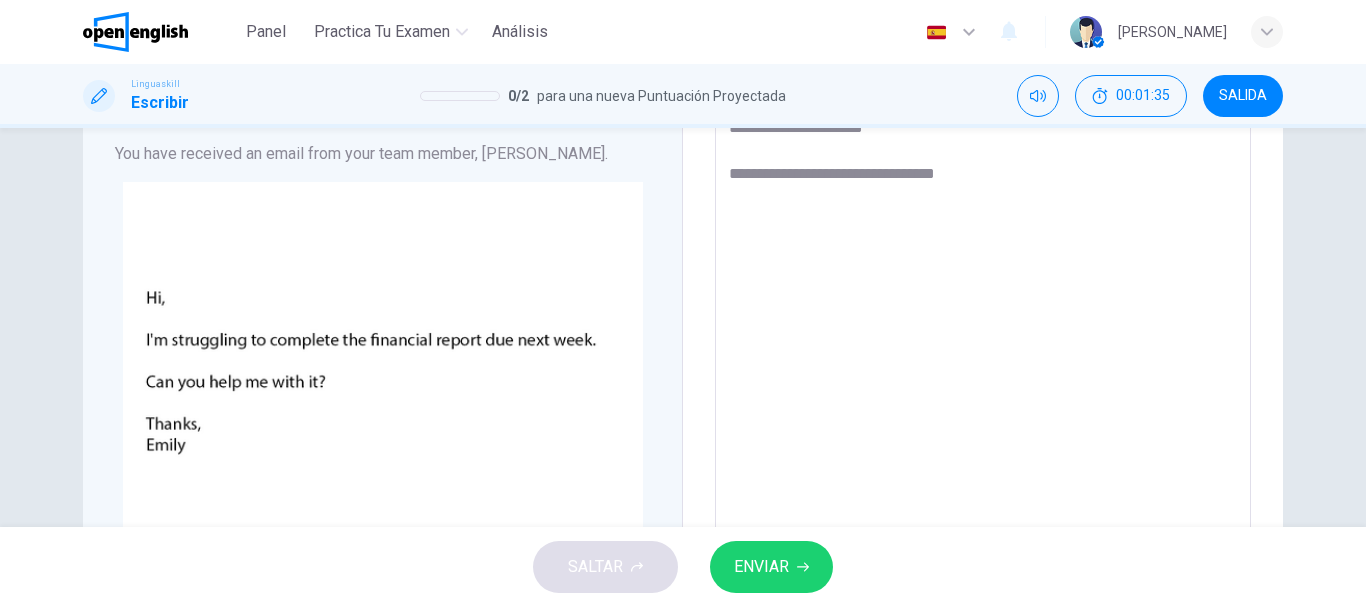 type on "*" 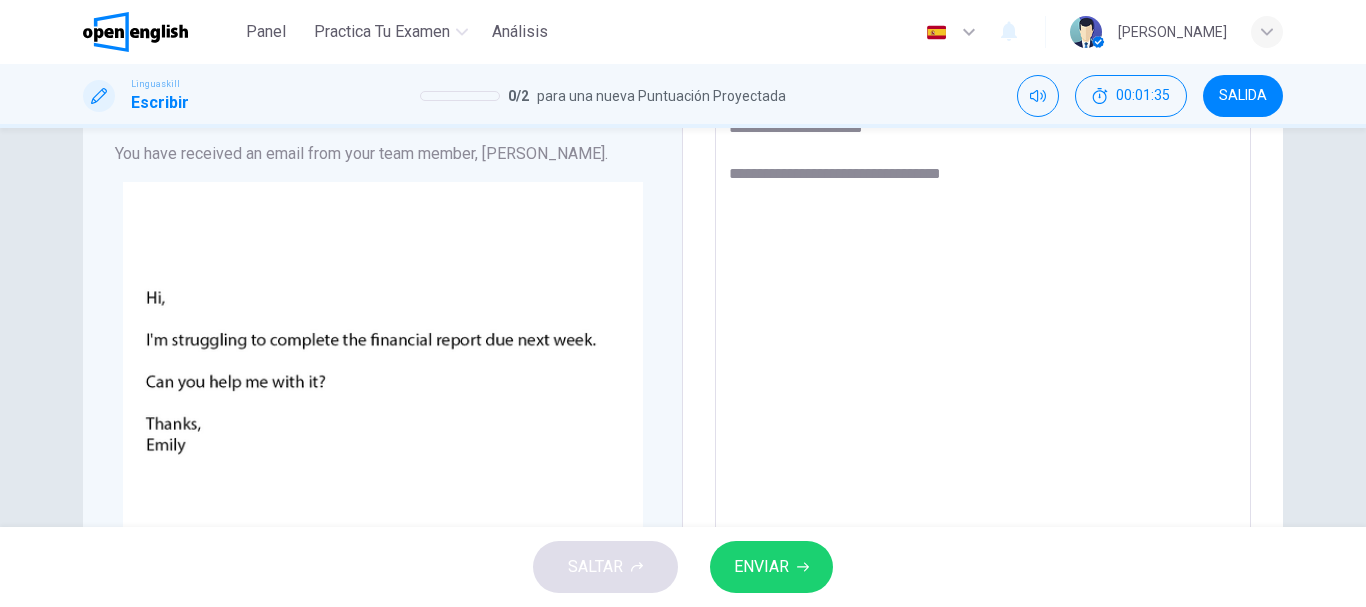 type on "*" 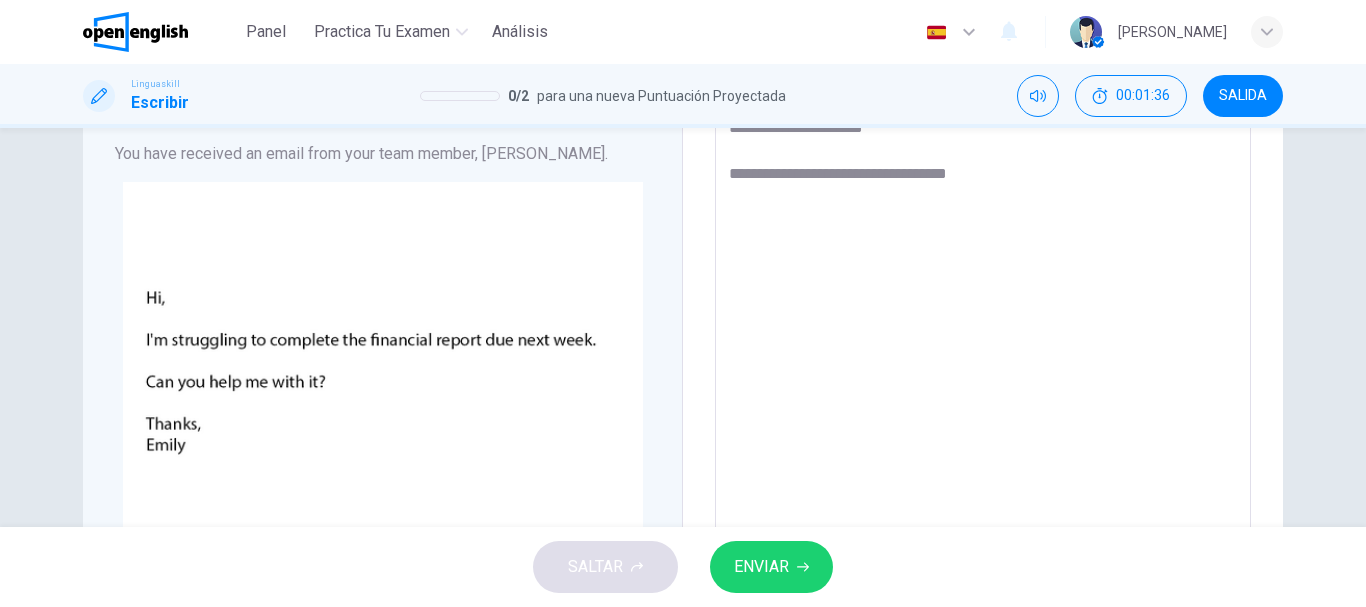 type 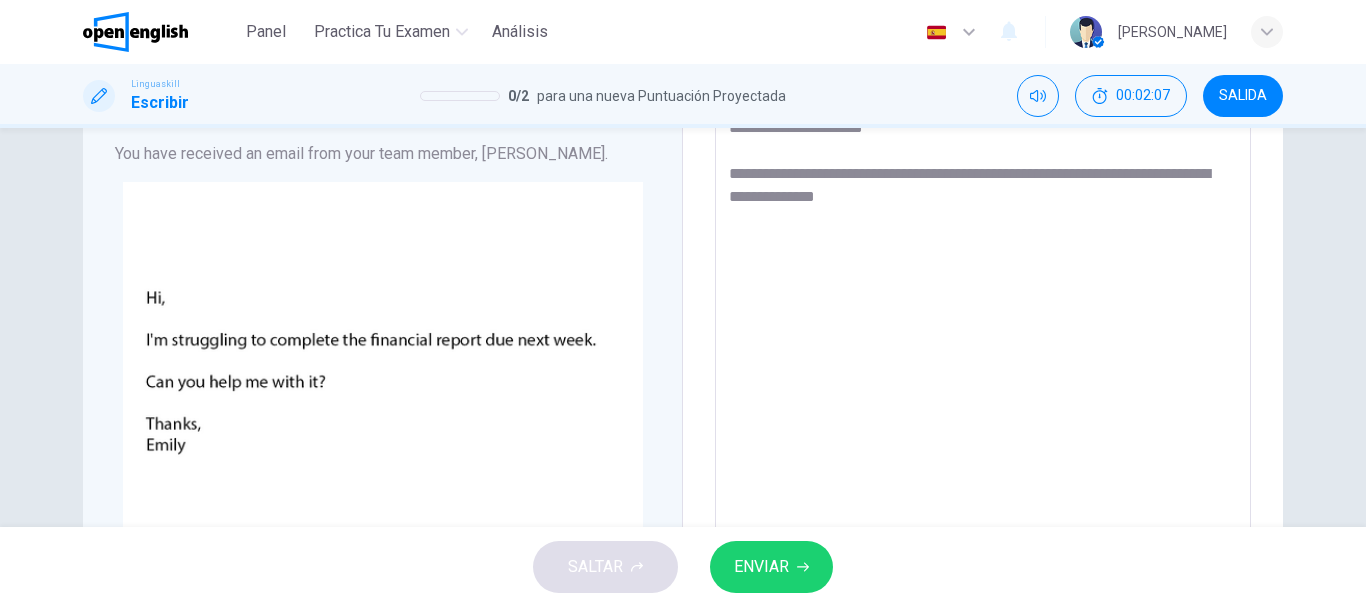 click on "**********" at bounding box center (983, 449) 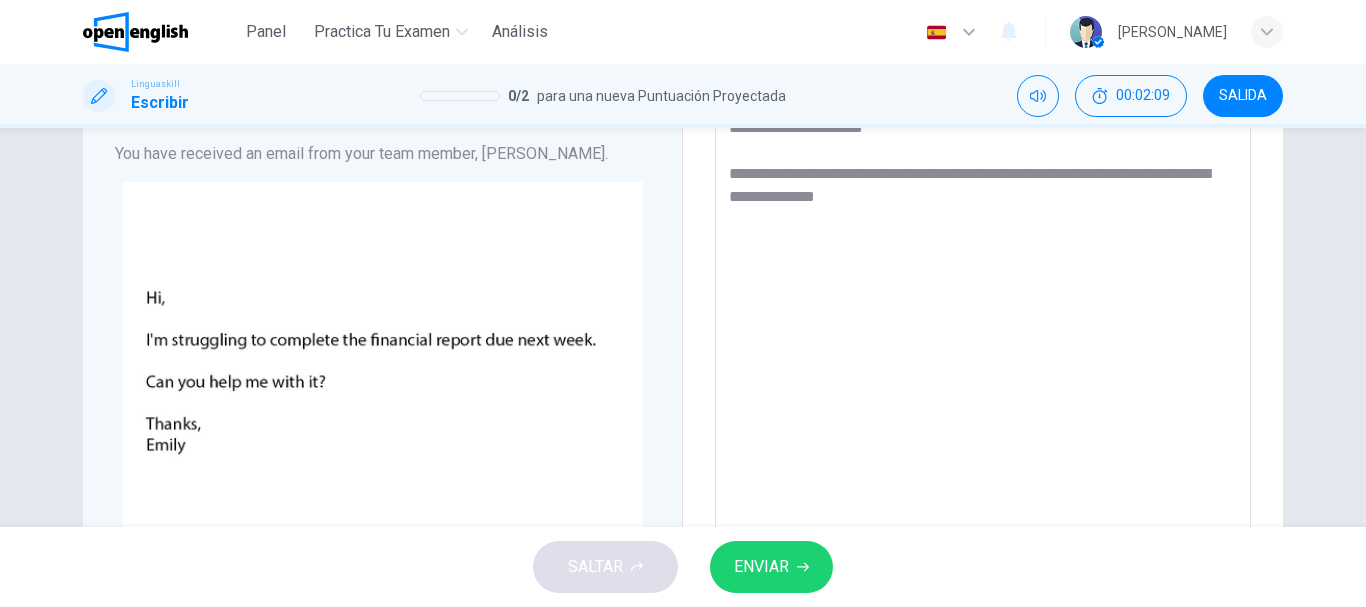click on "**********" at bounding box center (983, 449) 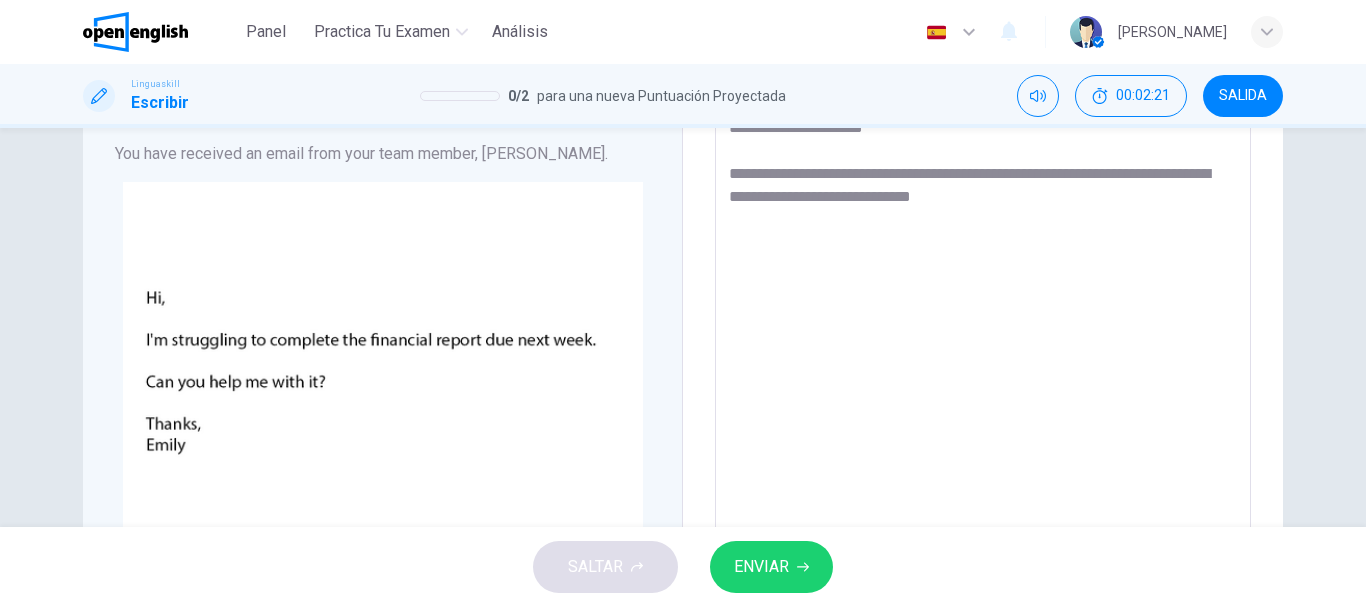 scroll, scrollTop: 130, scrollLeft: 0, axis: vertical 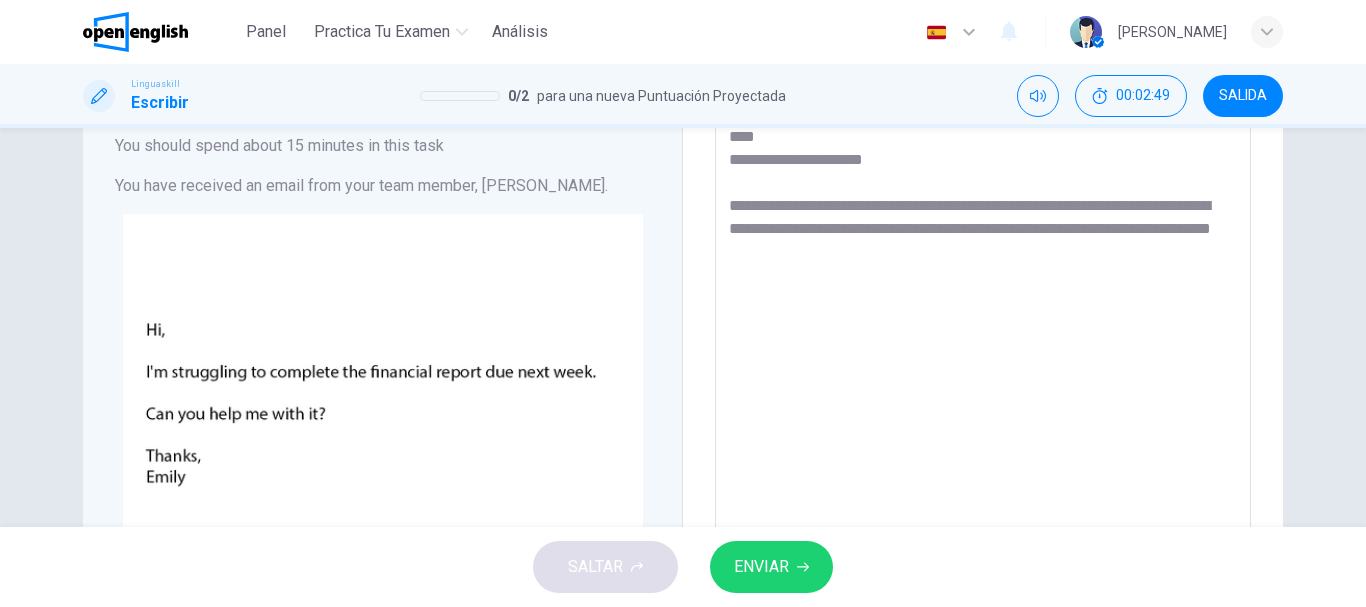 click on "**********" at bounding box center (983, 481) 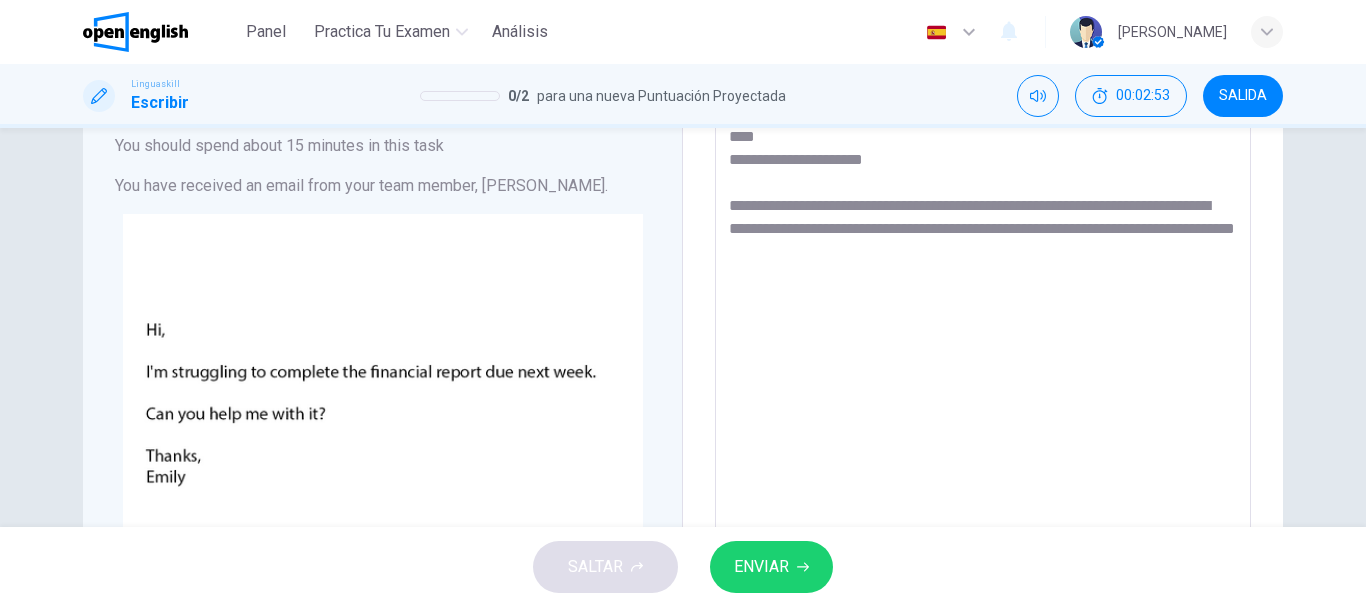 click on "**********" at bounding box center (983, 481) 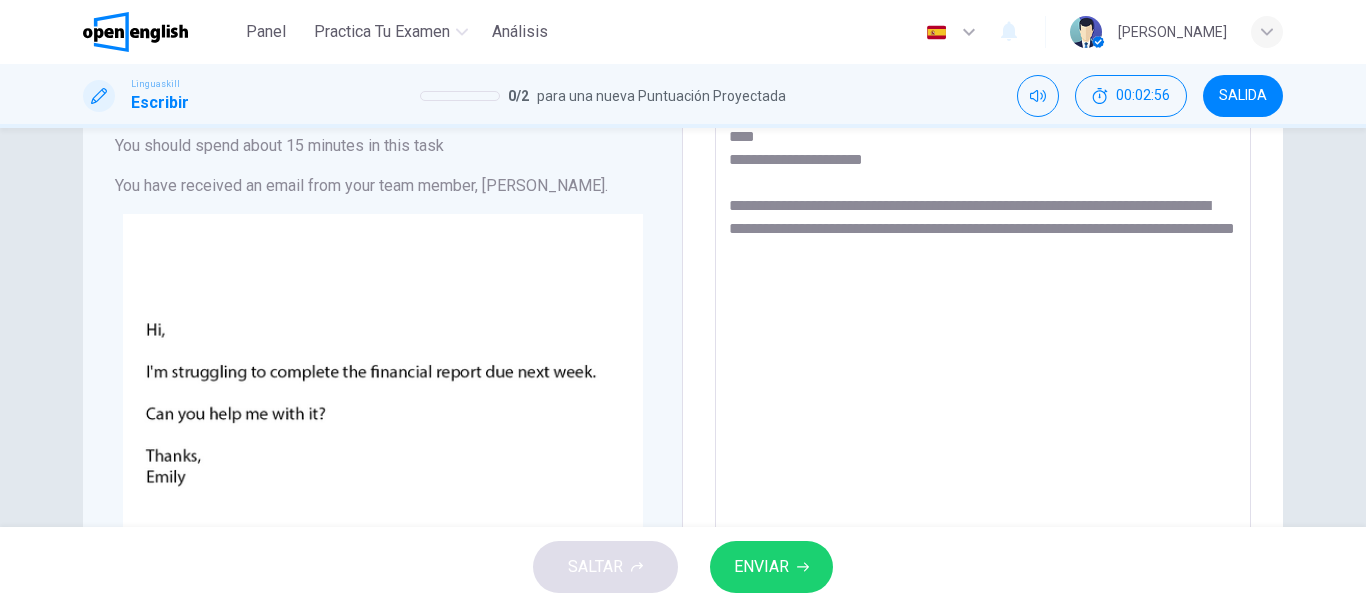 click on "**********" at bounding box center [983, 481] 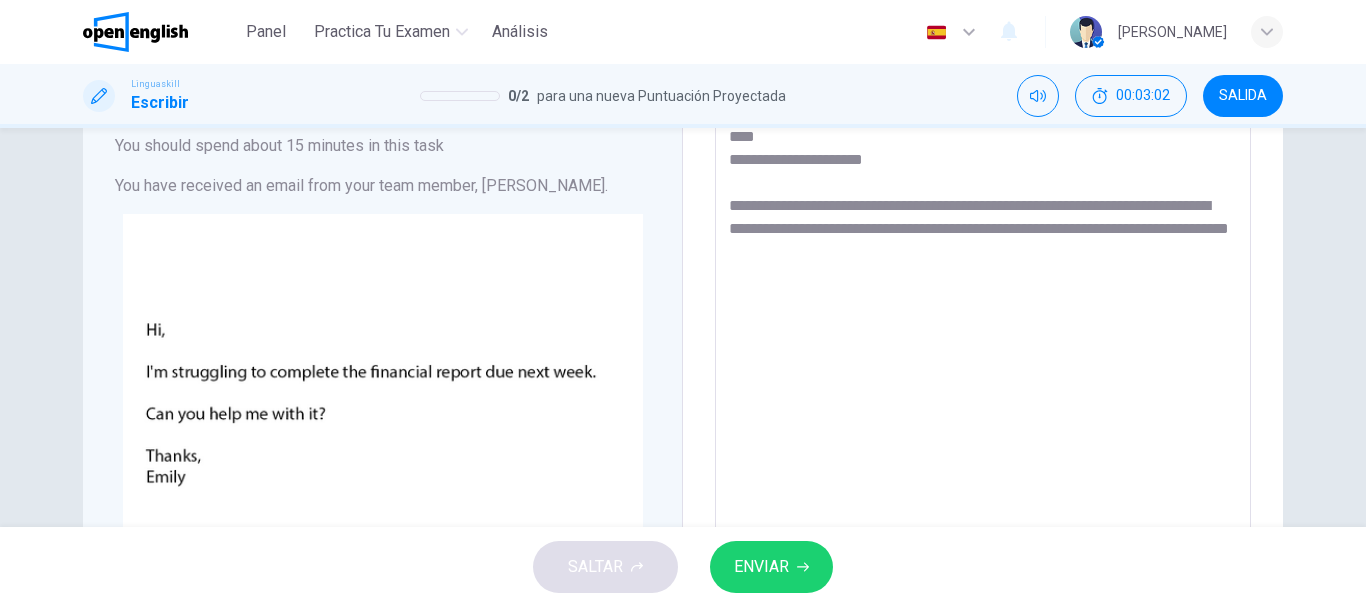 click on "**********" at bounding box center [983, 481] 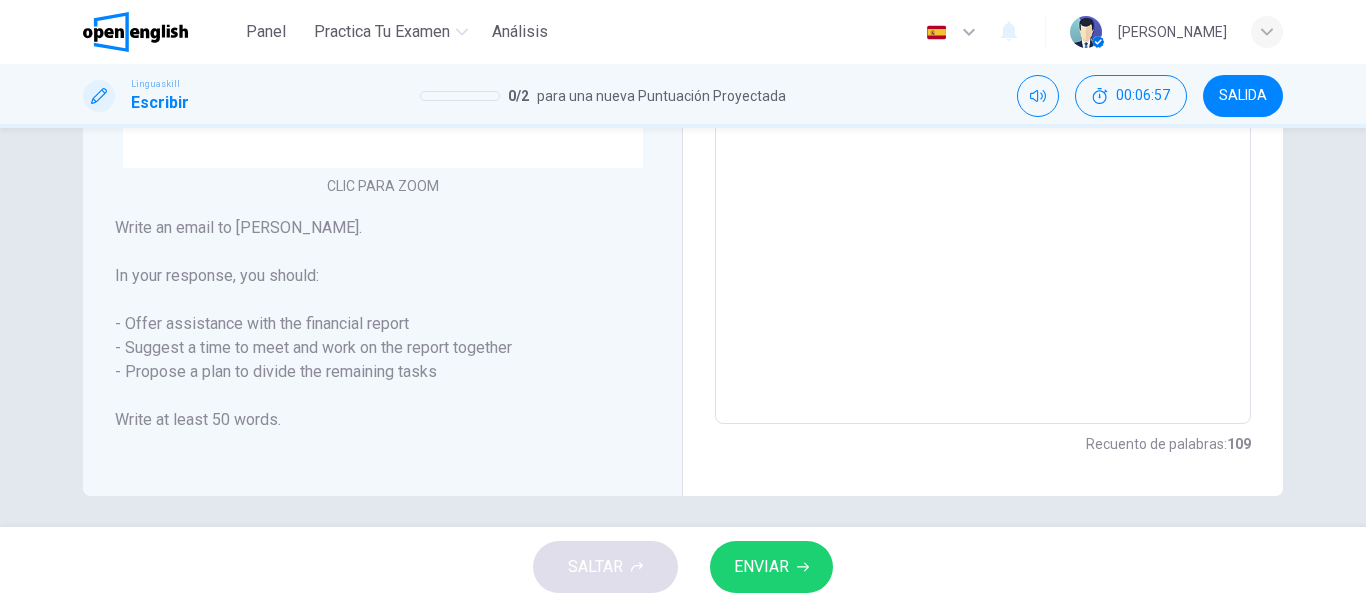 scroll, scrollTop: 569, scrollLeft: 0, axis: vertical 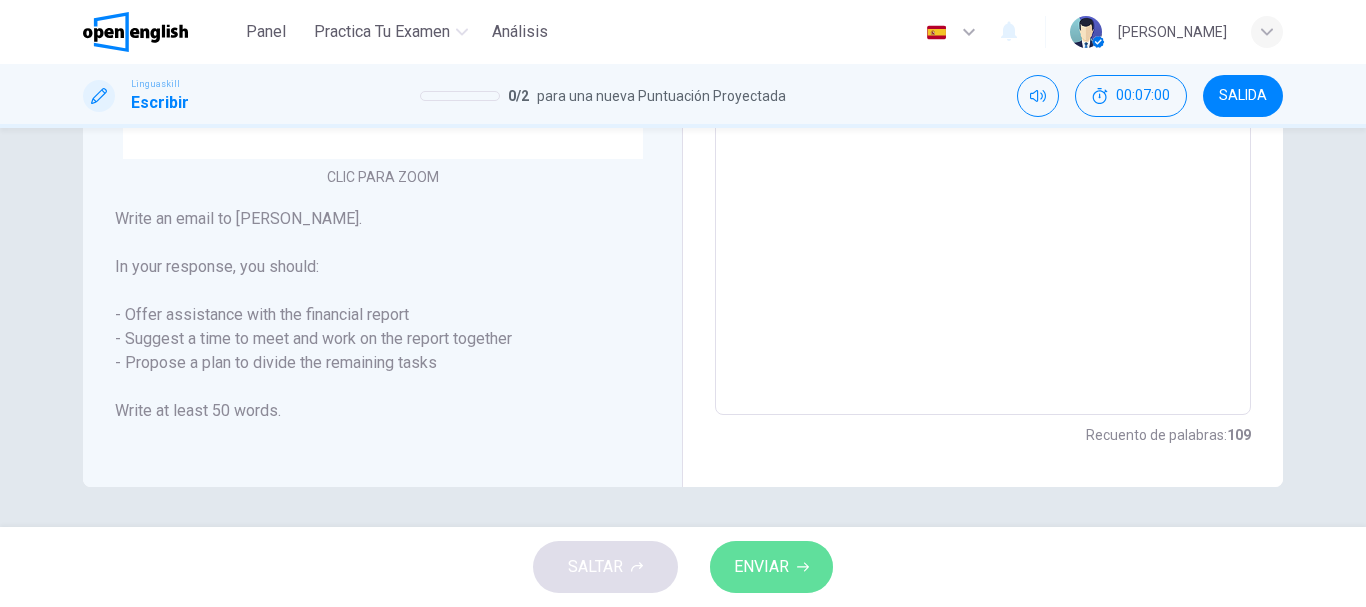 click on "ENVIAR" at bounding box center (761, 567) 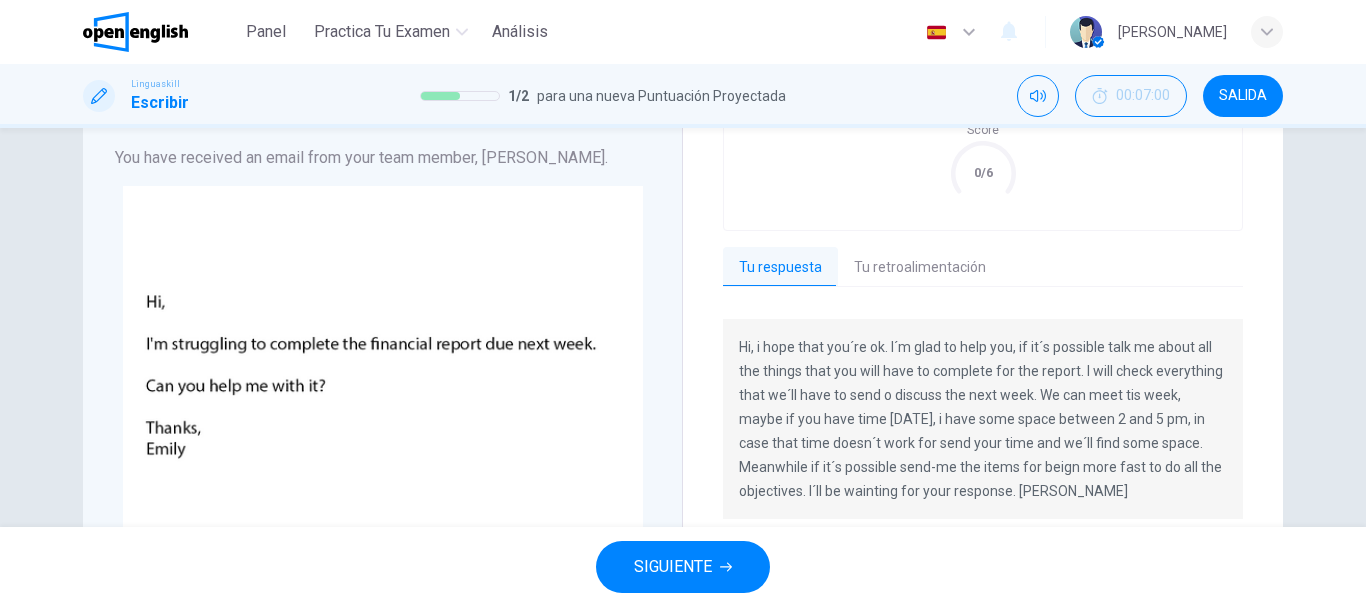 scroll, scrollTop: 229, scrollLeft: 0, axis: vertical 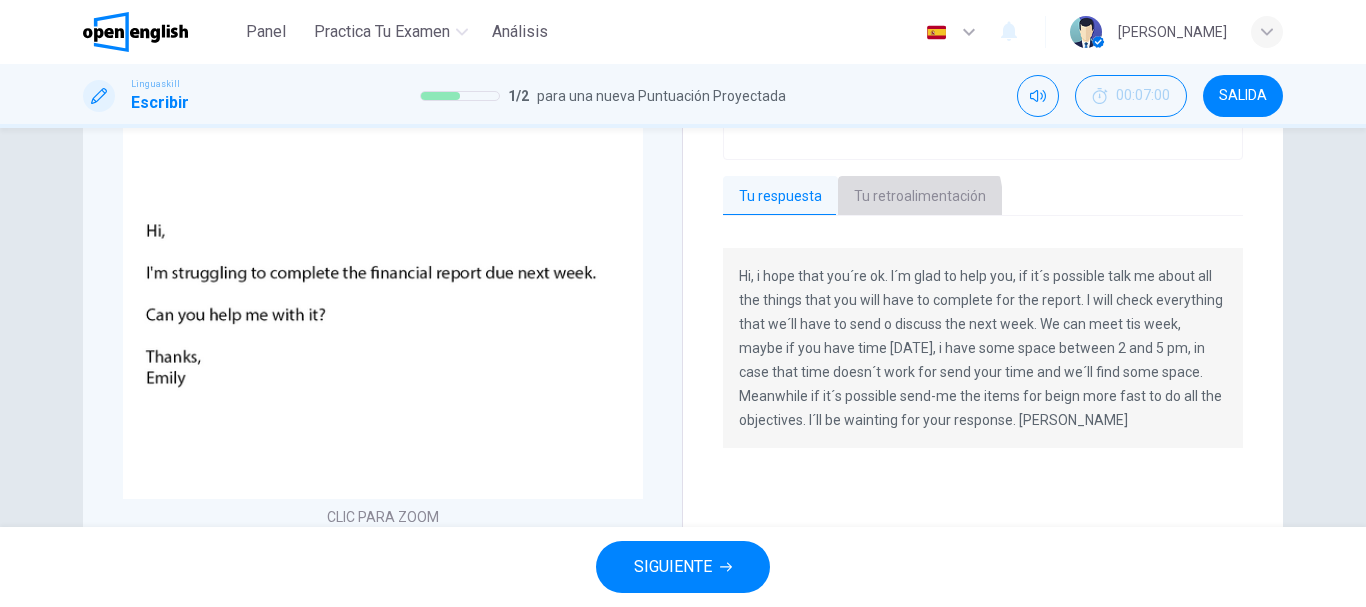 click on "Tu retroalimentación" at bounding box center (920, 197) 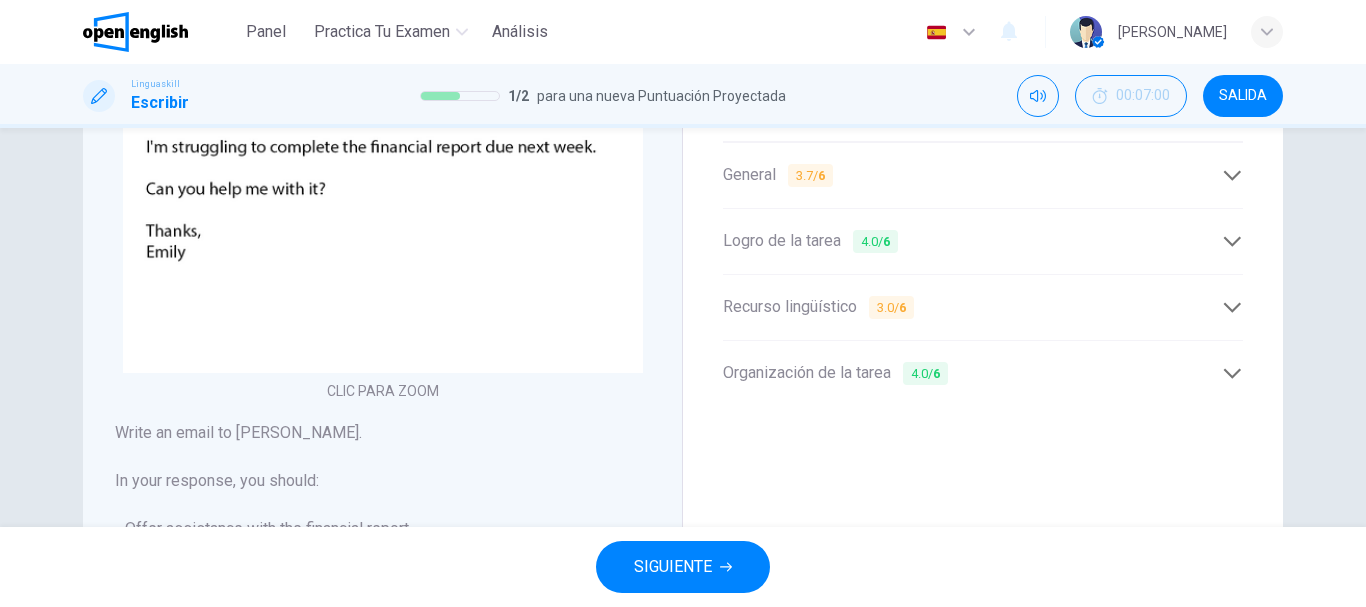 scroll, scrollTop: 356, scrollLeft: 0, axis: vertical 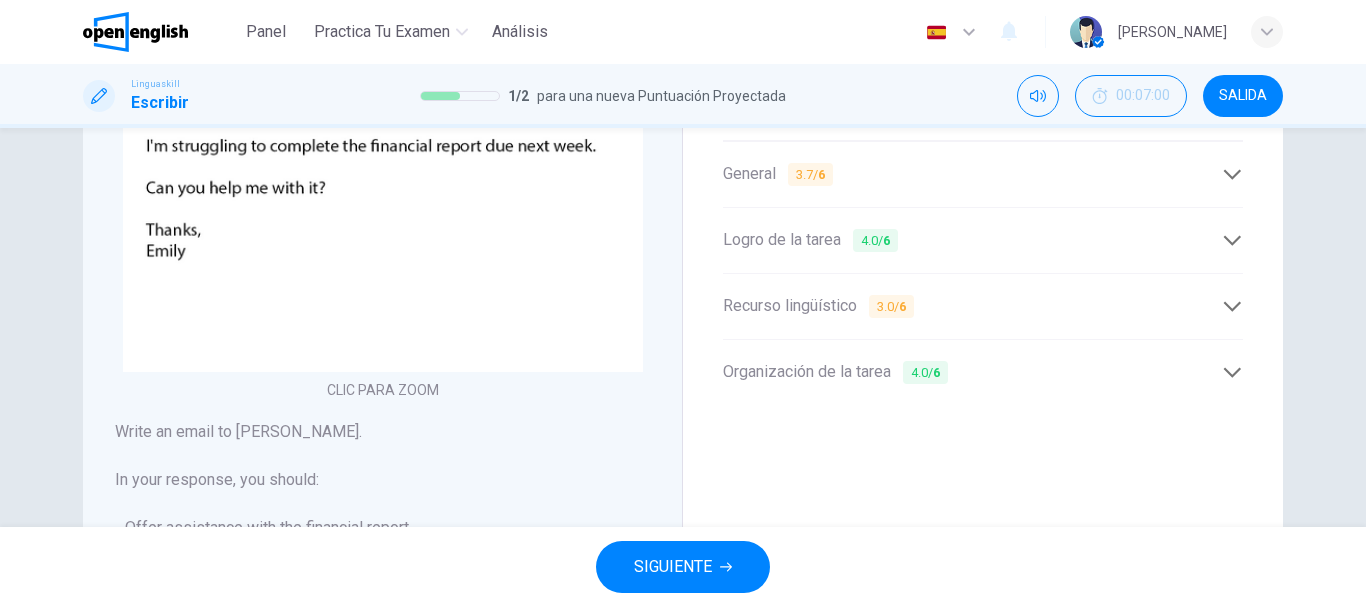 click 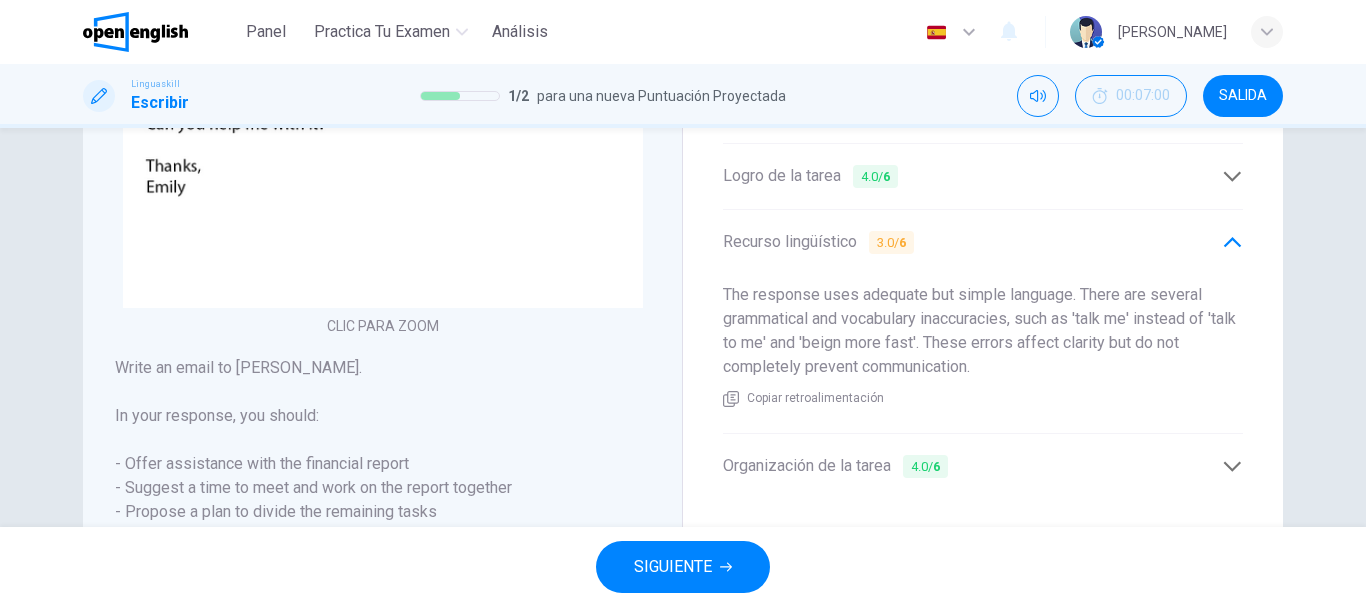 scroll, scrollTop: 421, scrollLeft: 0, axis: vertical 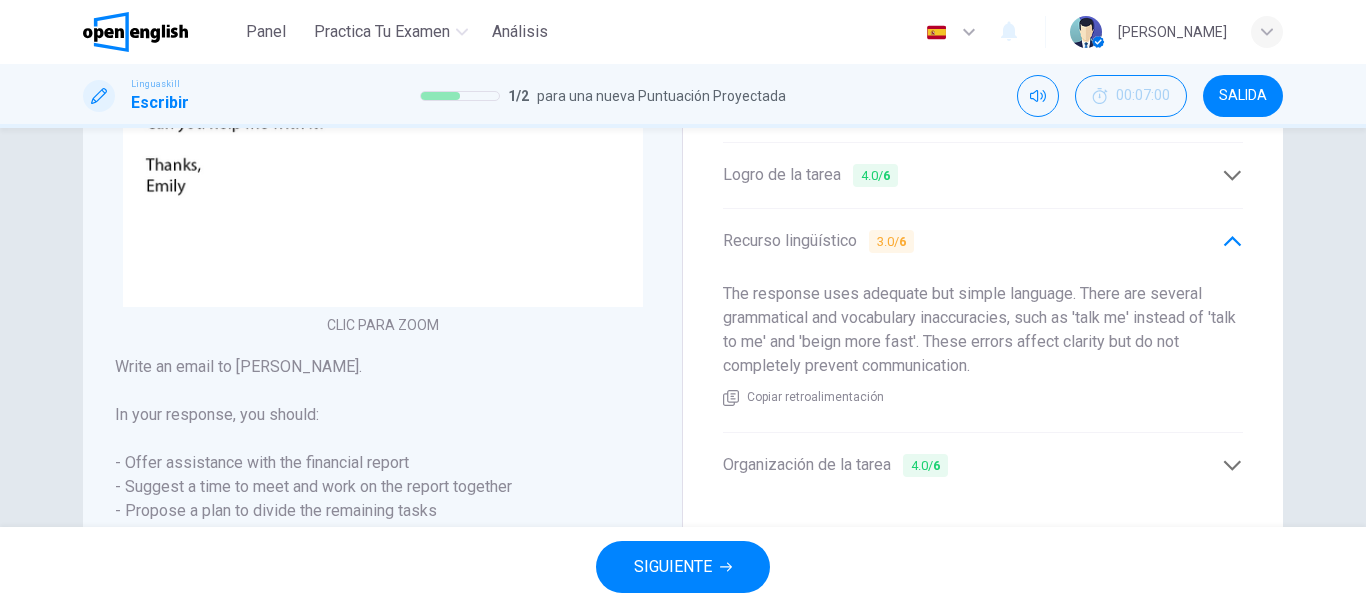 click 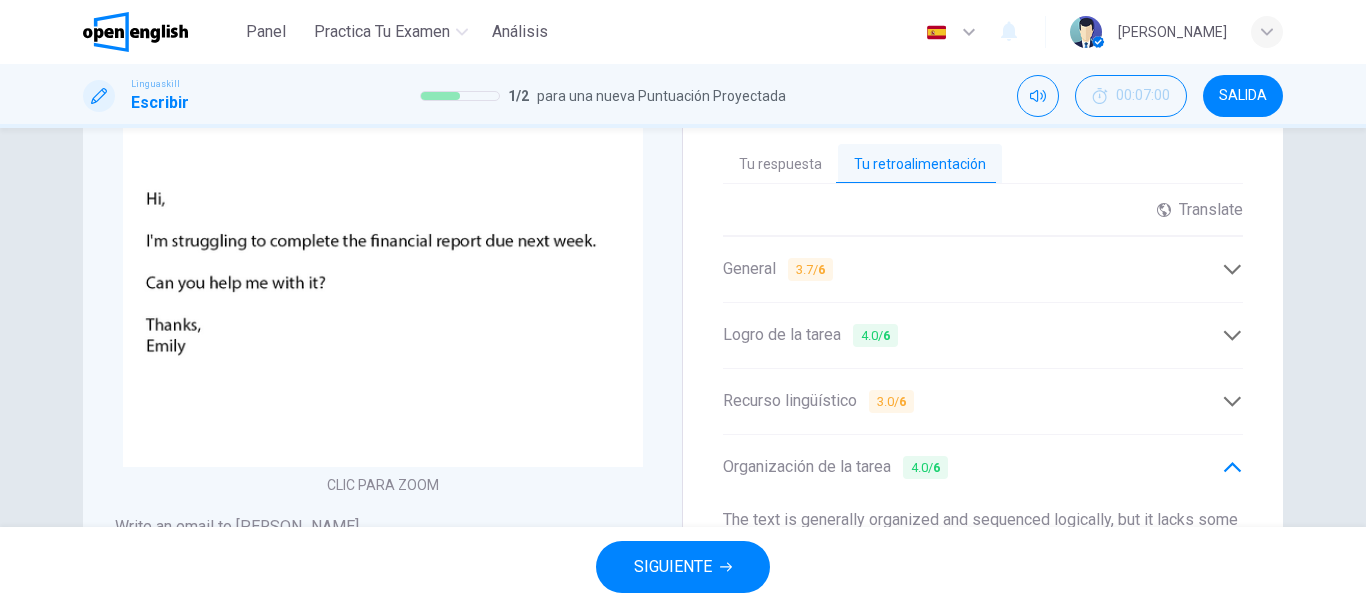 scroll, scrollTop: 234, scrollLeft: 0, axis: vertical 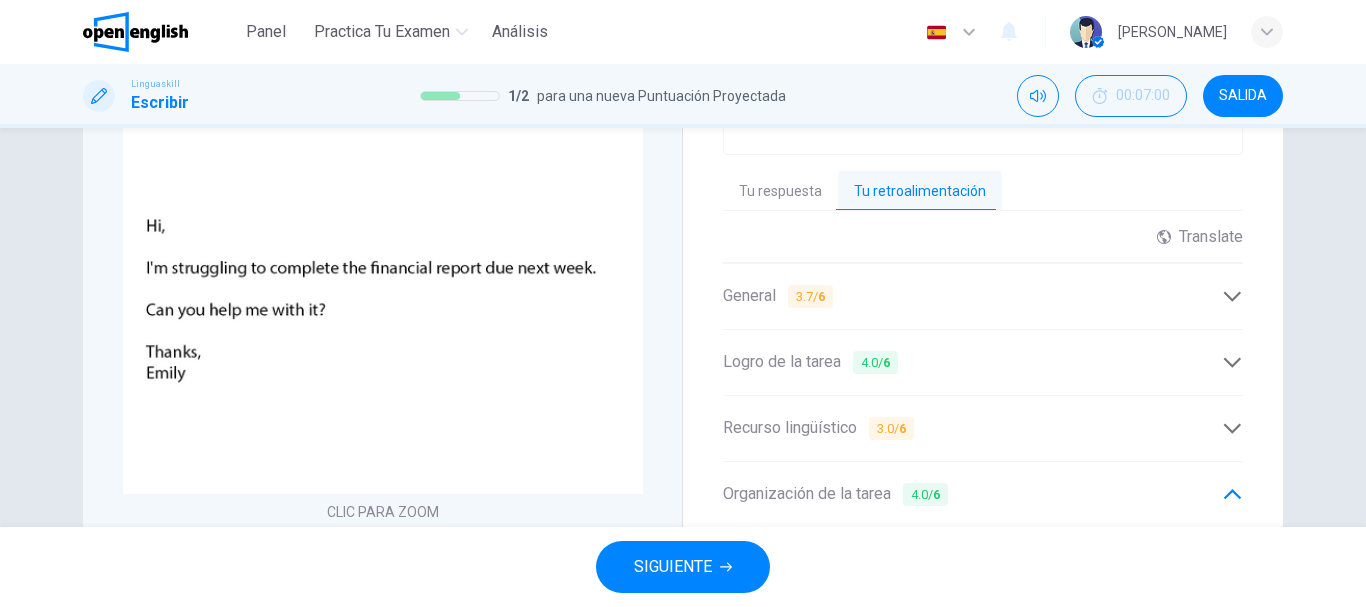 click 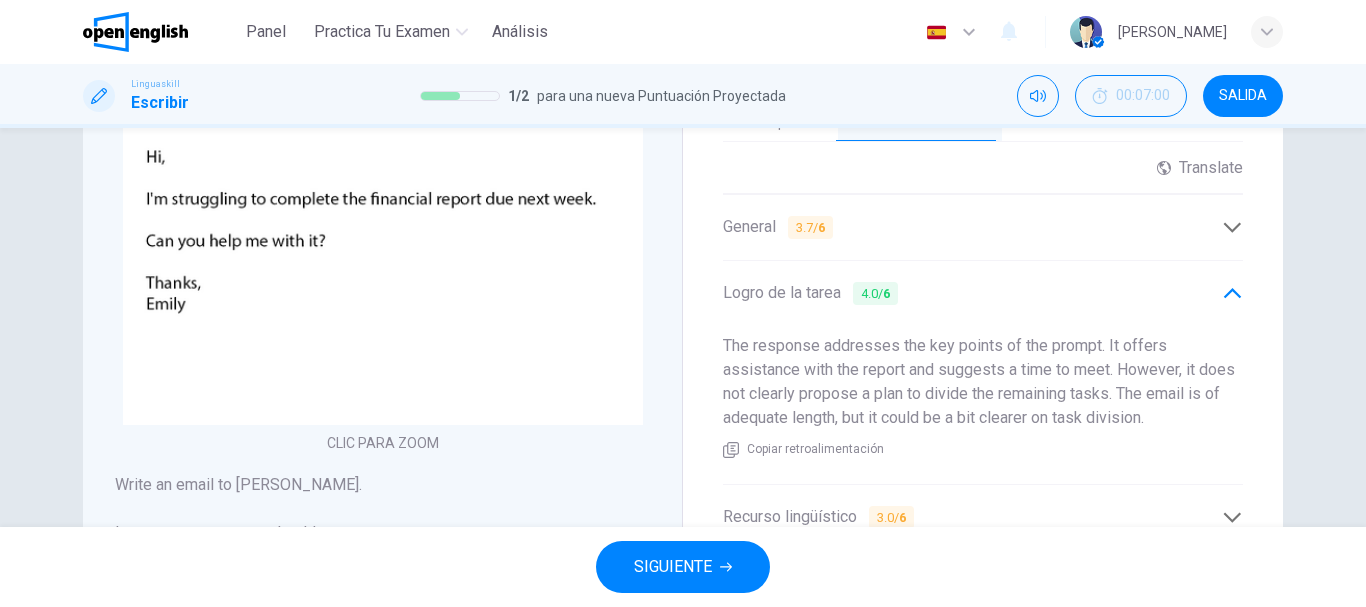 scroll, scrollTop: 306, scrollLeft: 0, axis: vertical 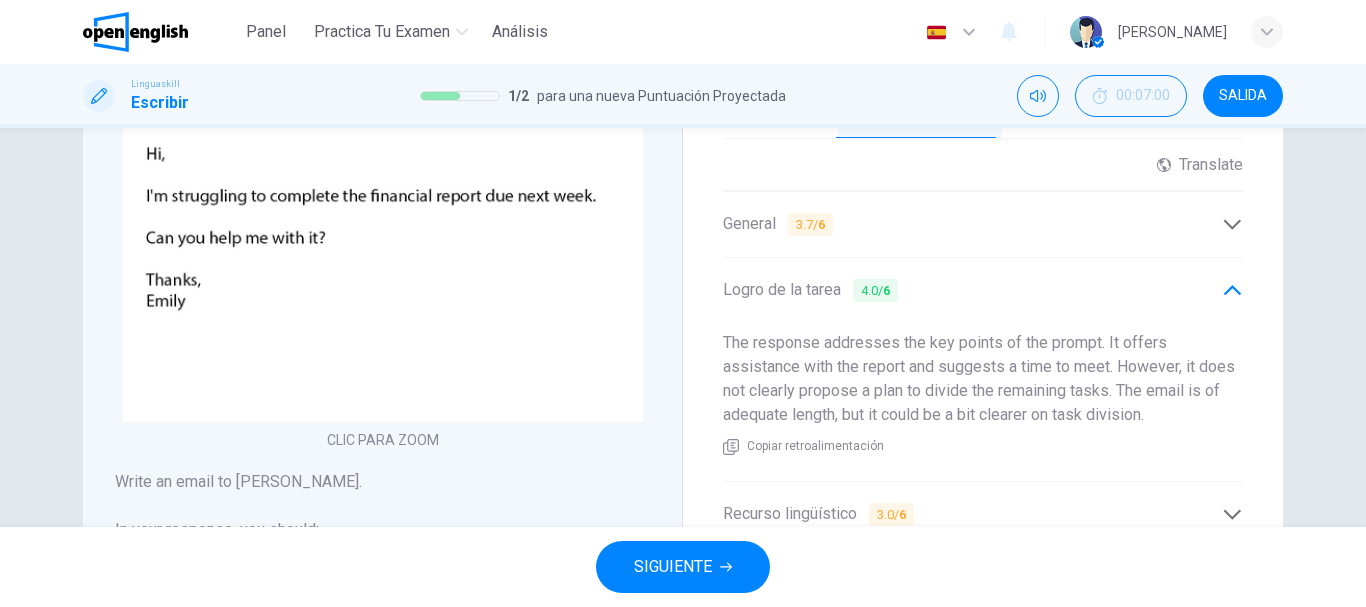 click 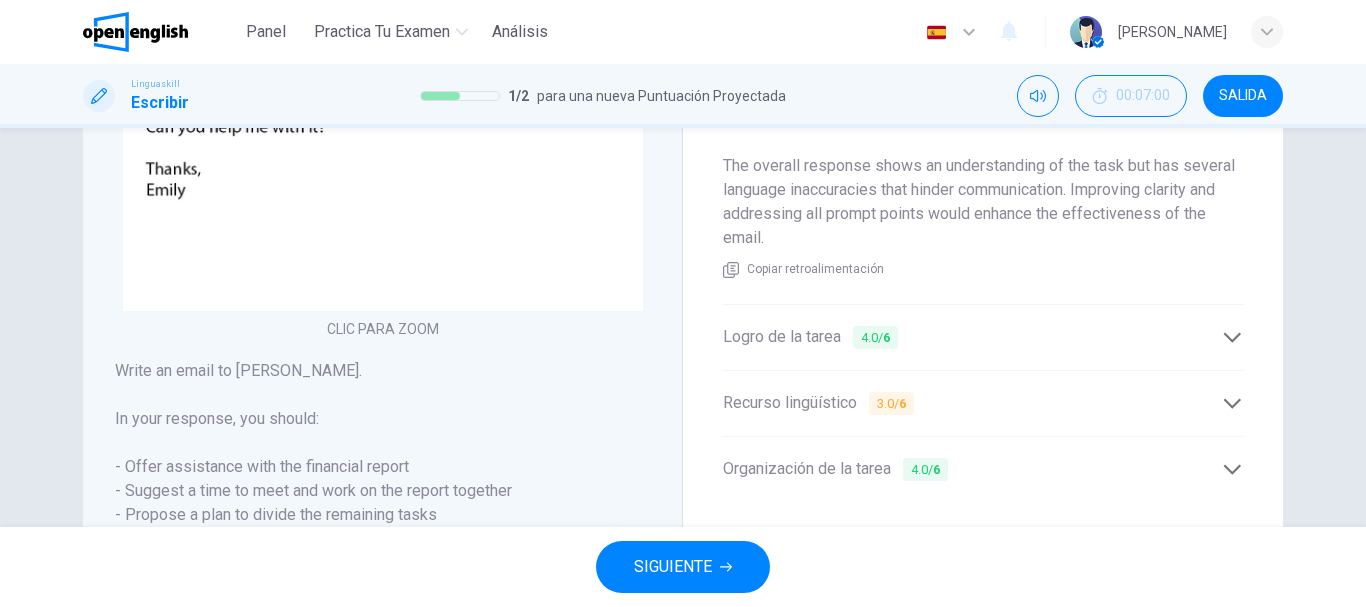 scroll, scrollTop: 418, scrollLeft: 0, axis: vertical 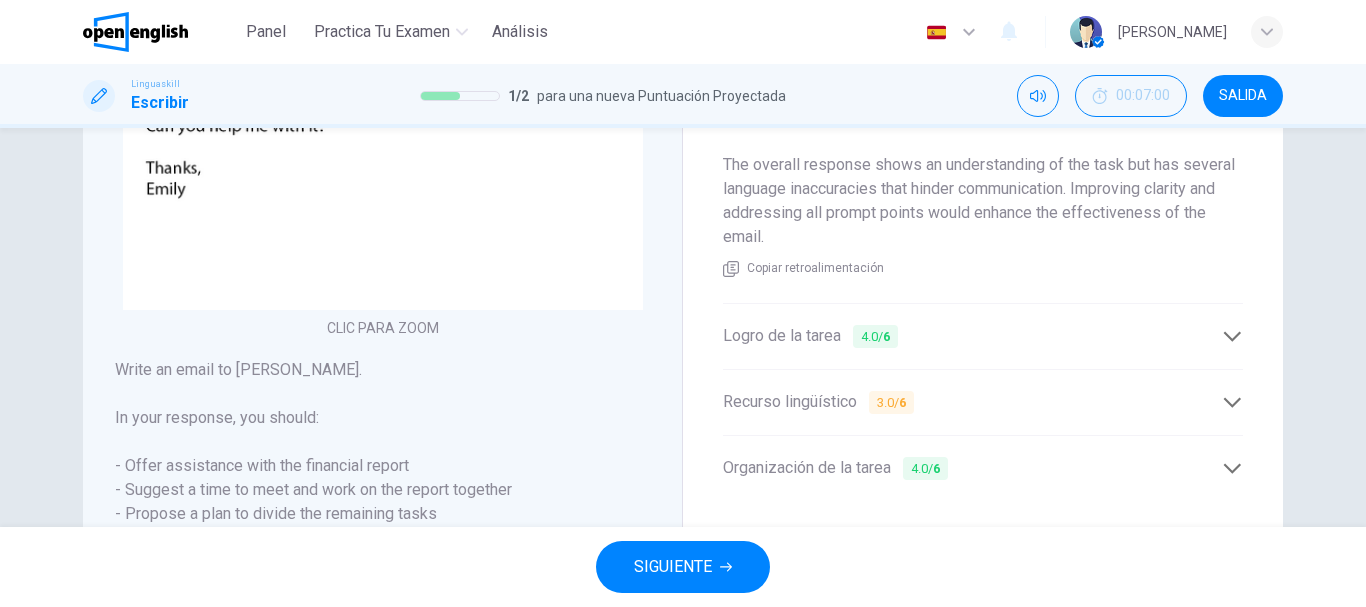 click 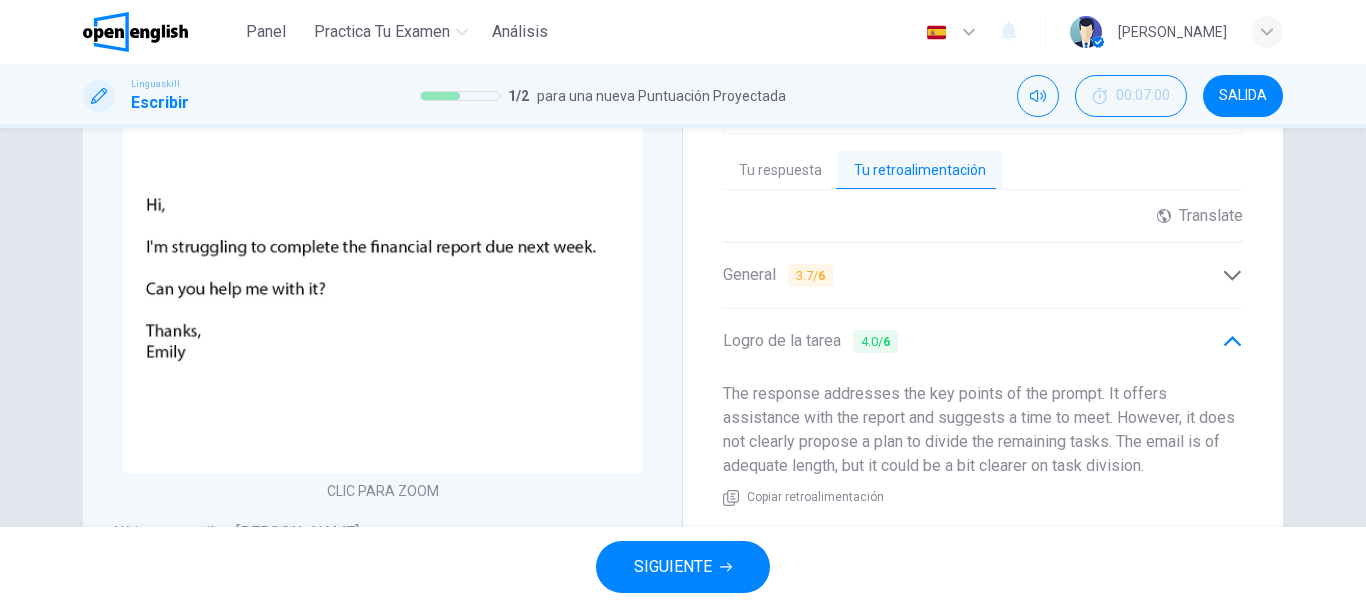 scroll, scrollTop: 239, scrollLeft: 0, axis: vertical 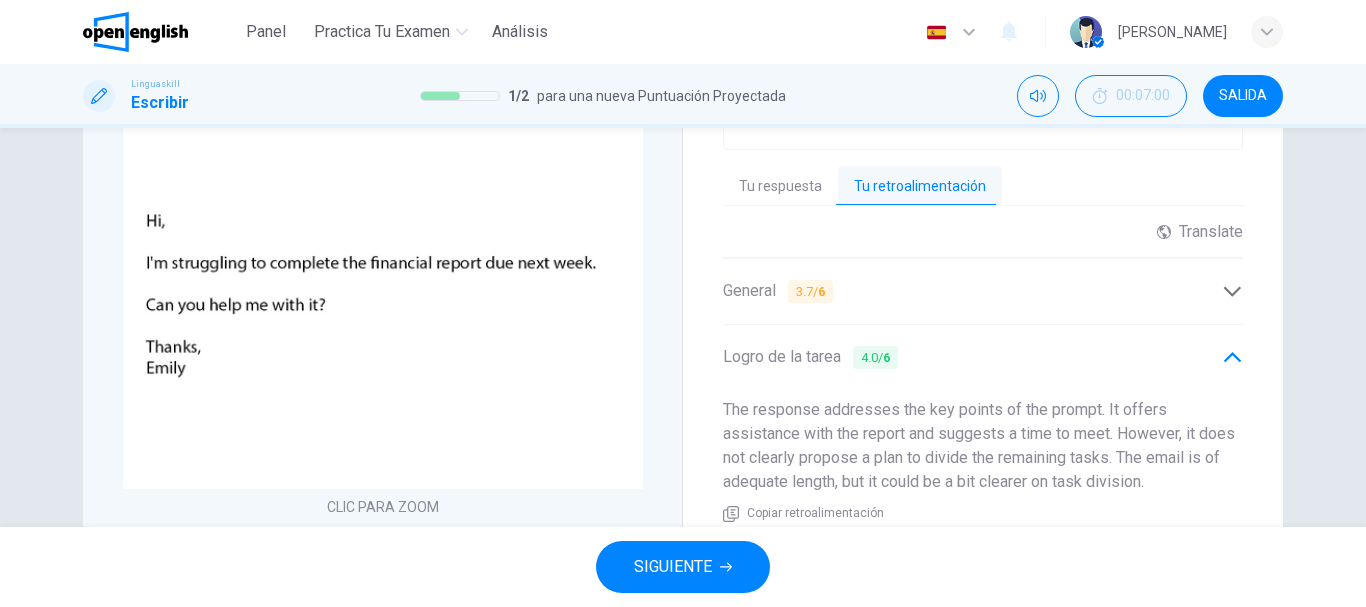 click 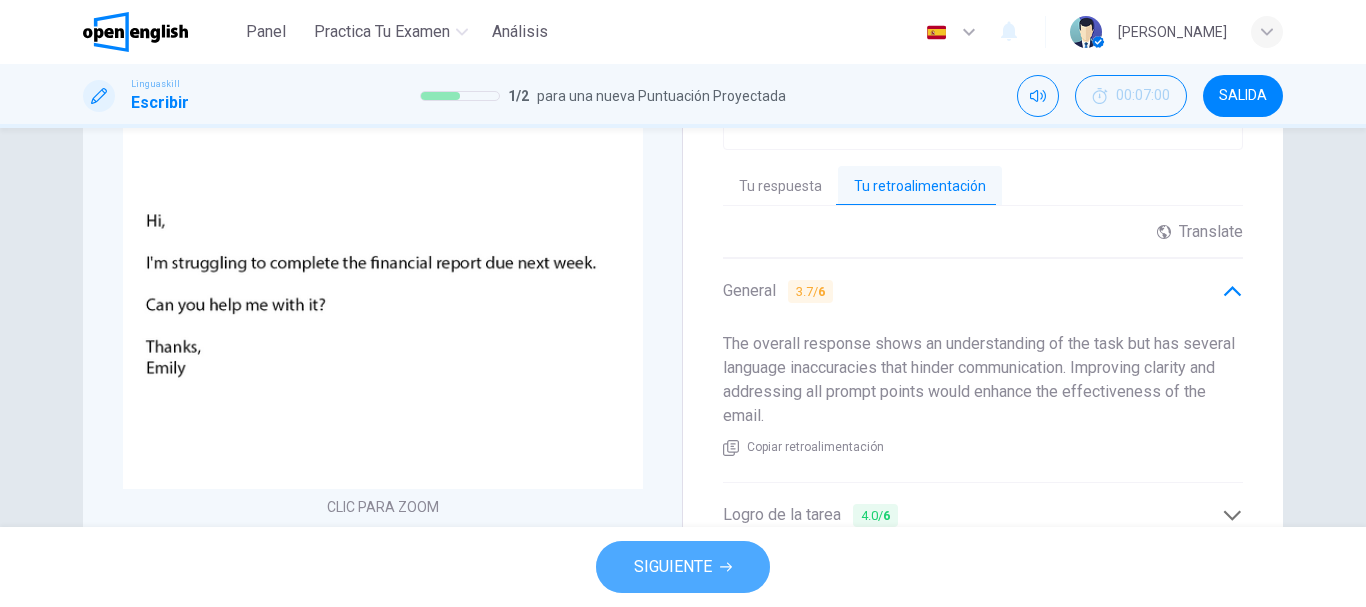 click on "SIGUIENTE" at bounding box center [673, 567] 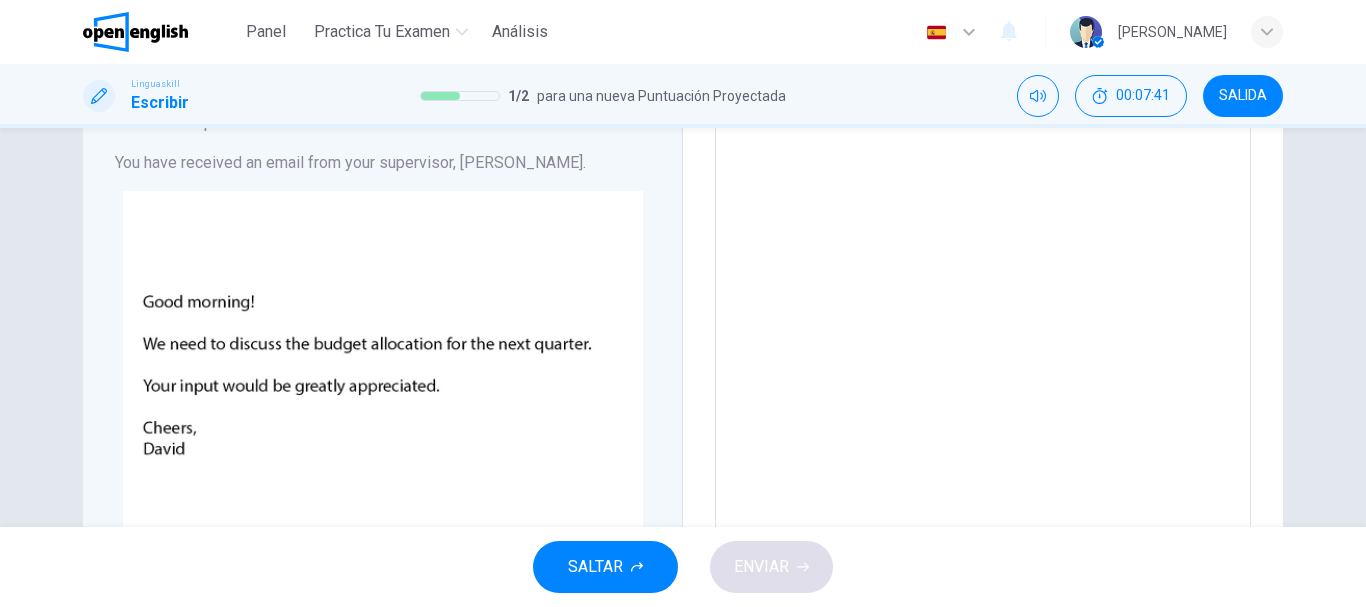 scroll, scrollTop: 0, scrollLeft: 0, axis: both 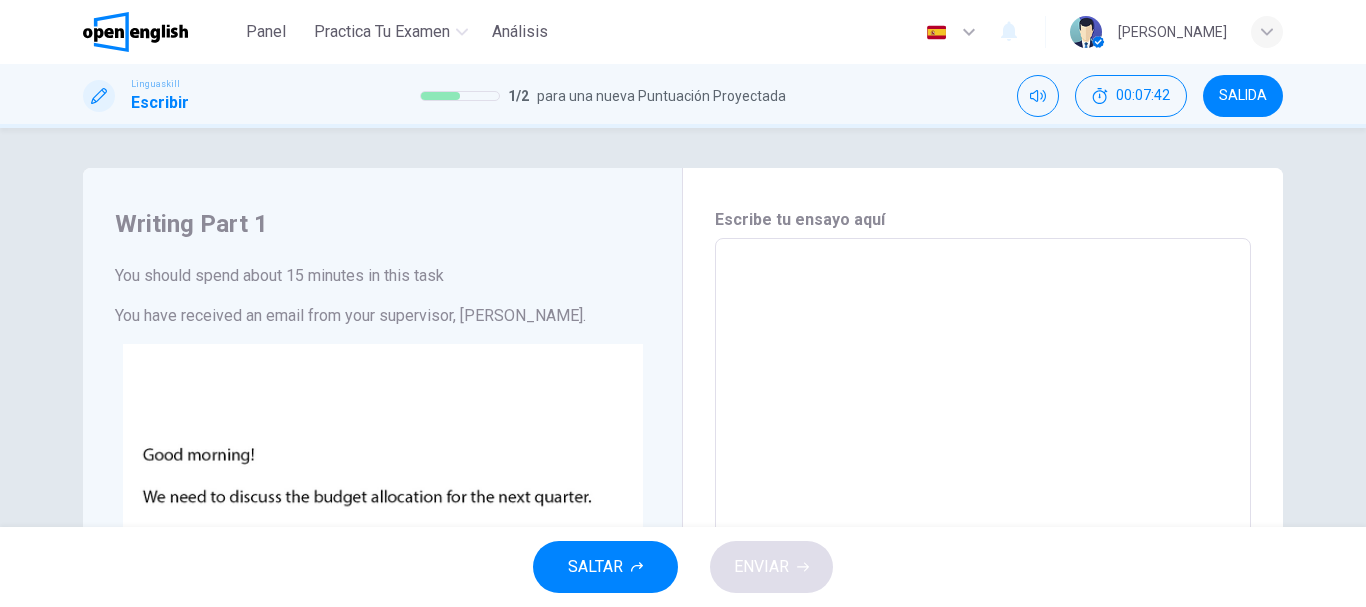 click at bounding box center (983, 611) 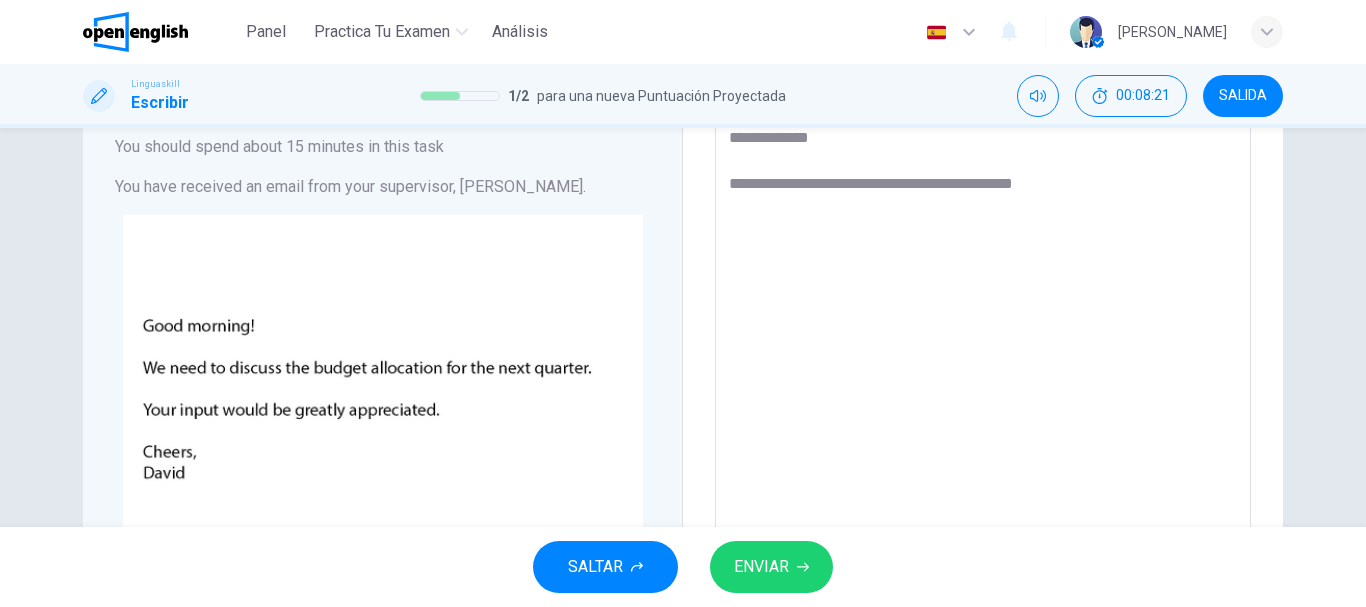 scroll, scrollTop: 106, scrollLeft: 0, axis: vertical 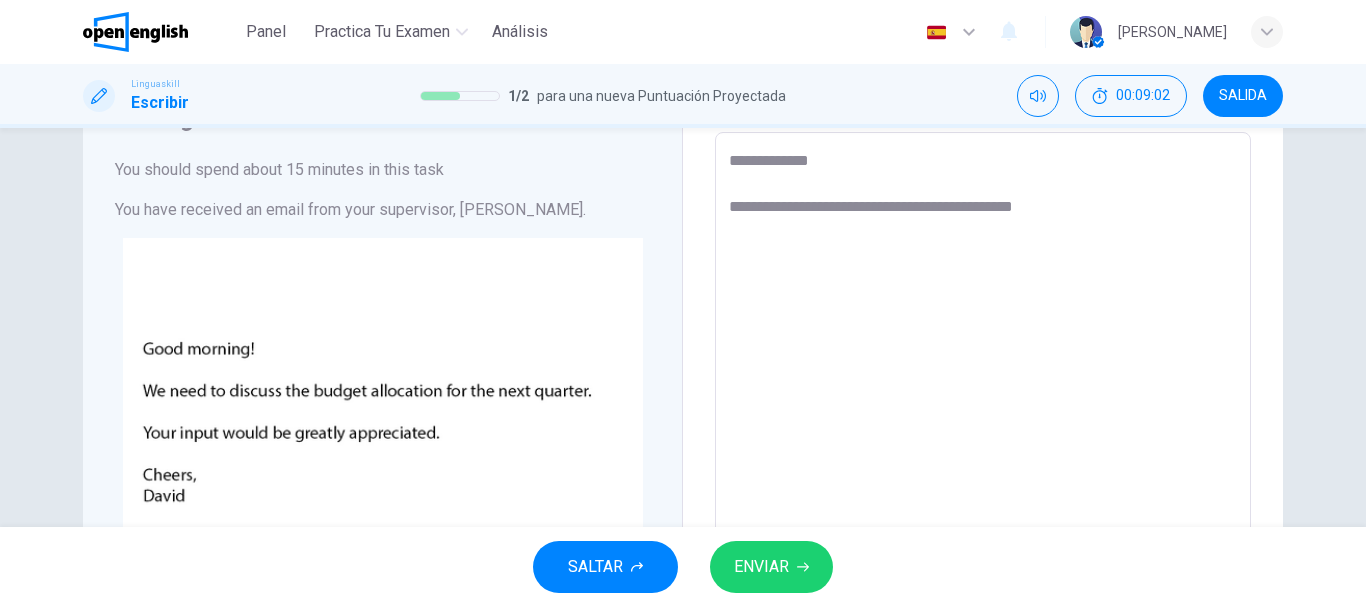 click on "**********" at bounding box center (983, 505) 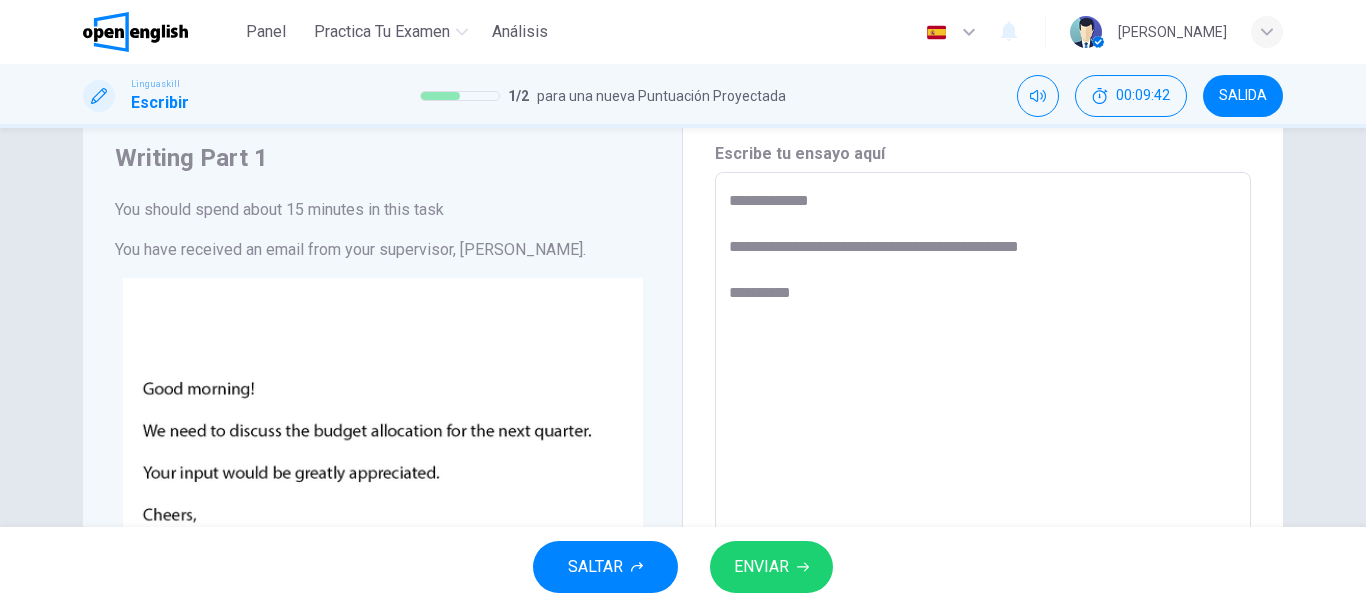 scroll, scrollTop: 50, scrollLeft: 0, axis: vertical 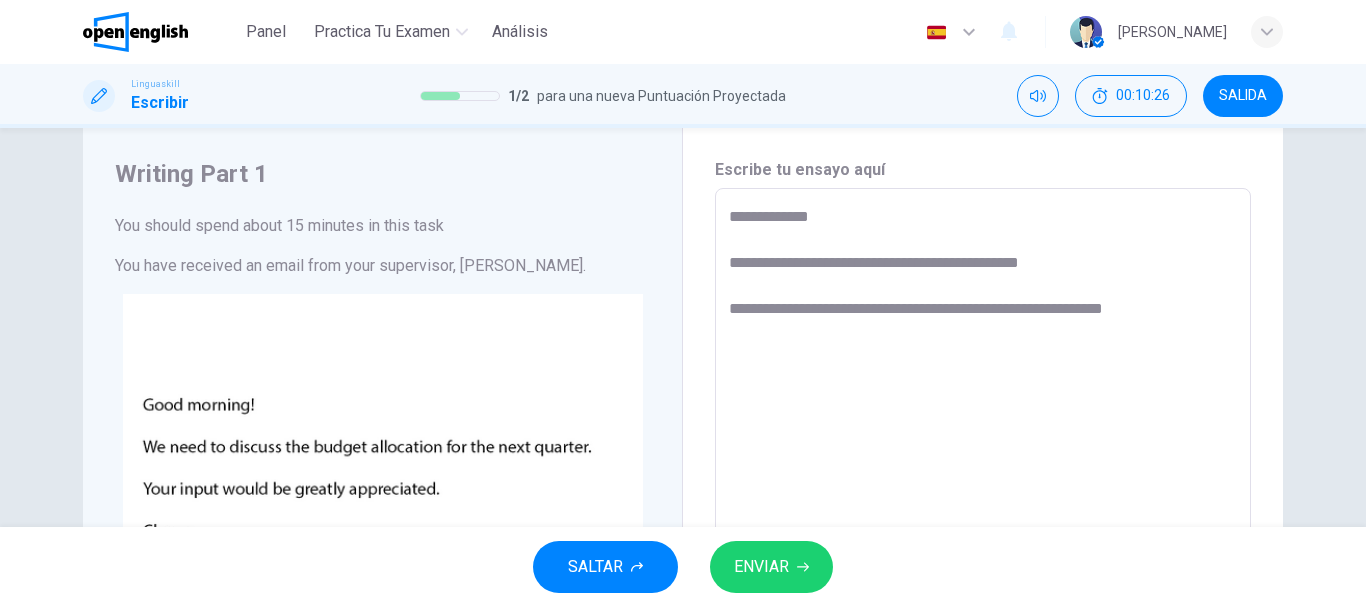 click on "**********" at bounding box center [983, 561] 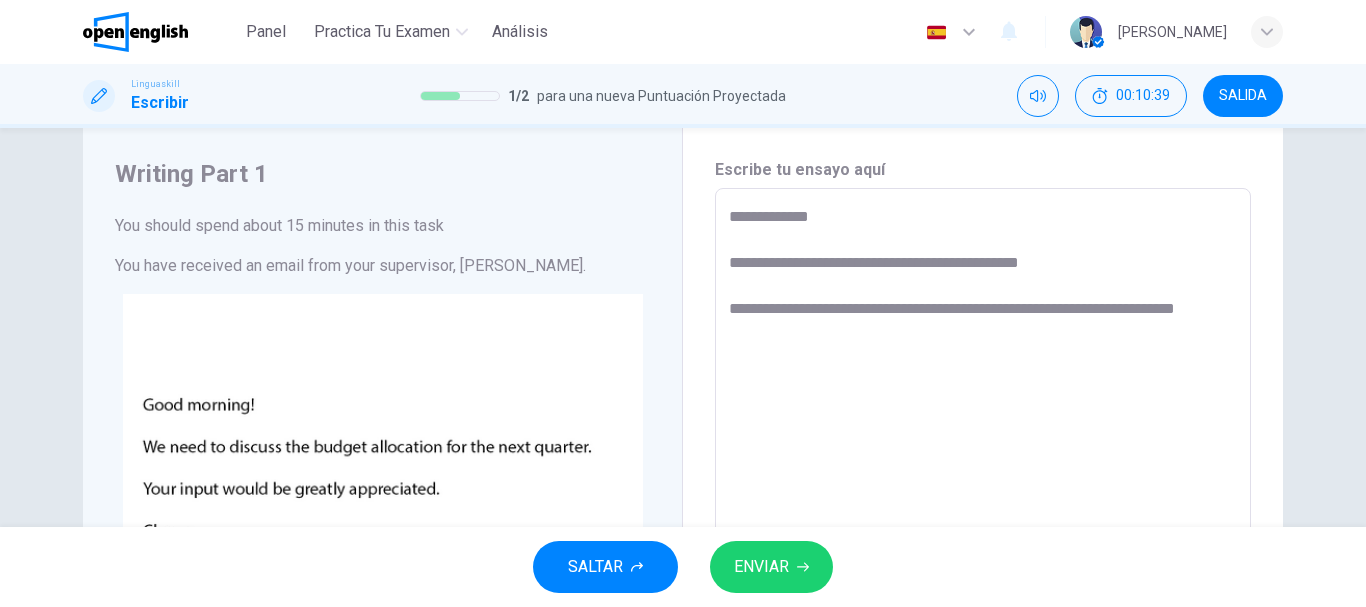 click on "**********" at bounding box center [983, 561] 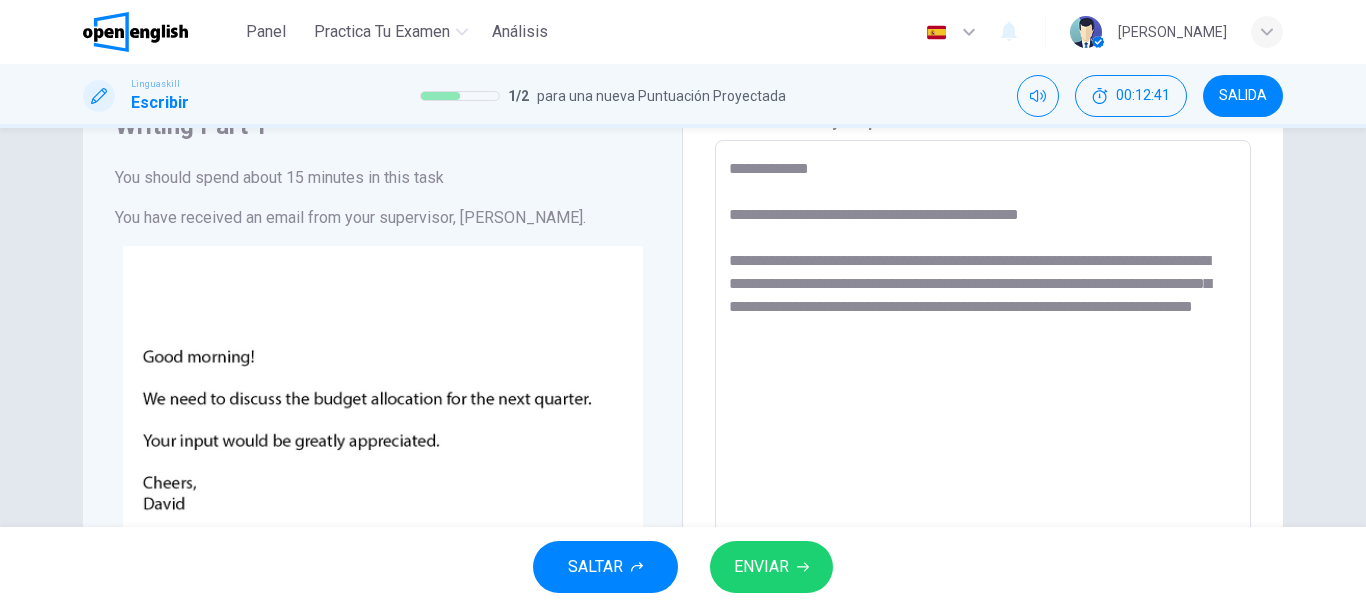 scroll, scrollTop: 107, scrollLeft: 0, axis: vertical 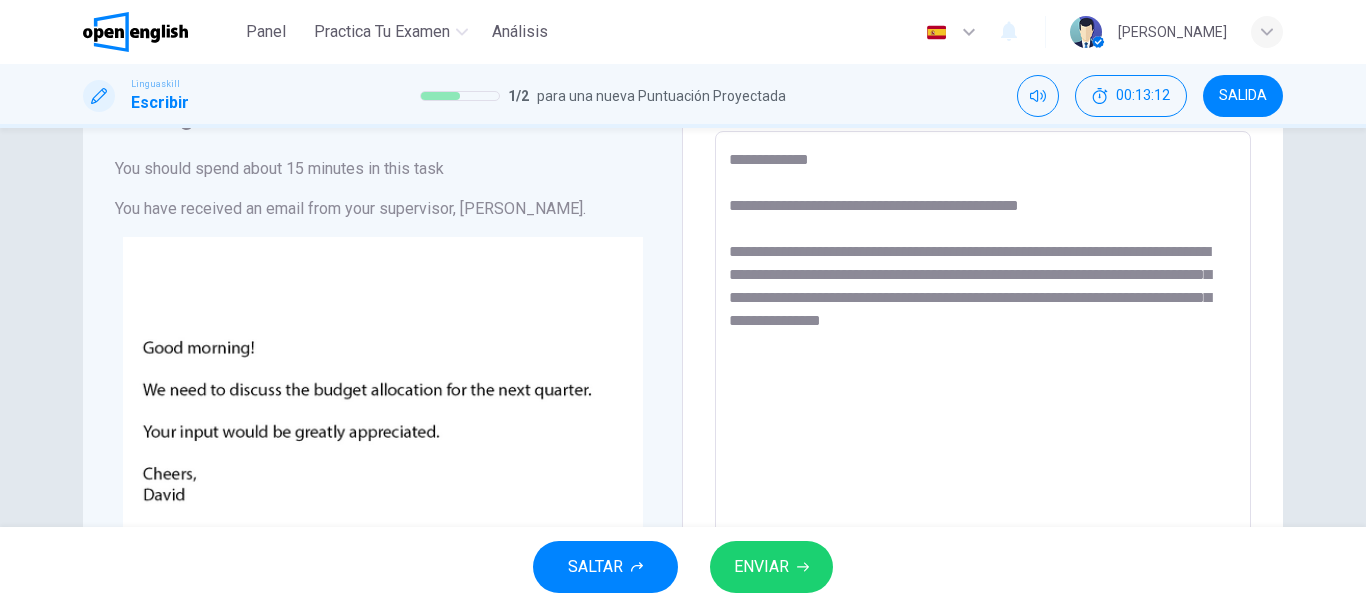 drag, startPoint x: 853, startPoint y: 300, endPoint x: 1207, endPoint y: 303, distance: 354.01273 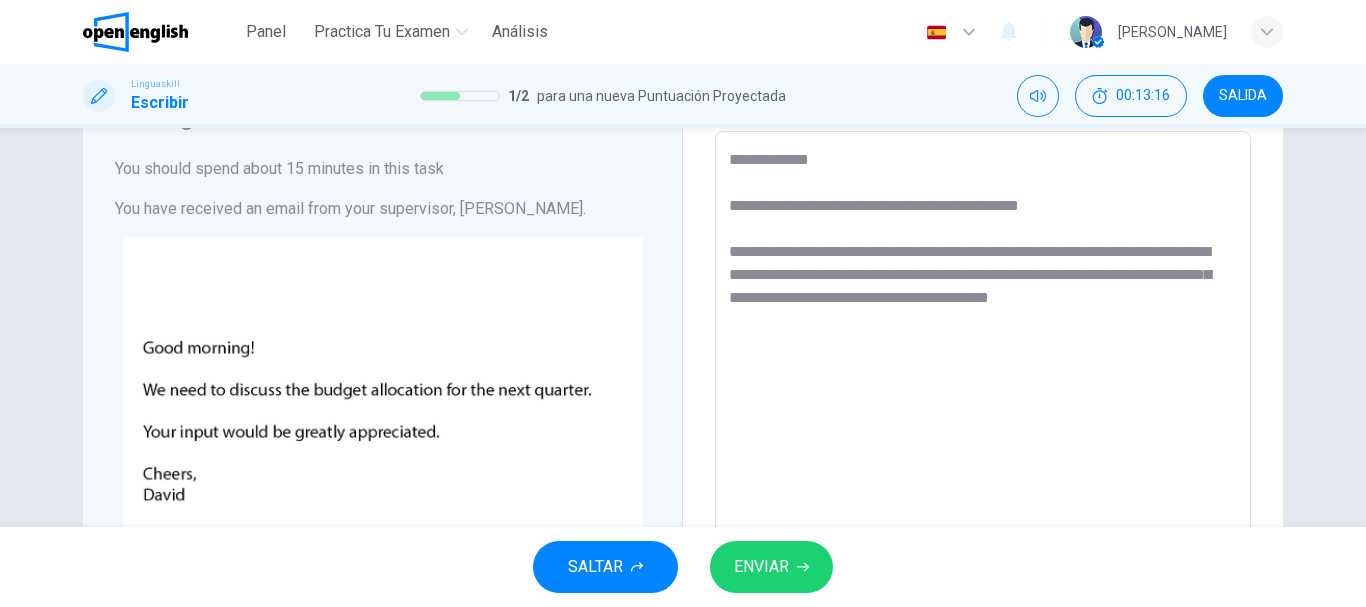 click on "**********" at bounding box center [983, 504] 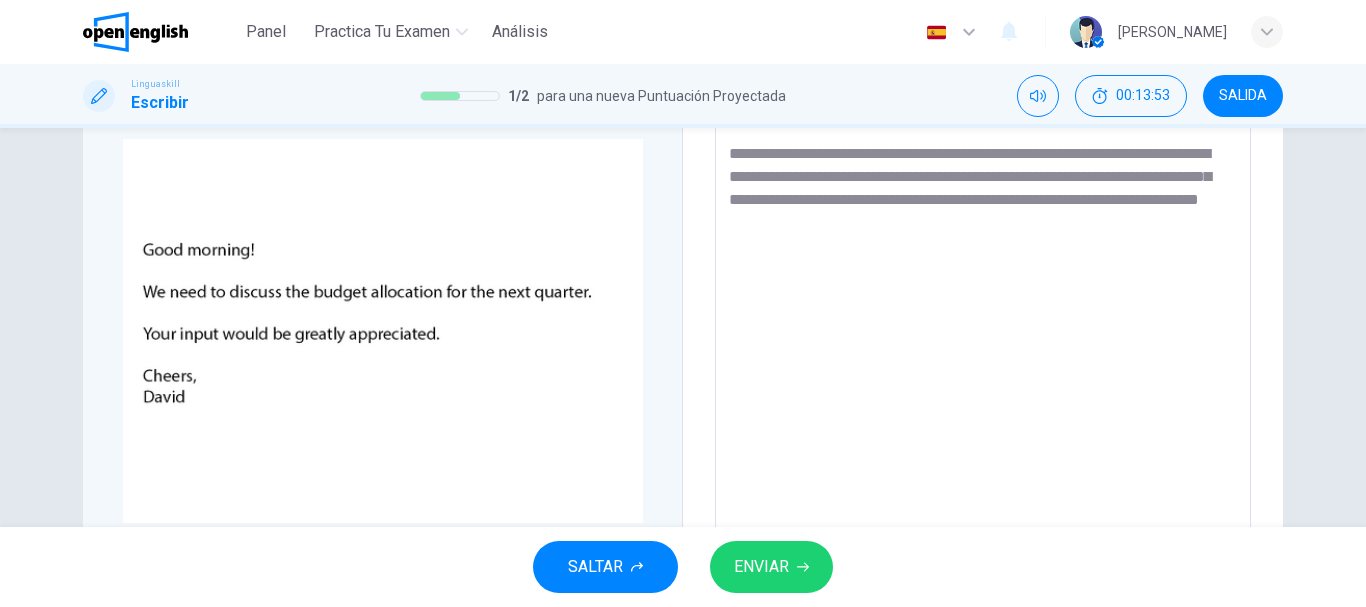 scroll, scrollTop: 204, scrollLeft: 0, axis: vertical 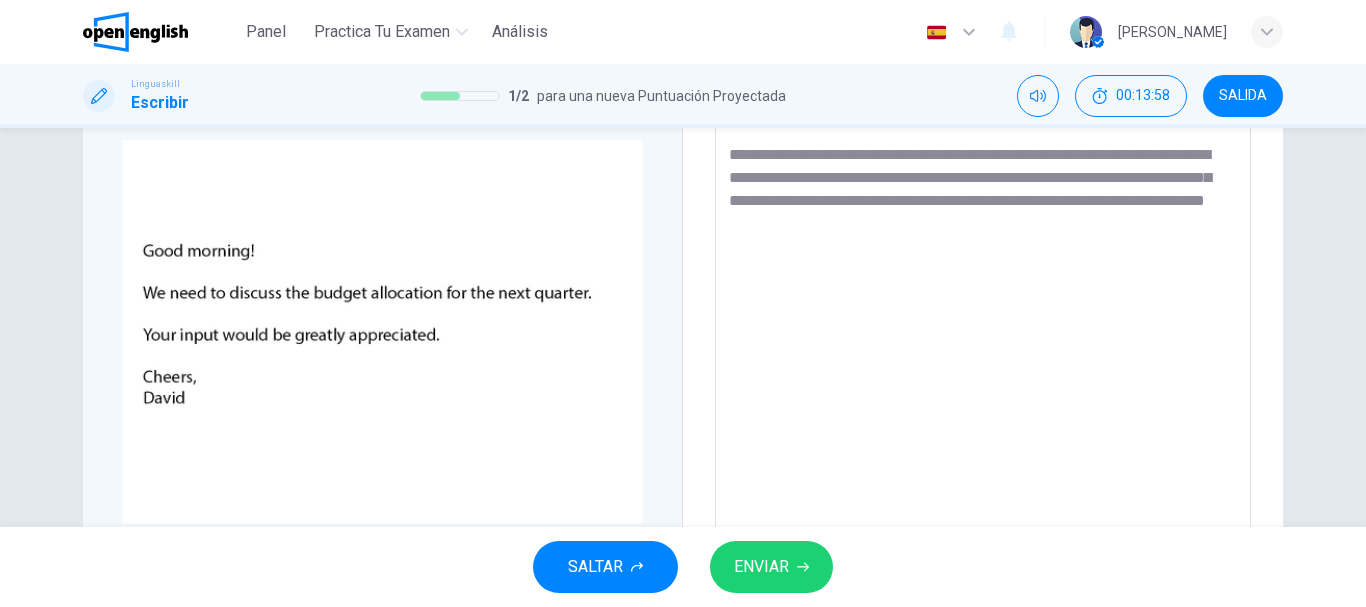 click on "**********" at bounding box center [983, 407] 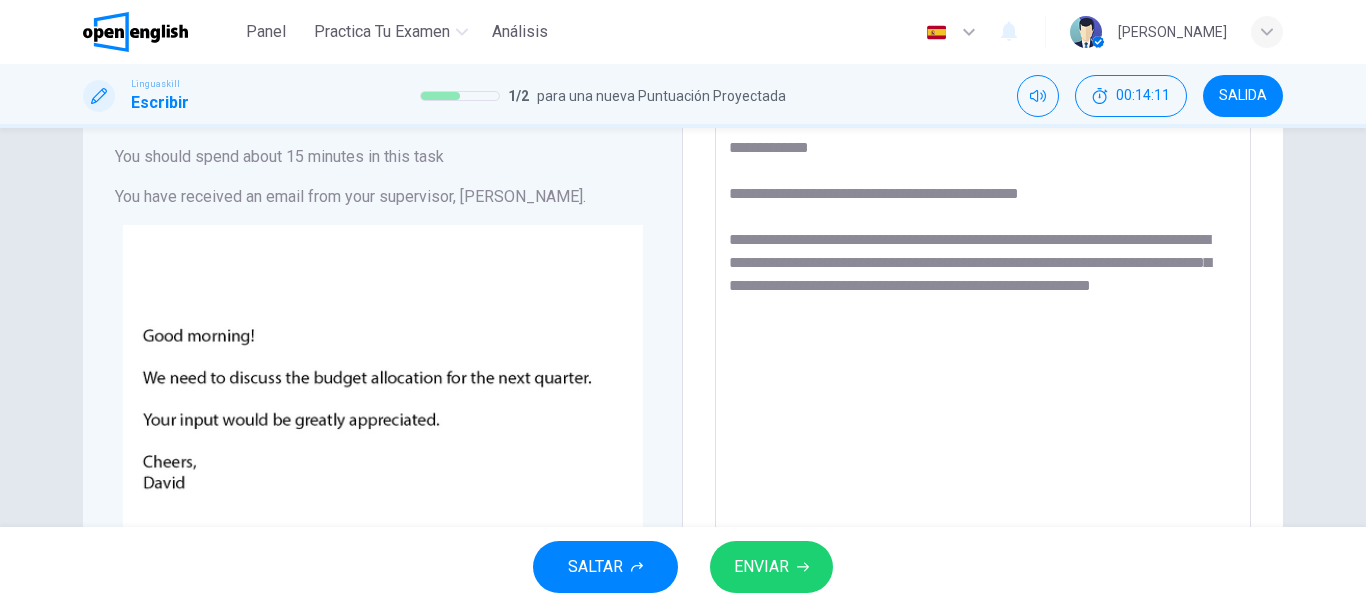 scroll, scrollTop: 154, scrollLeft: 0, axis: vertical 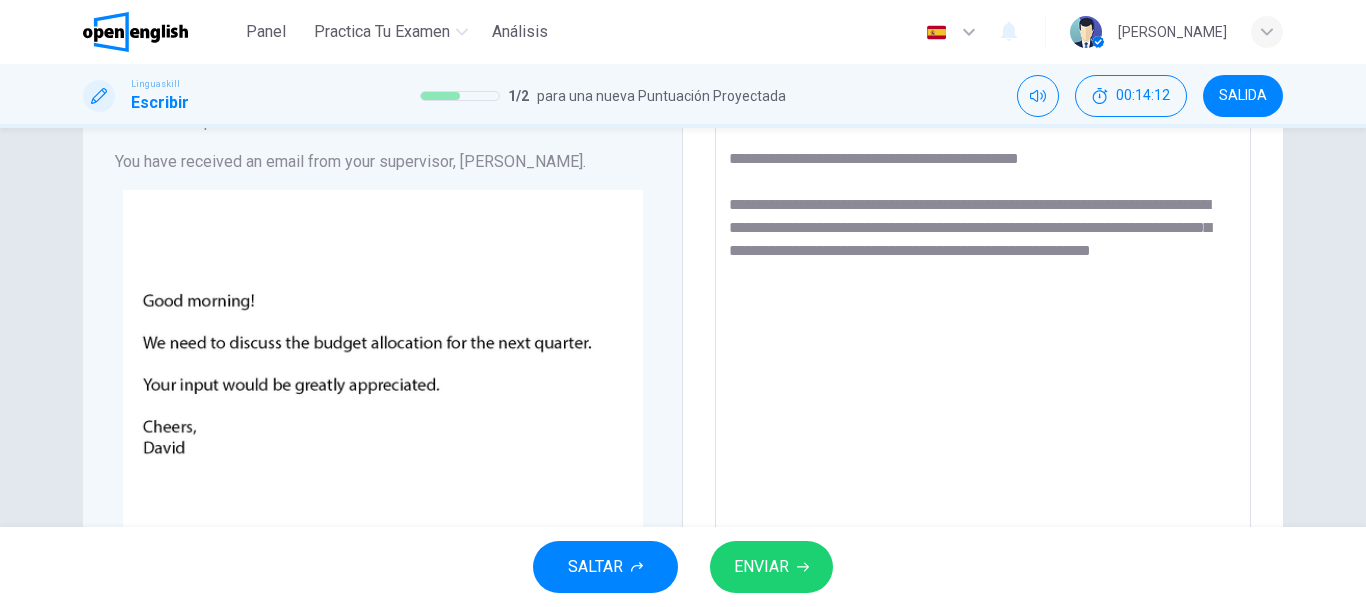 click on "**********" at bounding box center [983, 457] 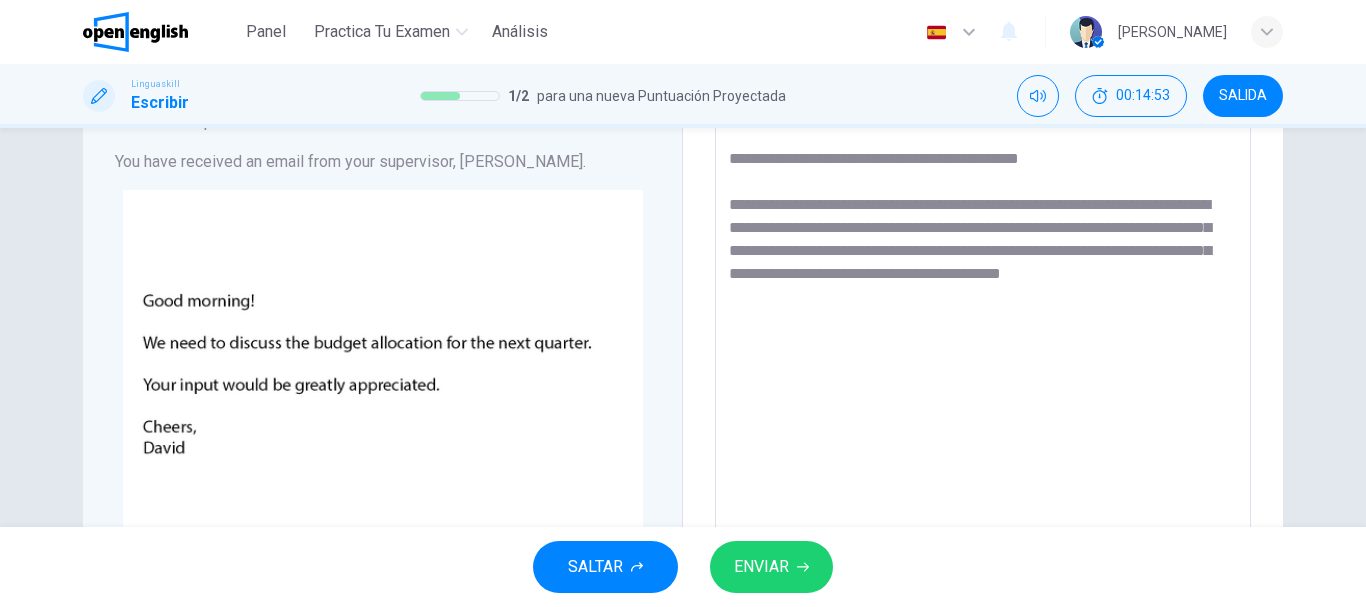 click on "**********" at bounding box center (983, 457) 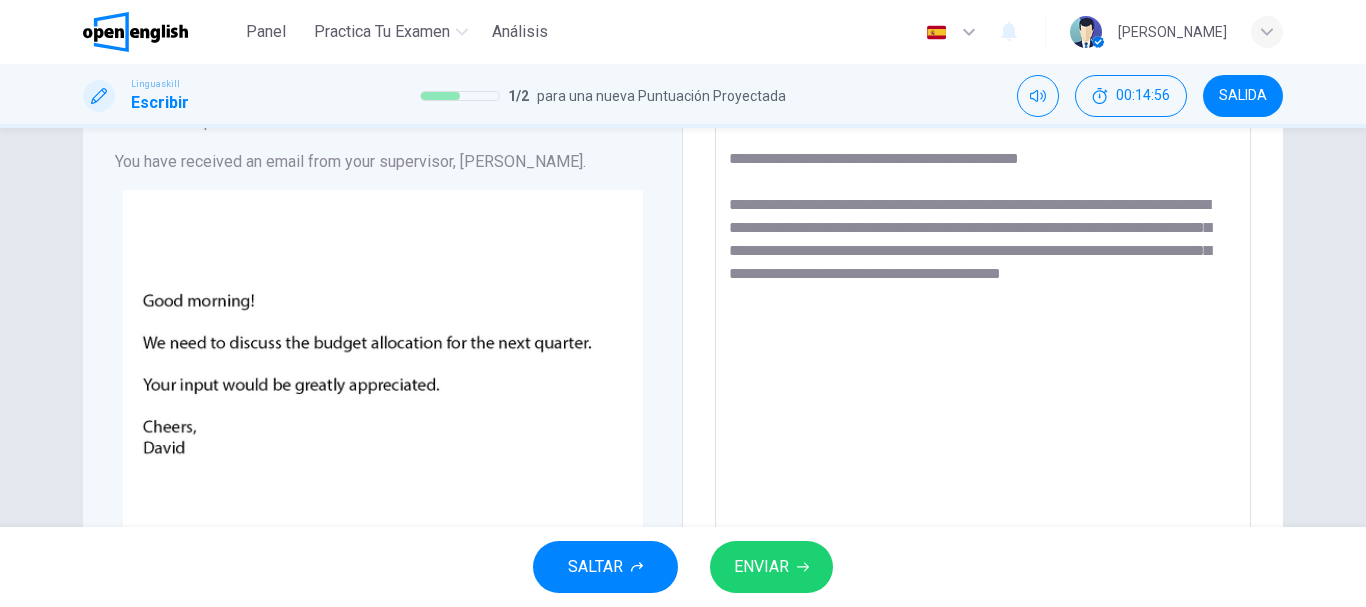 click on "**********" at bounding box center (983, 457) 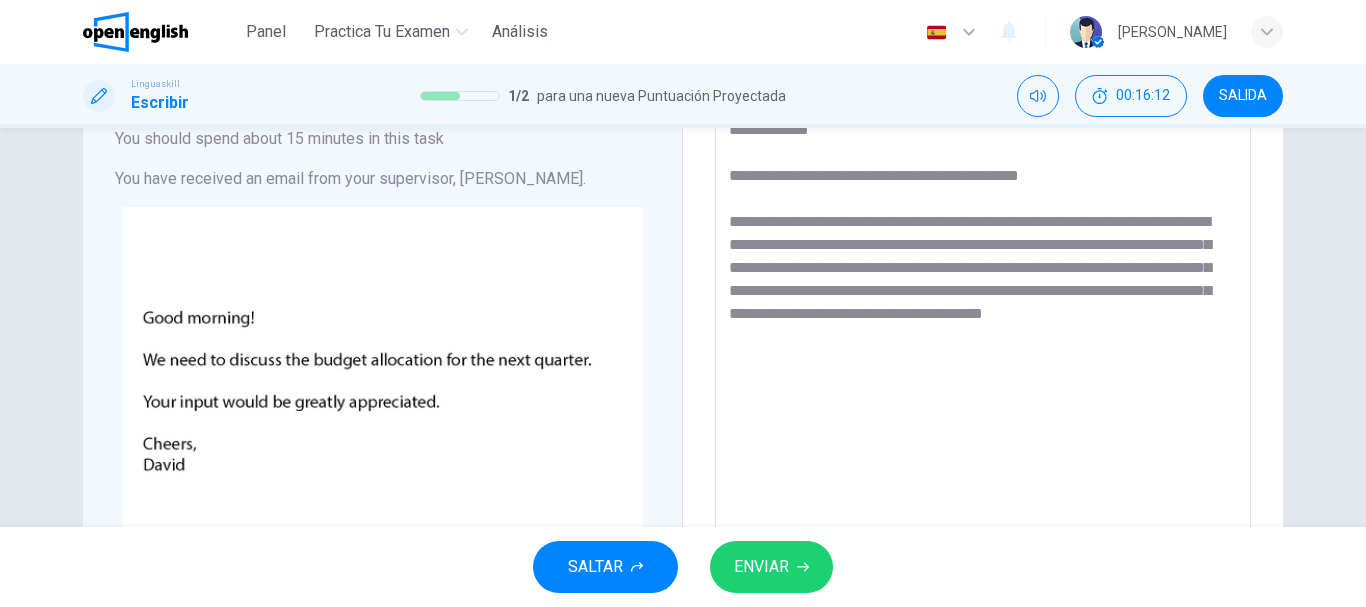 scroll, scrollTop: 138, scrollLeft: 0, axis: vertical 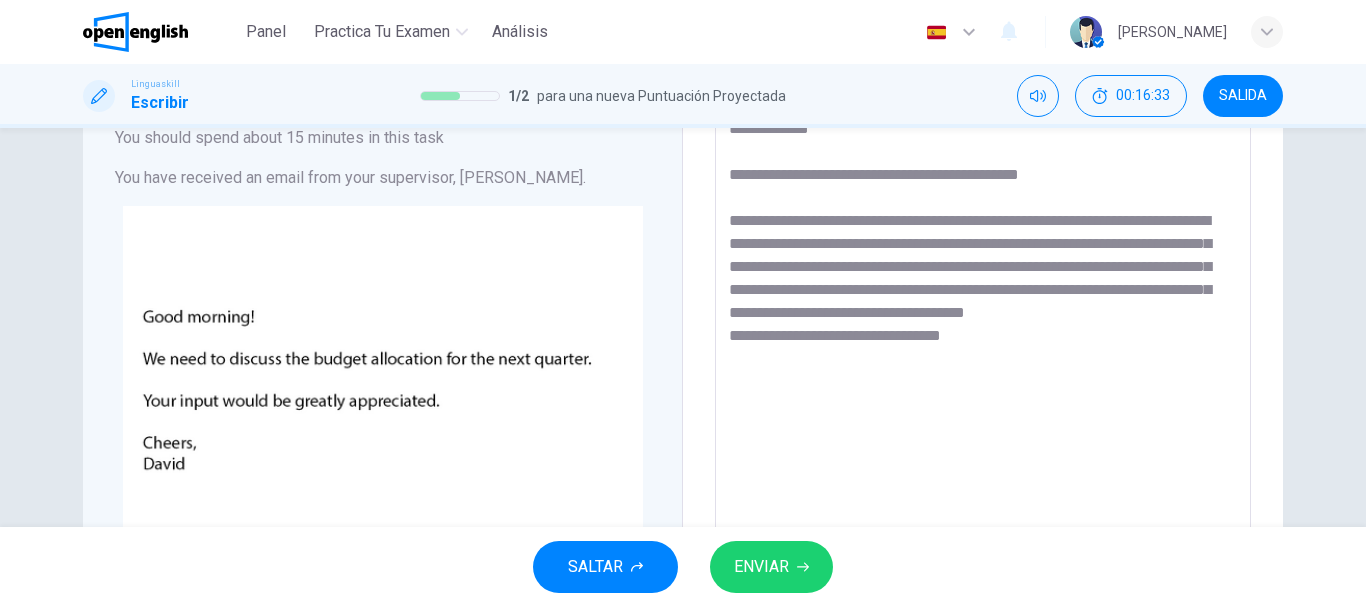 drag, startPoint x: 972, startPoint y: 172, endPoint x: 1057, endPoint y: 187, distance: 86.313385 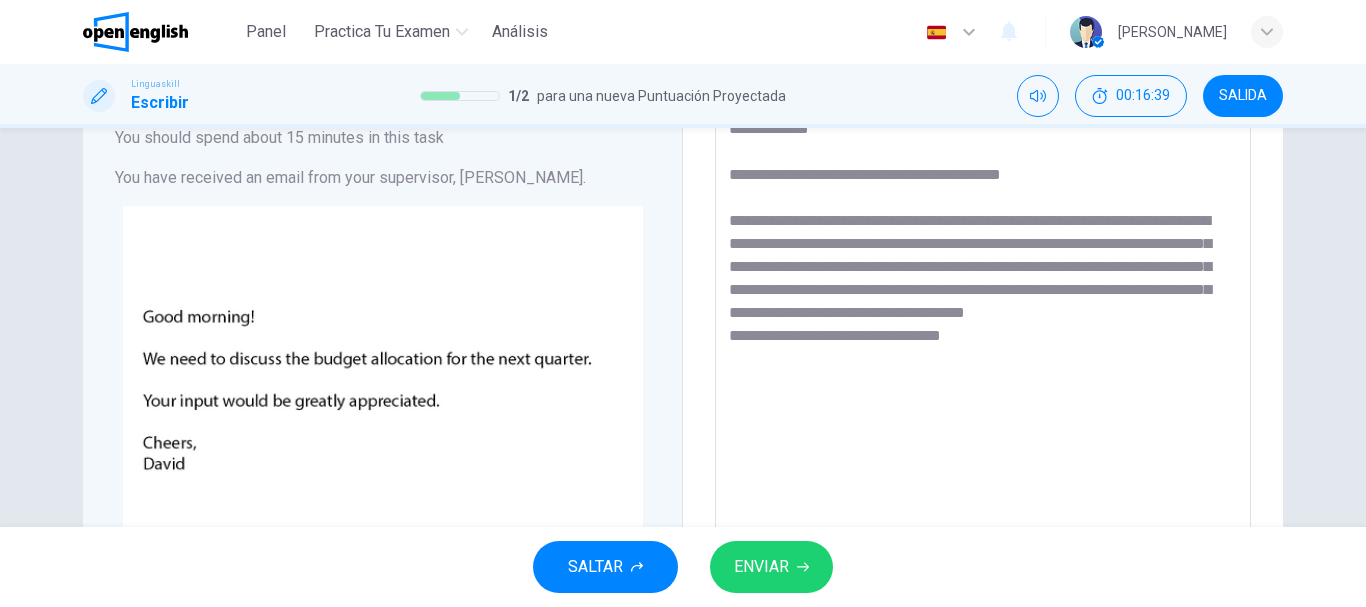 click on "**********" at bounding box center (983, 473) 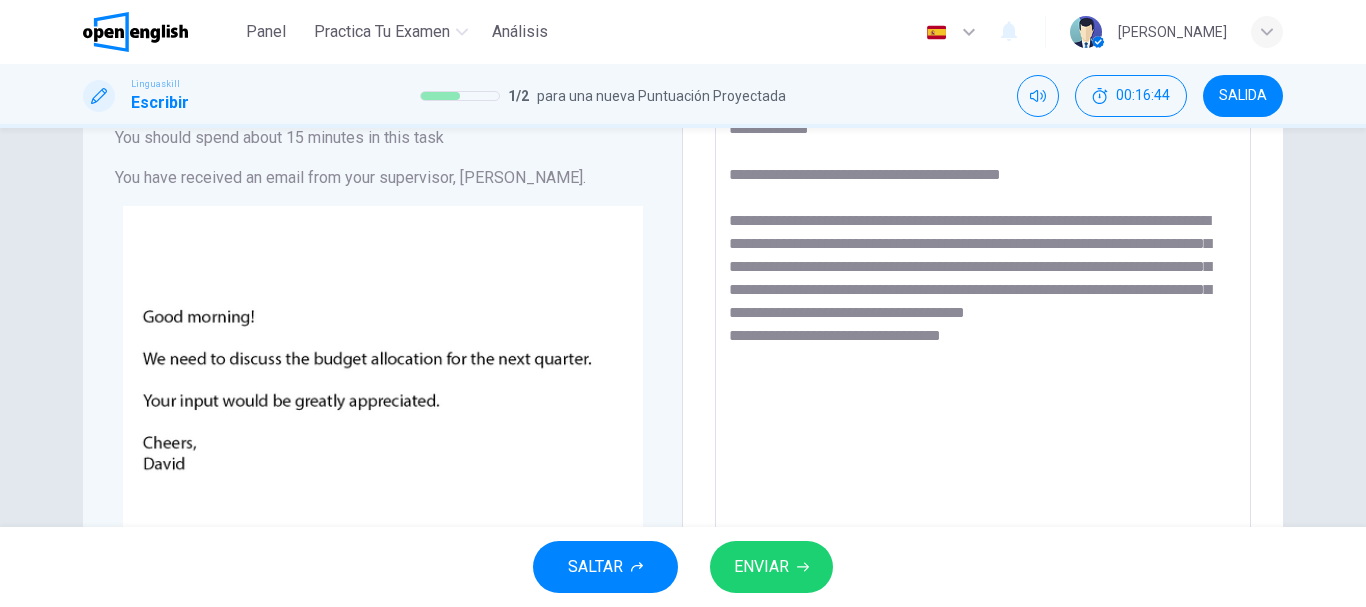 click on "**********" at bounding box center (983, 473) 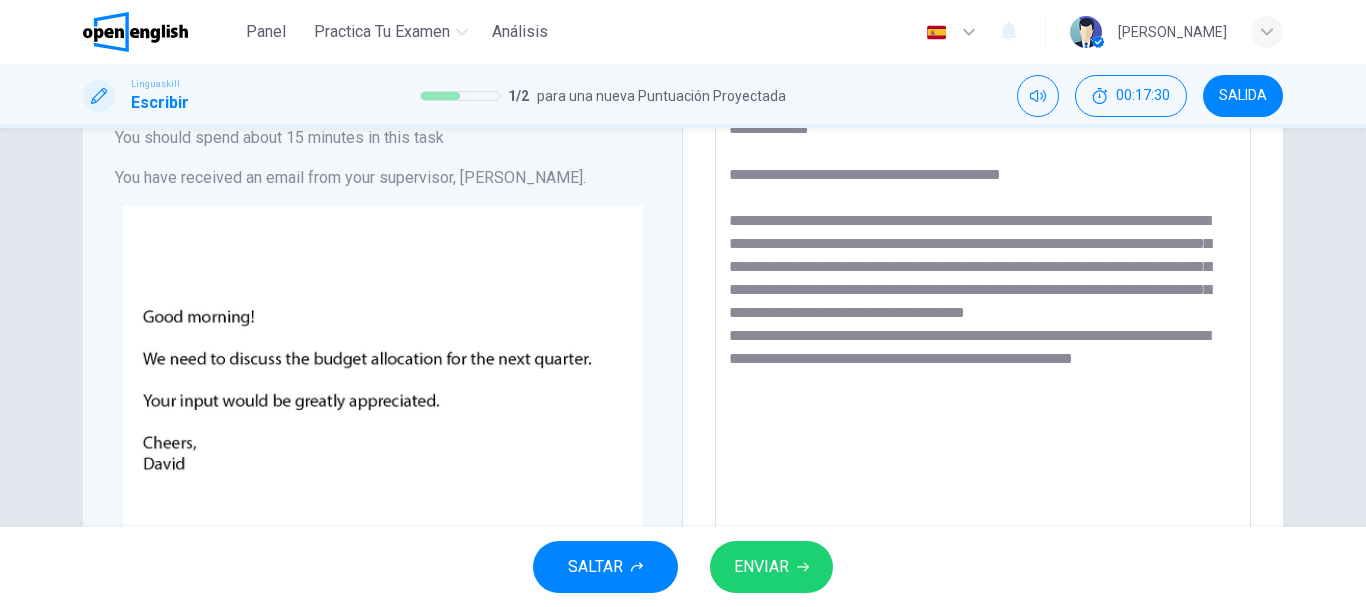 click on "**********" at bounding box center (983, 473) 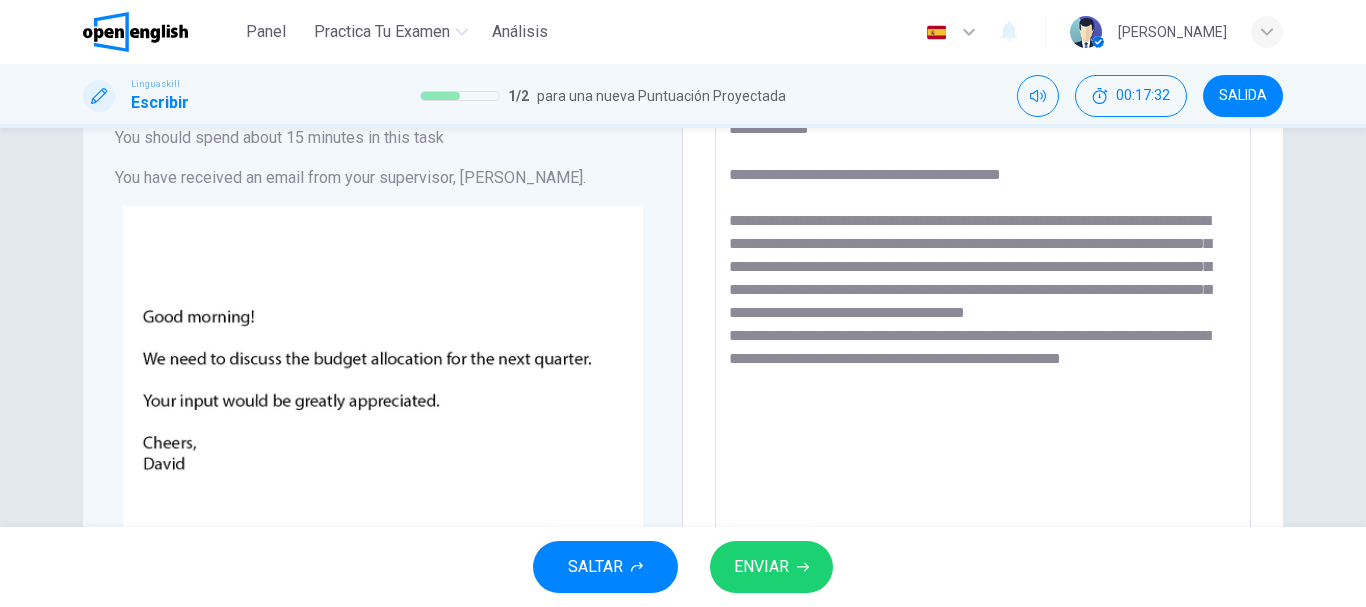 click on "**********" at bounding box center [983, 473] 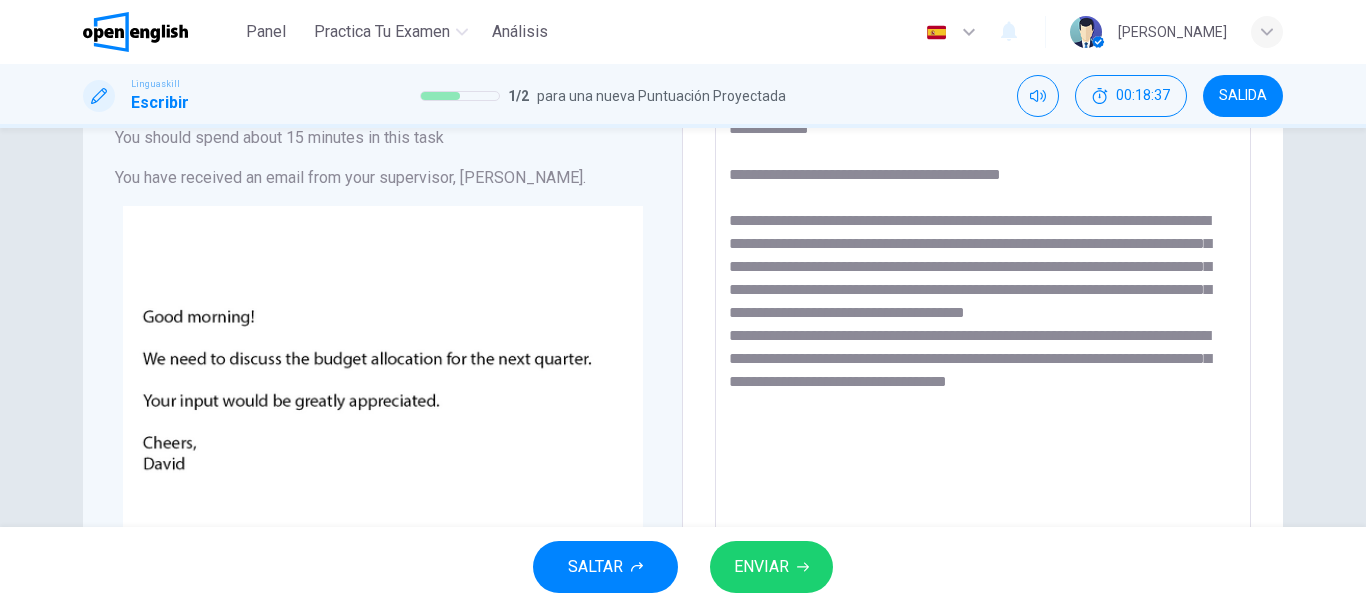 click on "**********" at bounding box center [983, 473] 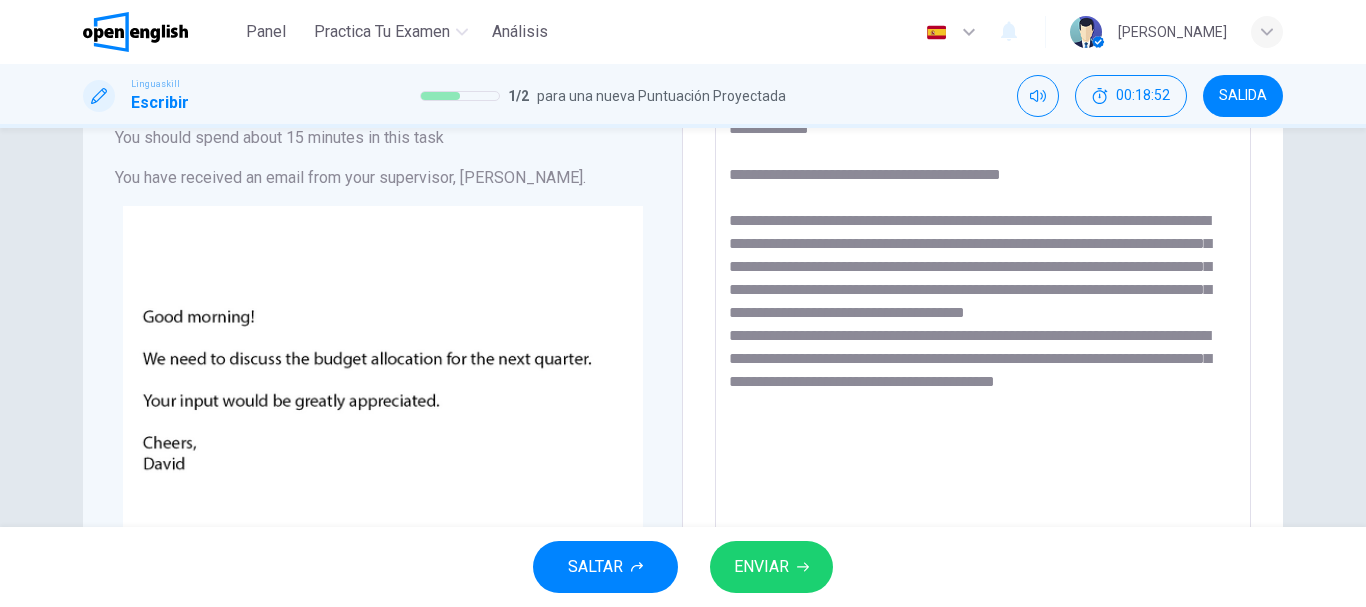 click on "**********" at bounding box center [983, 473] 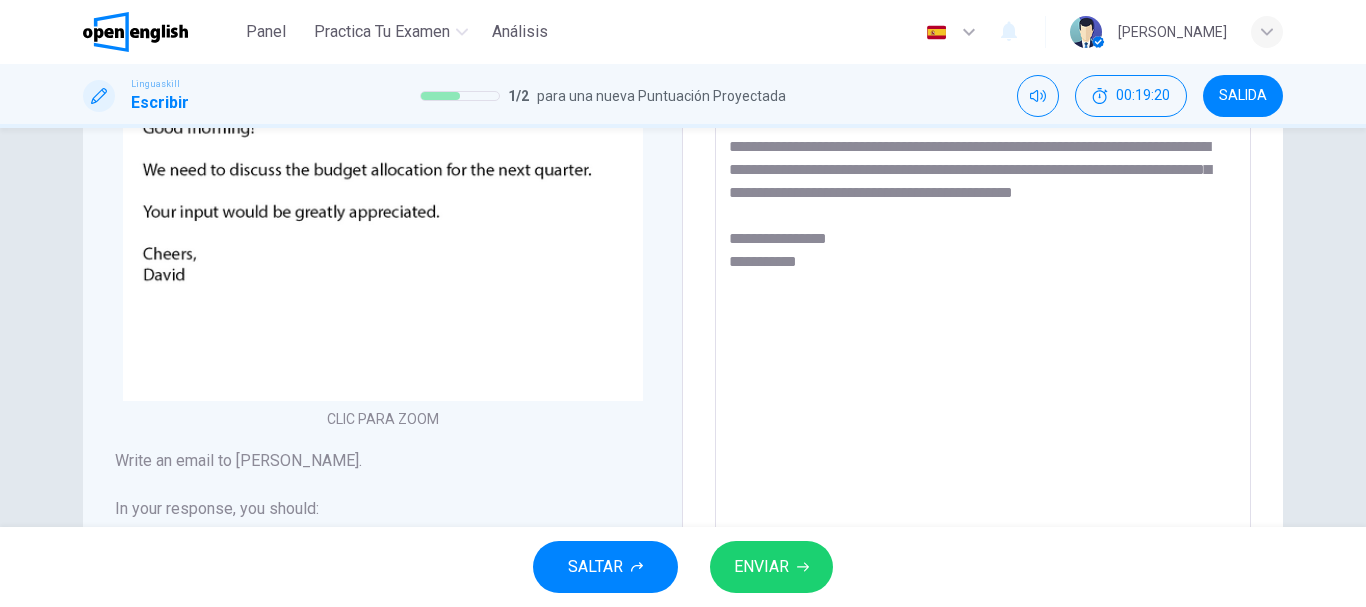 scroll, scrollTop: 433, scrollLeft: 0, axis: vertical 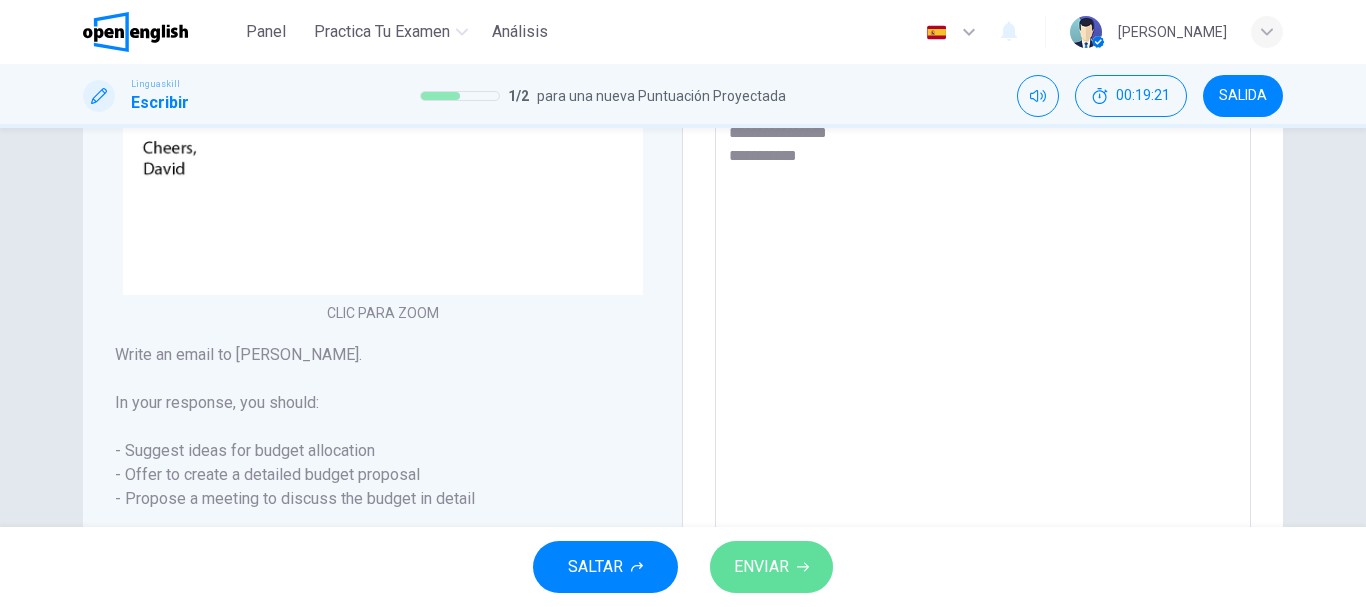 click on "ENVIAR" at bounding box center (761, 567) 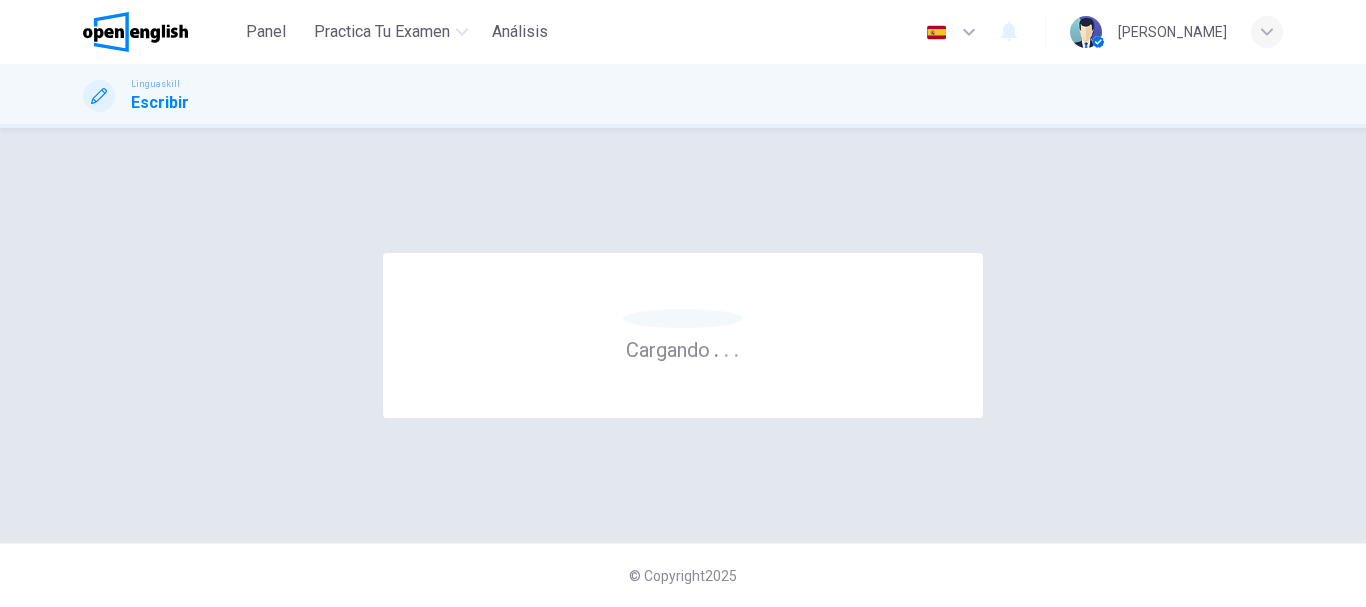 scroll, scrollTop: 0, scrollLeft: 0, axis: both 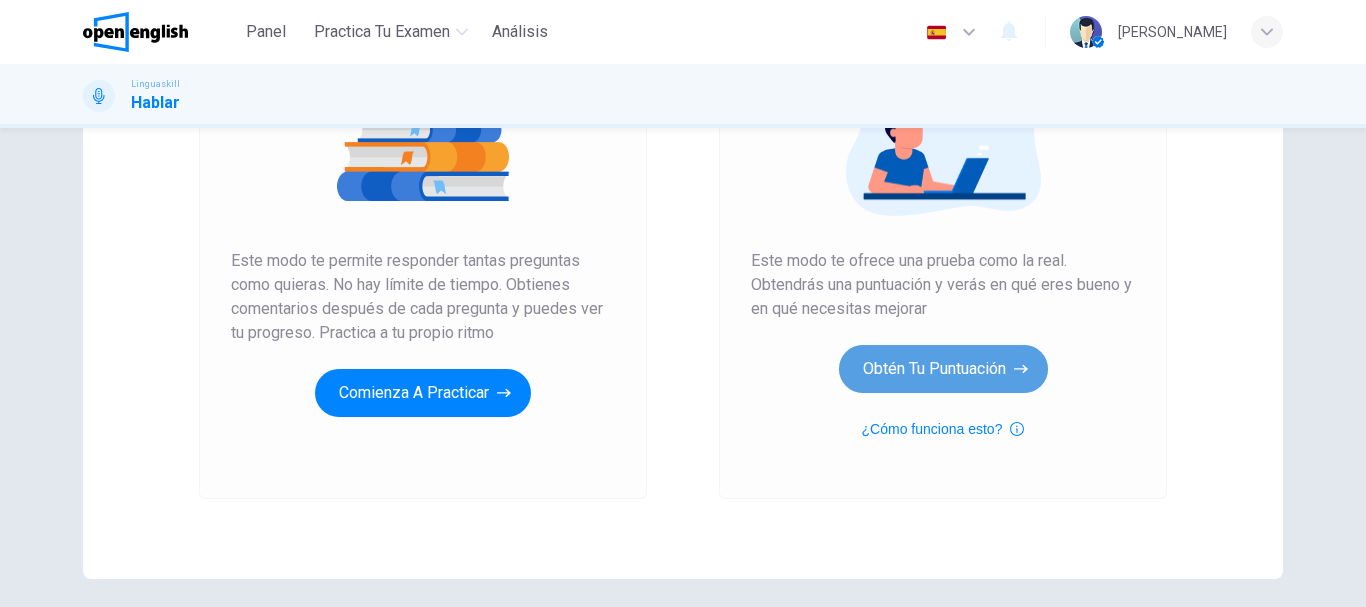 click on "Obtén tu puntuación" at bounding box center [943, 369] 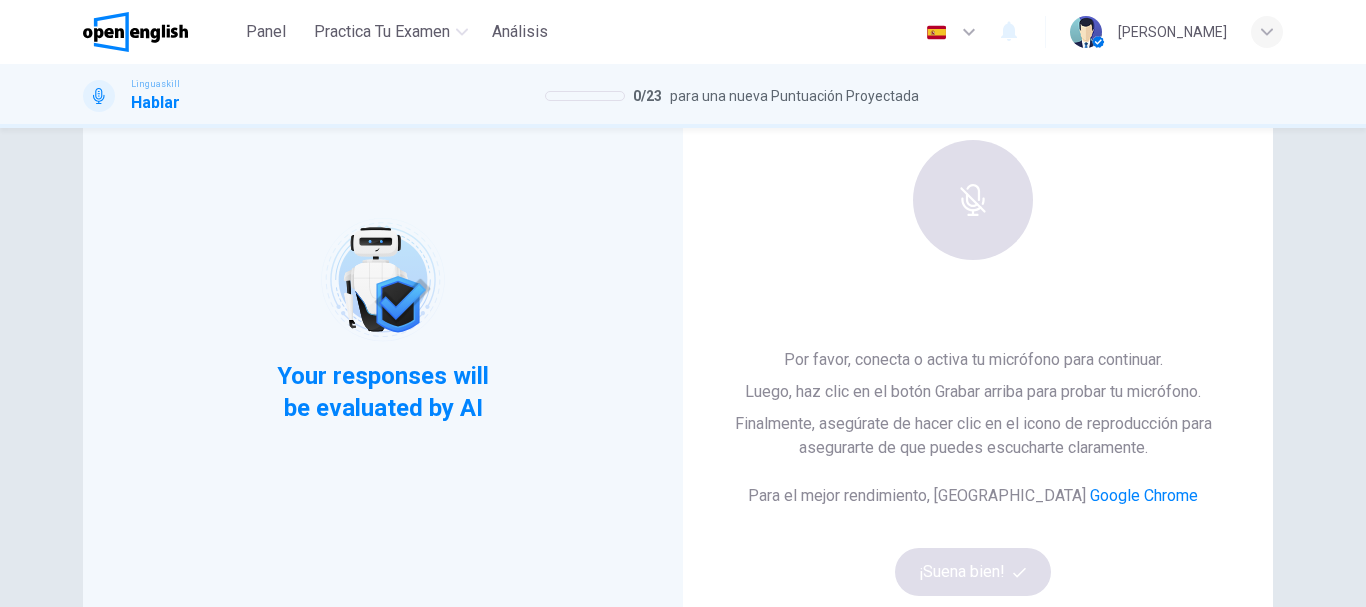 scroll, scrollTop: 145, scrollLeft: 0, axis: vertical 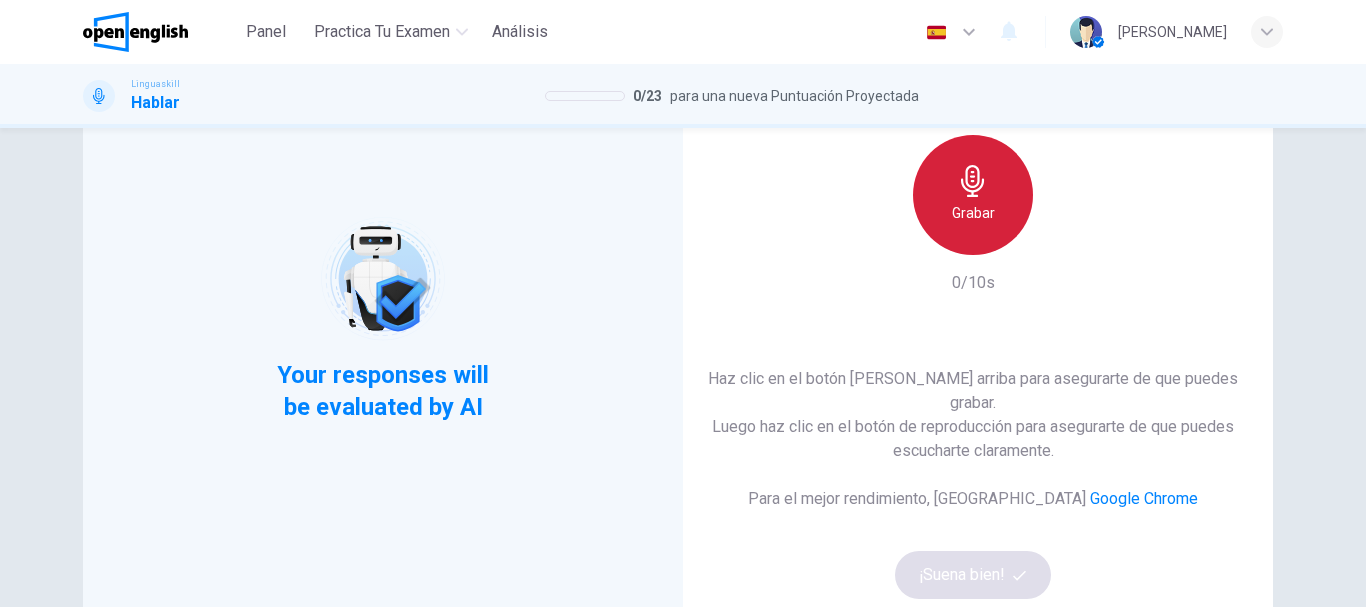 click on "Grabar" at bounding box center (973, 213) 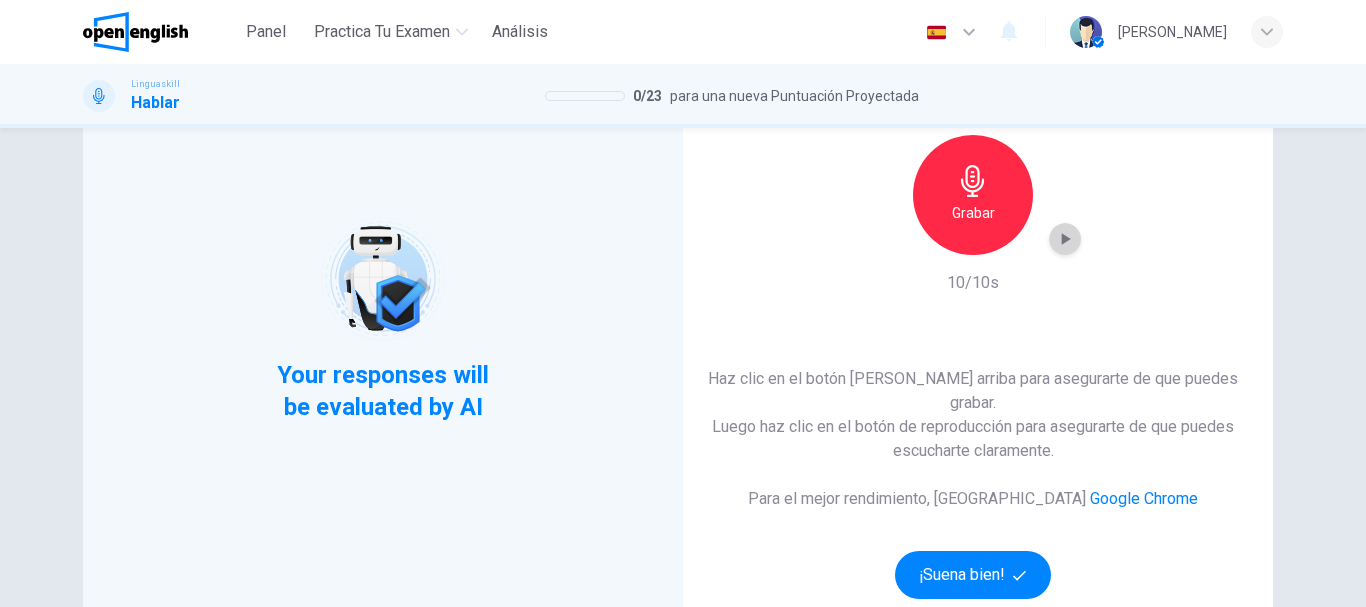 click 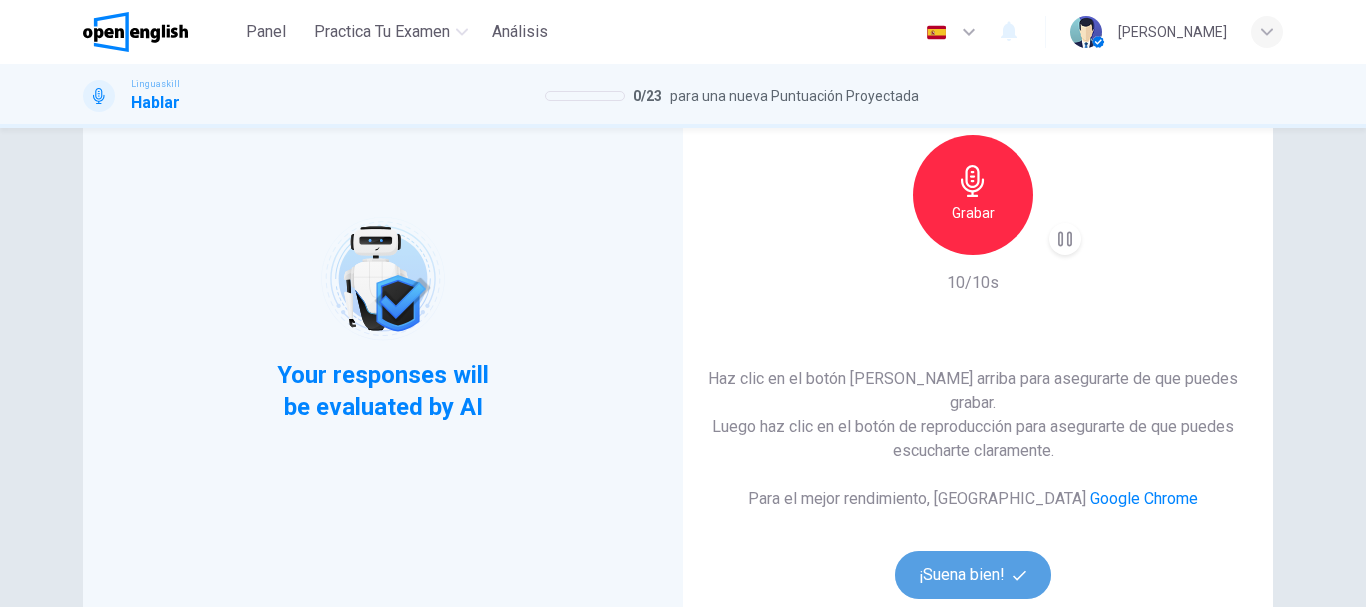 click on "¡Suena bien!" at bounding box center [973, 575] 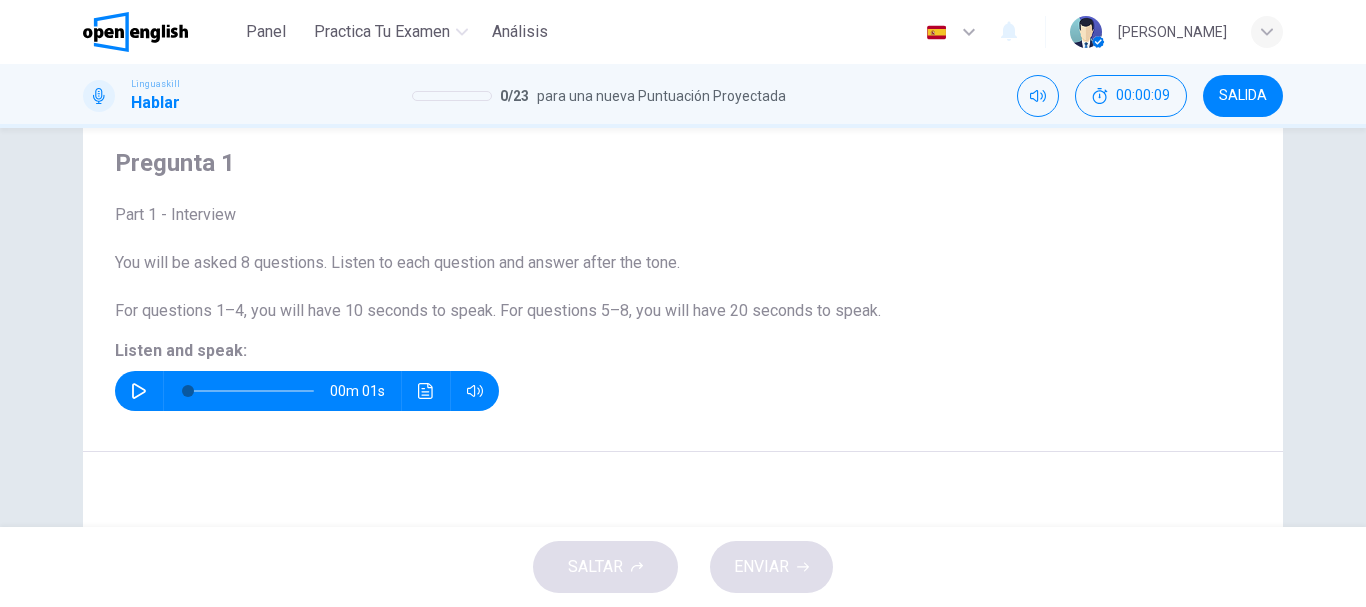 scroll, scrollTop: 62, scrollLeft: 0, axis: vertical 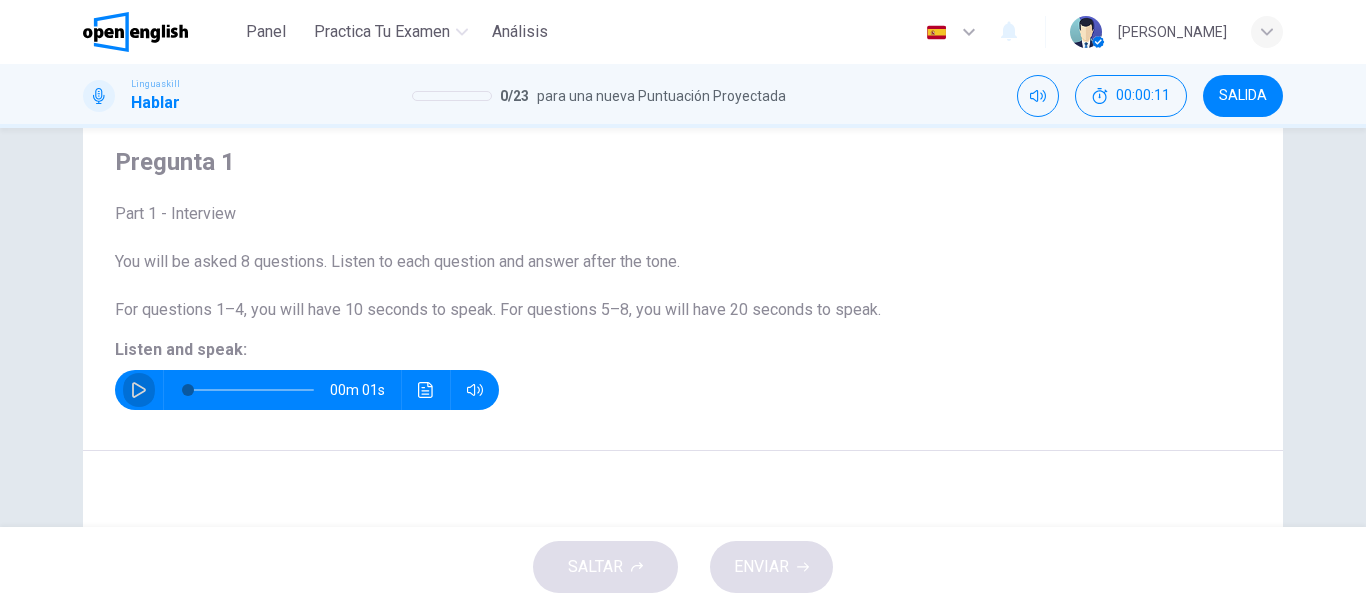 click at bounding box center (139, 390) 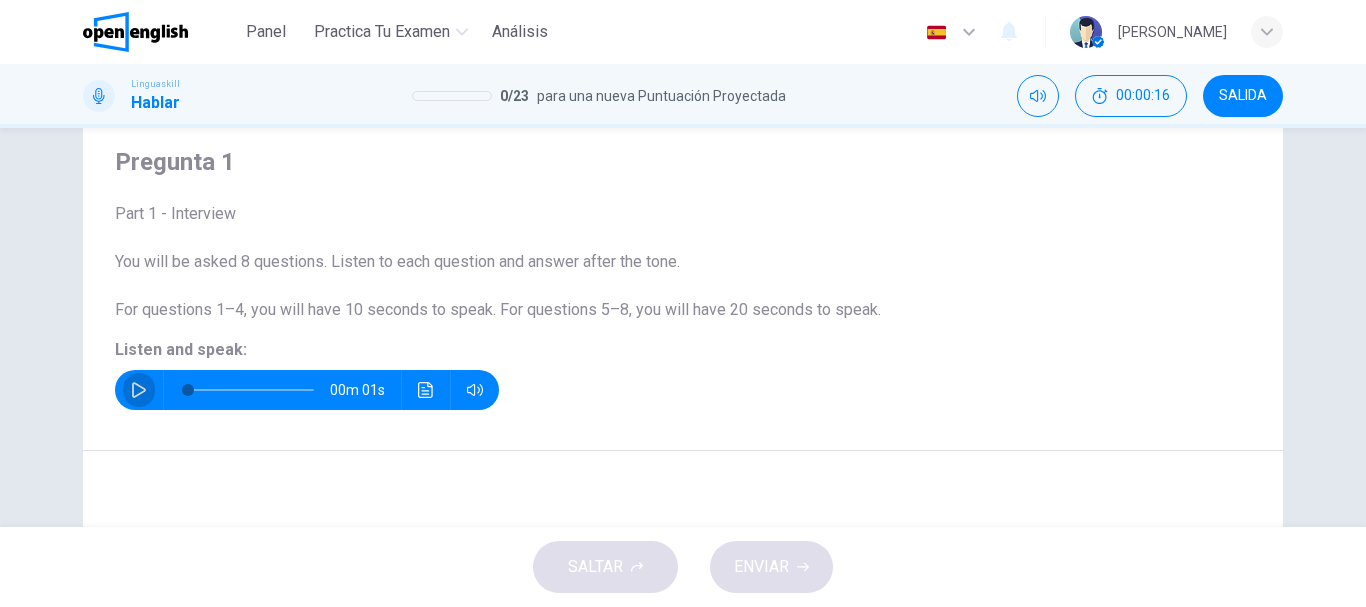 click at bounding box center (139, 390) 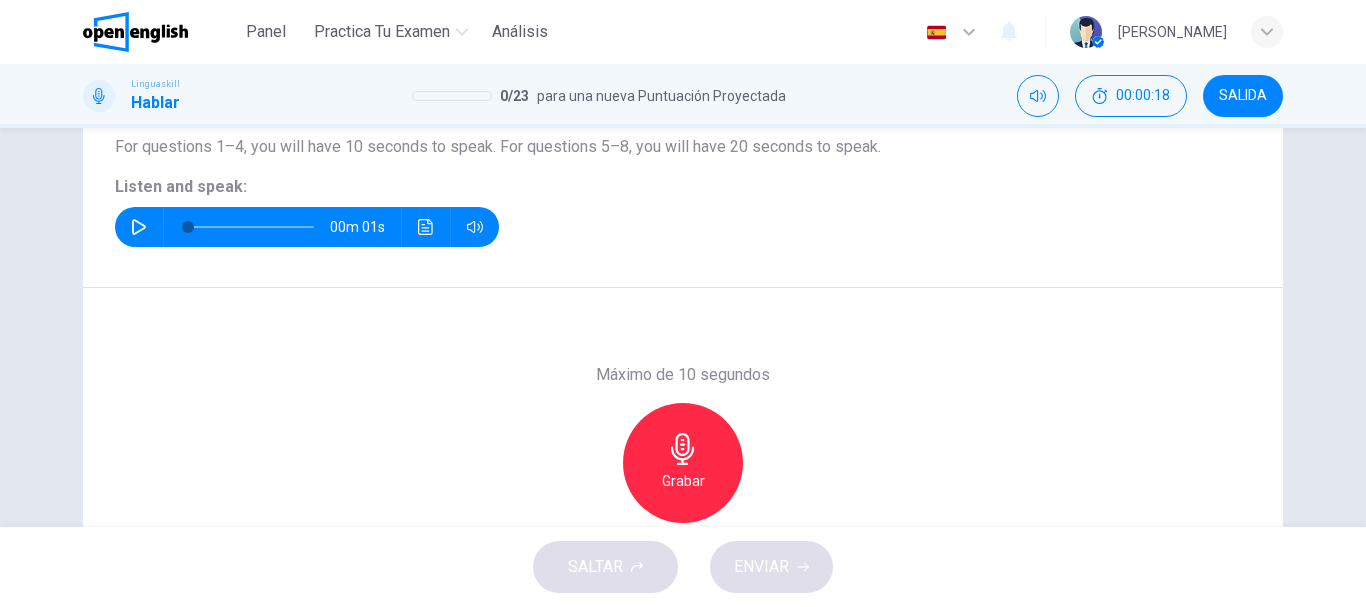 scroll, scrollTop: 233, scrollLeft: 0, axis: vertical 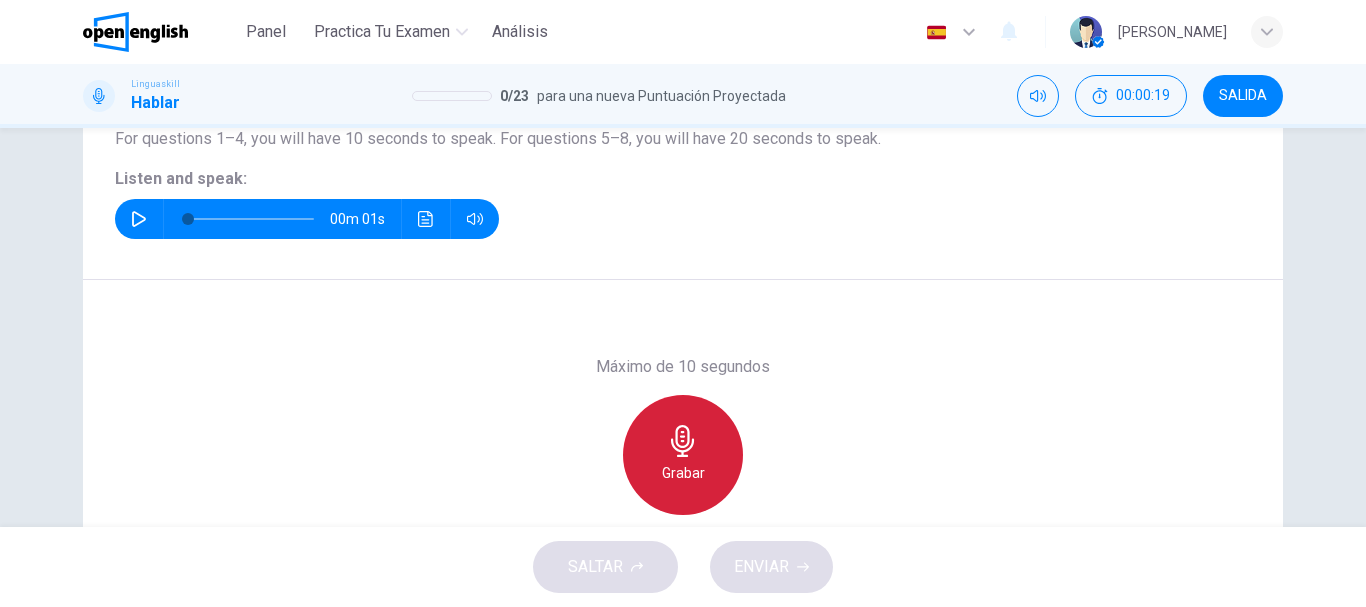 click on "Grabar" at bounding box center [683, 455] 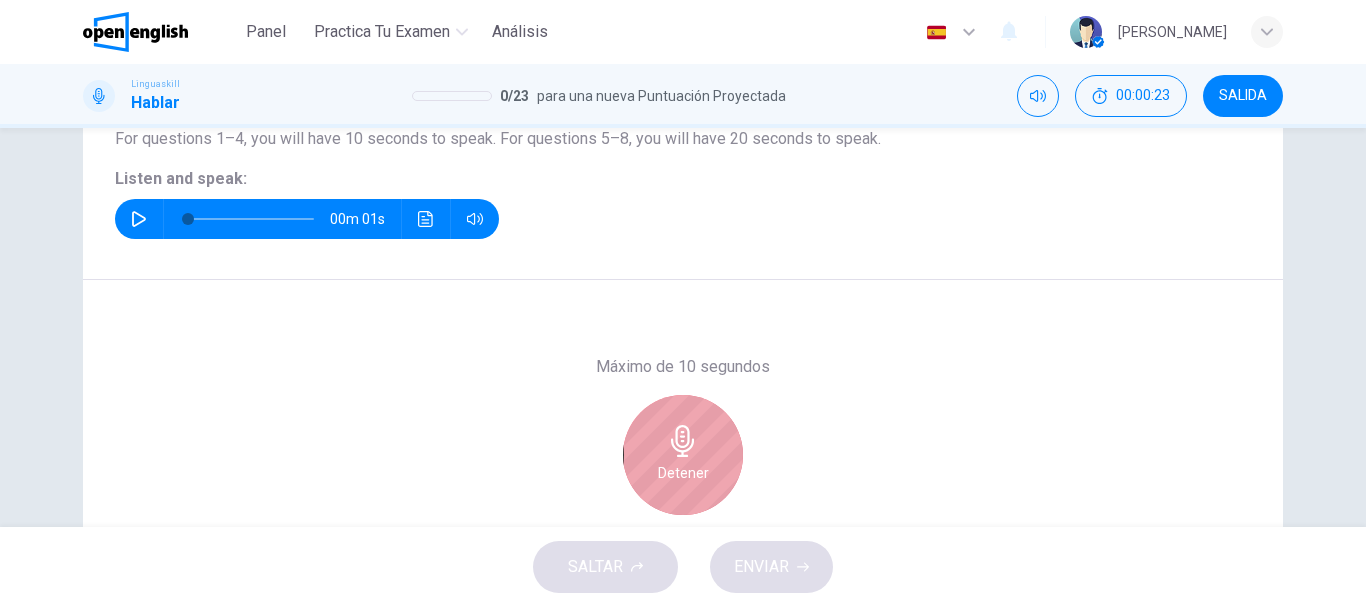 click on "Detener" at bounding box center [683, 455] 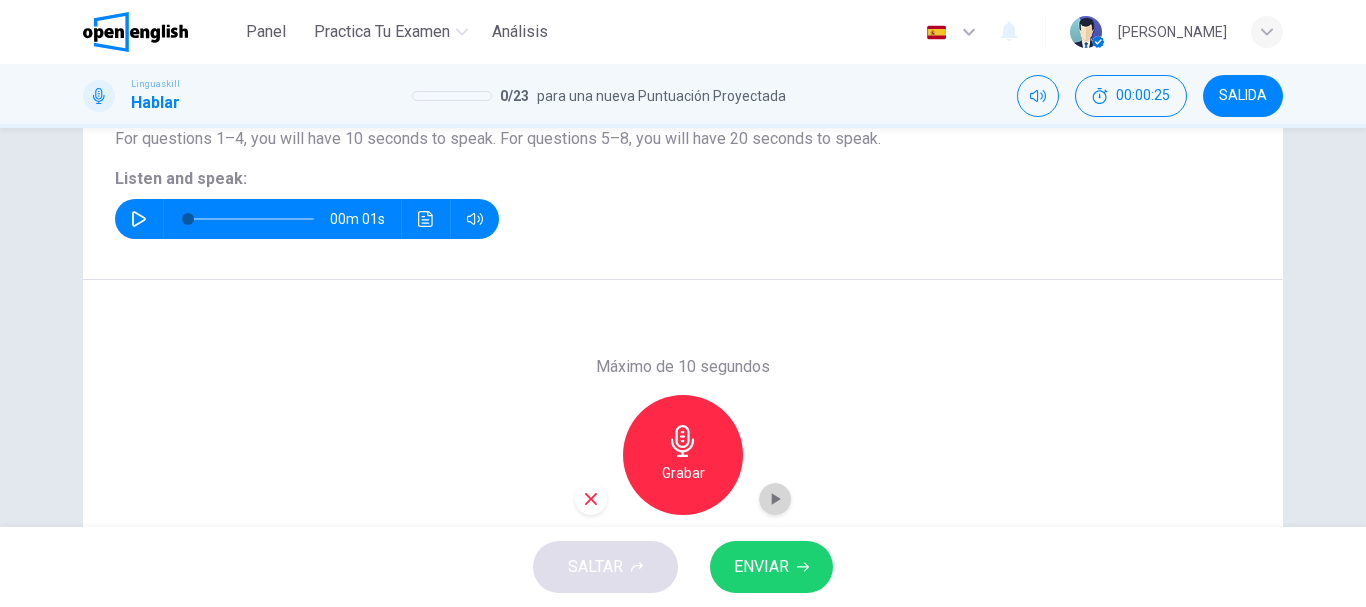 click 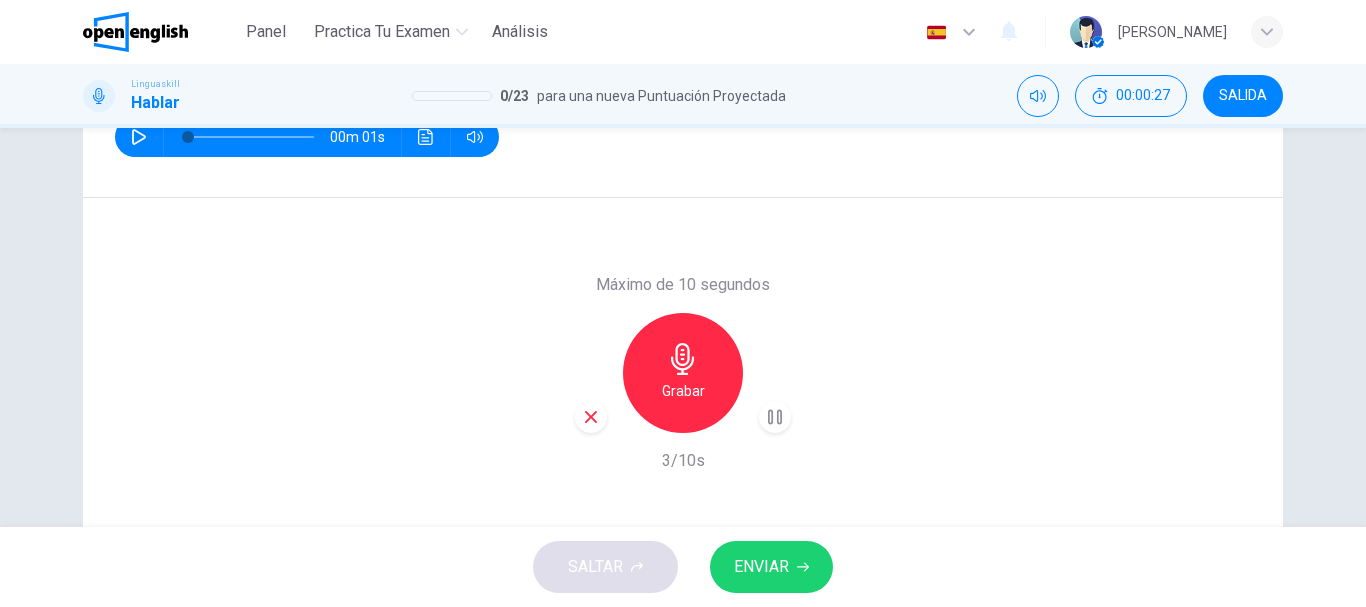 scroll, scrollTop: 376, scrollLeft: 0, axis: vertical 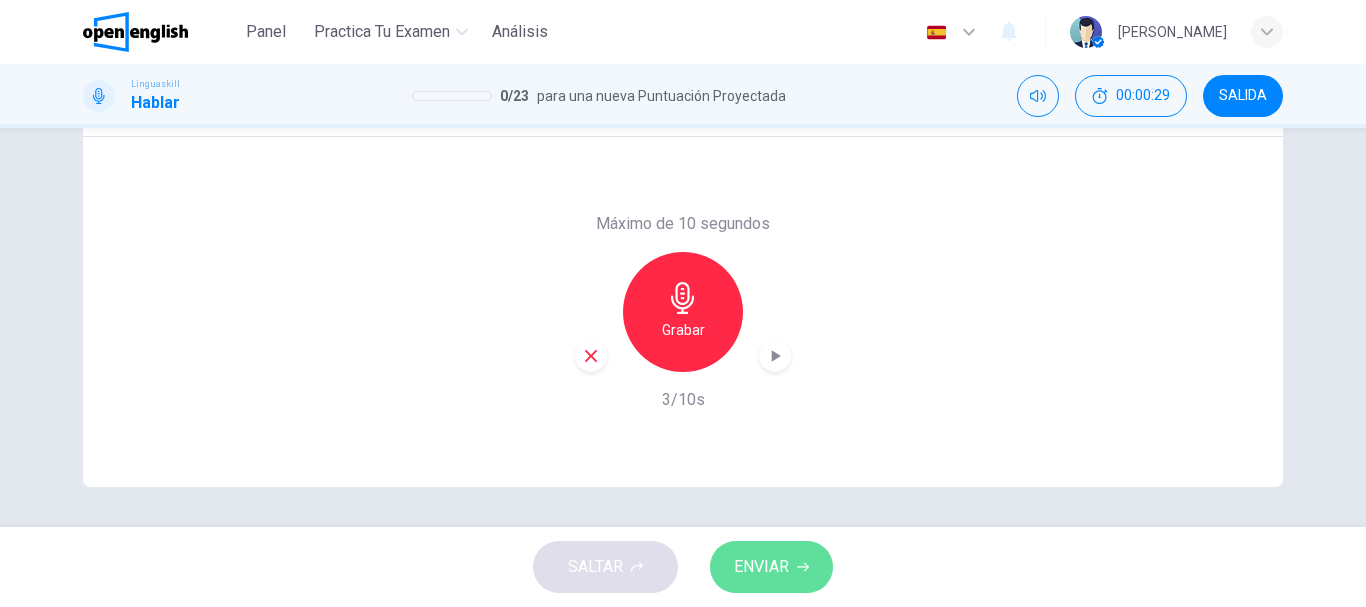 click on "ENVIAR" at bounding box center (761, 567) 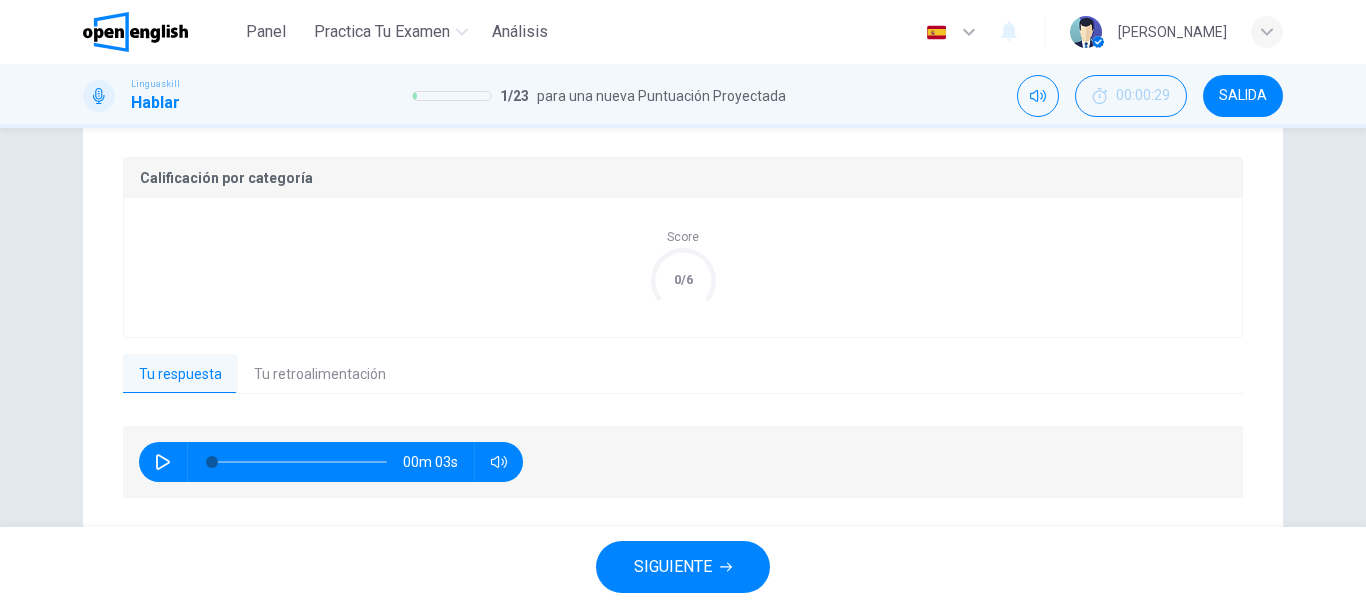 scroll, scrollTop: 395, scrollLeft: 0, axis: vertical 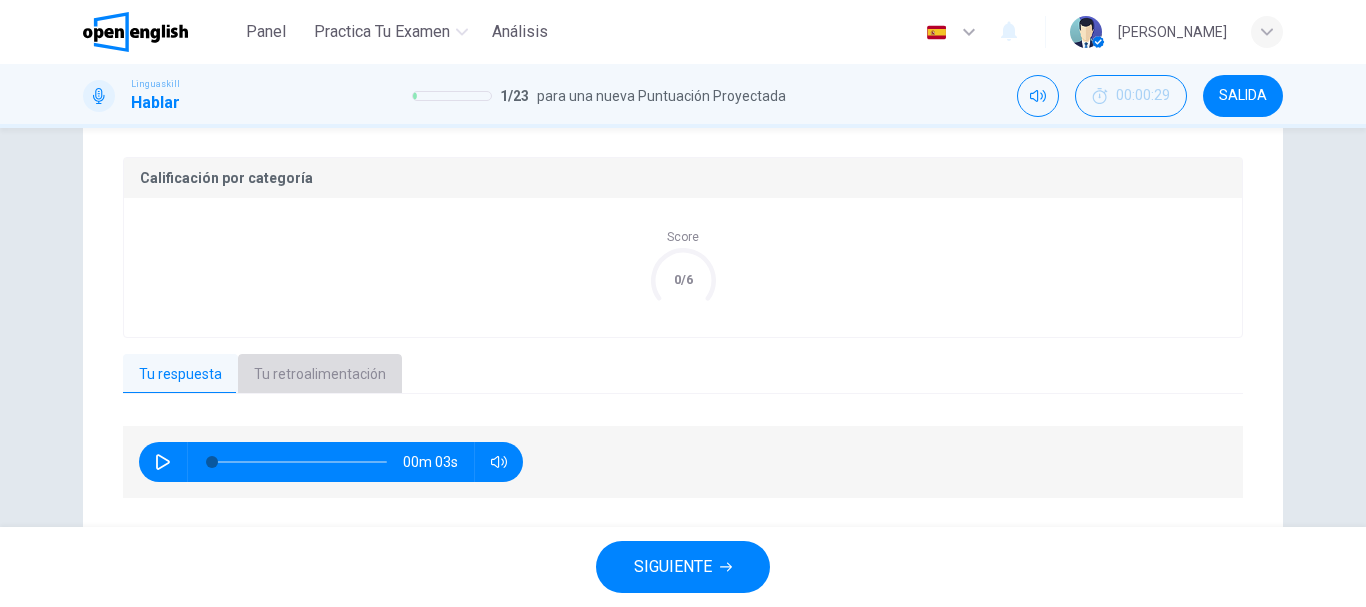 click on "Tu retroalimentación" at bounding box center (320, 375) 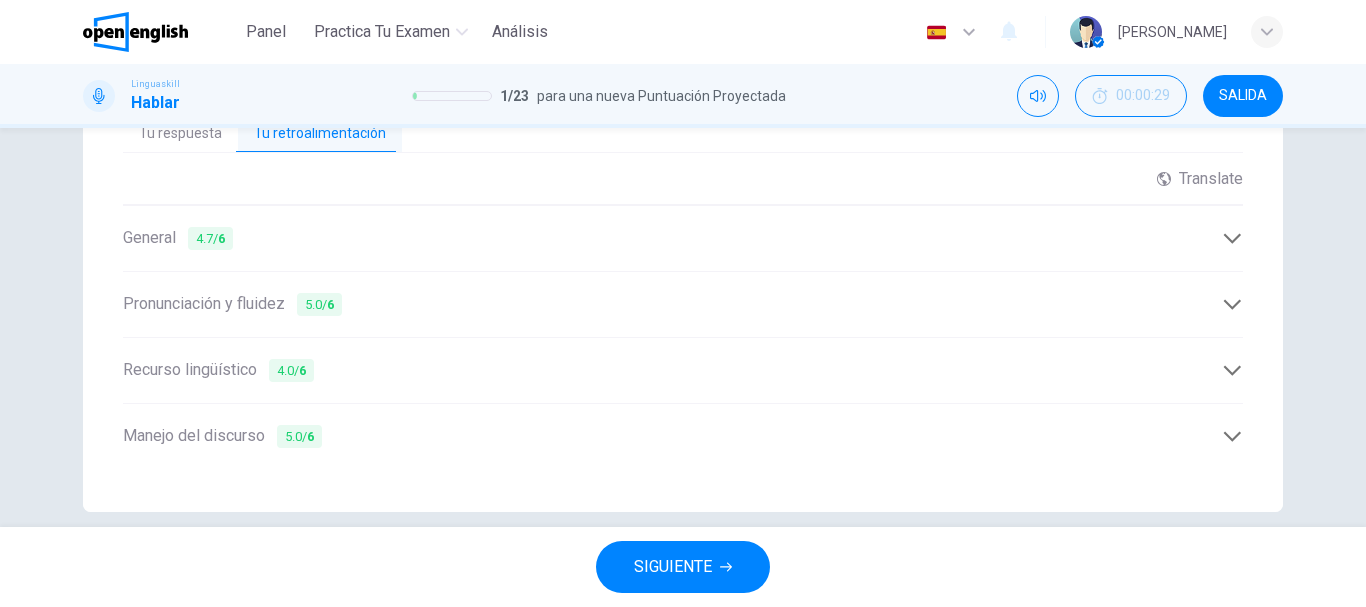 scroll, scrollTop: 661, scrollLeft: 0, axis: vertical 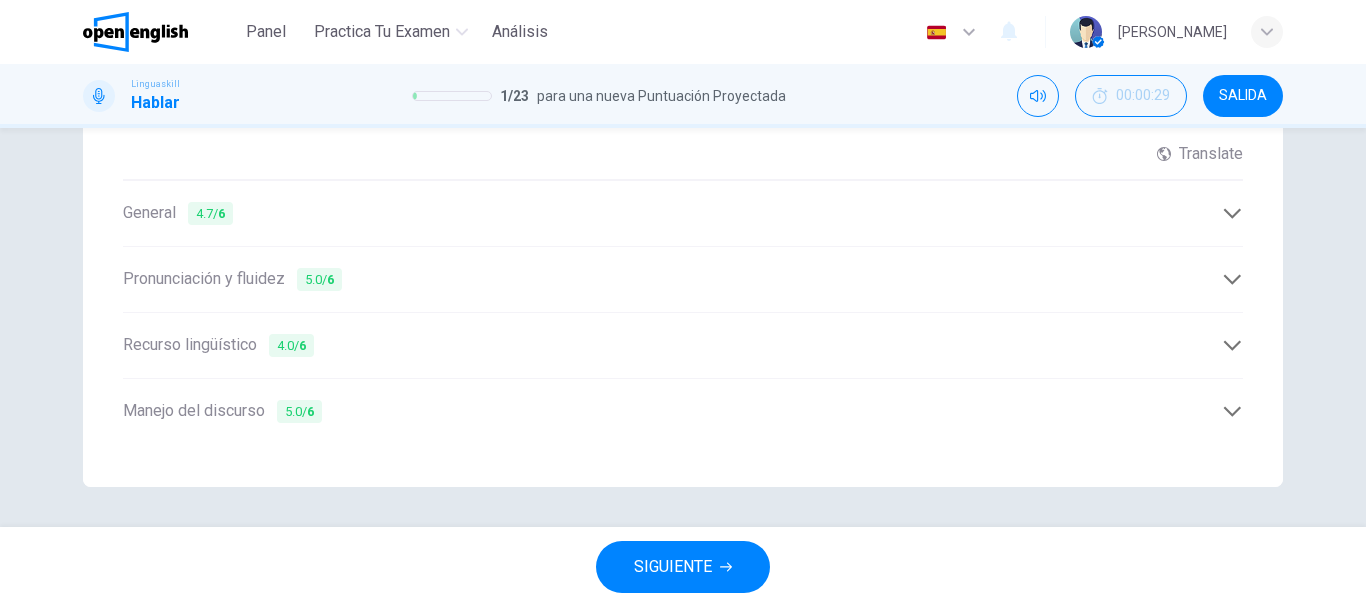 click on "Pronunciación y fluidez   5.0 / 6" at bounding box center [672, 279] 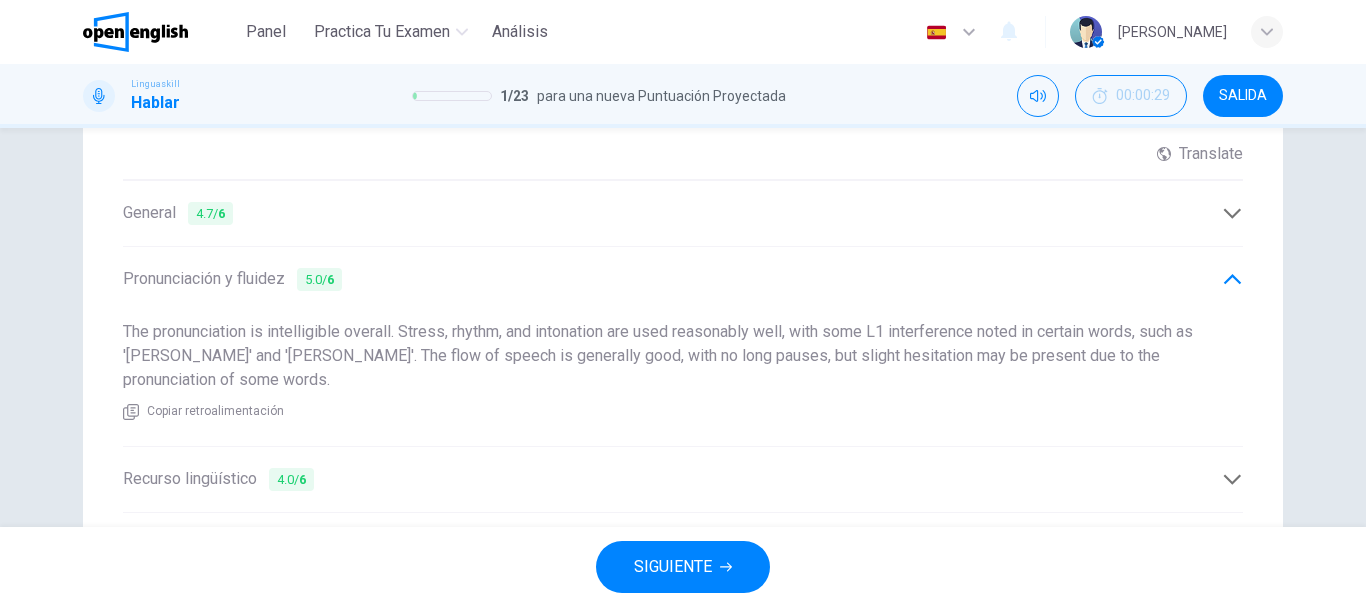 scroll, scrollTop: 794, scrollLeft: 0, axis: vertical 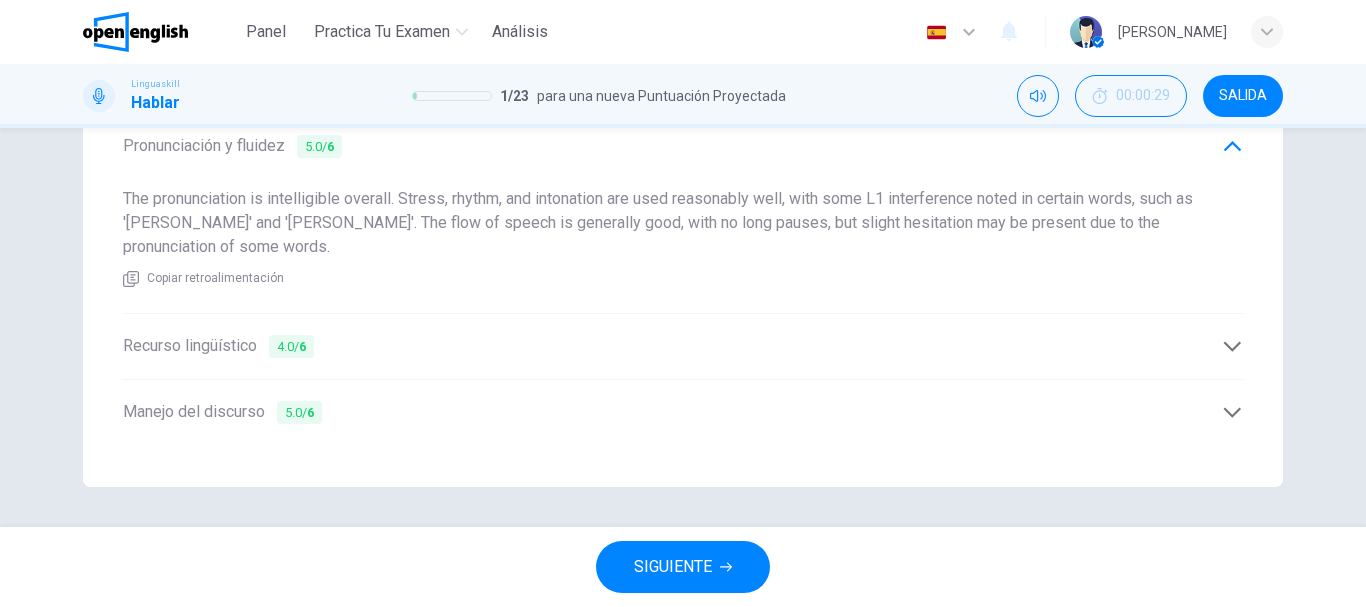 click on "Recurso lingüístico   4.0 / 6" at bounding box center (672, 346) 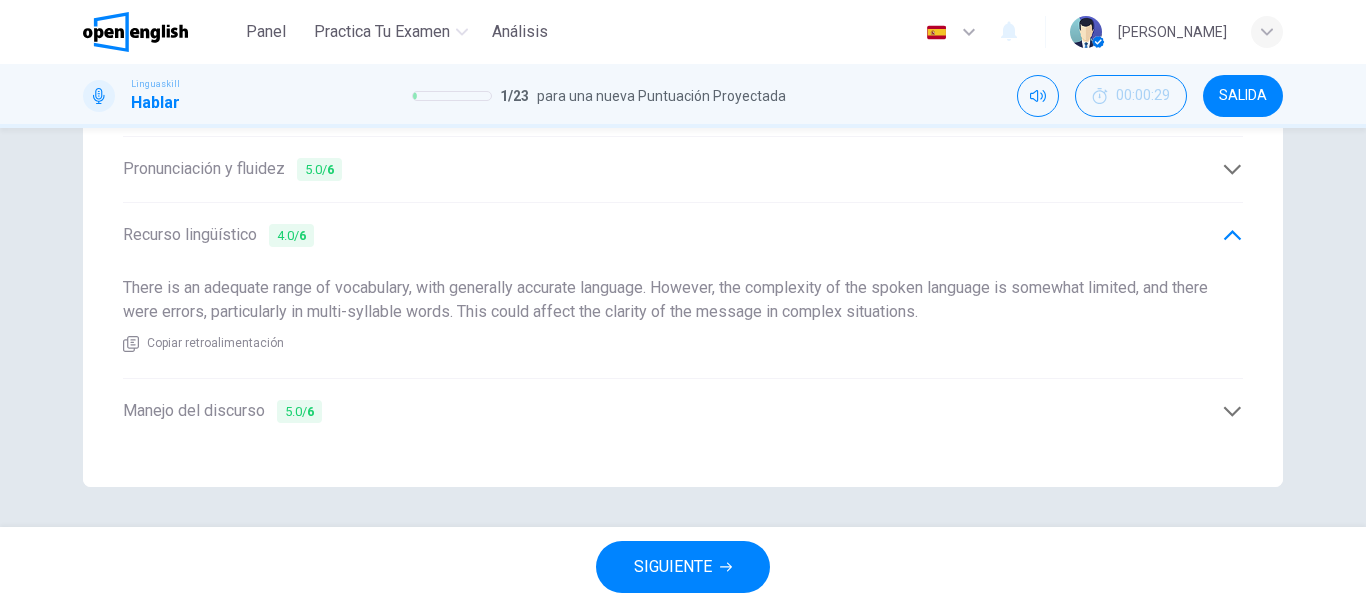 scroll, scrollTop: 770, scrollLeft: 0, axis: vertical 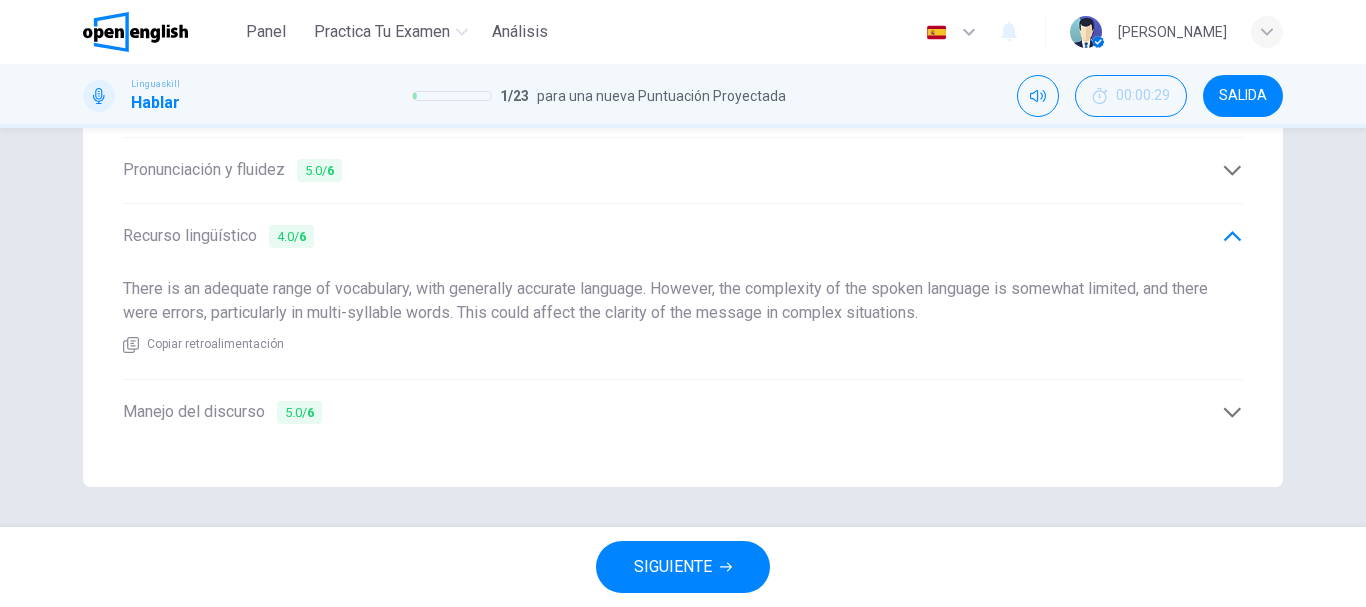 click on "SIGUIENTE" at bounding box center [673, 567] 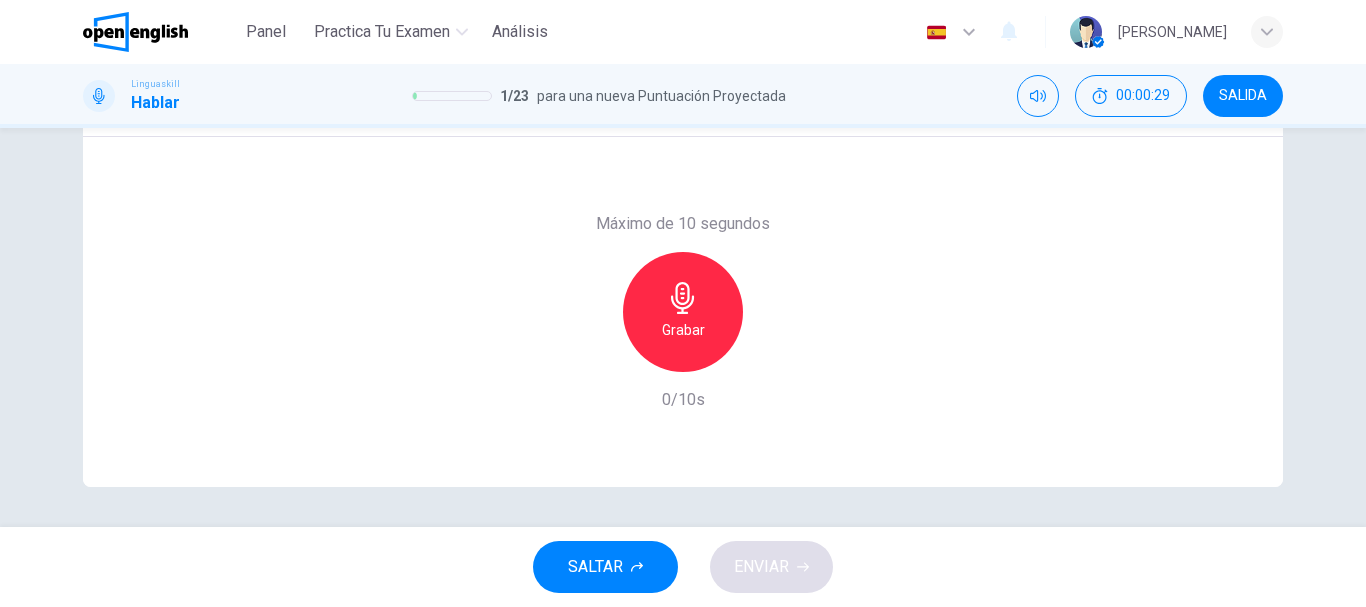 scroll, scrollTop: 153, scrollLeft: 0, axis: vertical 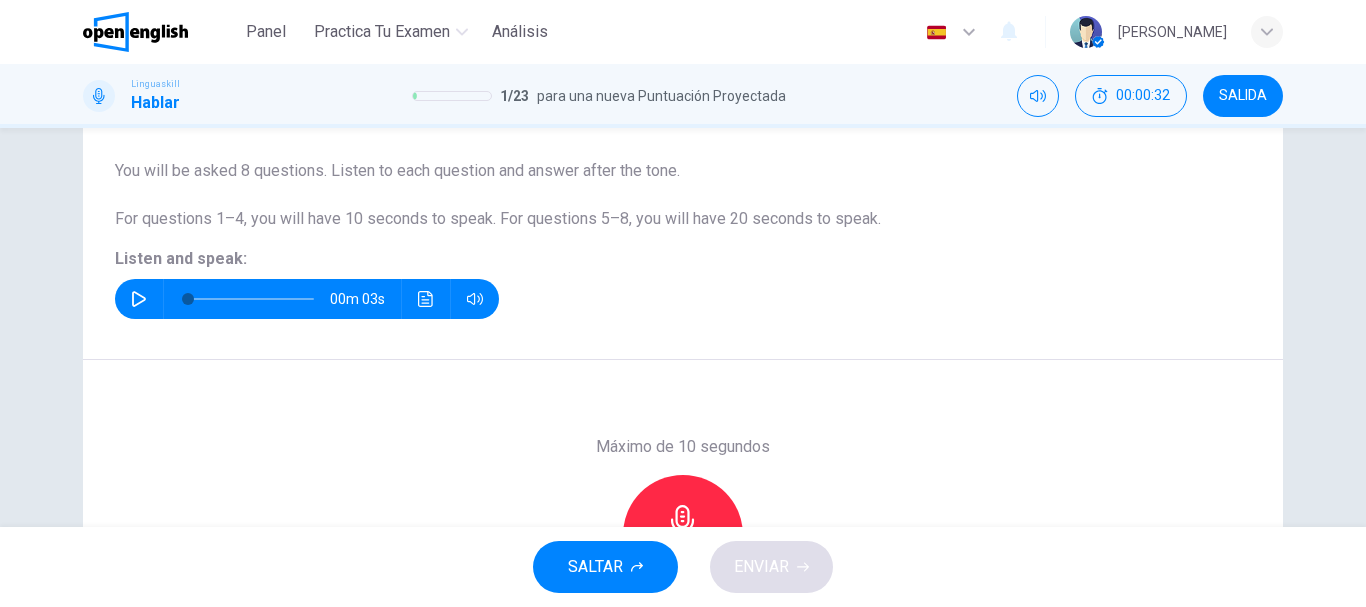 click 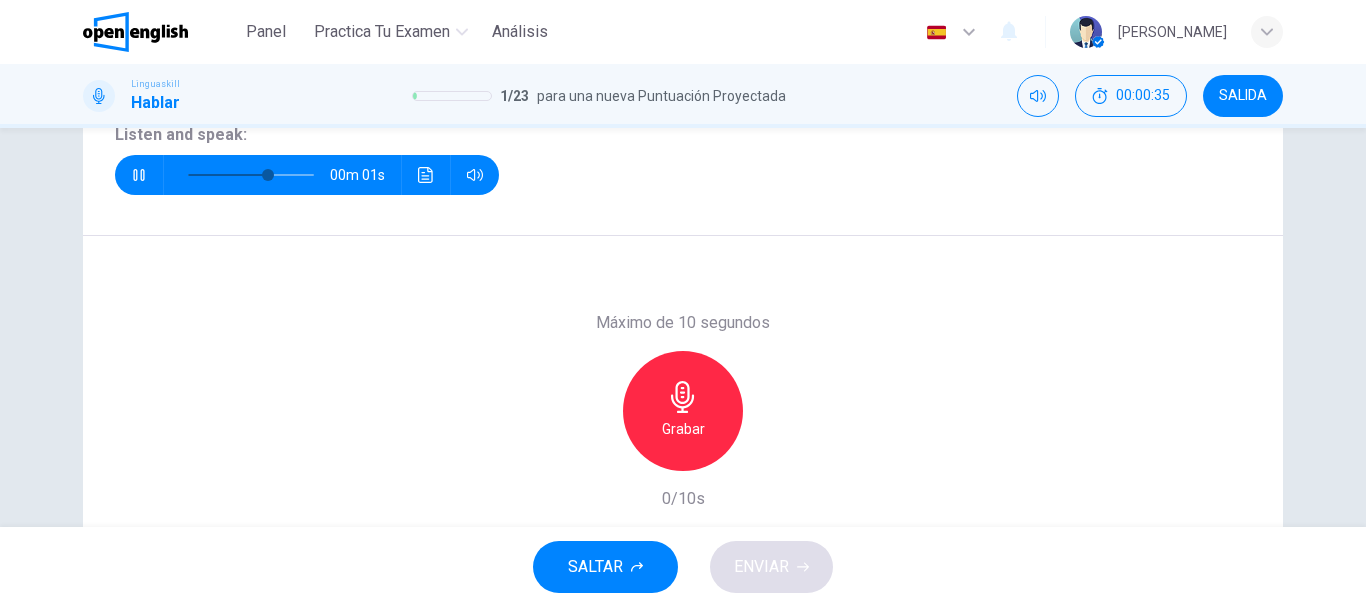 scroll, scrollTop: 278, scrollLeft: 0, axis: vertical 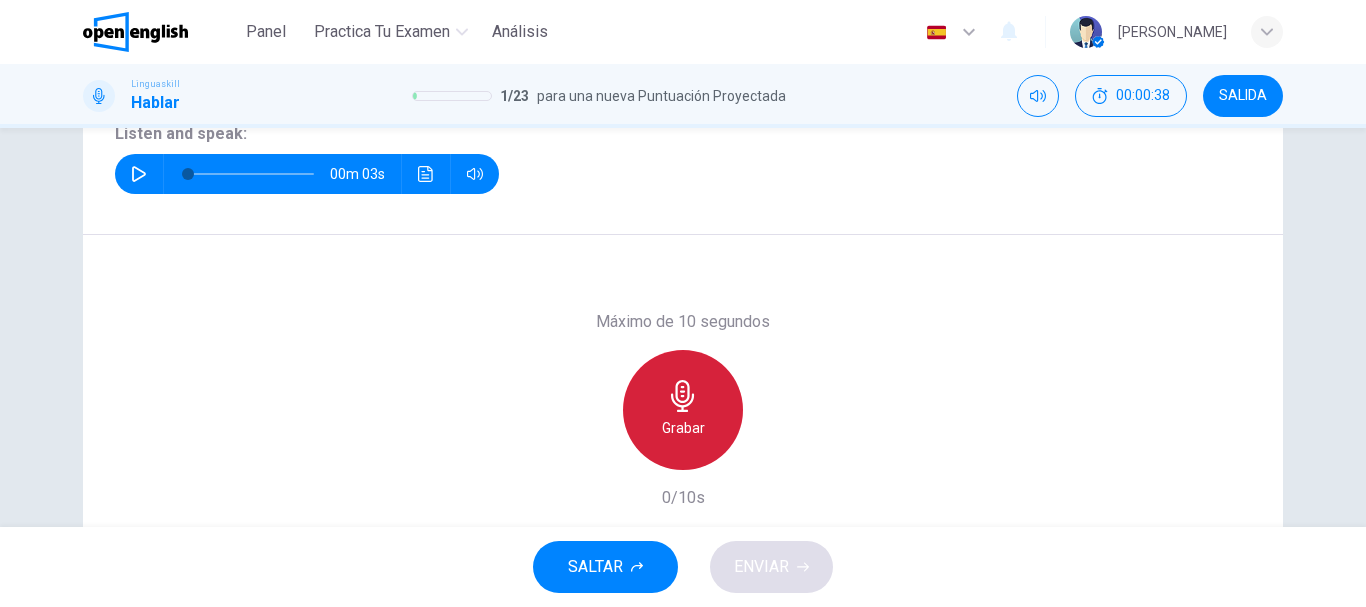 click 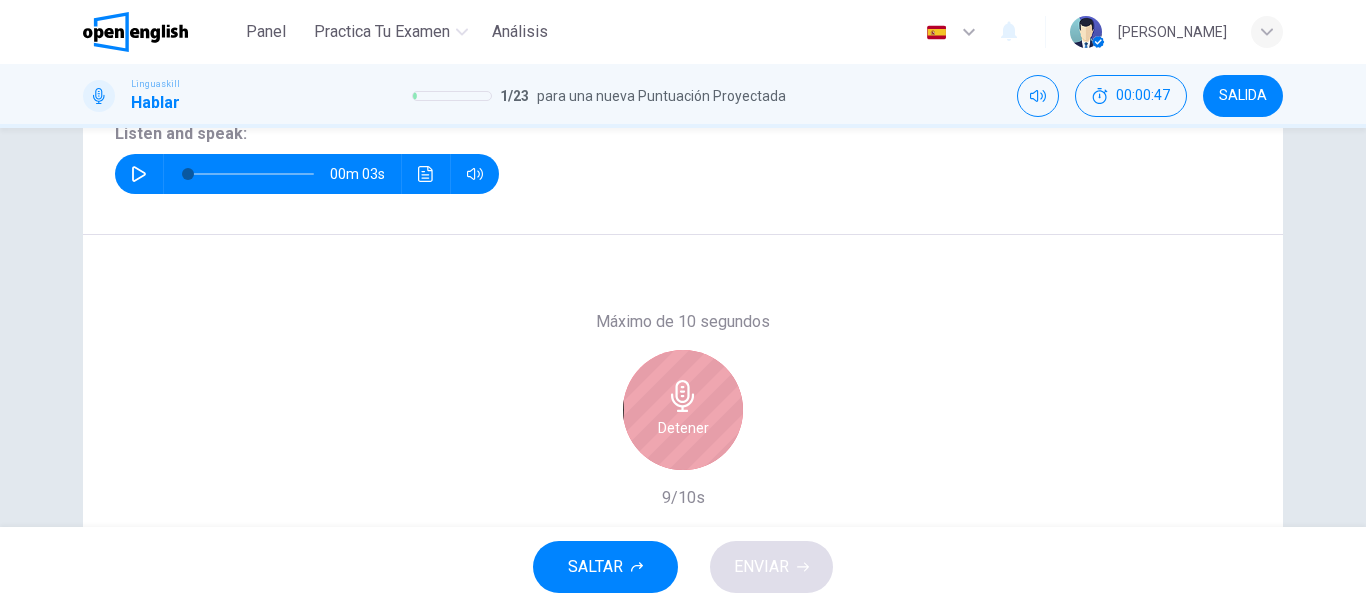 click 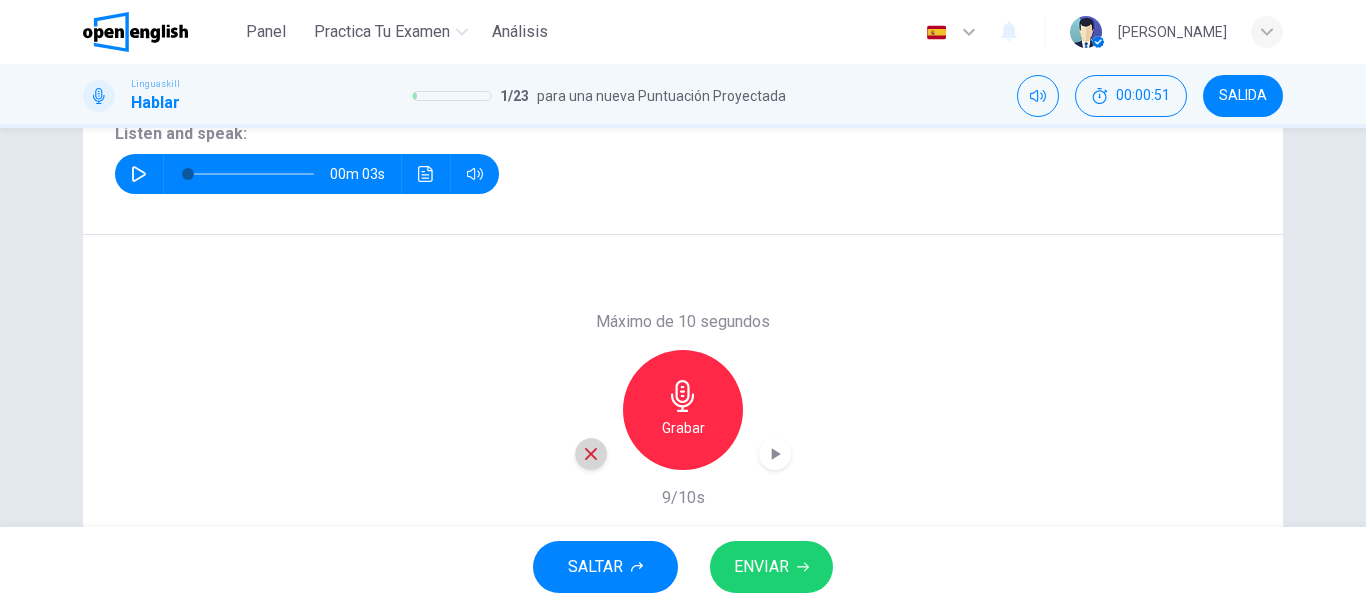 click 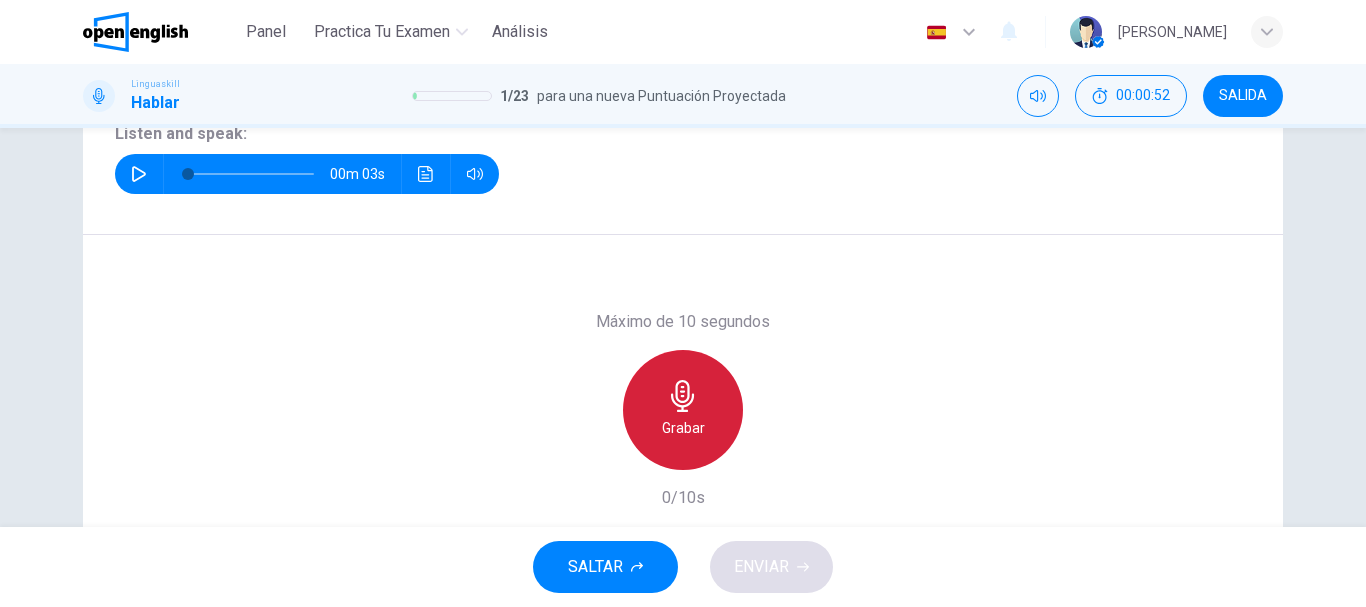 click 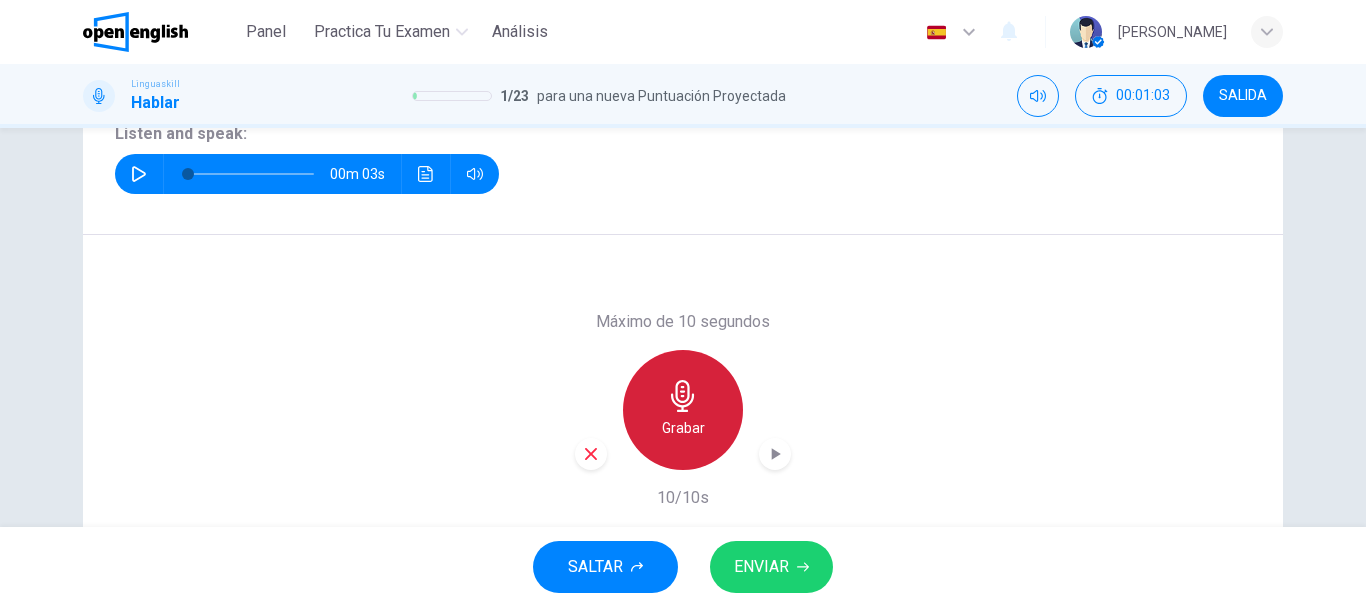 click on "Grabar" at bounding box center (683, 428) 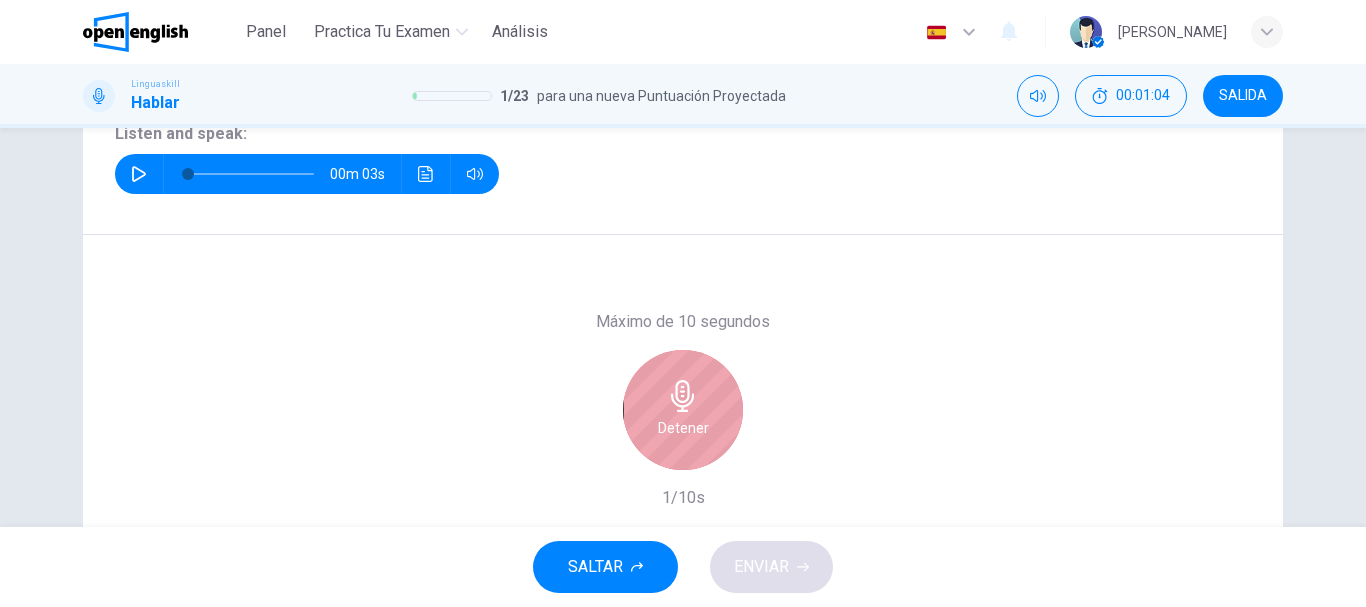 click on "Detener" at bounding box center [683, 428] 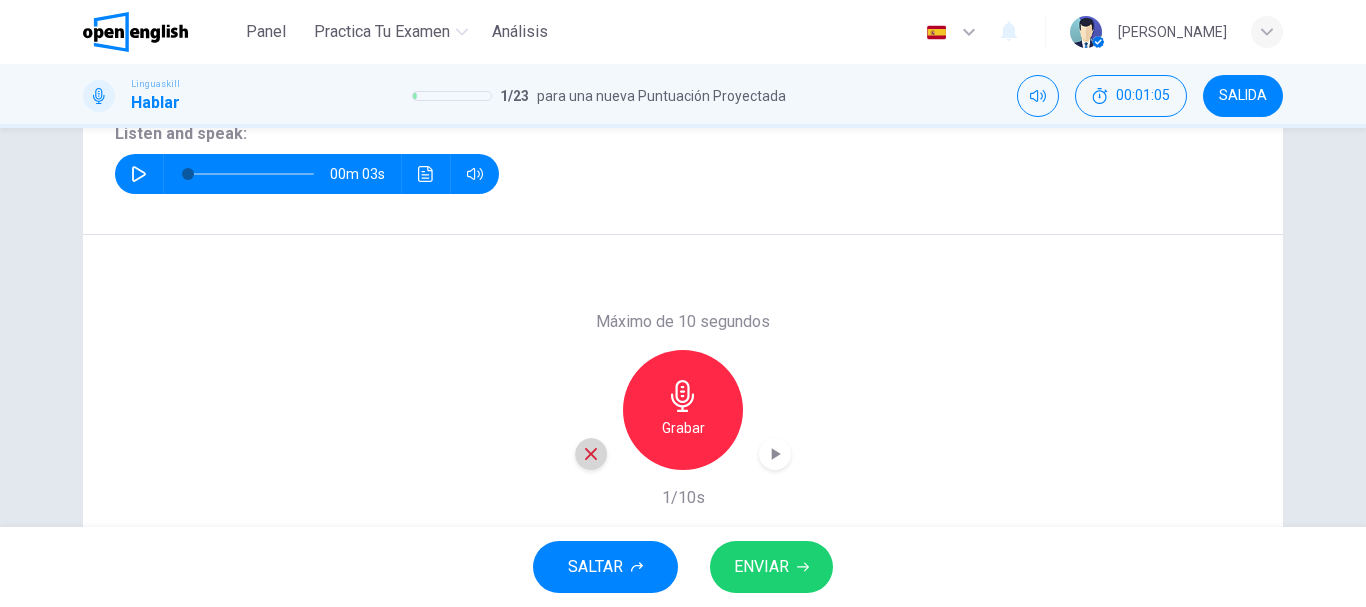 click 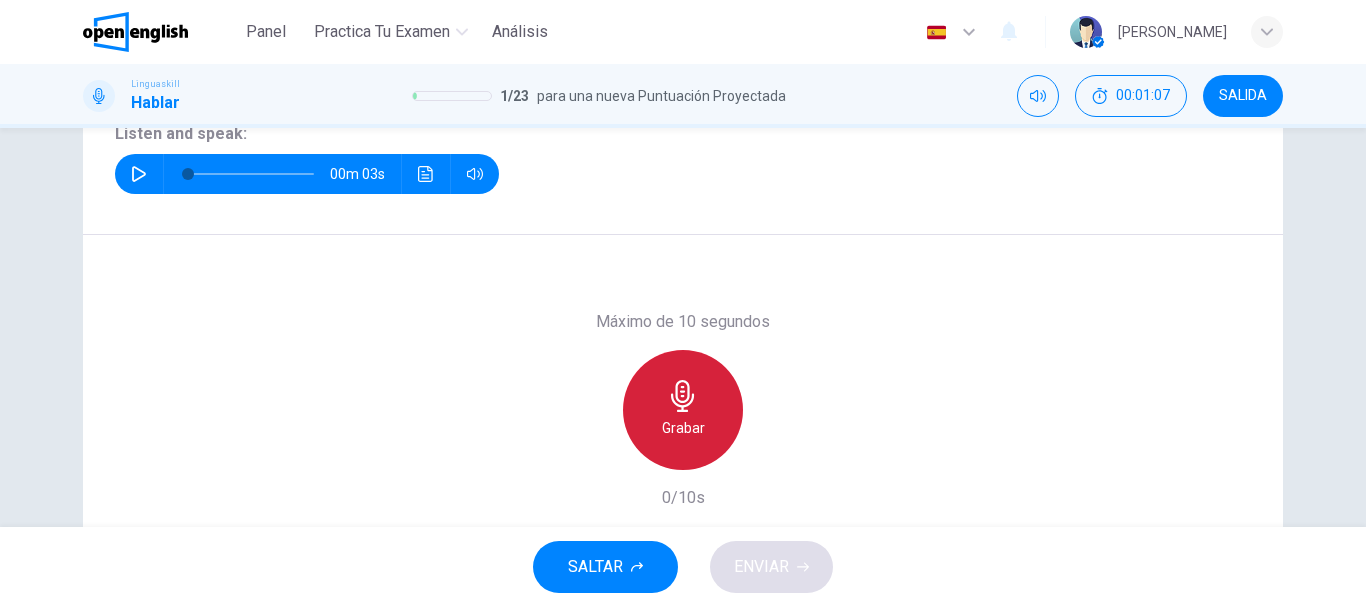 click 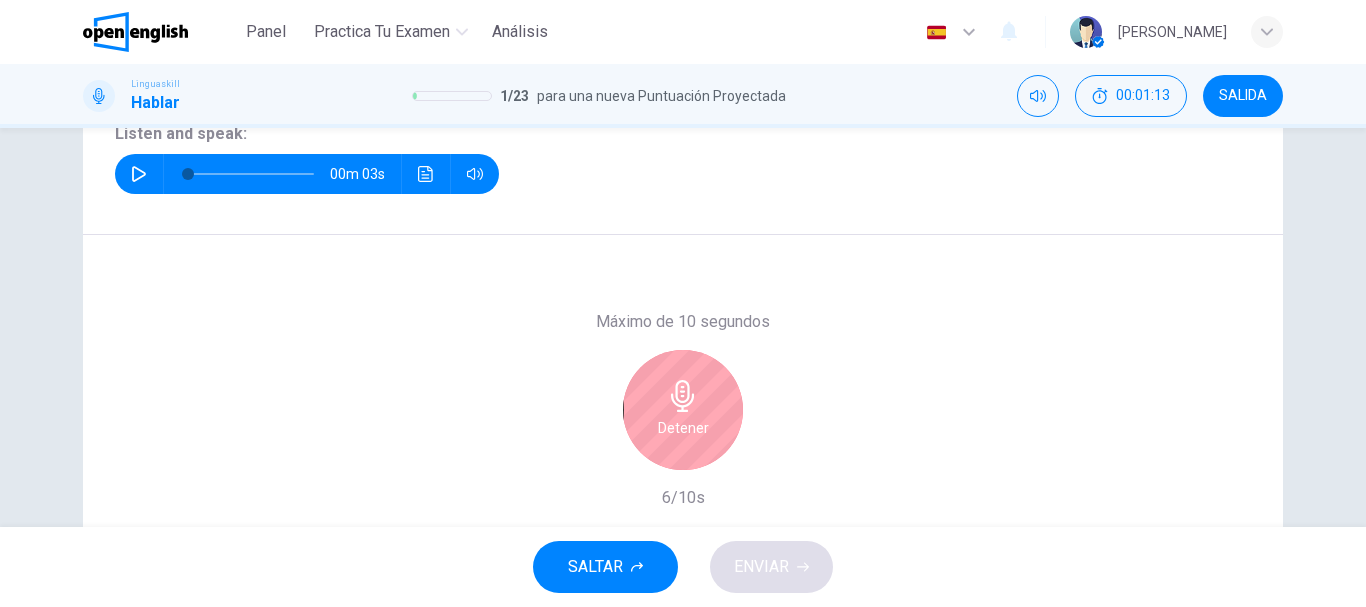 click 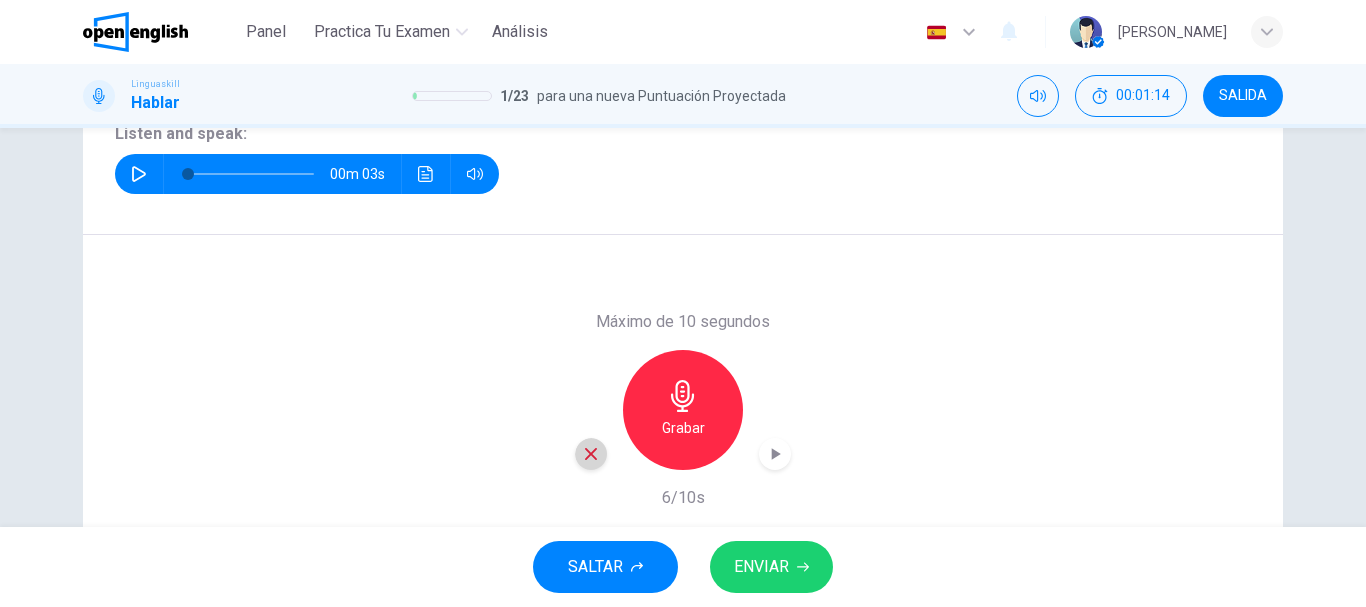 click 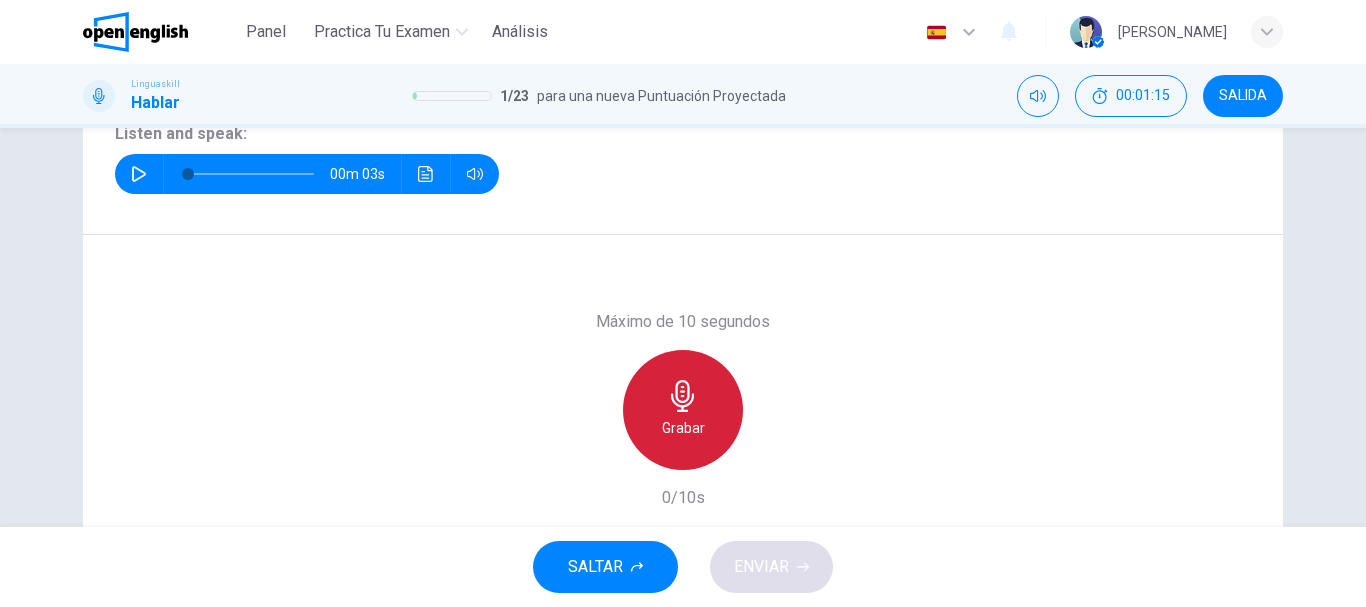 click 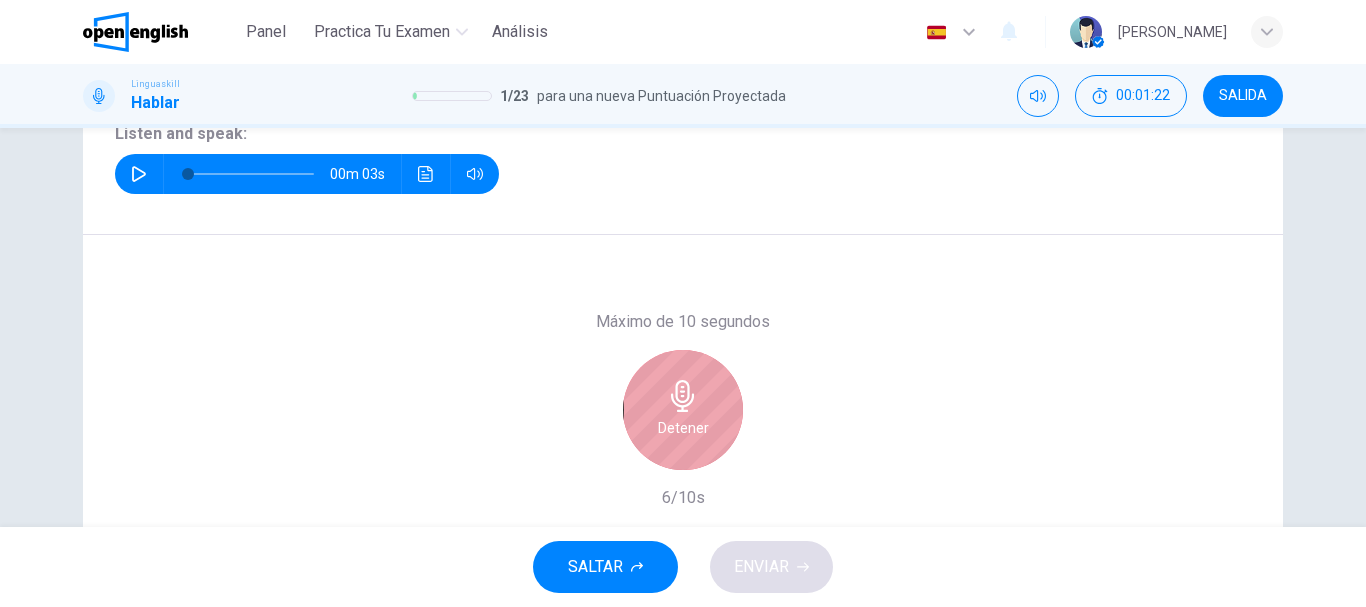 click 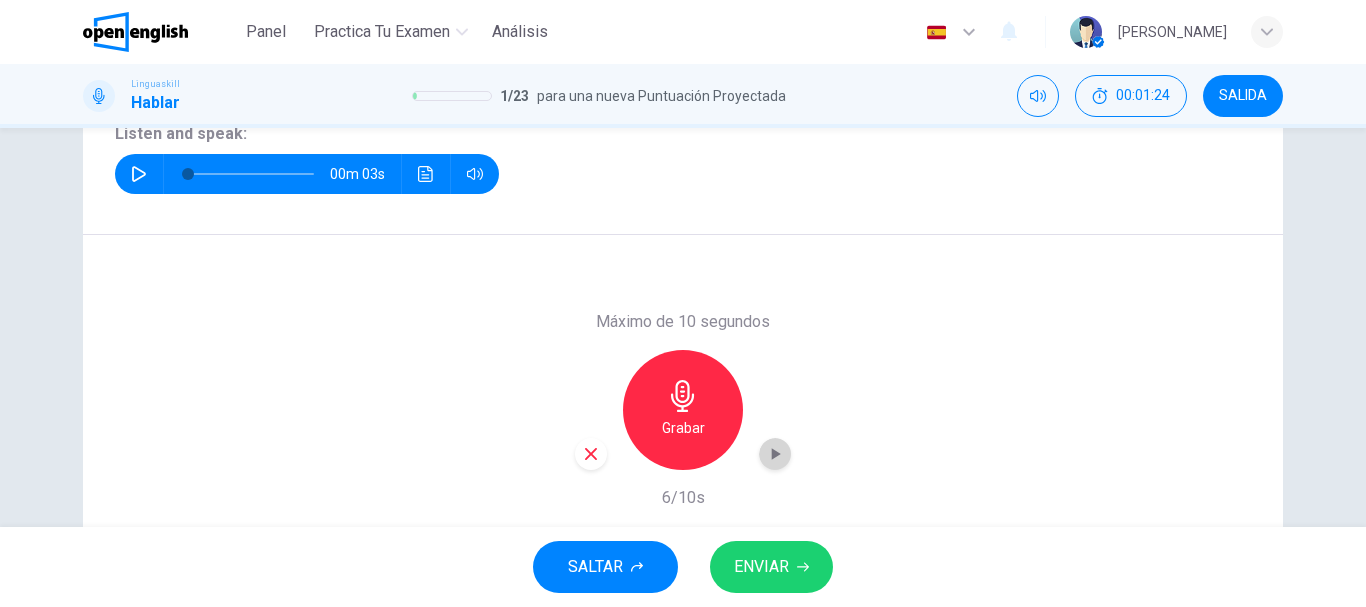 click 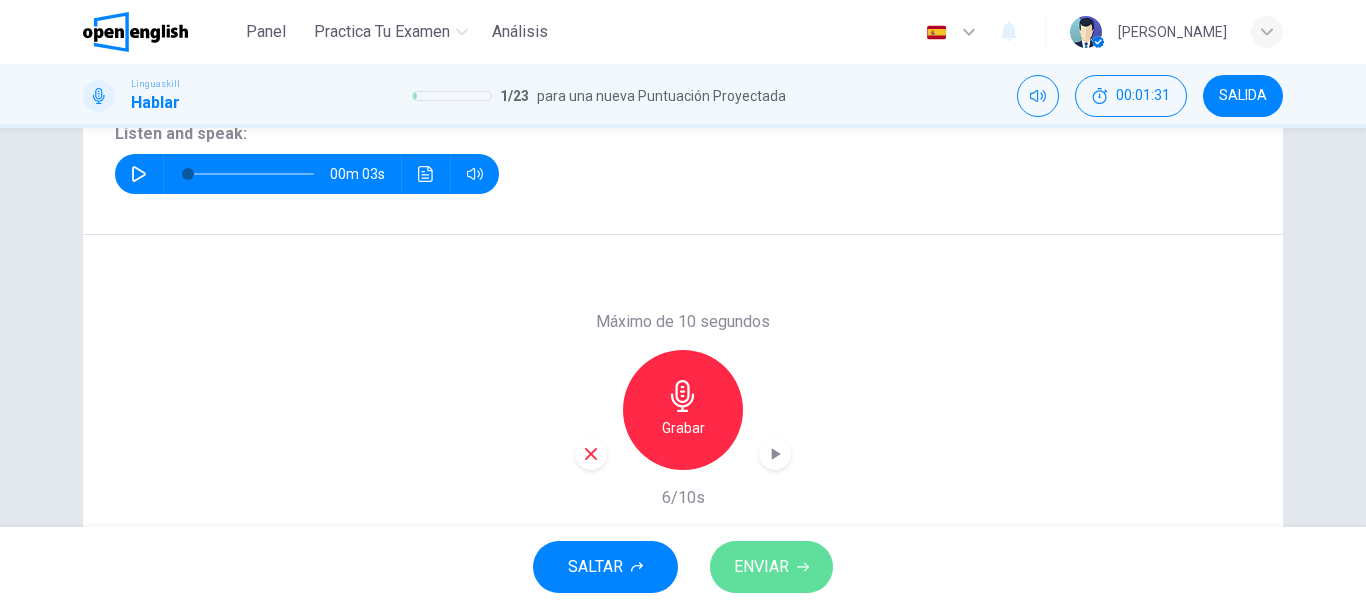 click on "ENVIAR" at bounding box center [761, 567] 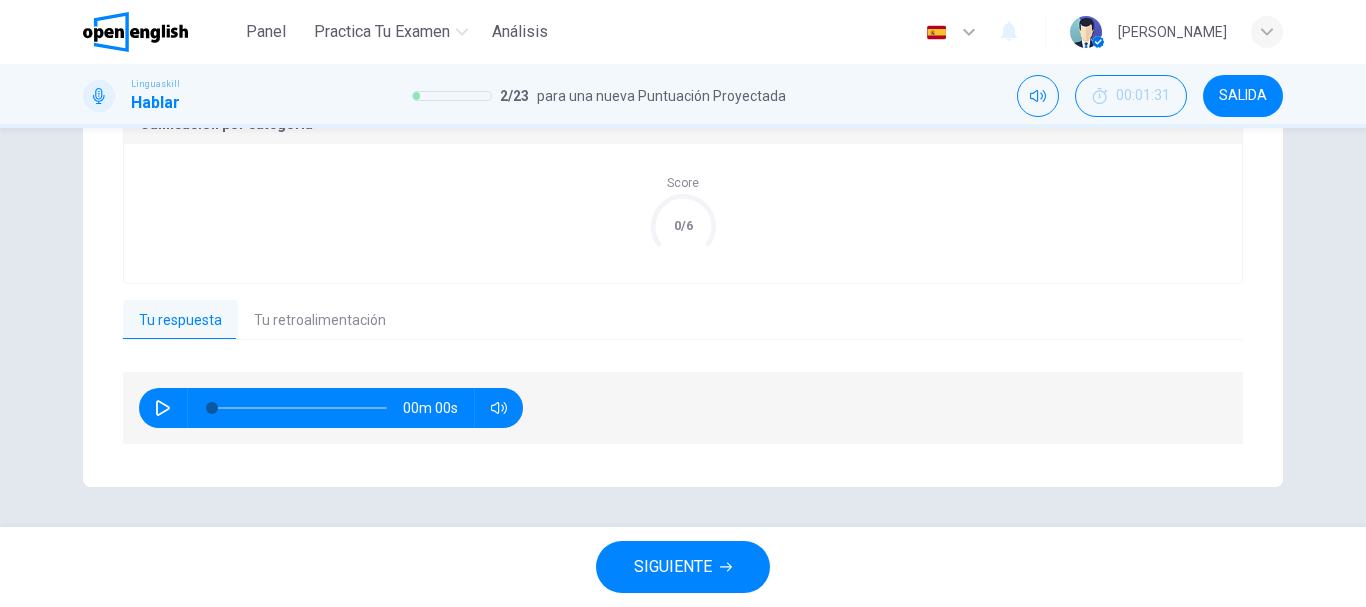 scroll, scrollTop: 448, scrollLeft: 0, axis: vertical 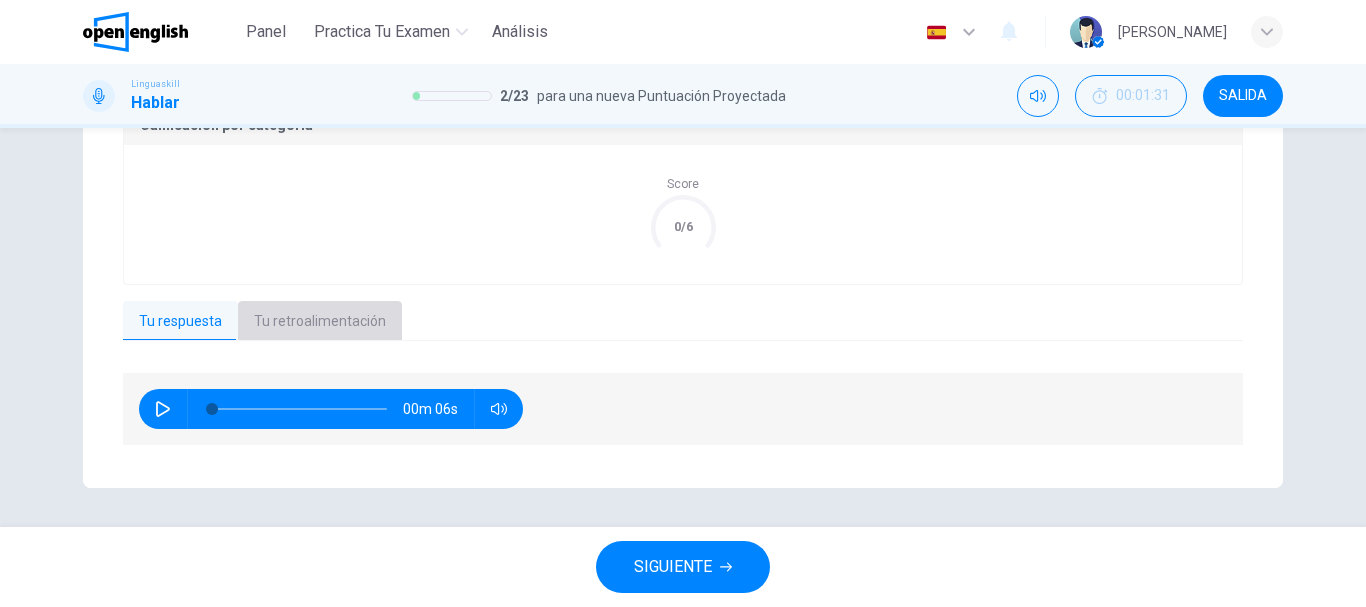 click on "Tu retroalimentación" at bounding box center [320, 322] 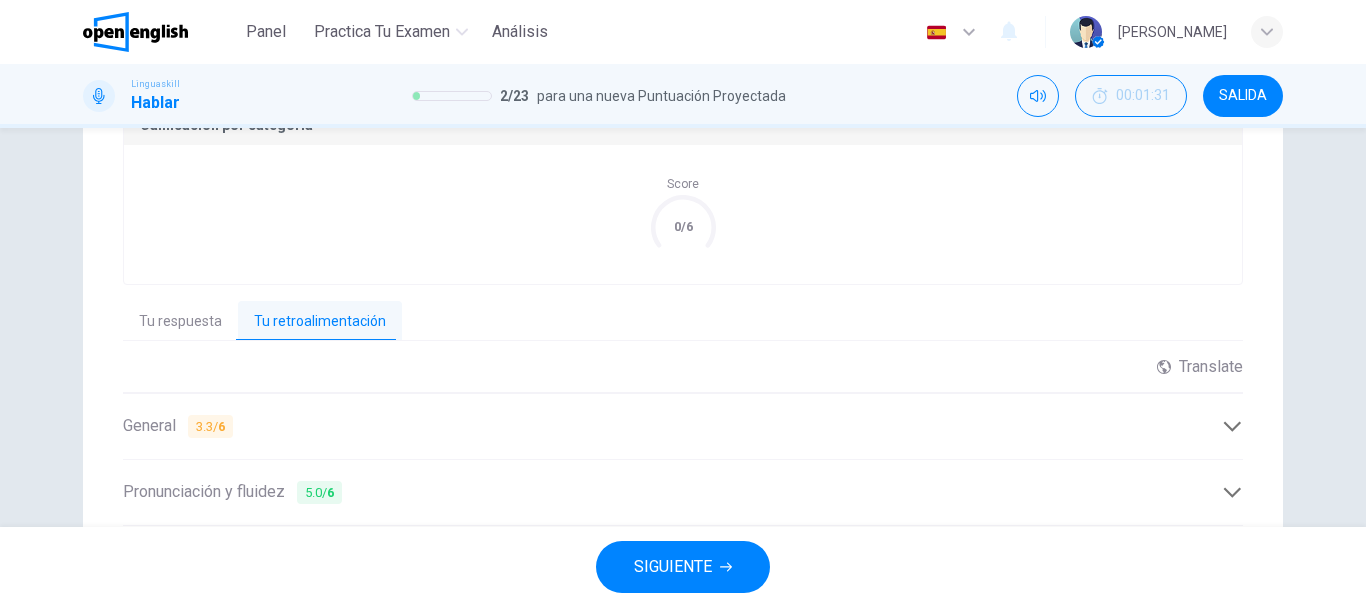 scroll, scrollTop: 661, scrollLeft: 0, axis: vertical 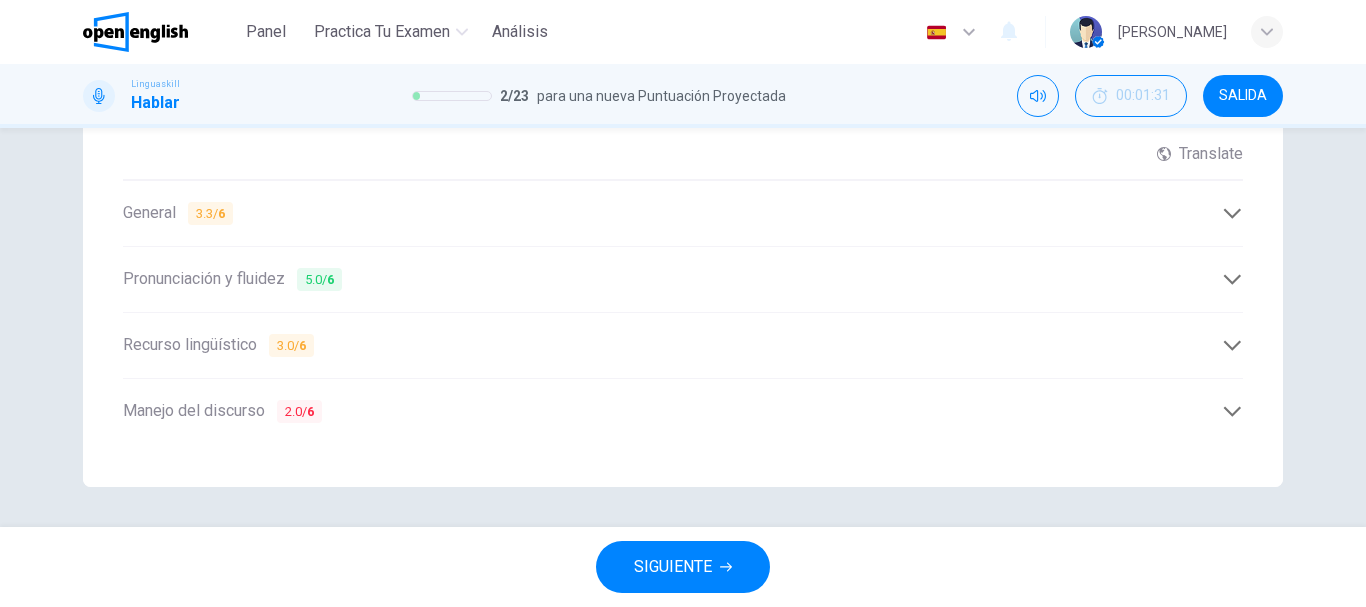 click on "Manejo del discurso   2.0 / 6" at bounding box center [672, 411] 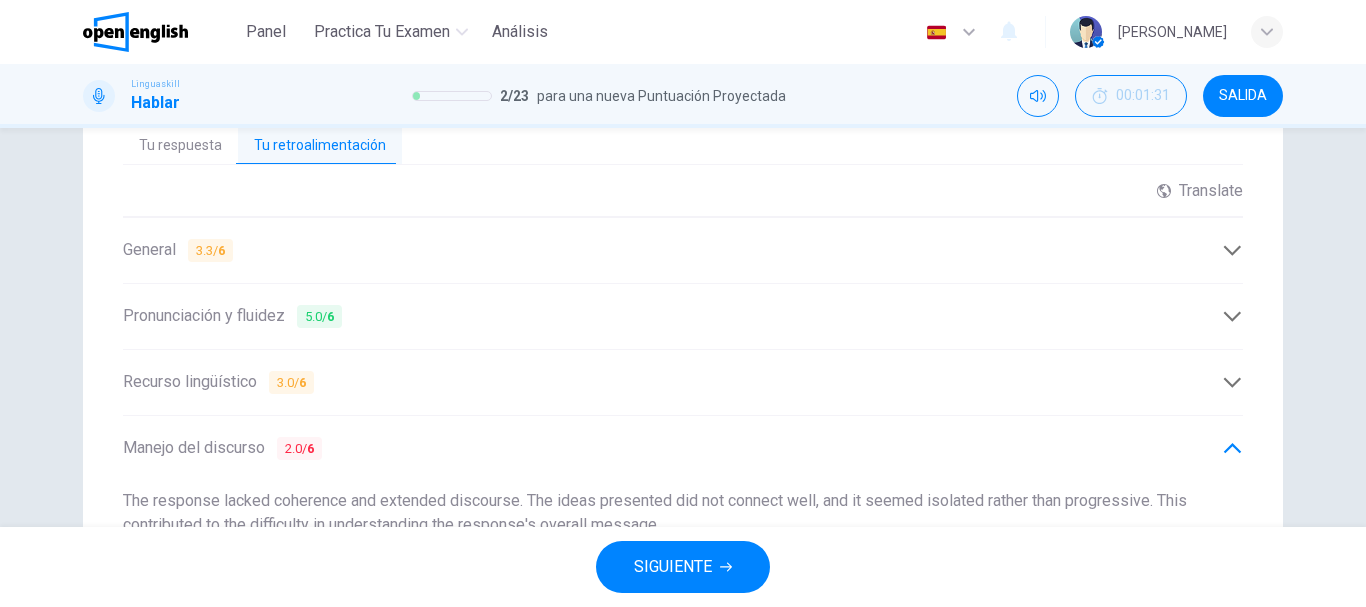scroll, scrollTop: 617, scrollLeft: 0, axis: vertical 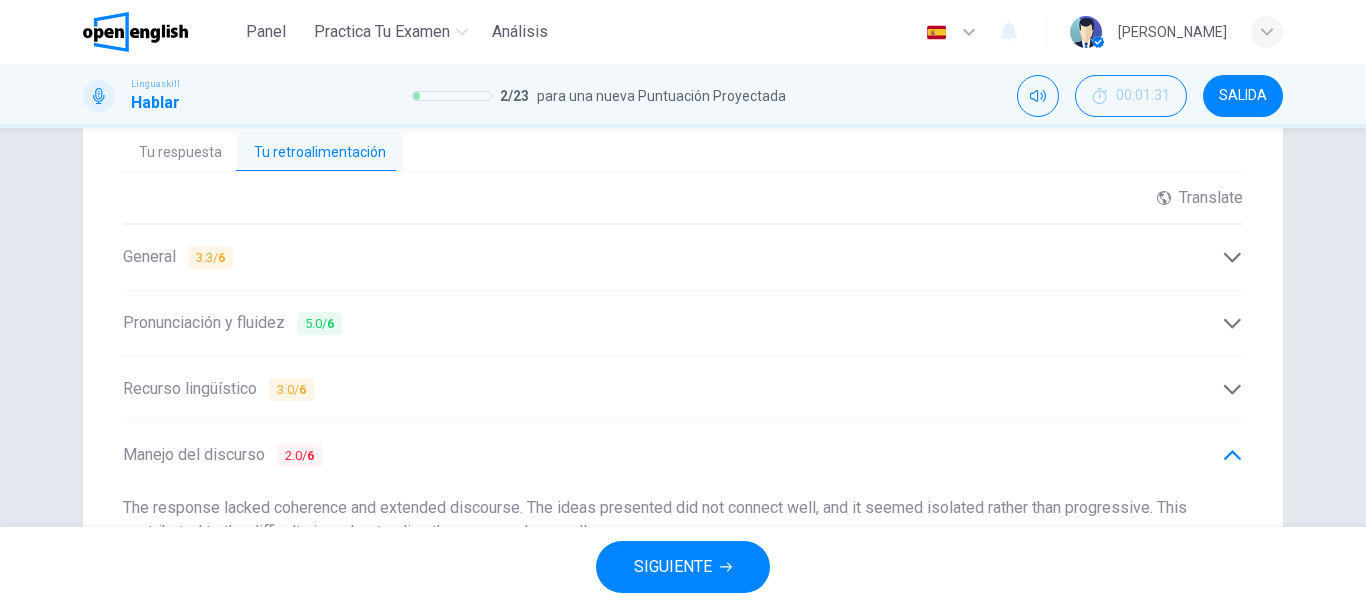 click on "Pronunciación y fluidez   5.0 / 6" at bounding box center [672, 323] 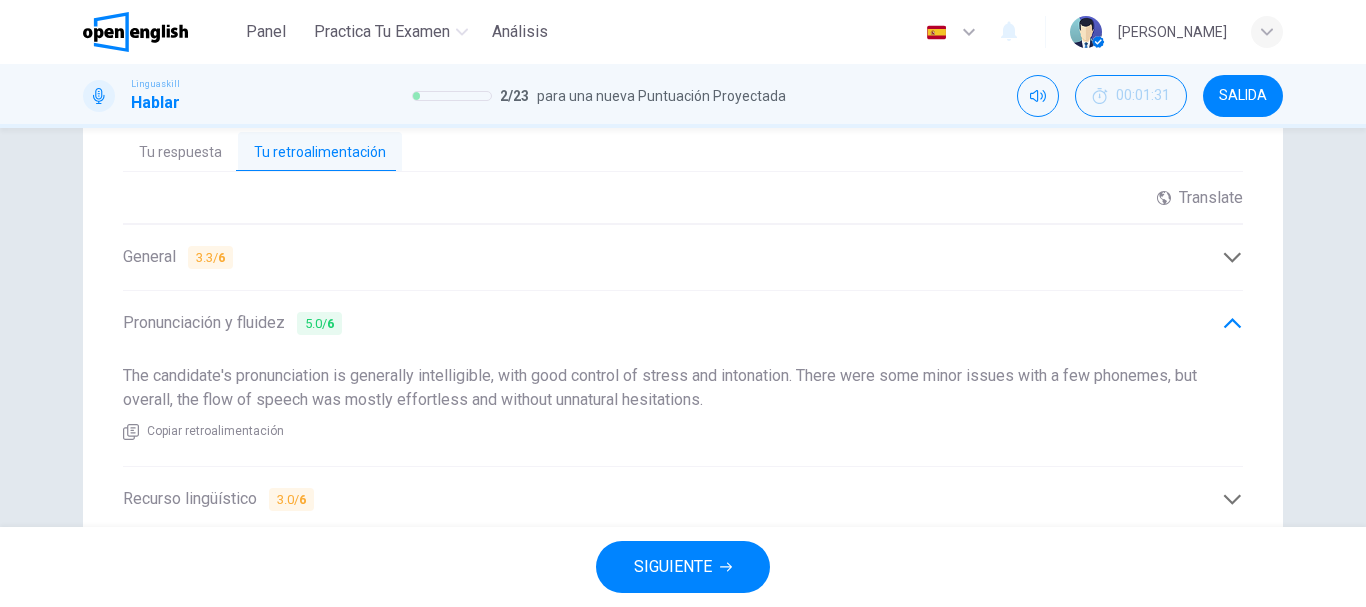 click on "General   3.3 / 6" at bounding box center (672, 257) 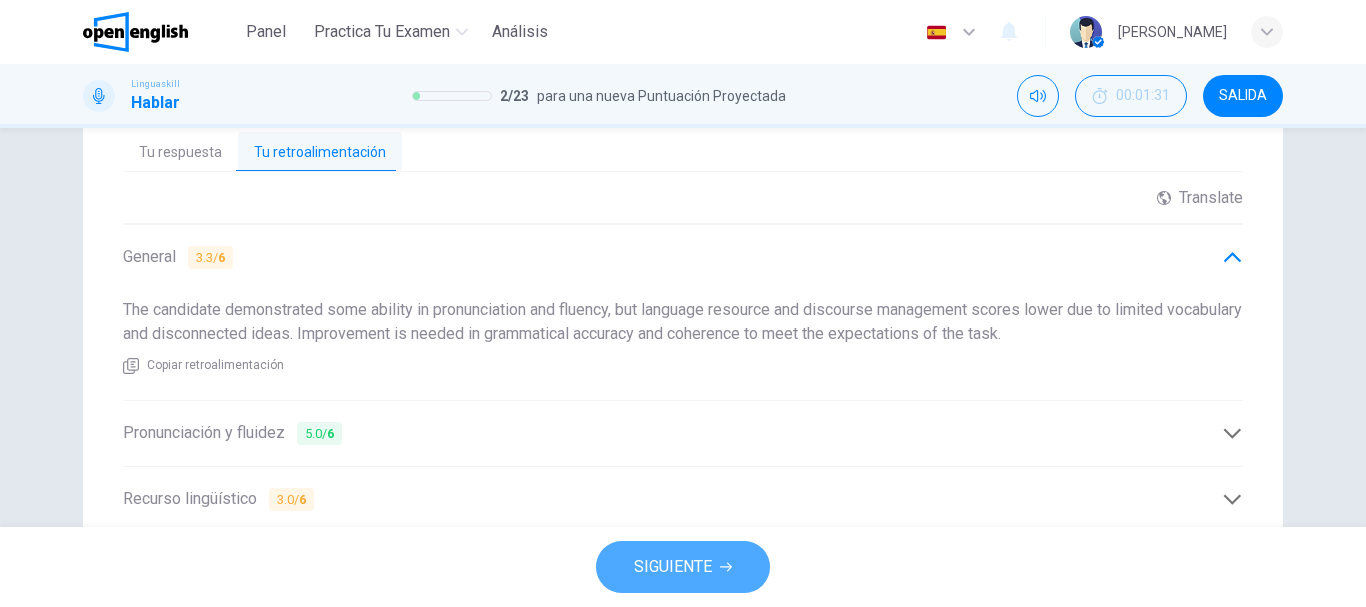 click on "SIGUIENTE" at bounding box center (673, 567) 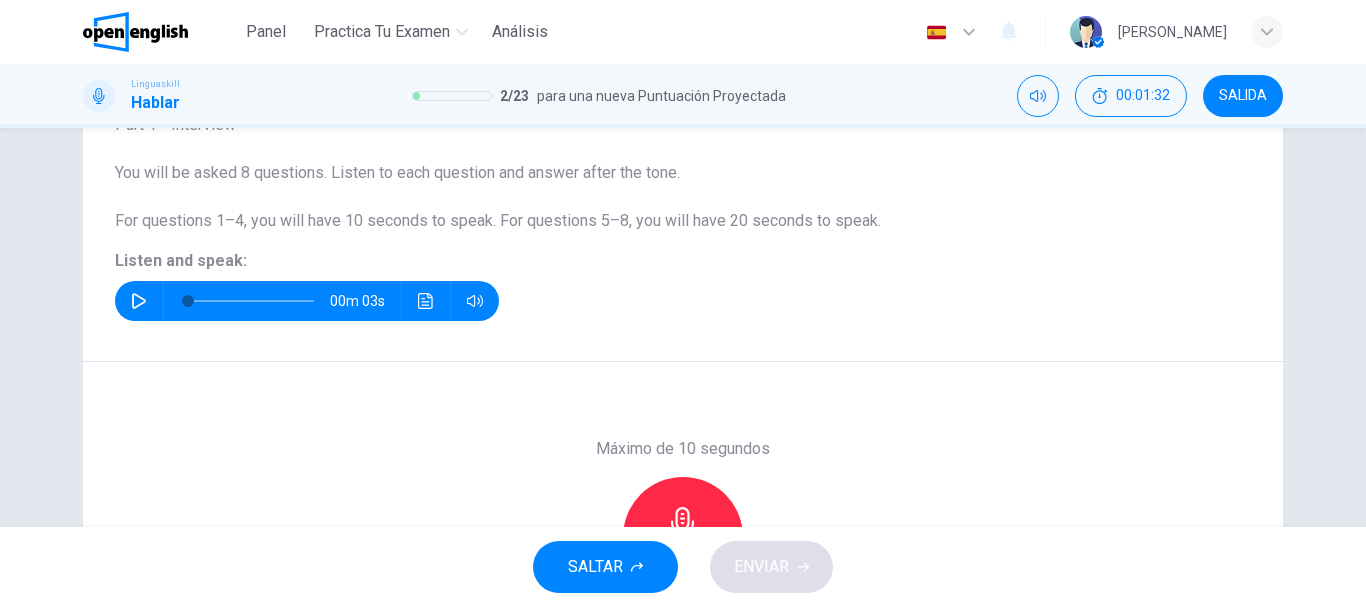scroll, scrollTop: 114, scrollLeft: 0, axis: vertical 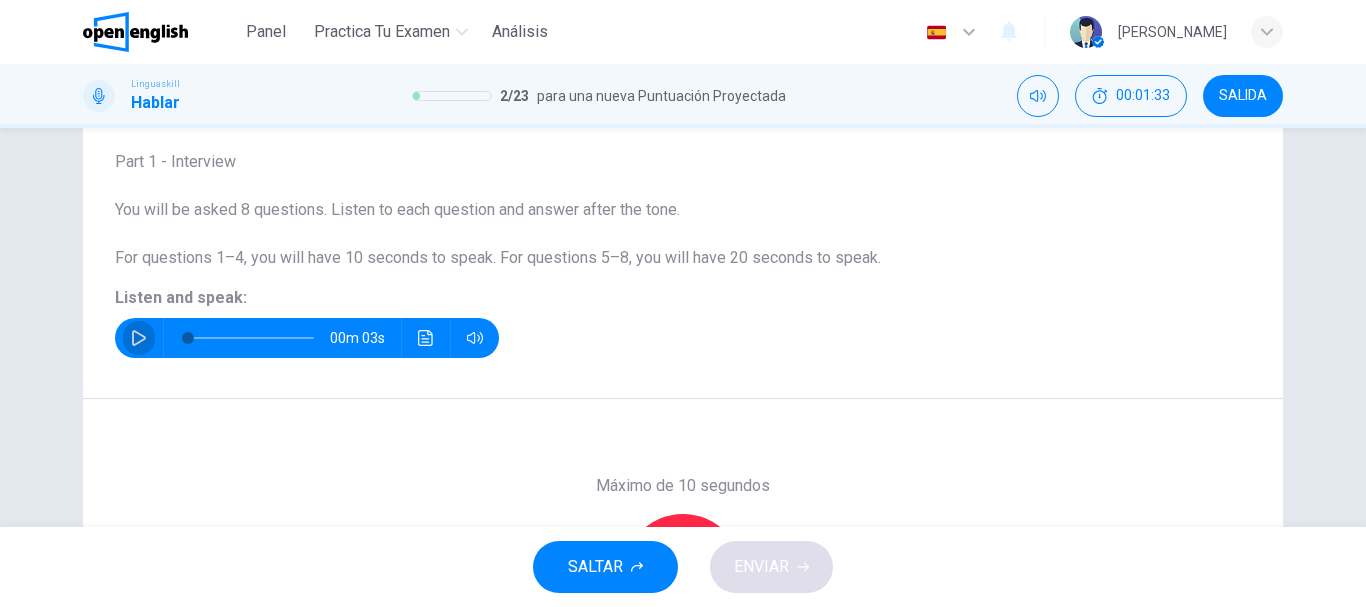 click at bounding box center [139, 338] 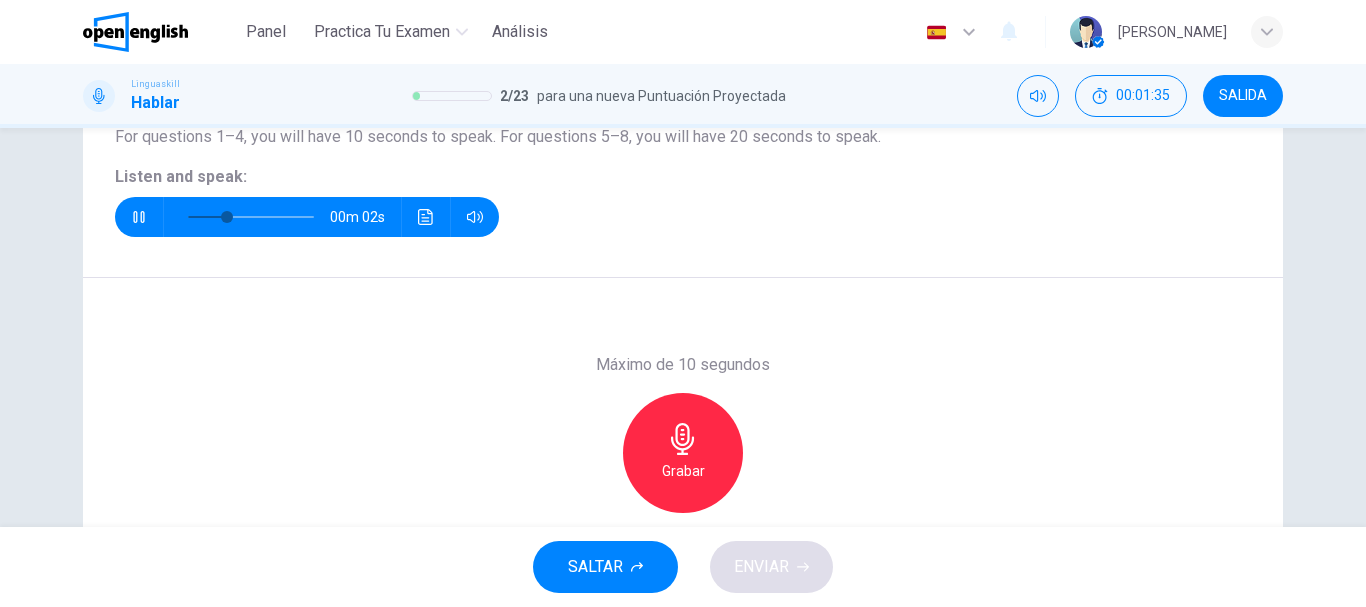 scroll, scrollTop: 237, scrollLeft: 0, axis: vertical 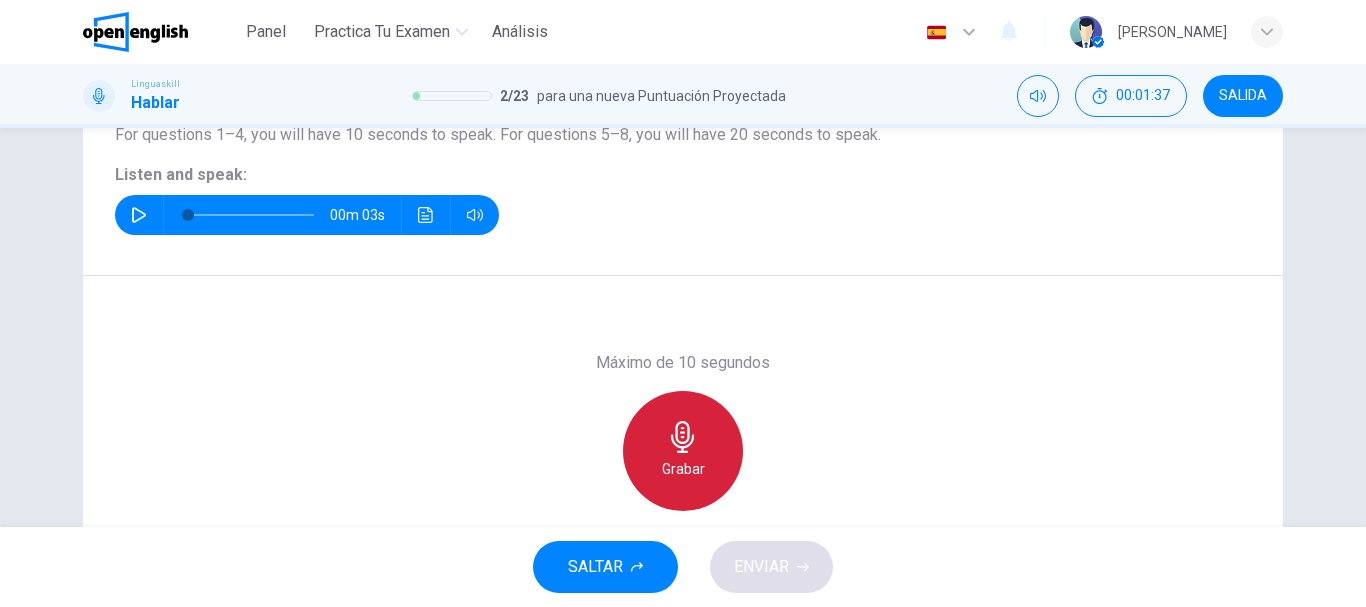 click on "Grabar" at bounding box center [683, 451] 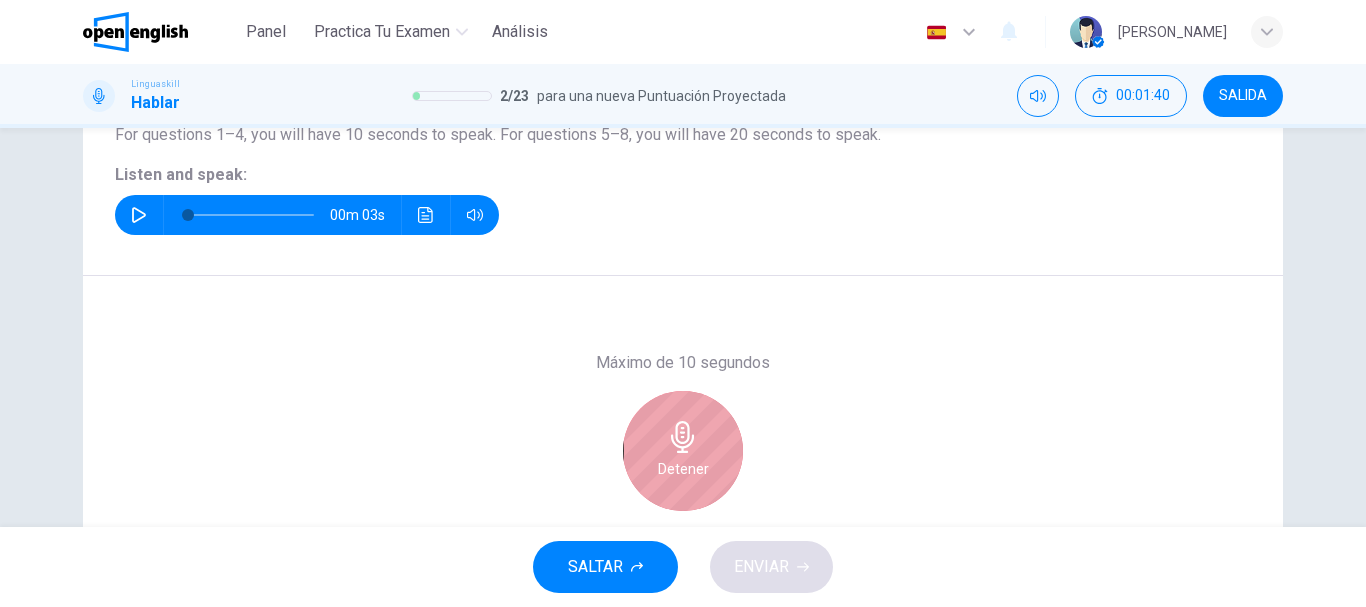 click on "Detener" at bounding box center [683, 451] 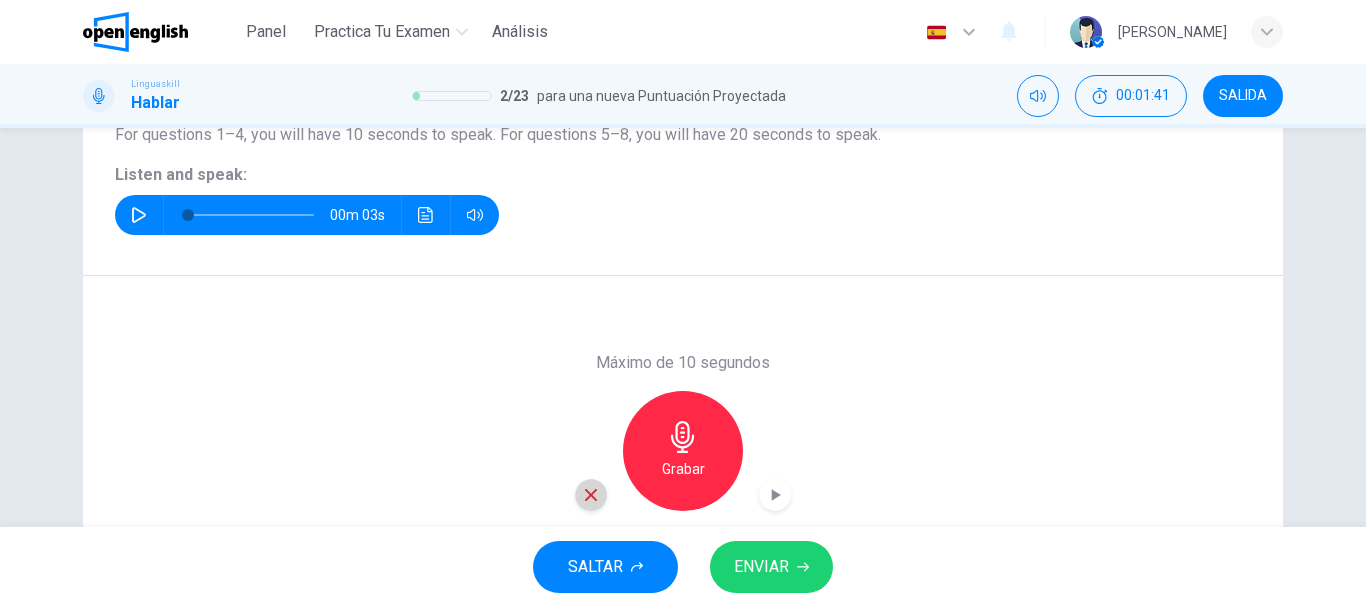 click 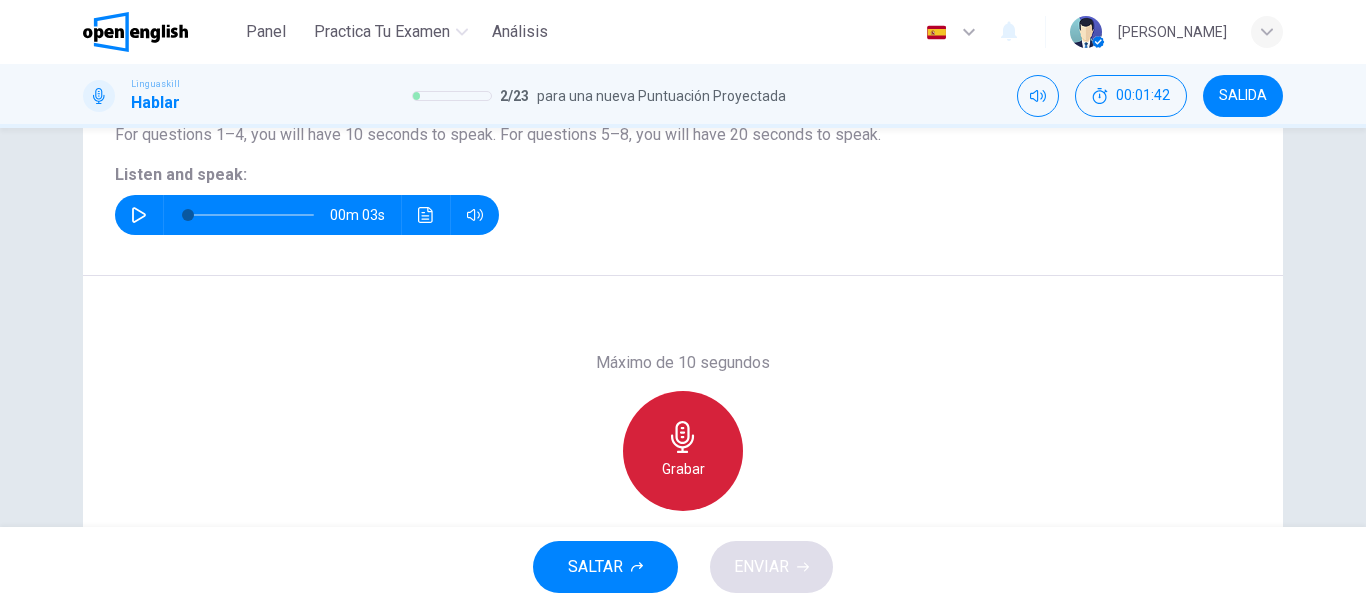 click 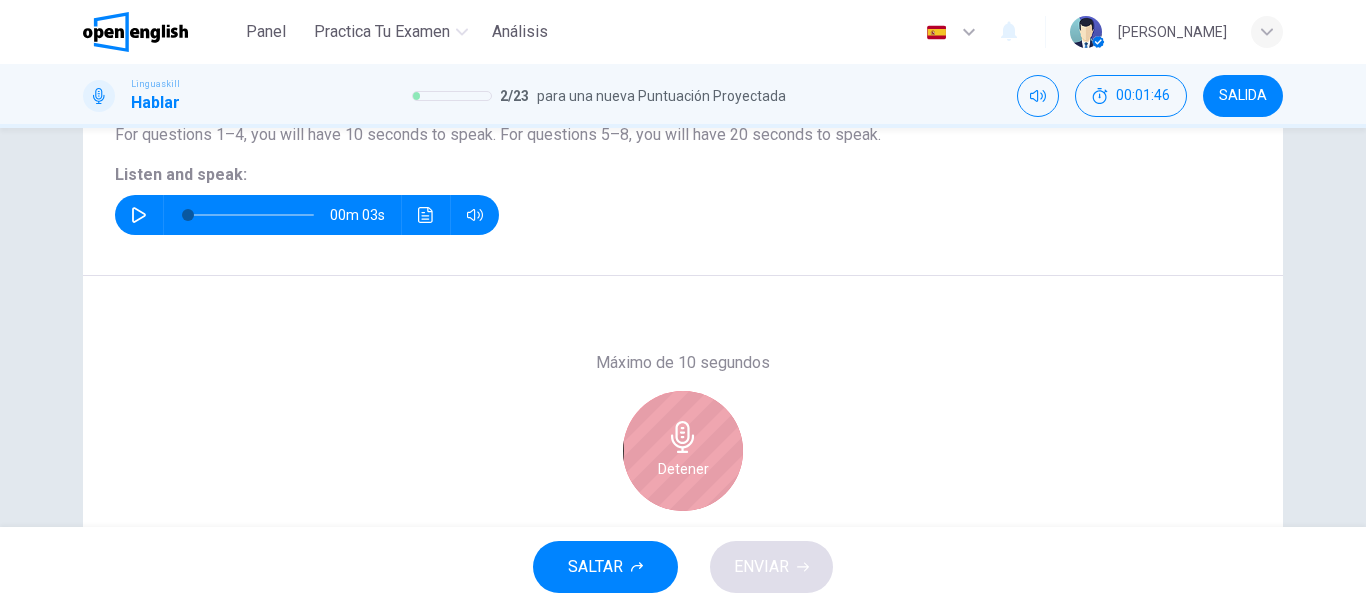 click 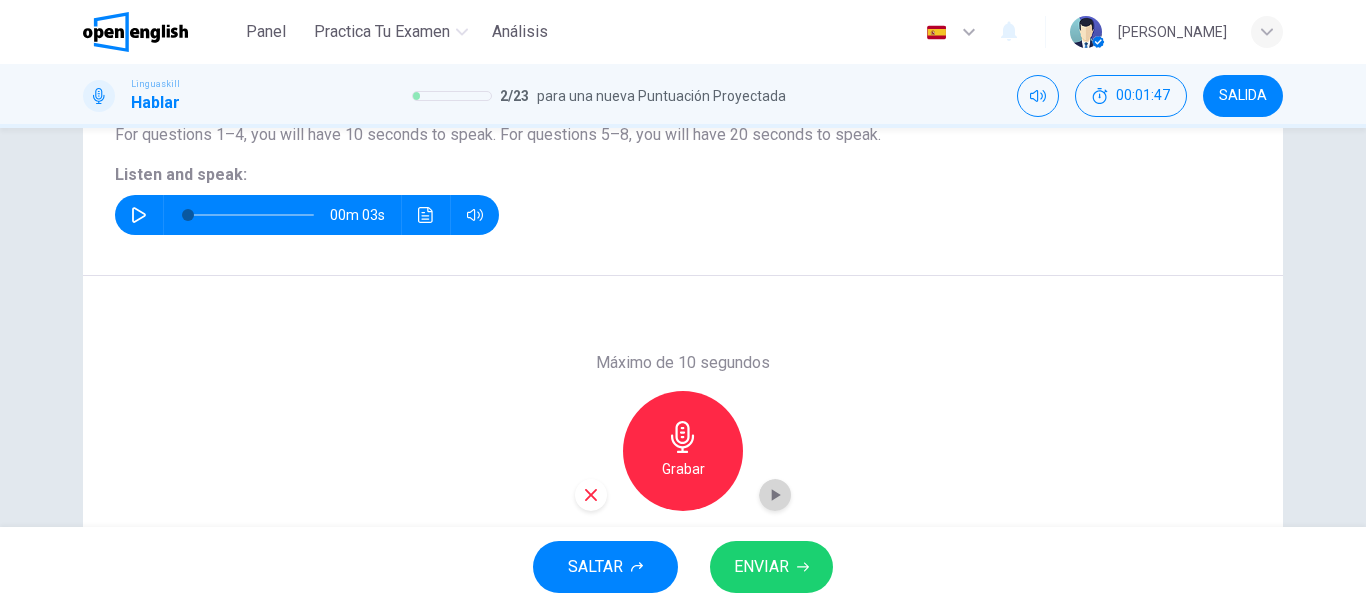 click 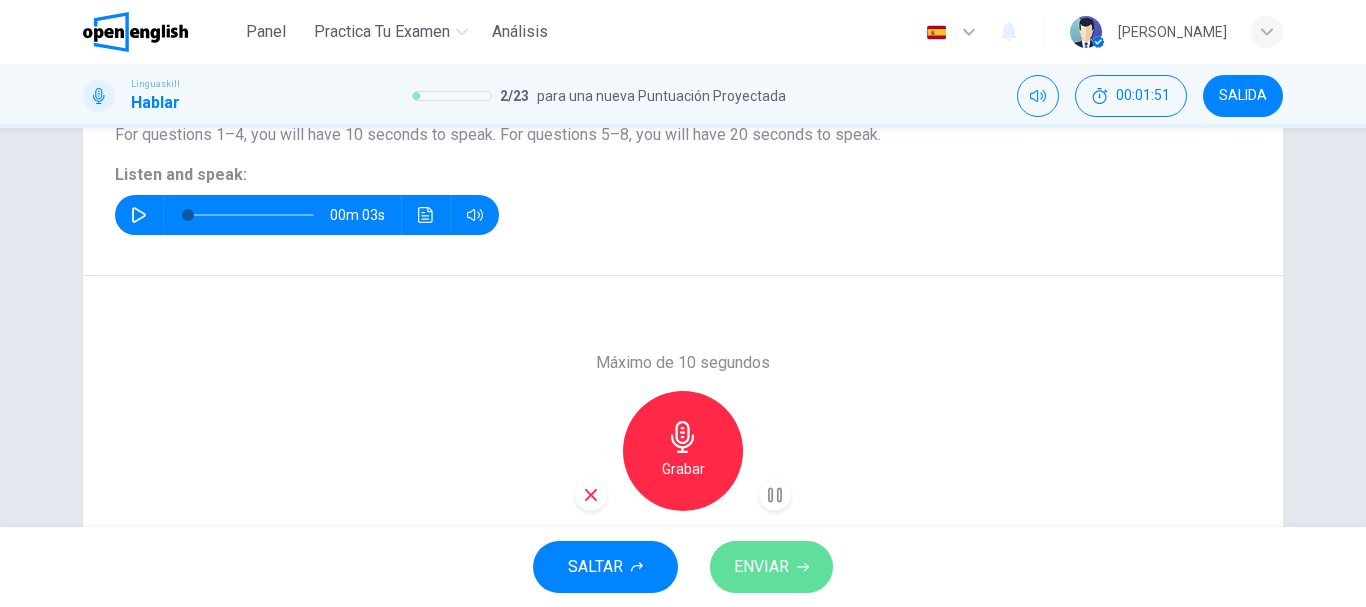 click on "ENVIAR" at bounding box center (761, 567) 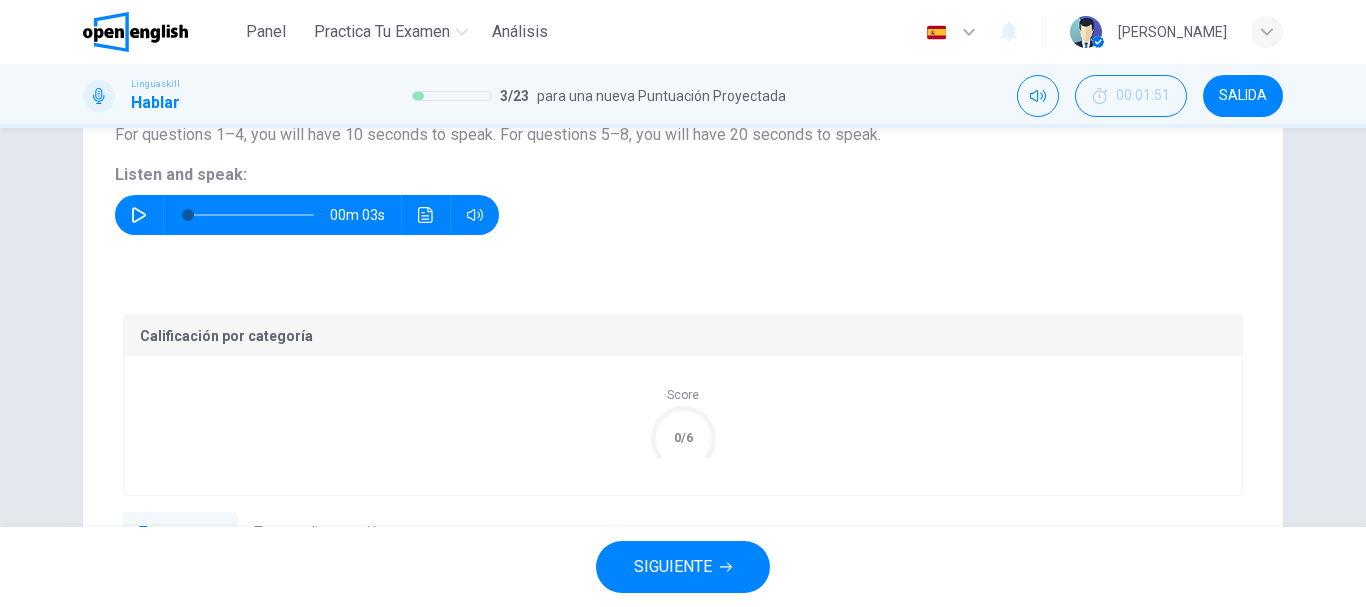 scroll, scrollTop: 449, scrollLeft: 0, axis: vertical 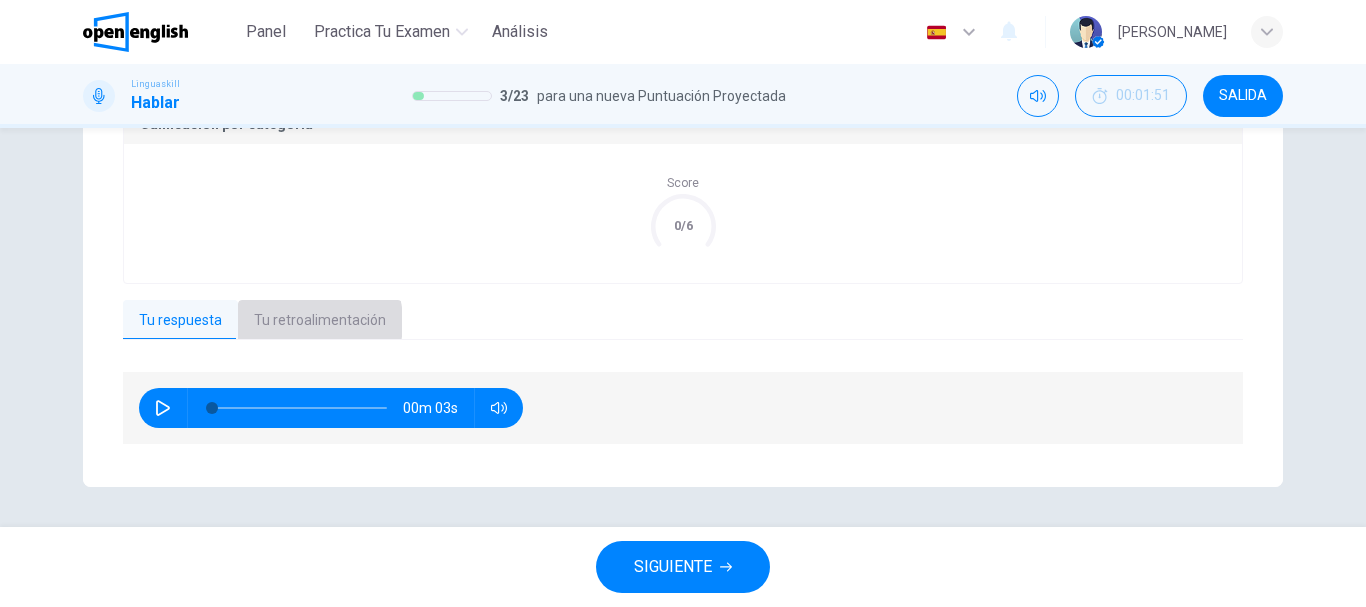 click on "Tu retroalimentación" at bounding box center [320, 321] 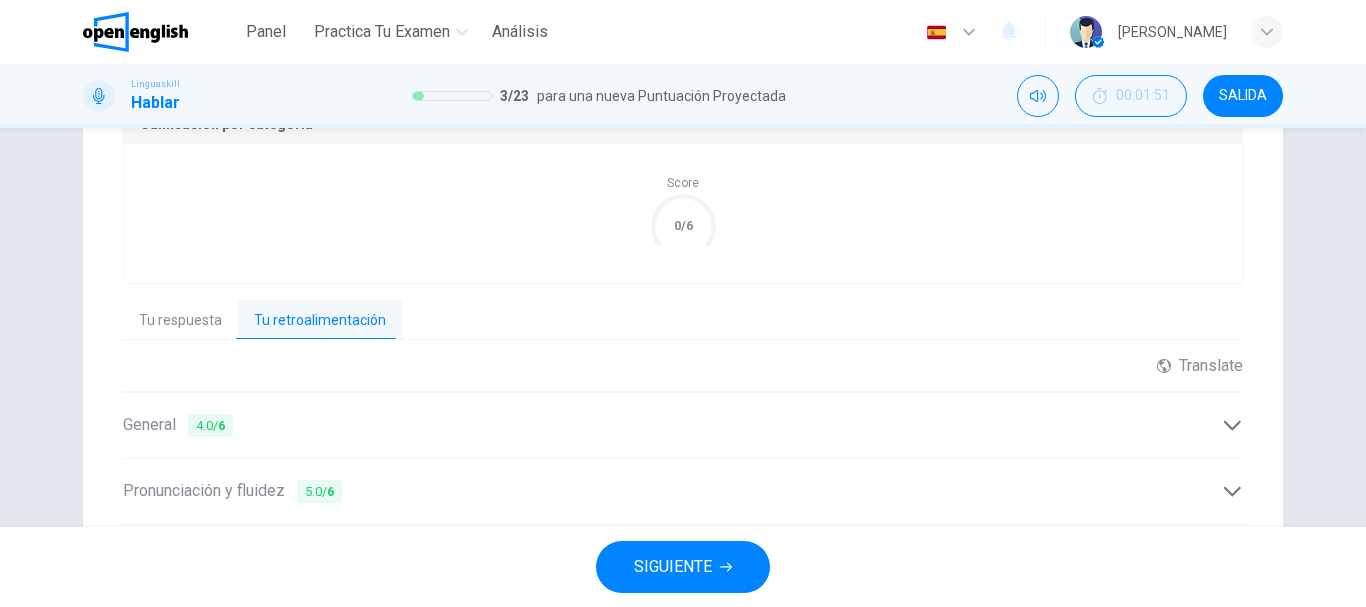 scroll, scrollTop: 661, scrollLeft: 0, axis: vertical 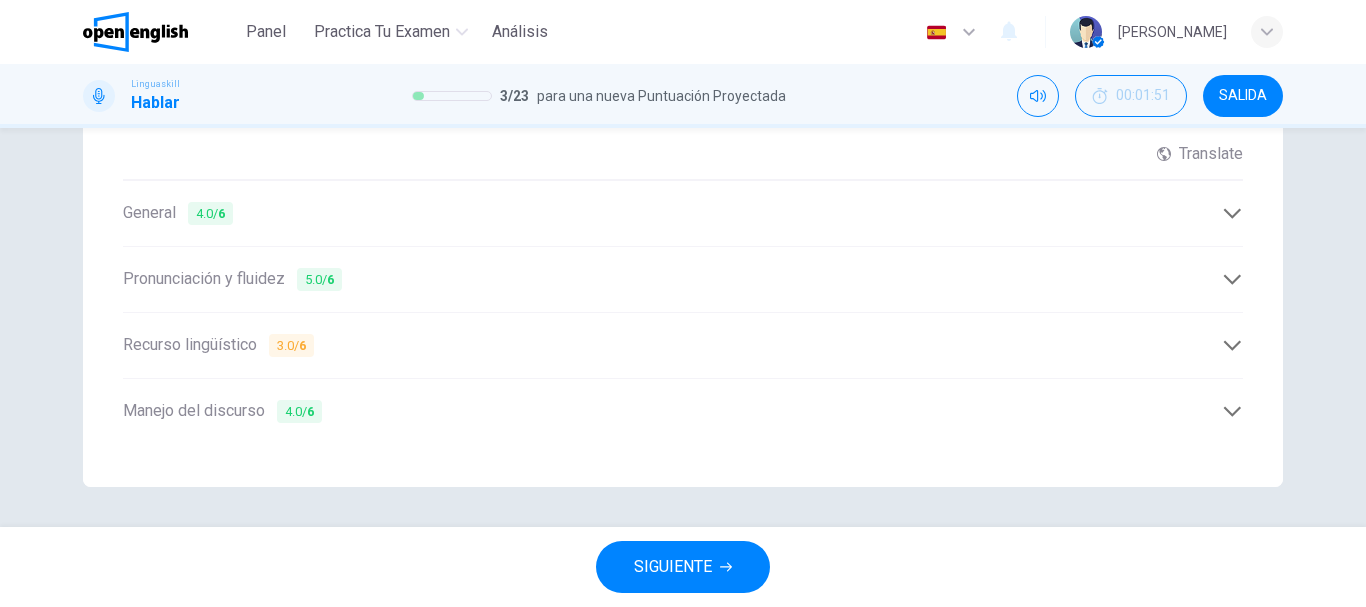 click on "Recurso lingüístico   3.0 / 6" at bounding box center (672, 345) 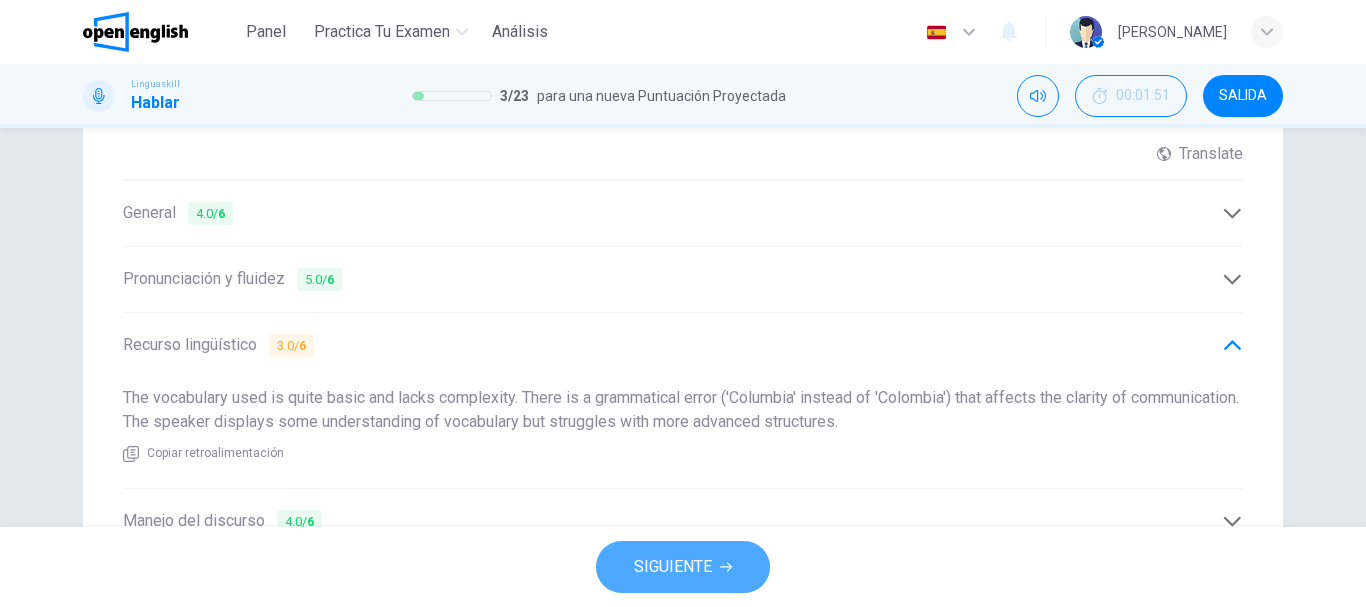 click on "SIGUIENTE" at bounding box center [683, 567] 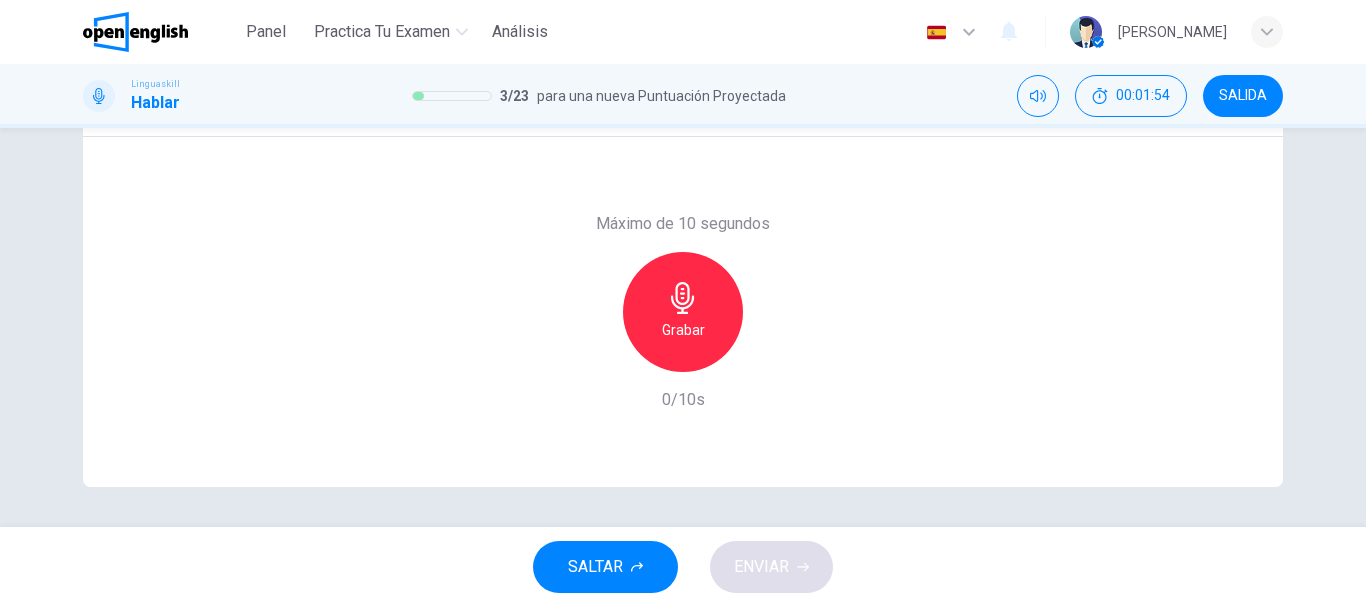 scroll, scrollTop: 120, scrollLeft: 0, axis: vertical 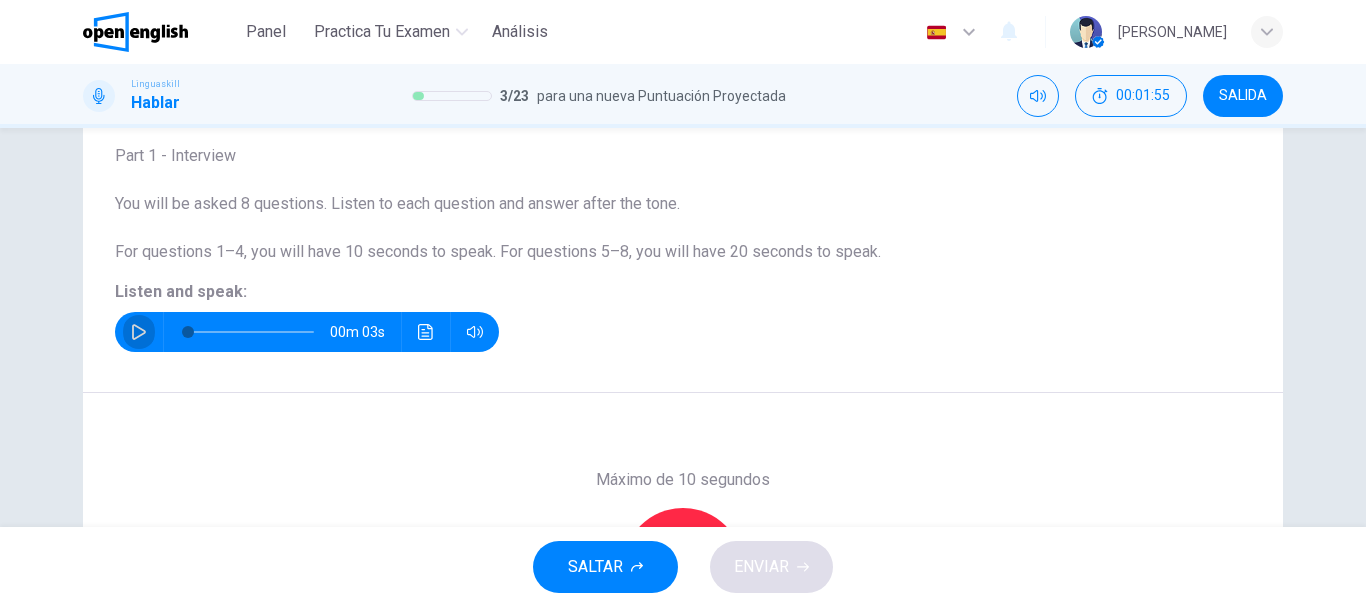 click 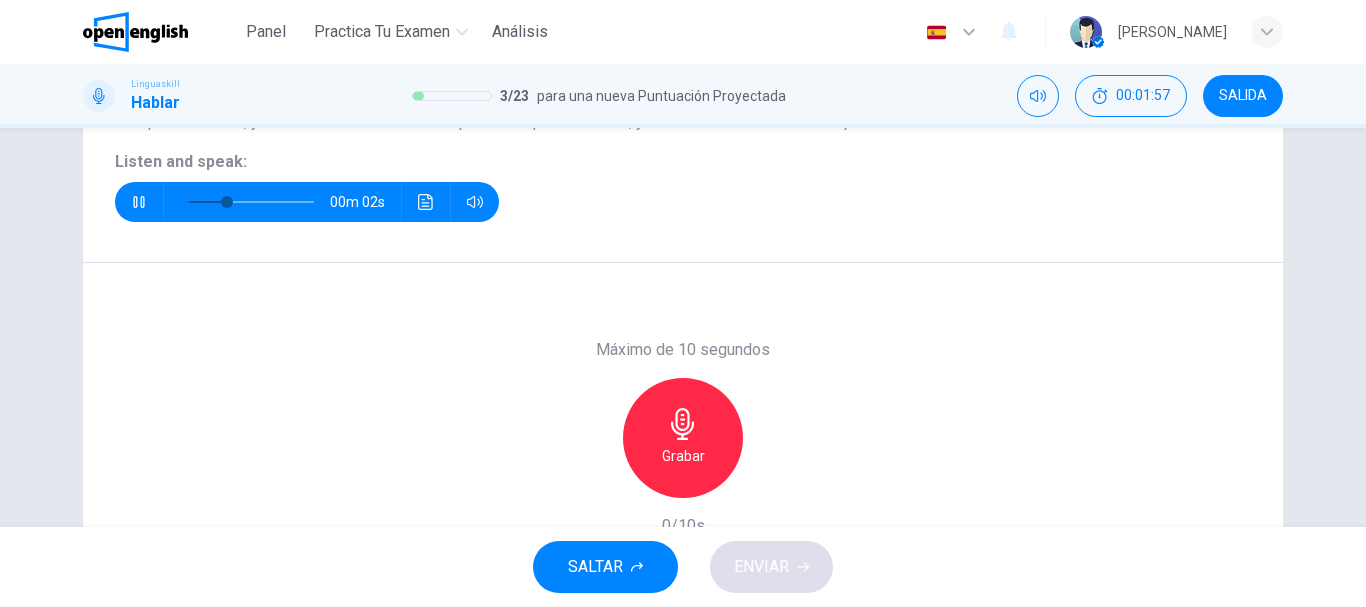 scroll, scrollTop: 251, scrollLeft: 0, axis: vertical 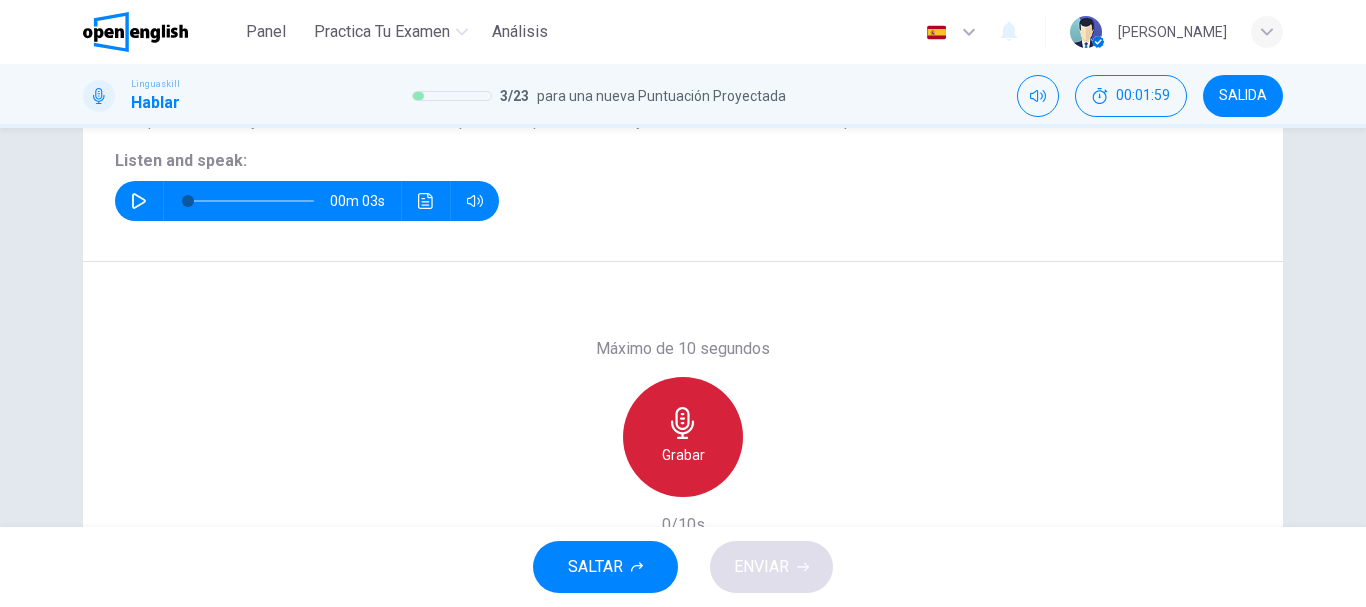 click 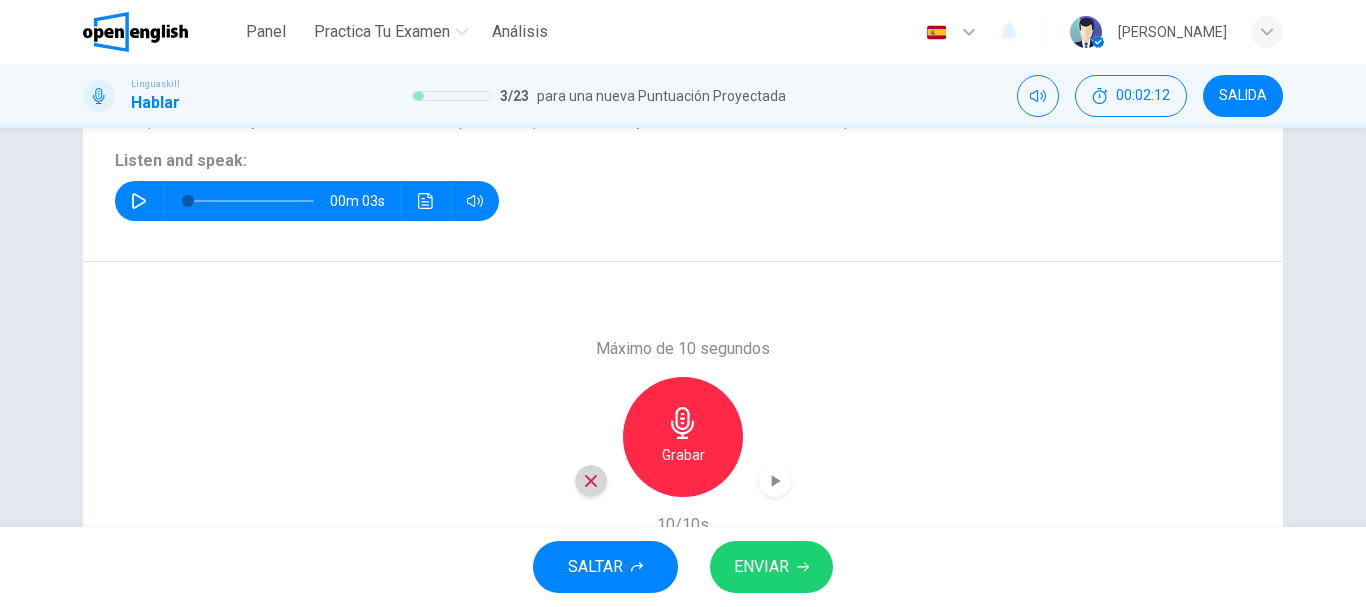 click 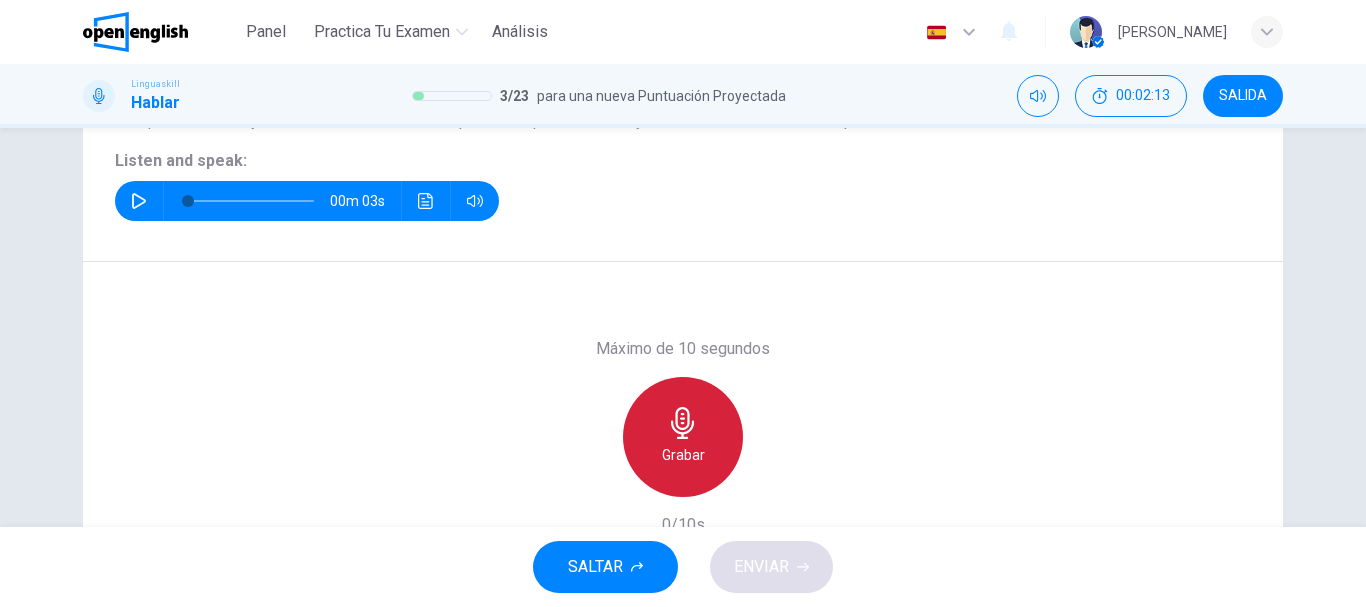 click on "Grabar" at bounding box center [683, 437] 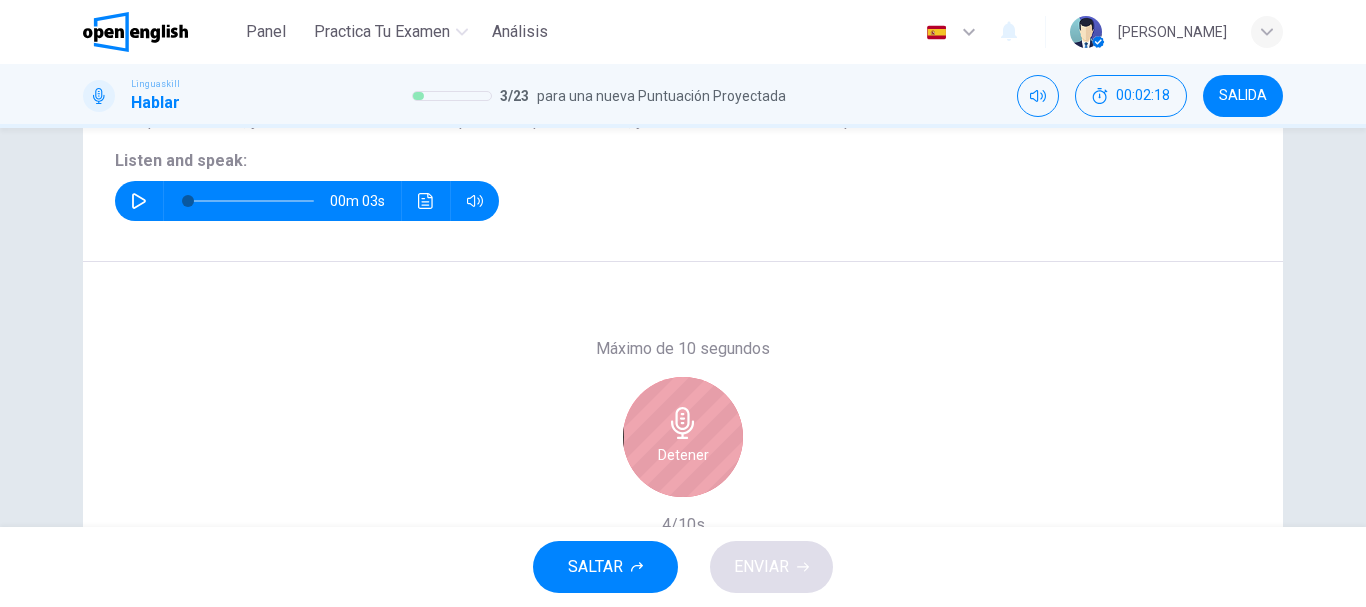 click on "Detener" at bounding box center [683, 437] 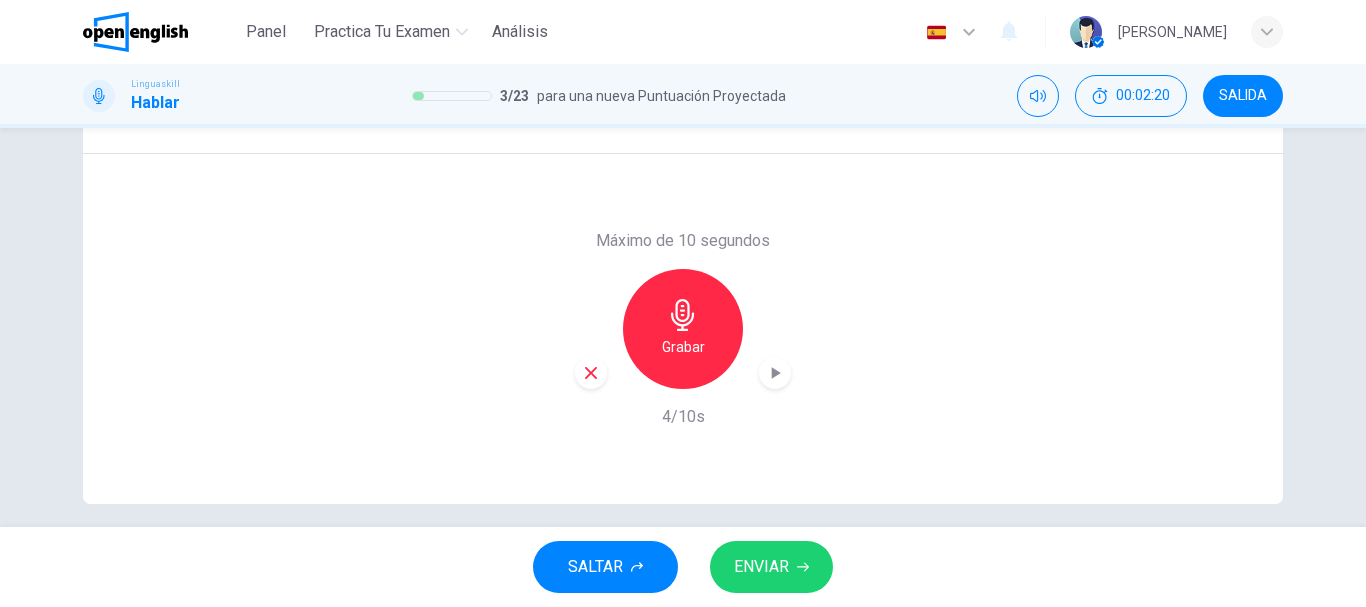 scroll, scrollTop: 360, scrollLeft: 0, axis: vertical 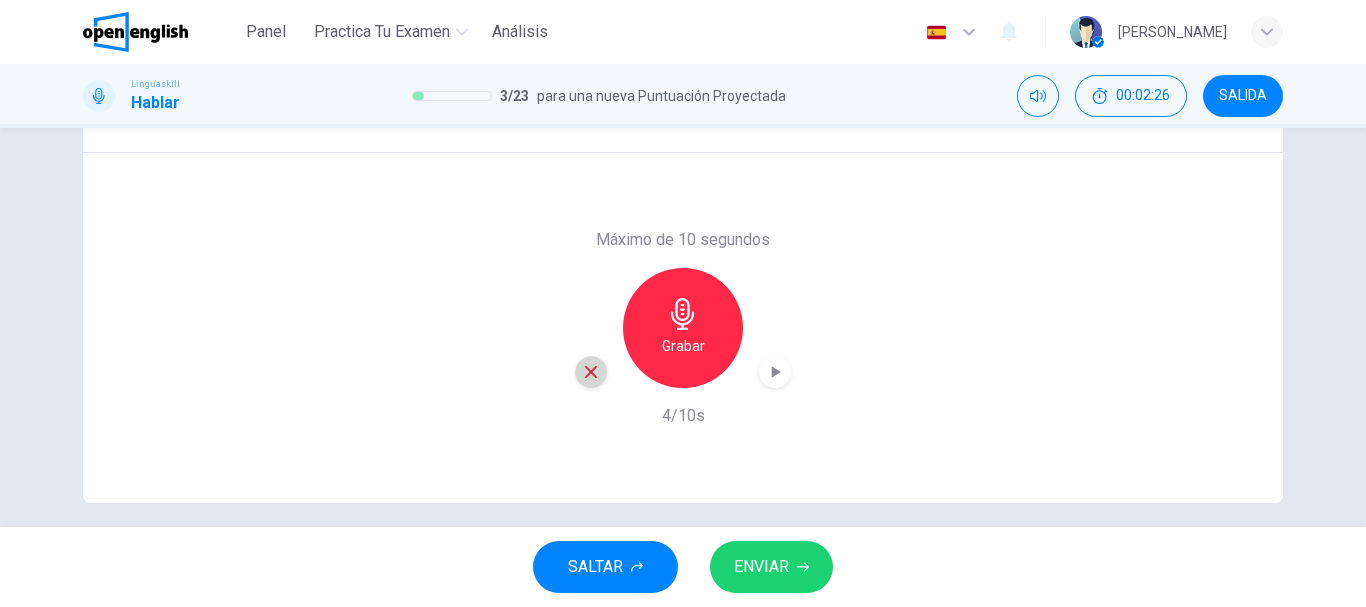 click at bounding box center (591, 372) 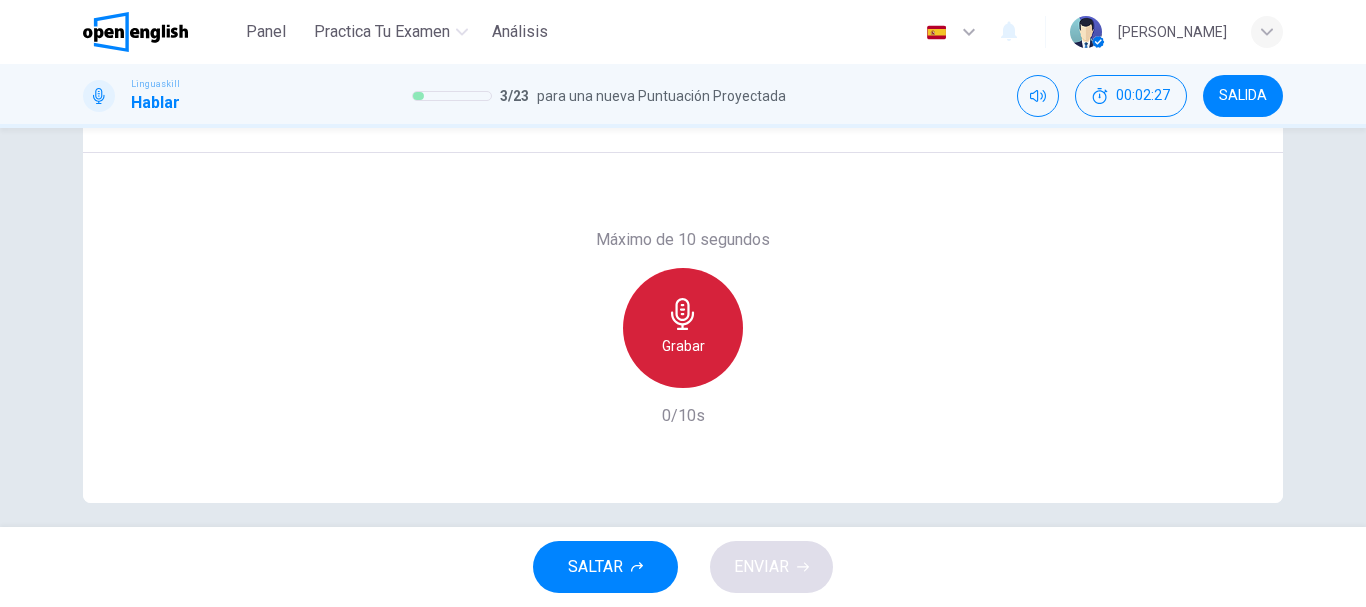 click on "Grabar" at bounding box center [683, 328] 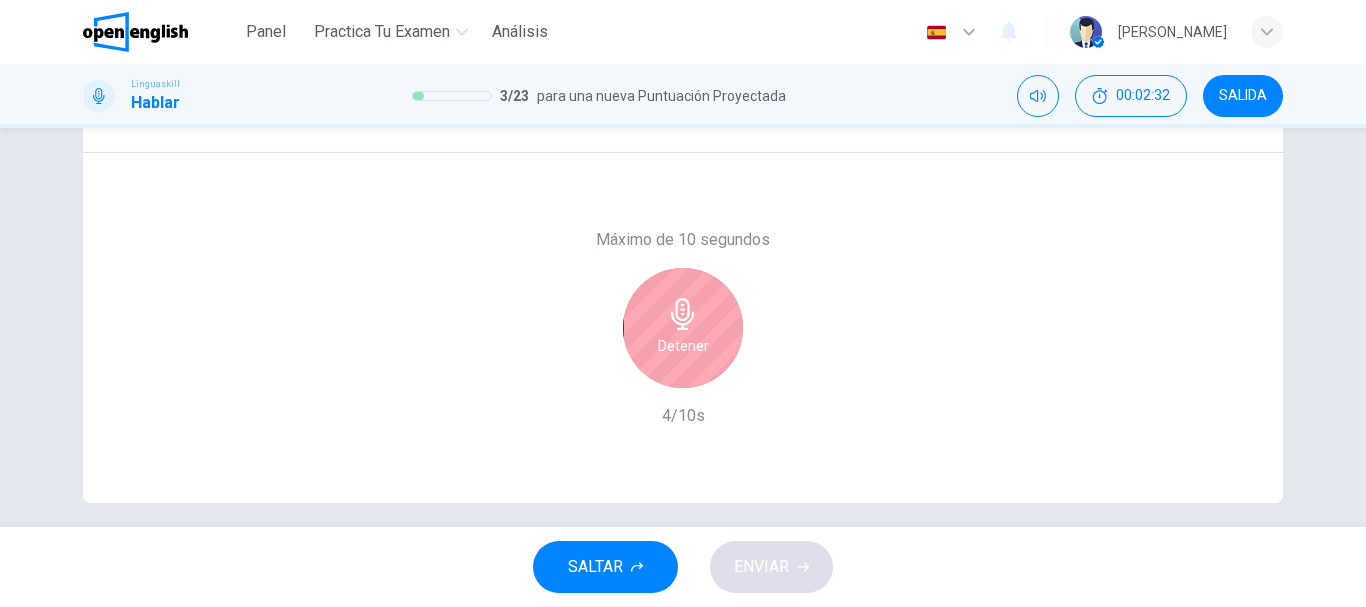 click on "Detener" at bounding box center [683, 328] 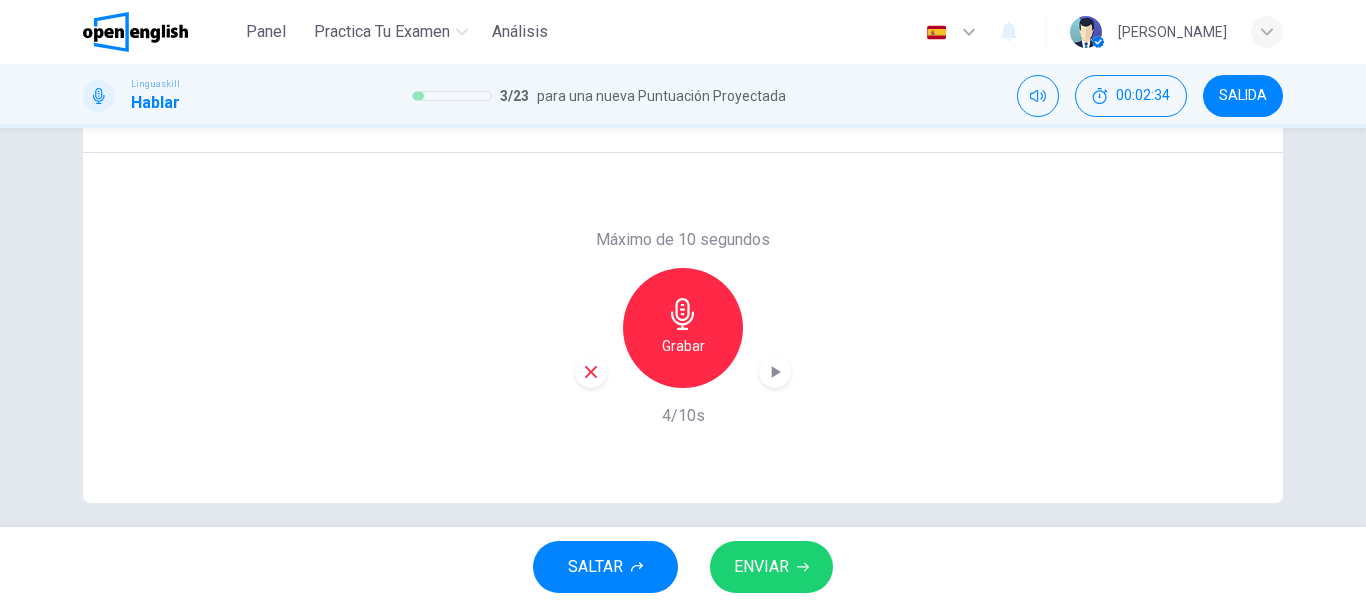click 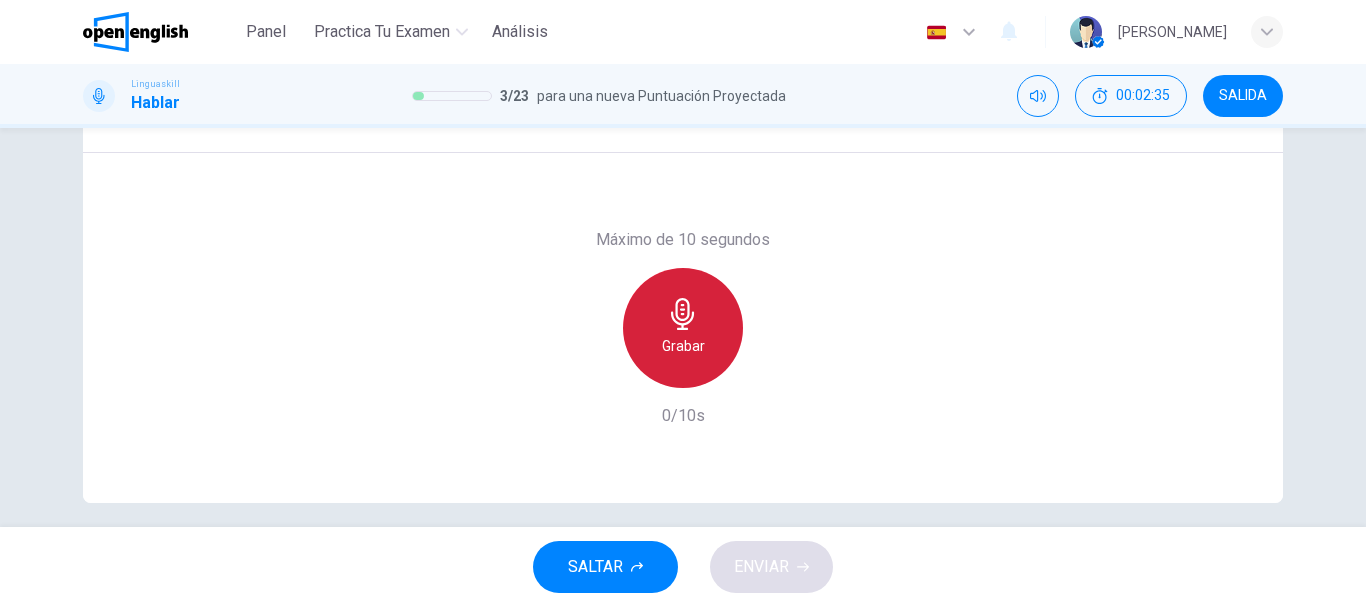 click on "Grabar" at bounding box center (683, 346) 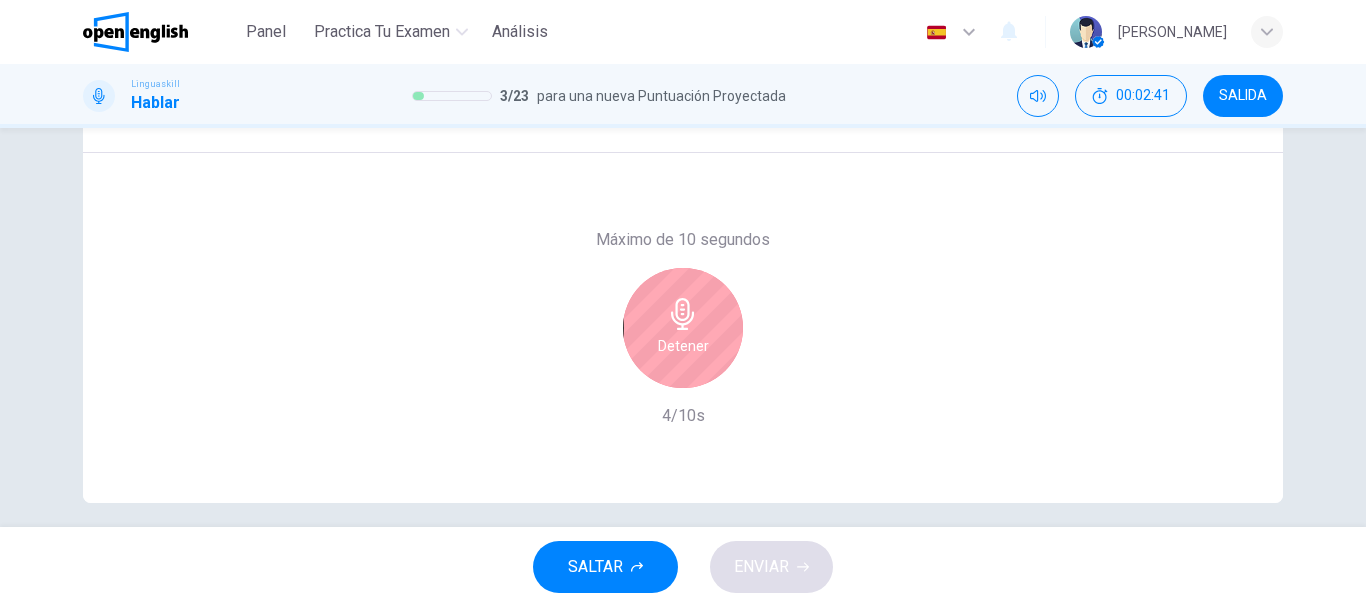 click on "Detener" at bounding box center (683, 346) 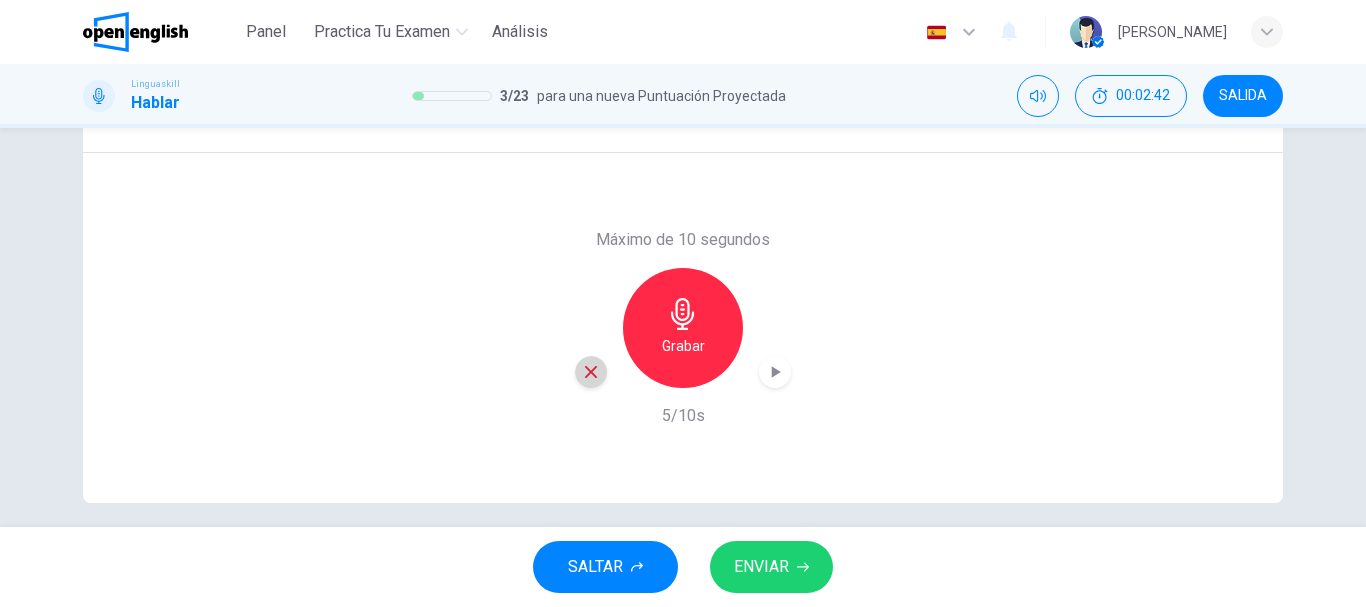click 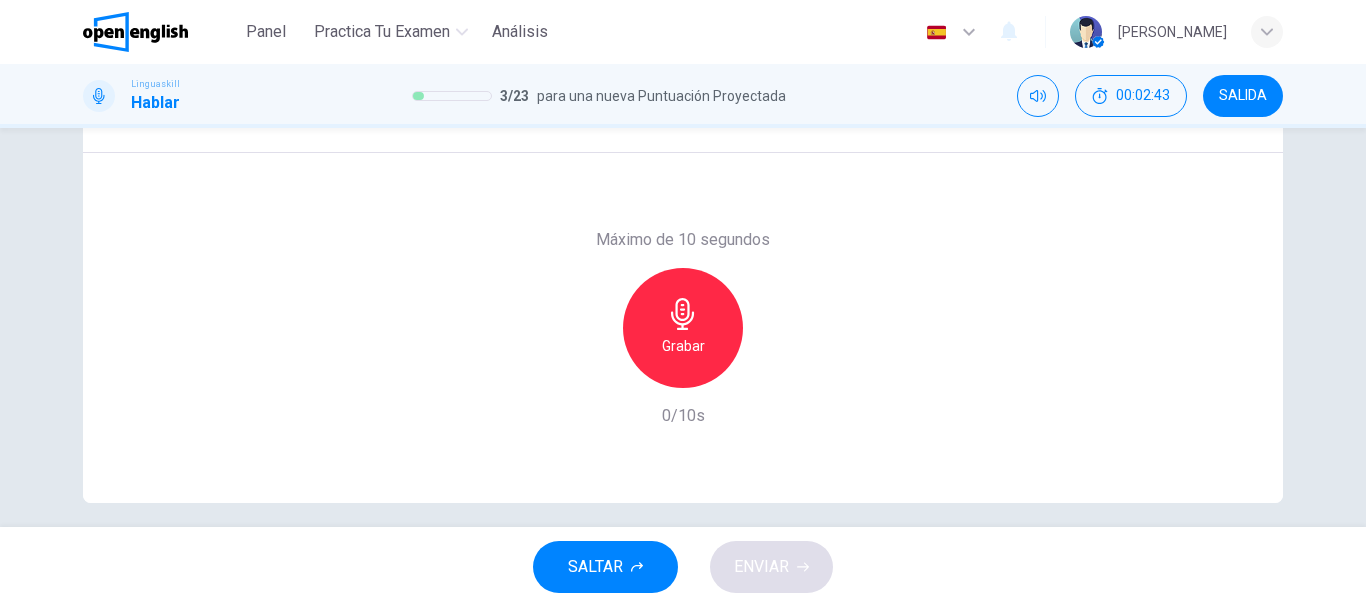 click on "Grabar" at bounding box center (683, 328) 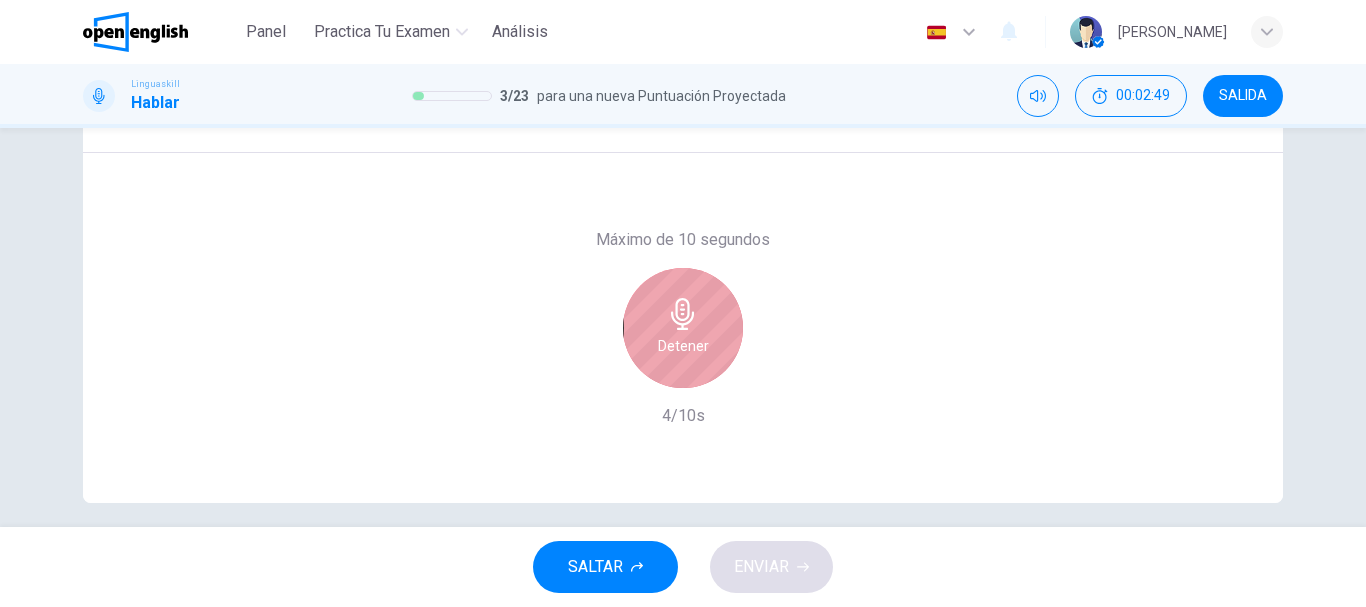 click on "Detener" at bounding box center [683, 346] 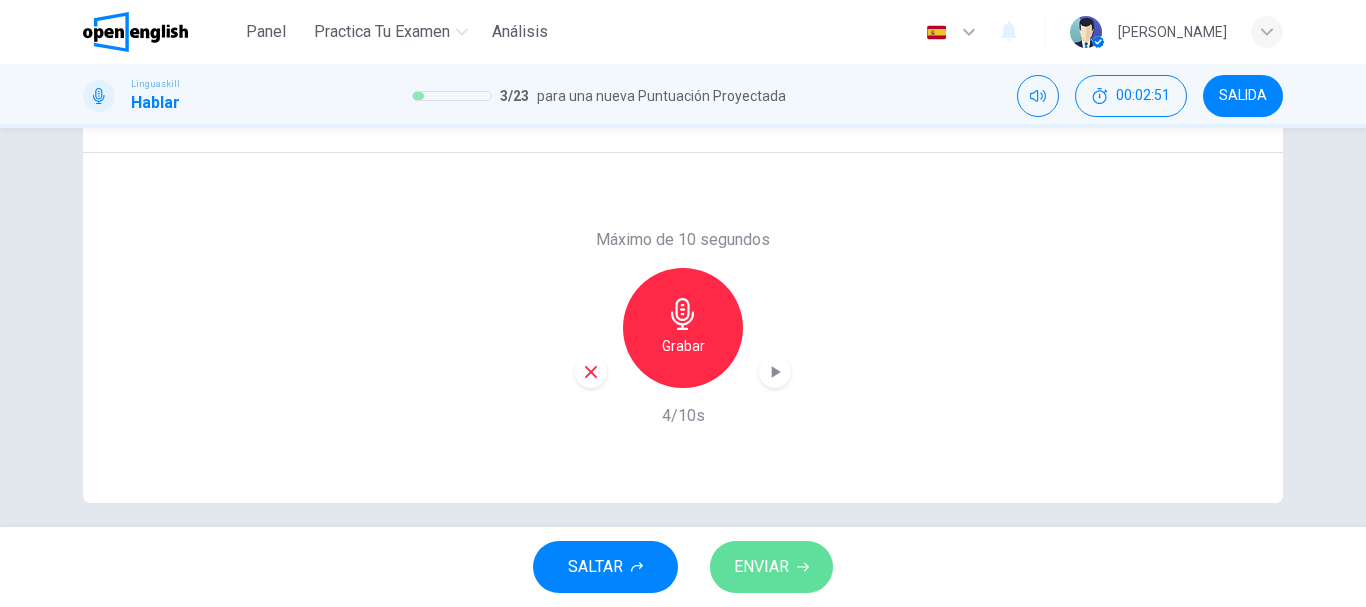 click on "ENVIAR" at bounding box center [761, 567] 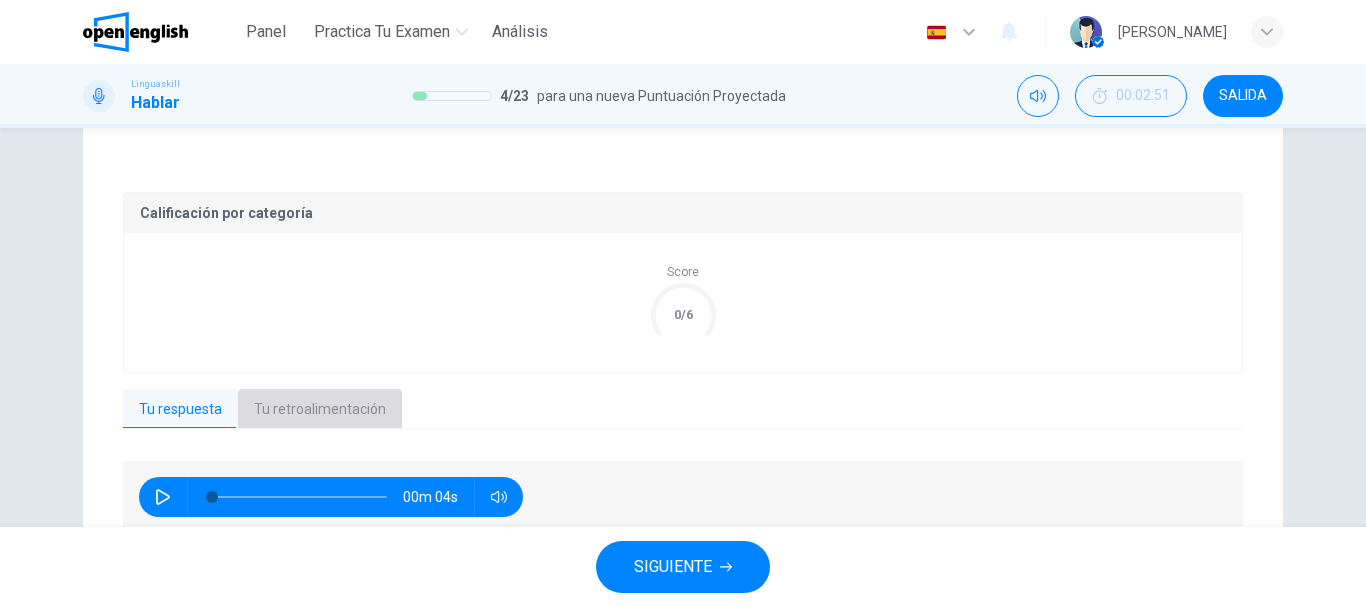 click on "Tu retroalimentación" at bounding box center [320, 410] 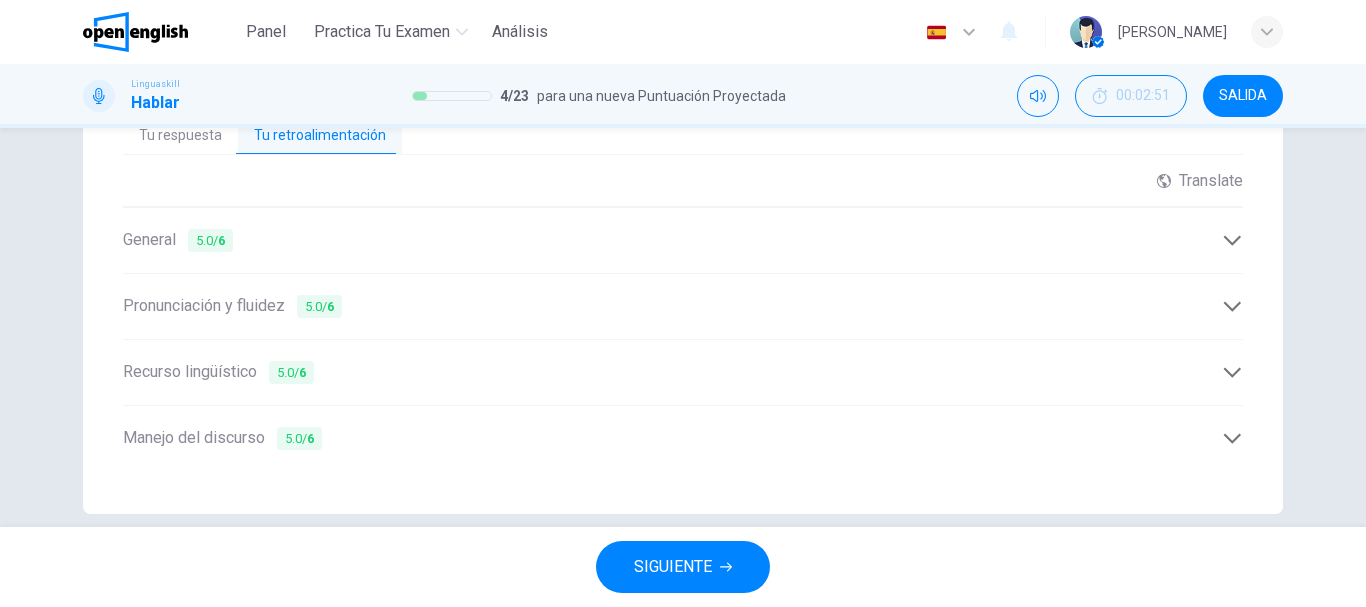 scroll, scrollTop: 661, scrollLeft: 0, axis: vertical 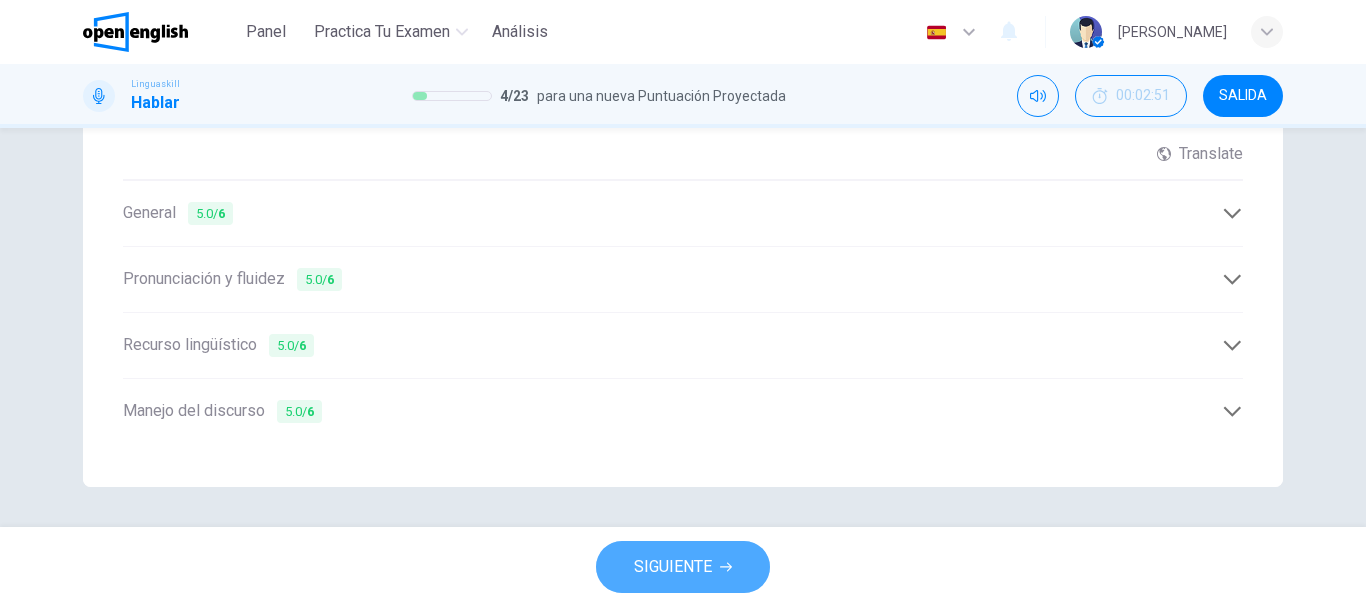 click on "SIGUIENTE" at bounding box center [673, 567] 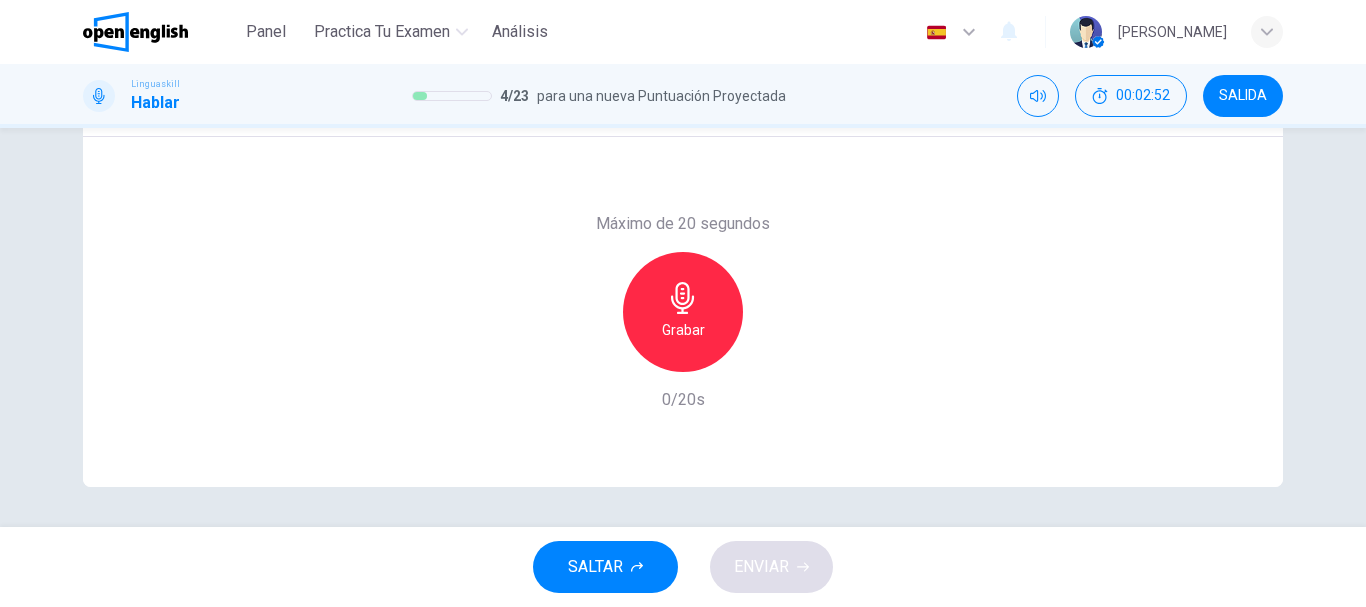 scroll, scrollTop: 196, scrollLeft: 0, axis: vertical 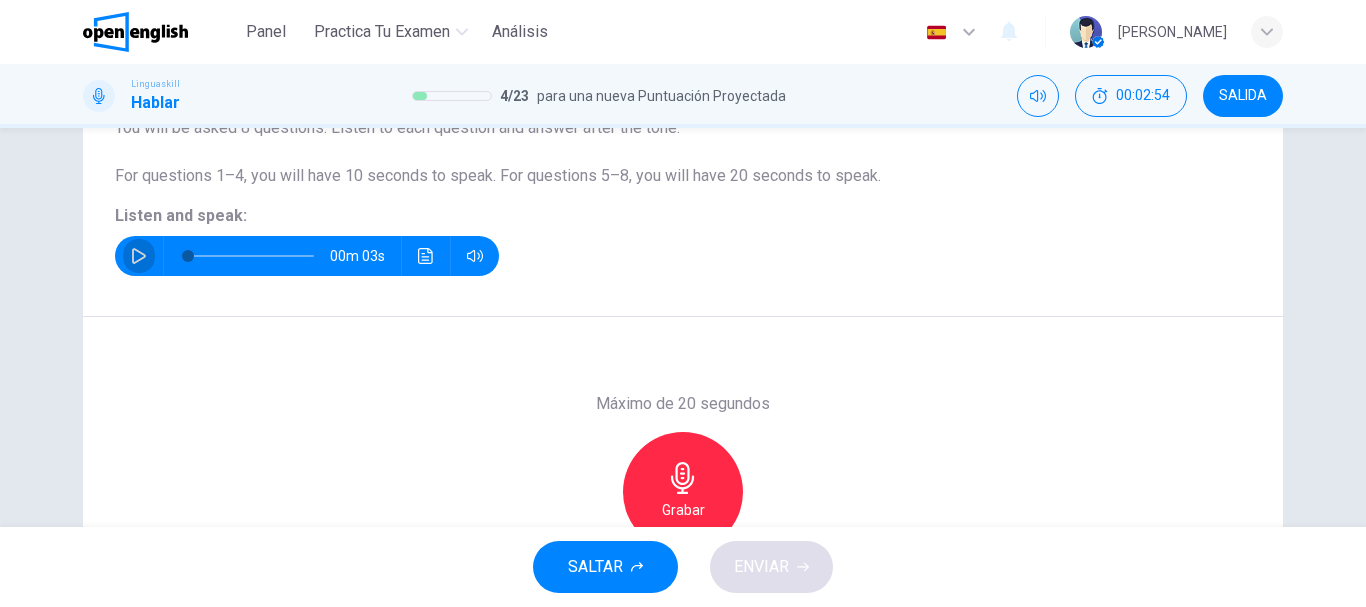 click 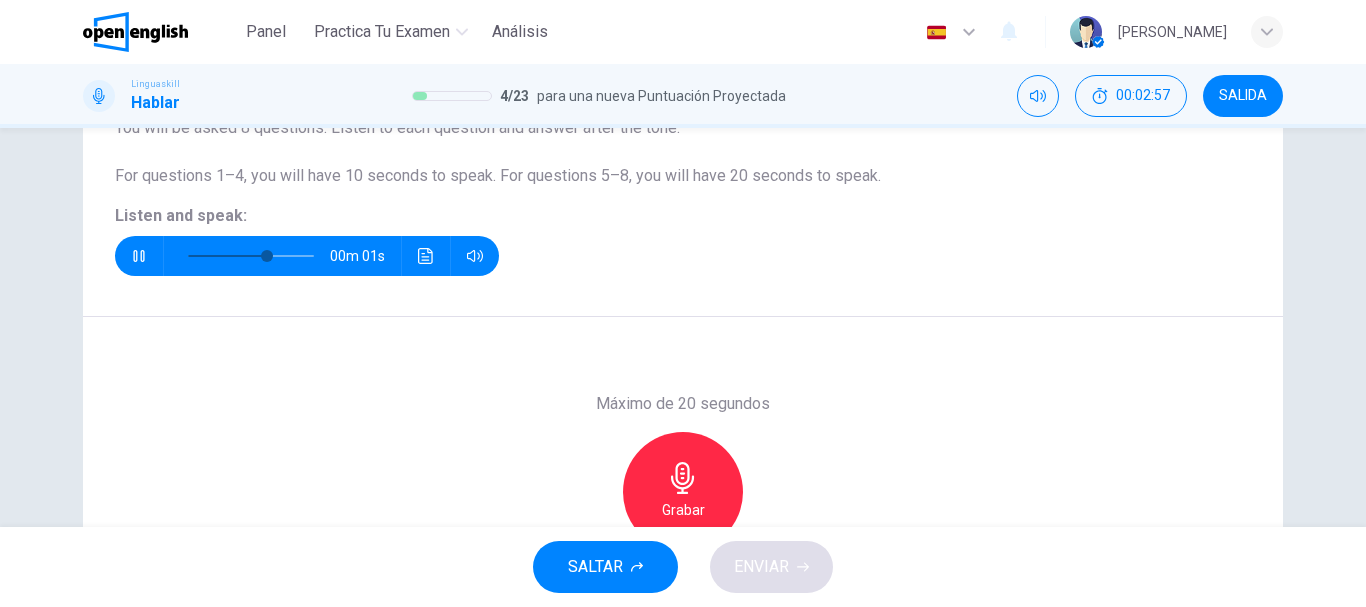 scroll, scrollTop: 376, scrollLeft: 0, axis: vertical 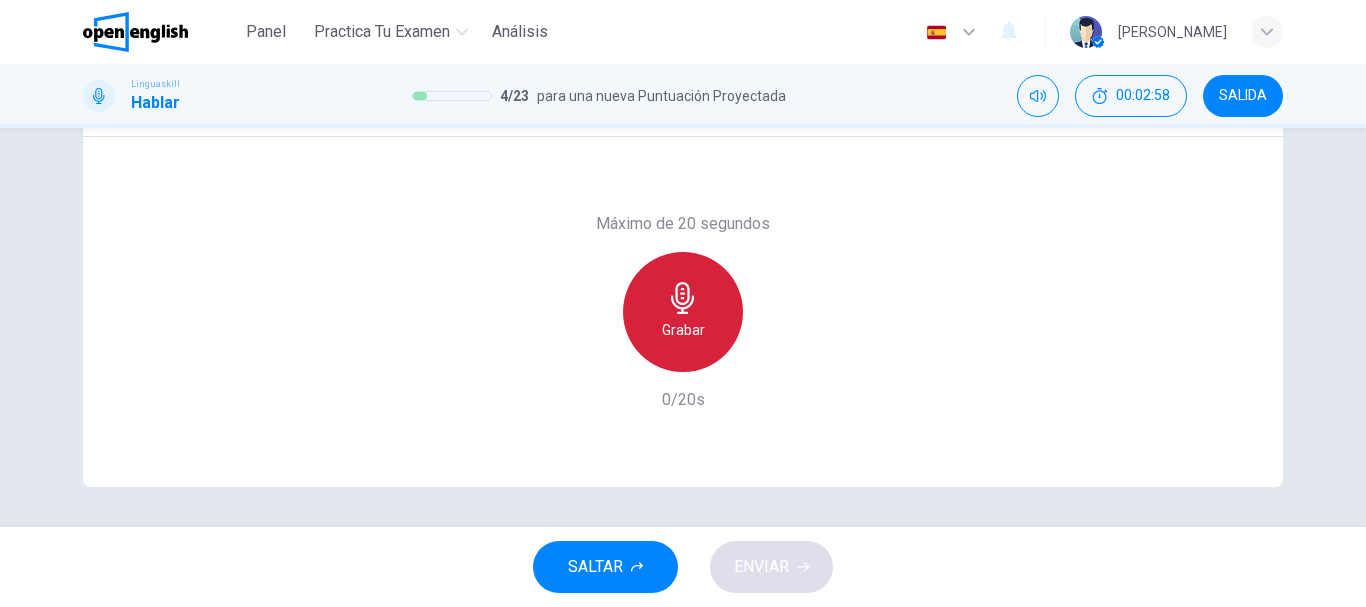 click 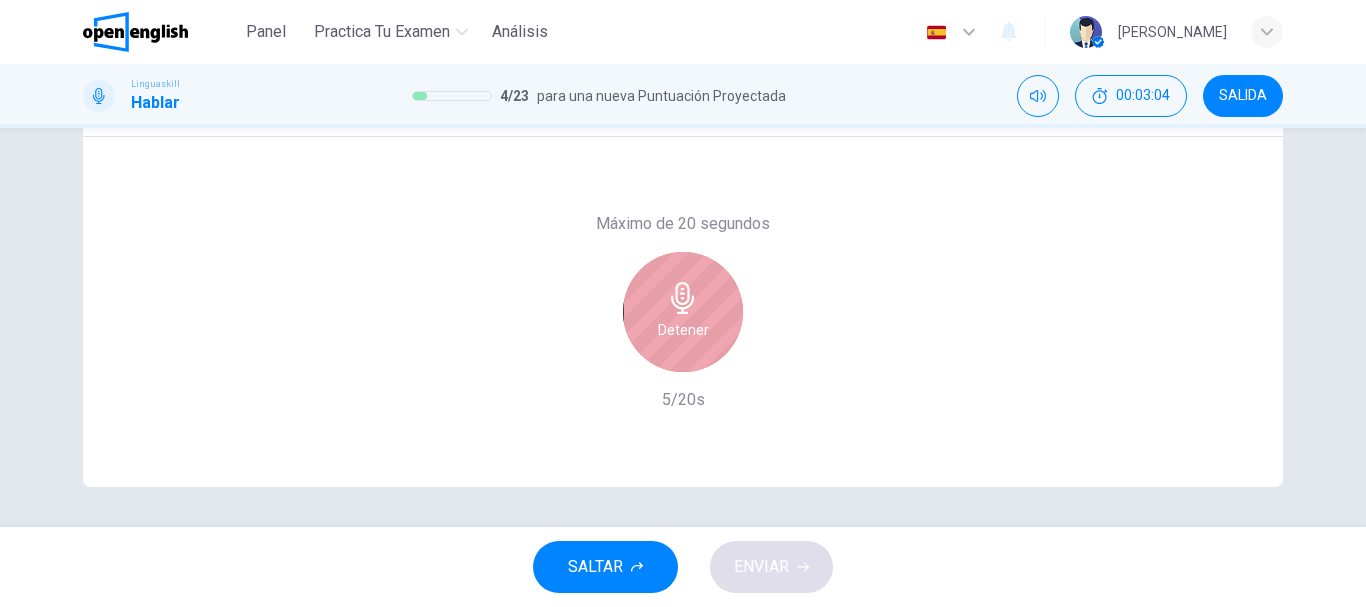 click 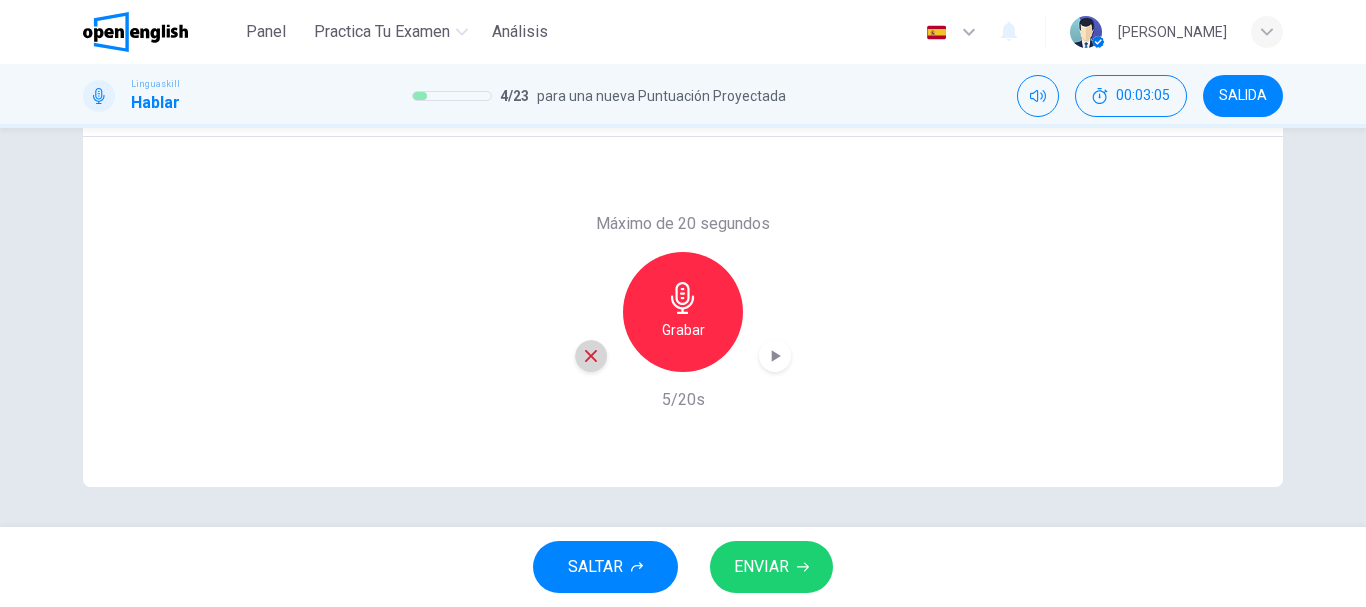 click 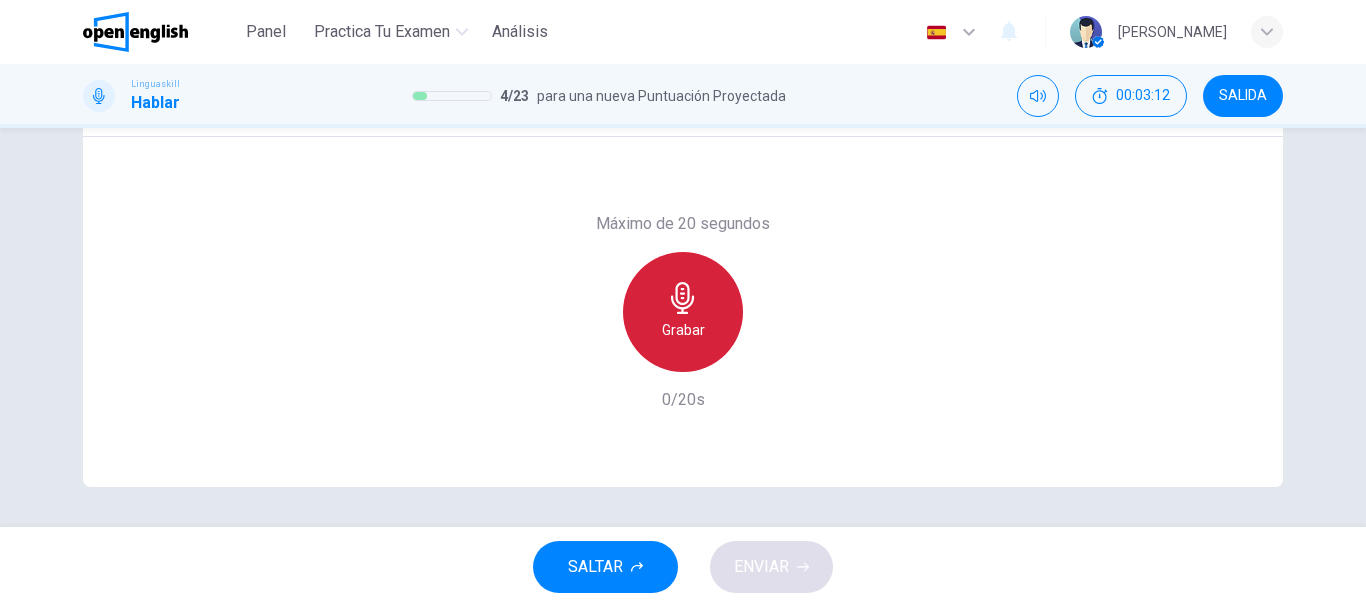 click on "Grabar" at bounding box center (683, 312) 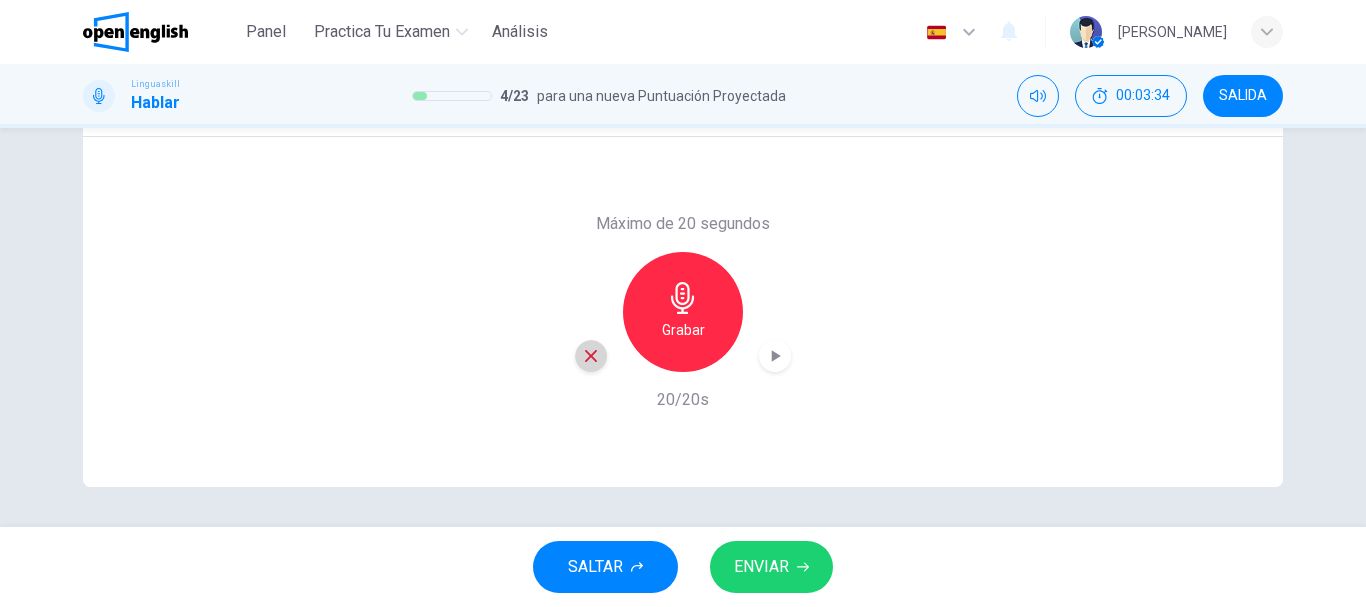 click 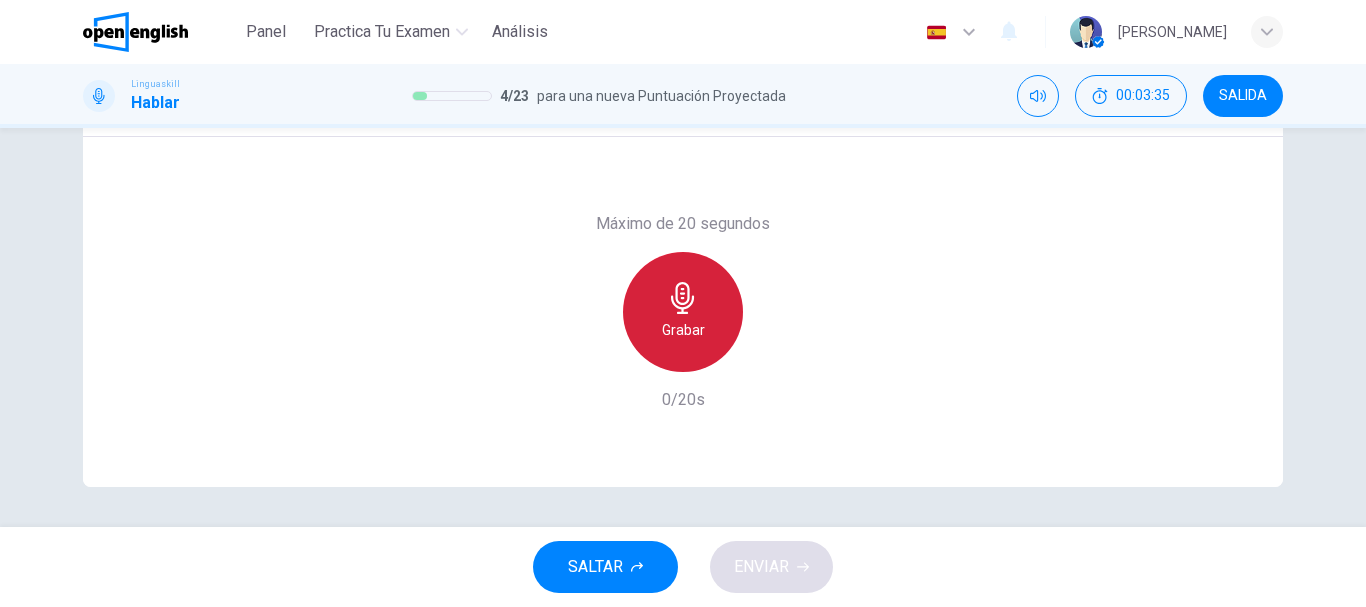 click on "Grabar" at bounding box center (683, 312) 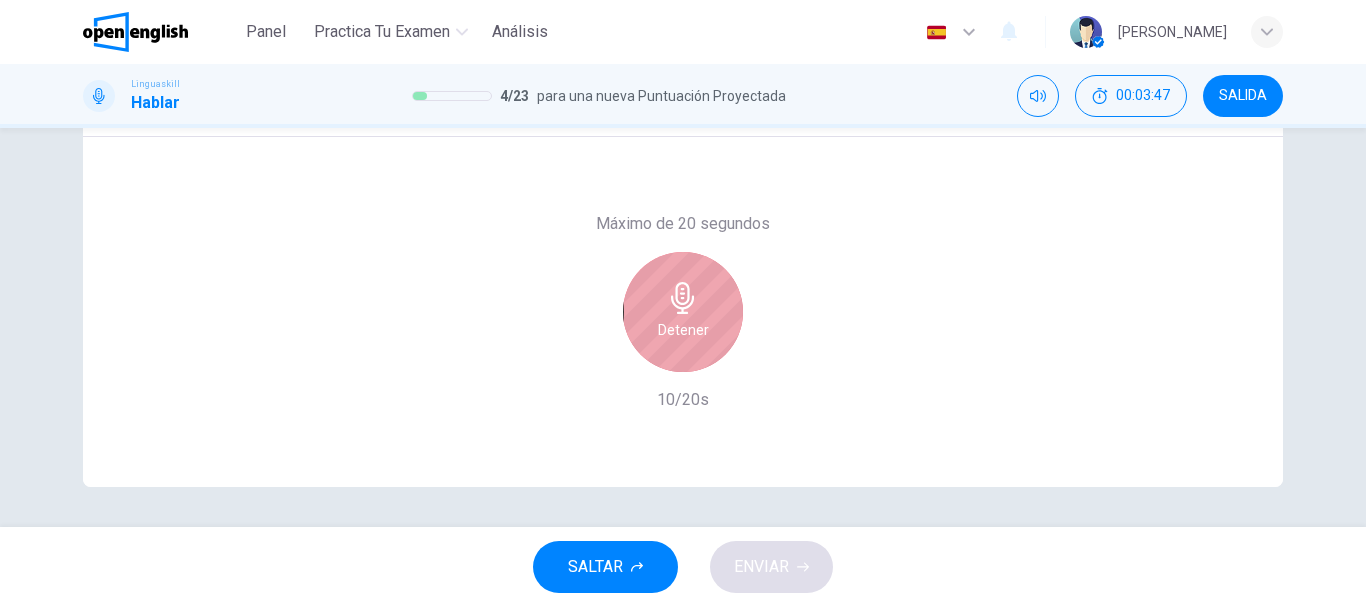 click on "Detener" at bounding box center [683, 312] 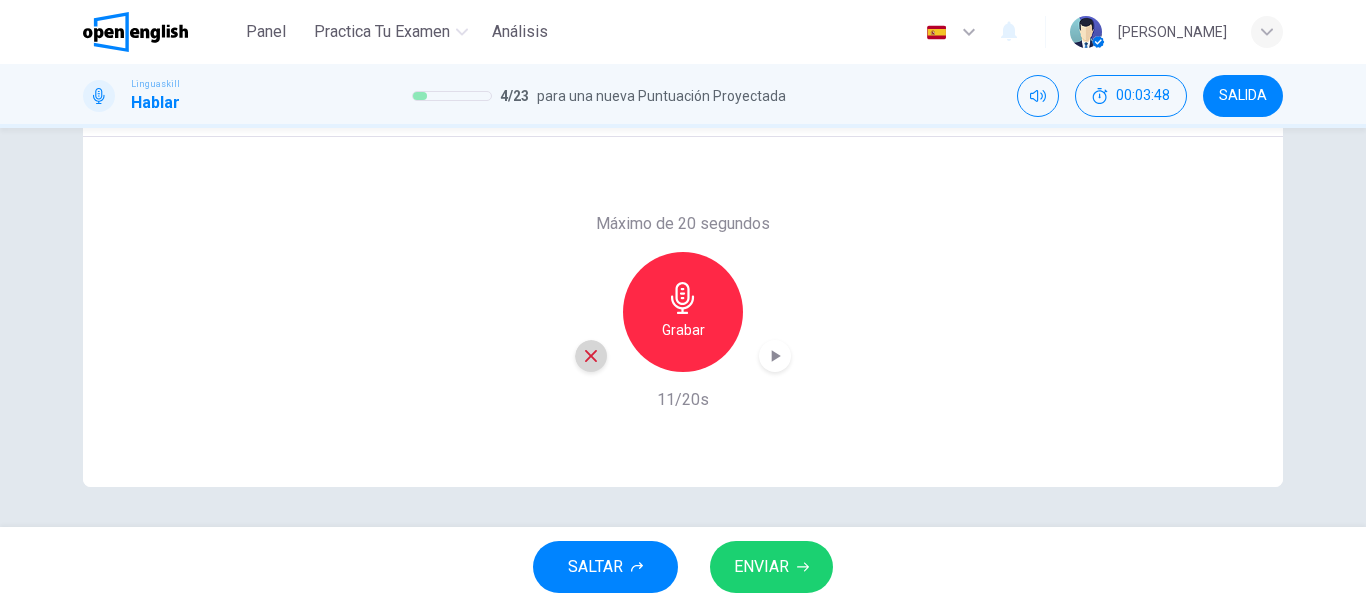 click 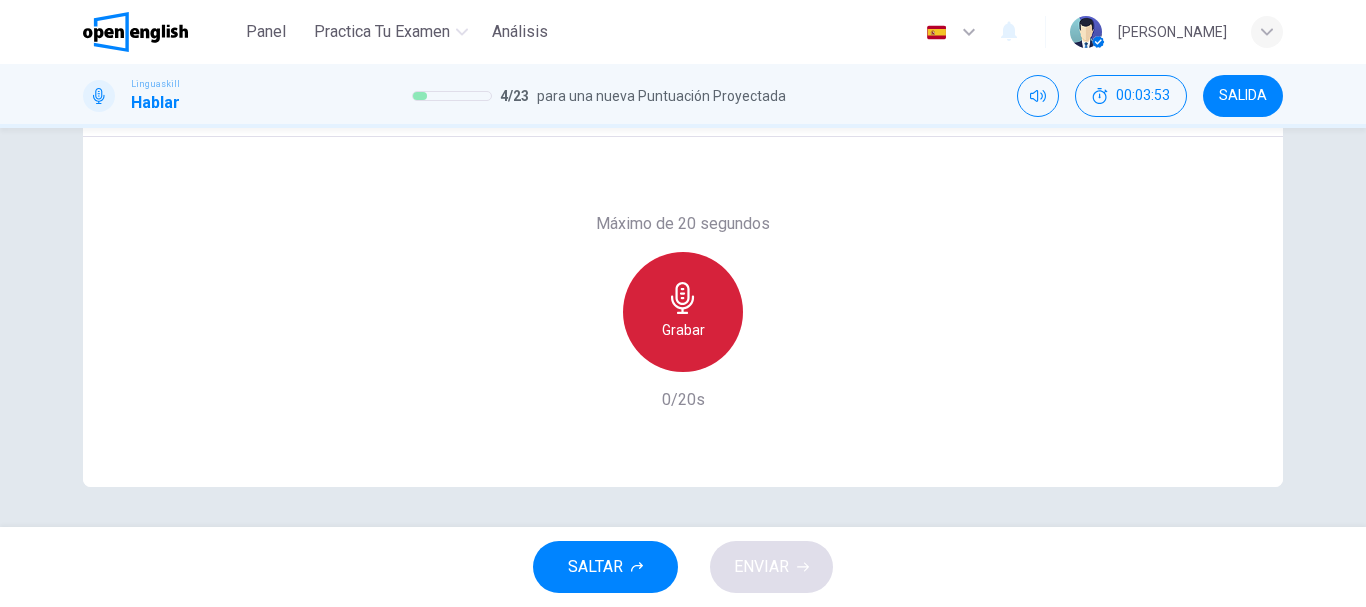 click on "Grabar" at bounding box center (683, 312) 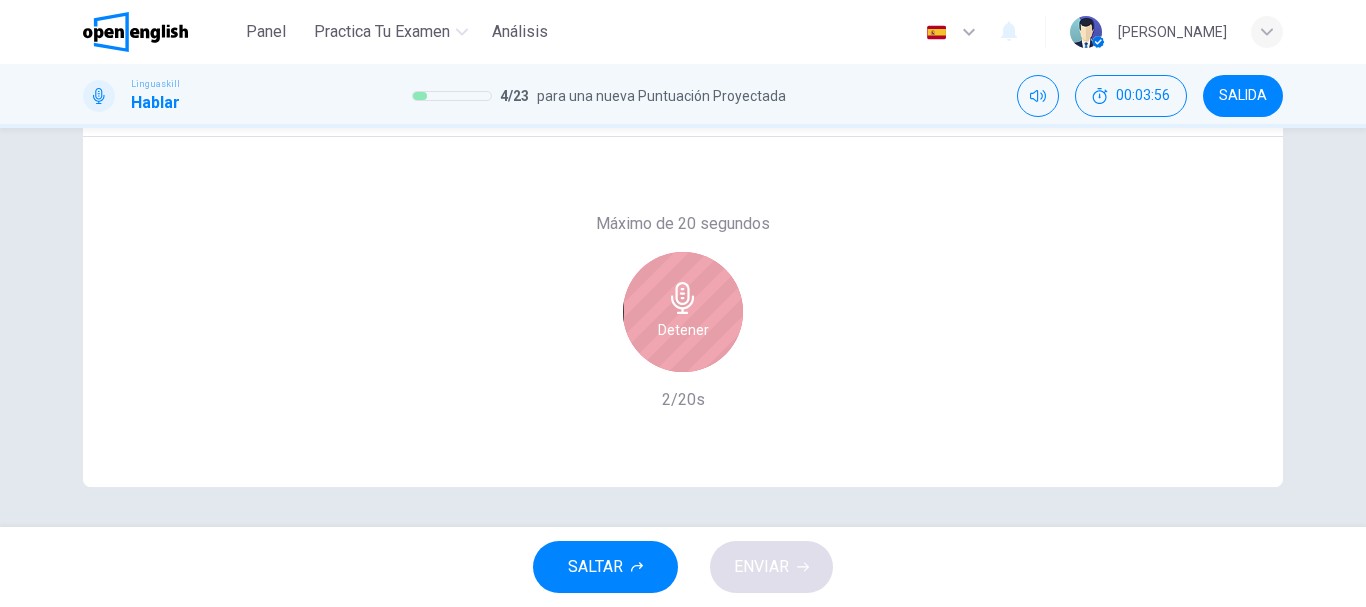 click on "Detener" at bounding box center [683, 312] 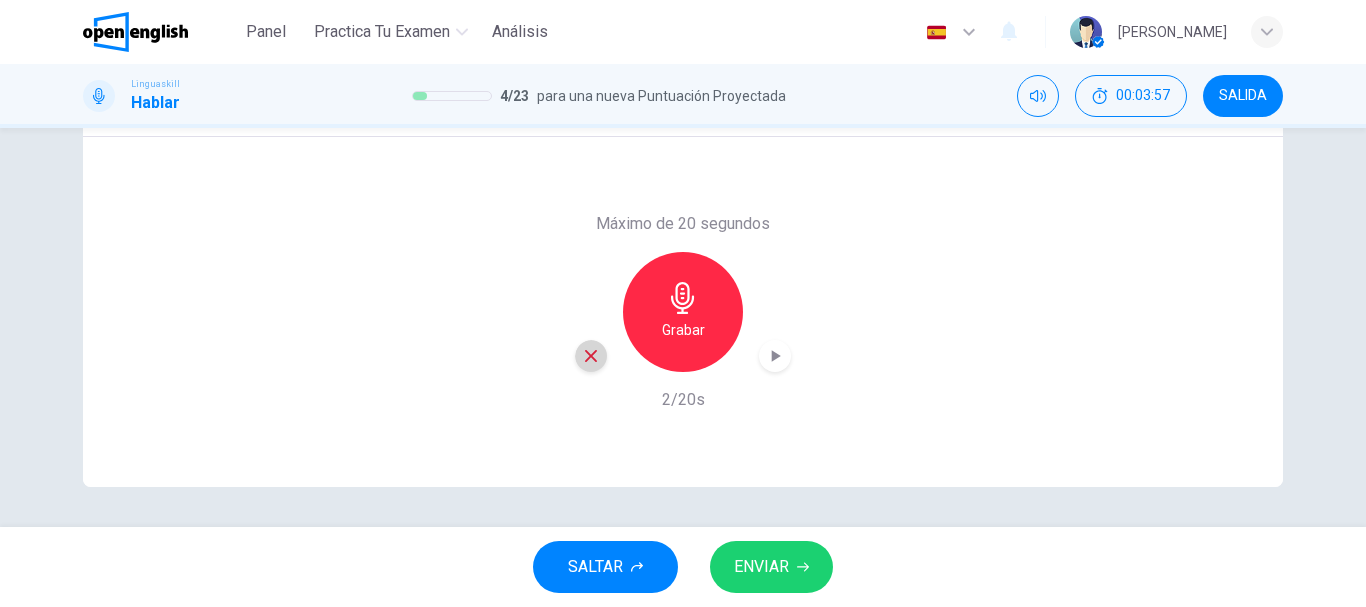 click at bounding box center [591, 356] 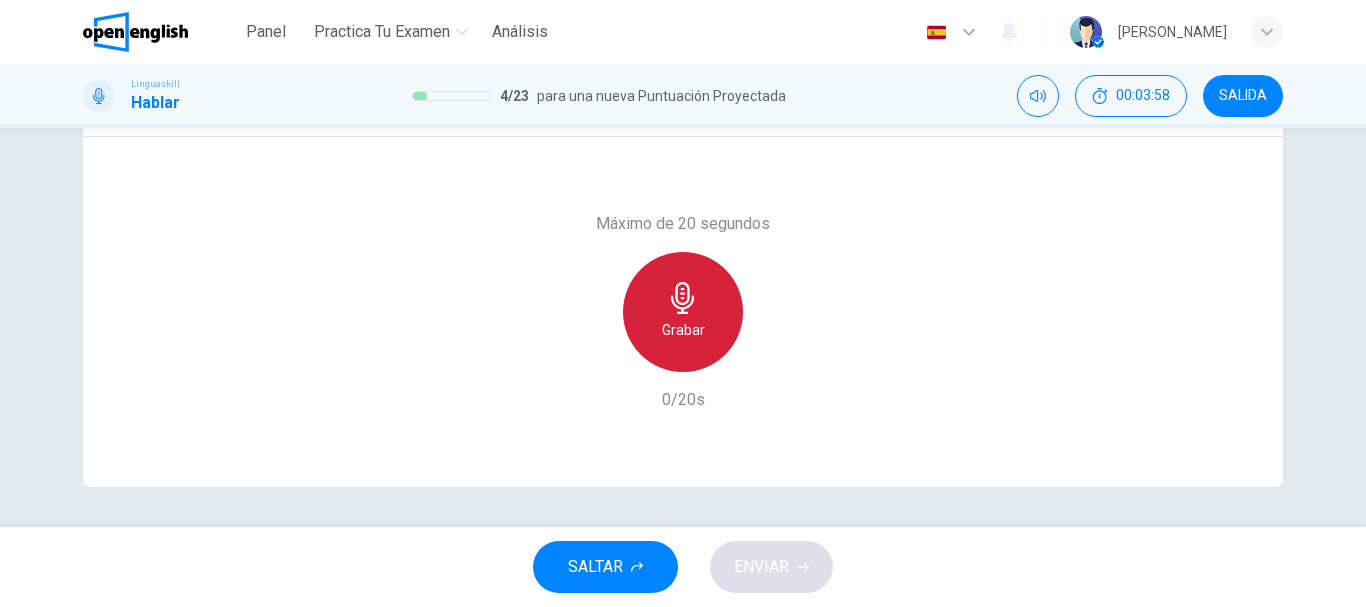 click on "Grabar" at bounding box center [683, 330] 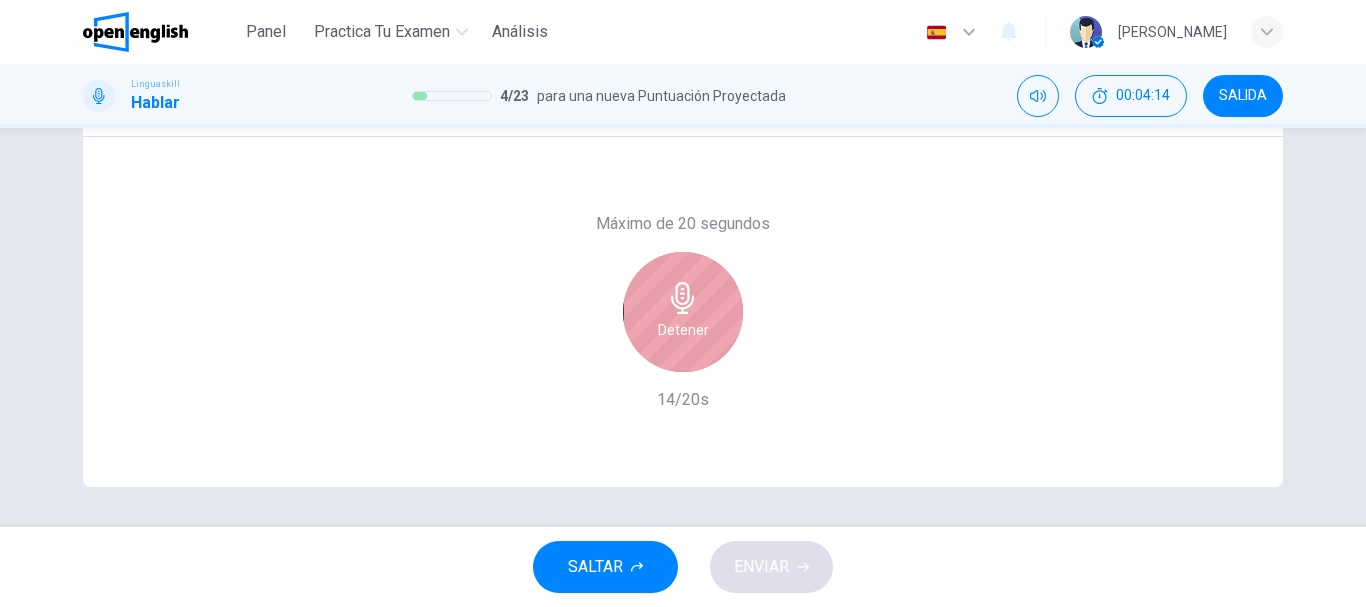 click on "Detener" at bounding box center [683, 330] 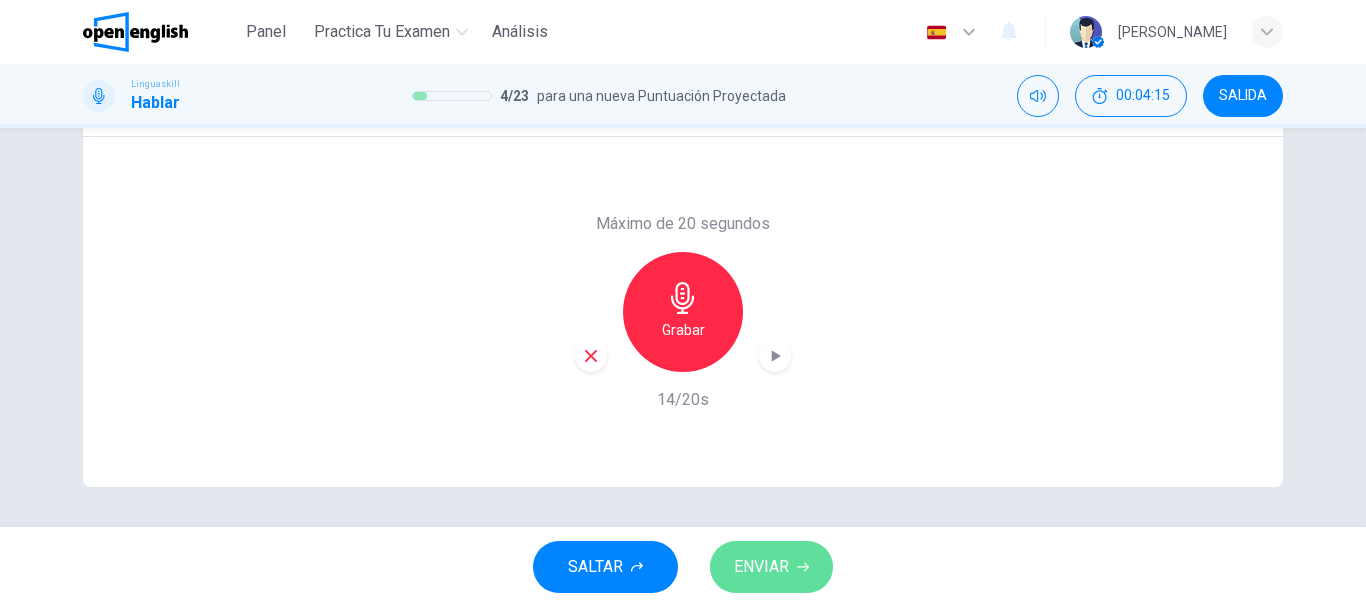 click on "ENVIAR" at bounding box center [761, 567] 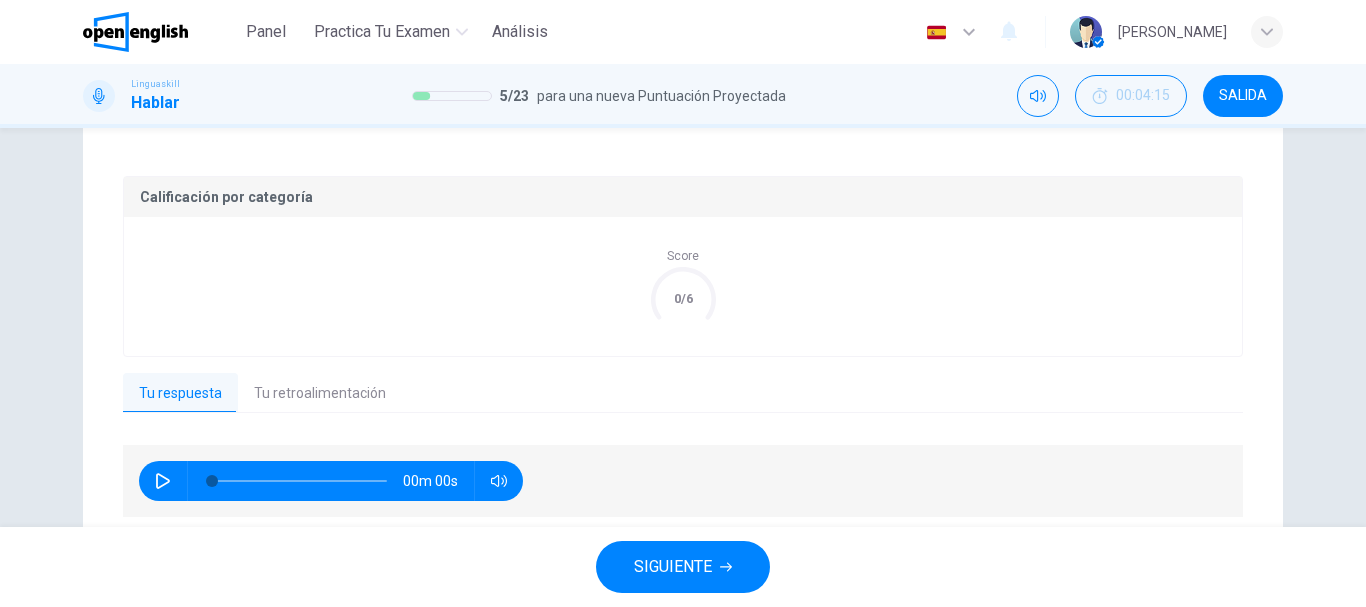 scroll, scrollTop: 449, scrollLeft: 0, axis: vertical 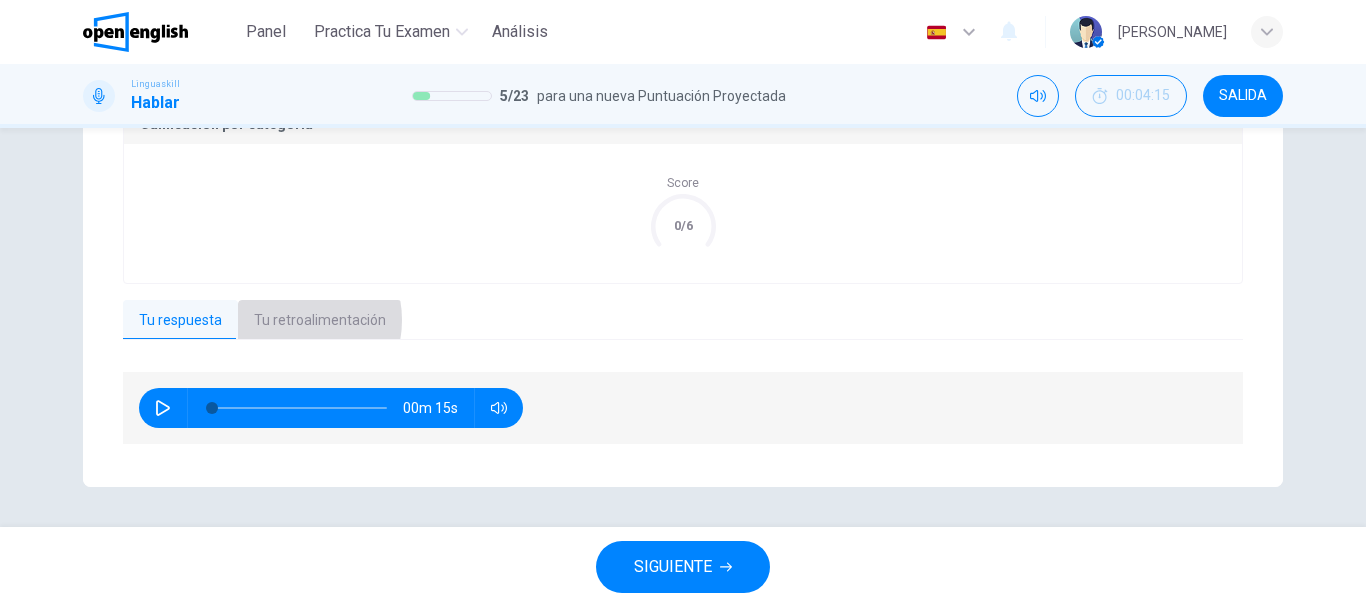 click on "Tu retroalimentación" at bounding box center (320, 321) 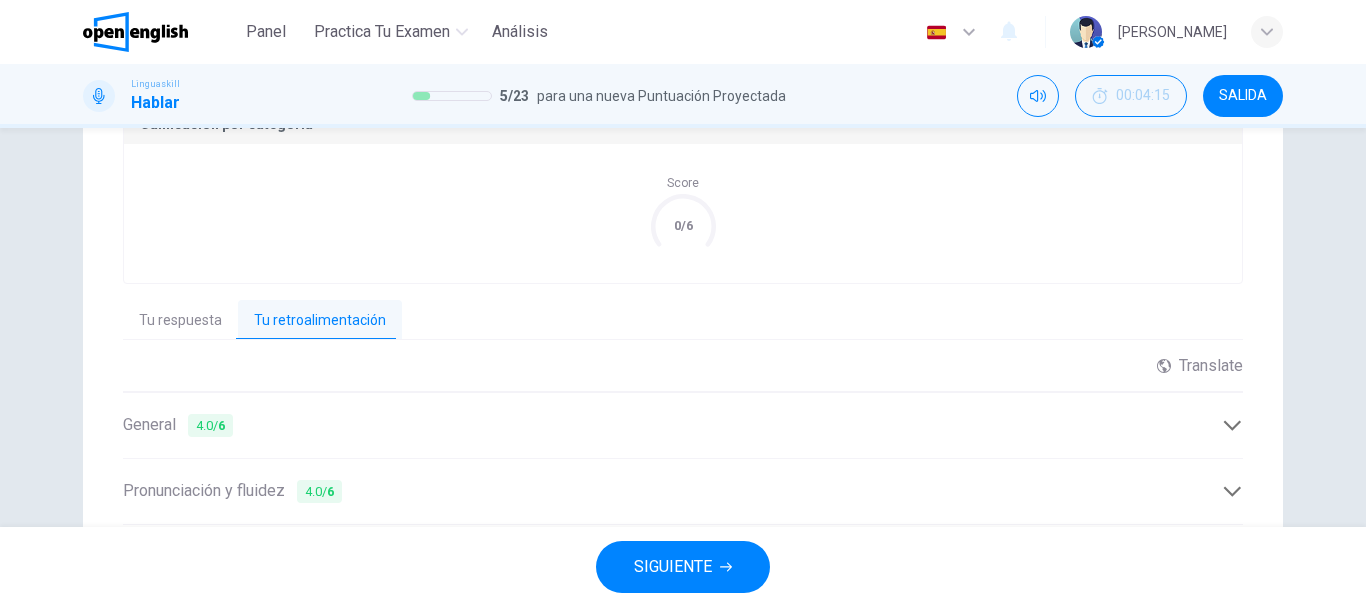 scroll, scrollTop: 661, scrollLeft: 0, axis: vertical 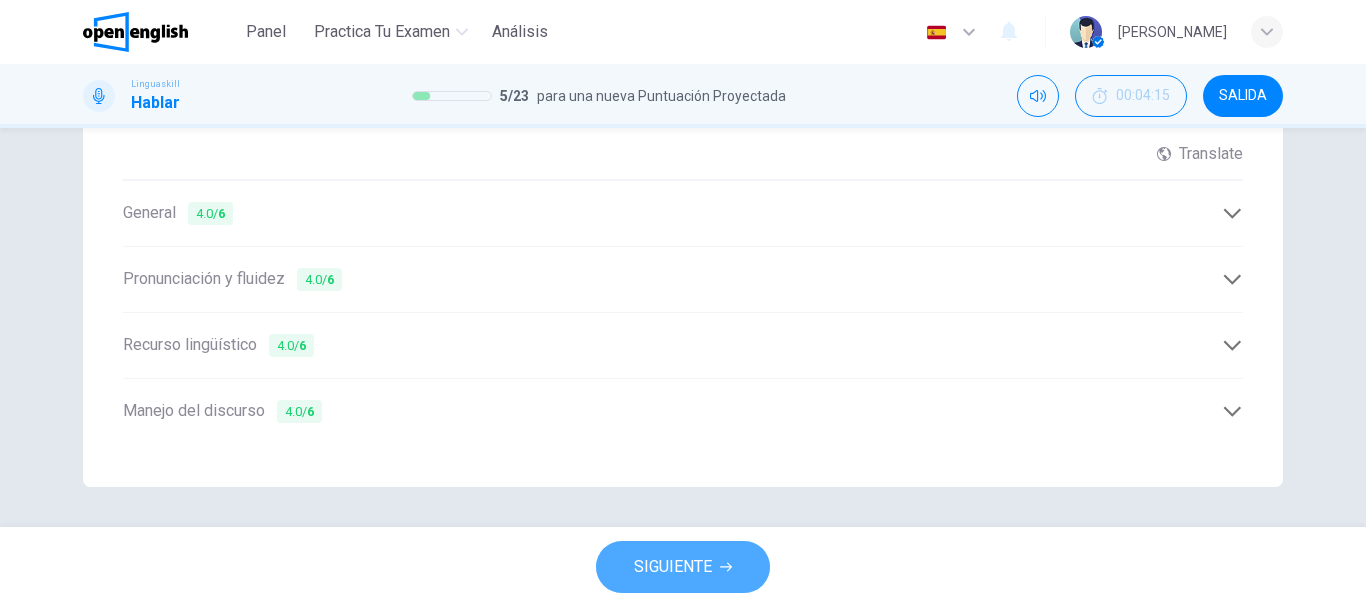 click on "SIGUIENTE" at bounding box center [673, 567] 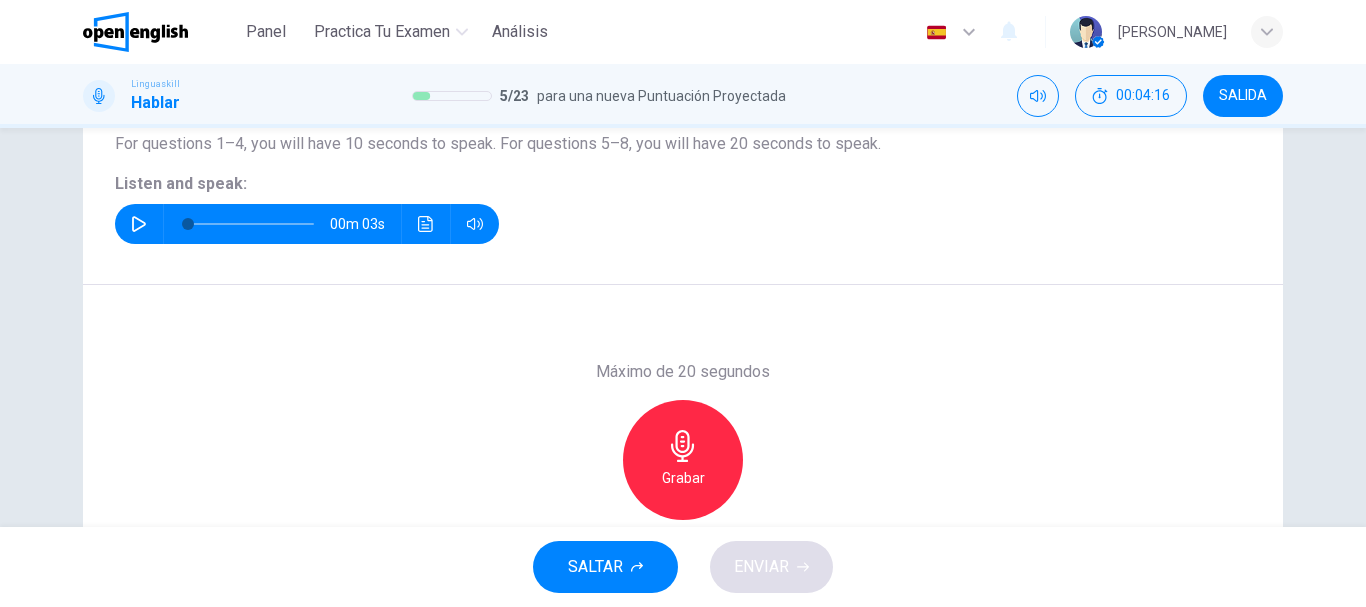 scroll, scrollTop: 182, scrollLeft: 0, axis: vertical 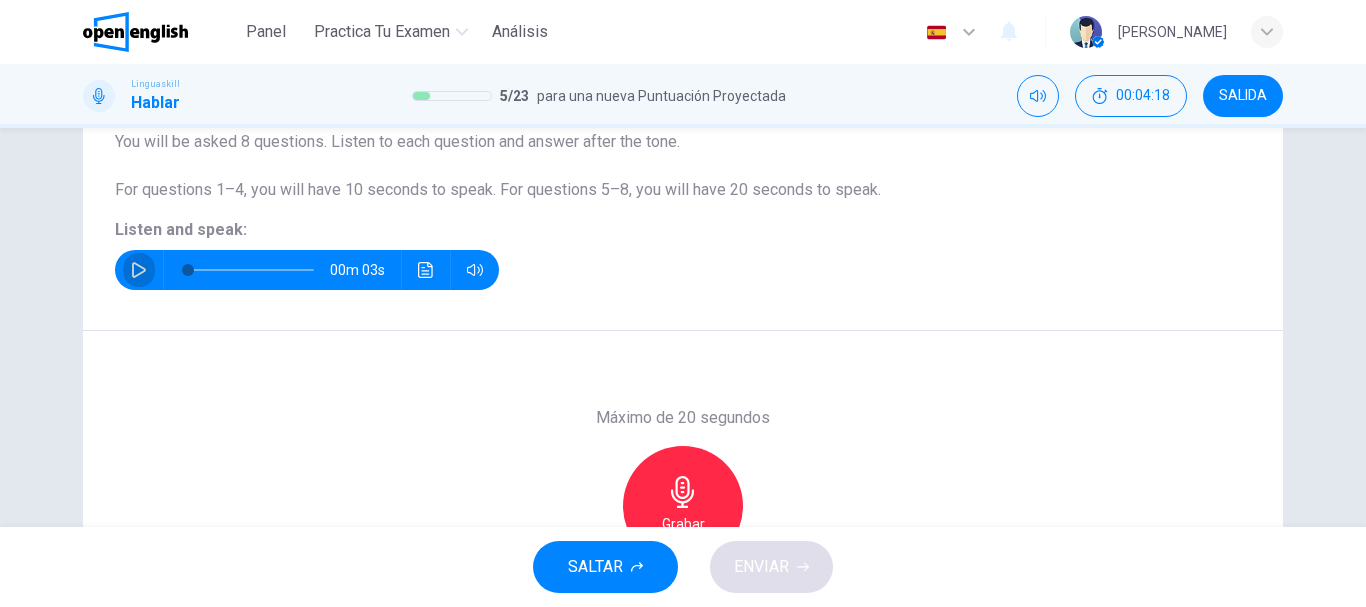 click 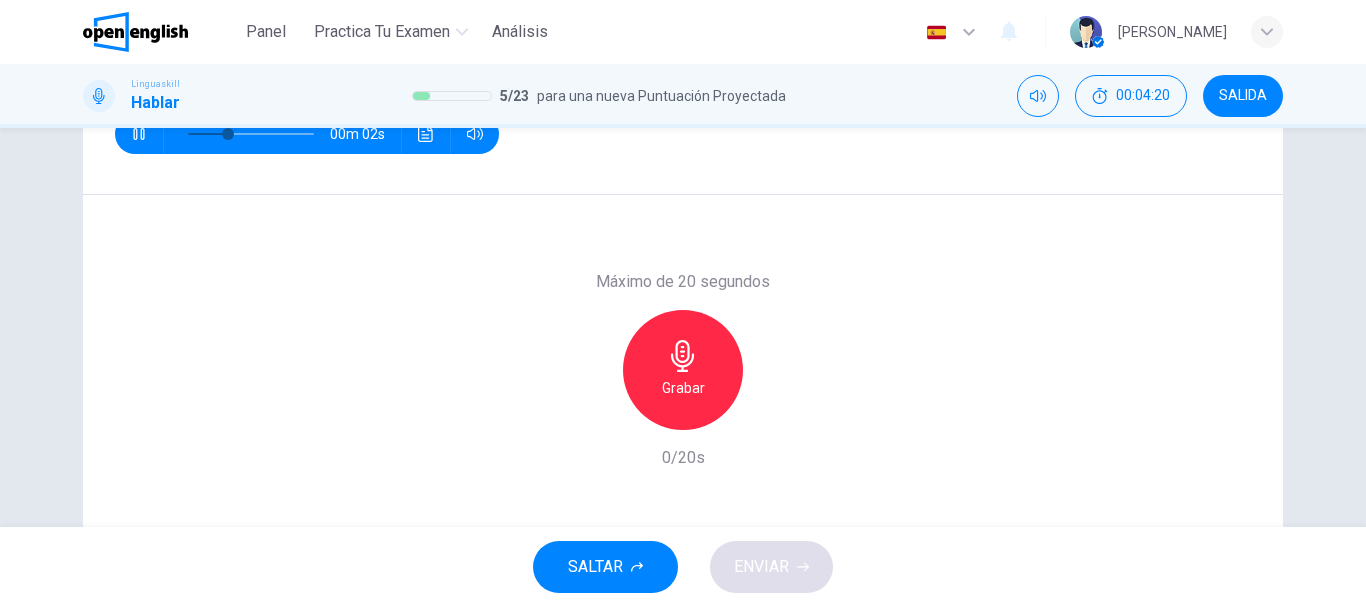 scroll, scrollTop: 319, scrollLeft: 0, axis: vertical 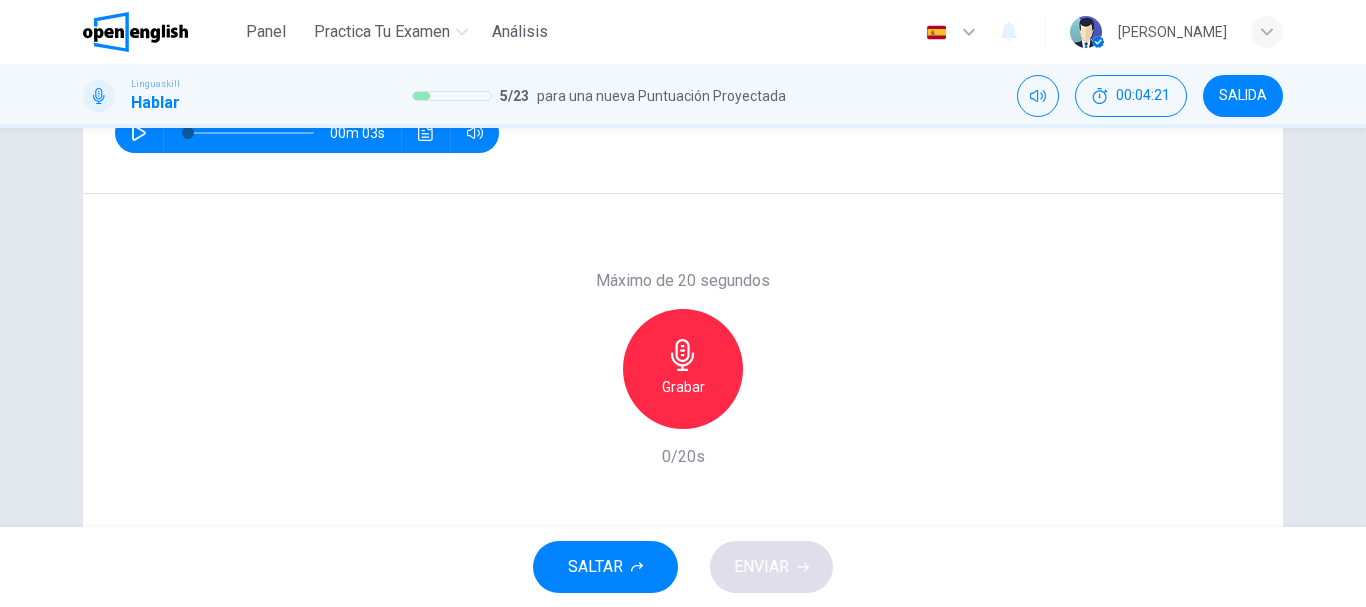 click on "Grabar" at bounding box center (683, 369) 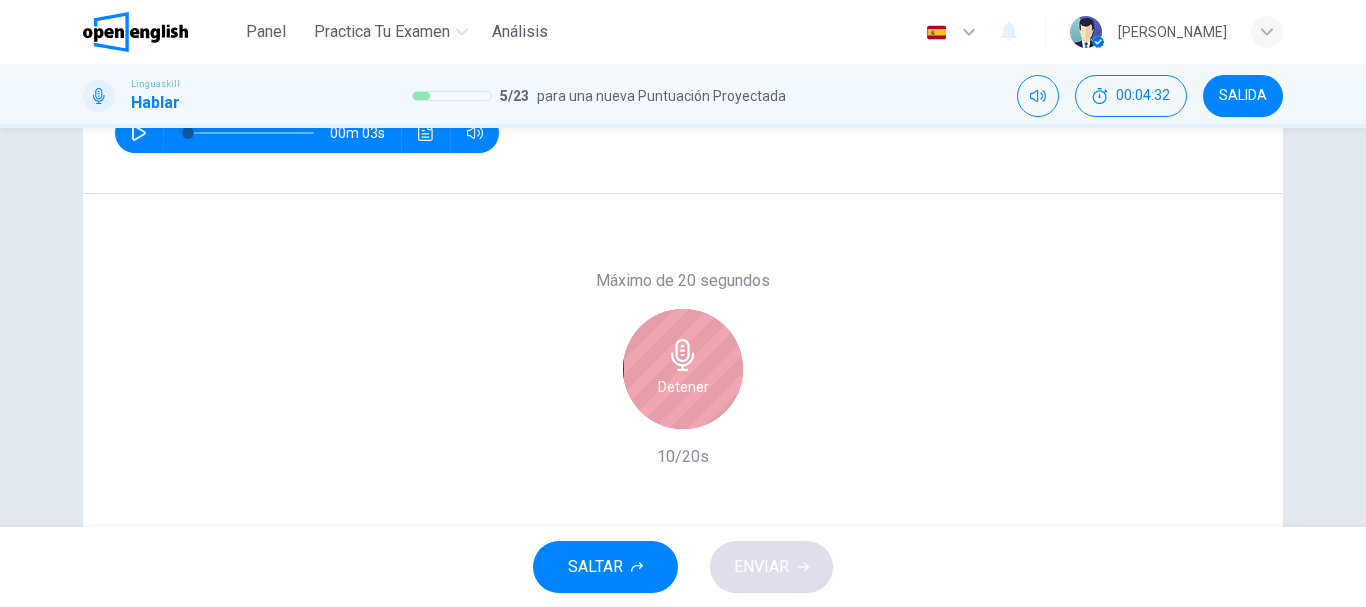 click on "Detener" at bounding box center [683, 369] 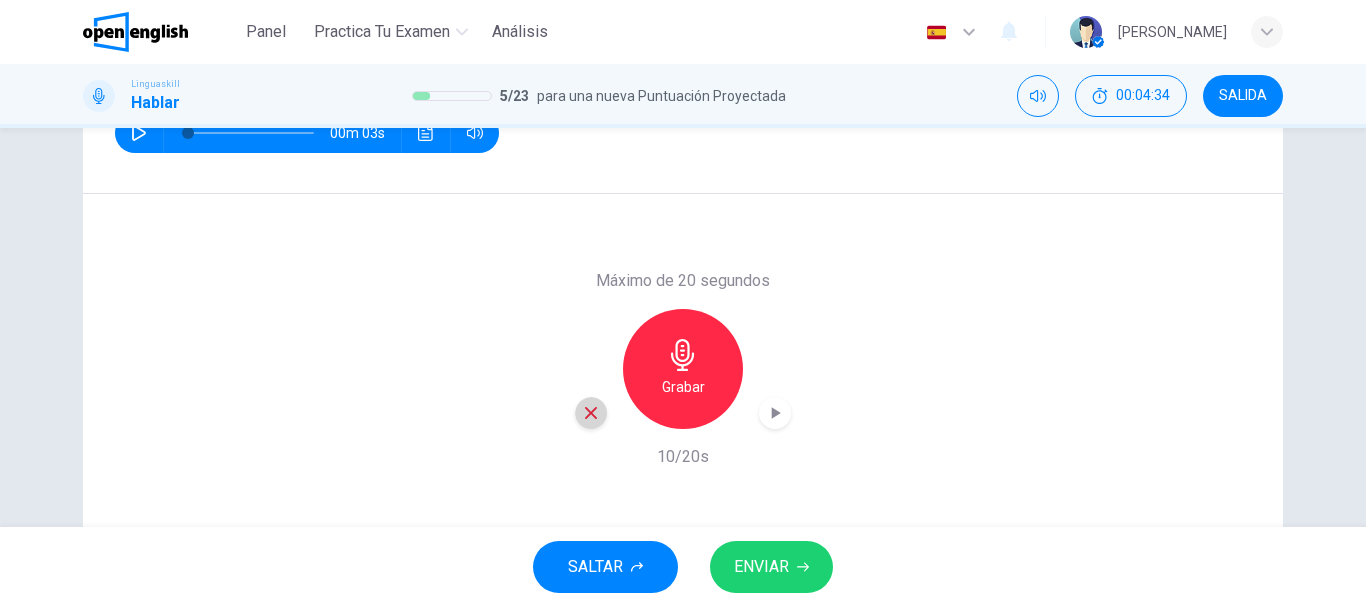 click 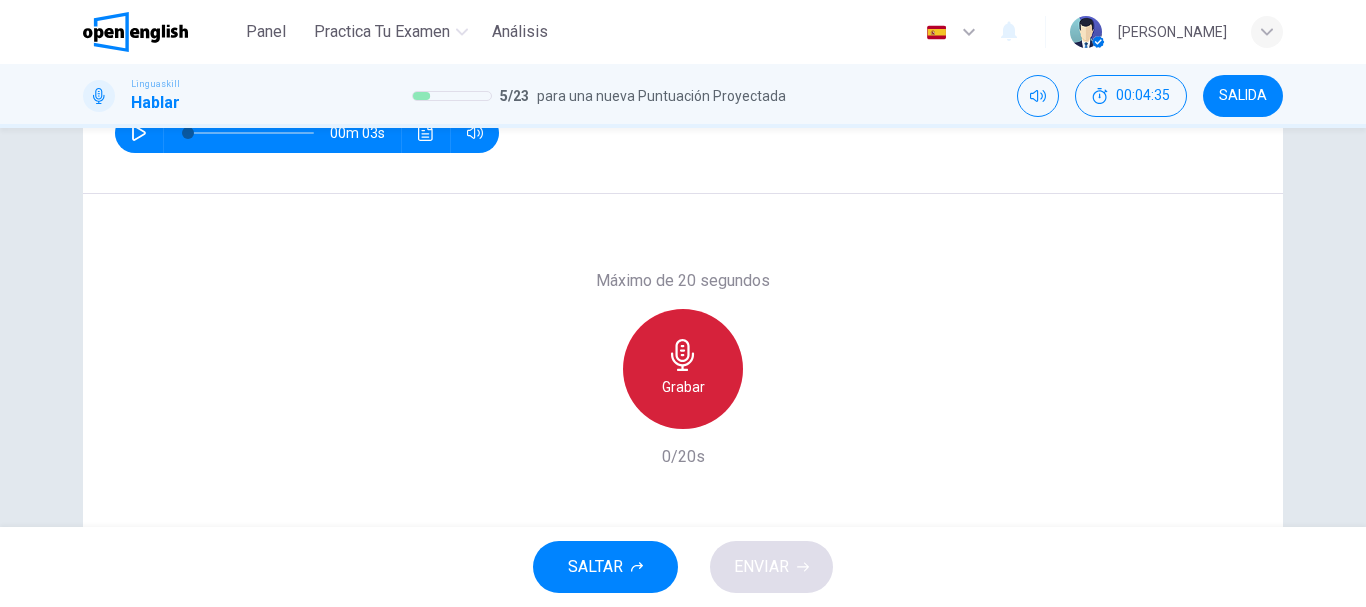 click on "Grabar" at bounding box center (683, 369) 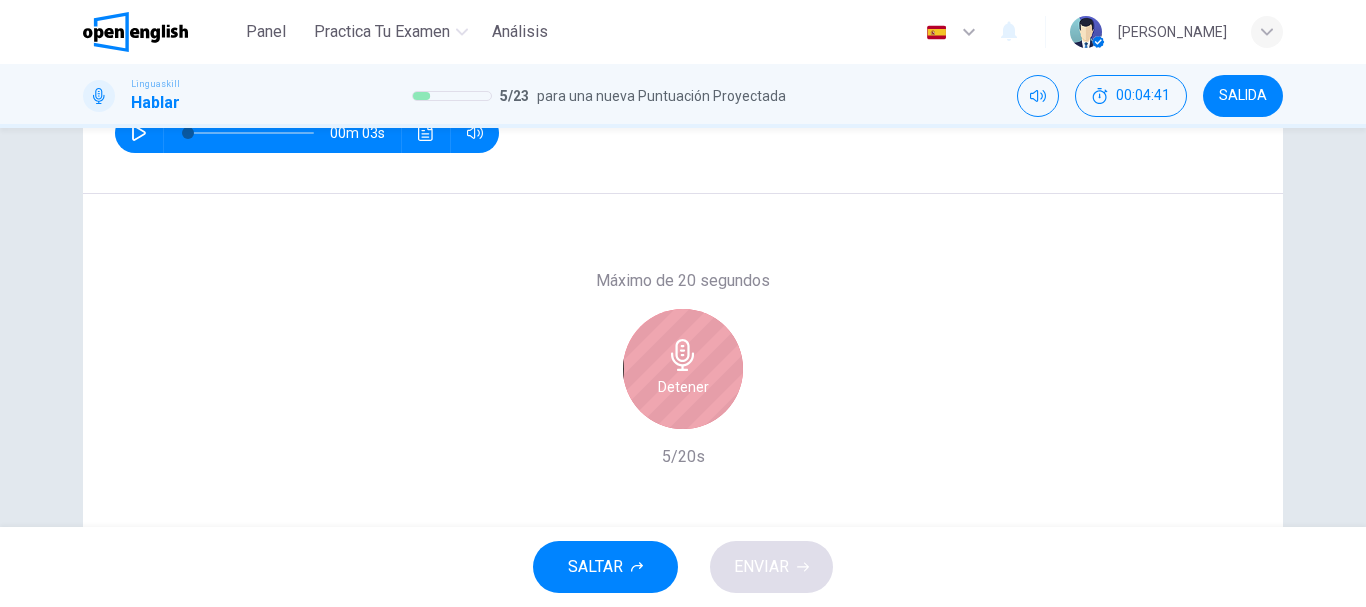 click on "Detener" at bounding box center (683, 369) 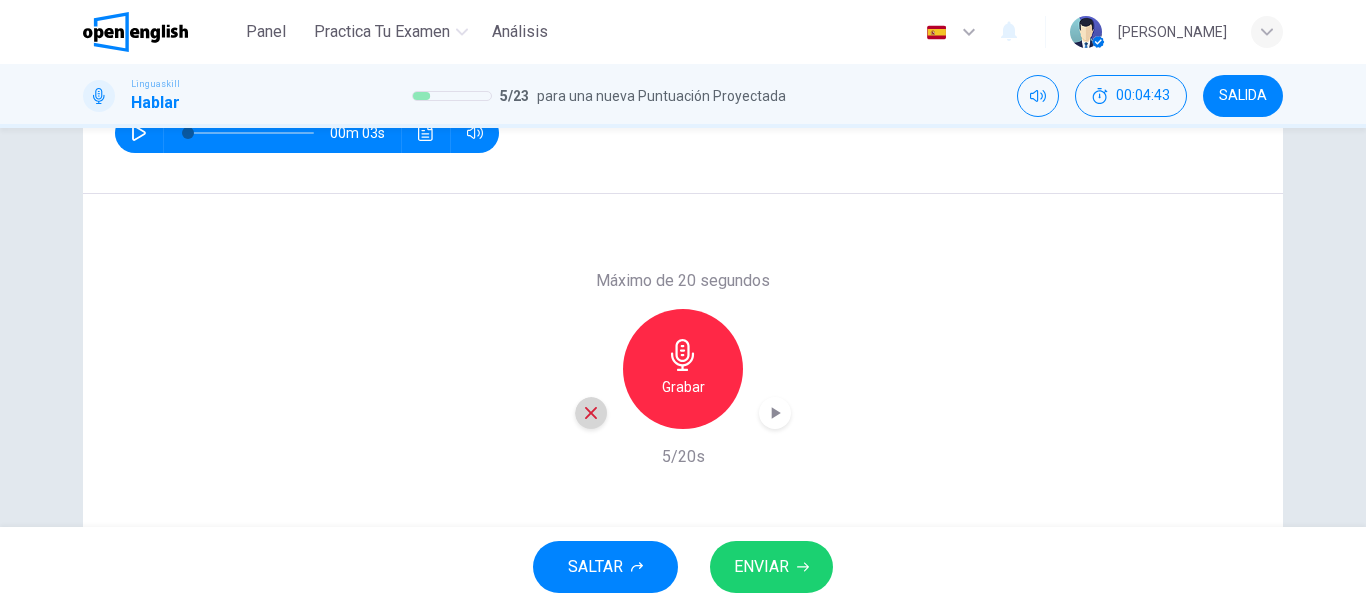 click 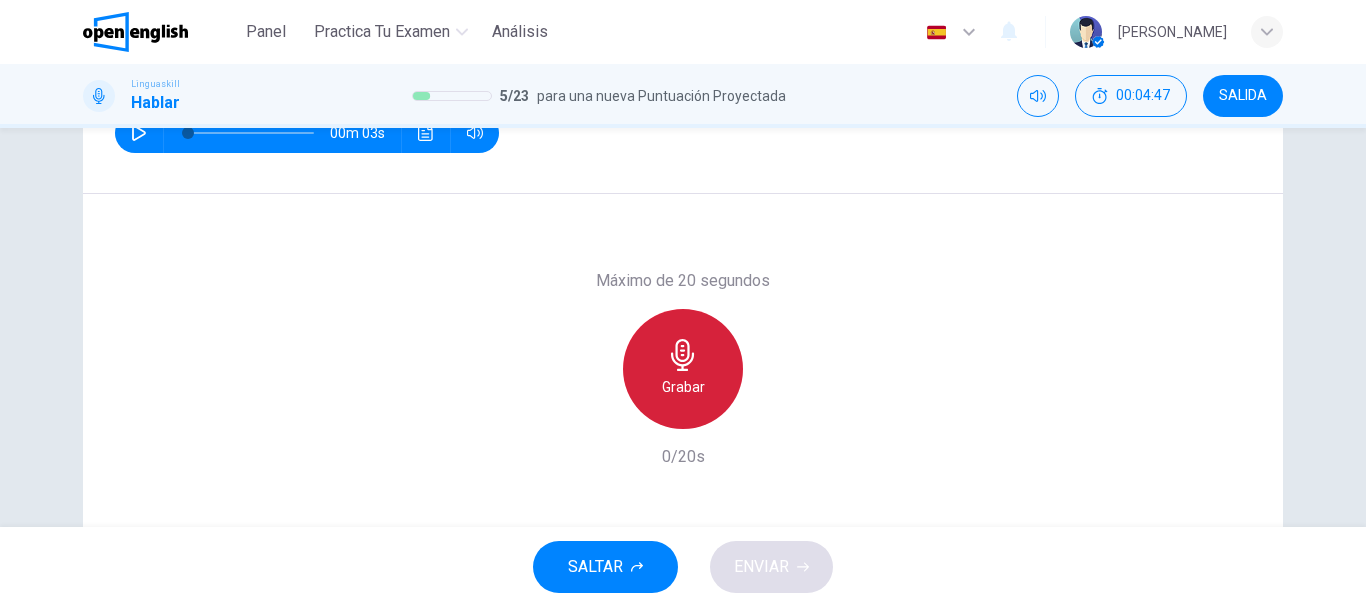 click 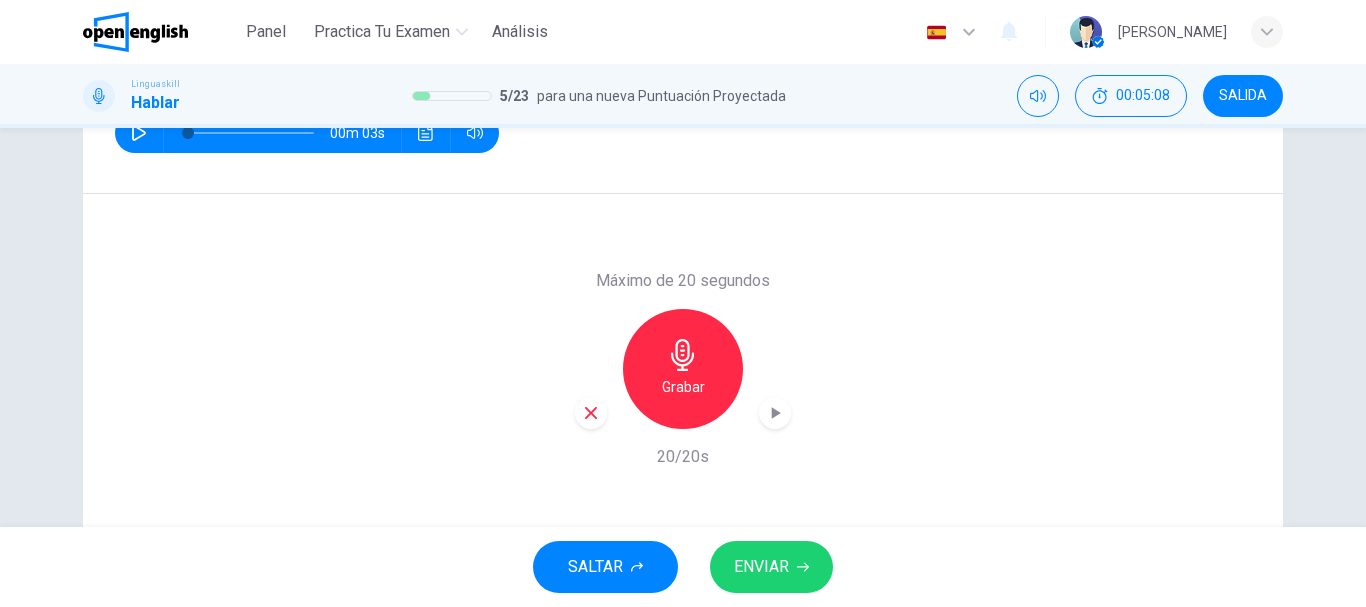 click 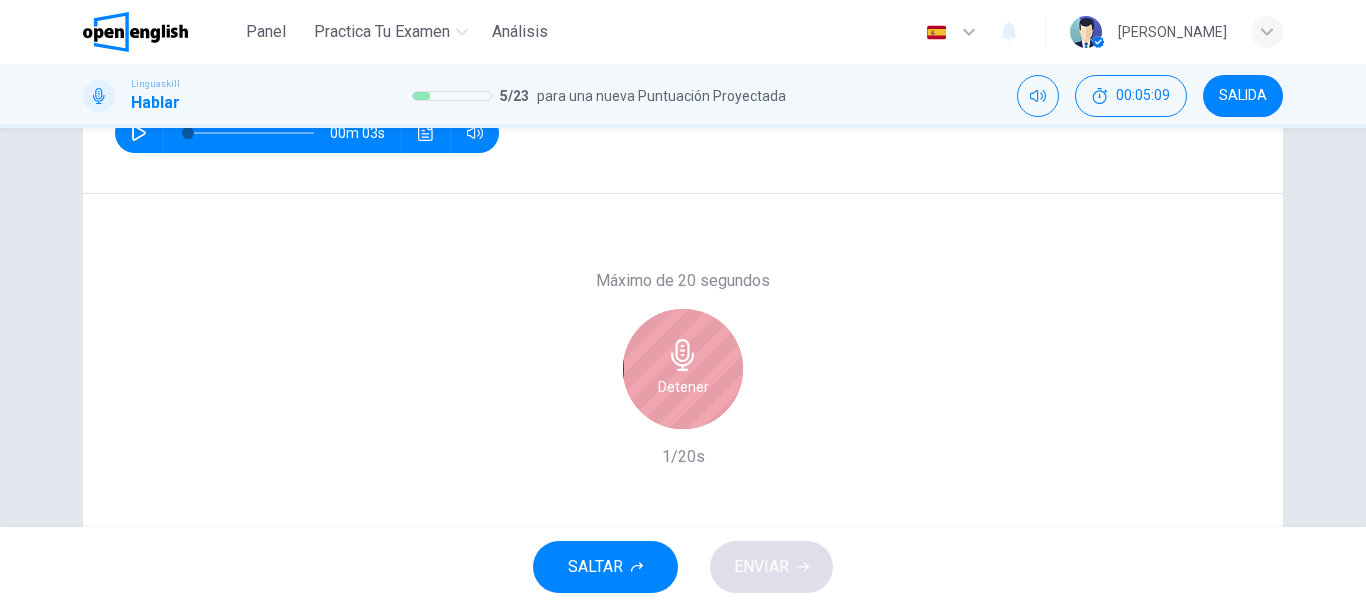 click on "Detener" at bounding box center (683, 387) 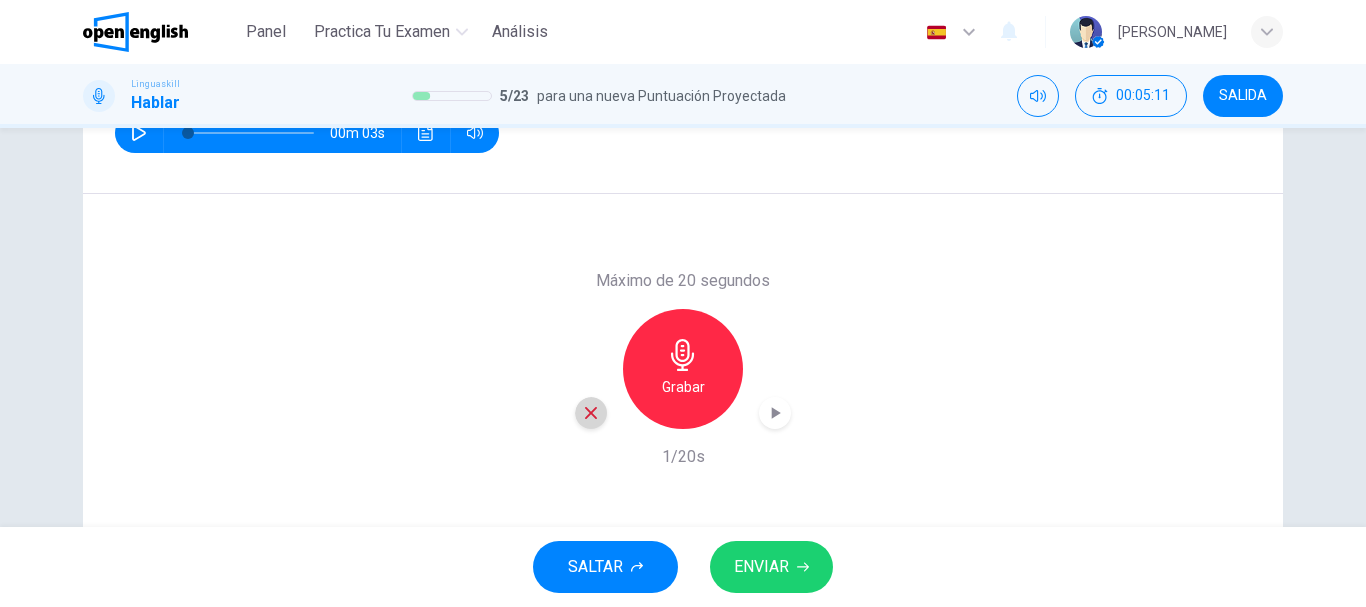 click 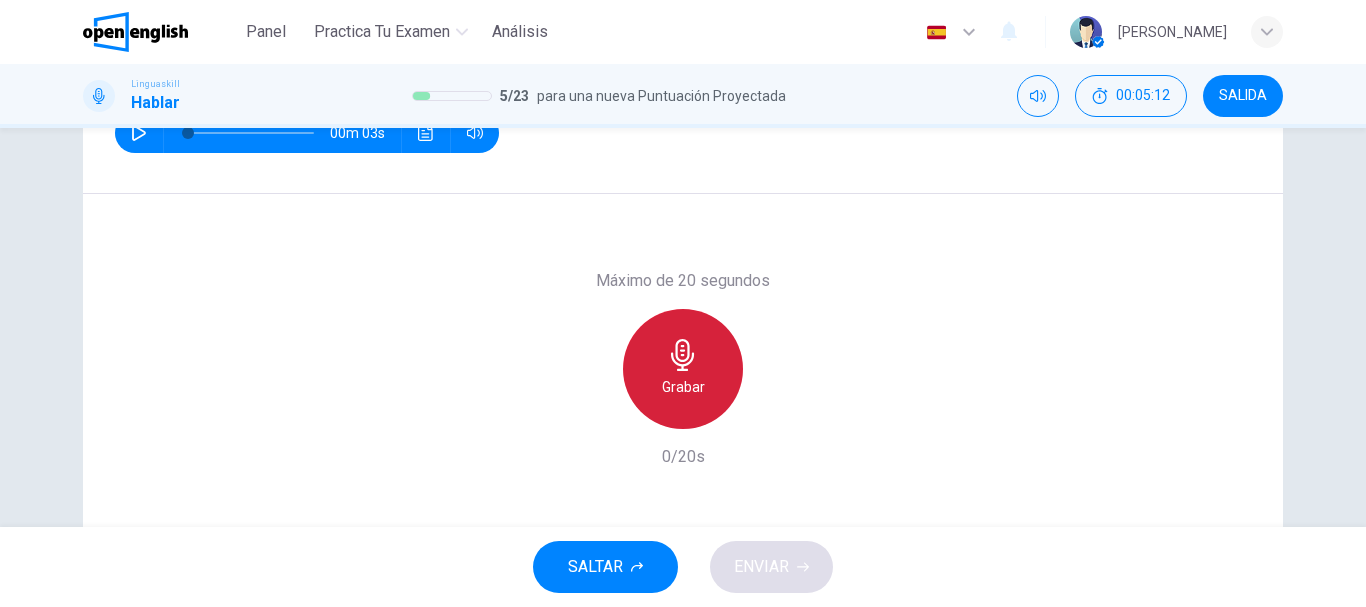 click on "Grabar" at bounding box center [683, 387] 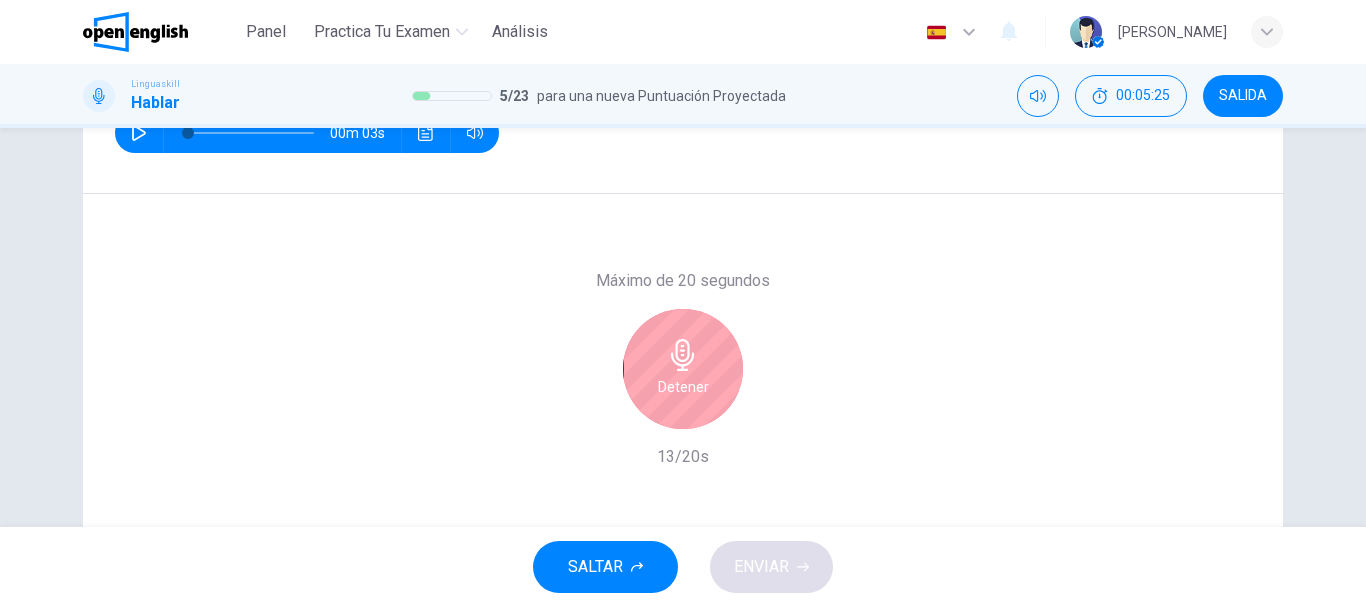 click on "Detener" at bounding box center (683, 387) 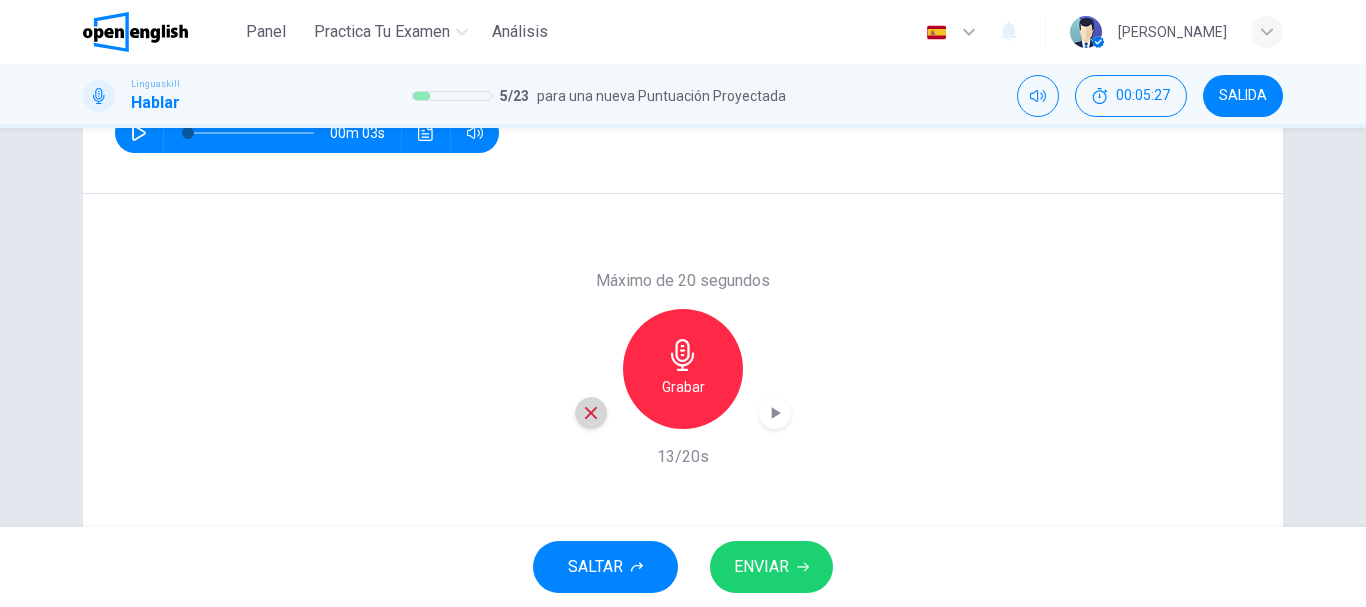 click 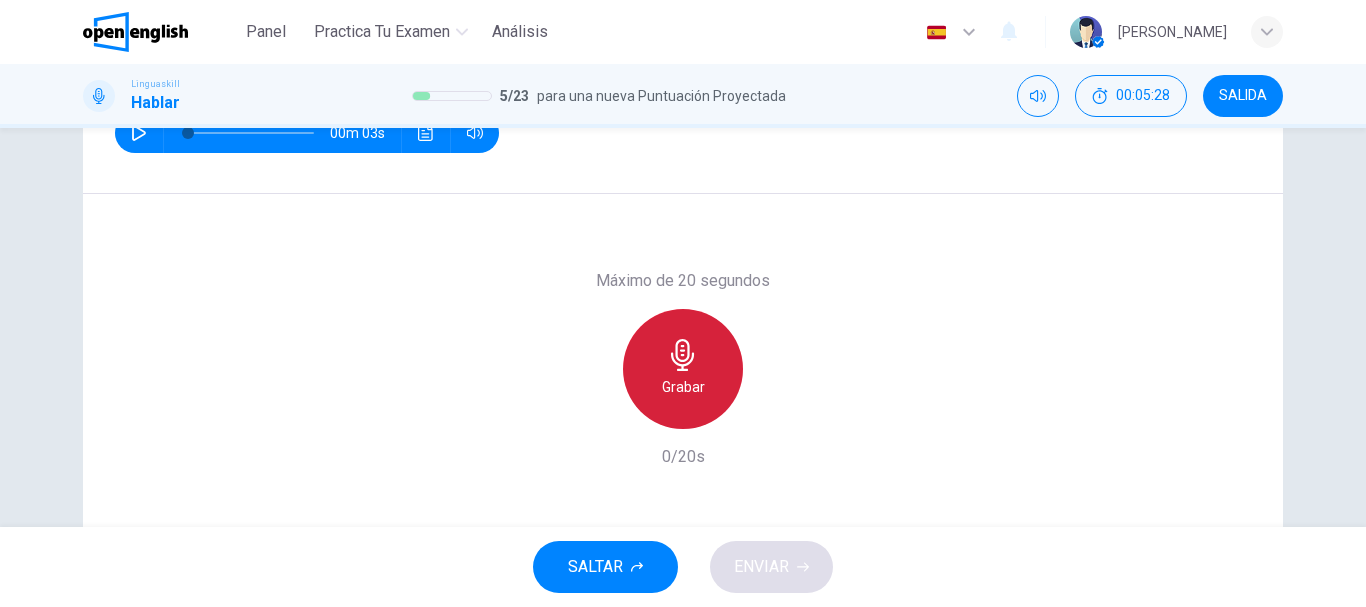 click on "Grabar" at bounding box center (683, 369) 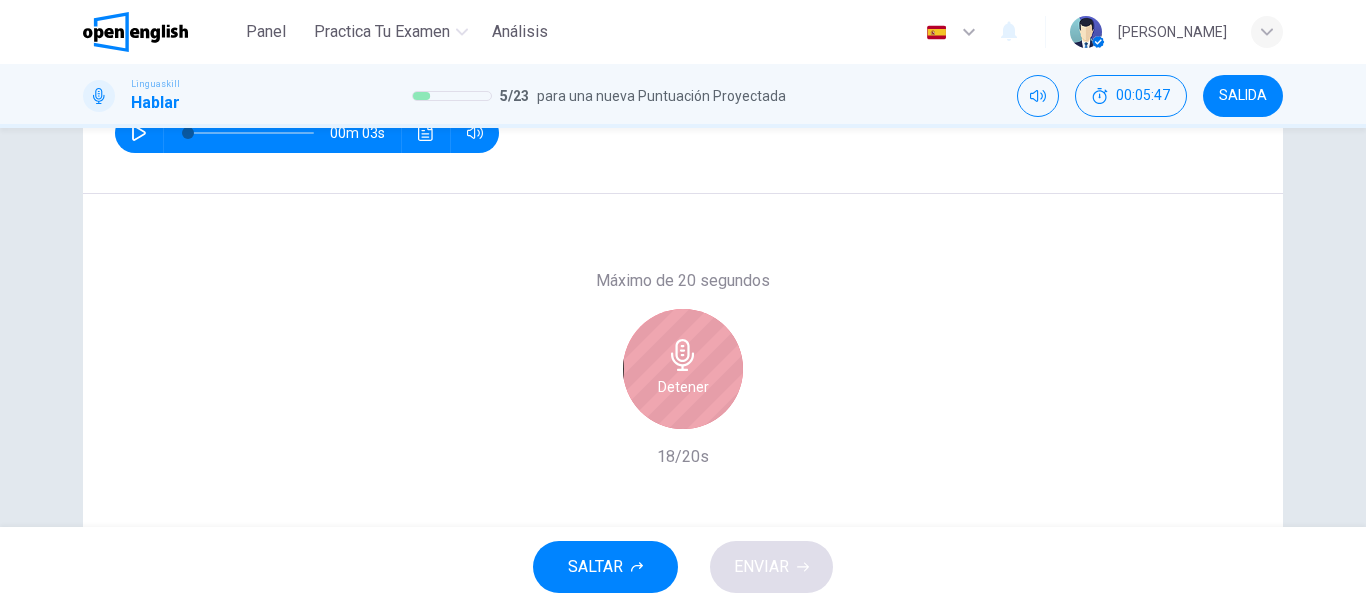 click 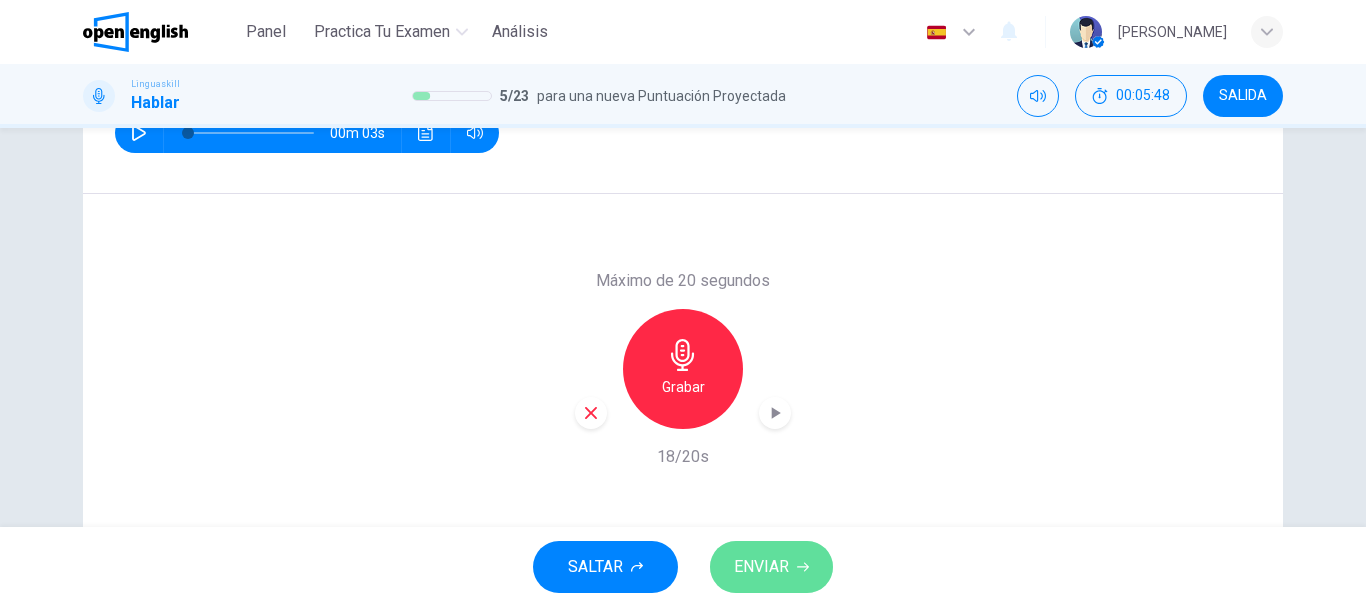 click on "ENVIAR" at bounding box center (761, 567) 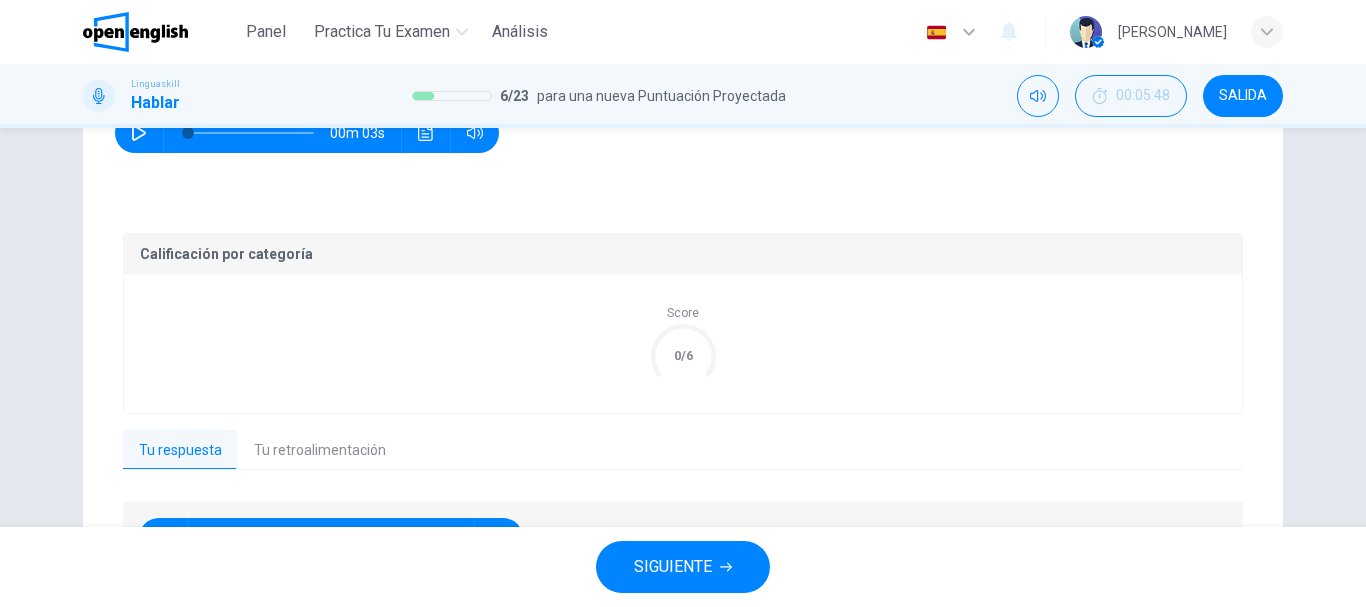 scroll, scrollTop: 449, scrollLeft: 0, axis: vertical 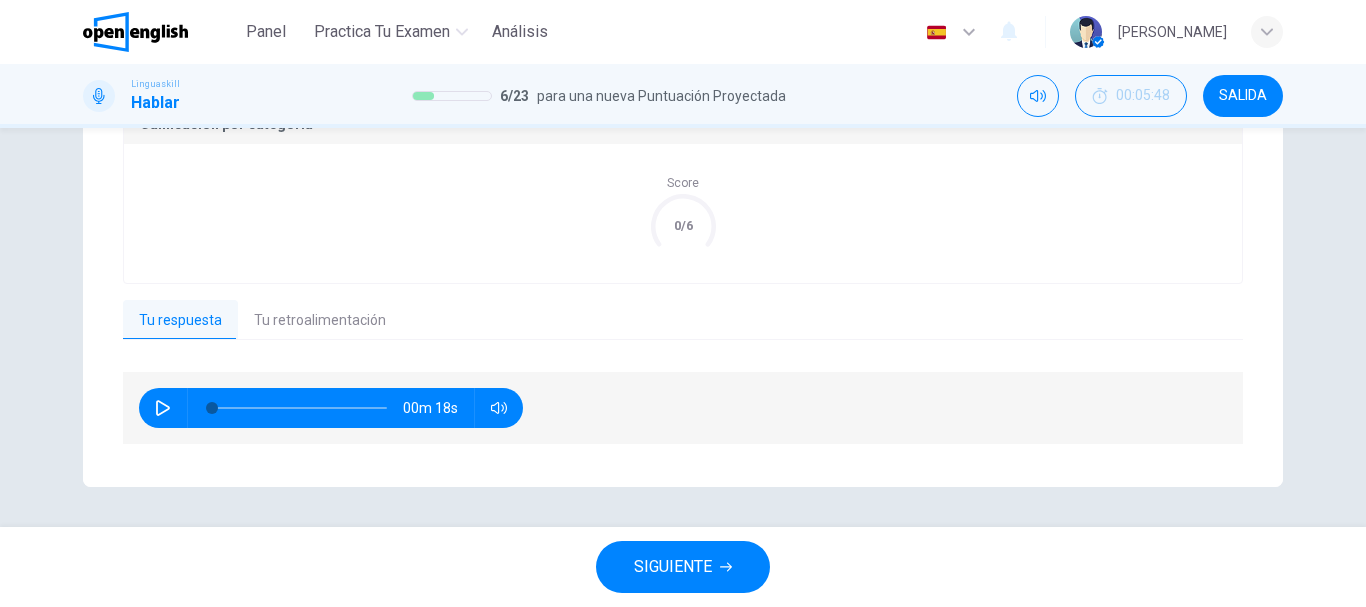click on "Tu retroalimentación" at bounding box center (320, 321) 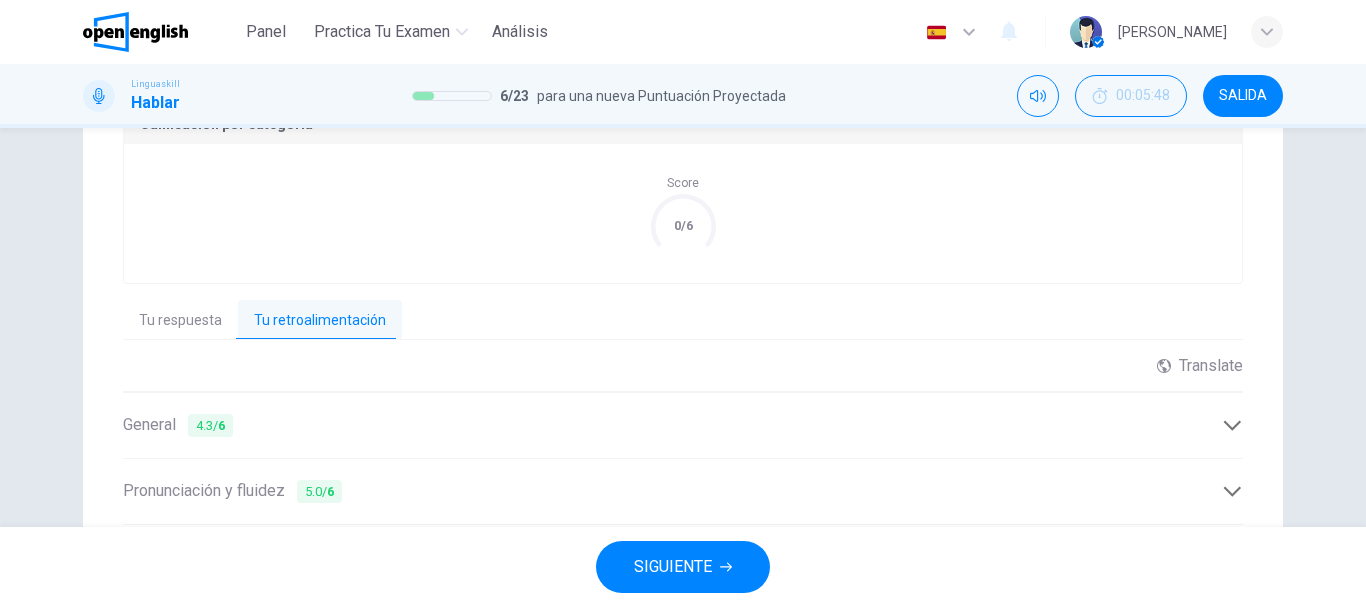 scroll, scrollTop: 661, scrollLeft: 0, axis: vertical 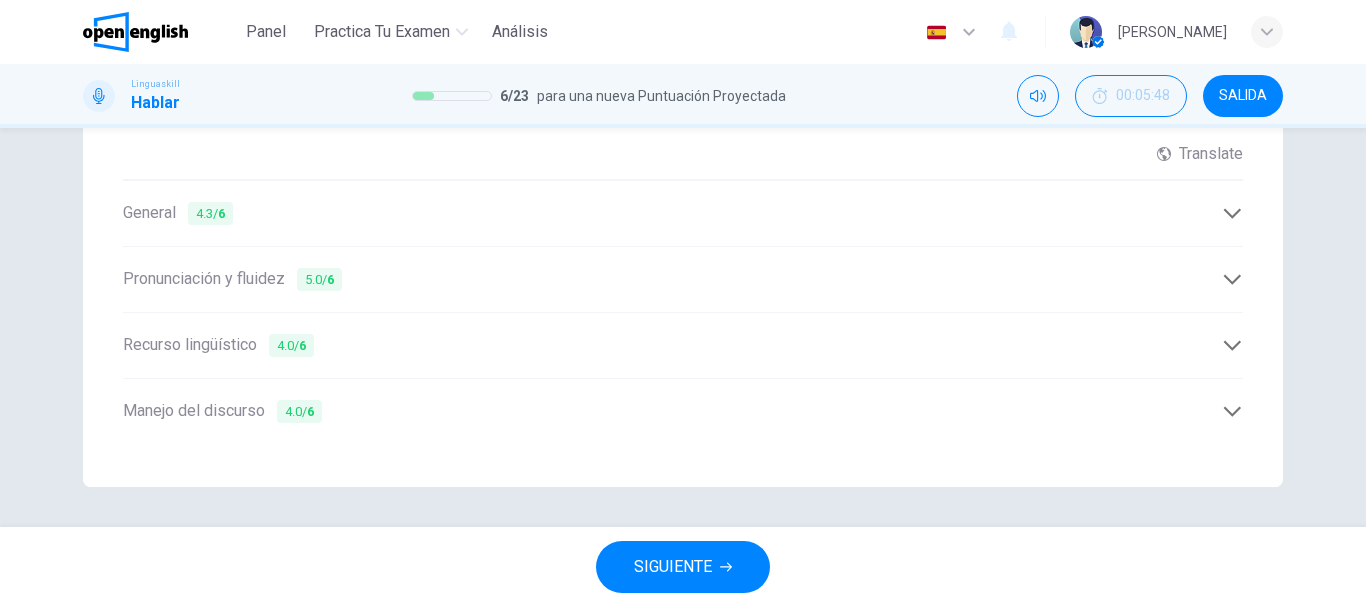 click on "SIGUIENTE" at bounding box center (673, 567) 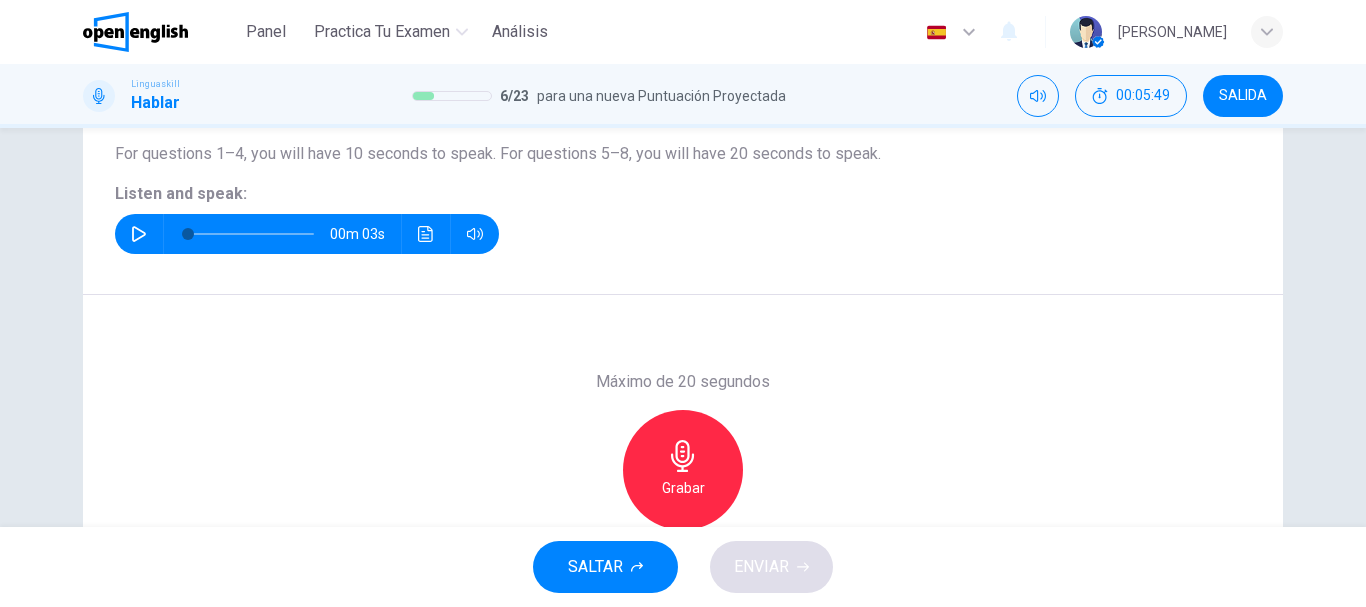 scroll, scrollTop: 217, scrollLeft: 0, axis: vertical 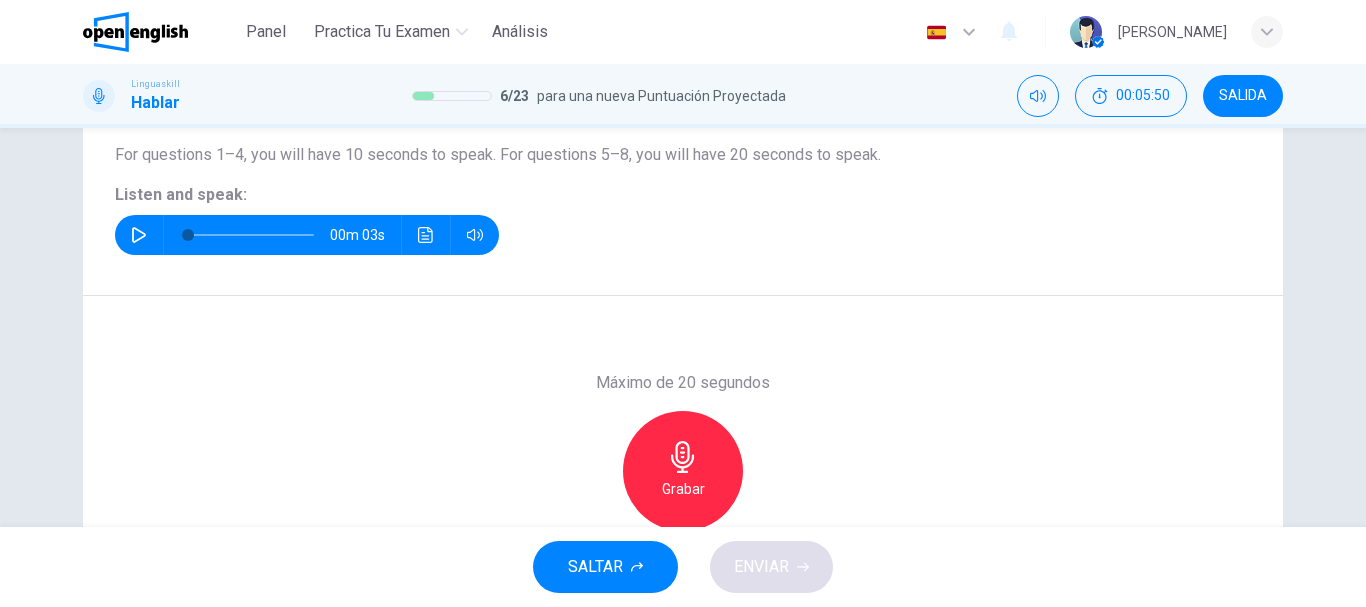 click 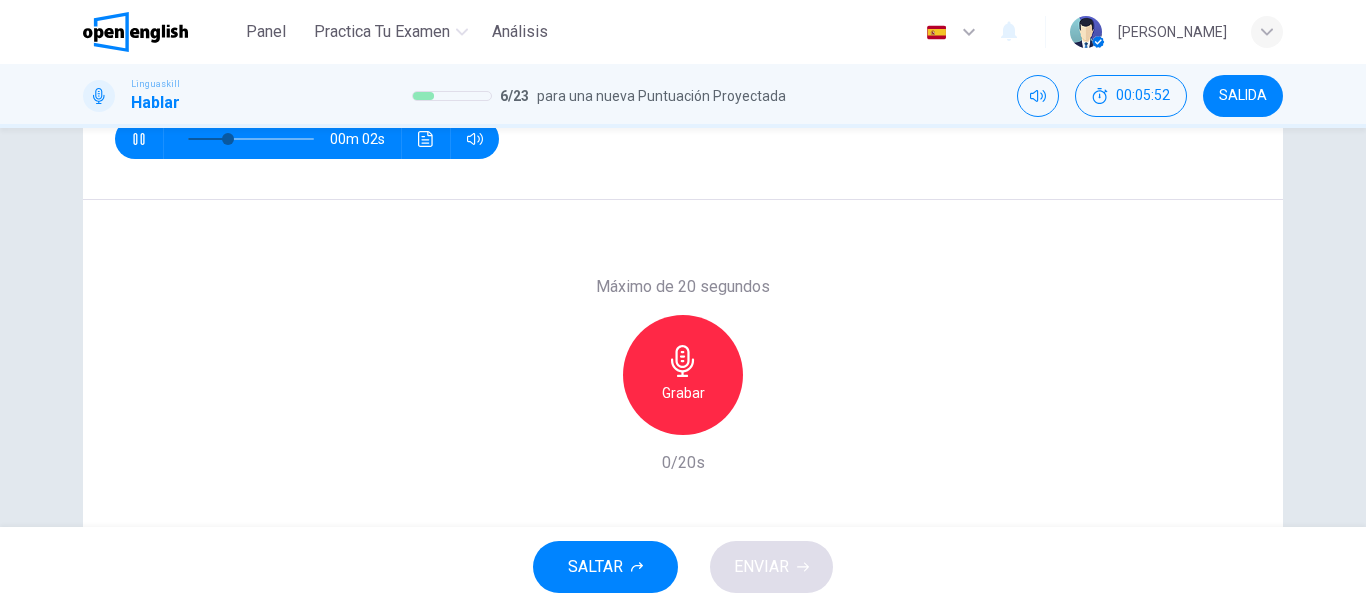scroll, scrollTop: 314, scrollLeft: 0, axis: vertical 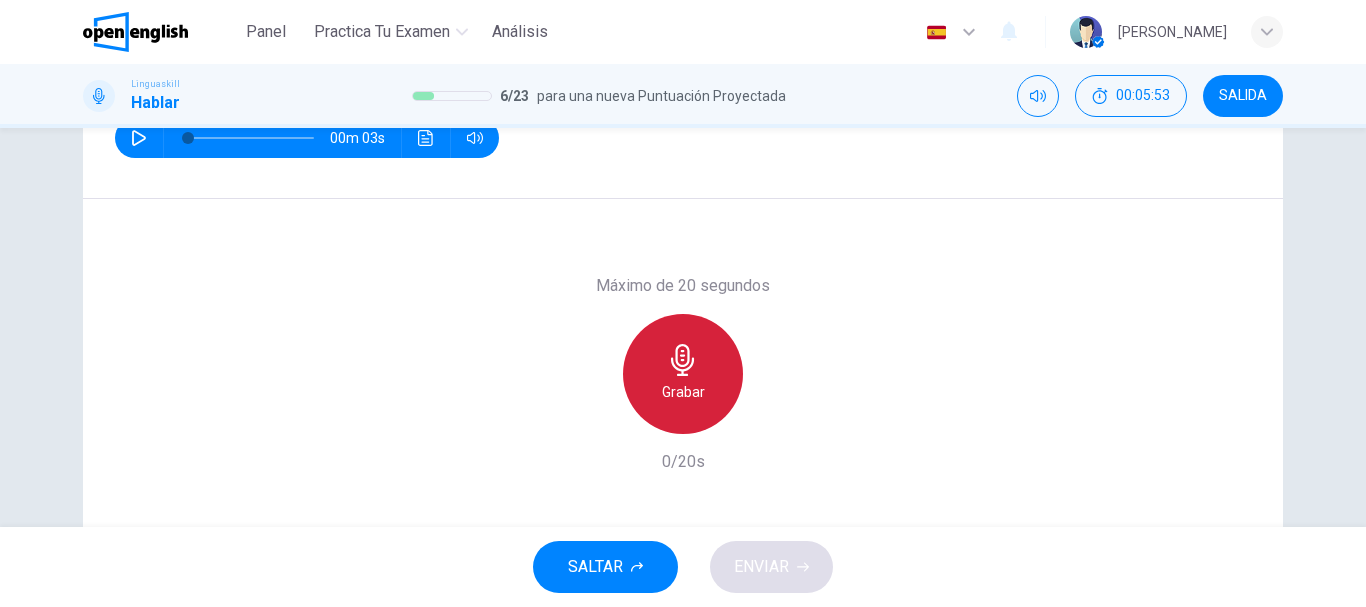 click on "Grabar" at bounding box center (683, 374) 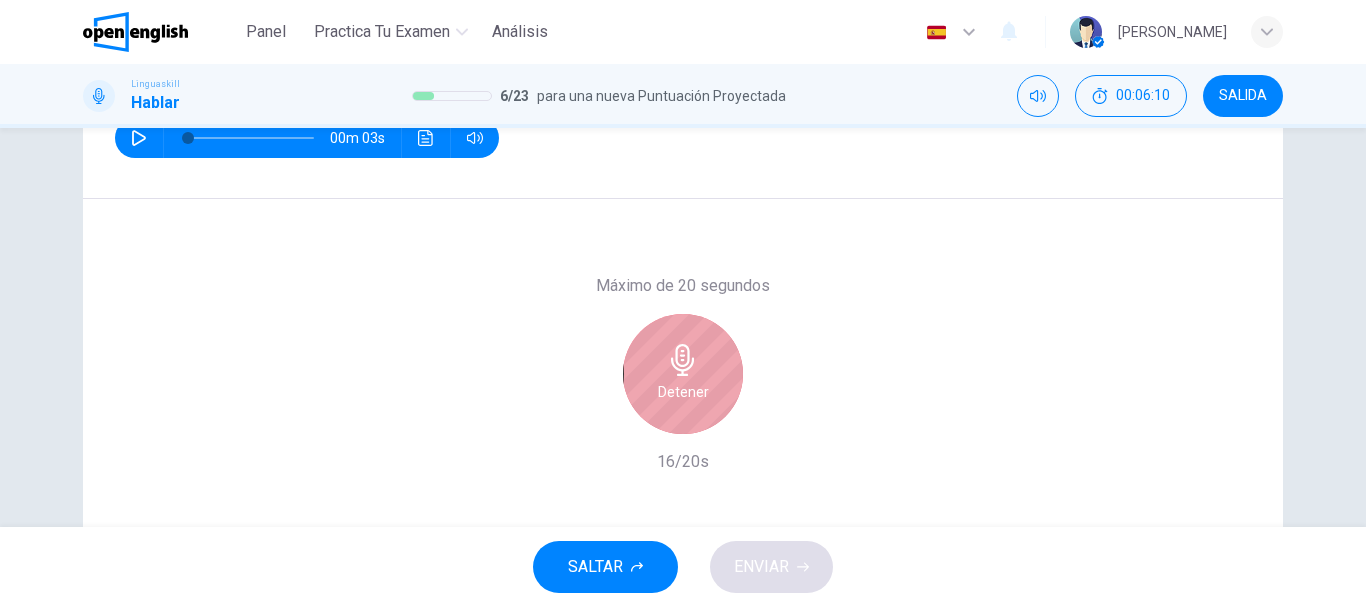 click on "Detener" at bounding box center [683, 392] 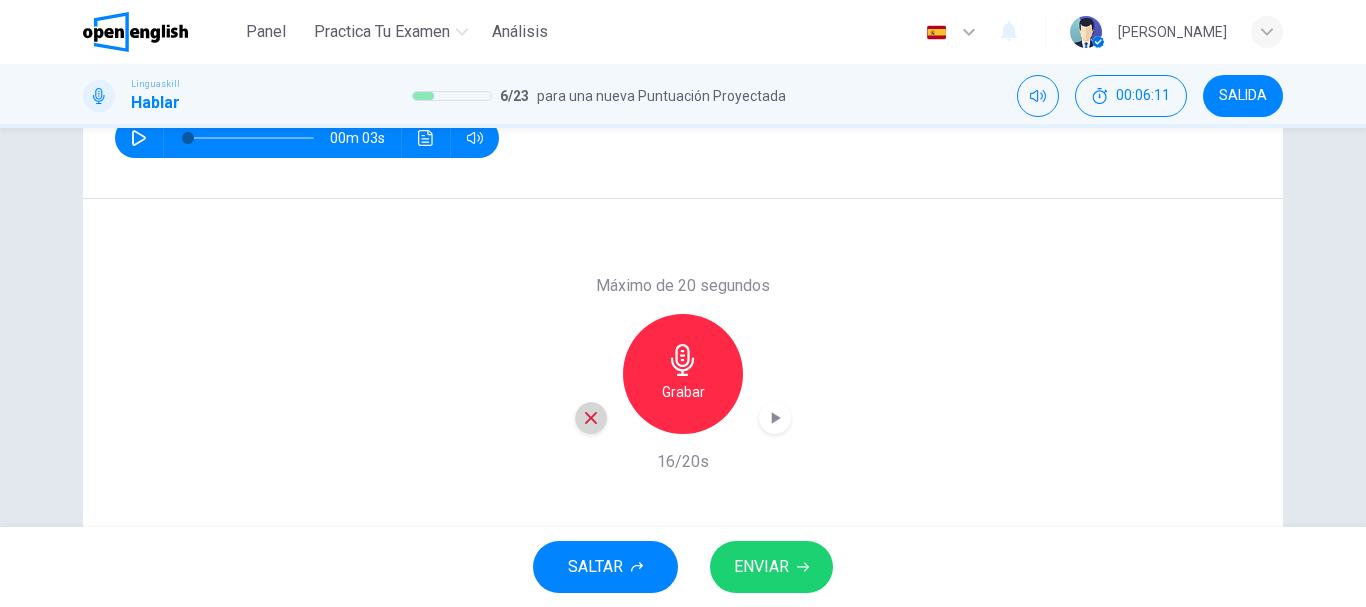 click 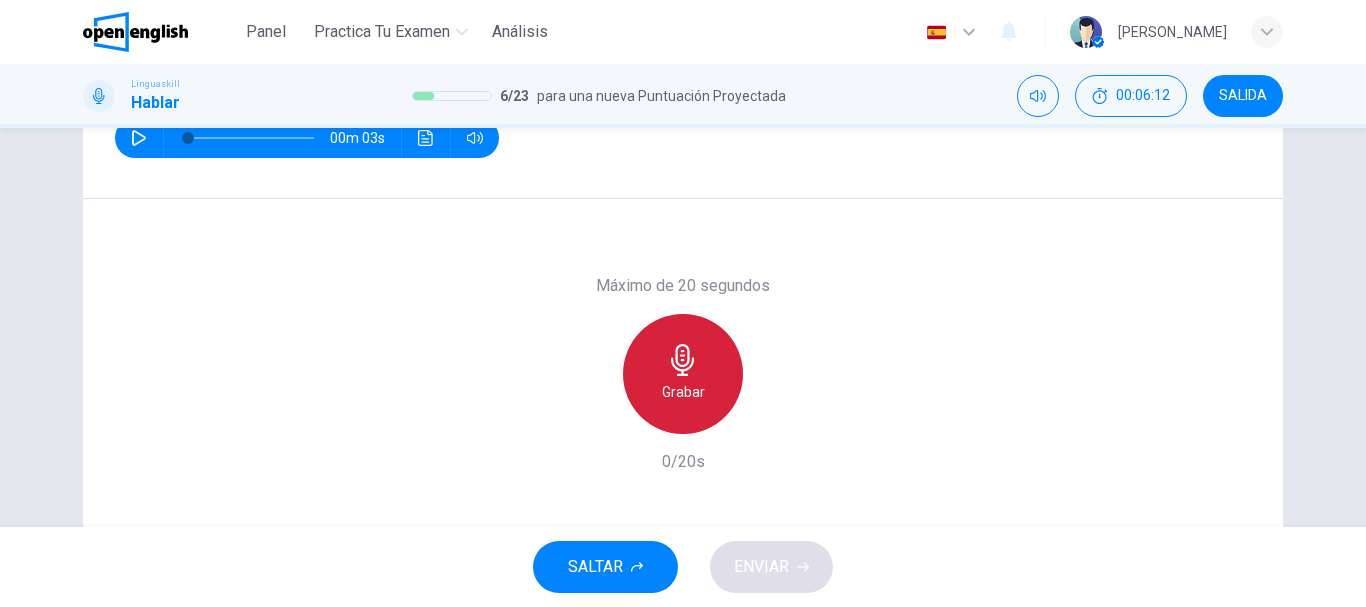 click on "Grabar" at bounding box center [683, 392] 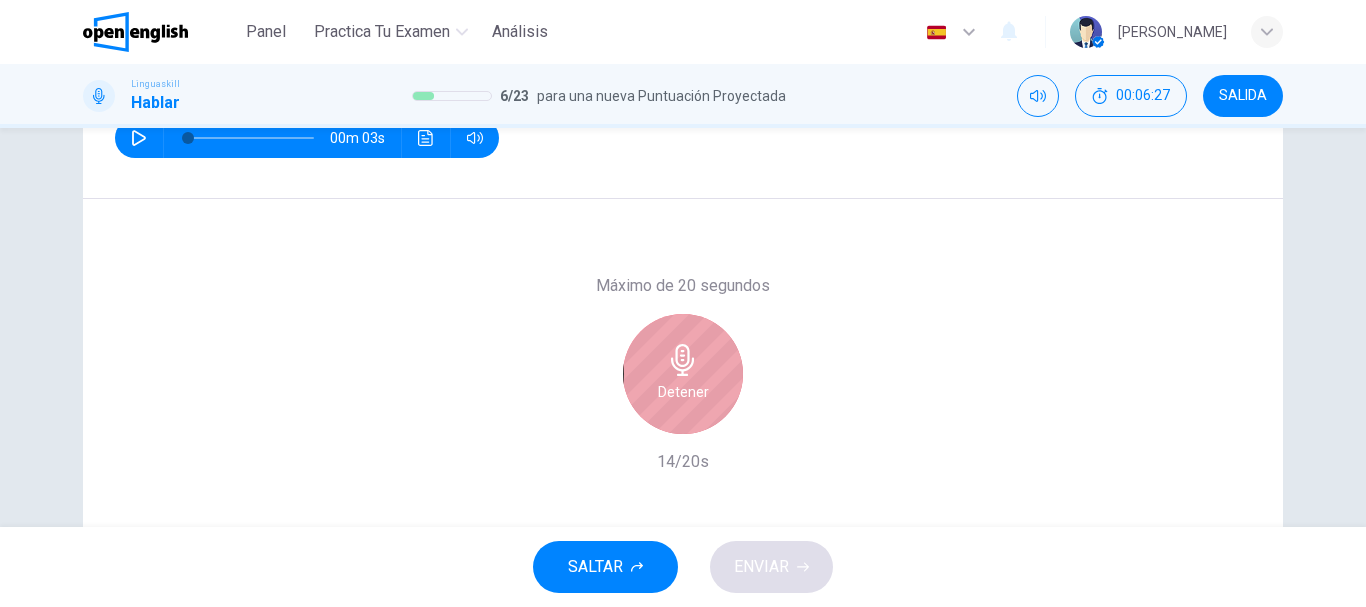 click on "Detener" at bounding box center (683, 392) 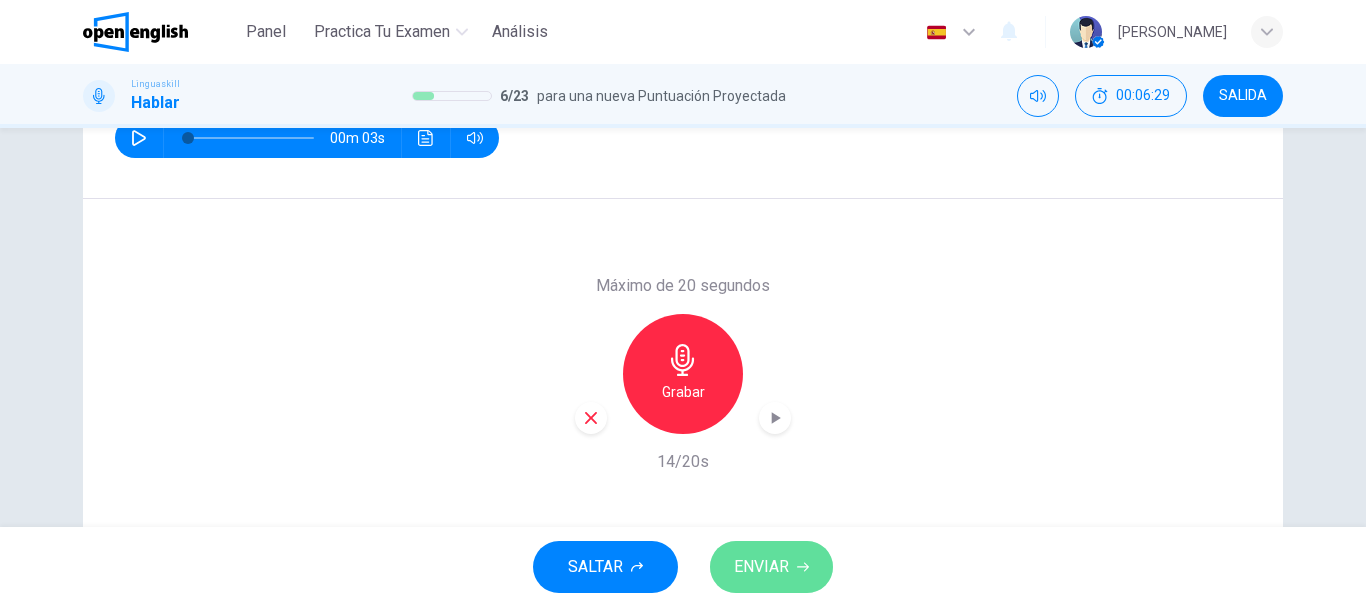 click on "ENVIAR" at bounding box center (761, 567) 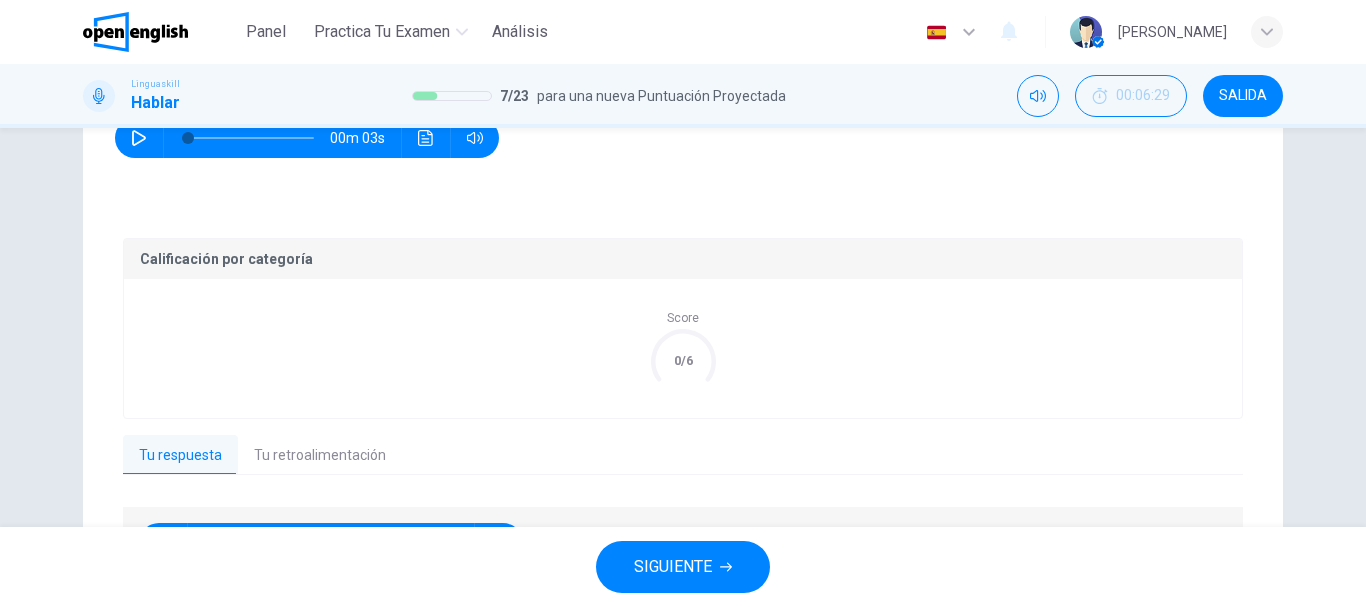 scroll, scrollTop: 449, scrollLeft: 0, axis: vertical 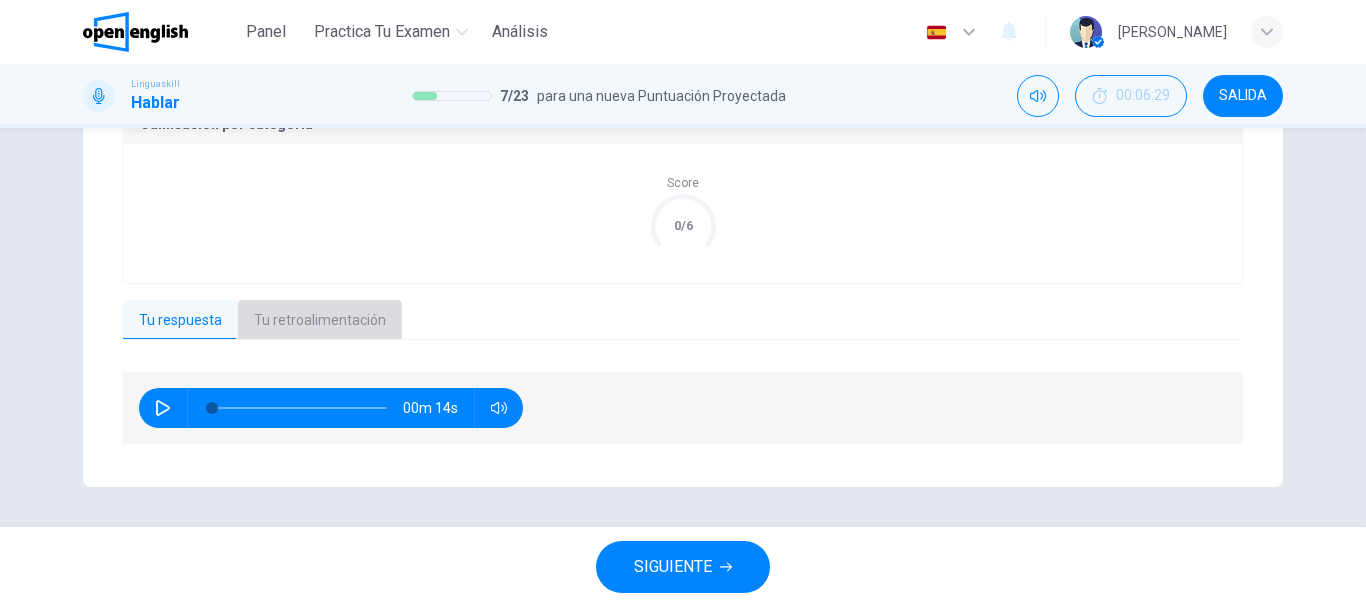 click on "Tu retroalimentación" at bounding box center [320, 321] 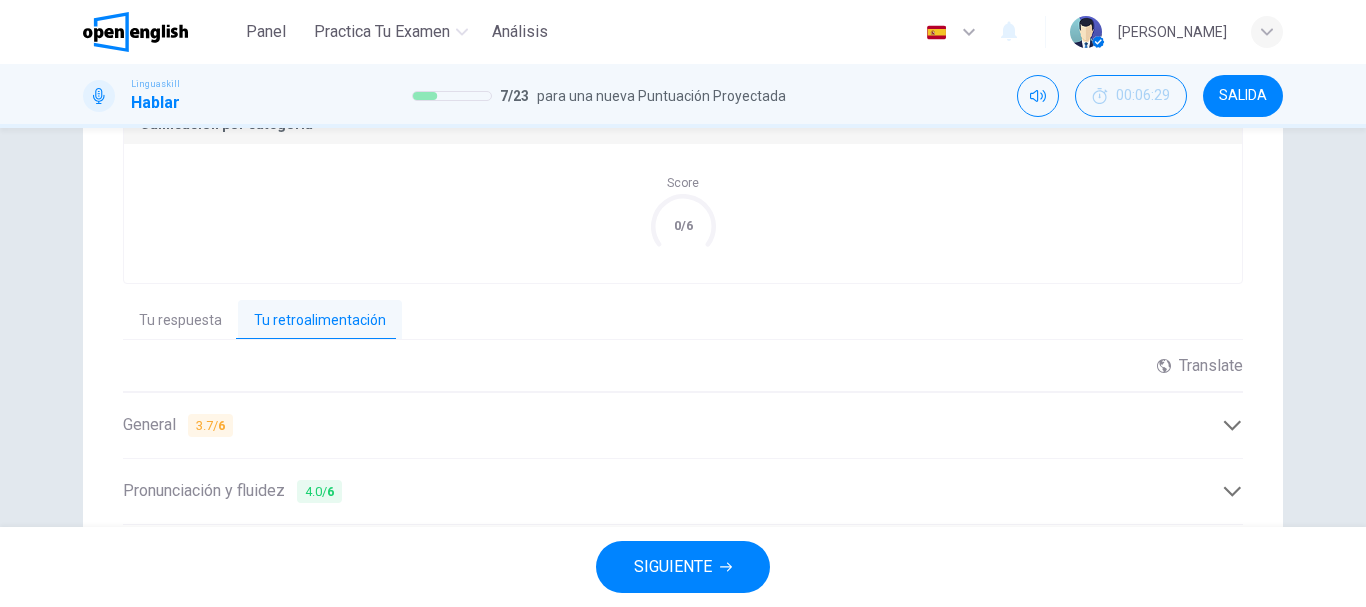 scroll, scrollTop: 661, scrollLeft: 0, axis: vertical 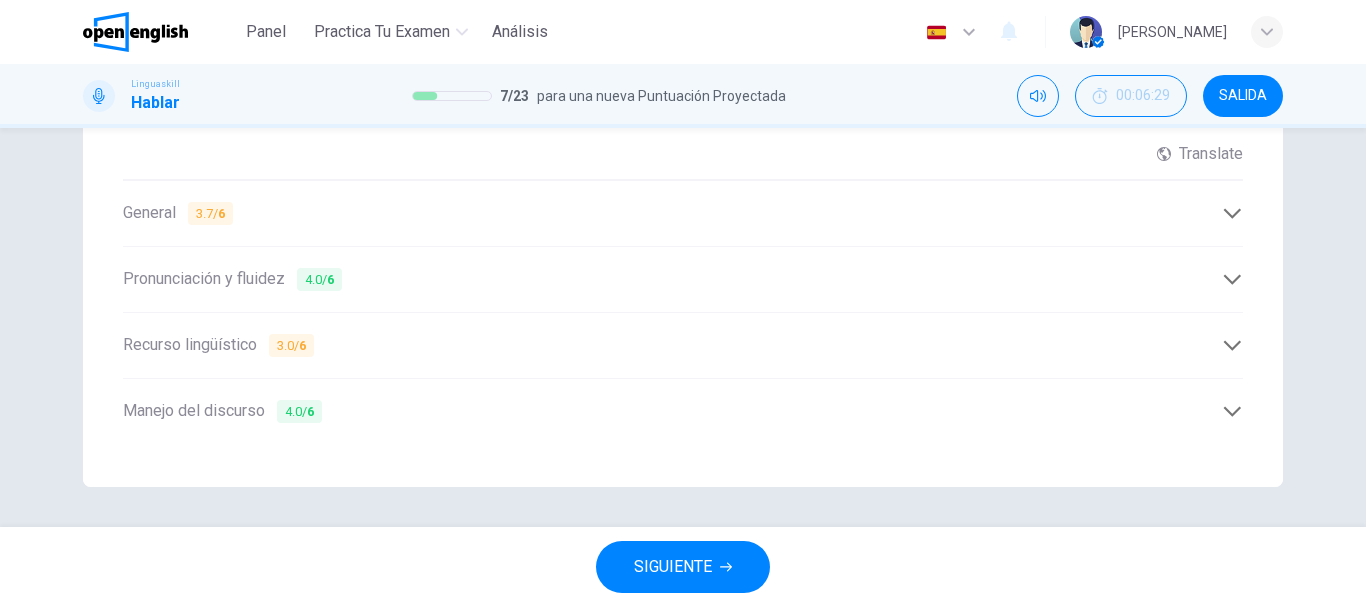 click on "Recurso lingüístico   3.0 / 6" at bounding box center [672, 345] 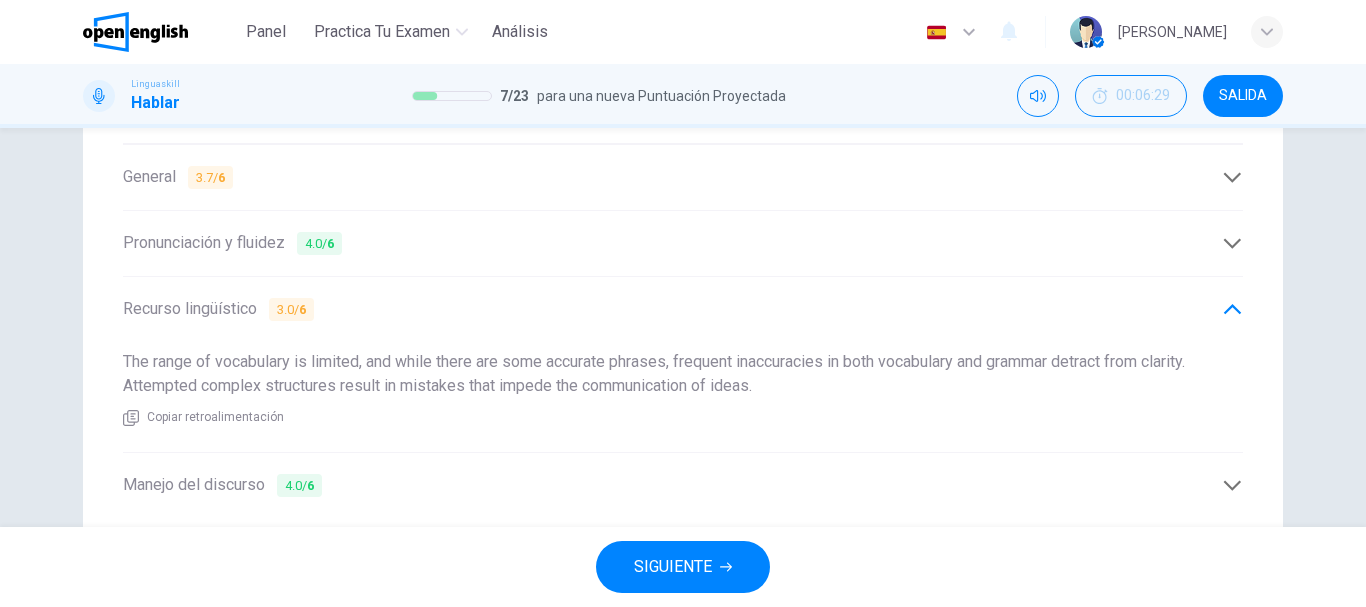 scroll, scrollTop: 699, scrollLeft: 0, axis: vertical 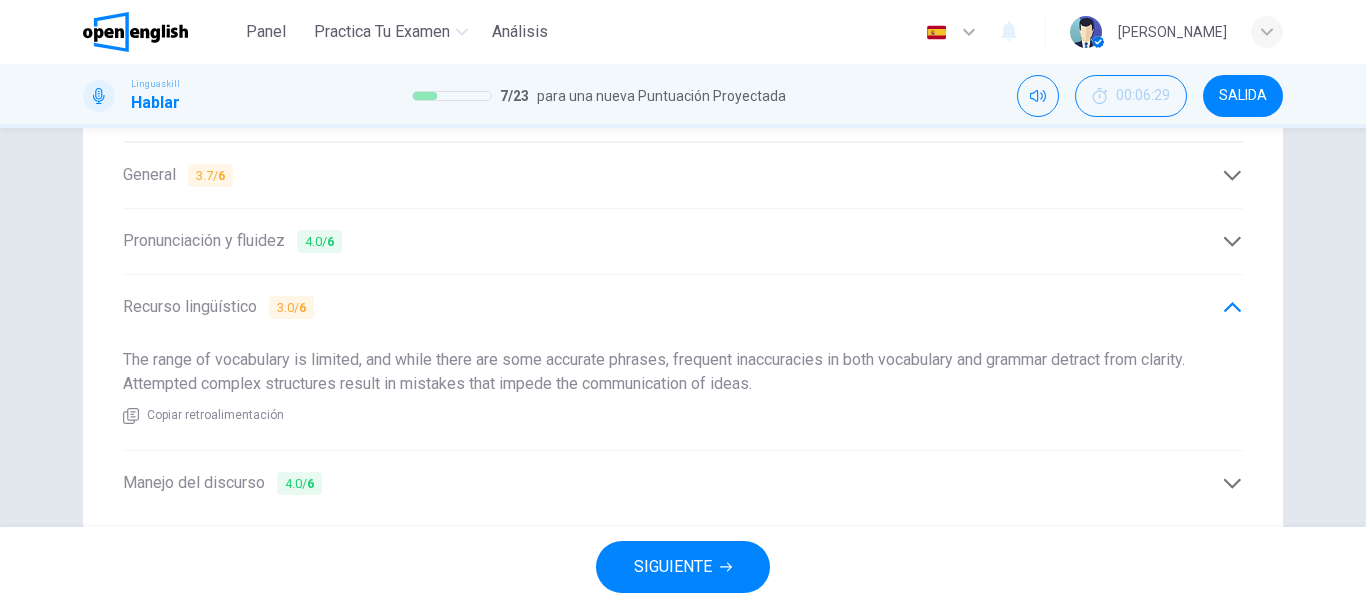 click on "SIGUIENTE" at bounding box center (673, 567) 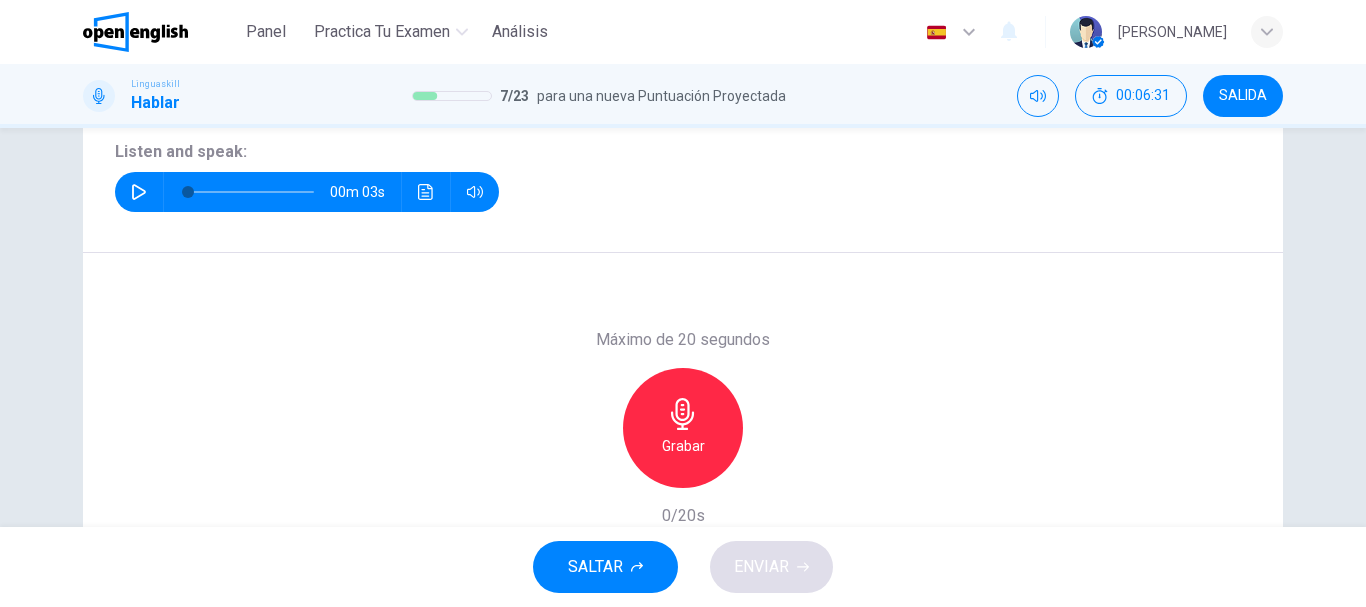 scroll, scrollTop: 160, scrollLeft: 0, axis: vertical 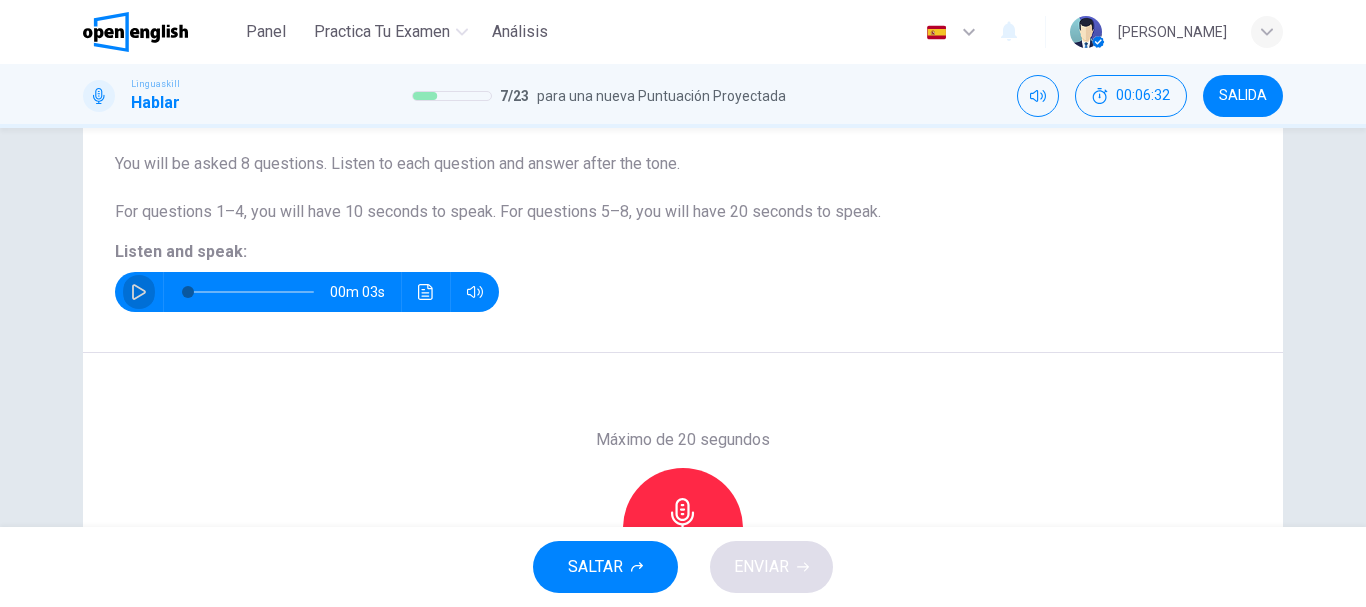 click 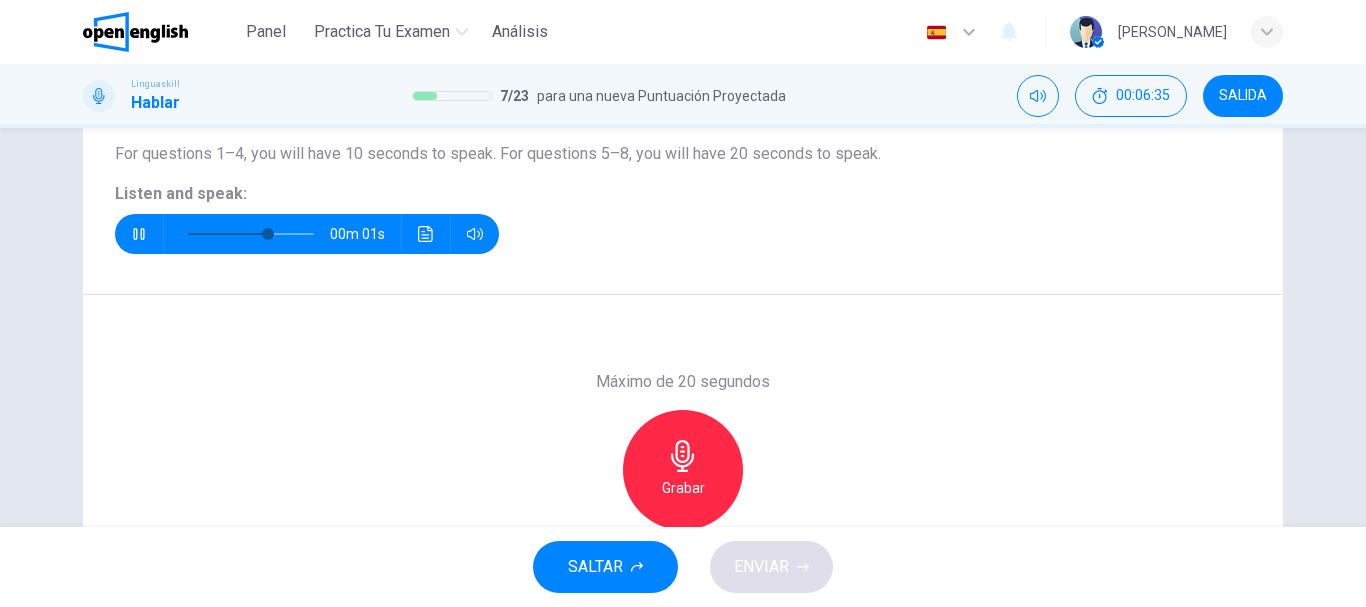 scroll, scrollTop: 219, scrollLeft: 0, axis: vertical 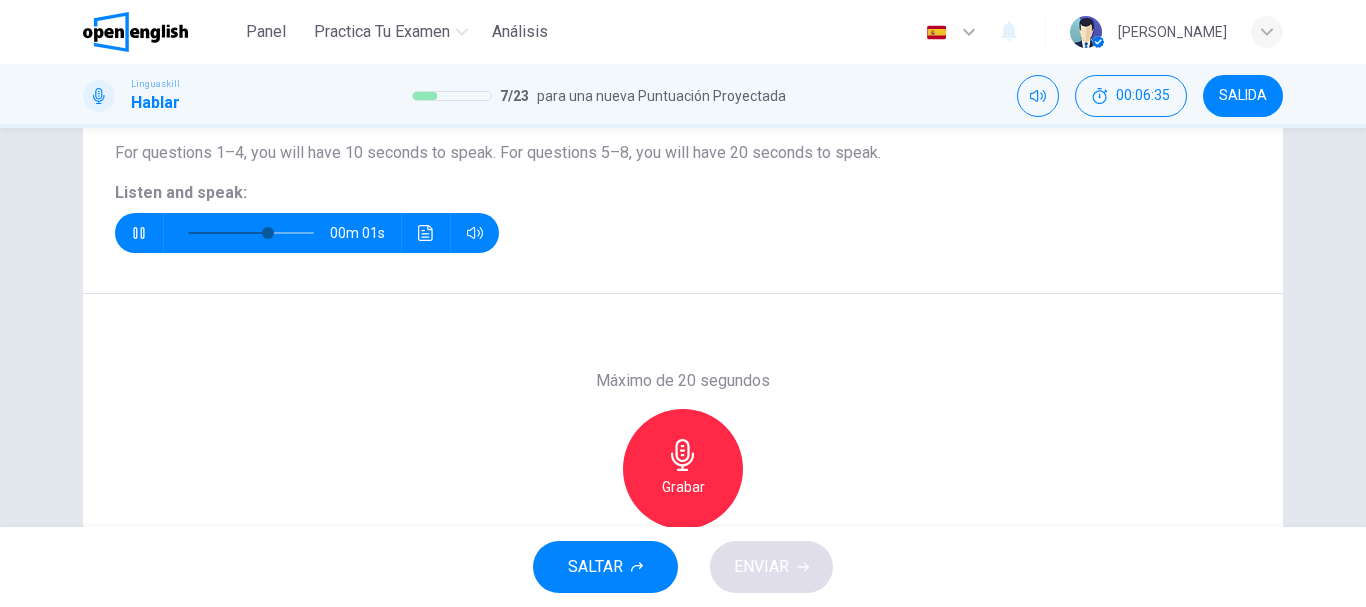 type on "*" 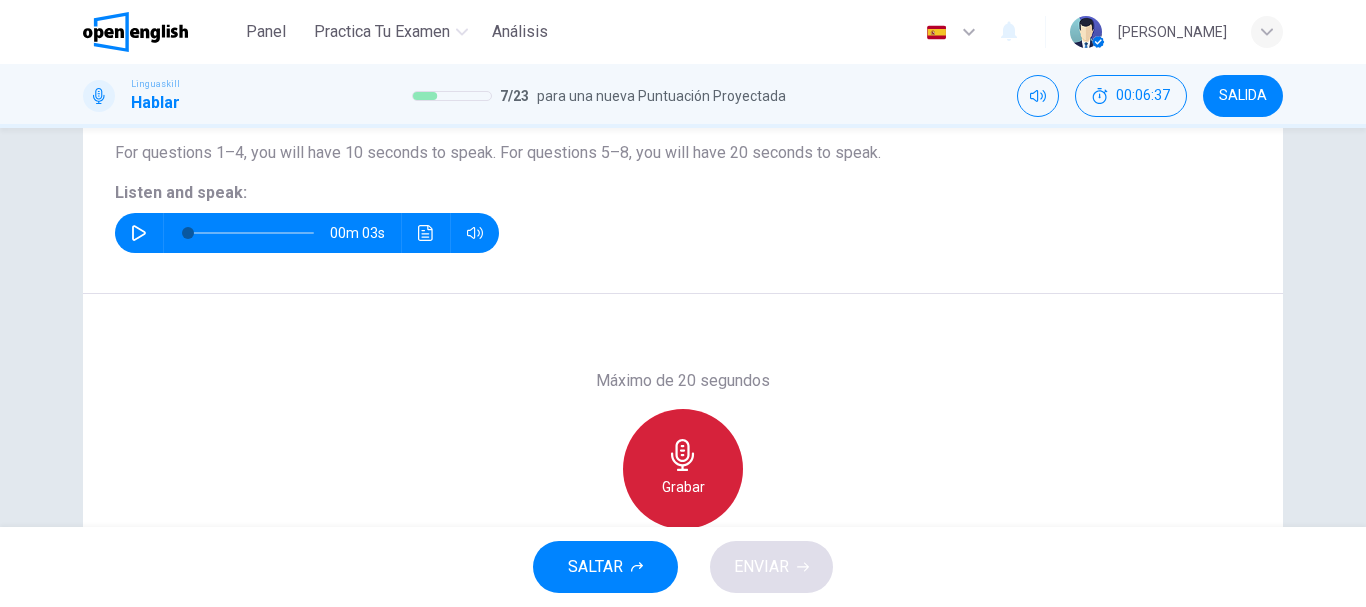 click 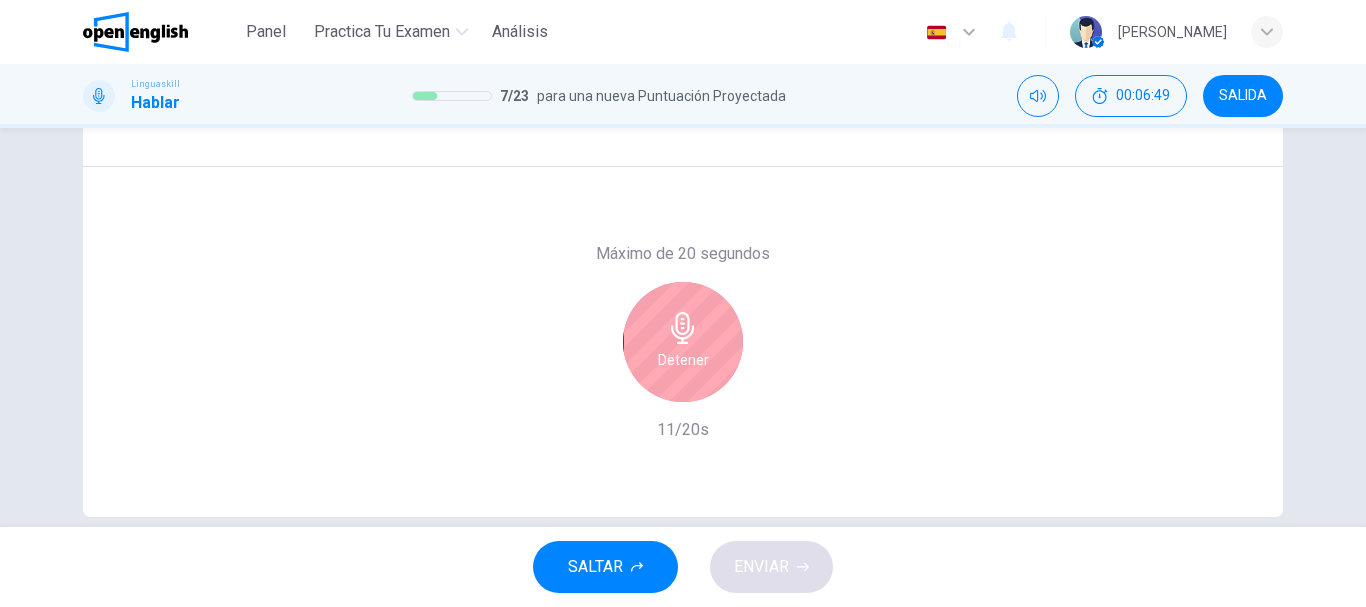 scroll, scrollTop: 358, scrollLeft: 0, axis: vertical 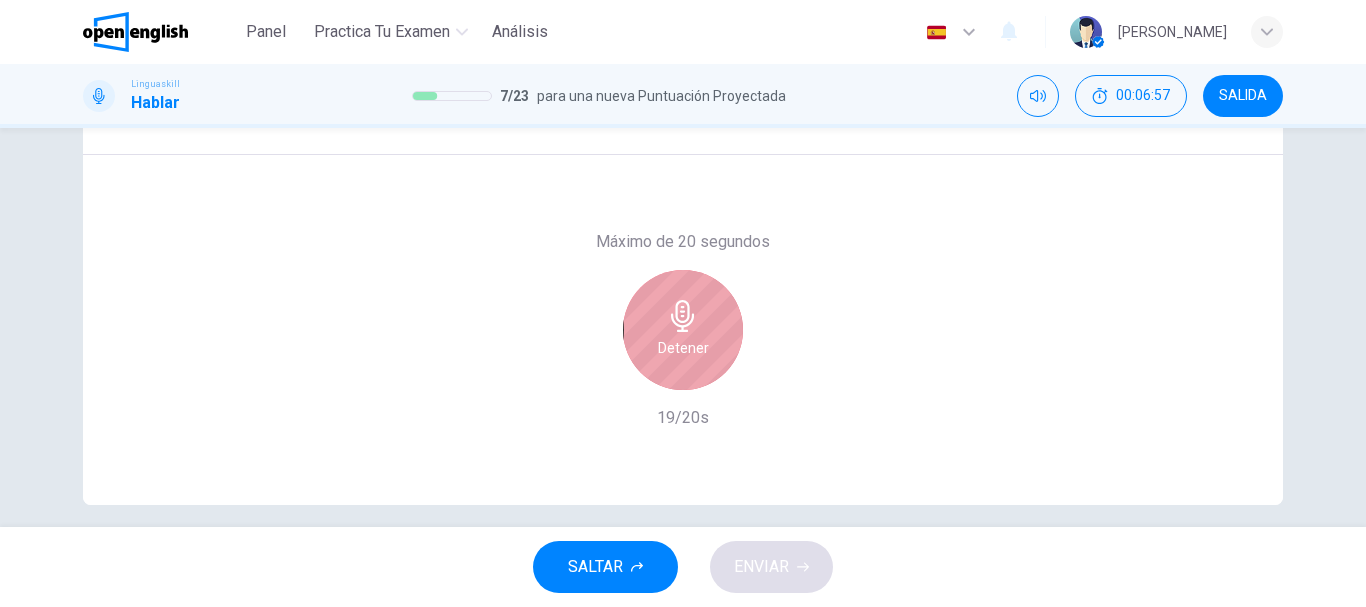 click on "Detener" at bounding box center [683, 330] 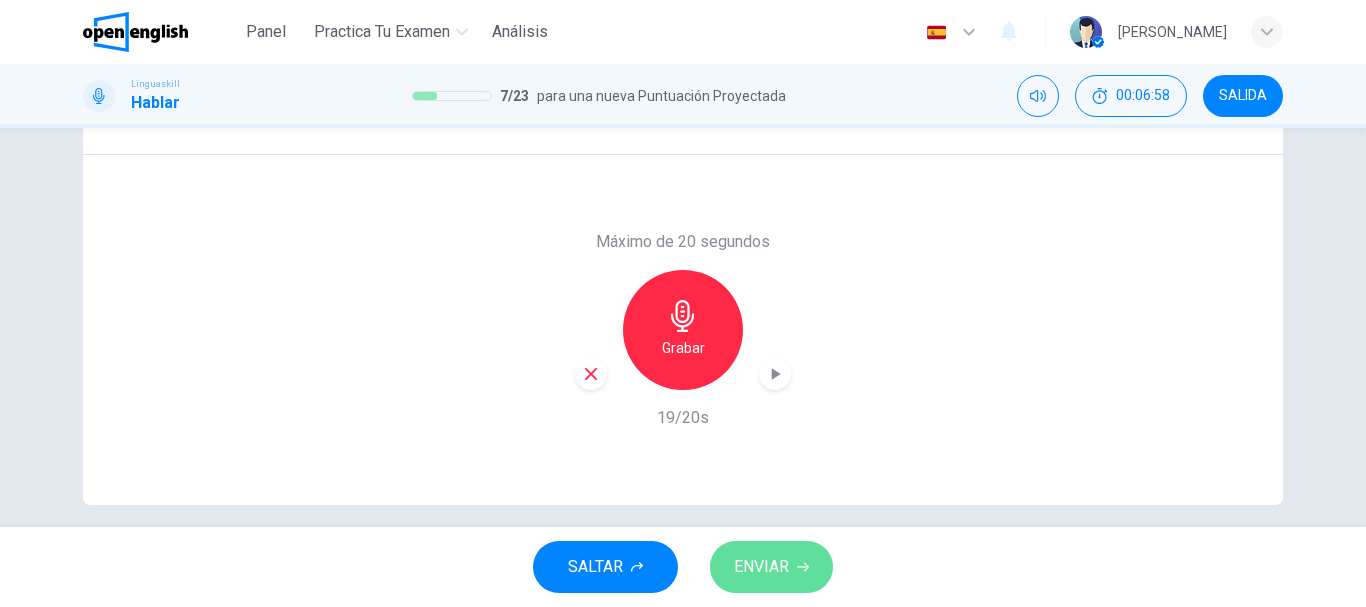 click on "ENVIAR" at bounding box center (761, 567) 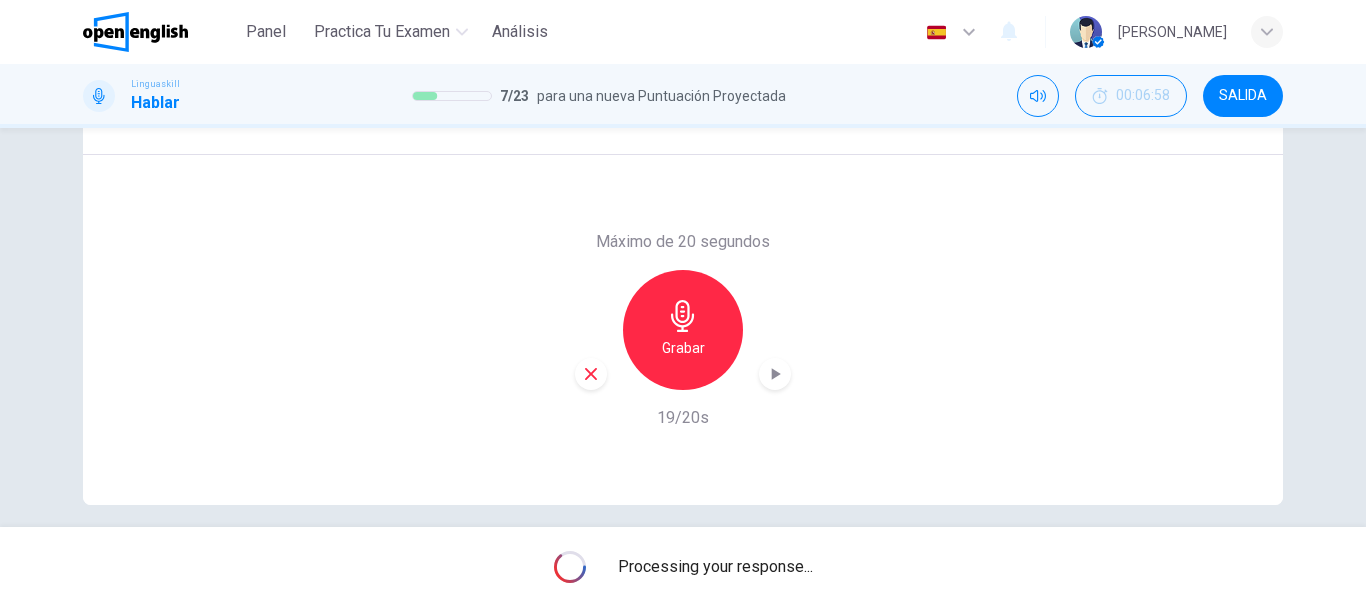 click on "Pregunta   8 Part 1 - Interview You will be asked 8 questions. Listen to each question and answer after the tone. For questions 1–4, you will have 10 seconds to speak. For questions 5–8, you will have 20 seconds to speak. Listen and speak:  00m 03s Máximo de 20 segundos Grabar 19/20s" at bounding box center (683, 327) 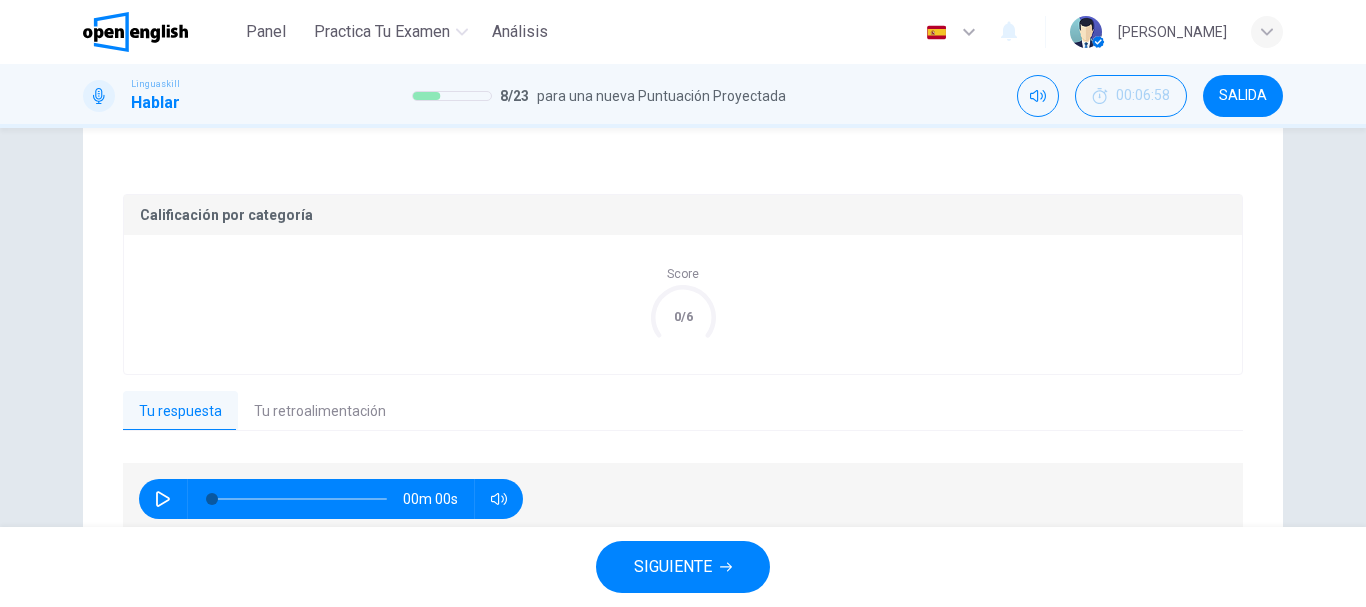 scroll, scrollTop: 440, scrollLeft: 0, axis: vertical 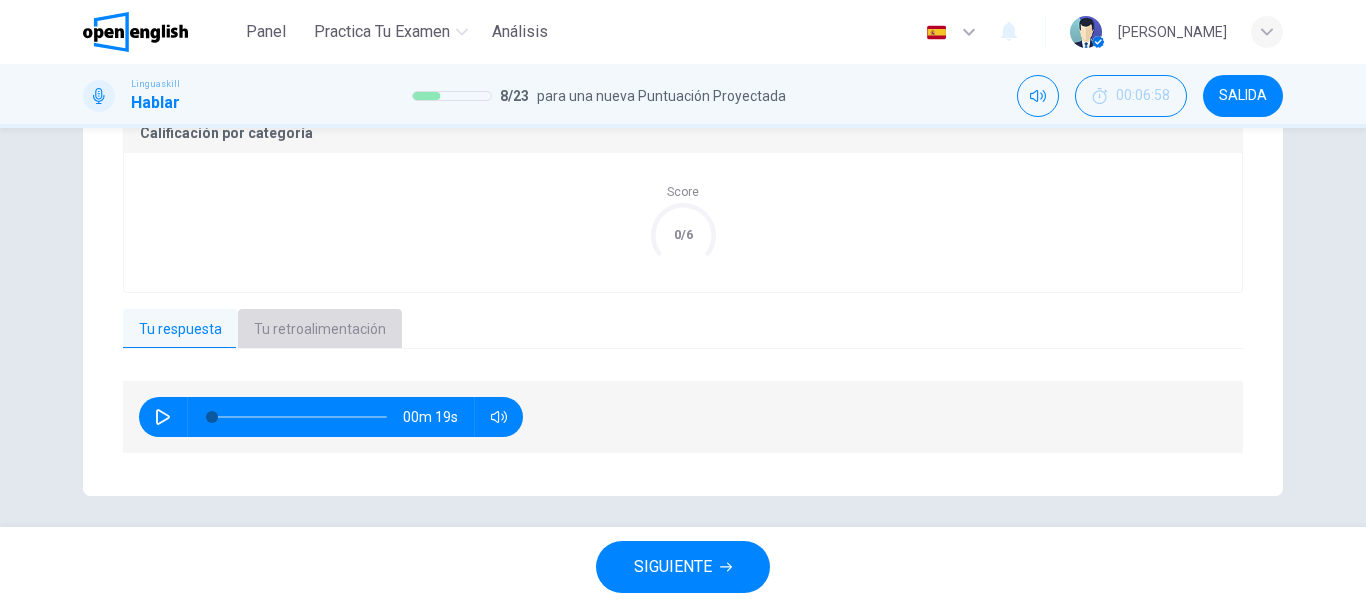 click on "Tu retroalimentación" at bounding box center (320, 330) 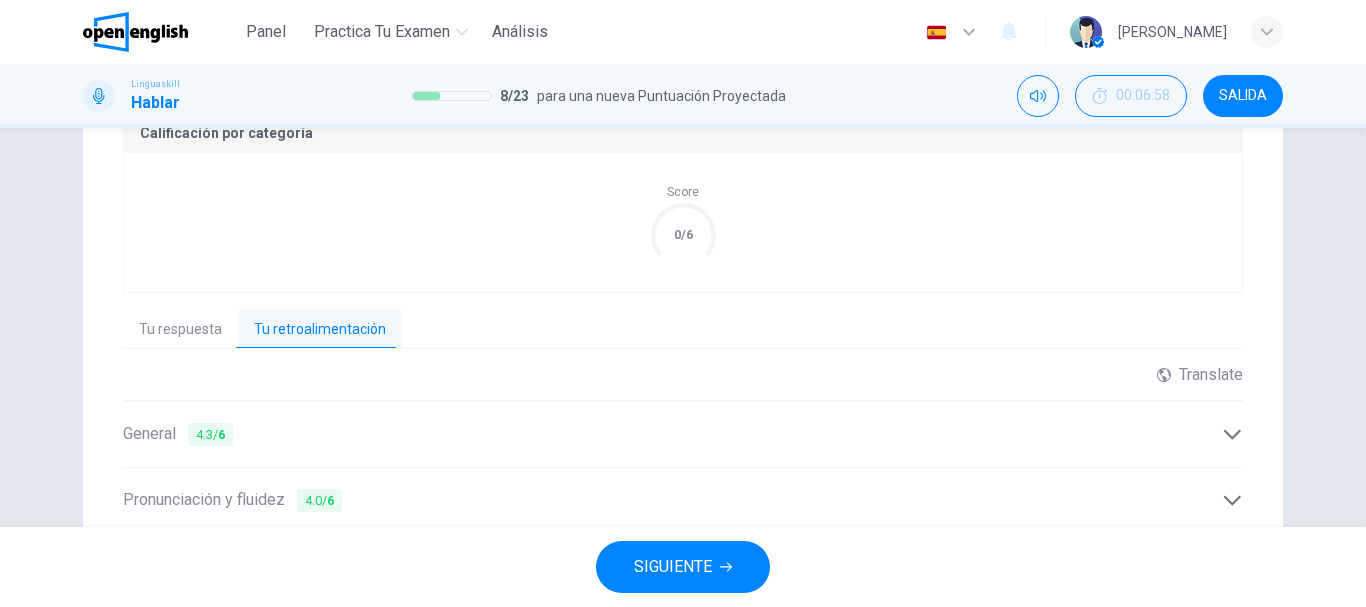 scroll, scrollTop: 661, scrollLeft: 0, axis: vertical 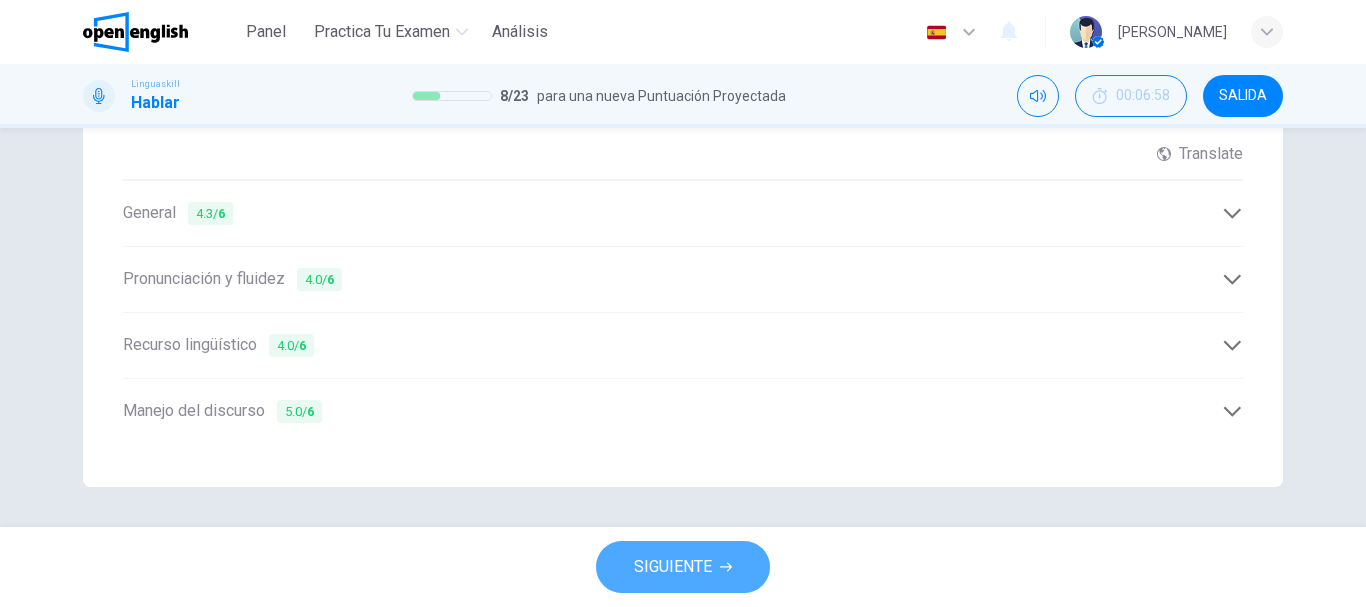 click on "SIGUIENTE" at bounding box center (673, 567) 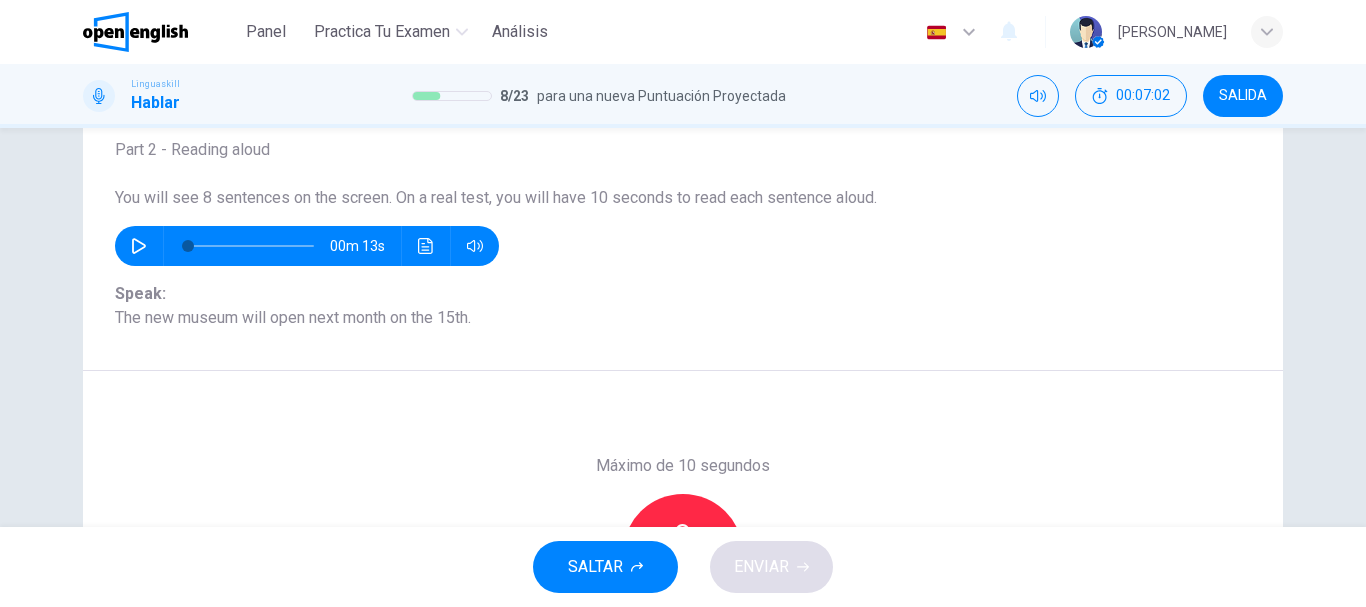 scroll, scrollTop: 127, scrollLeft: 0, axis: vertical 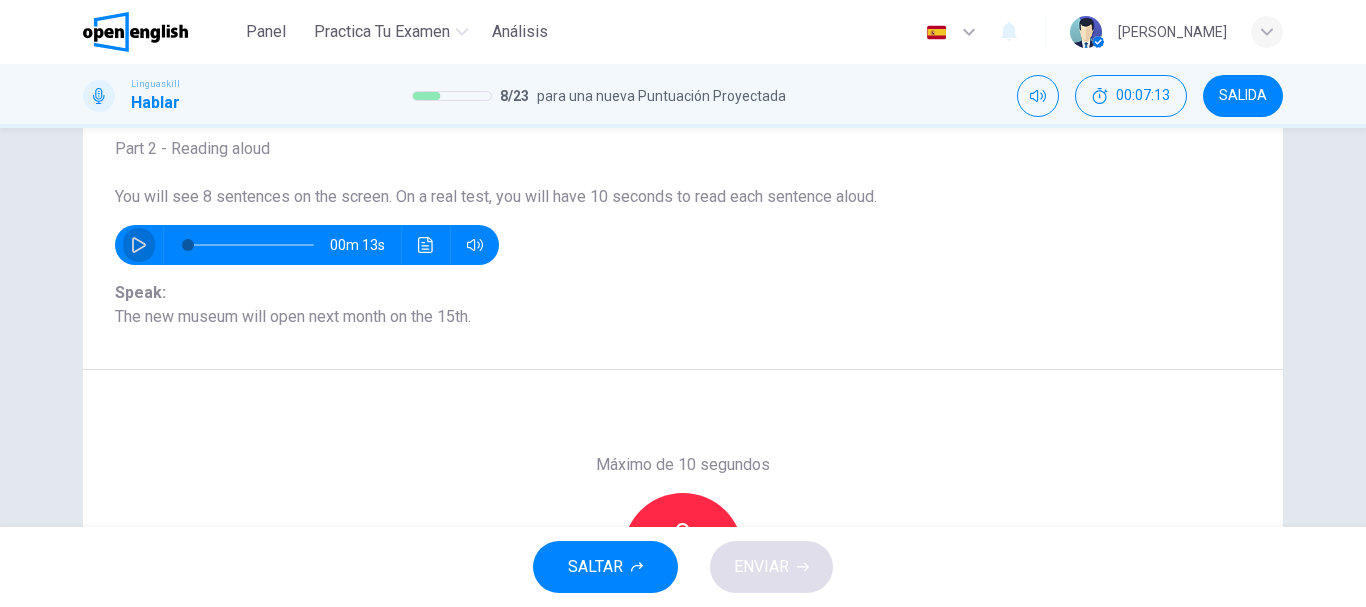 click 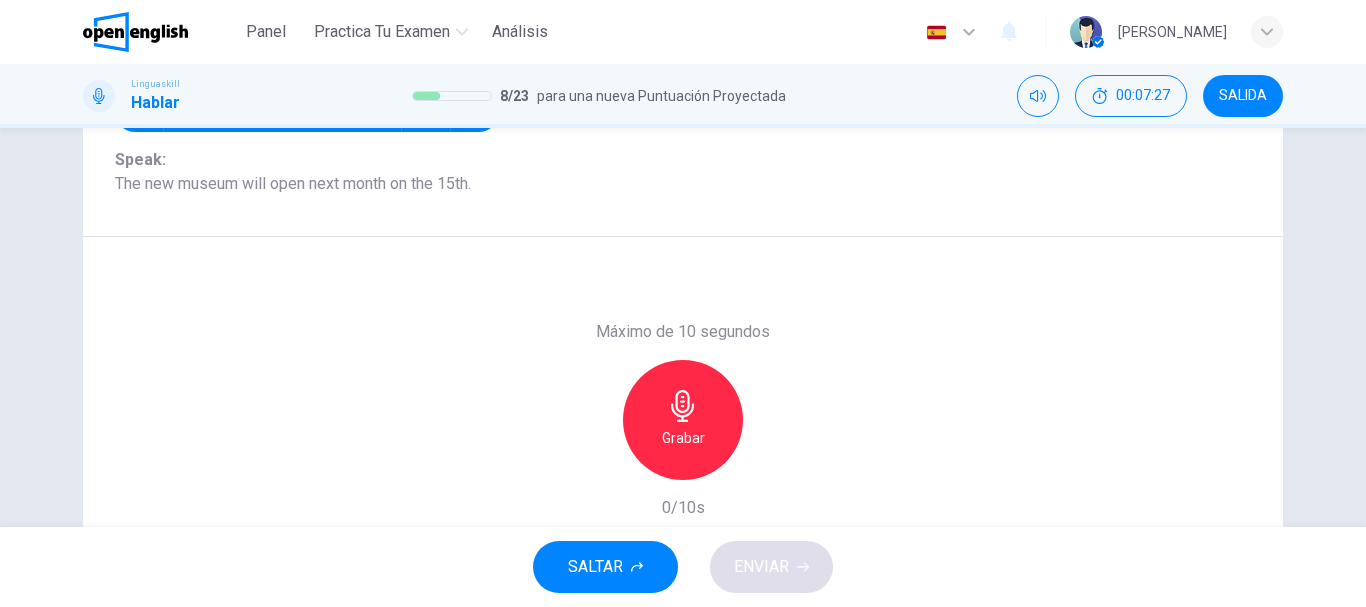scroll, scrollTop: 267, scrollLeft: 0, axis: vertical 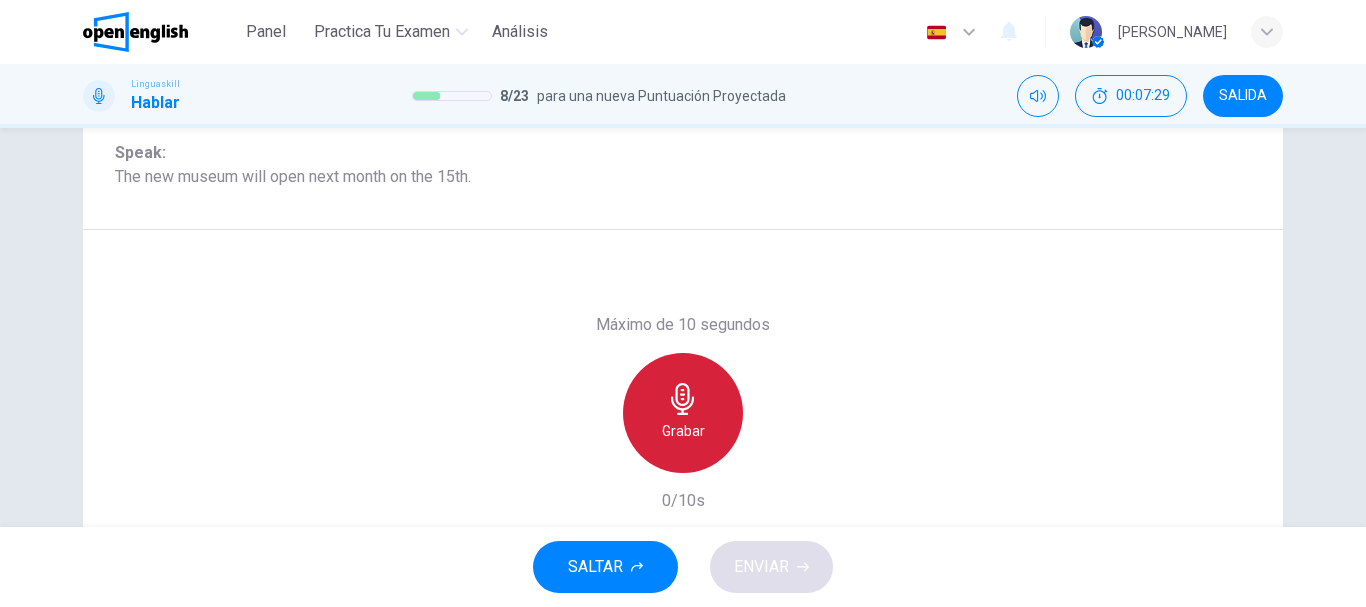 click 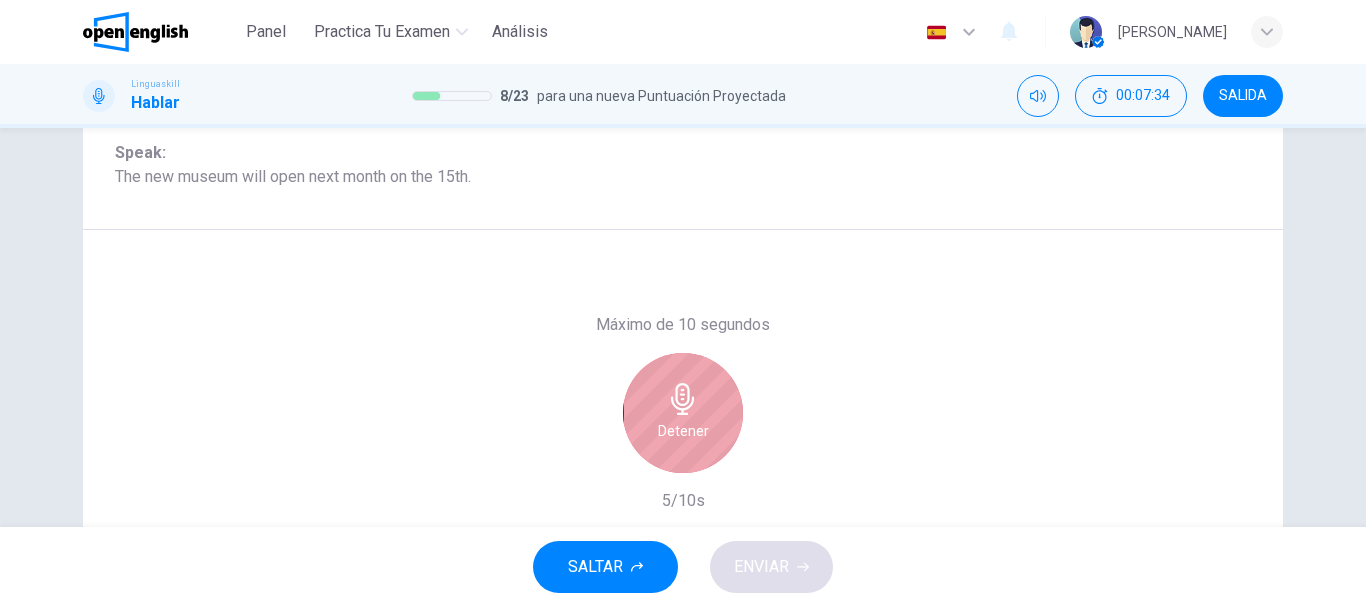 click 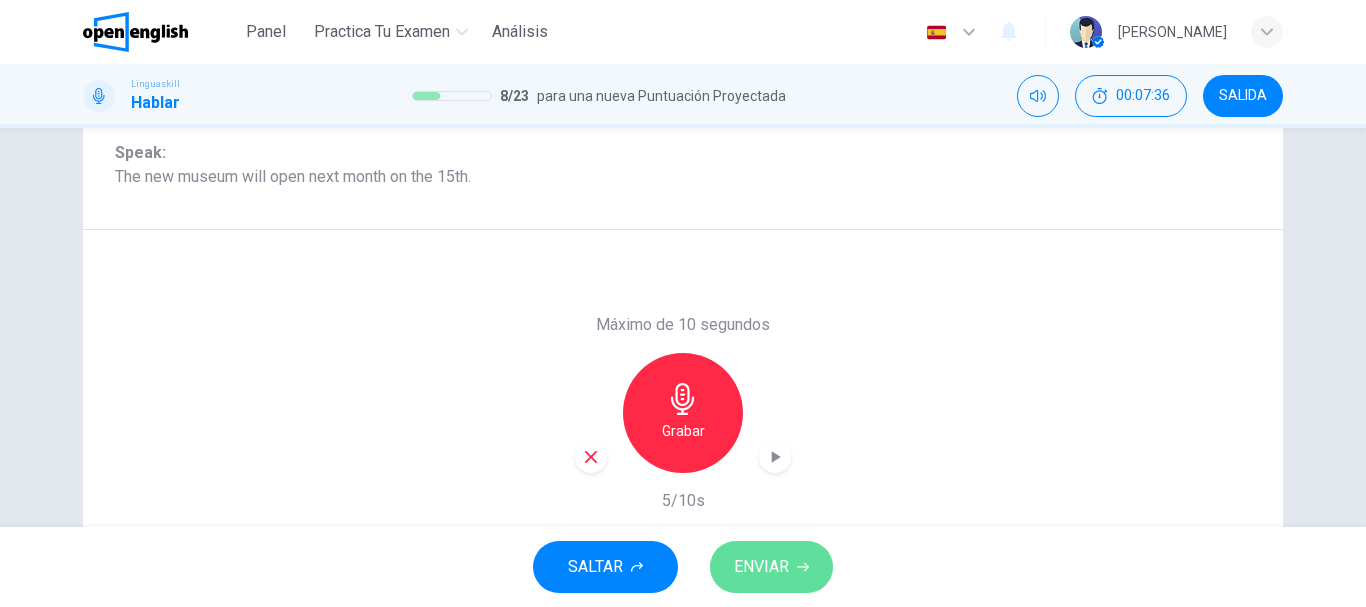 click on "ENVIAR" at bounding box center (761, 567) 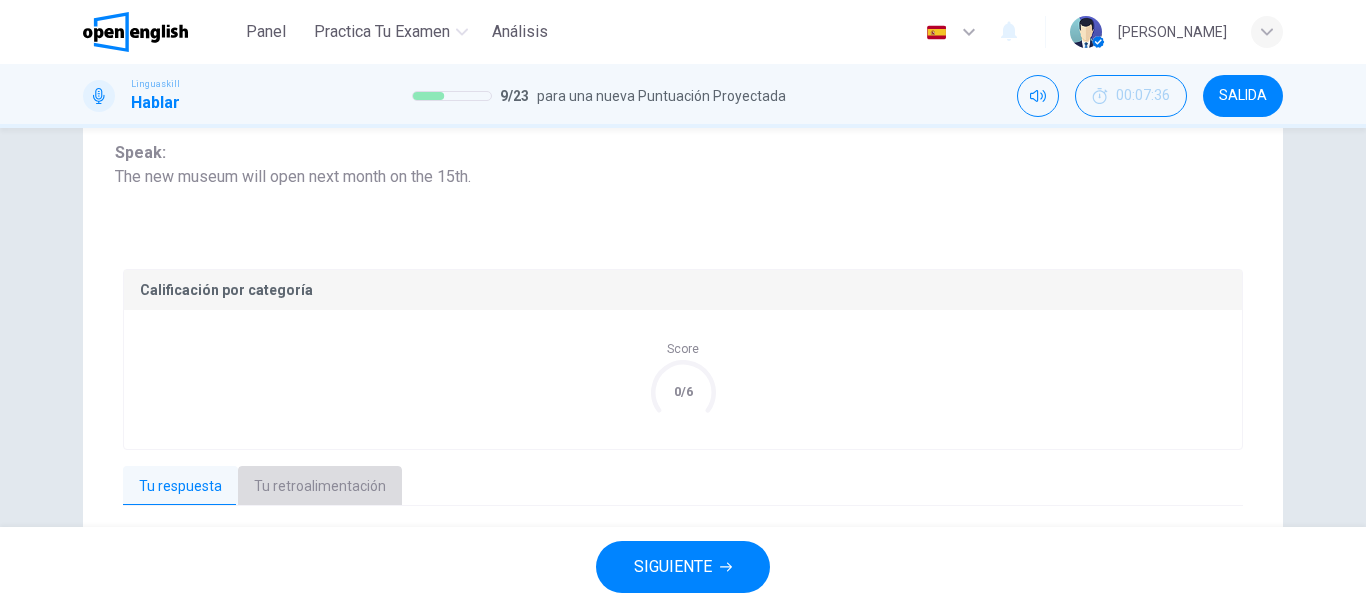 click on "Tu retroalimentación" at bounding box center (320, 487) 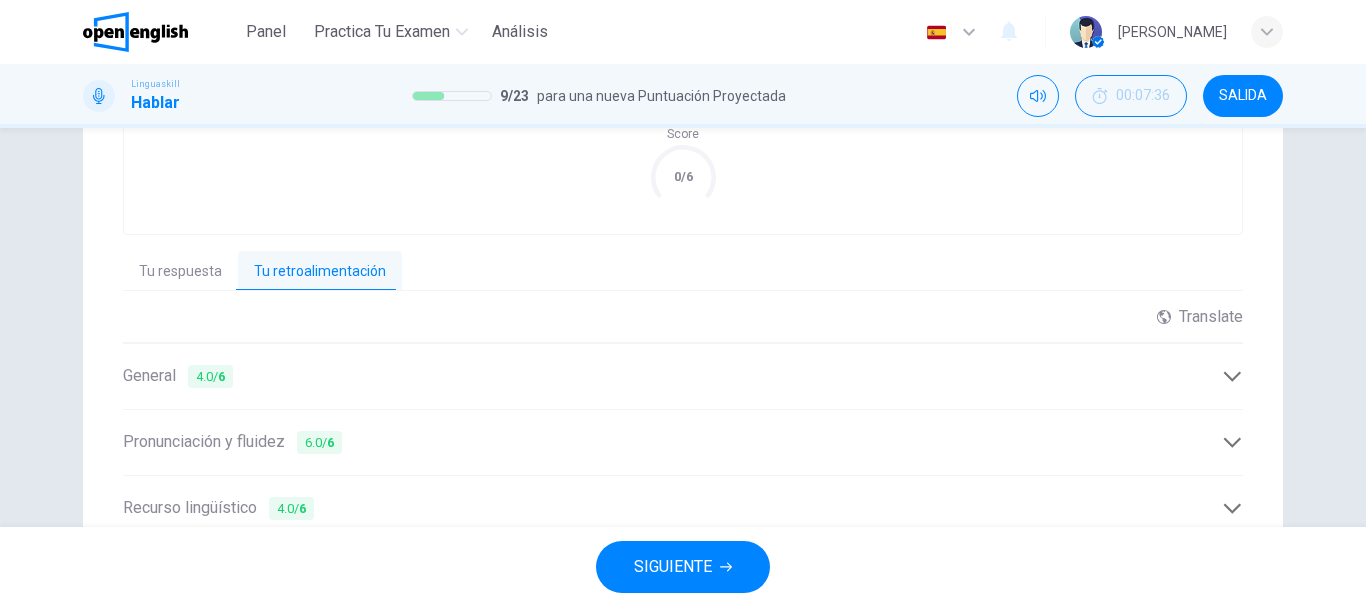 scroll, scrollTop: 645, scrollLeft: 0, axis: vertical 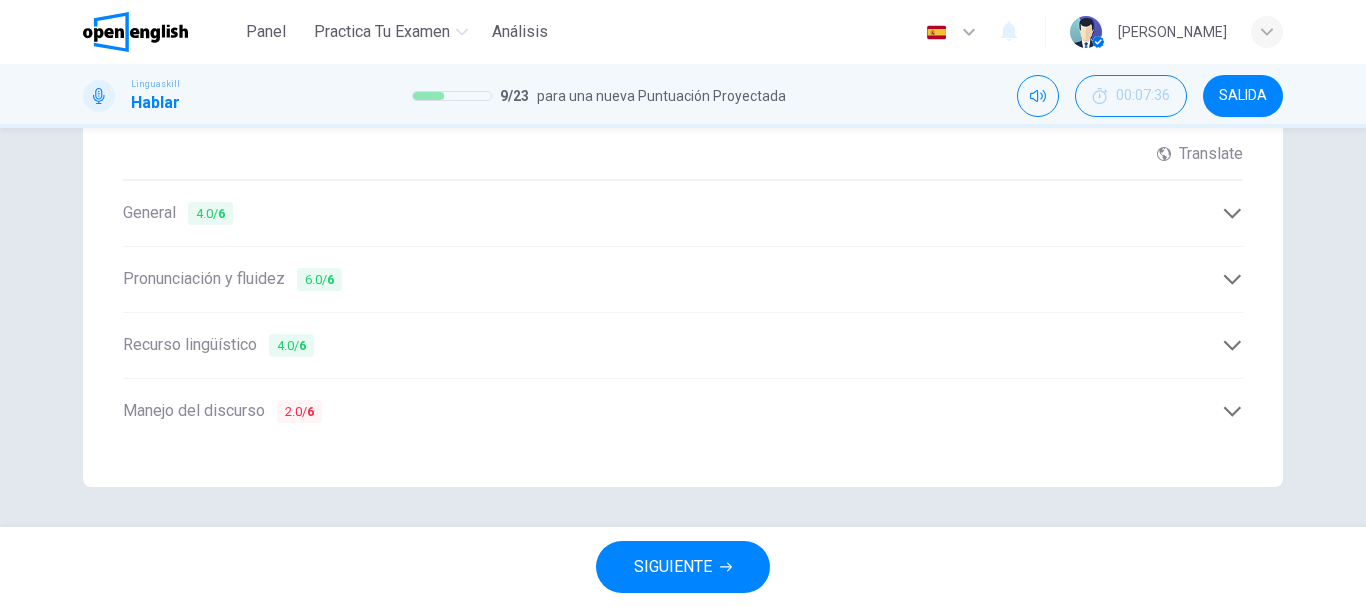 click on "Manejo del discurso   2.0 / 6" at bounding box center [672, 411] 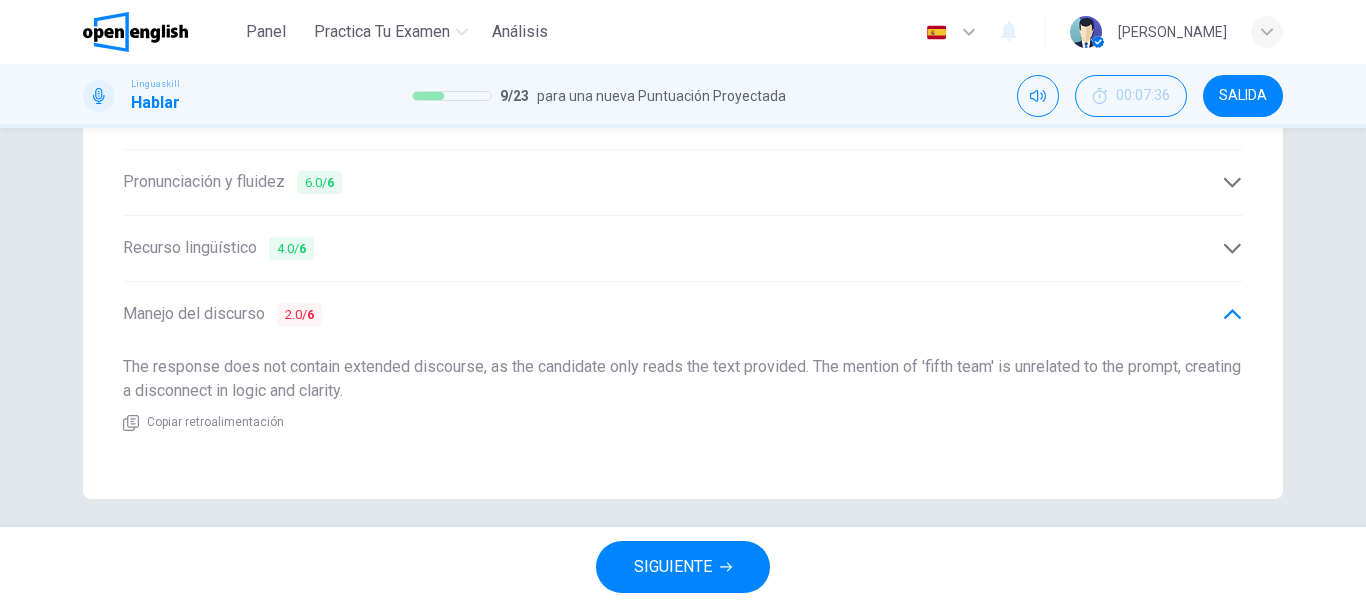 scroll, scrollTop: 743, scrollLeft: 0, axis: vertical 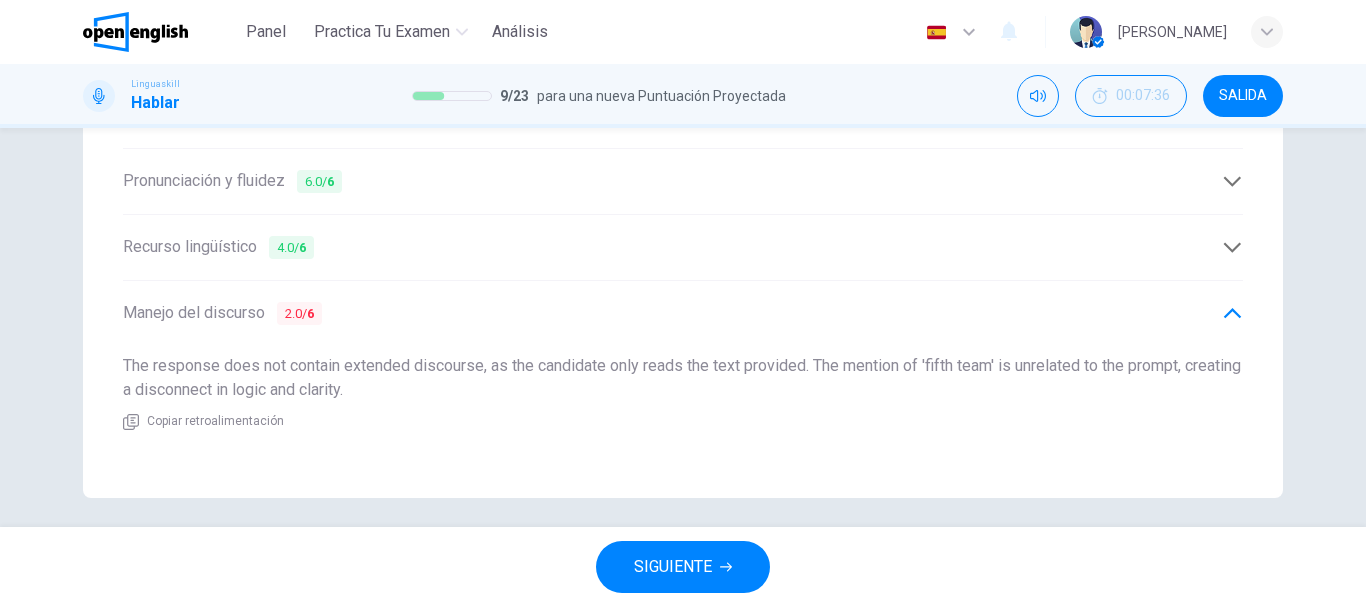 click on "SIGUIENTE" at bounding box center (673, 567) 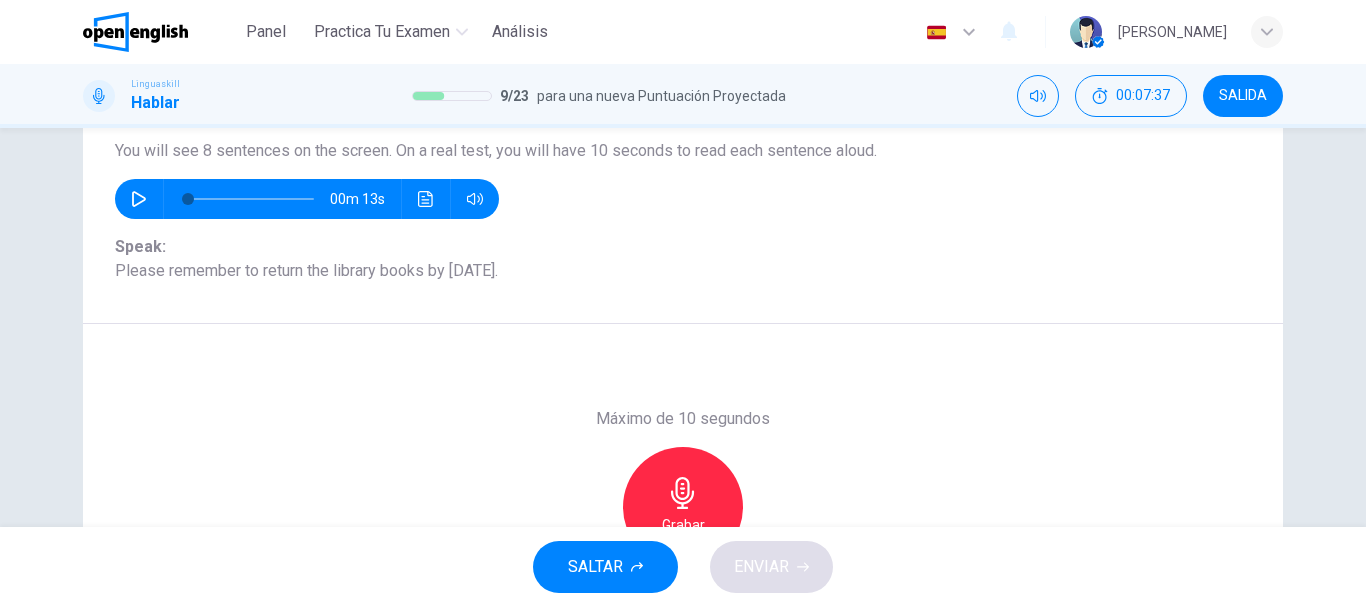 scroll, scrollTop: 177, scrollLeft: 0, axis: vertical 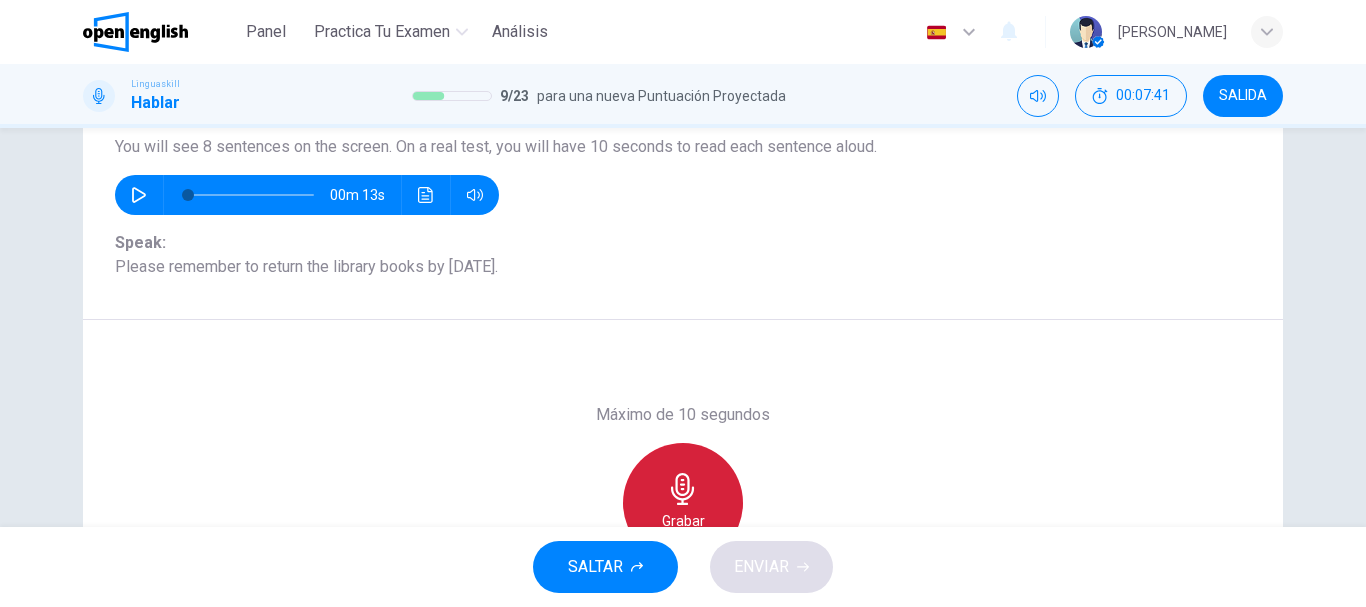 click on "Grabar" at bounding box center [683, 503] 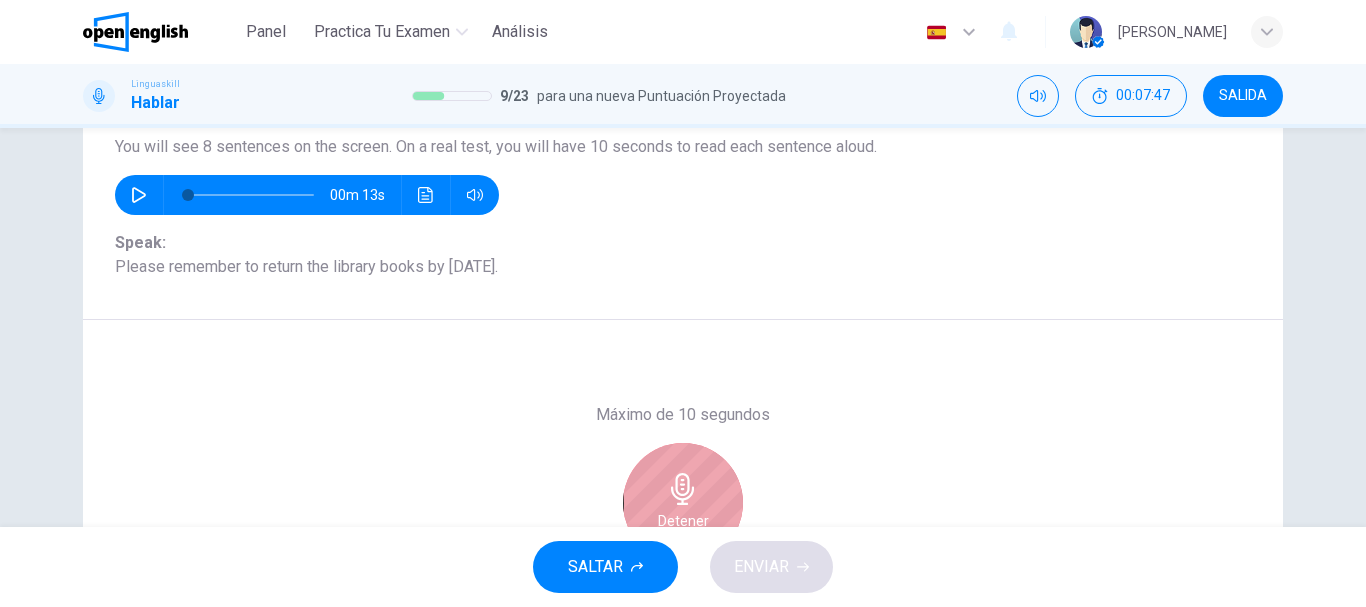click on "Detener" at bounding box center [683, 503] 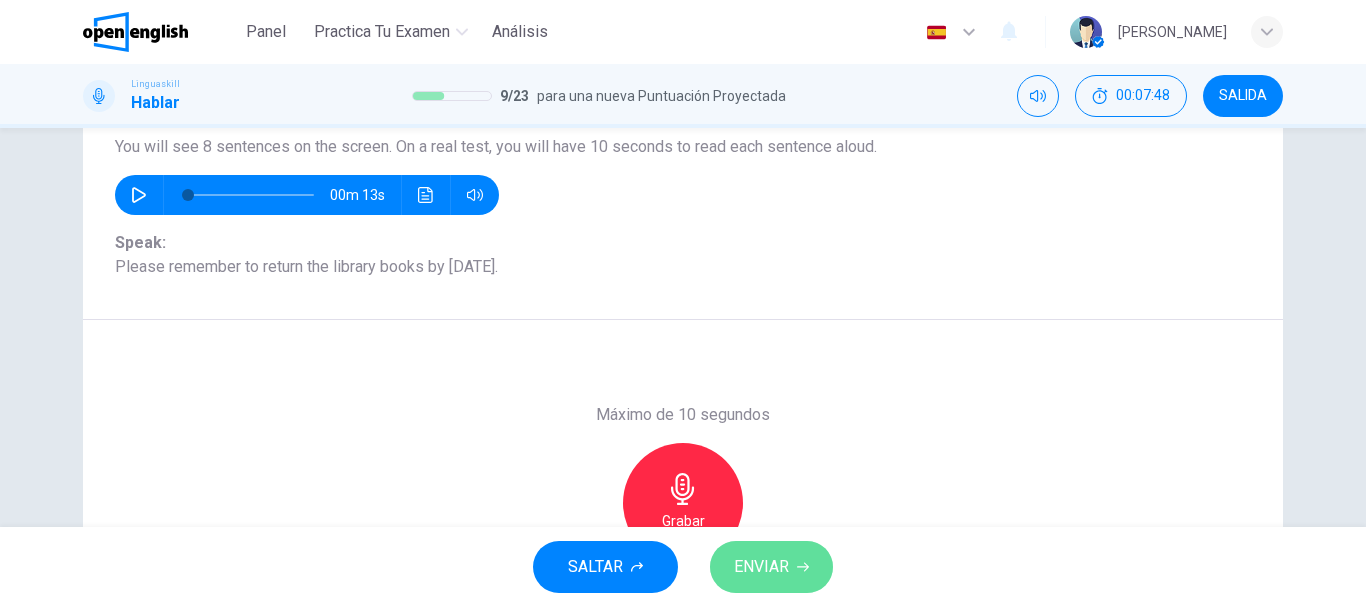 click on "ENVIAR" at bounding box center [771, 567] 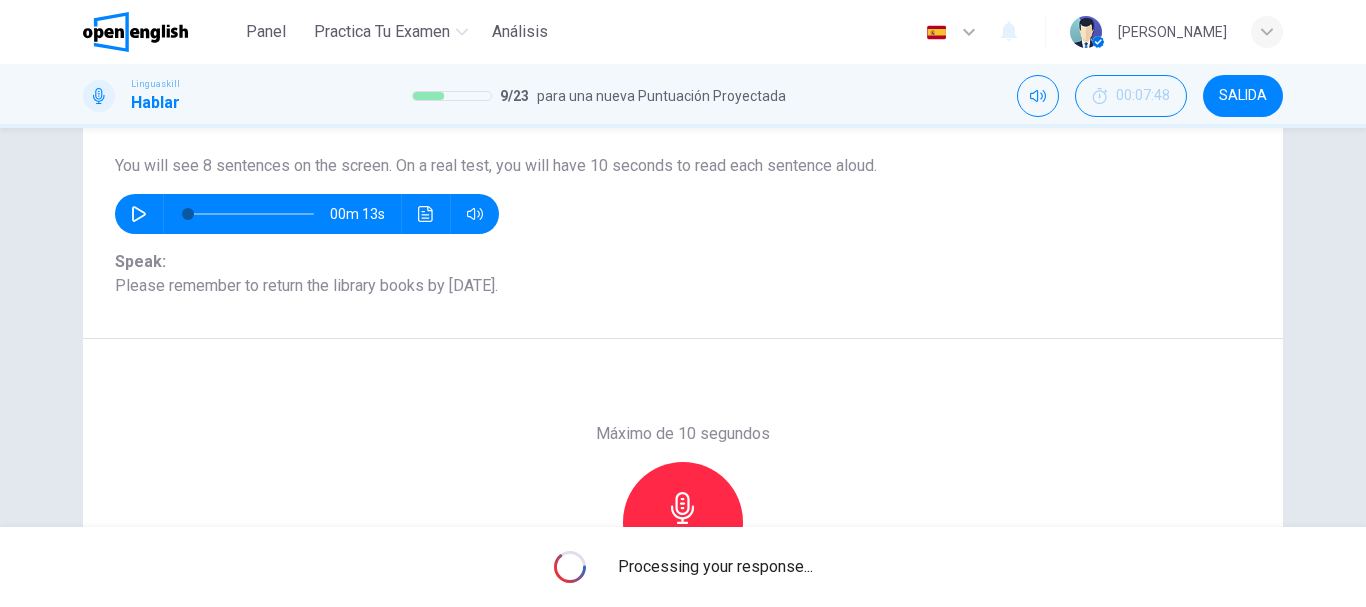 scroll, scrollTop: 137, scrollLeft: 0, axis: vertical 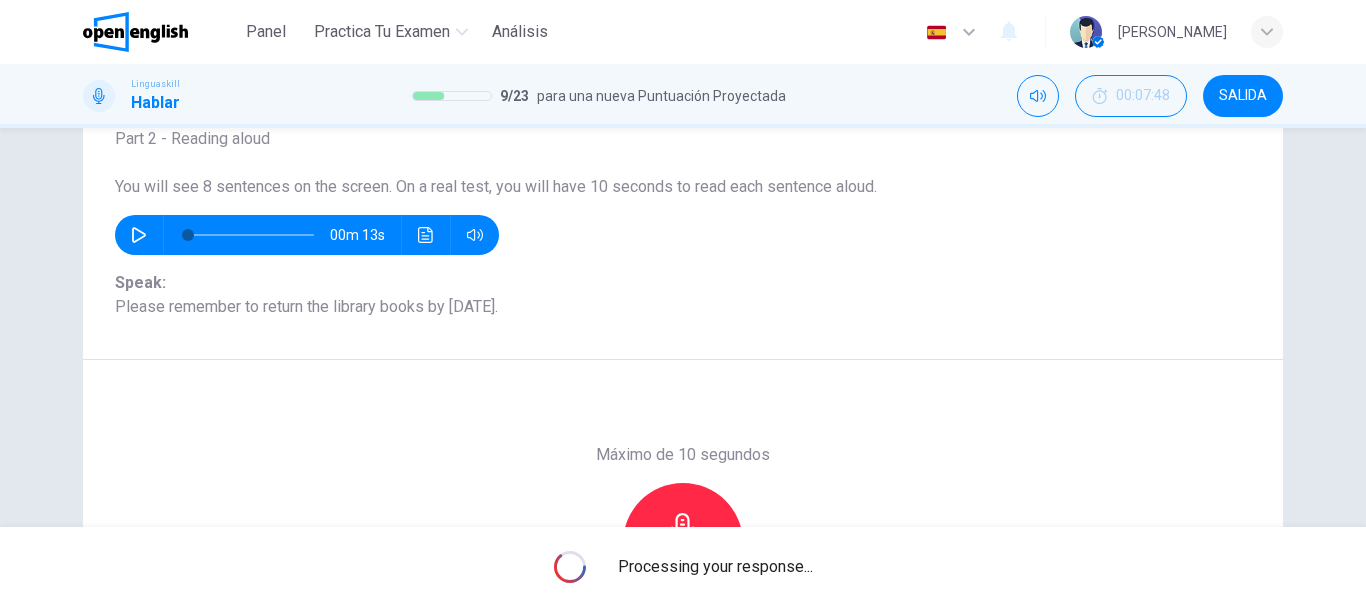 click 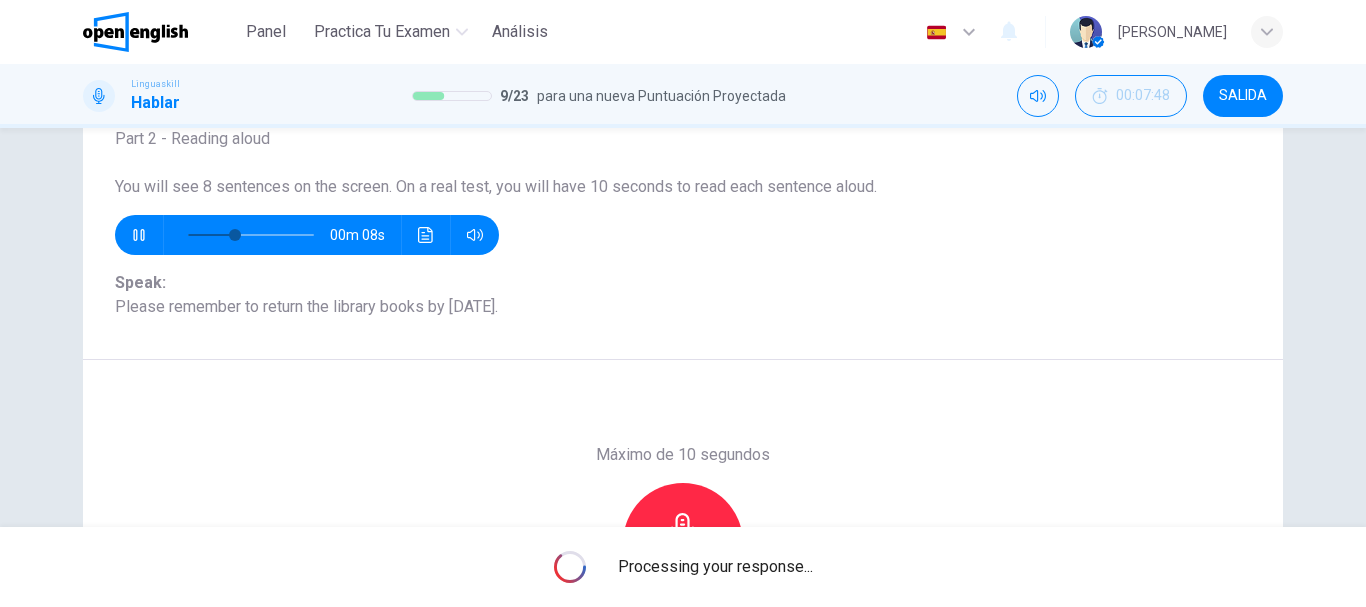 type on "*" 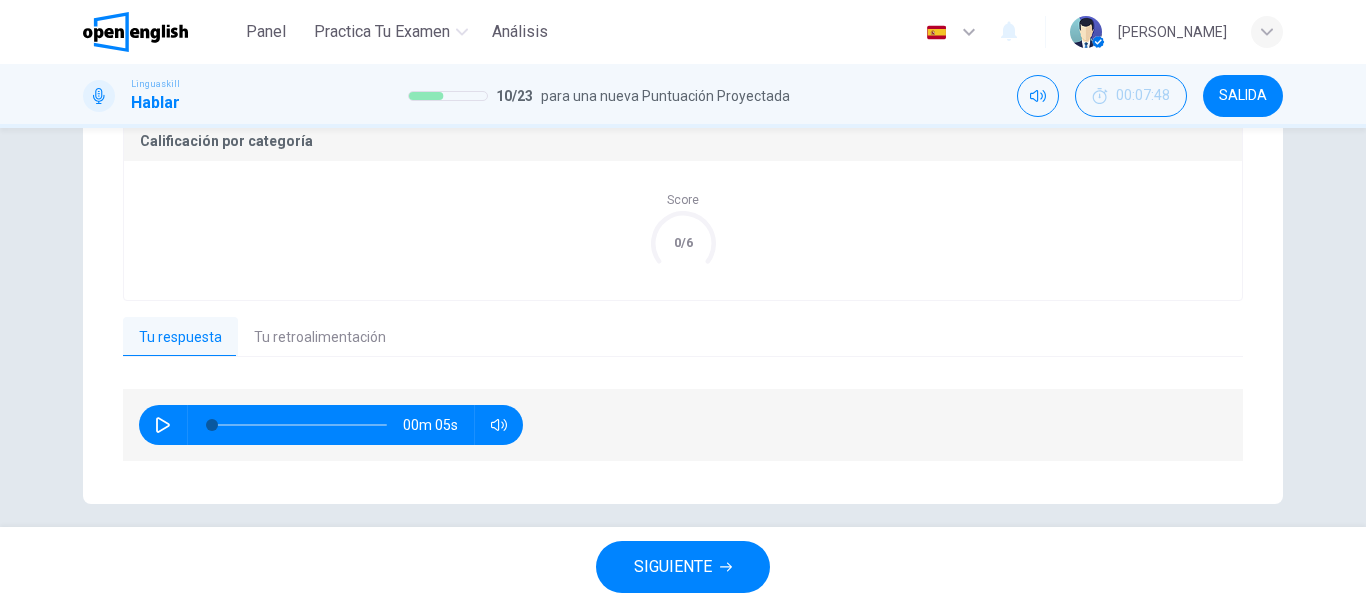 scroll, scrollTop: 433, scrollLeft: 0, axis: vertical 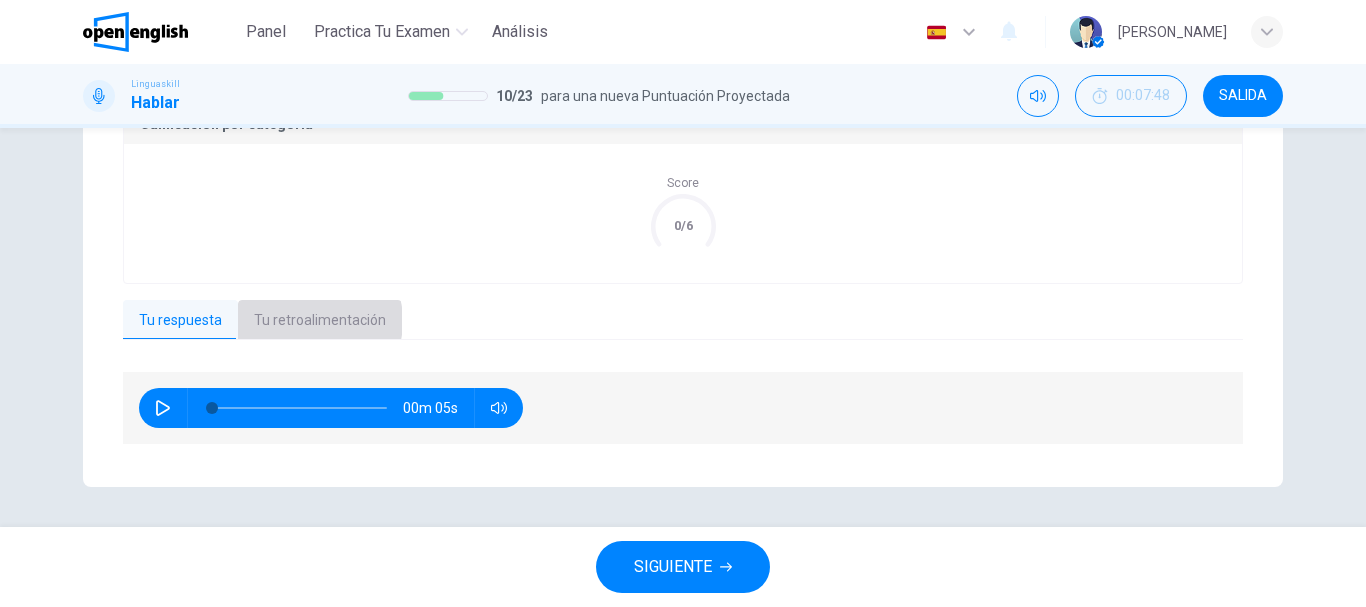 click on "Tu retroalimentación" at bounding box center [320, 321] 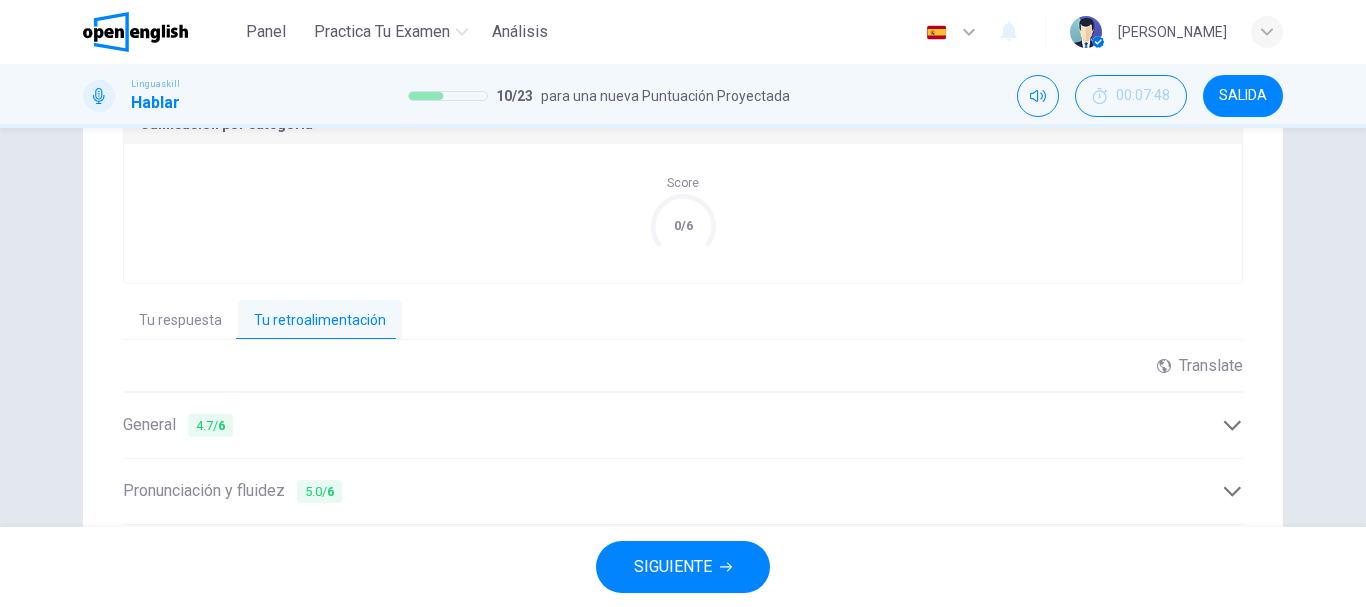 scroll, scrollTop: 645, scrollLeft: 0, axis: vertical 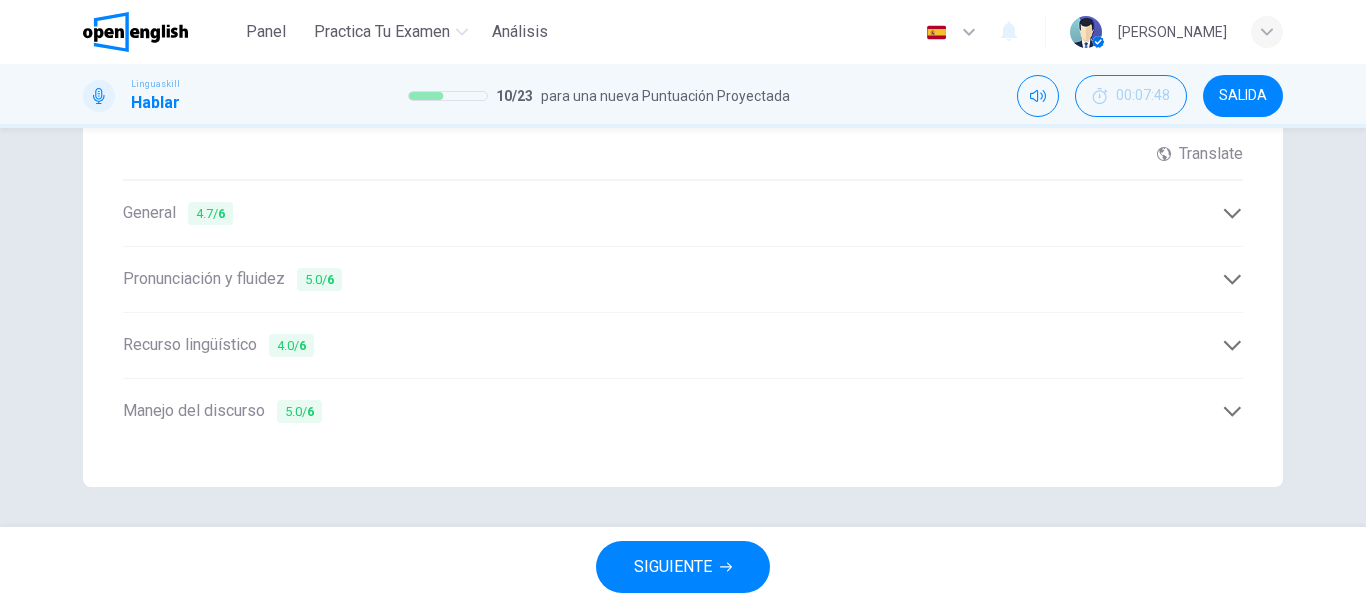 click on "Manejo del discurso   5.0 / 6" at bounding box center [672, 411] 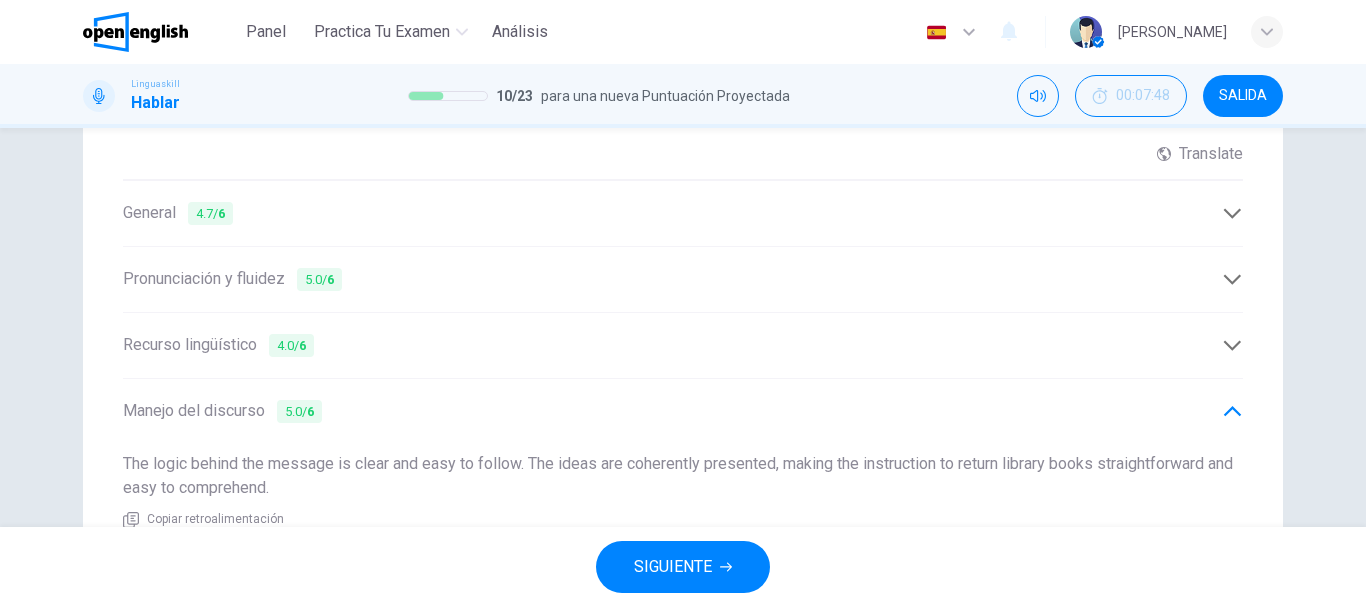 scroll, scrollTop: 754, scrollLeft: 0, axis: vertical 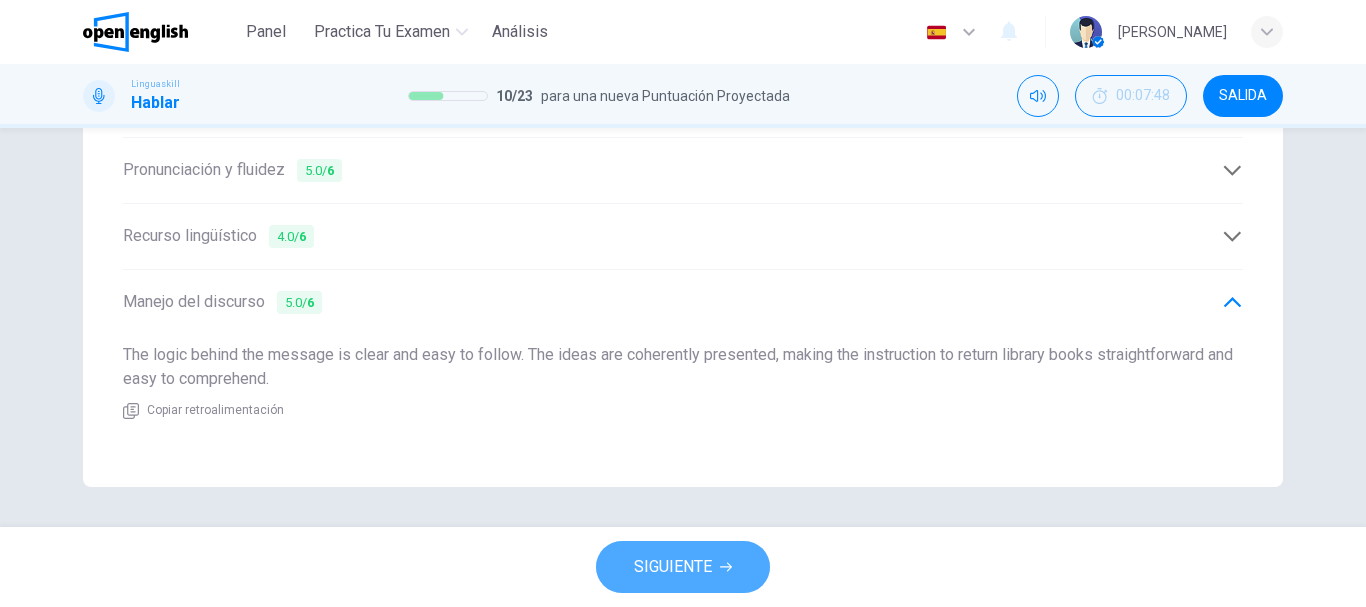 click on "SIGUIENTE" at bounding box center (673, 567) 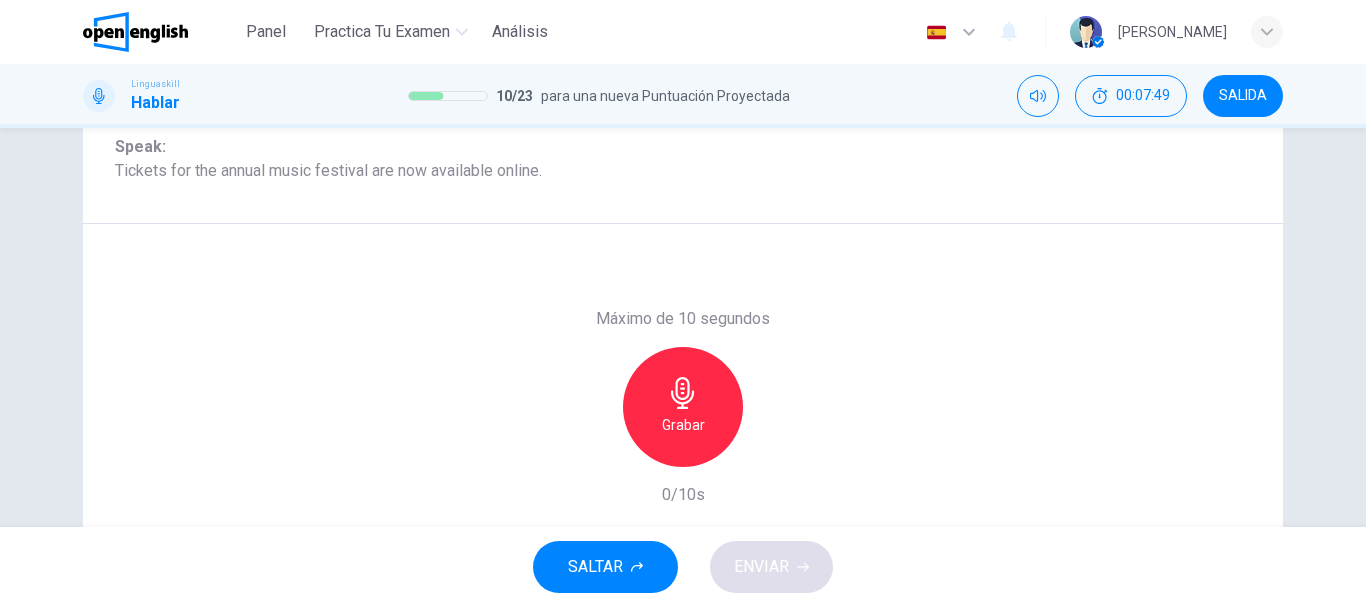 scroll, scrollTop: 274, scrollLeft: 0, axis: vertical 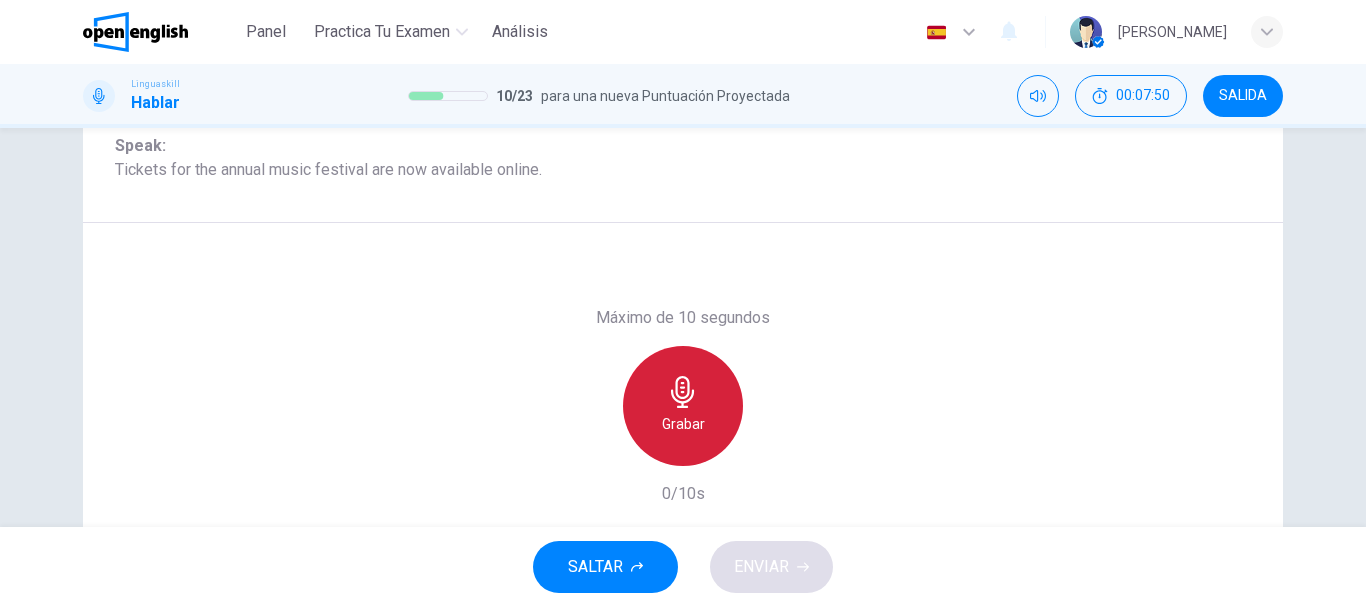 click on "Grabar" at bounding box center [683, 406] 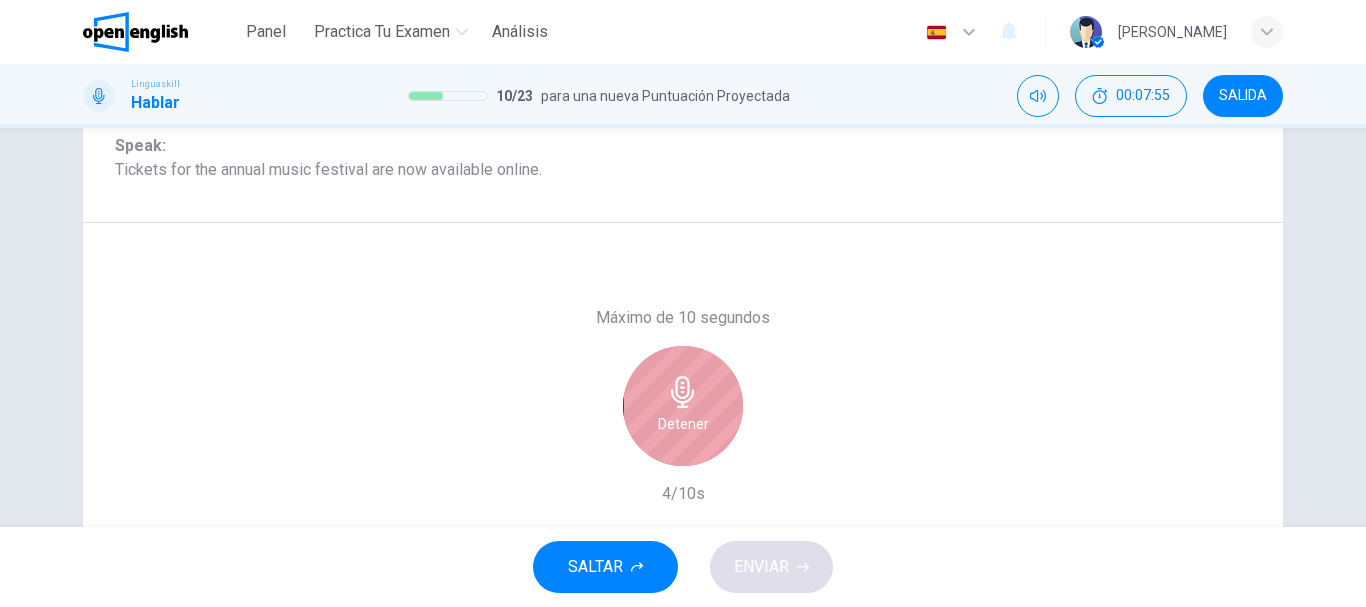 click on "Detener" at bounding box center [683, 406] 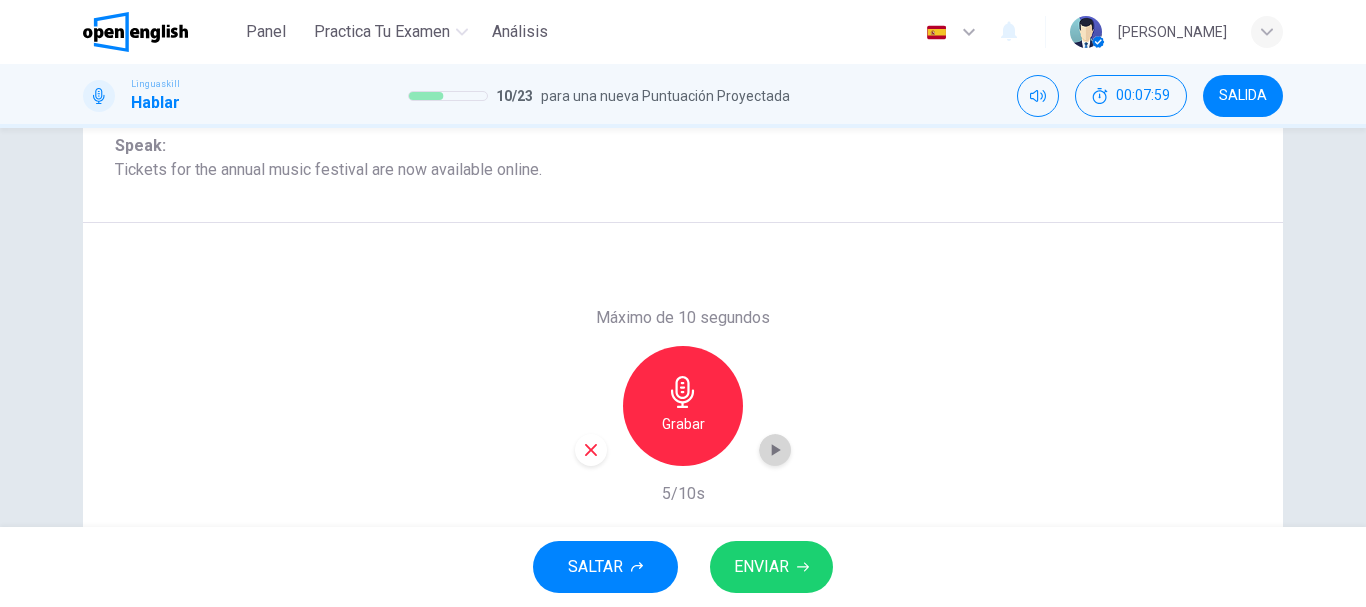 click 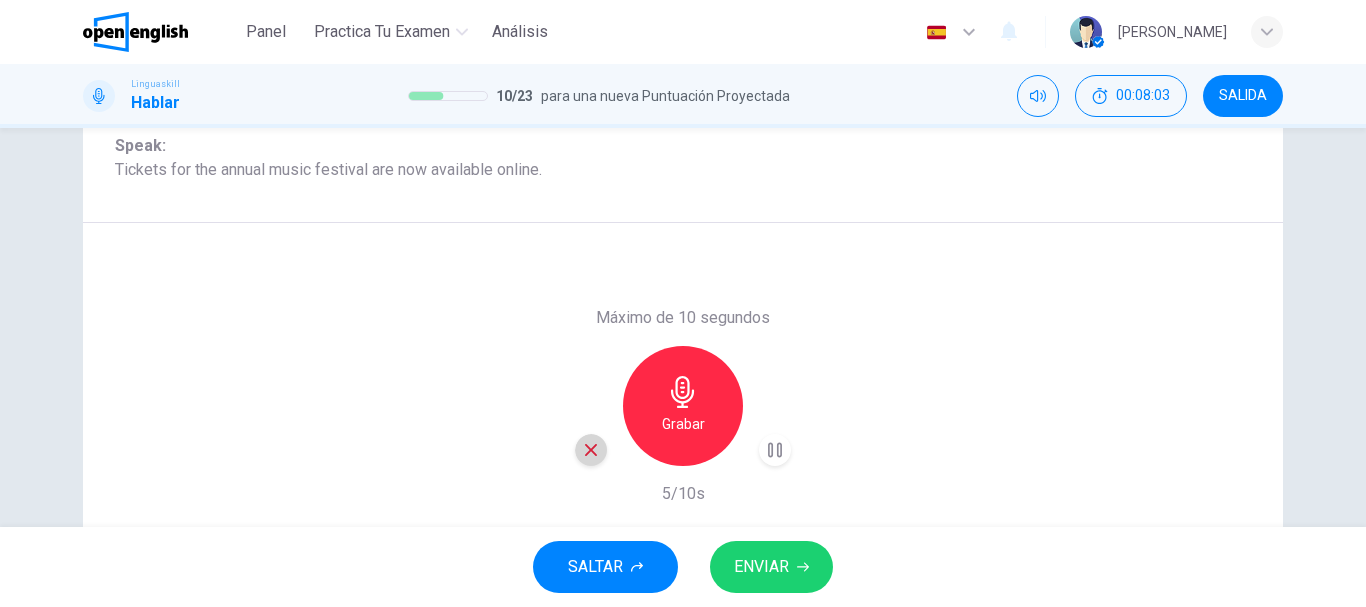 click 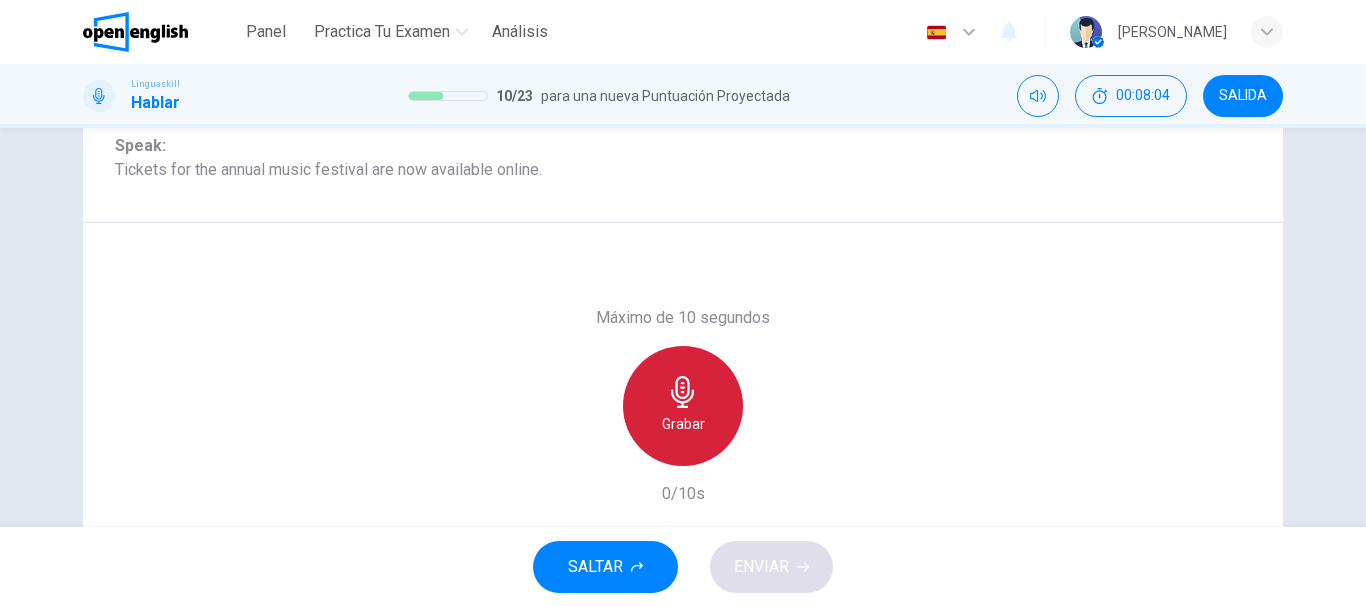 click on "Grabar" at bounding box center [683, 406] 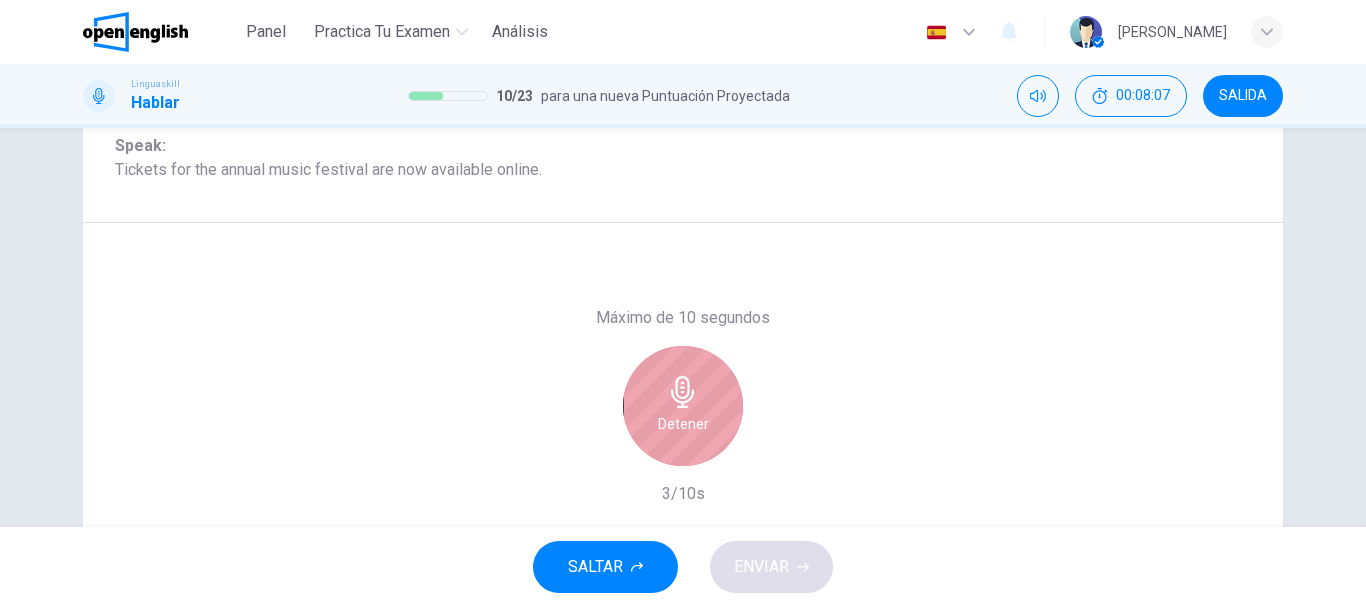 click on "Detener" at bounding box center [683, 424] 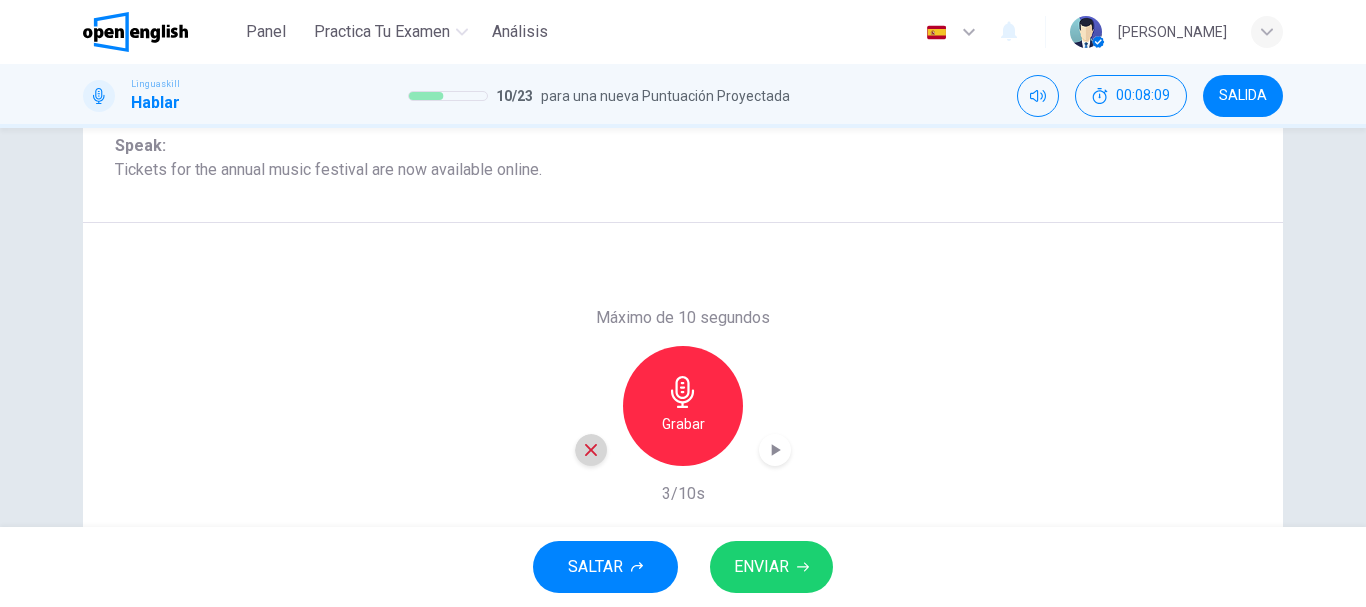 click at bounding box center [591, 450] 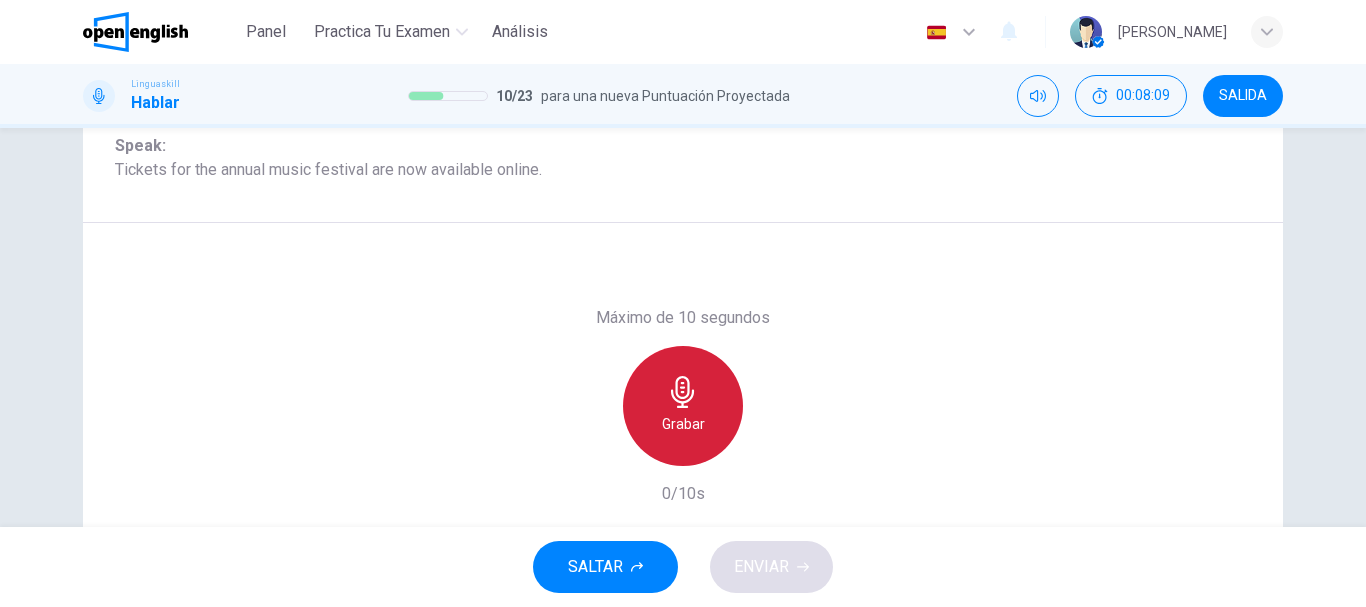 click on "Grabar" at bounding box center [683, 406] 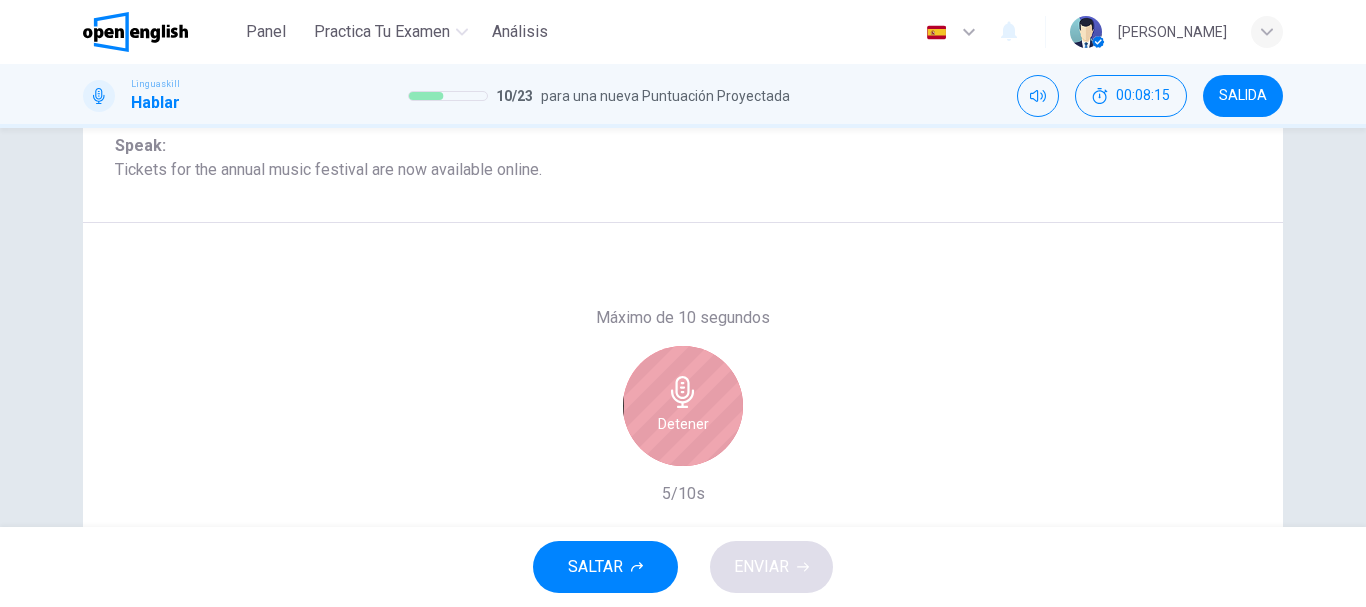 click on "Detener" at bounding box center (683, 406) 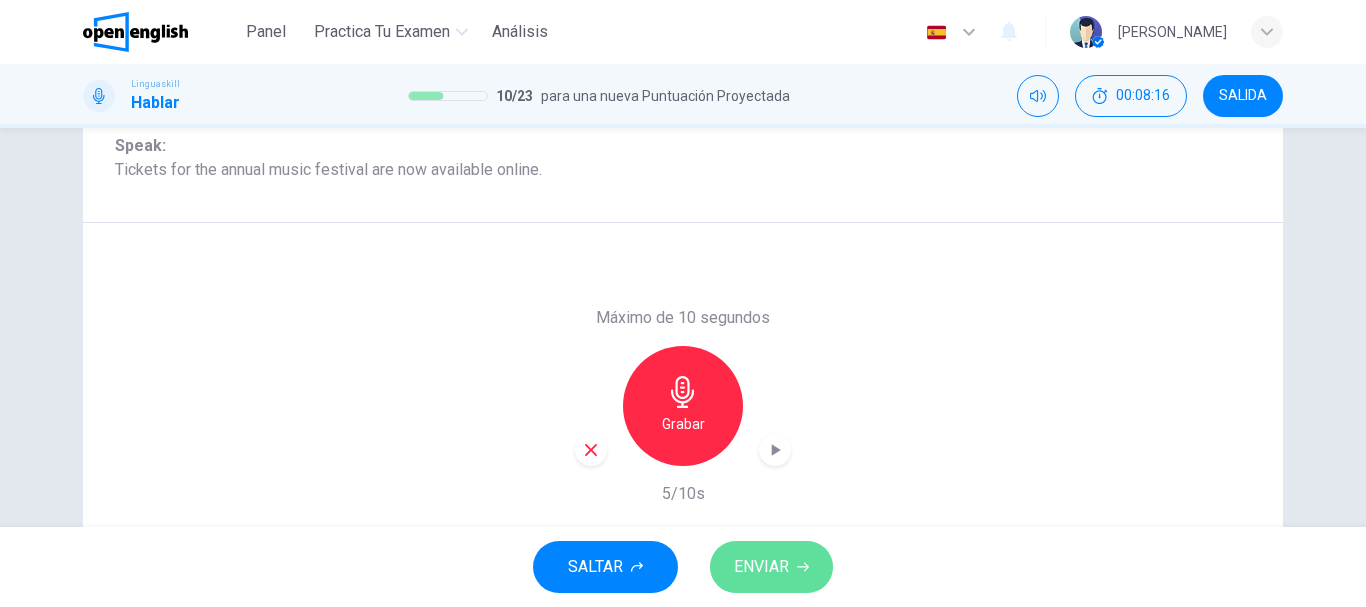 click on "ENVIAR" at bounding box center (761, 567) 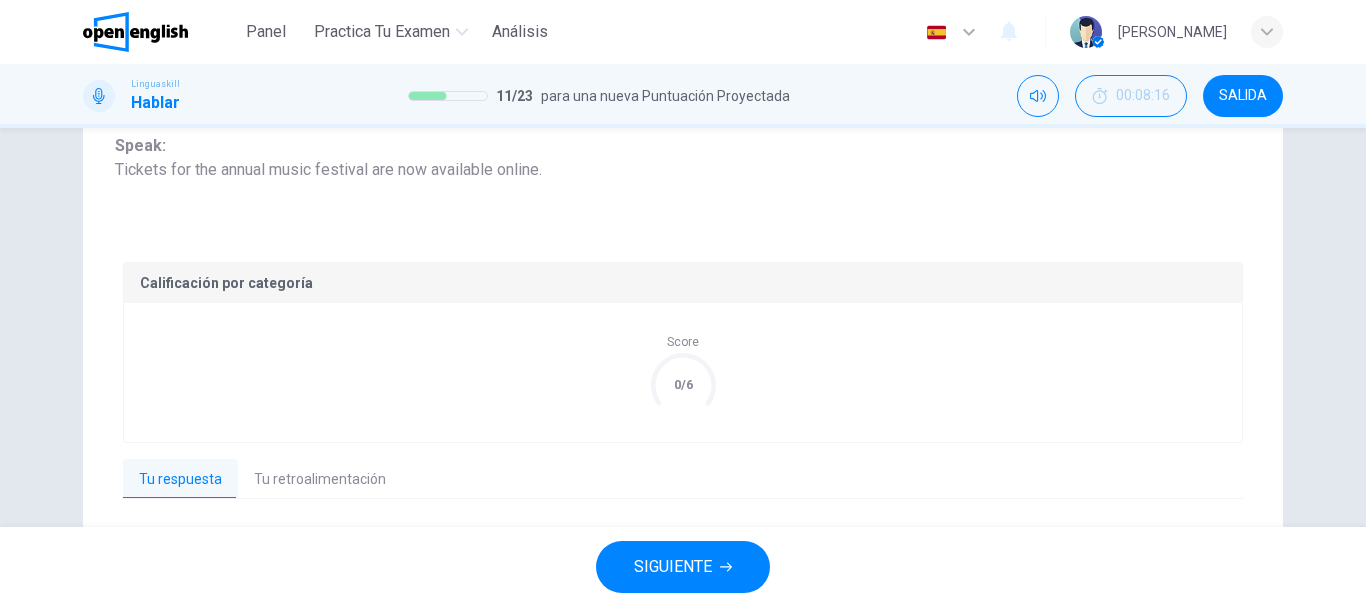 scroll, scrollTop: 433, scrollLeft: 0, axis: vertical 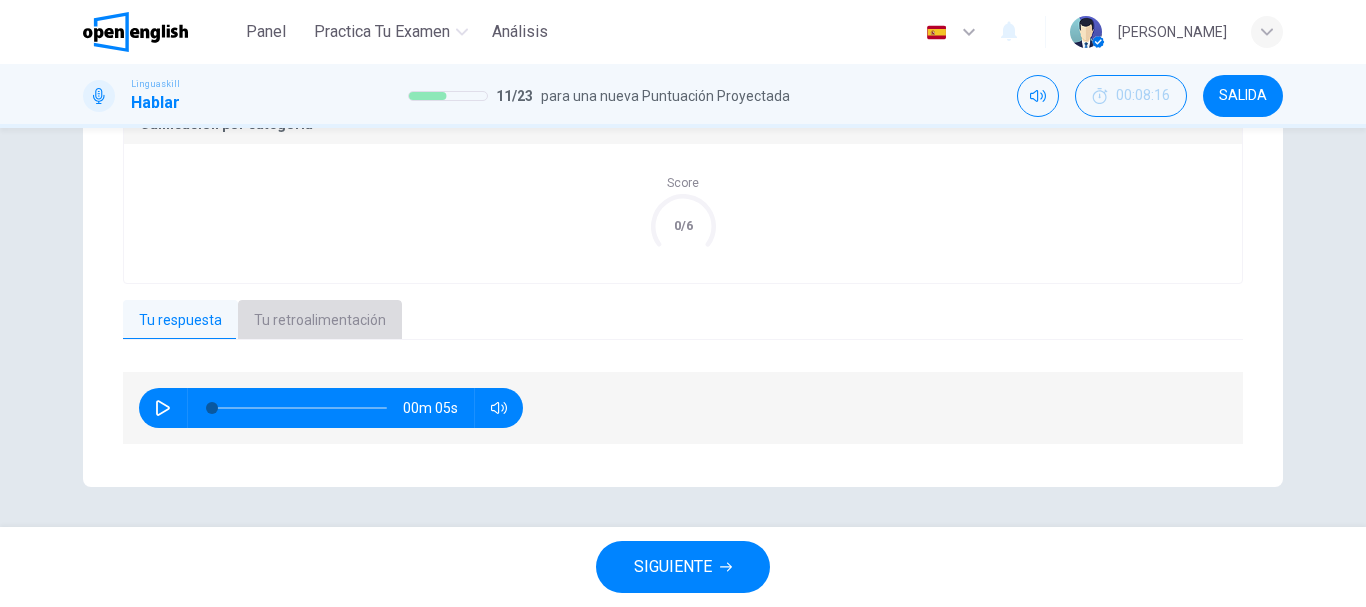 click on "Tu retroalimentación" at bounding box center (320, 321) 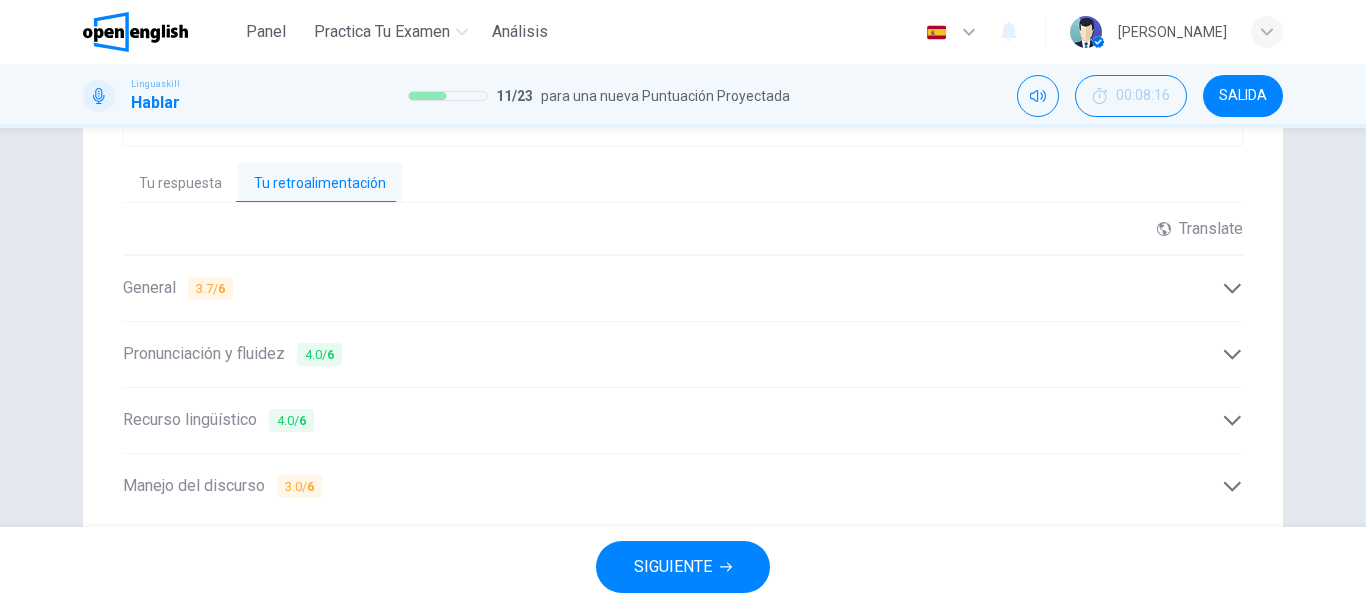scroll, scrollTop: 645, scrollLeft: 0, axis: vertical 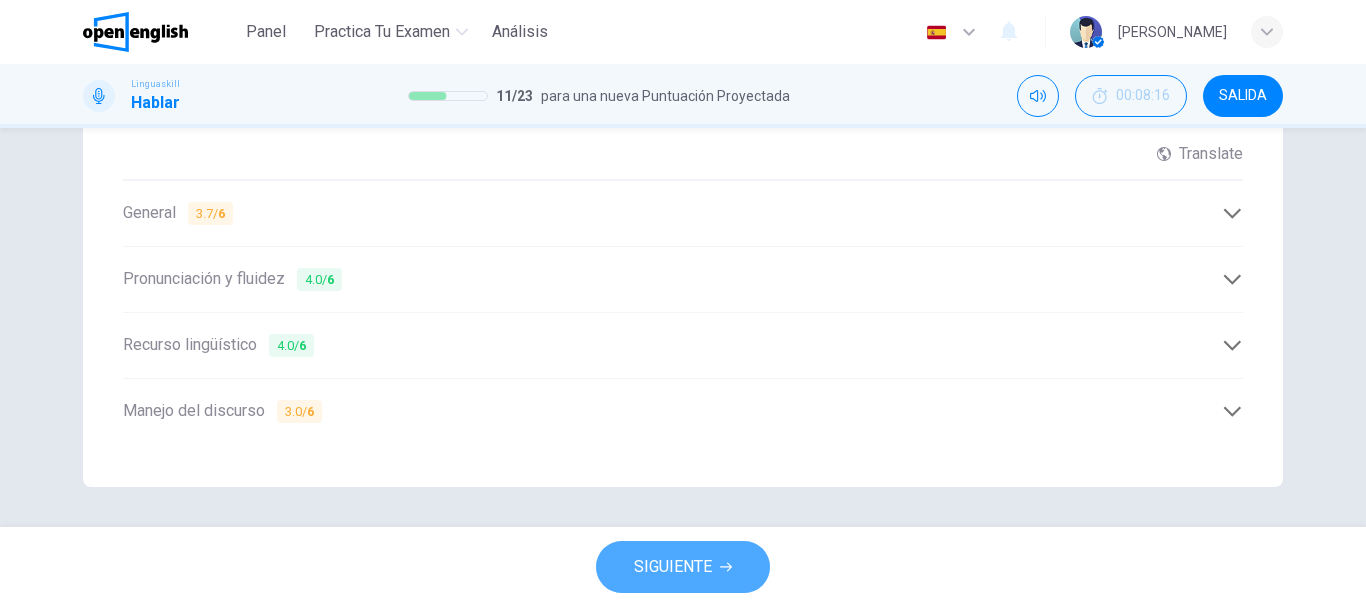 click on "SIGUIENTE" at bounding box center (673, 567) 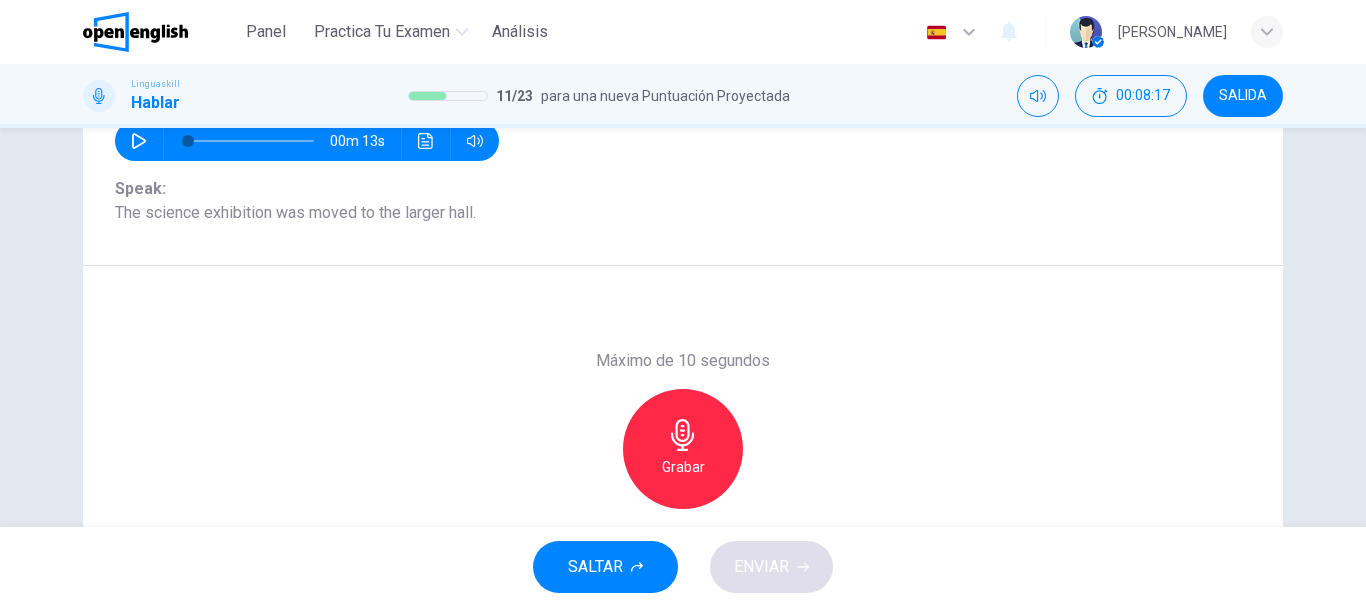 scroll, scrollTop: 276, scrollLeft: 0, axis: vertical 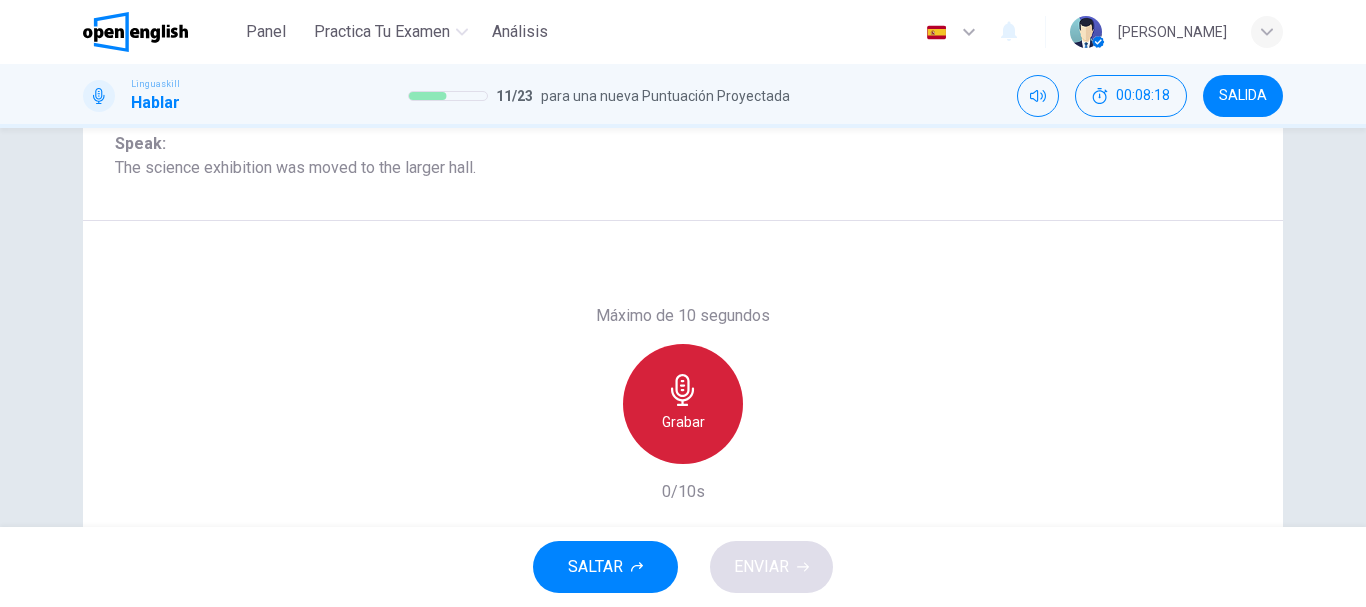 click on "Grabar" at bounding box center (683, 422) 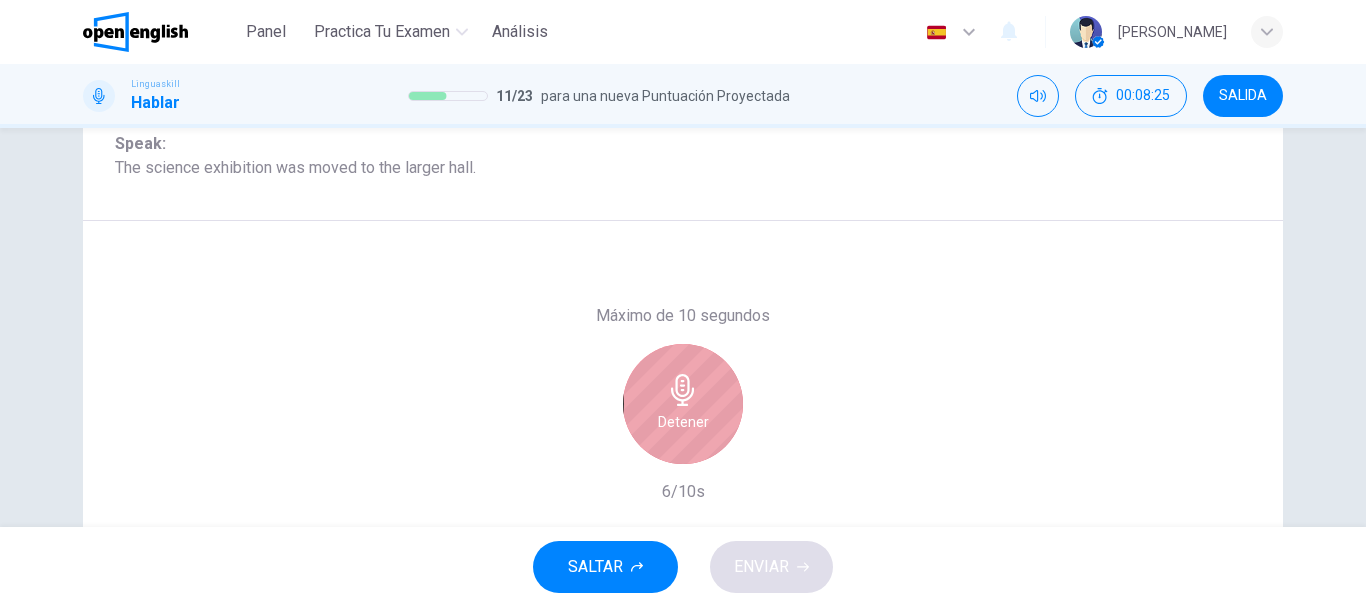 click on "Detener" at bounding box center [683, 422] 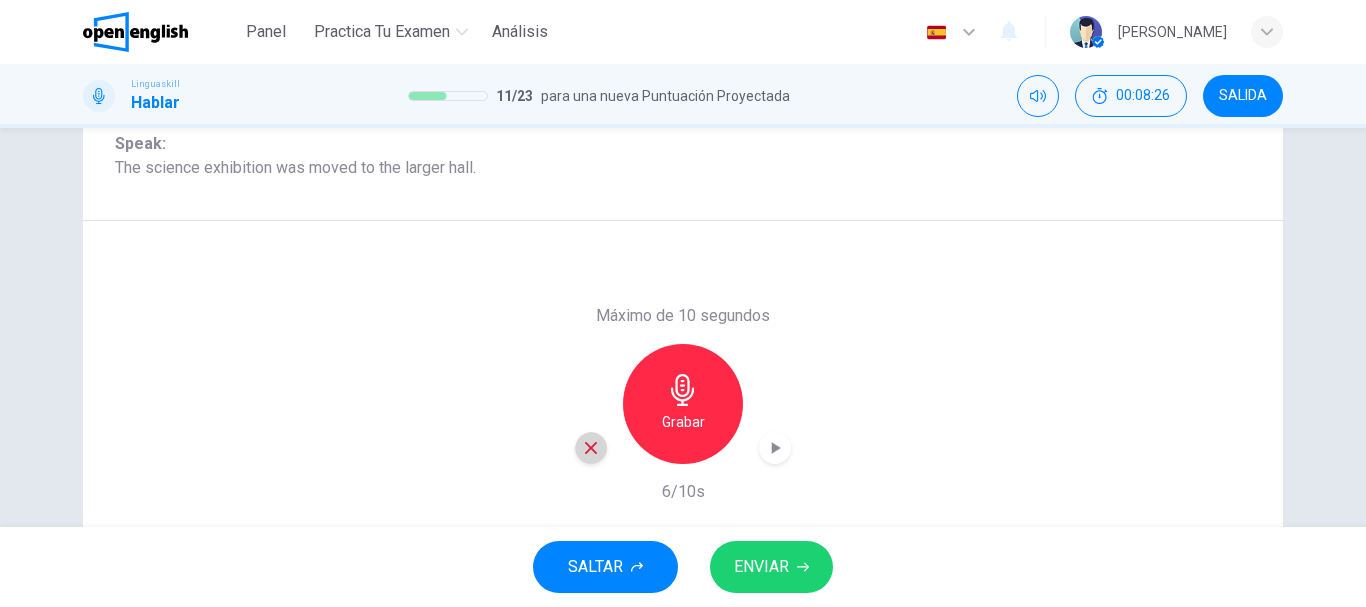 click 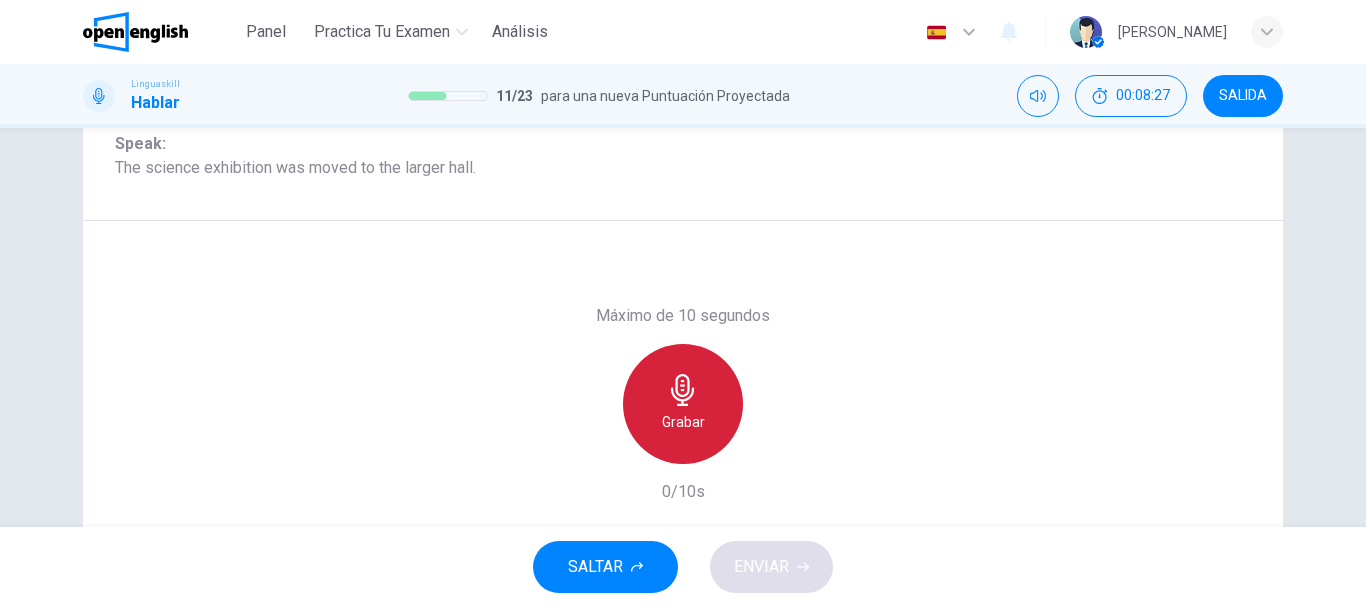 click on "Grabar" at bounding box center [683, 422] 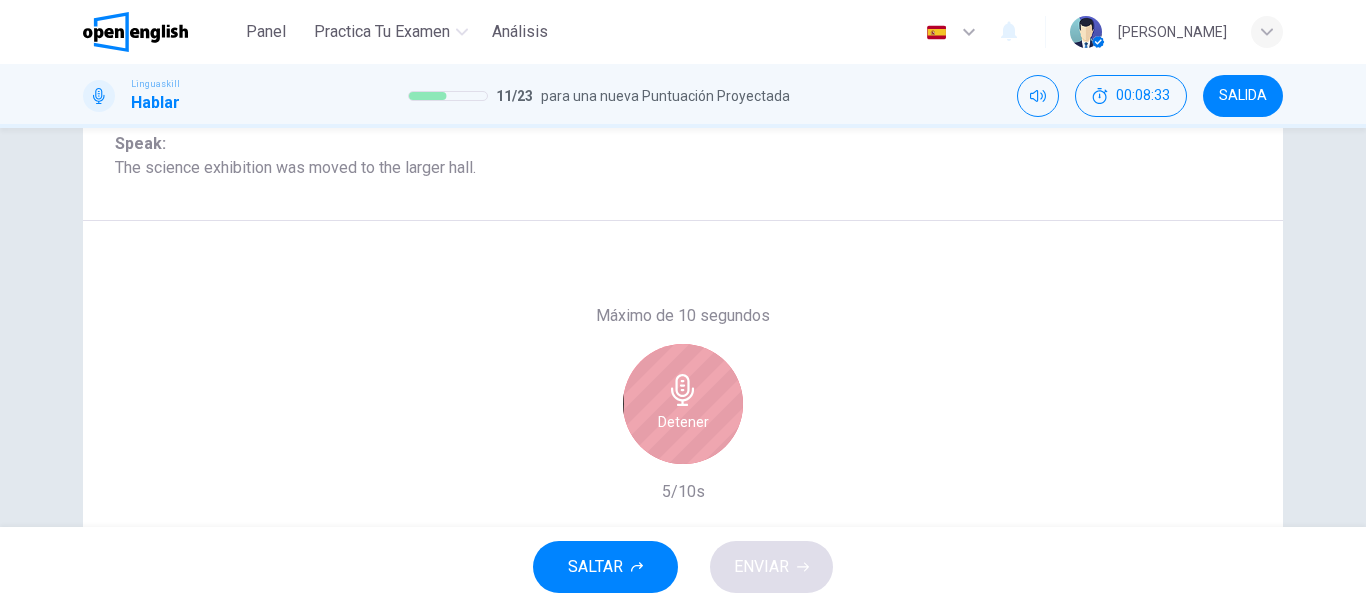 click on "Detener" at bounding box center [683, 422] 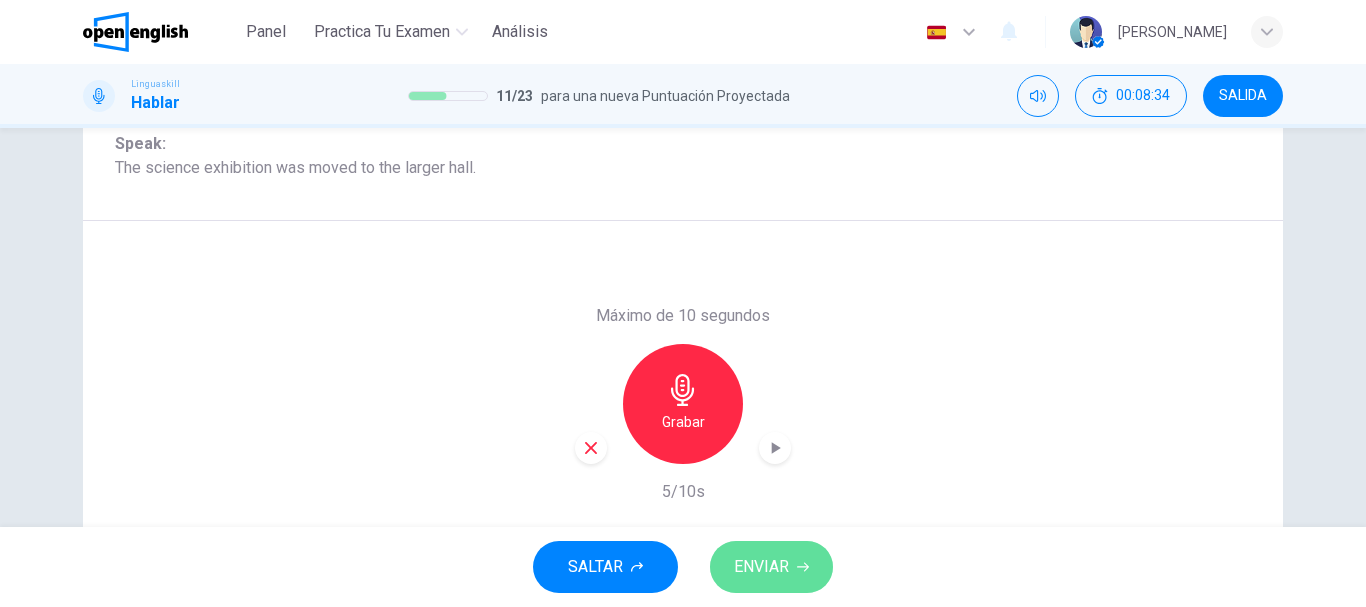 click on "ENVIAR" at bounding box center [761, 567] 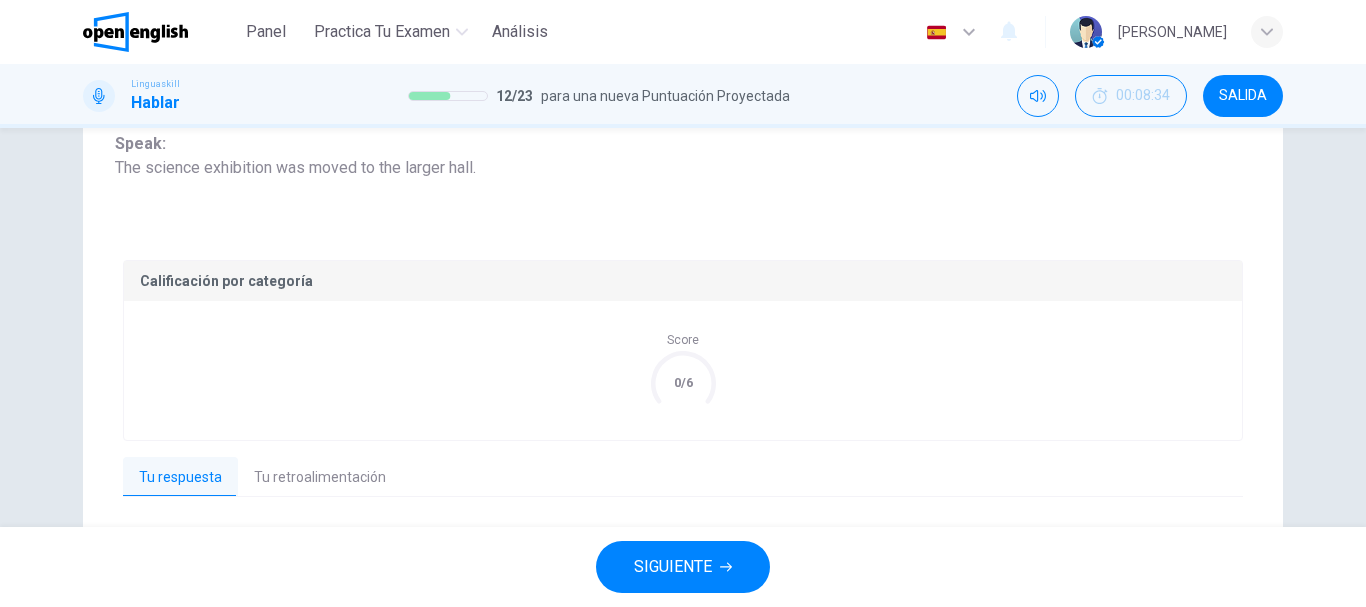 scroll, scrollTop: 433, scrollLeft: 0, axis: vertical 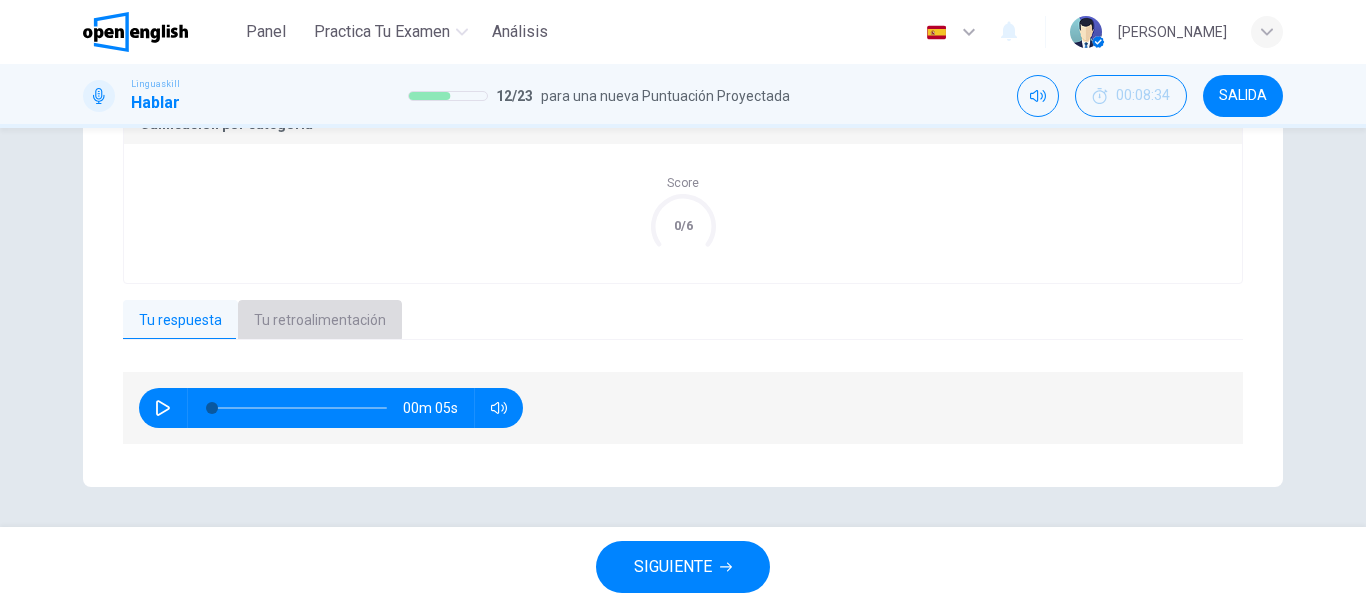 click on "Tu retroalimentación" at bounding box center (320, 321) 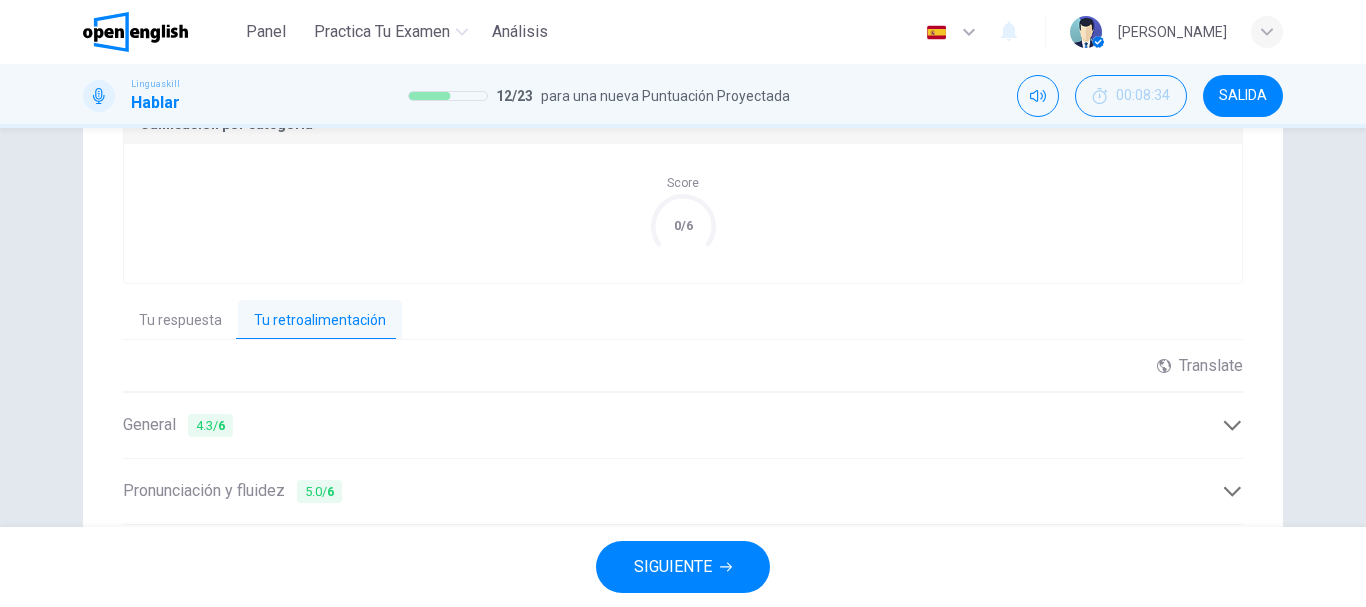 scroll, scrollTop: 645, scrollLeft: 0, axis: vertical 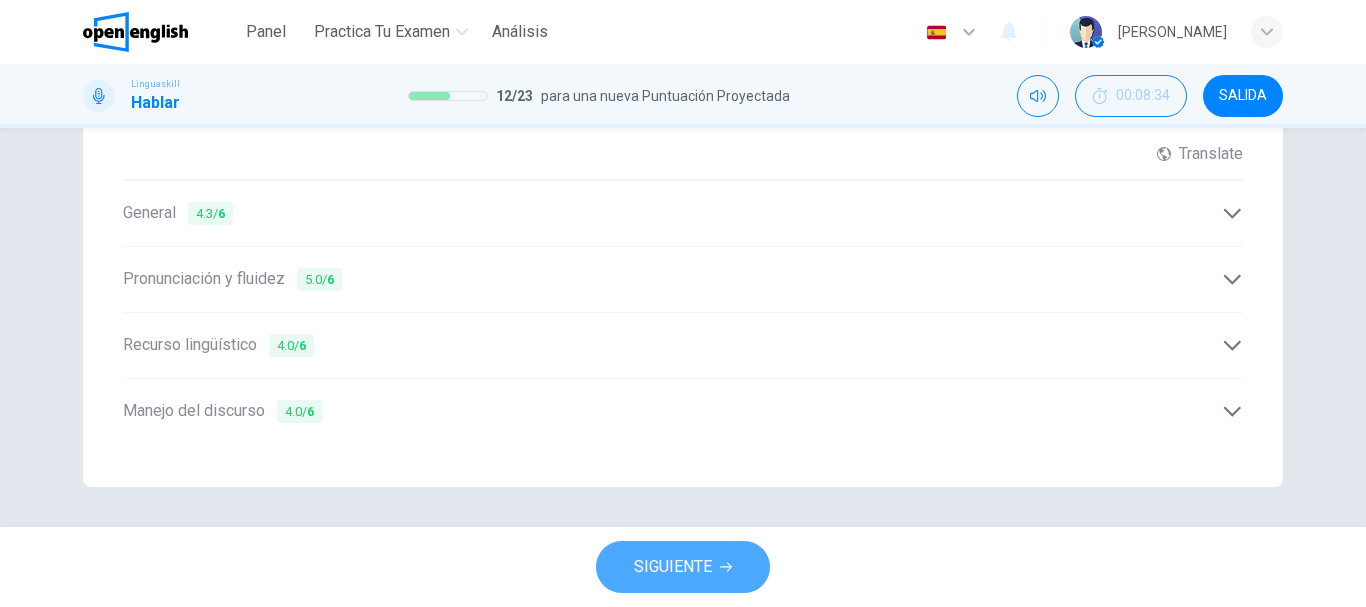 click on "SIGUIENTE" at bounding box center [673, 567] 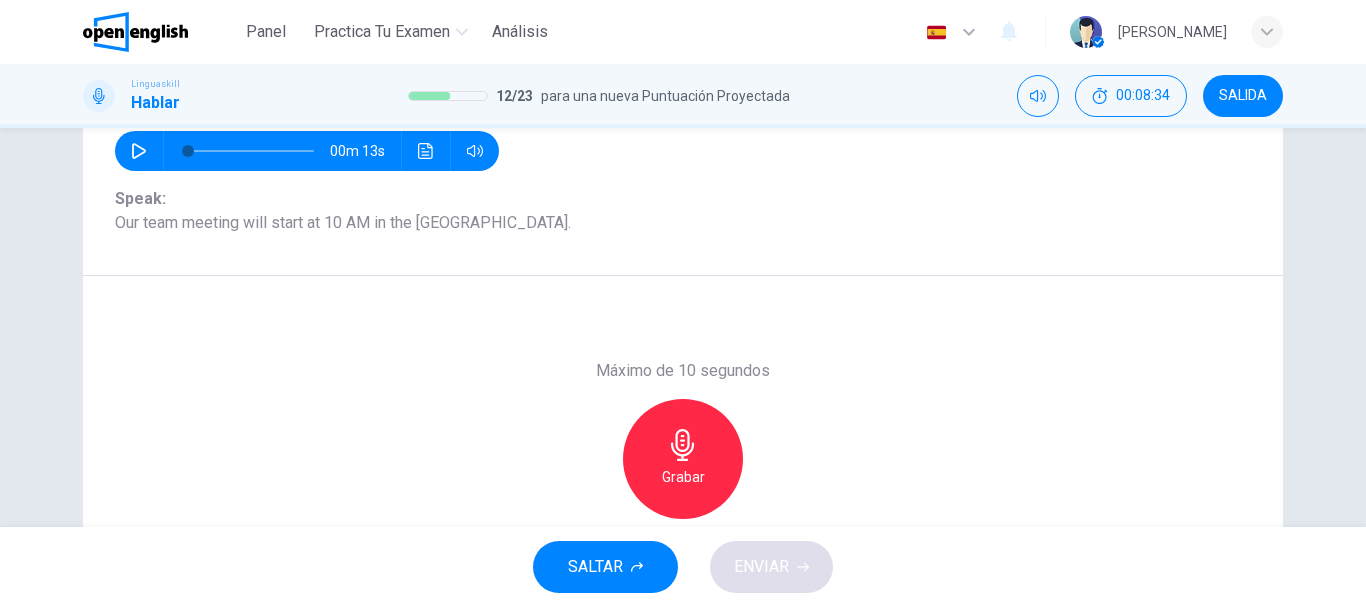 scroll, scrollTop: 215, scrollLeft: 0, axis: vertical 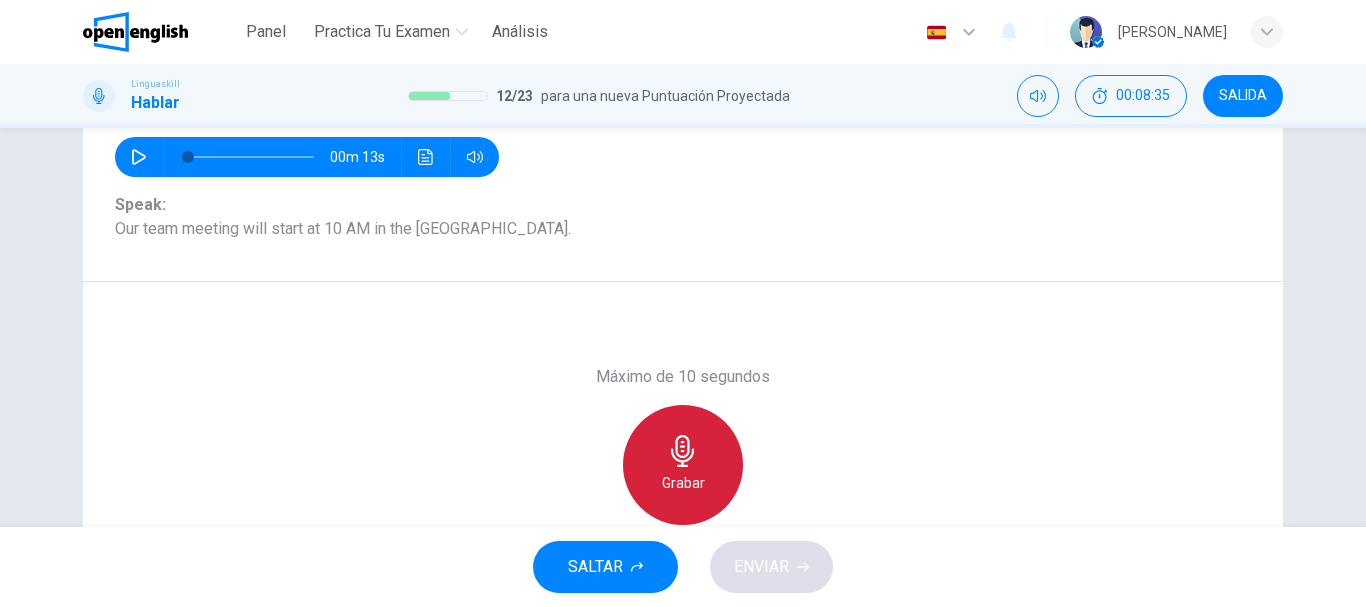 click 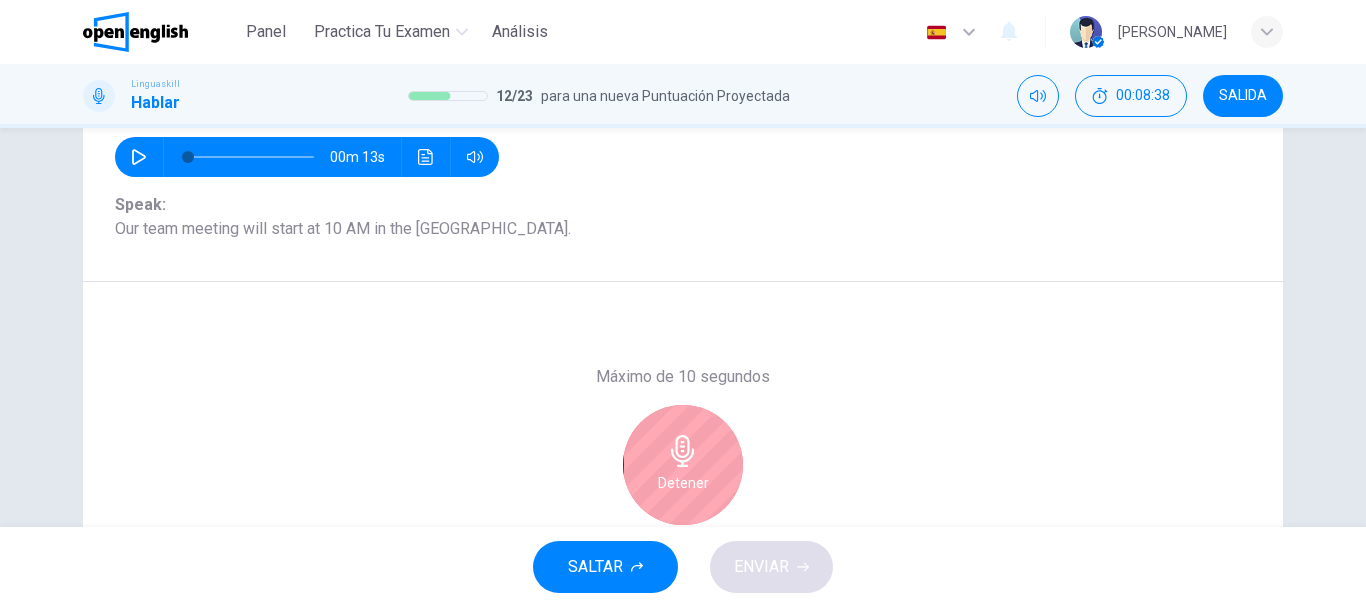 click 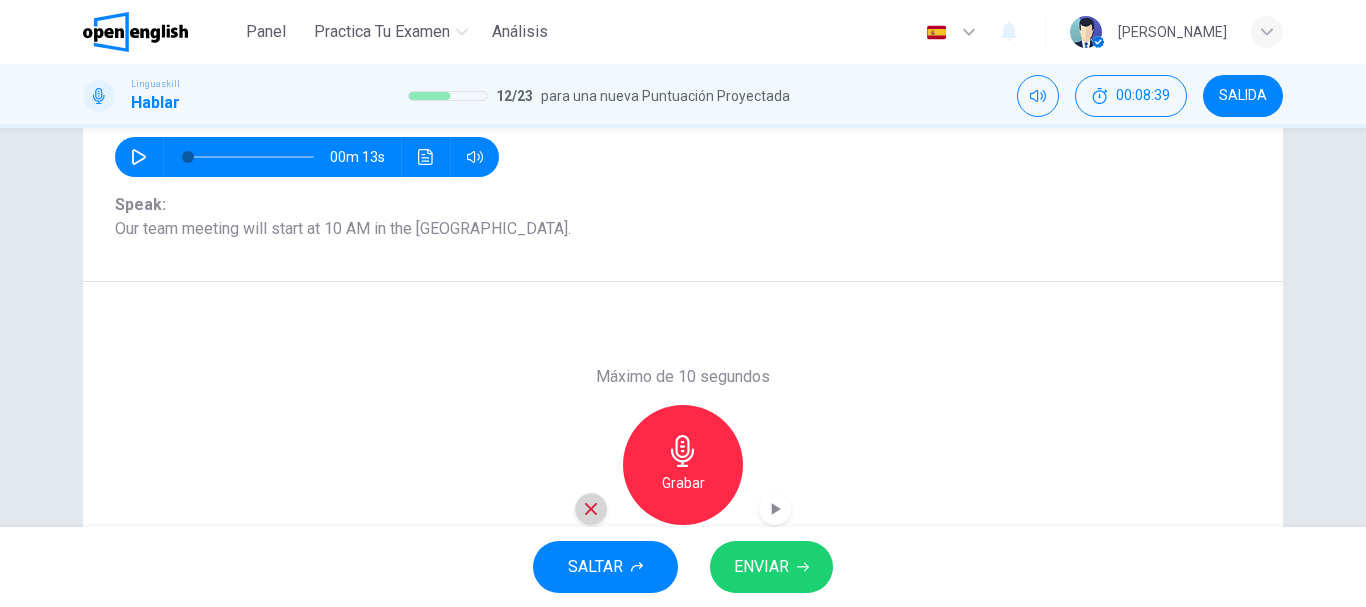 click at bounding box center [591, 509] 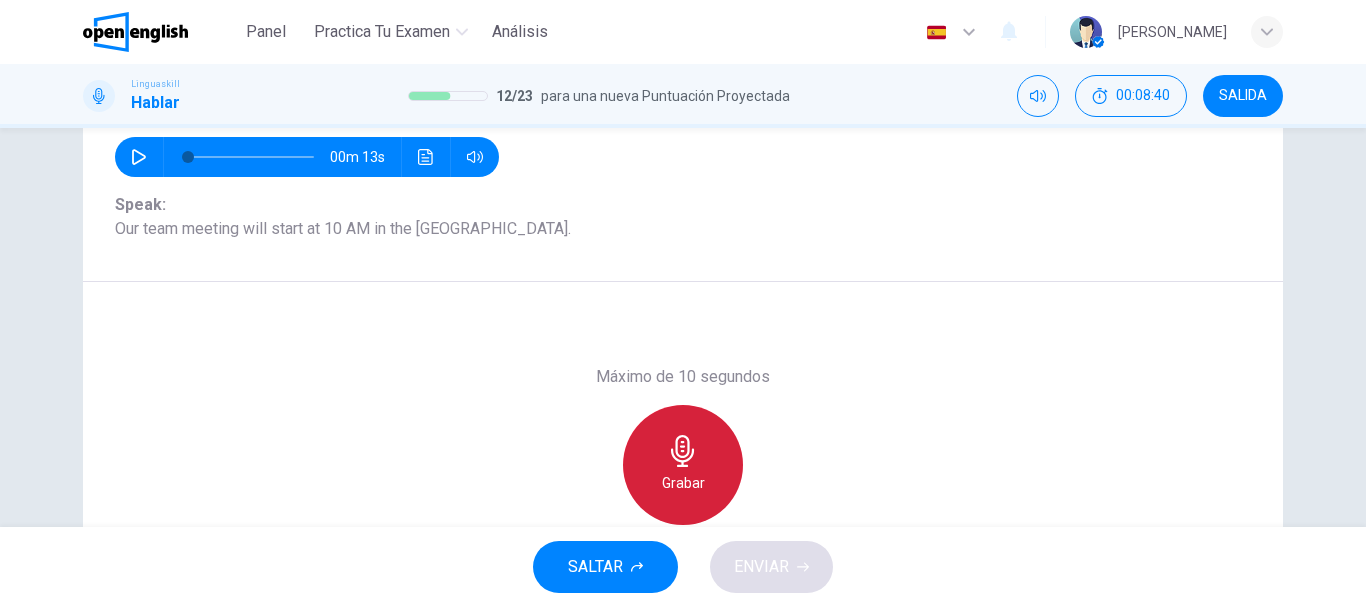 click on "Grabar" at bounding box center (683, 465) 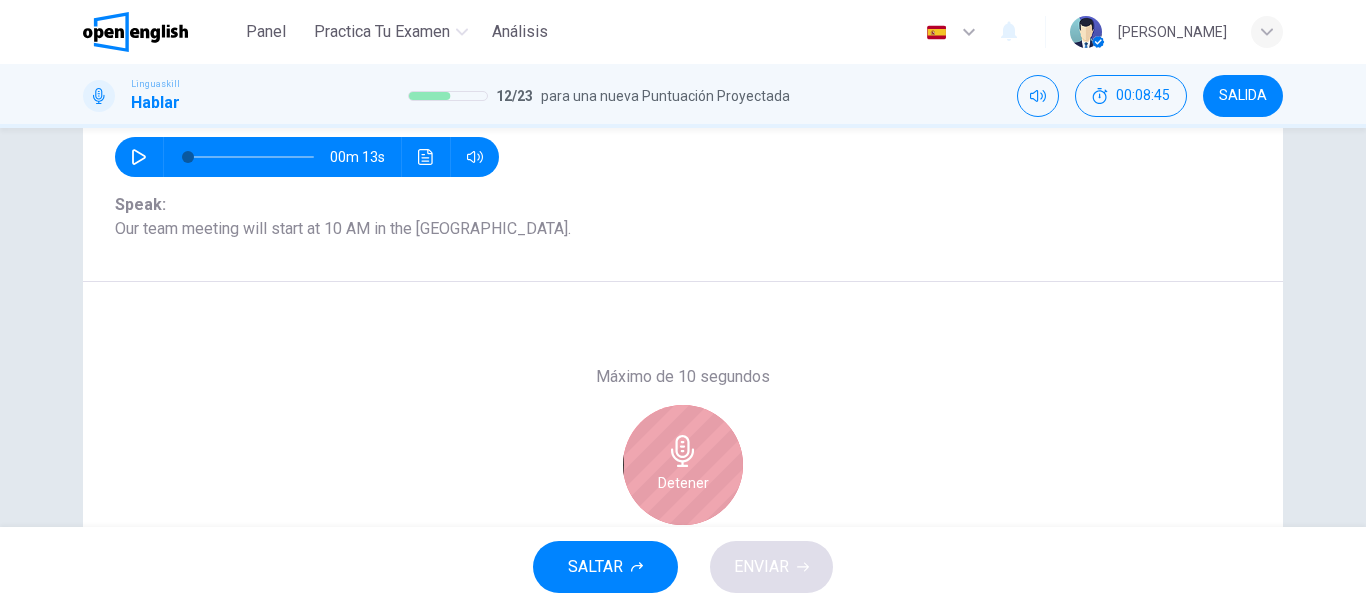 click on "Detener" at bounding box center (683, 465) 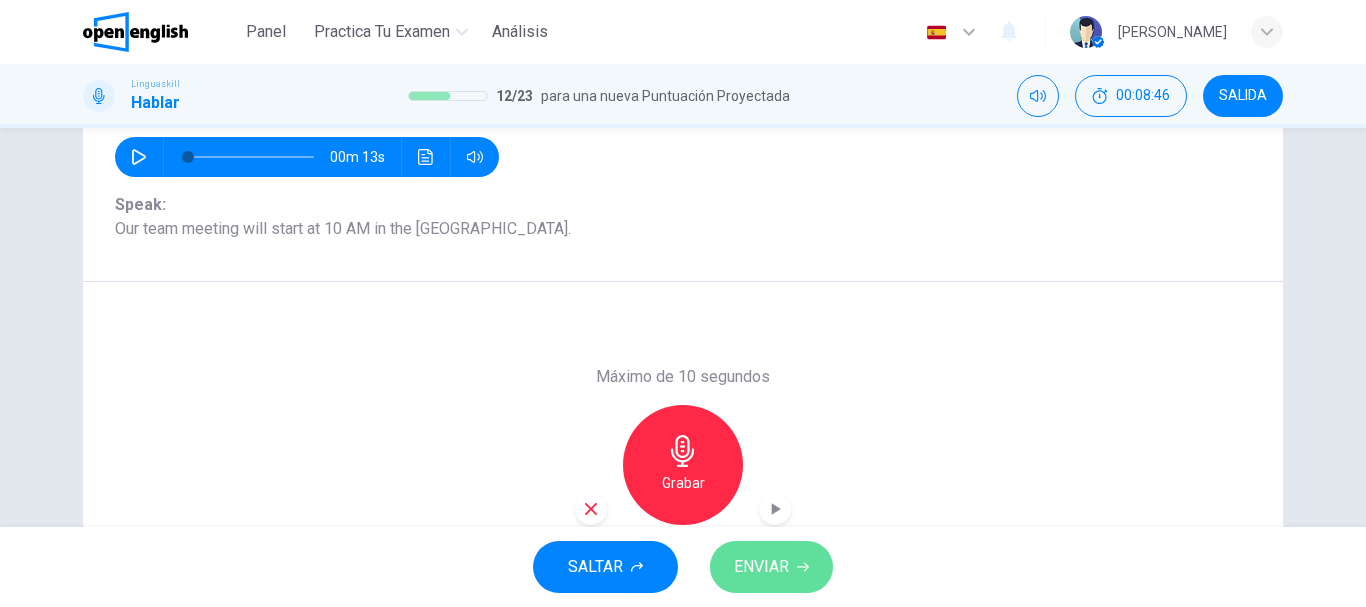 click on "ENVIAR" at bounding box center [771, 567] 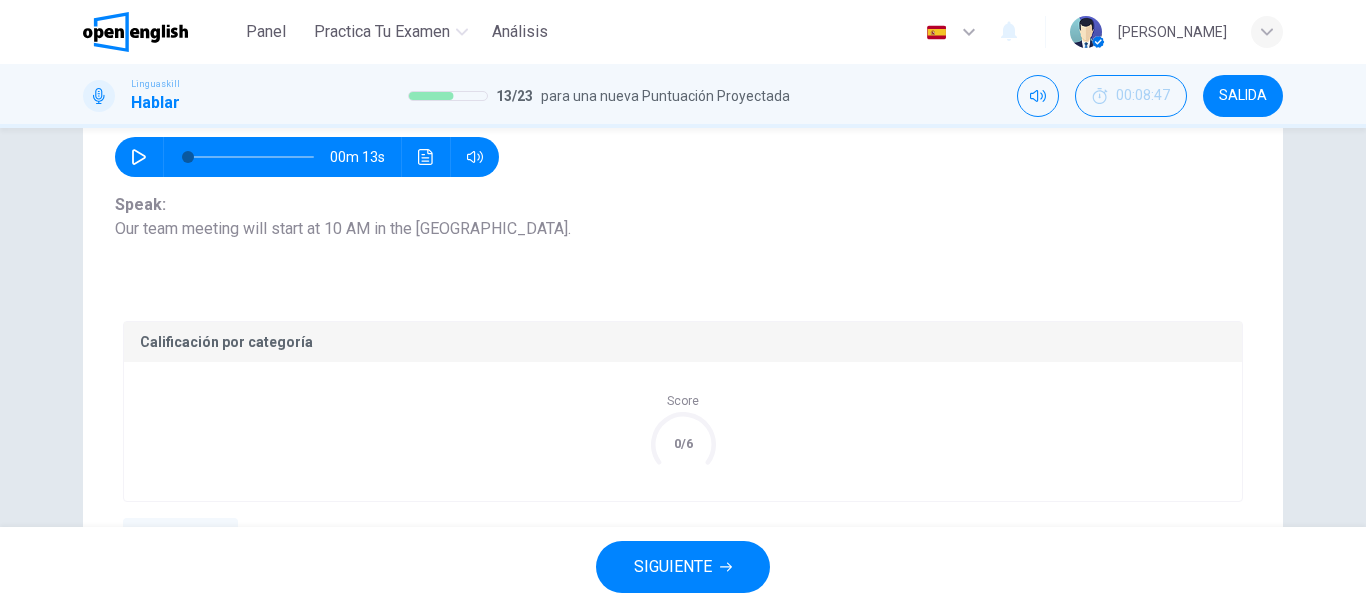 scroll, scrollTop: 433, scrollLeft: 0, axis: vertical 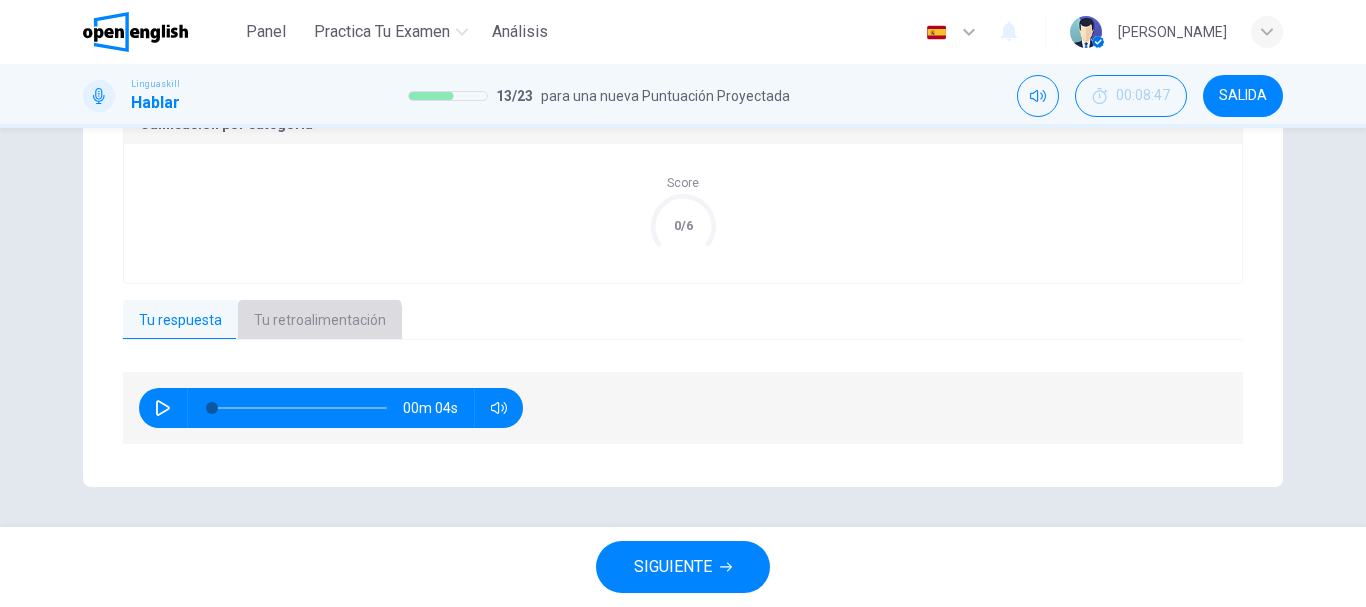 click on "Tu retroalimentación" at bounding box center (320, 321) 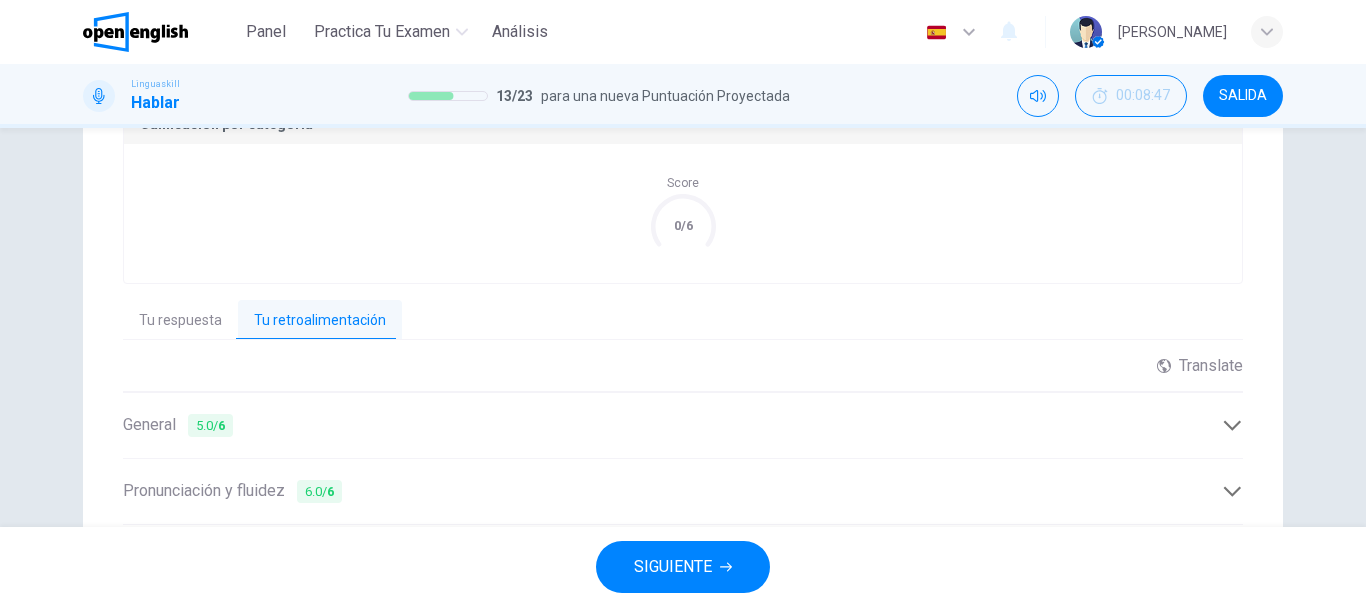 scroll, scrollTop: 645, scrollLeft: 0, axis: vertical 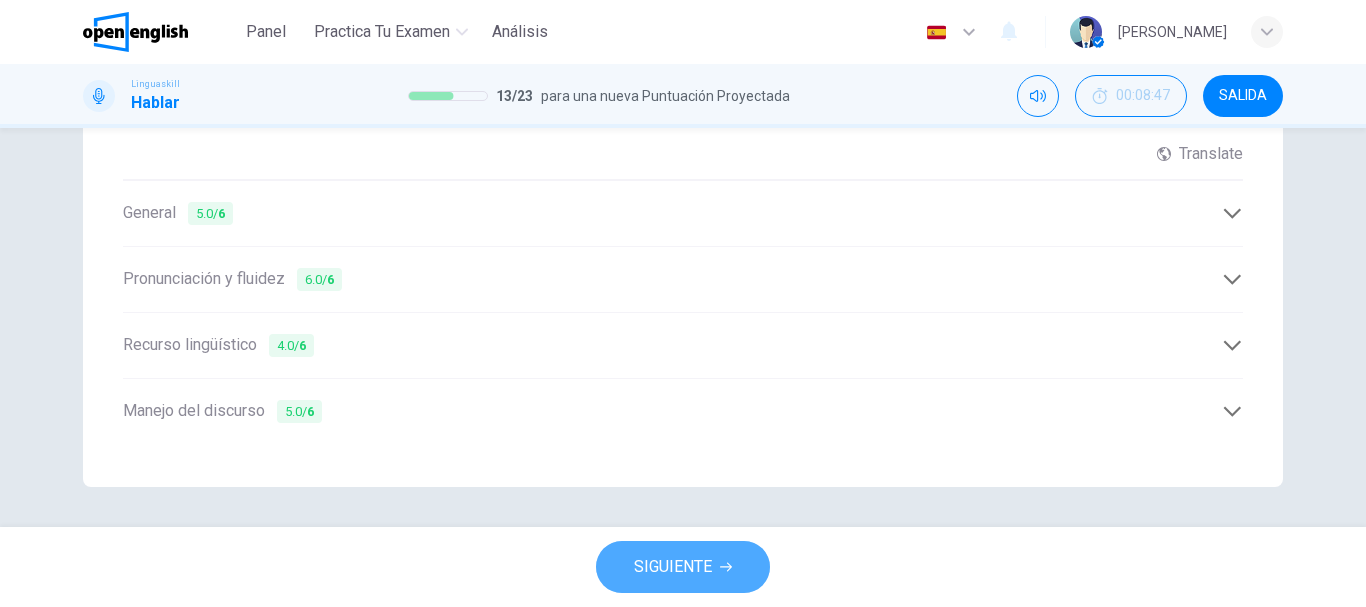 click on "SIGUIENTE" at bounding box center (673, 567) 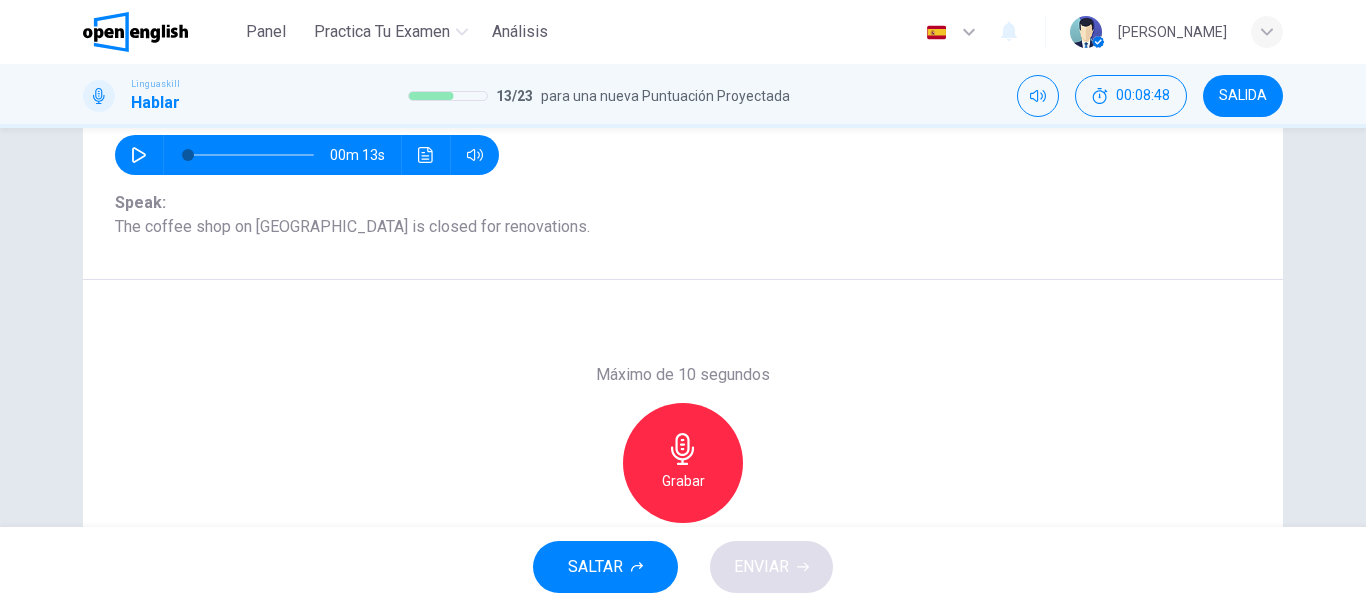 scroll, scrollTop: 205, scrollLeft: 0, axis: vertical 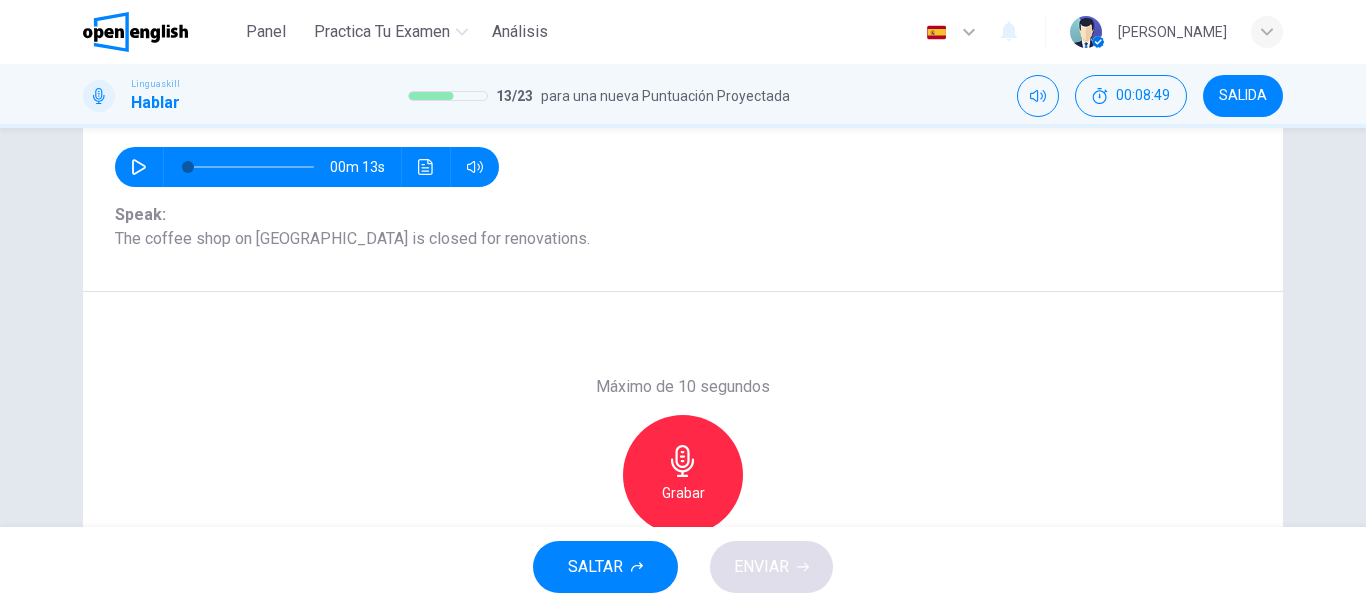 click 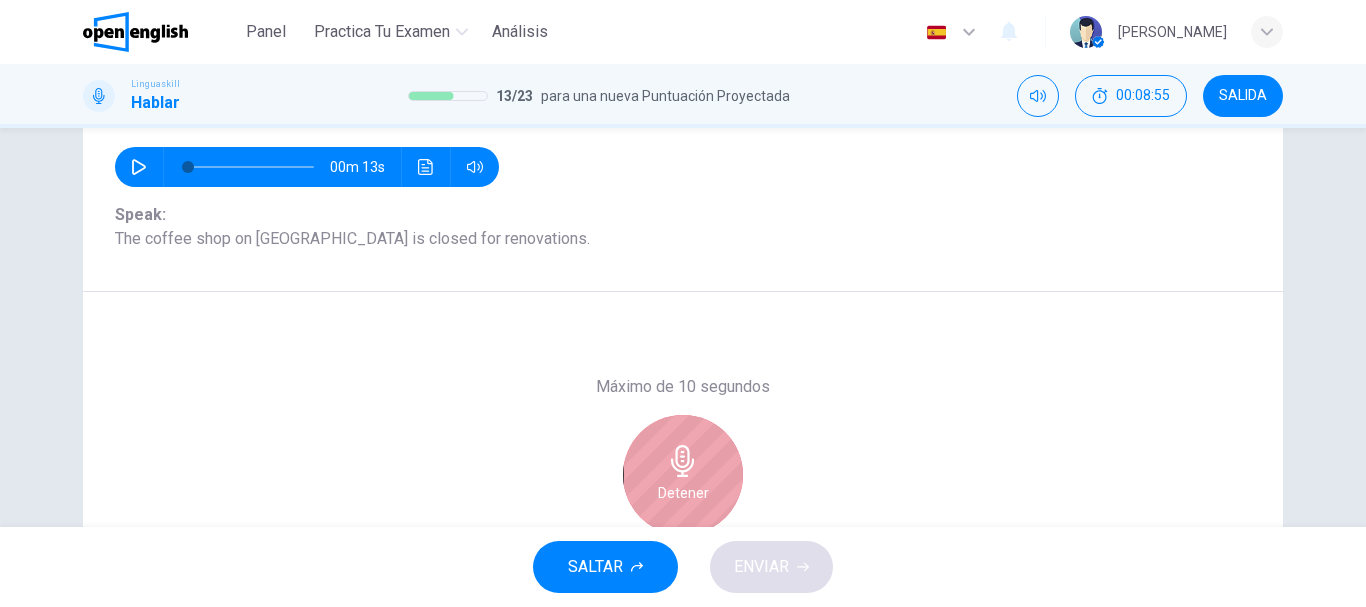 click 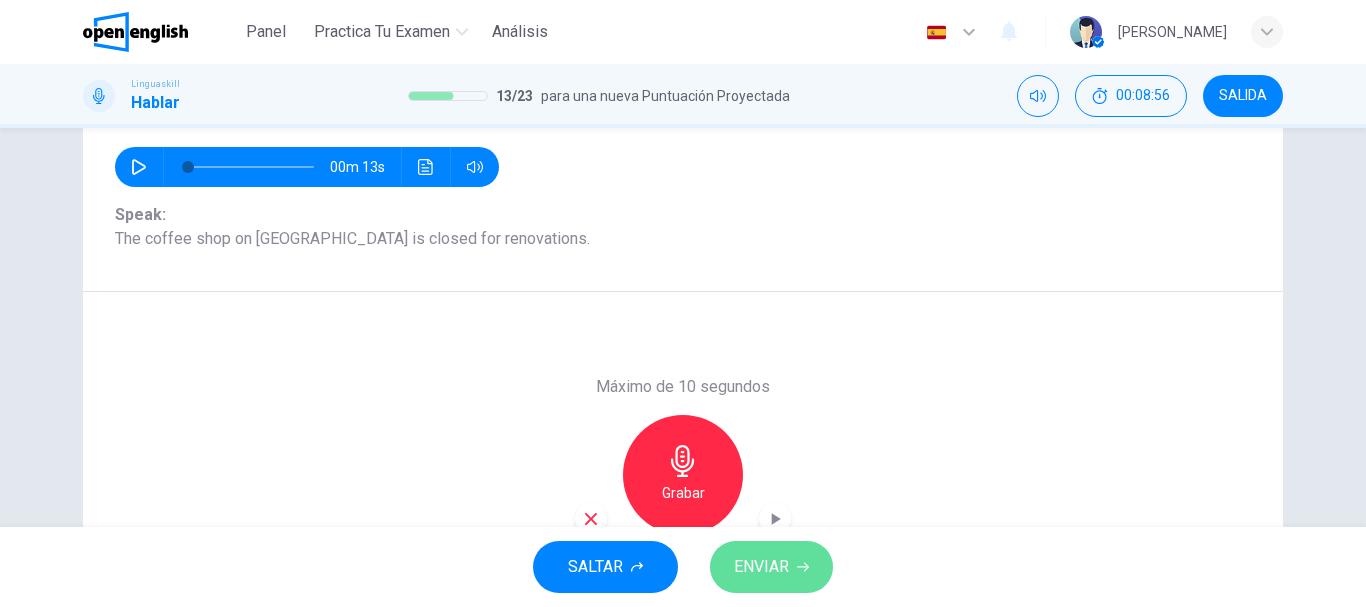click on "ENVIAR" at bounding box center [761, 567] 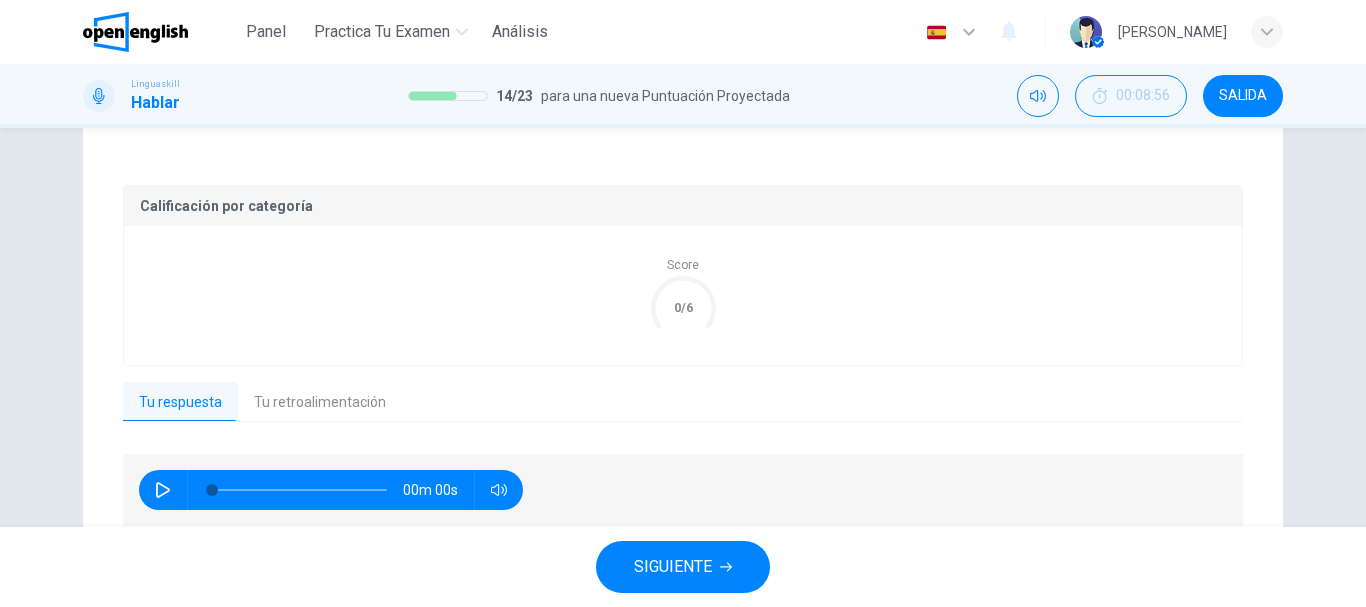 scroll, scrollTop: 433, scrollLeft: 0, axis: vertical 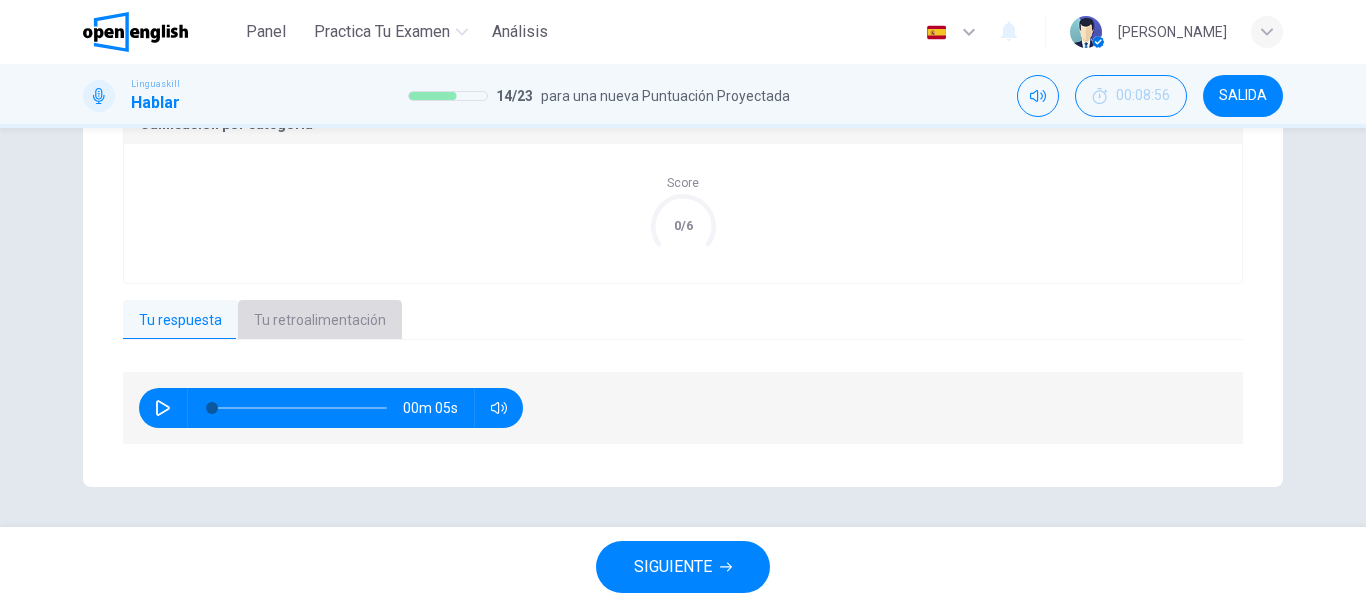 click on "Tu retroalimentación" at bounding box center [320, 321] 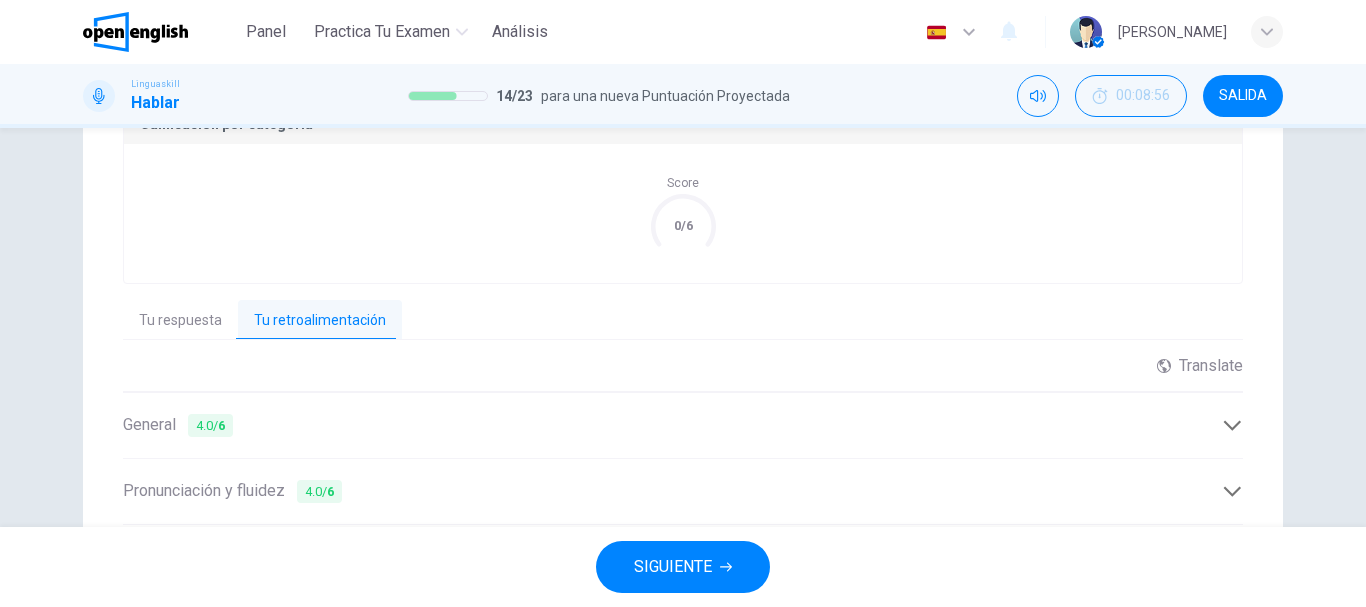 scroll, scrollTop: 645, scrollLeft: 0, axis: vertical 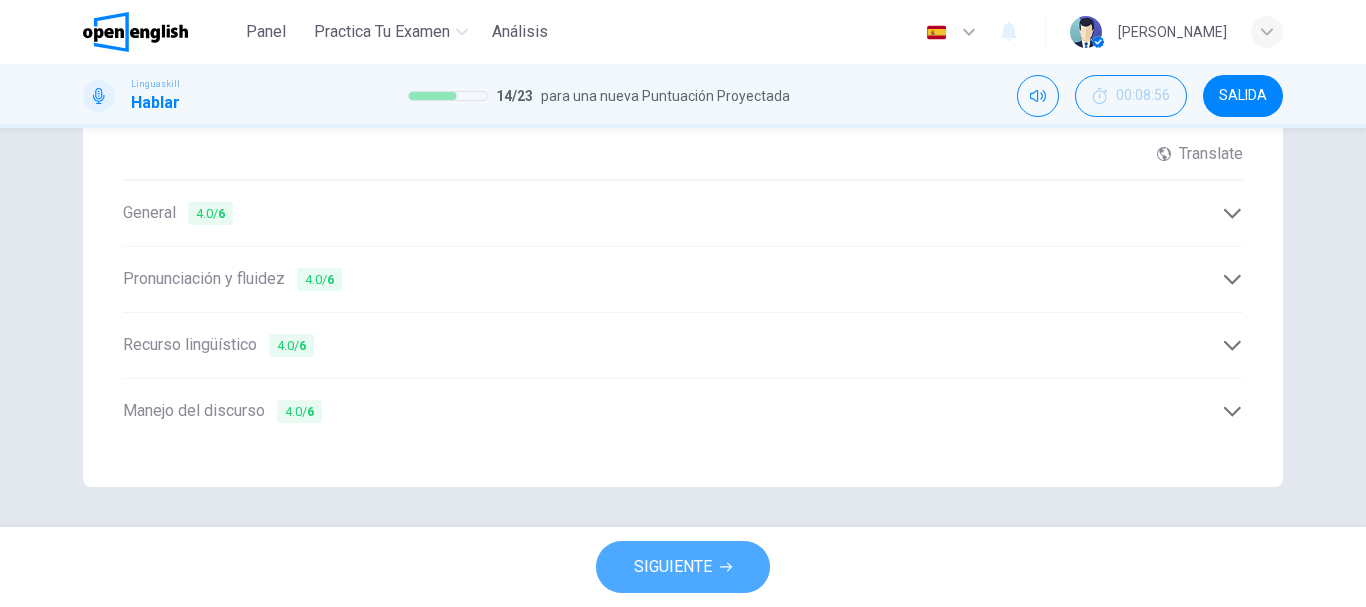 click on "SIGUIENTE" at bounding box center (673, 567) 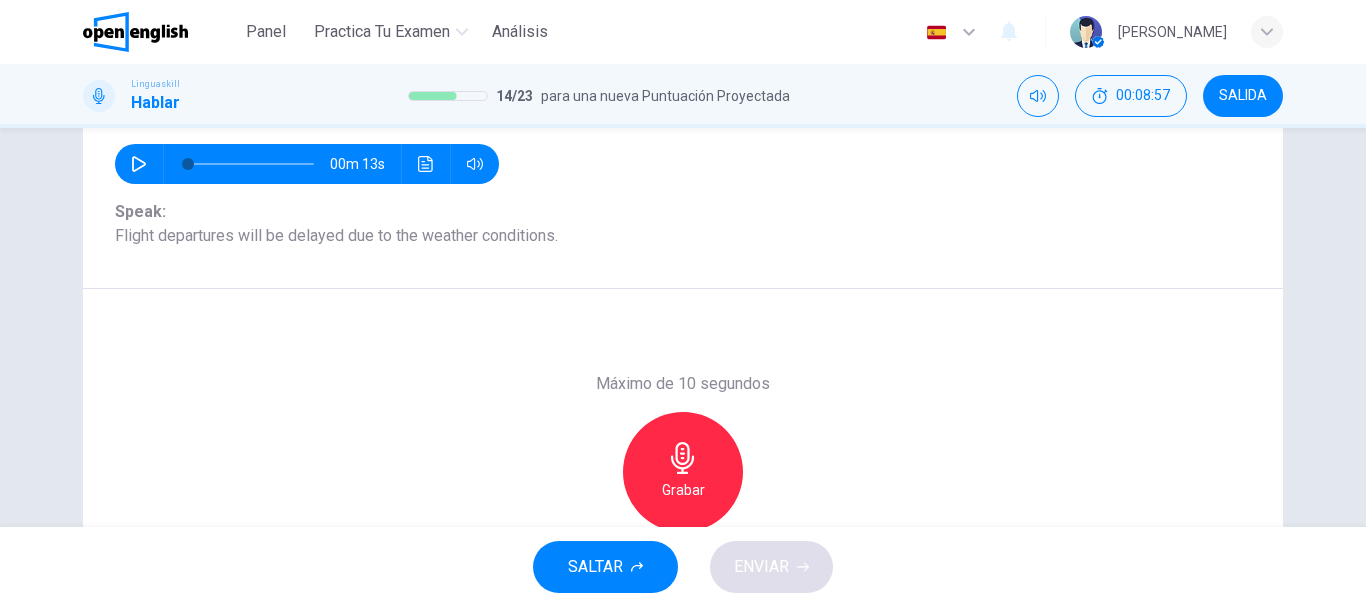 scroll, scrollTop: 211, scrollLeft: 0, axis: vertical 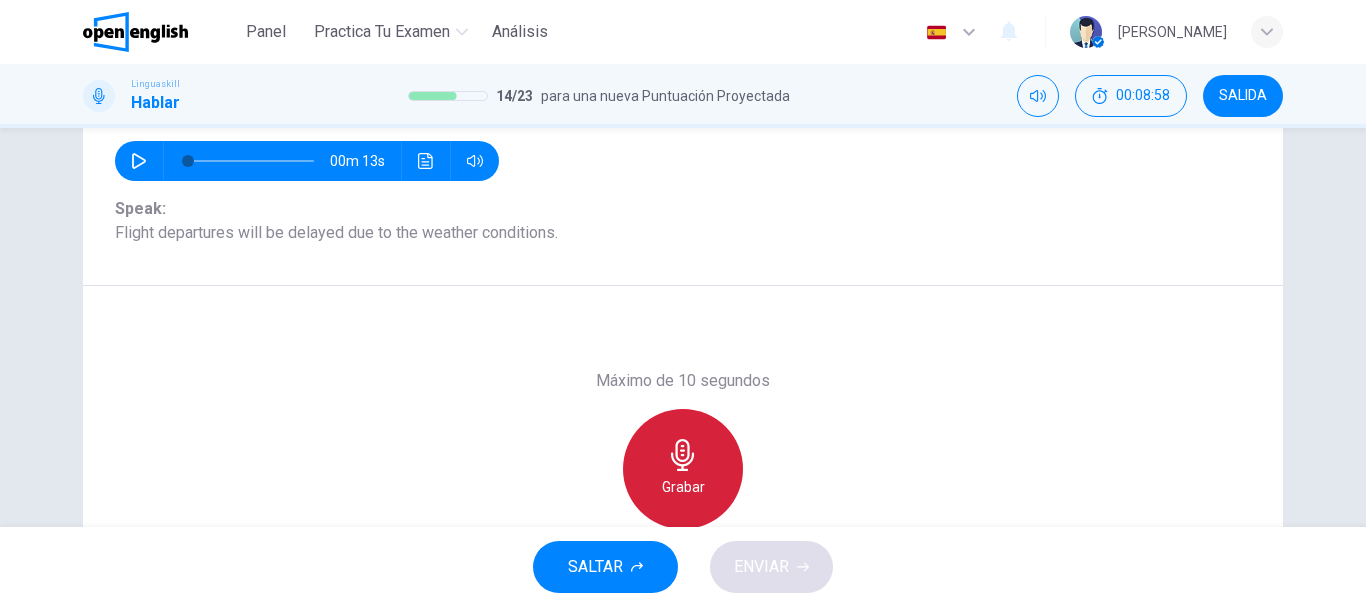 click 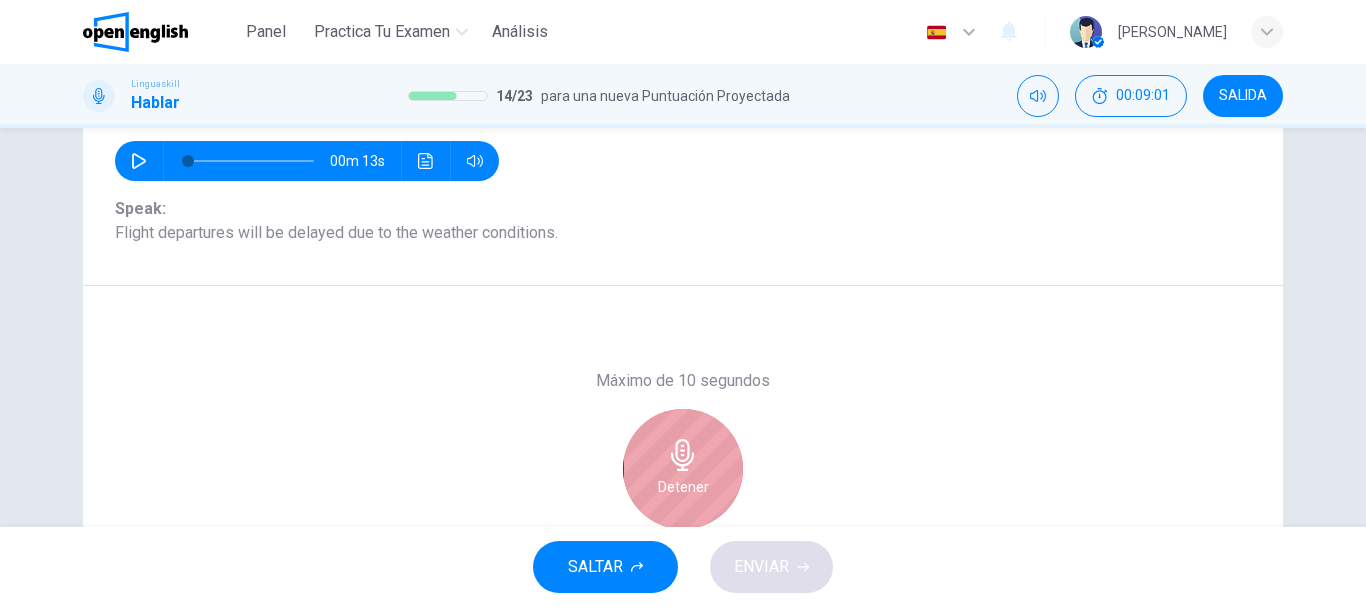 click 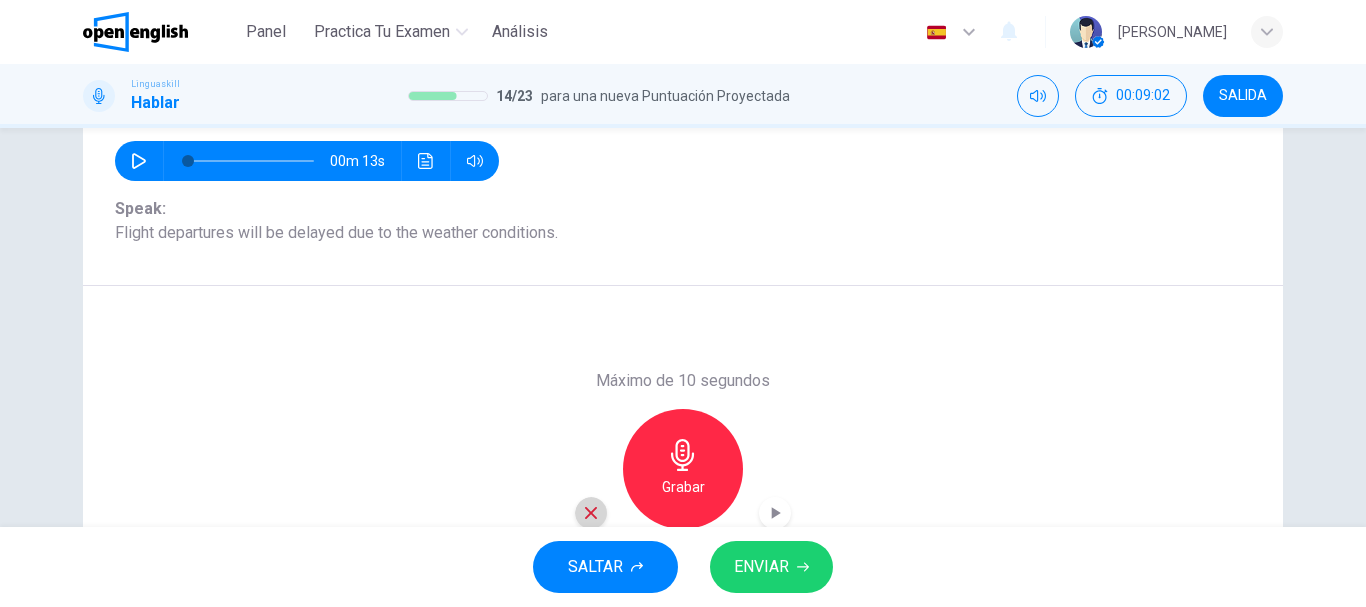 click 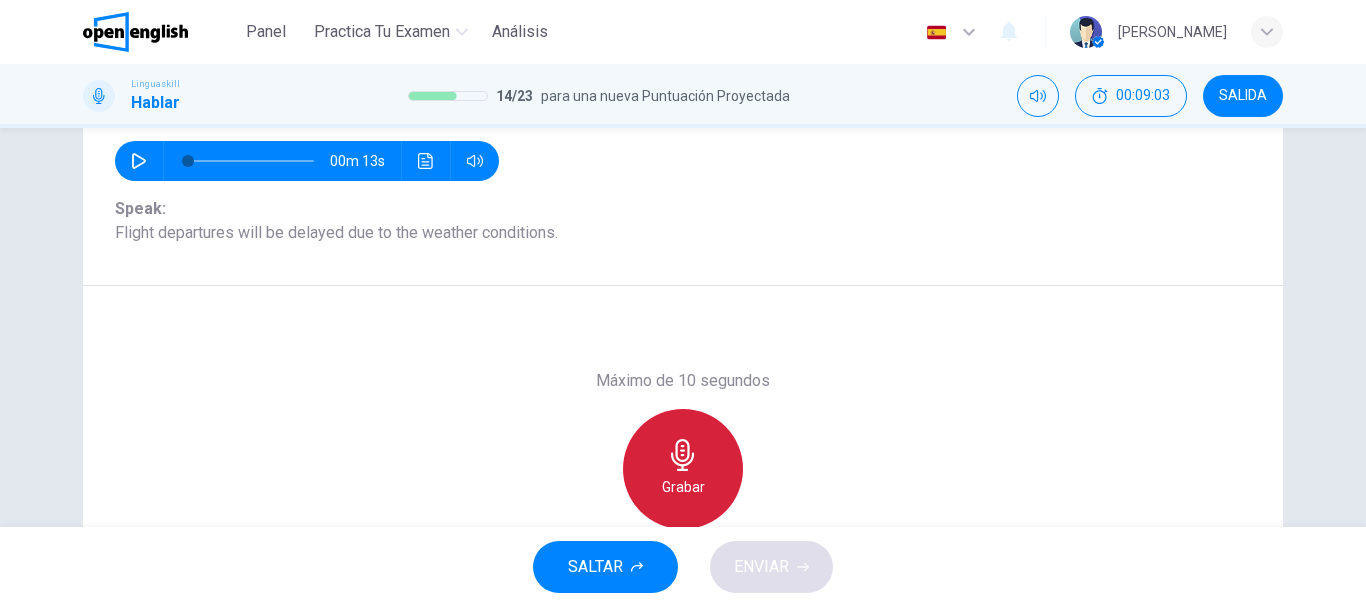 click 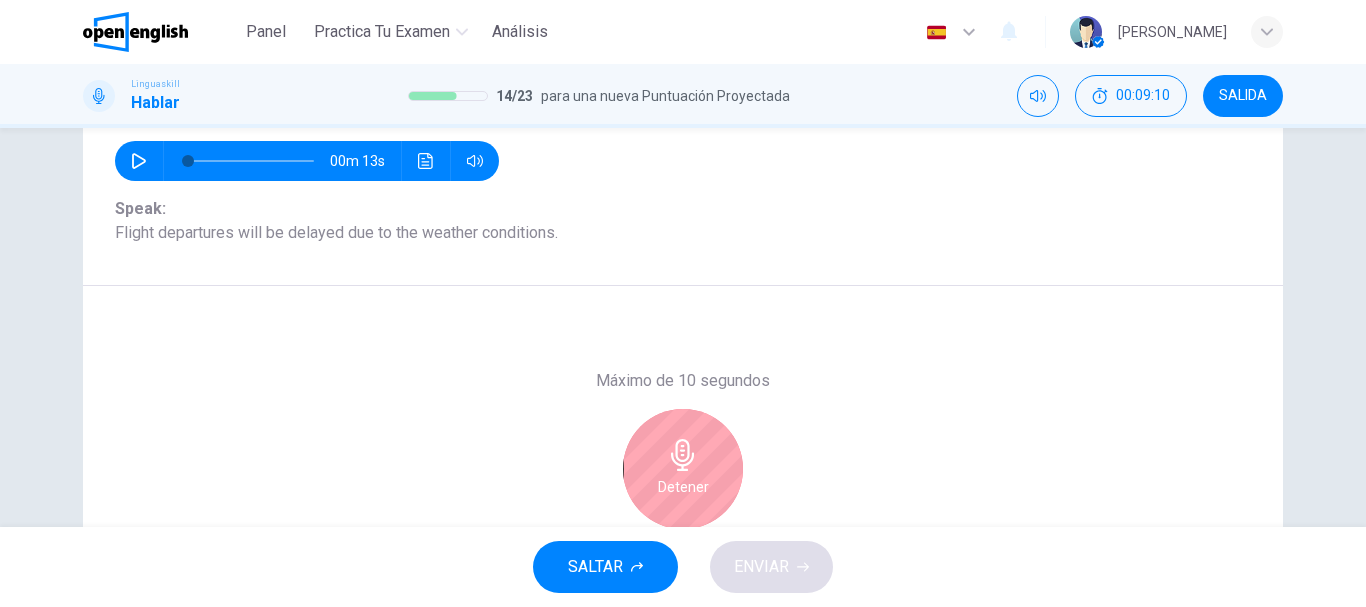 scroll, scrollTop: 376, scrollLeft: 0, axis: vertical 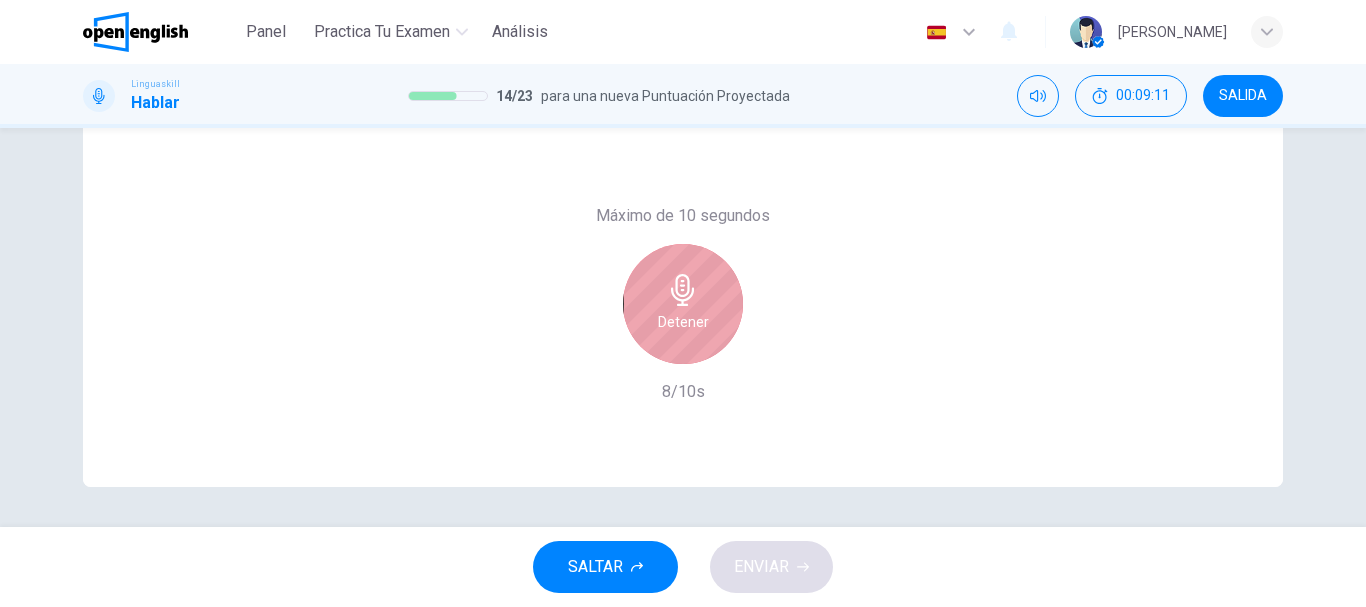 click on "Detener" at bounding box center [683, 304] 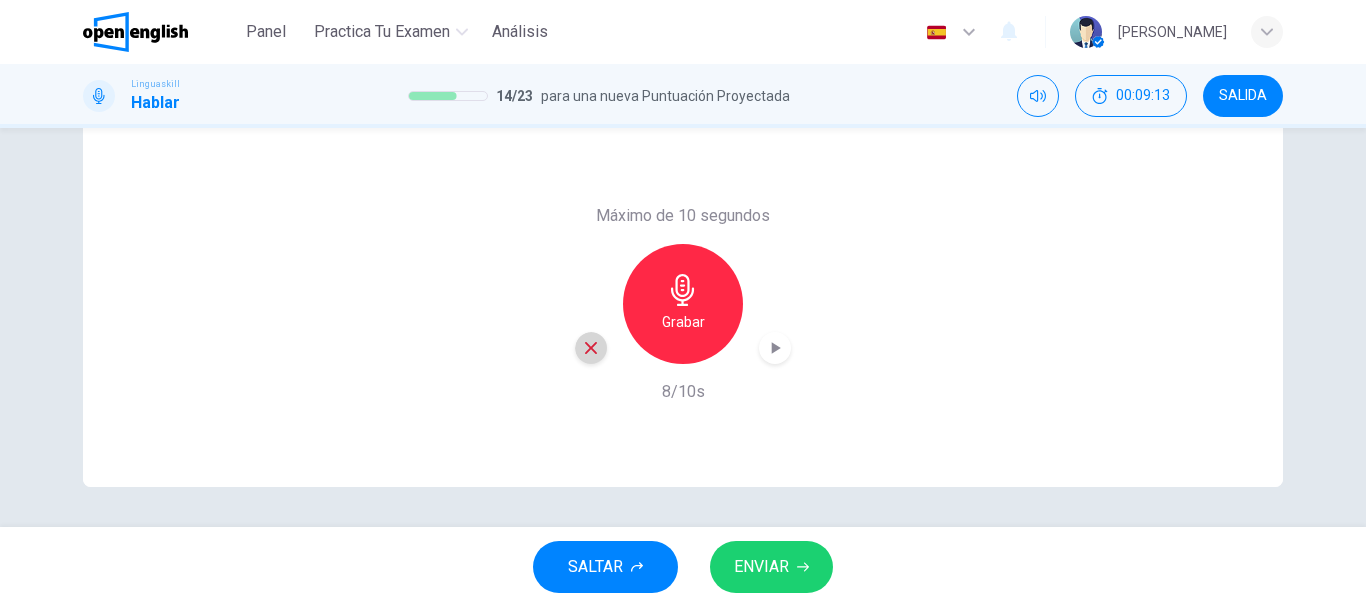 click at bounding box center (591, 348) 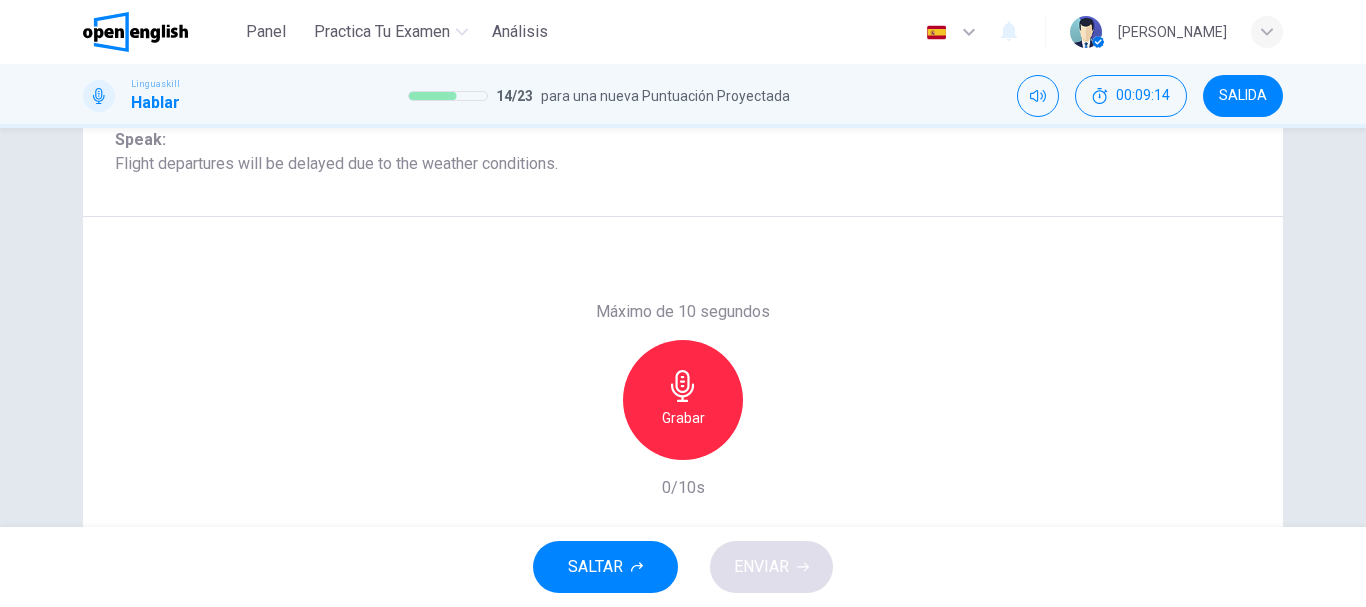 scroll, scrollTop: 273, scrollLeft: 0, axis: vertical 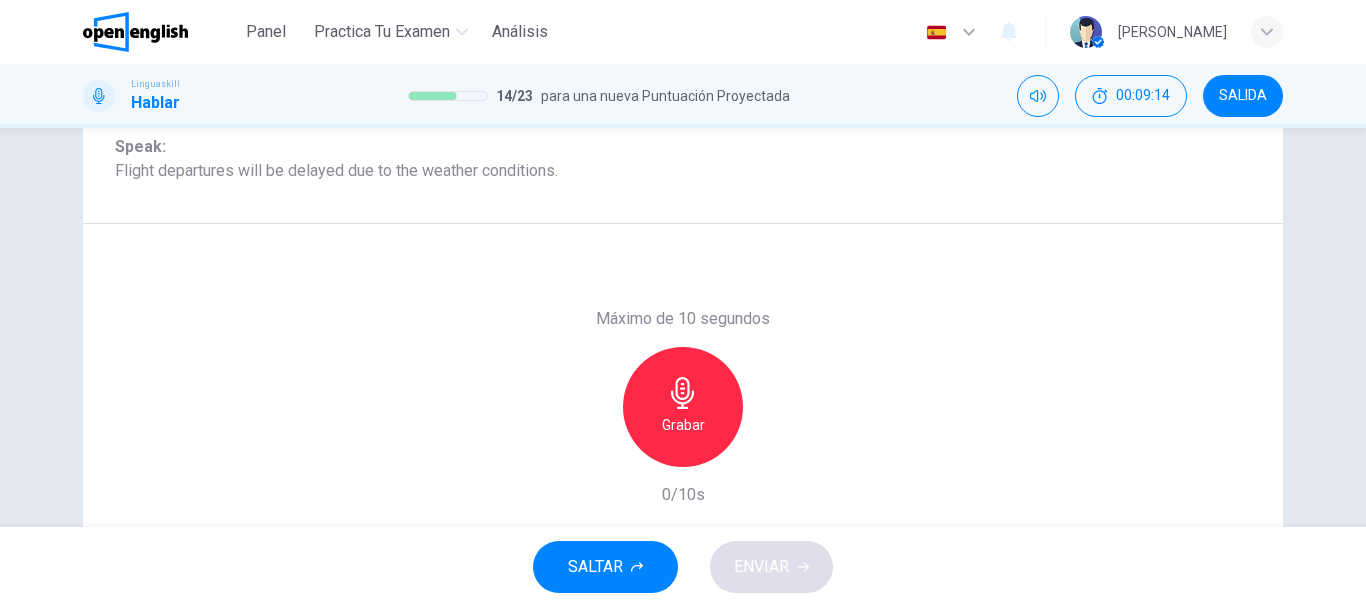 click on "Grabar" at bounding box center (683, 407) 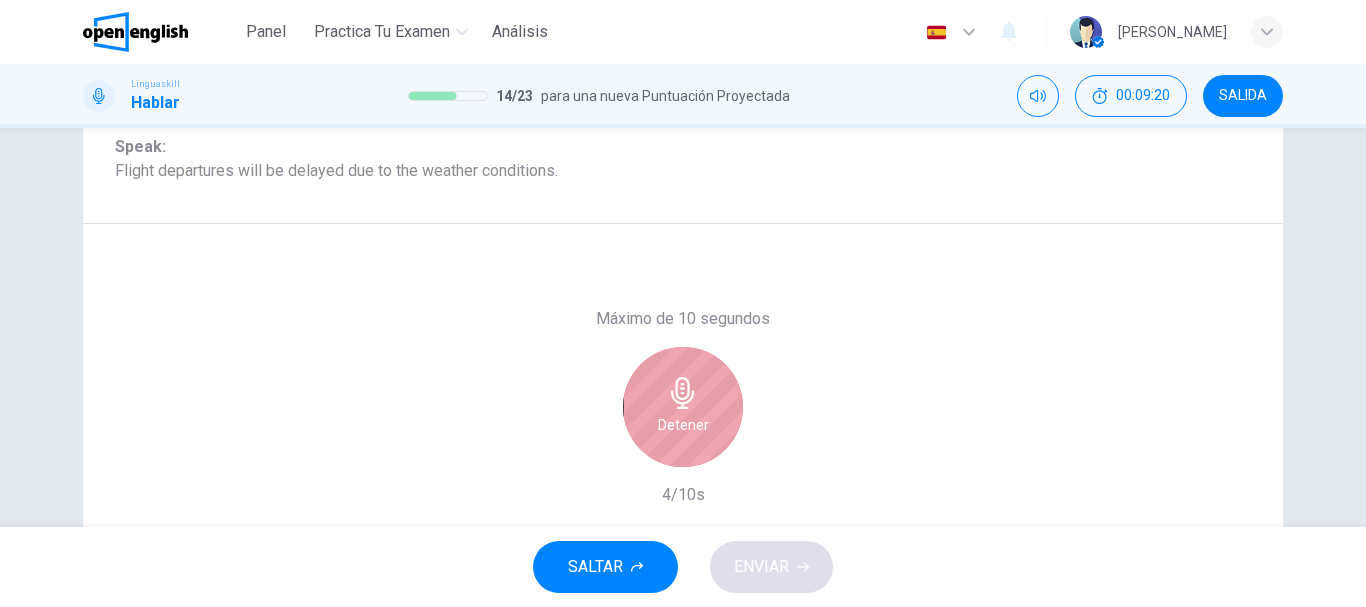 click on "Detener" at bounding box center (683, 407) 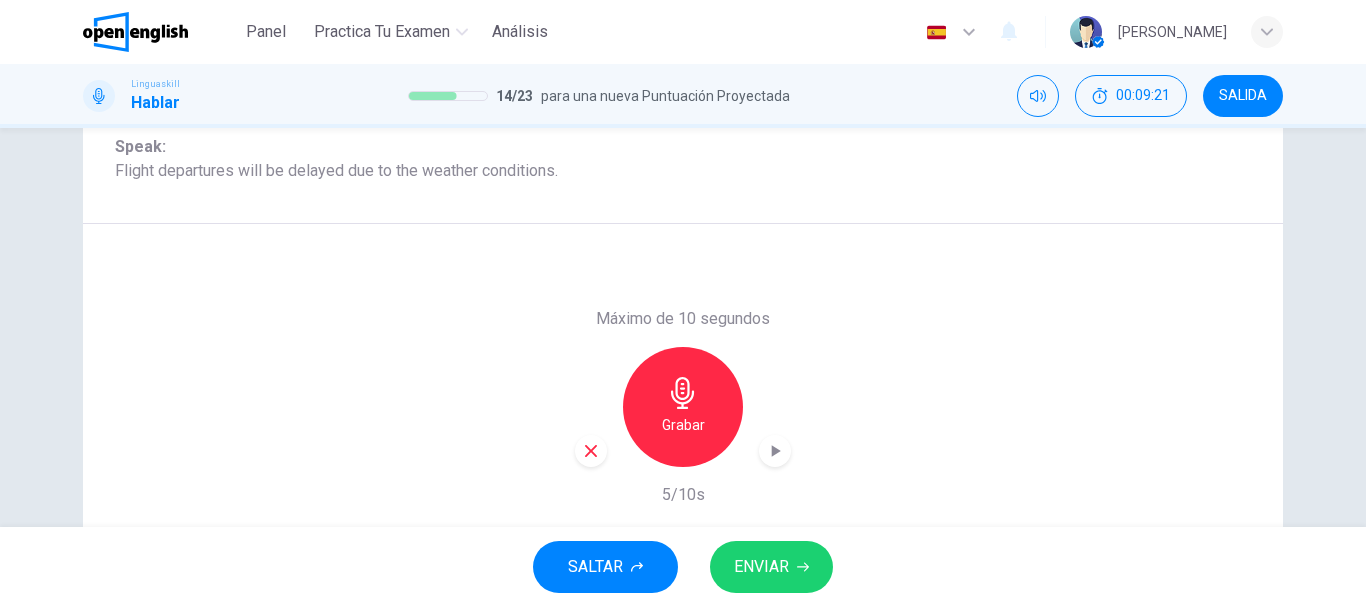 click on "ENVIAR" at bounding box center [761, 567] 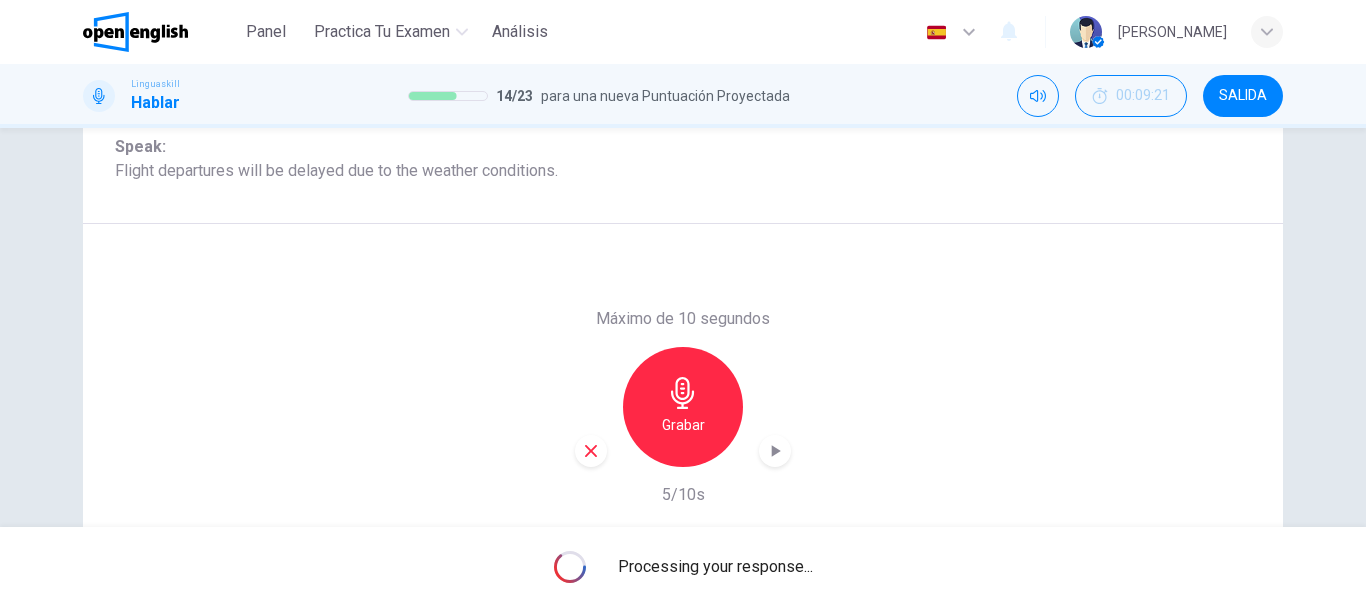 scroll, scrollTop: 376, scrollLeft: 0, axis: vertical 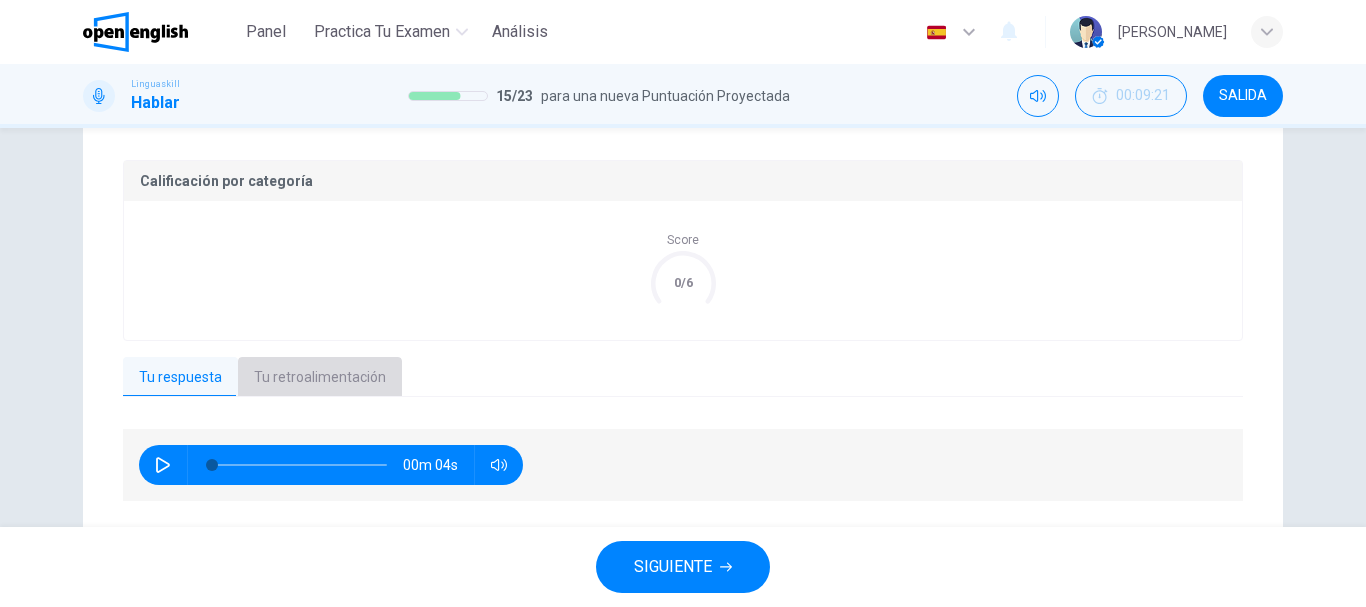 click on "Tu retroalimentación" at bounding box center [320, 378] 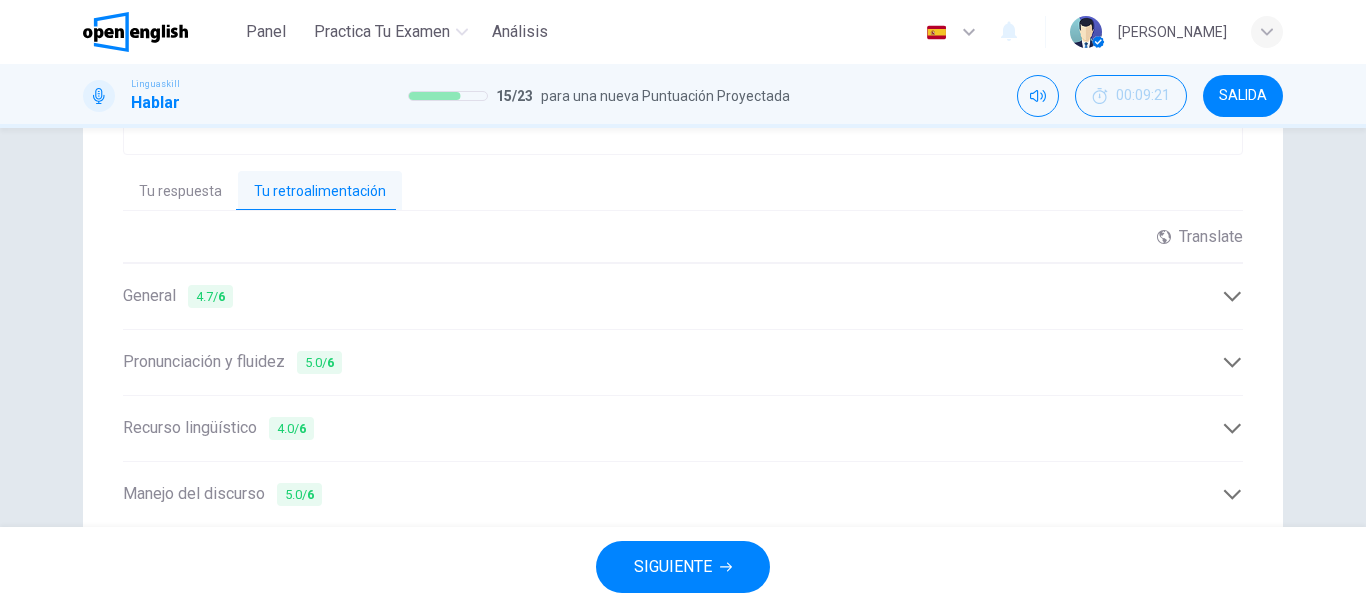 scroll, scrollTop: 645, scrollLeft: 0, axis: vertical 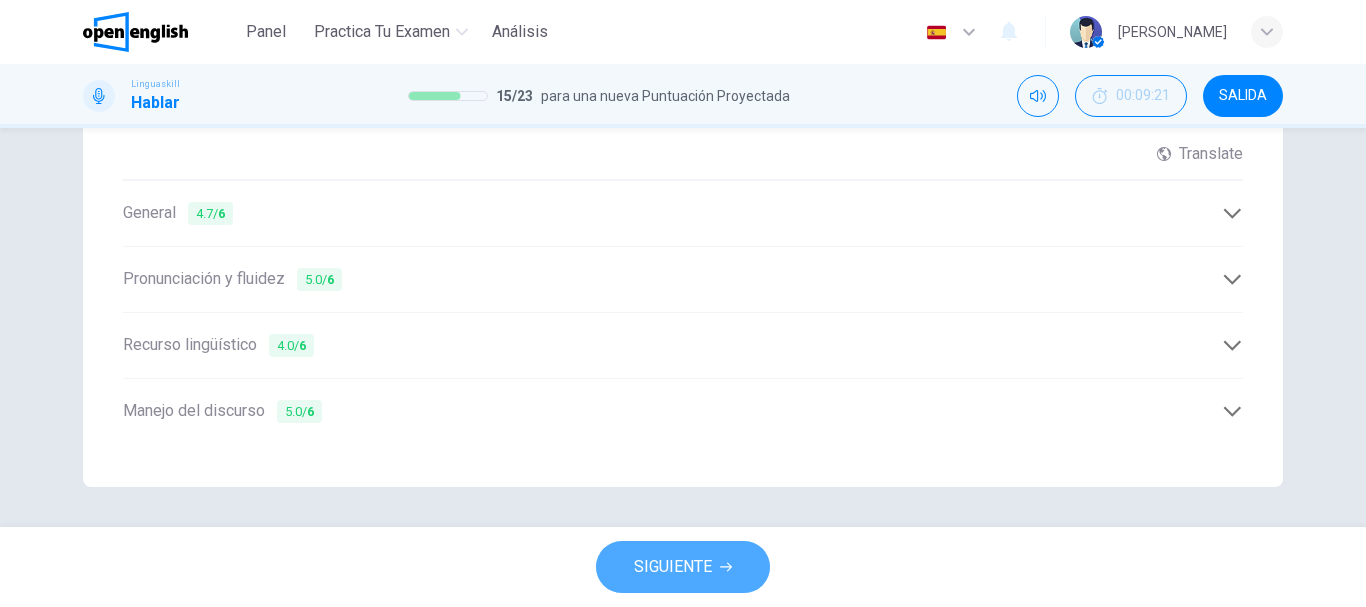 click on "SIGUIENTE" at bounding box center (673, 567) 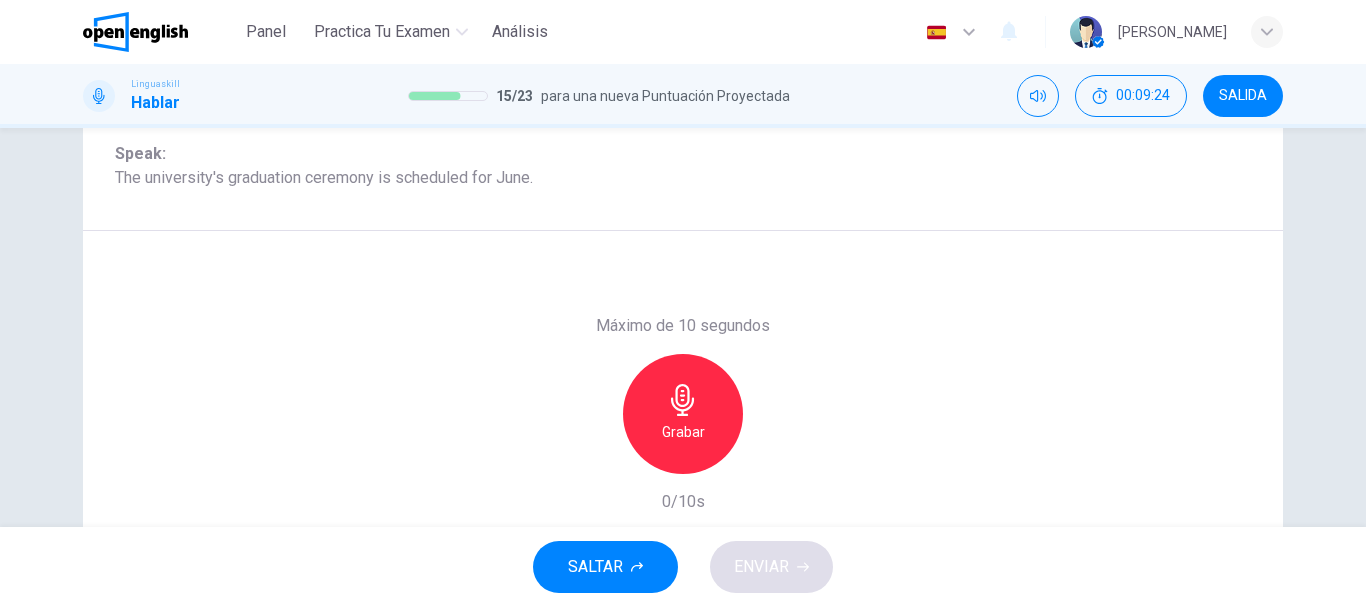 scroll, scrollTop: 266, scrollLeft: 0, axis: vertical 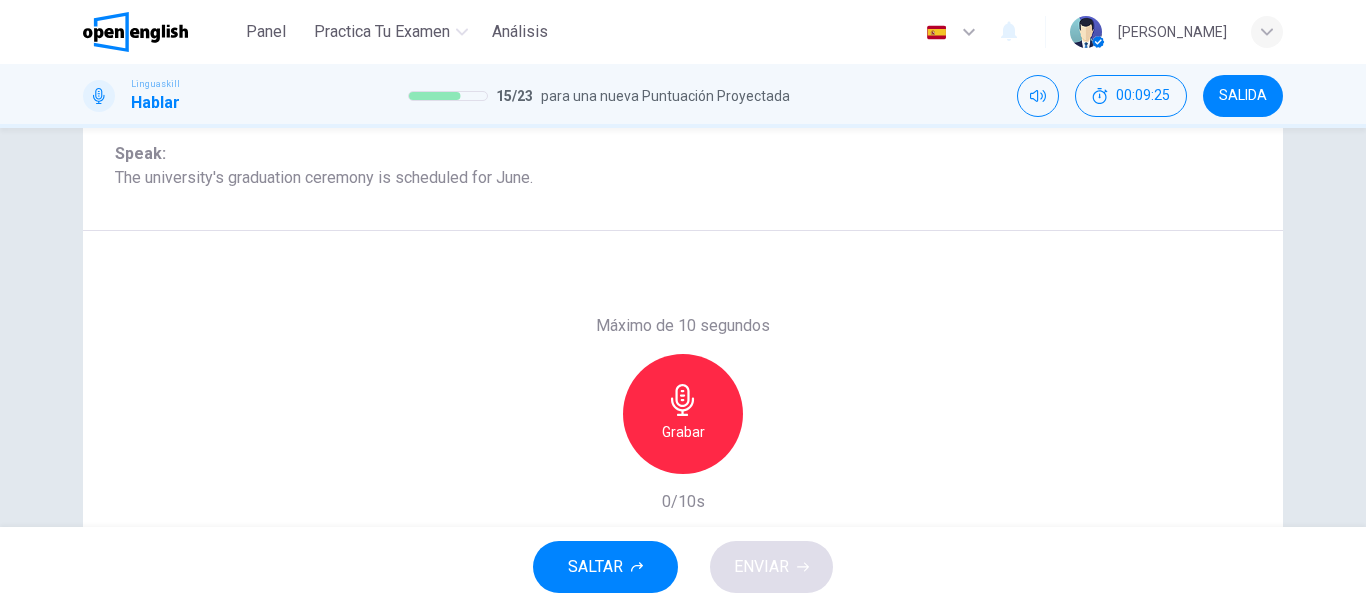click 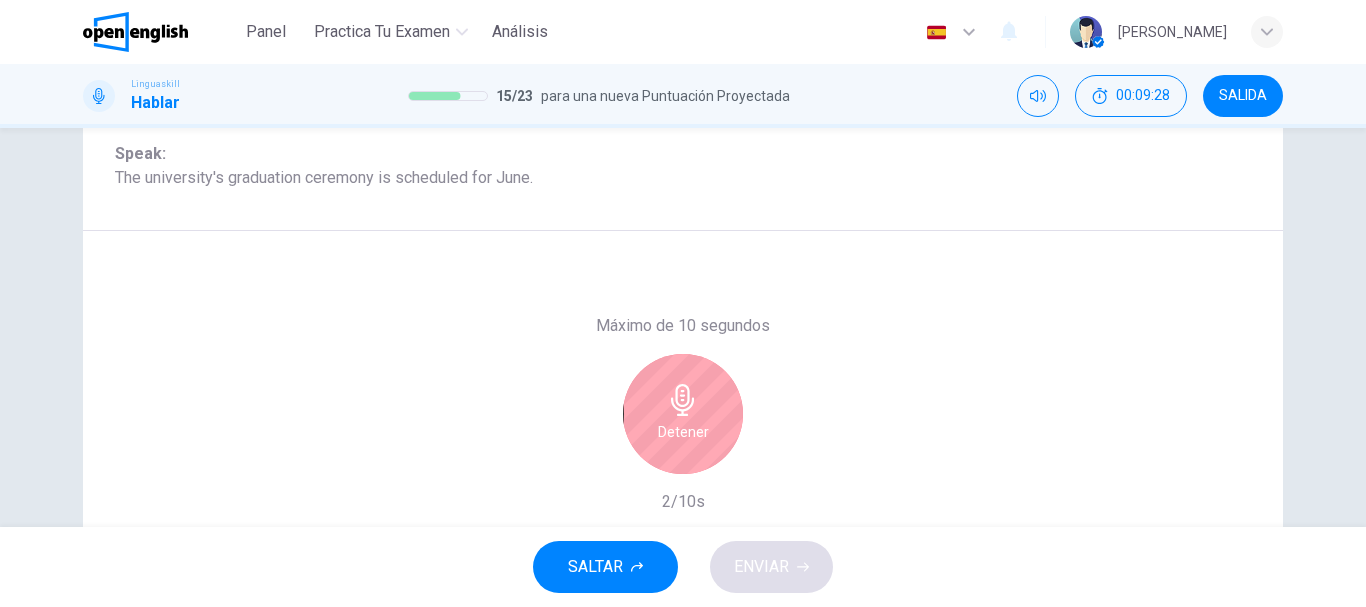 click 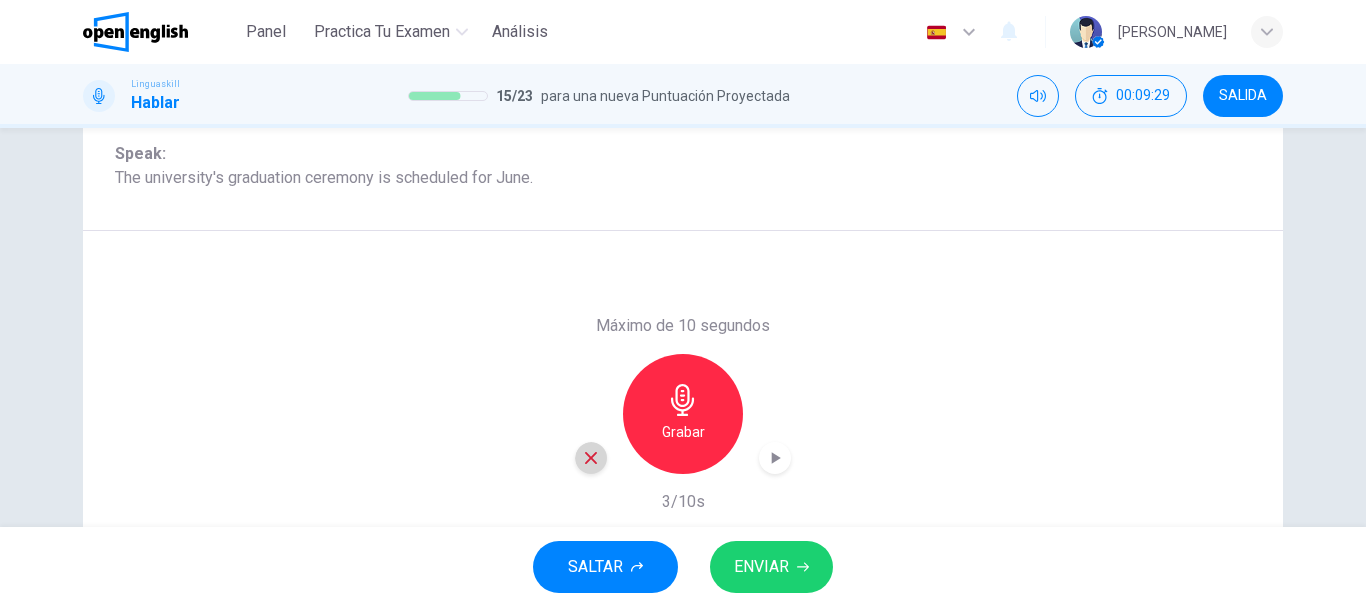 click 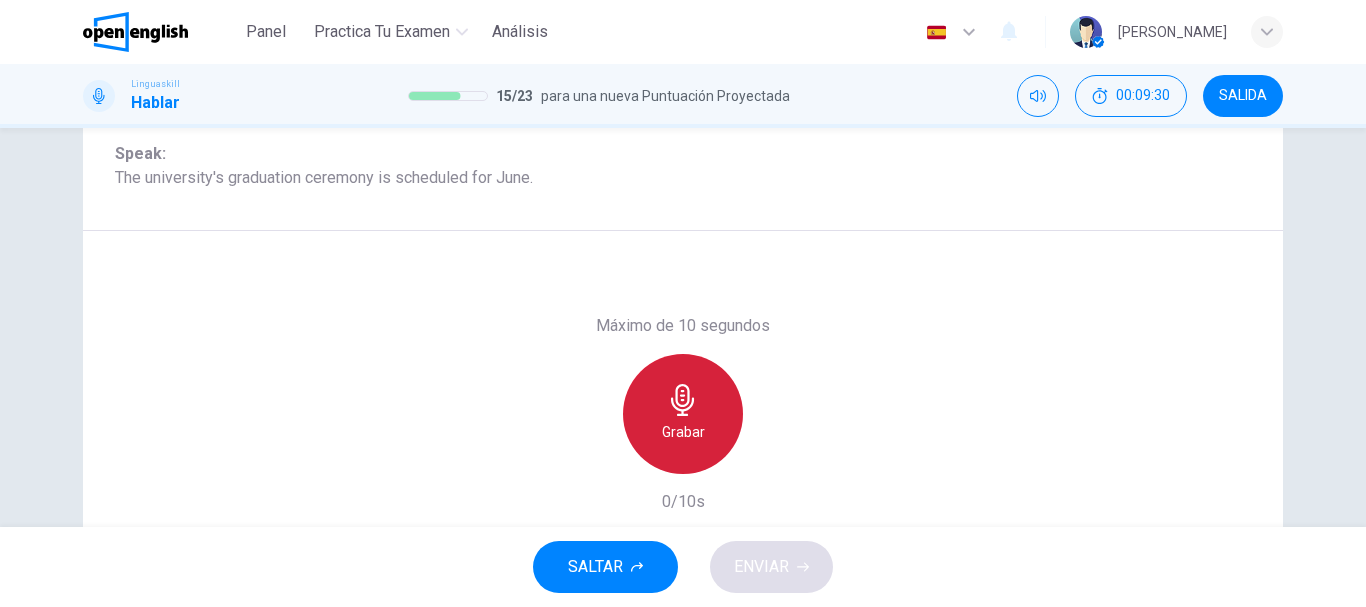 click on "Grabar" at bounding box center [683, 432] 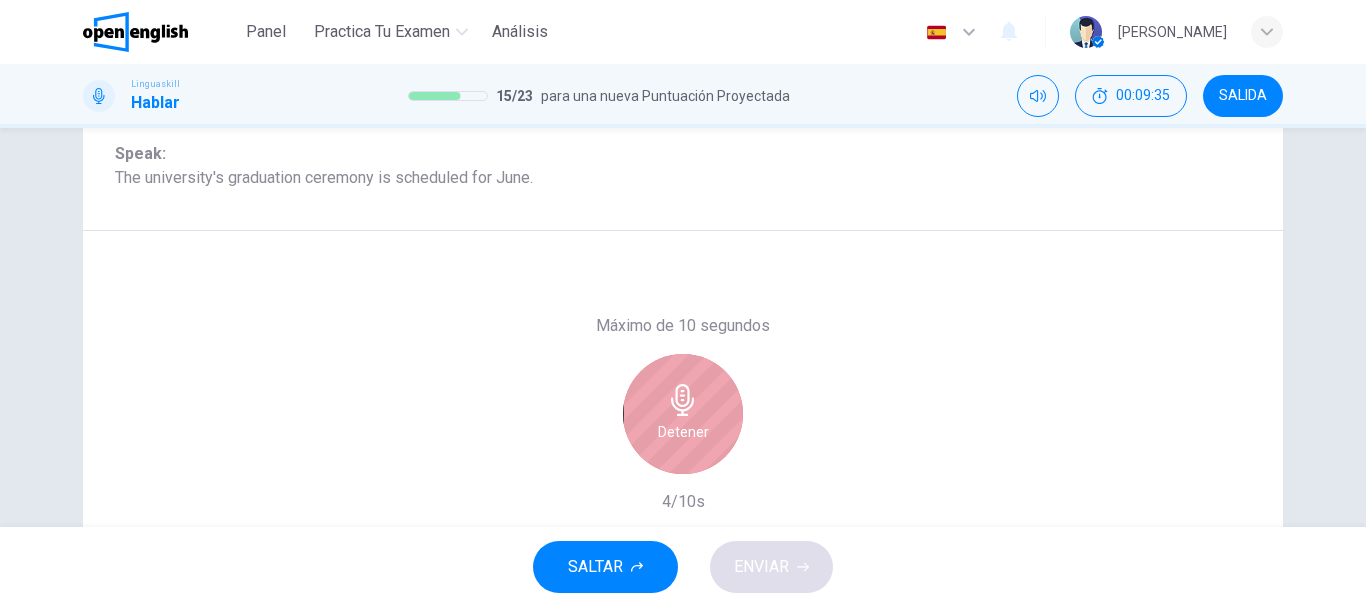 click on "Detener" at bounding box center (683, 432) 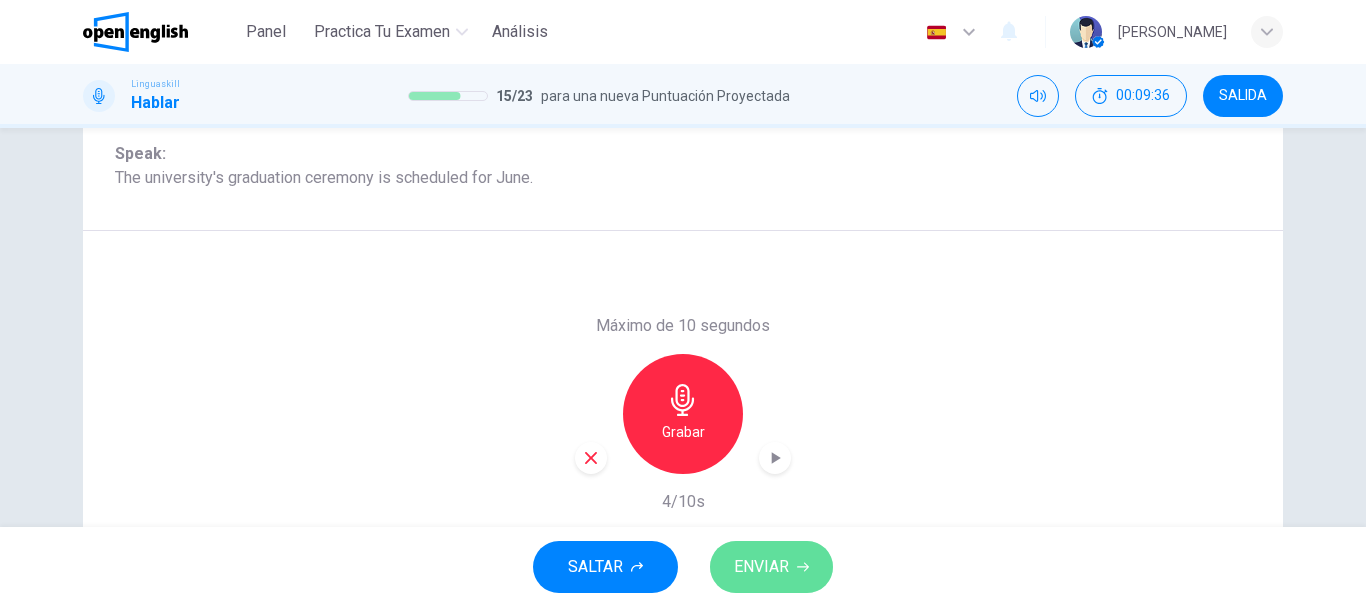 click on "ENVIAR" at bounding box center (761, 567) 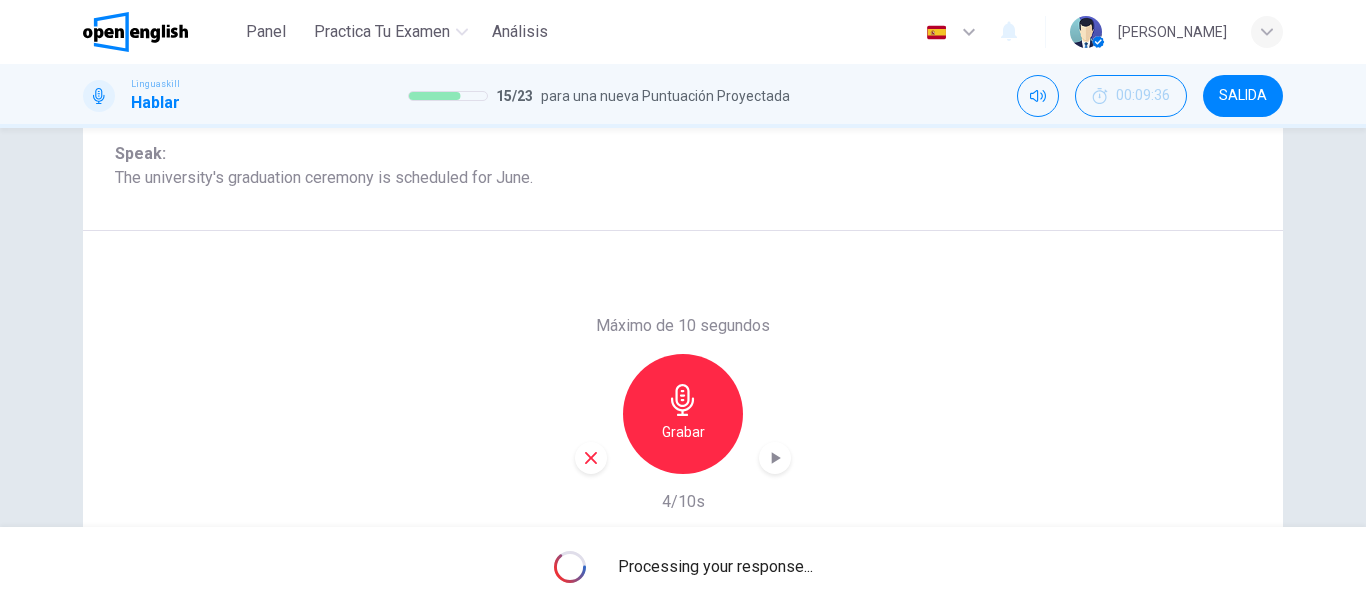 scroll, scrollTop: 376, scrollLeft: 0, axis: vertical 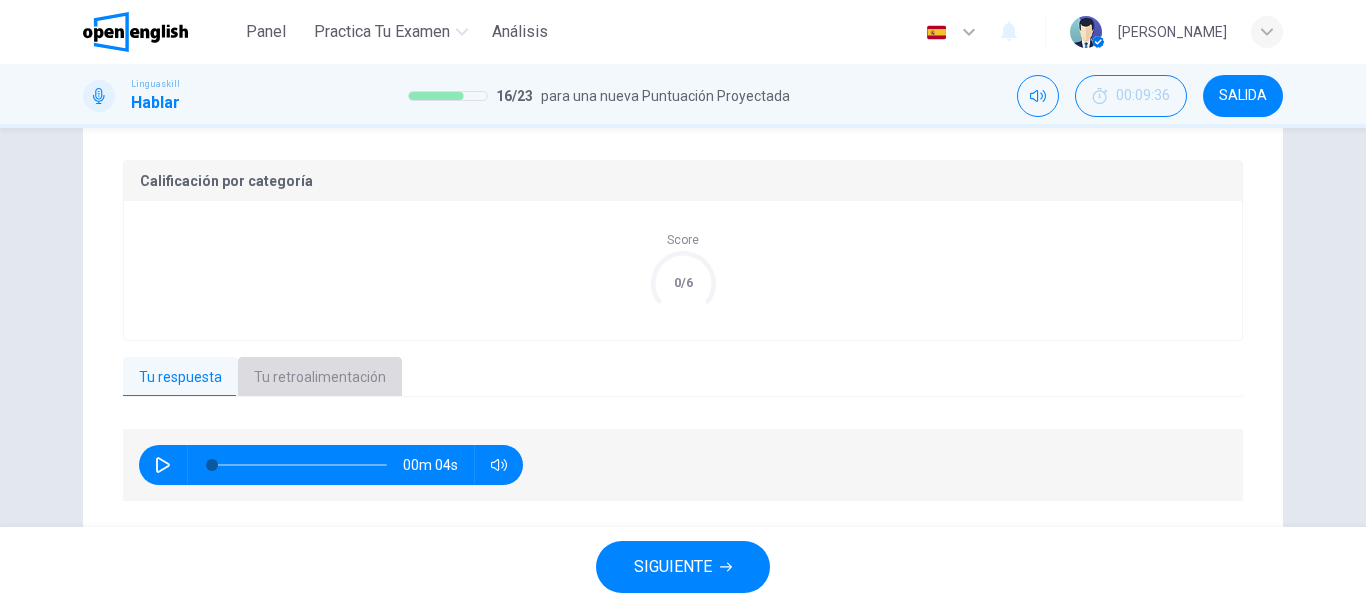 click on "Tu retroalimentación" at bounding box center (320, 378) 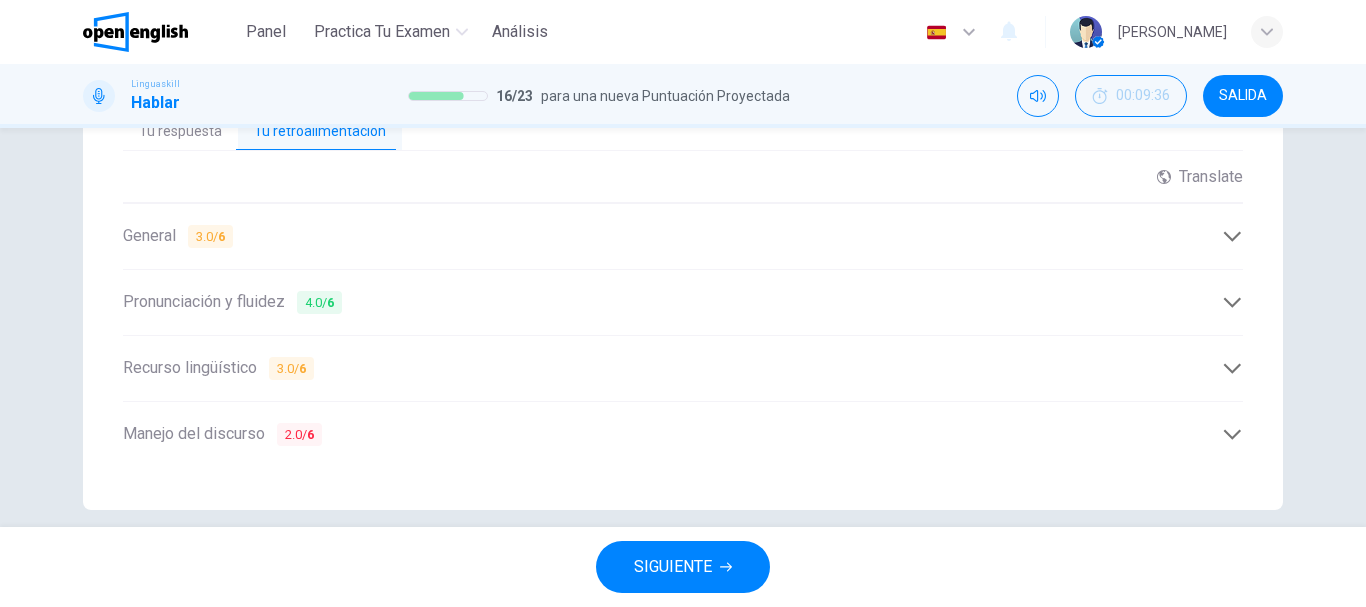 scroll, scrollTop: 645, scrollLeft: 0, axis: vertical 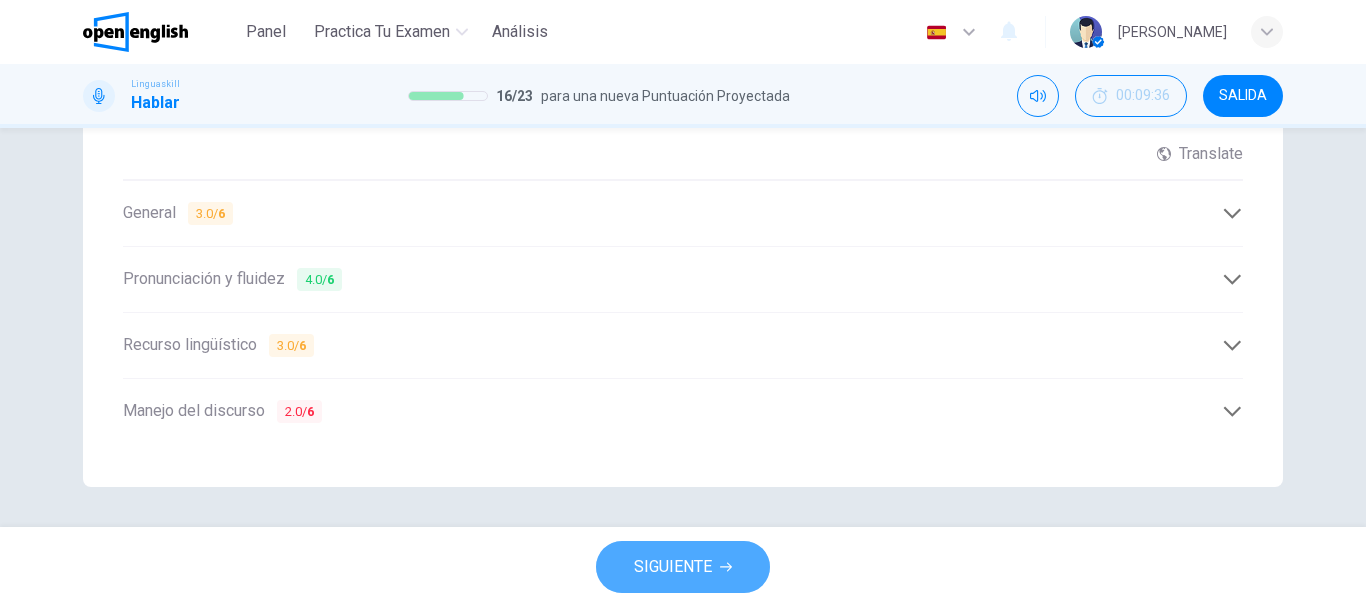 click on "SIGUIENTE" at bounding box center [673, 567] 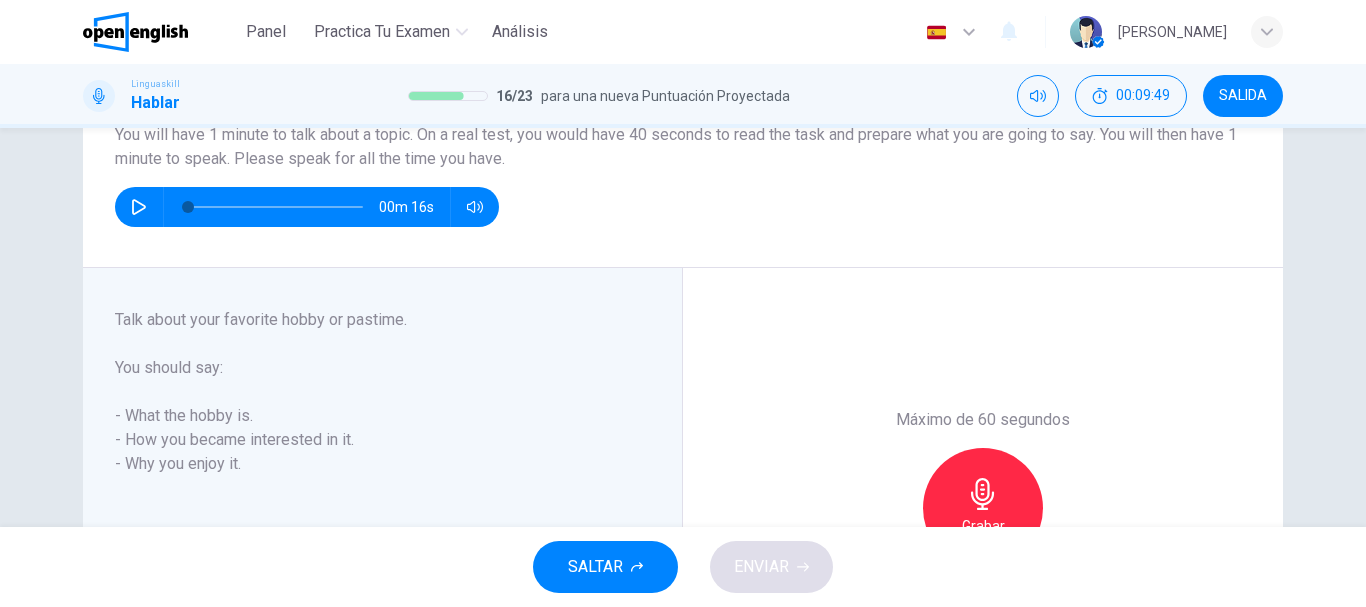 scroll, scrollTop: 196, scrollLeft: 0, axis: vertical 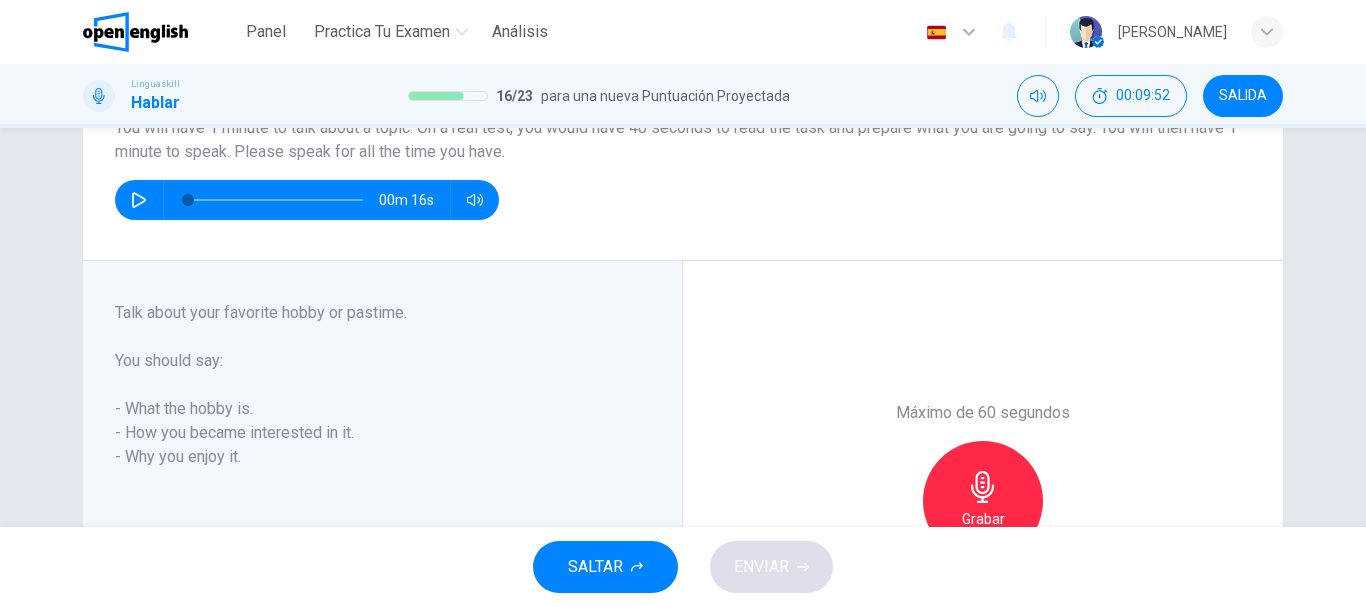 drag, startPoint x: 1365, startPoint y: 598, endPoint x: 1005, endPoint y: 537, distance: 365.13147 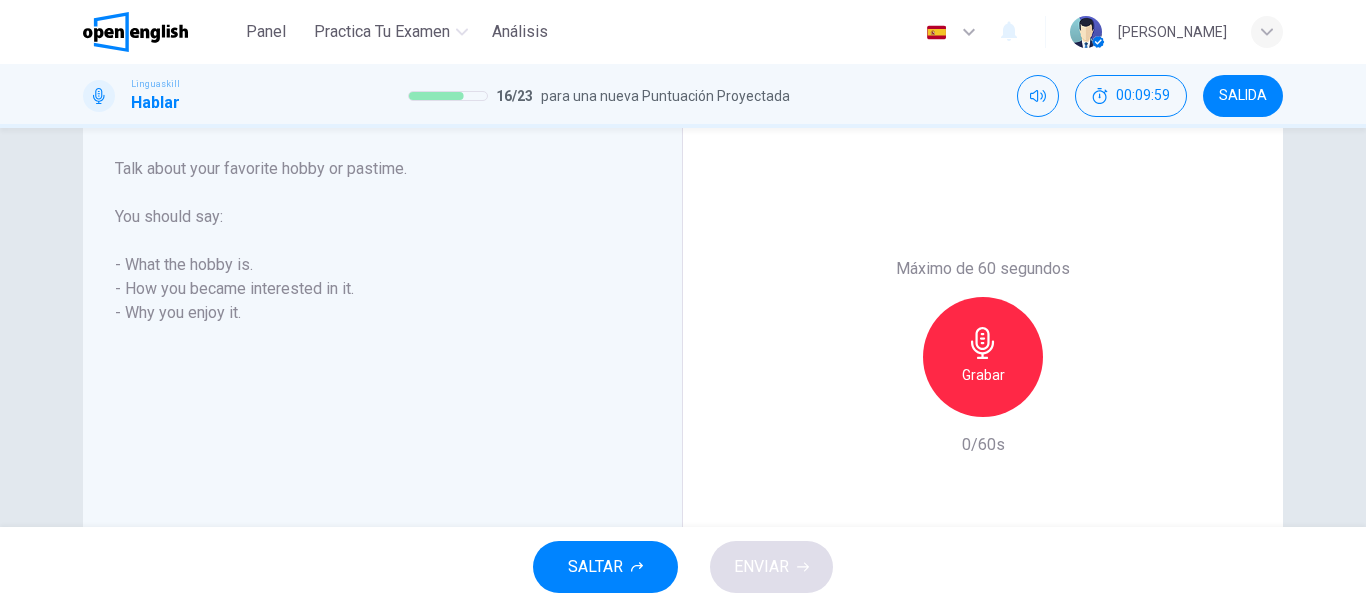 scroll, scrollTop: 347, scrollLeft: 0, axis: vertical 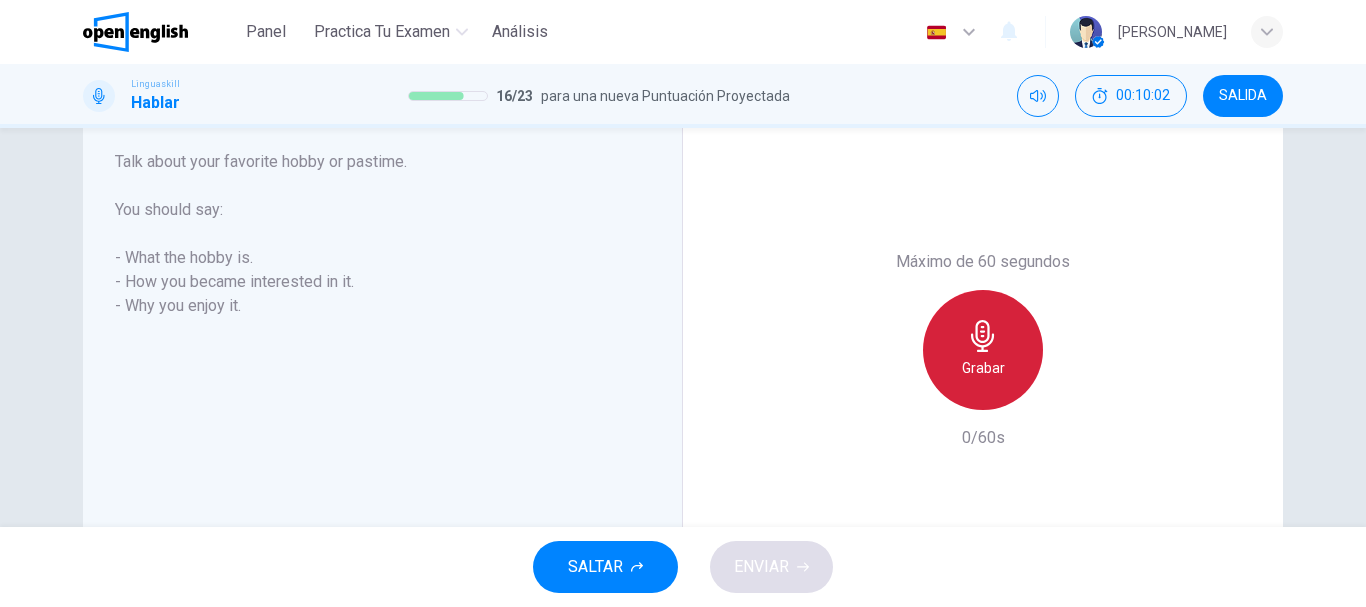 click on "Grabar" at bounding box center [983, 350] 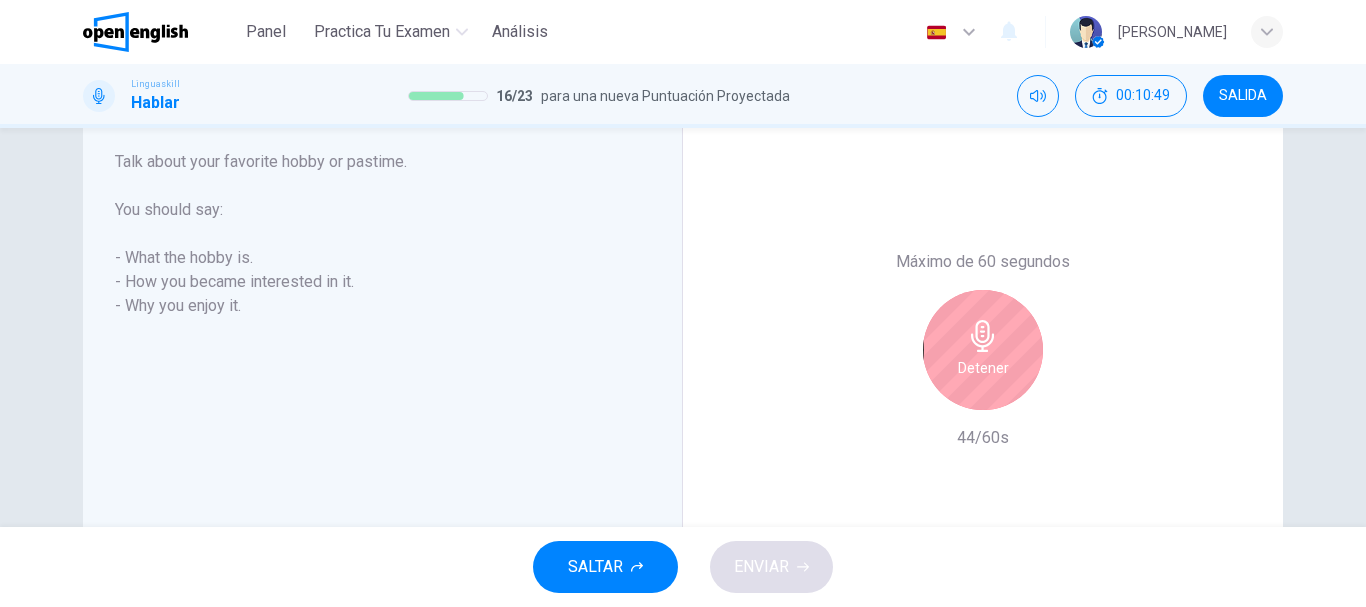 click on "Detener" at bounding box center (983, 368) 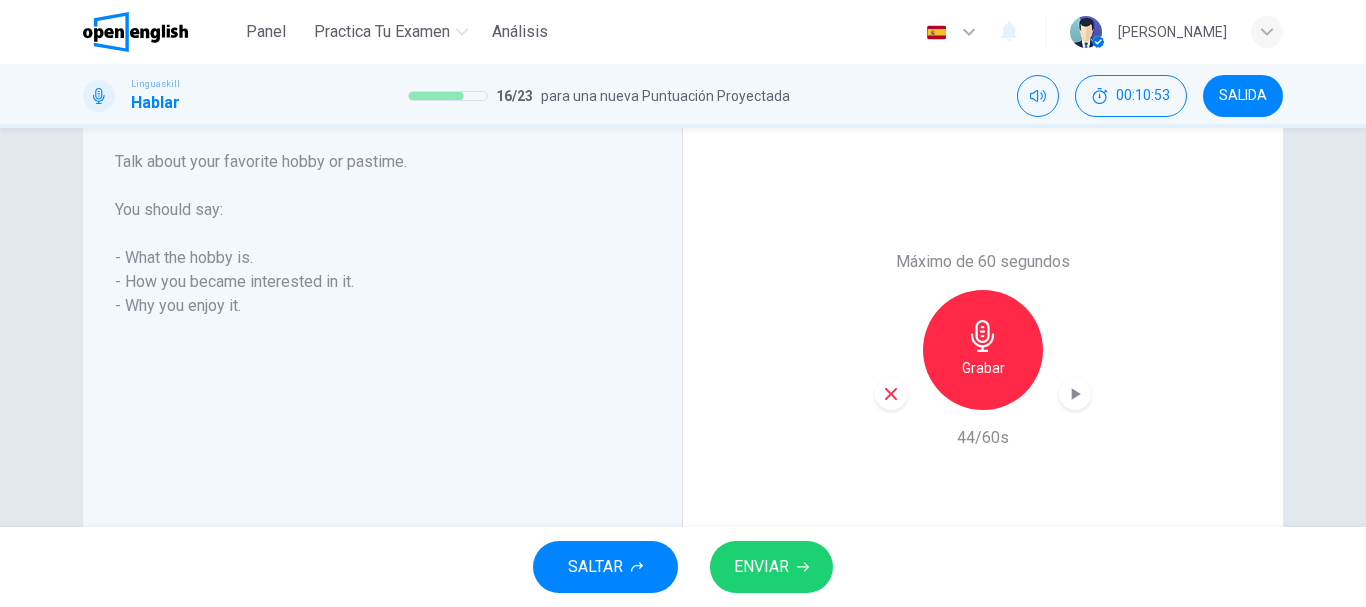 drag, startPoint x: 979, startPoint y: 371, endPoint x: 844, endPoint y: 595, distance: 261.53586 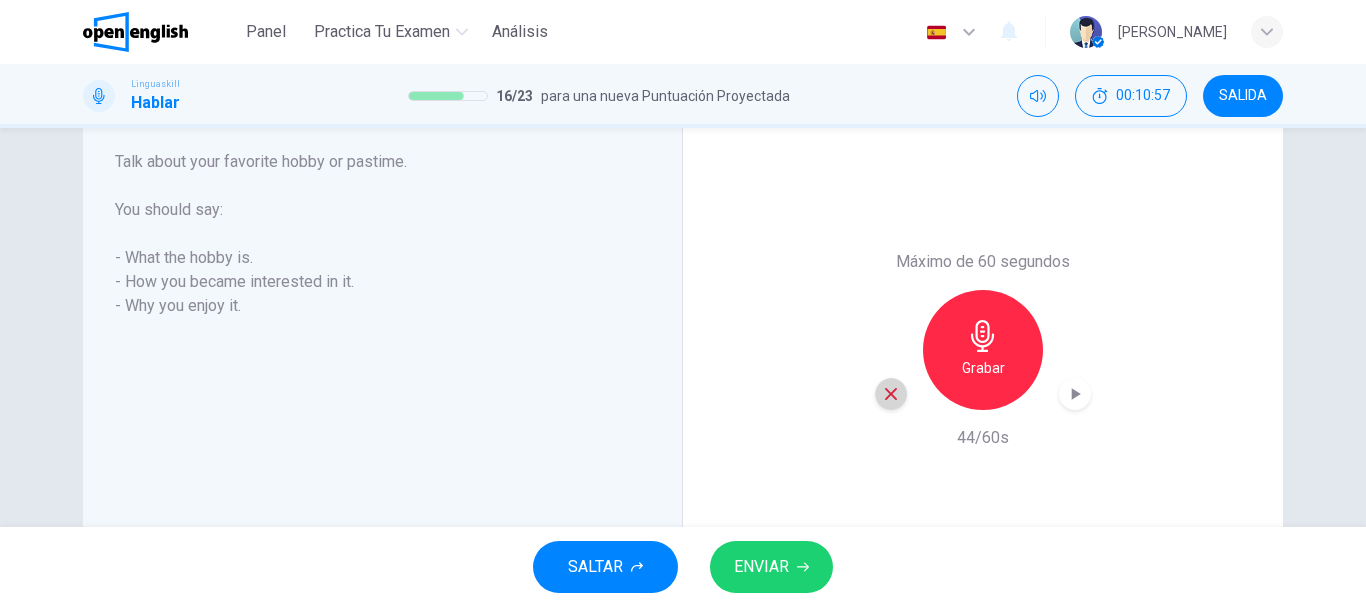 click 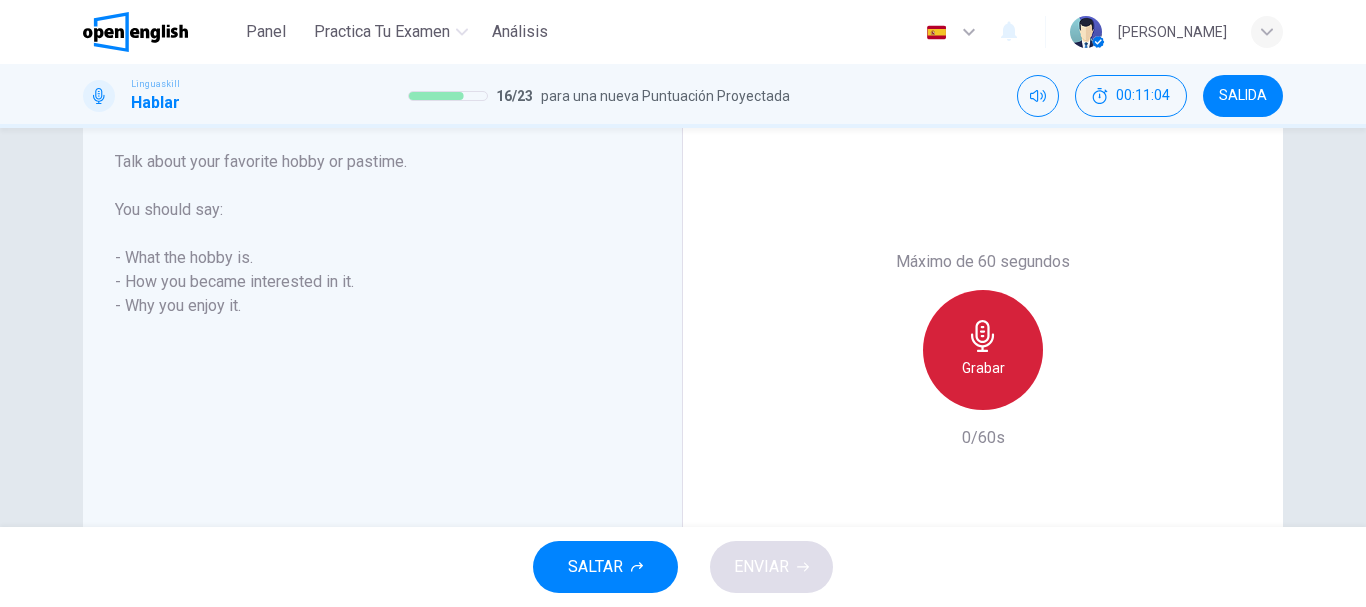 click 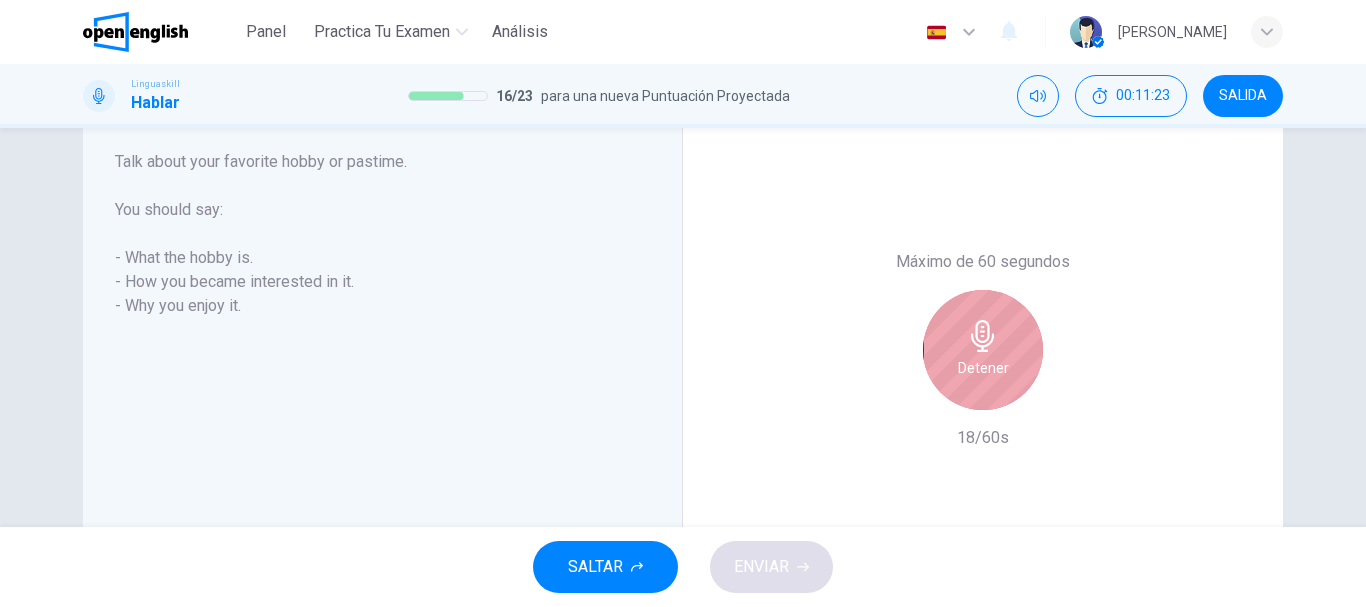 click 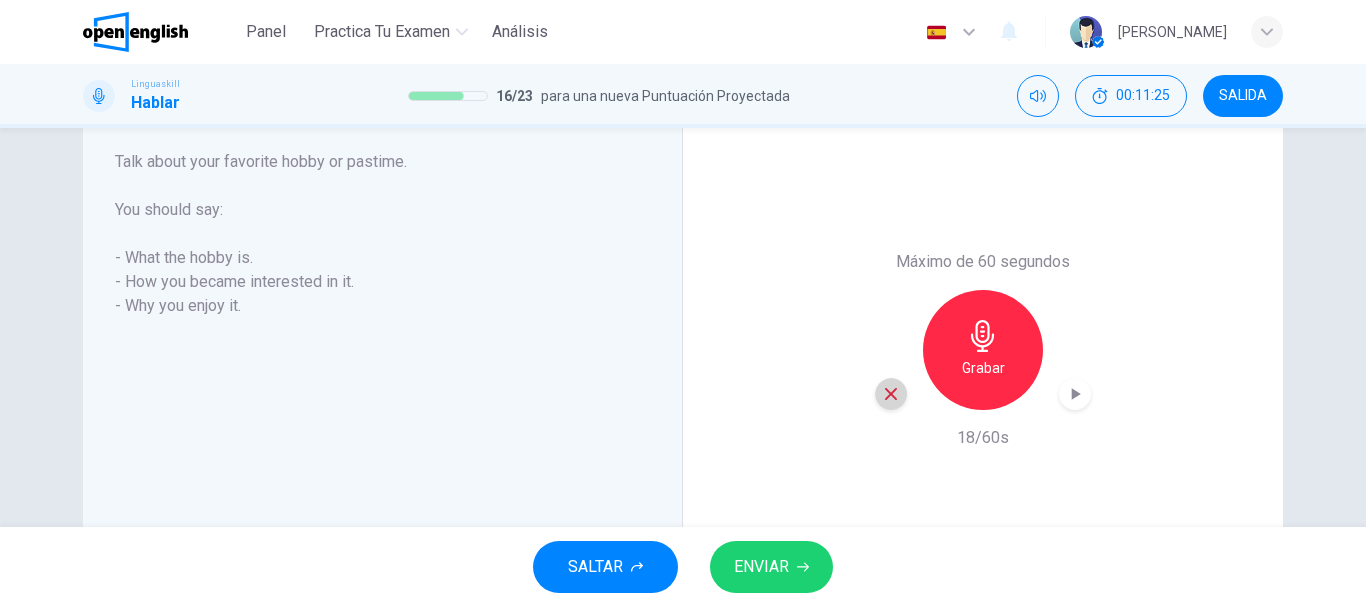 click 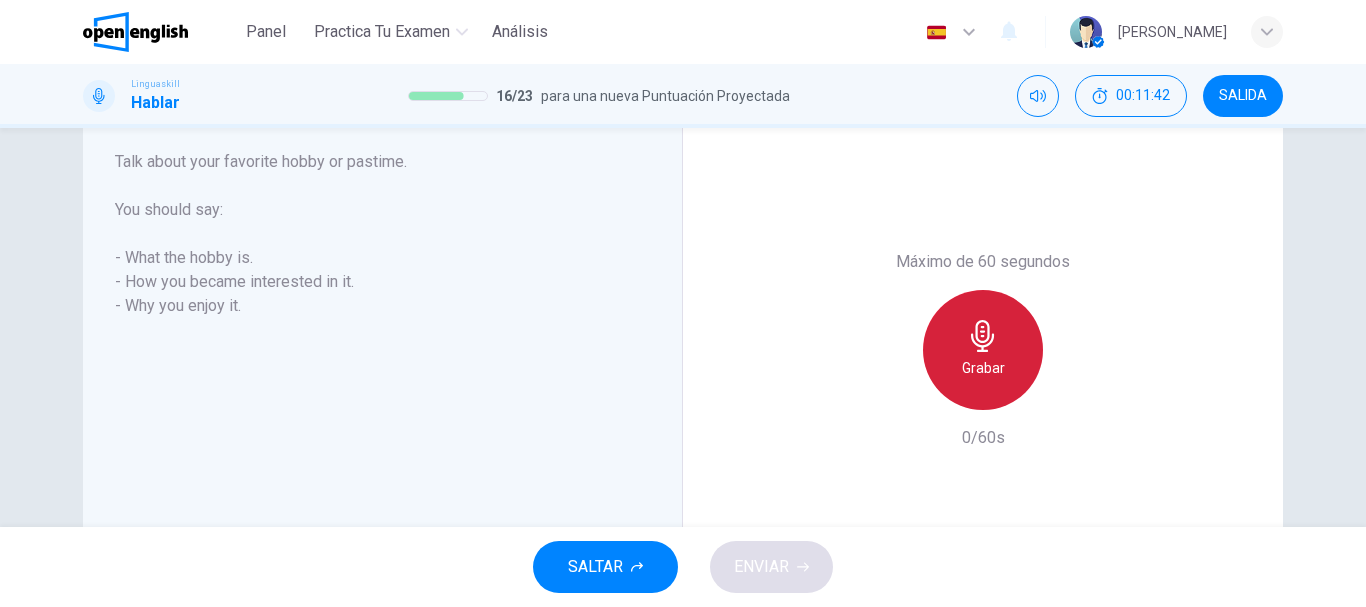 click on "Grabar" at bounding box center (983, 350) 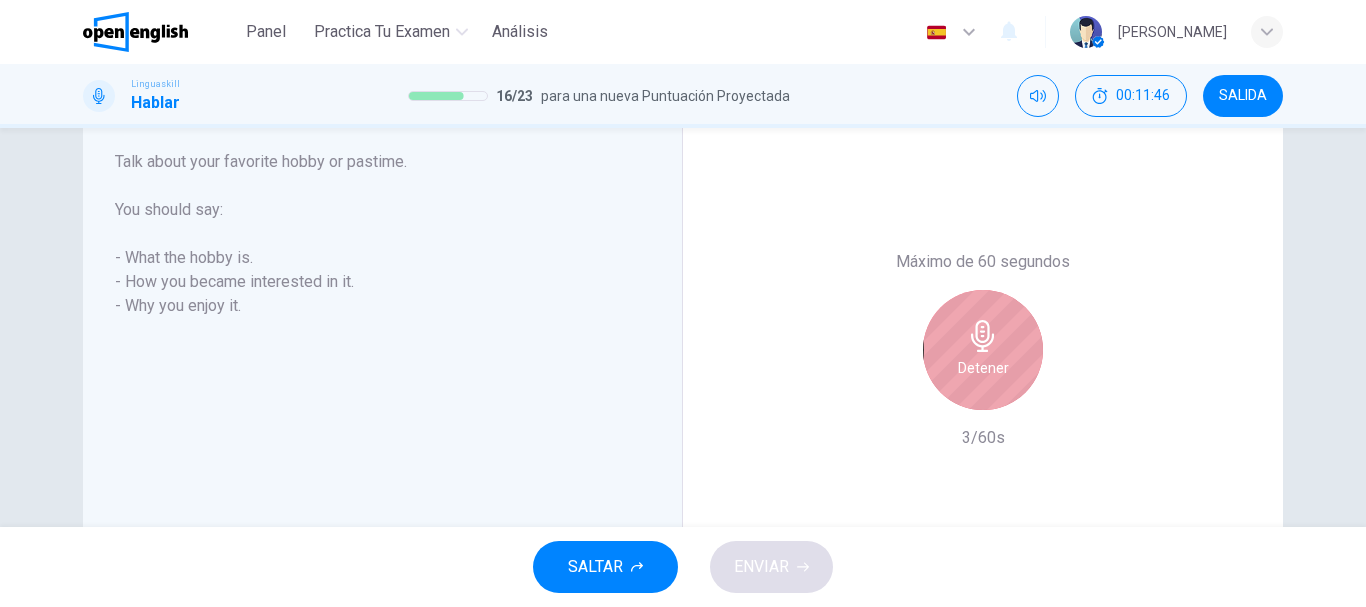 click on "Detener" at bounding box center [983, 350] 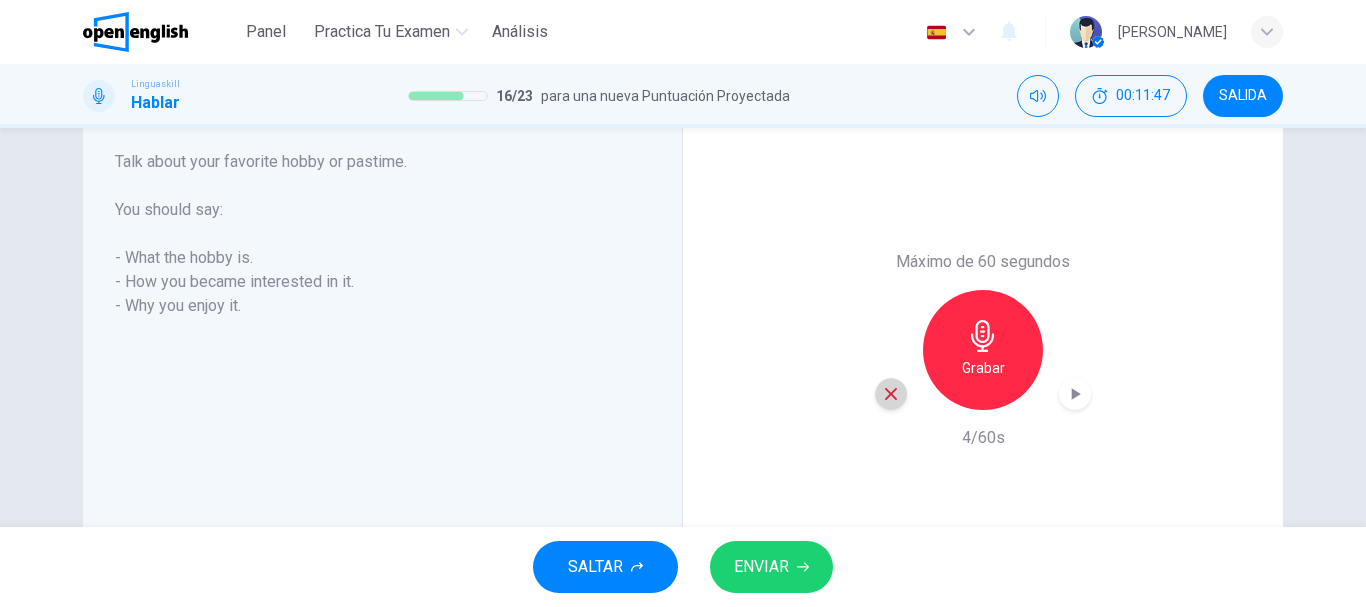 click 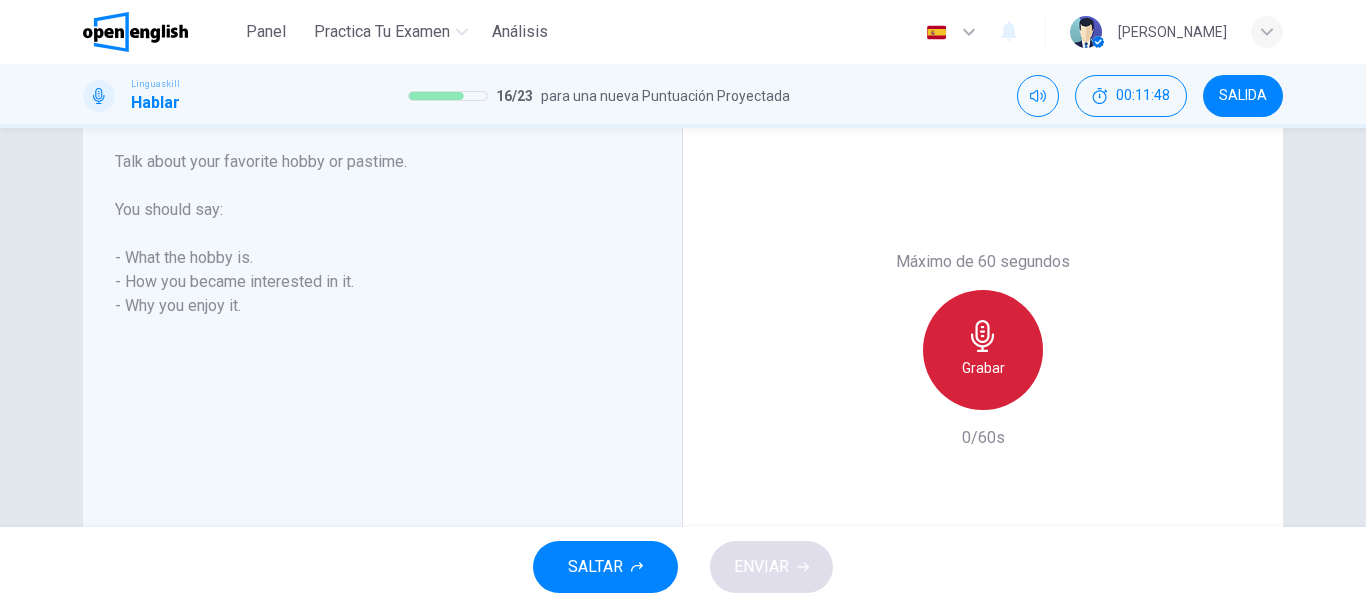click 